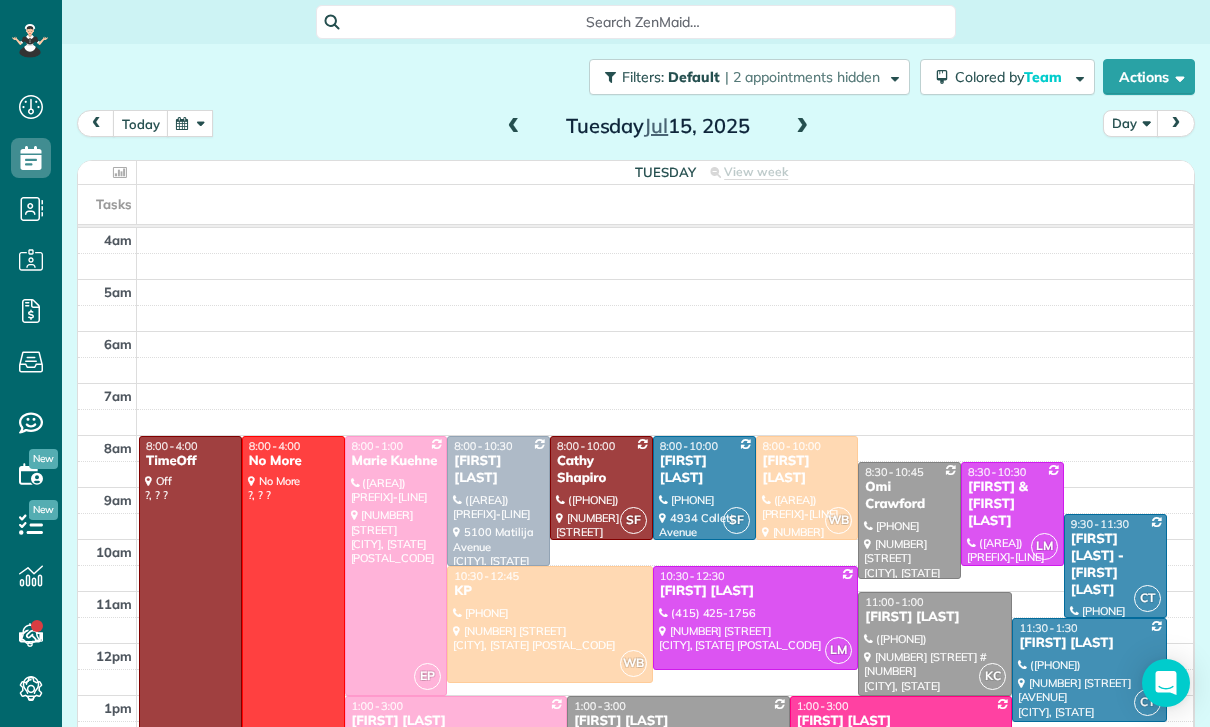 scroll, scrollTop: 0, scrollLeft: 0, axis: both 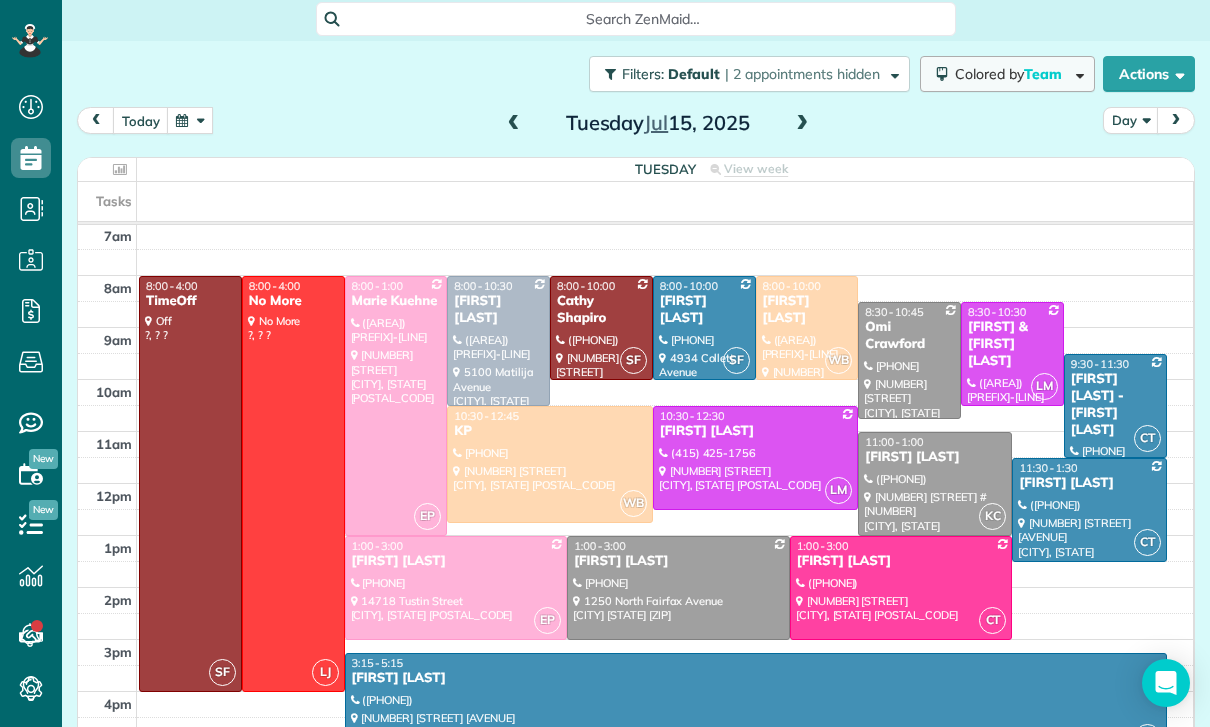 click on "Team" at bounding box center [1044, 74] 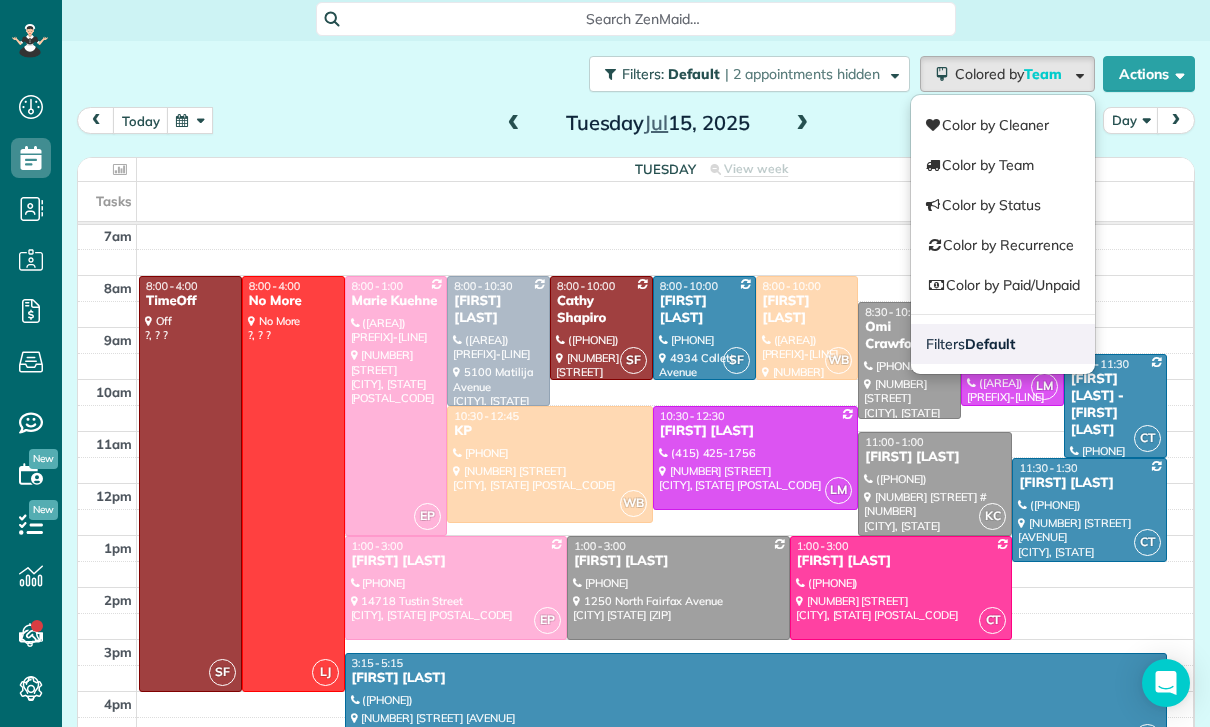 click on "Default" at bounding box center [990, 344] 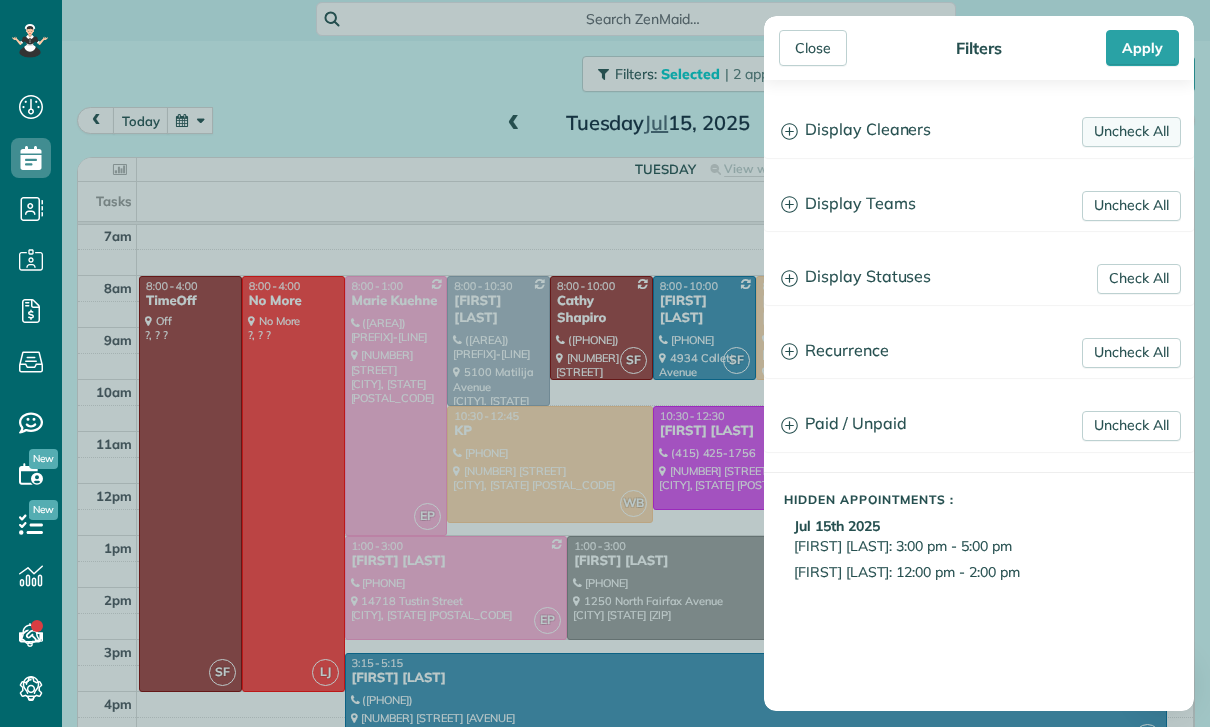 click on "Uncheck All" at bounding box center [1131, 132] 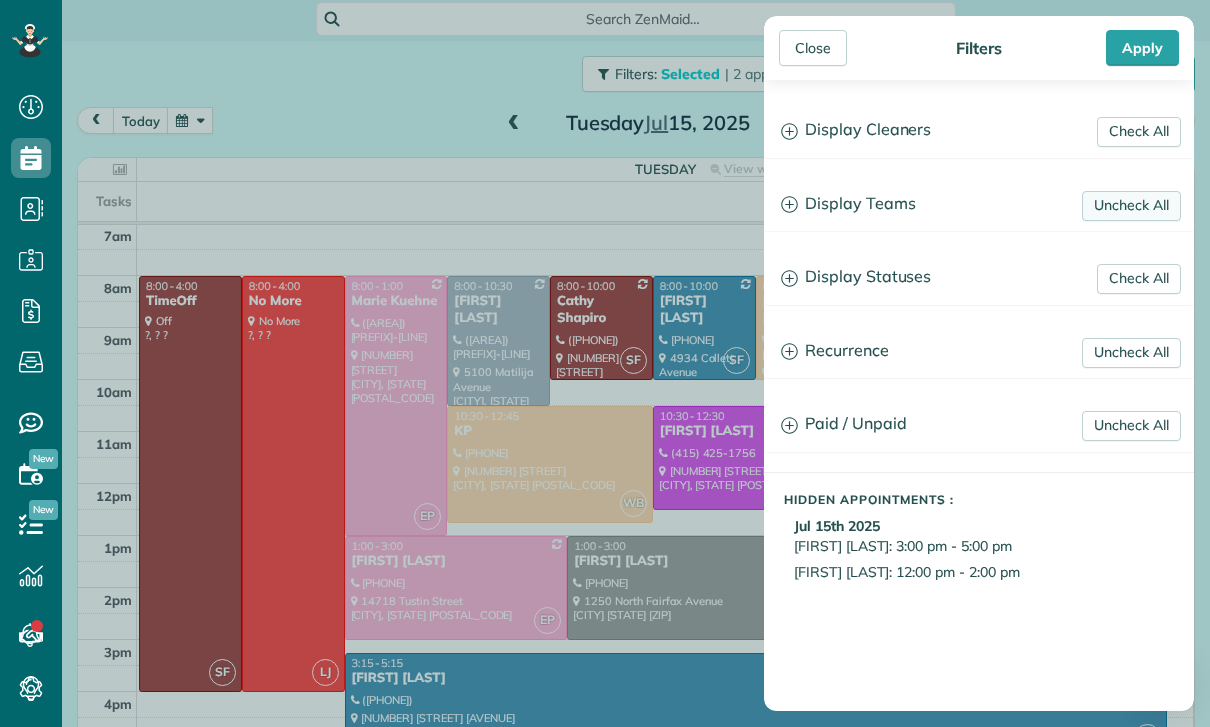 click on "Uncheck All" at bounding box center [1131, 206] 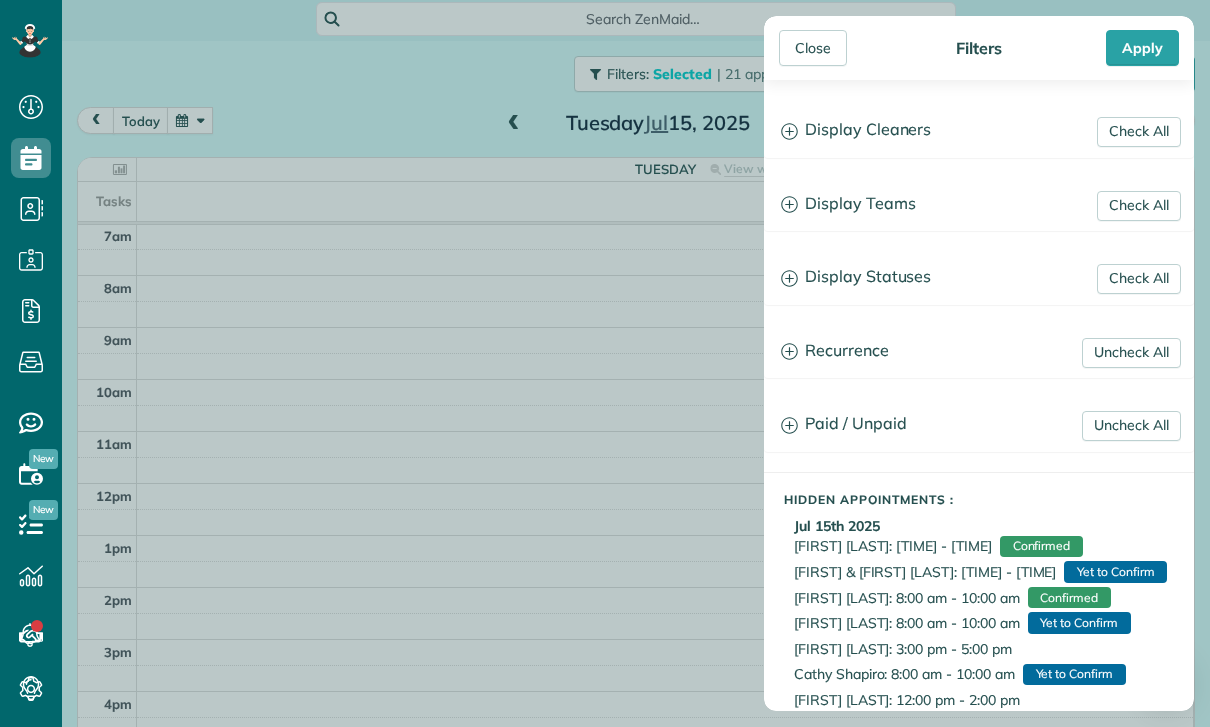 click on "Display Teams" at bounding box center [979, 204] 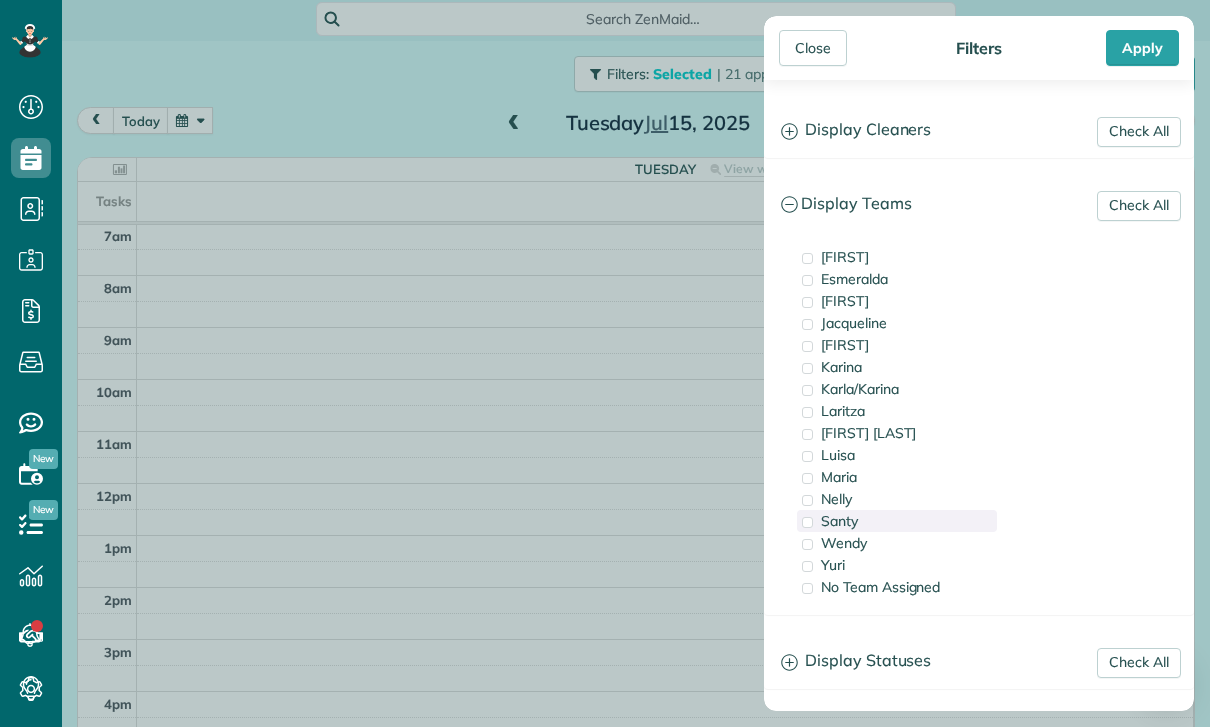 click on "Santy" at bounding box center (897, 521) 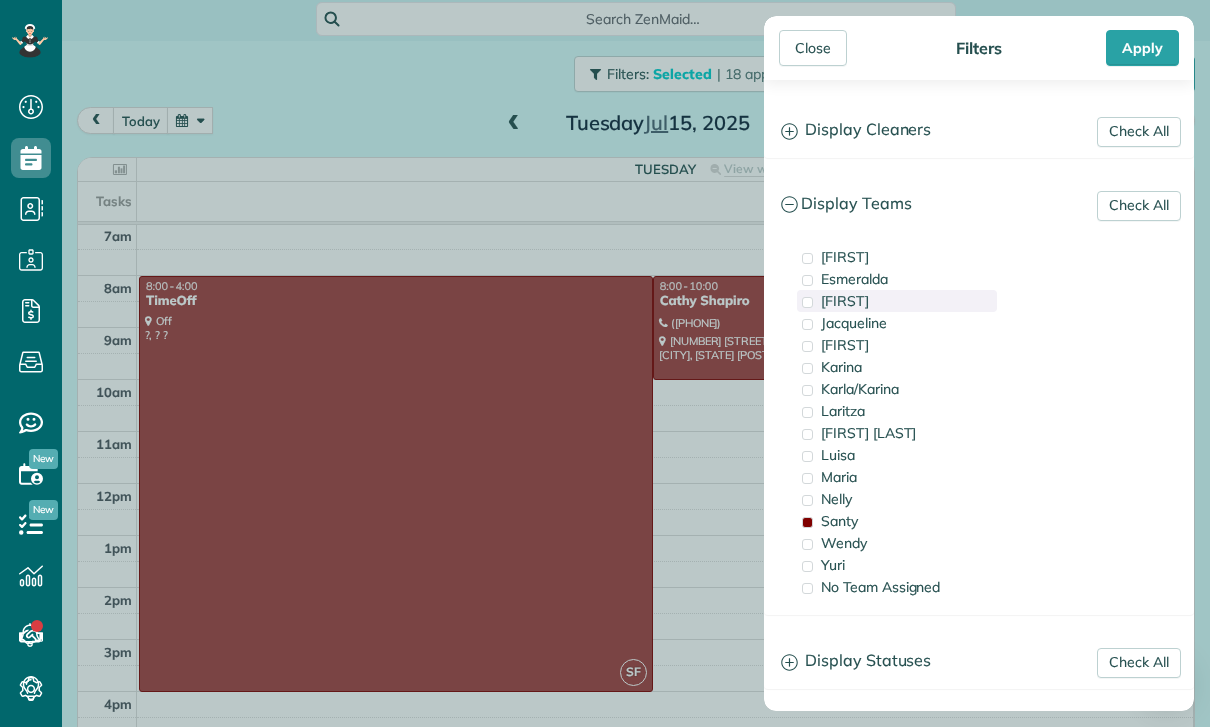 click on "[LAST]" at bounding box center (897, 301) 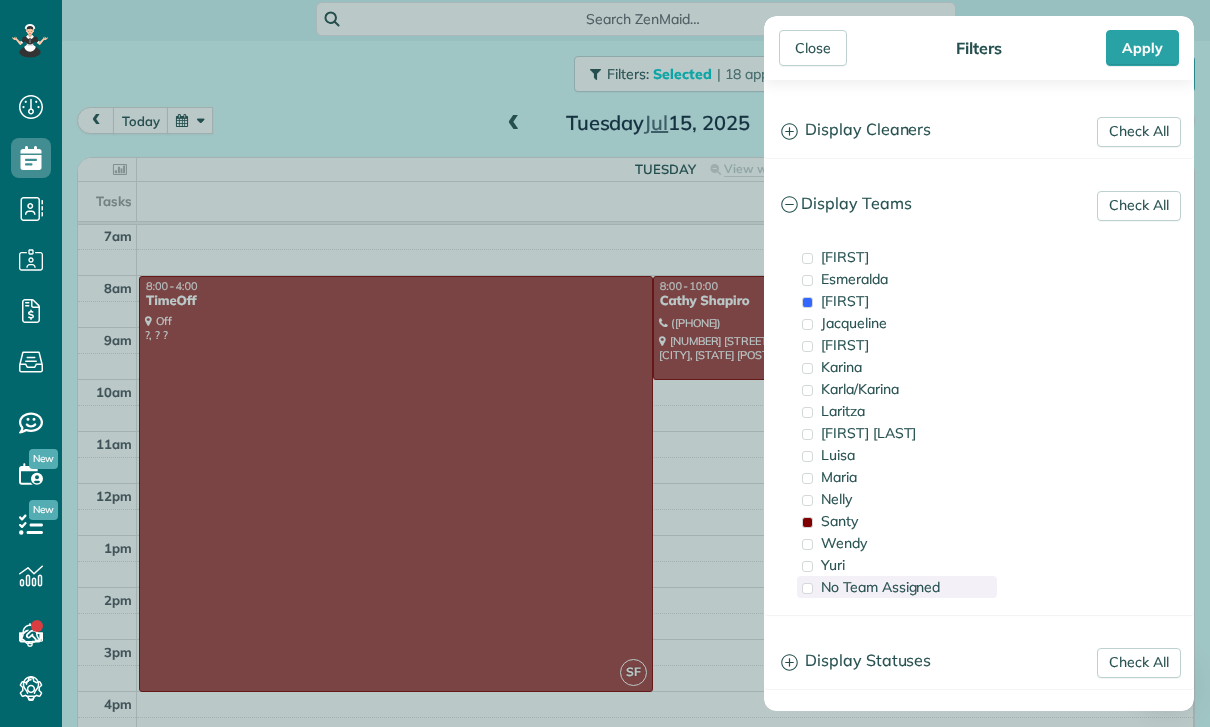 click on "No Team Assigned" at bounding box center [880, 587] 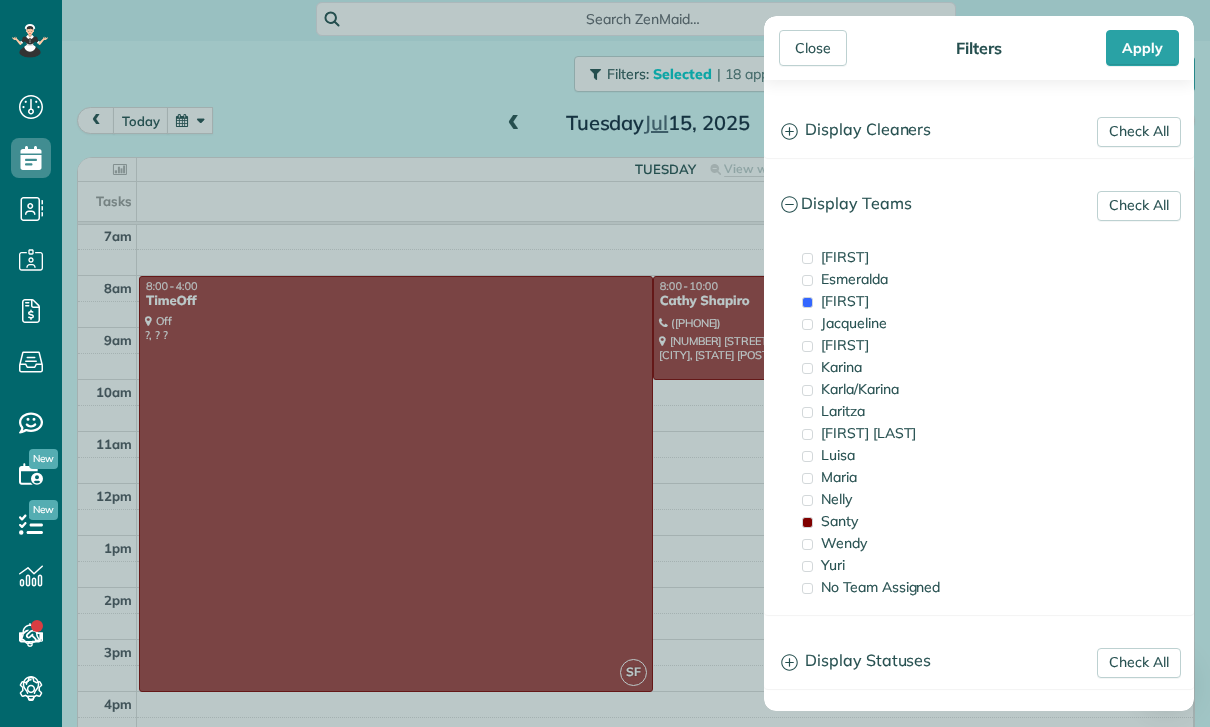 click on "Display Statuses" at bounding box center (979, 661) 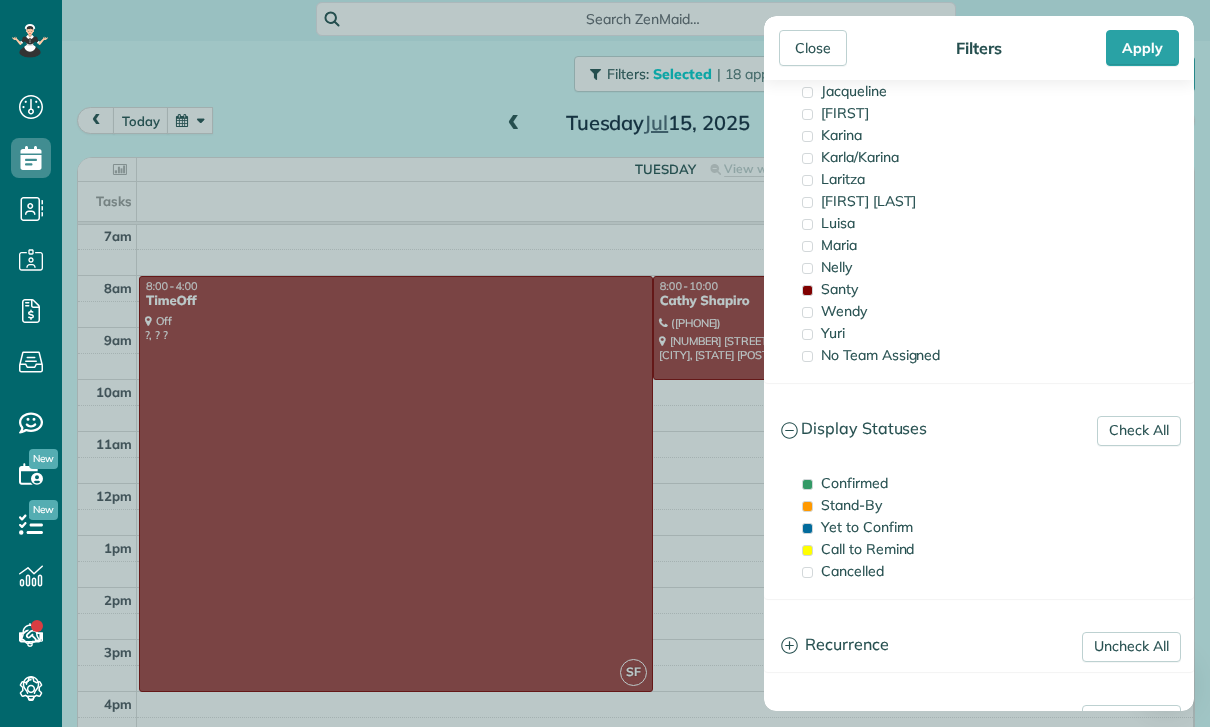 scroll, scrollTop: 275, scrollLeft: 0, axis: vertical 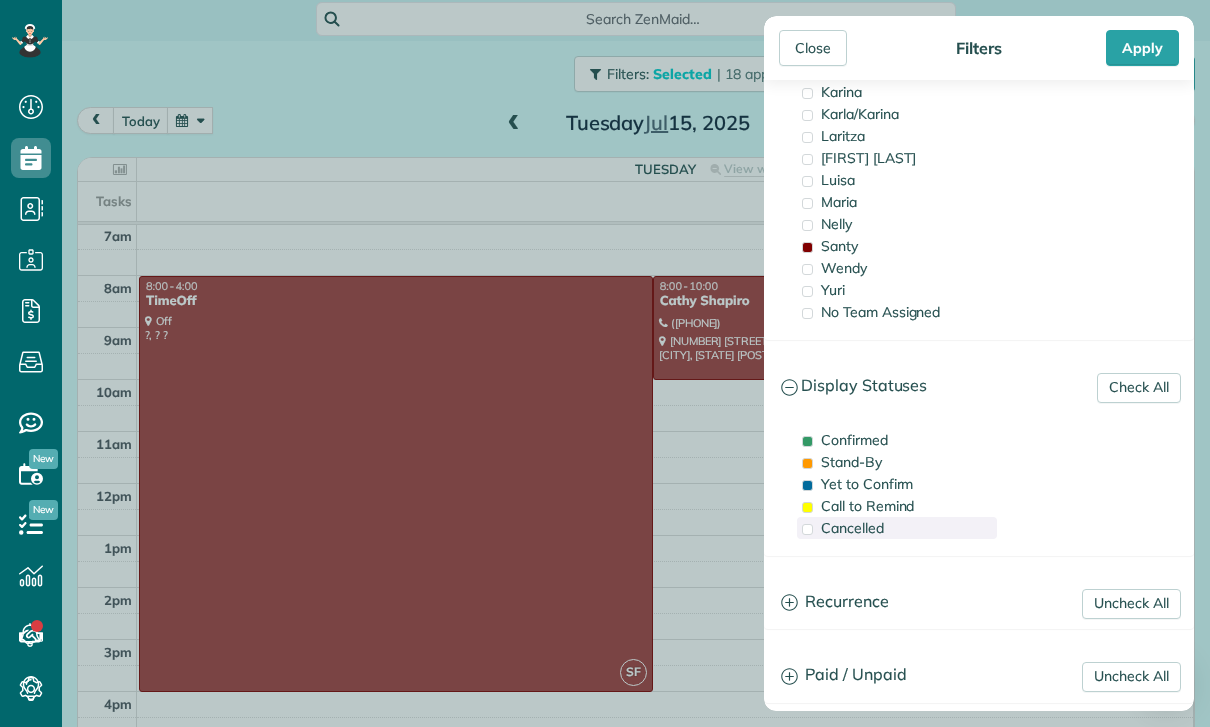 click on "Cancelled" at bounding box center [852, 528] 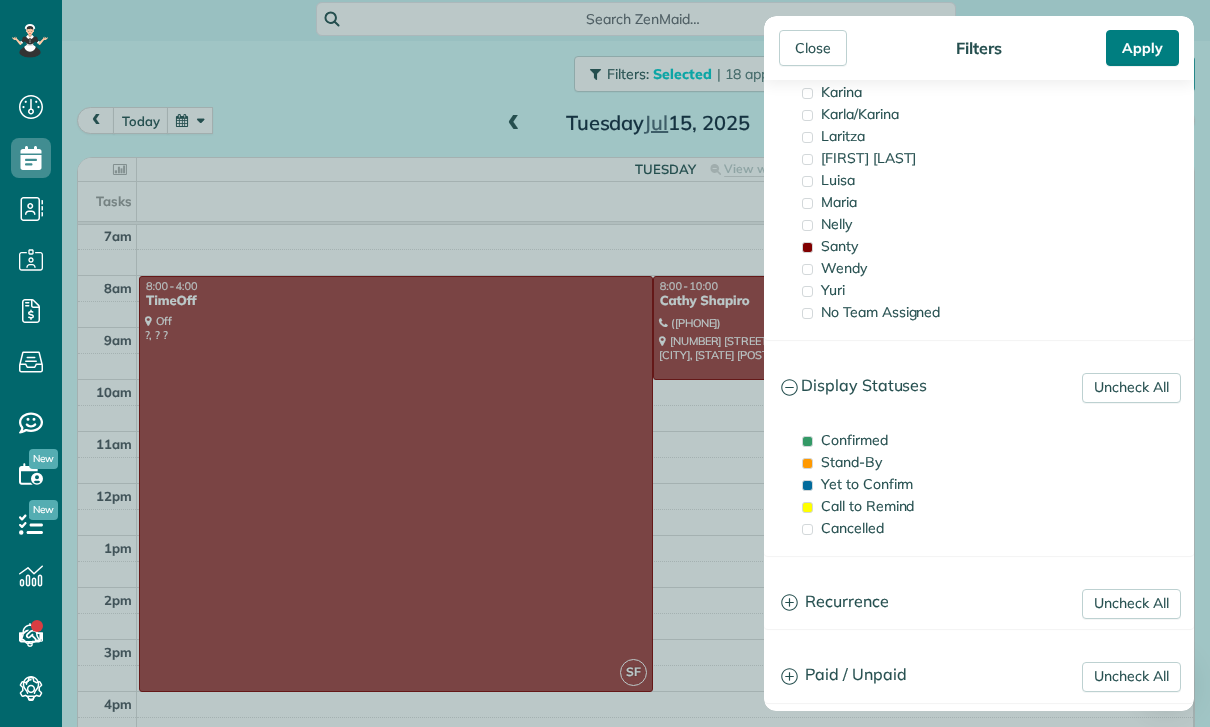 click on "Apply" at bounding box center (1142, 48) 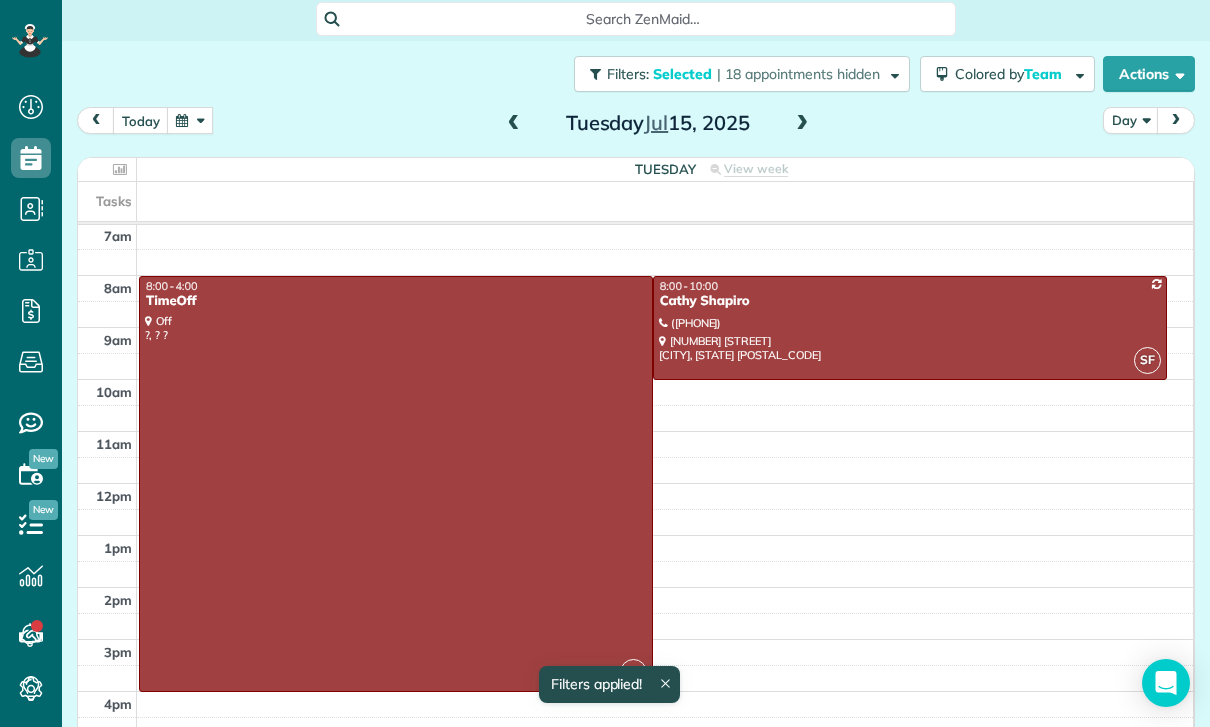 click on "Day" at bounding box center [1131, 120] 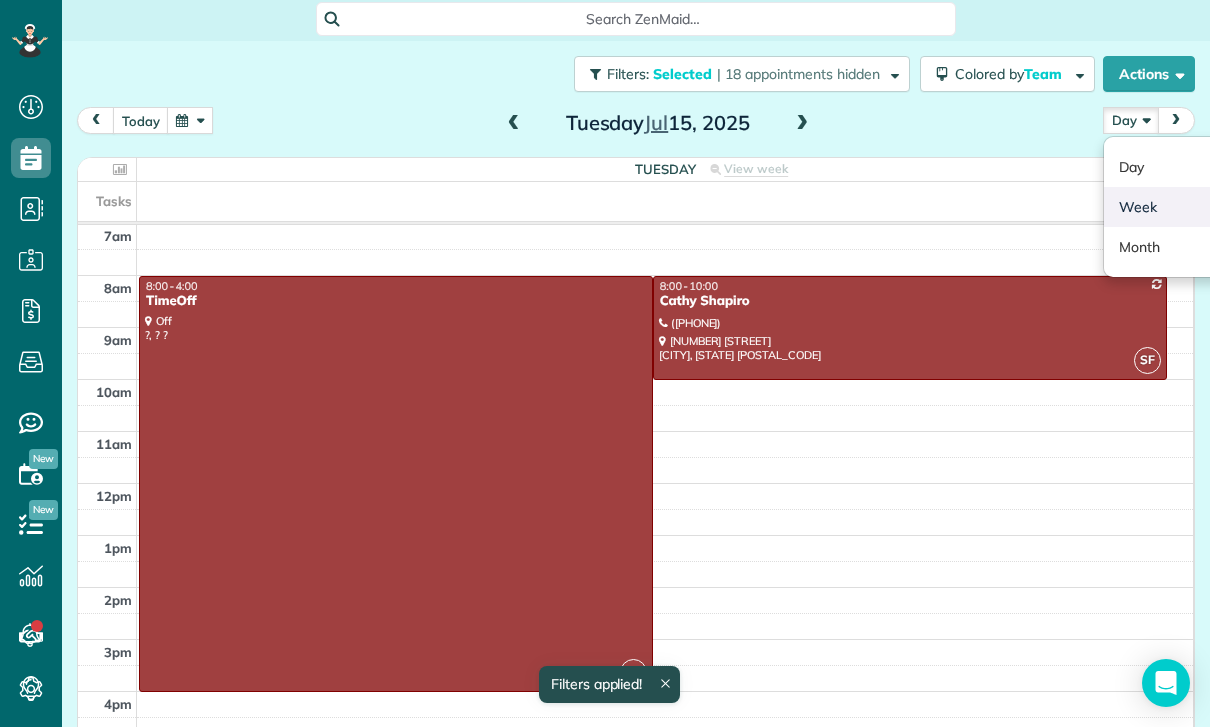 click on "Week" at bounding box center (1183, 207) 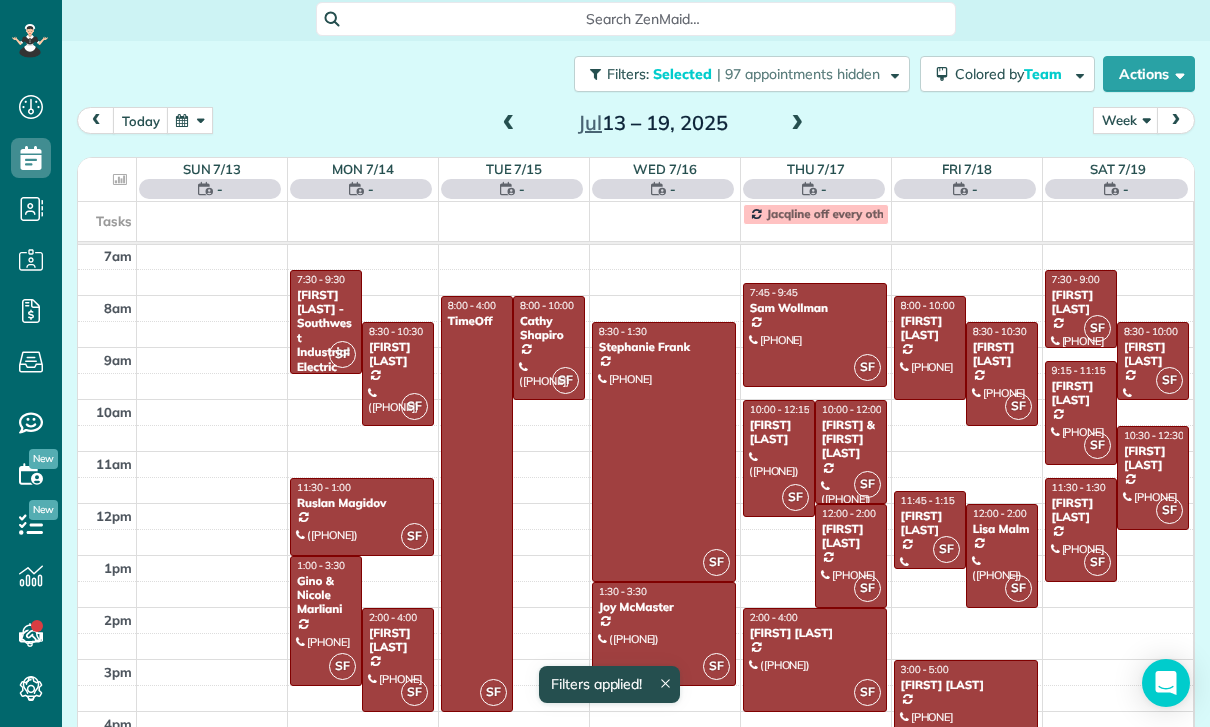 scroll, scrollTop: 157, scrollLeft: 0, axis: vertical 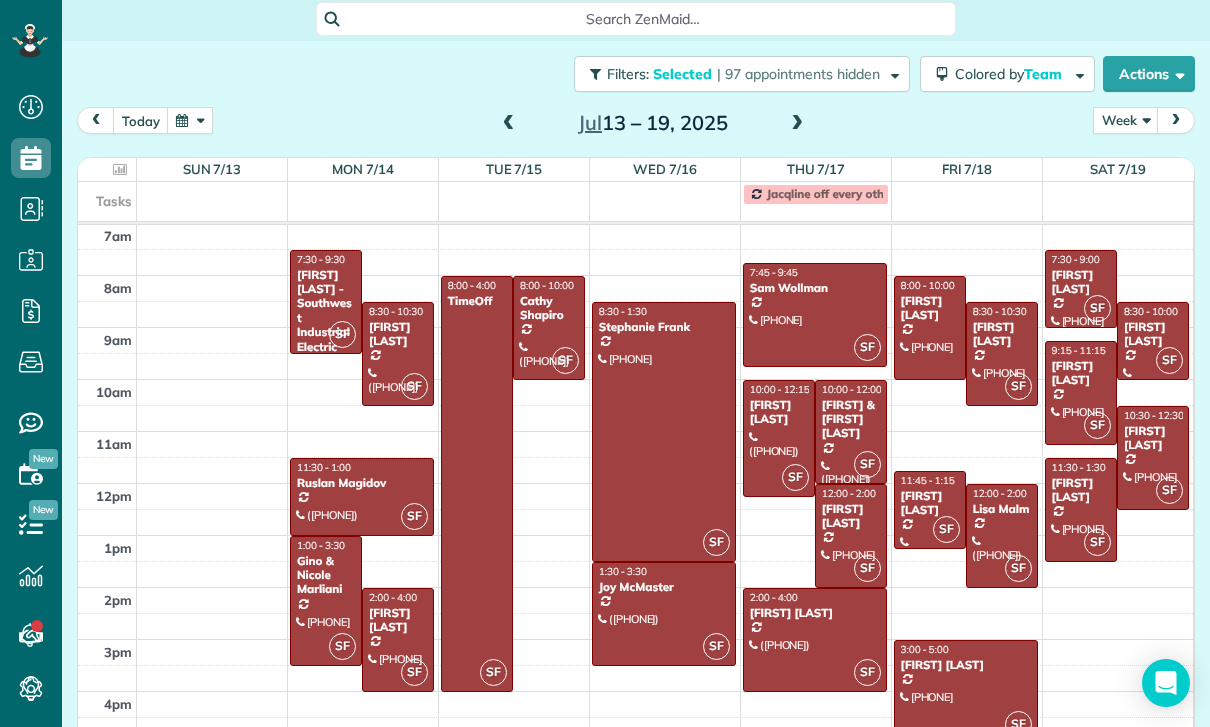 click at bounding box center (509, 124) 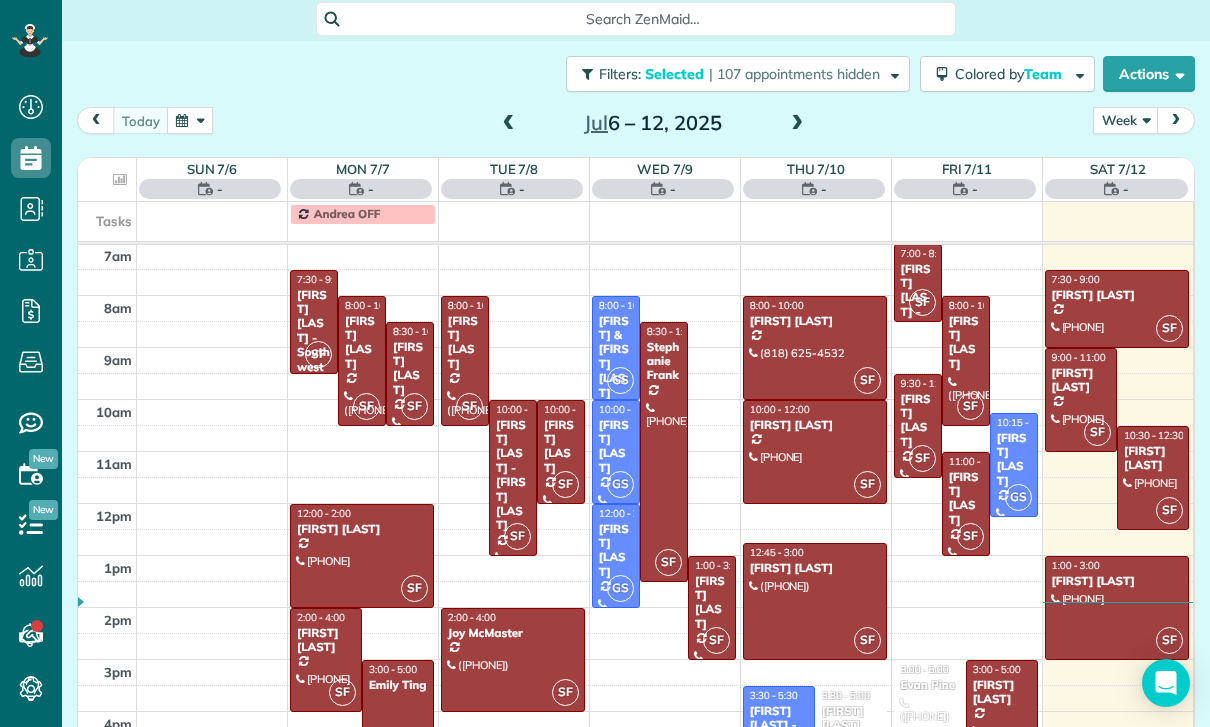 click at bounding box center (509, 124) 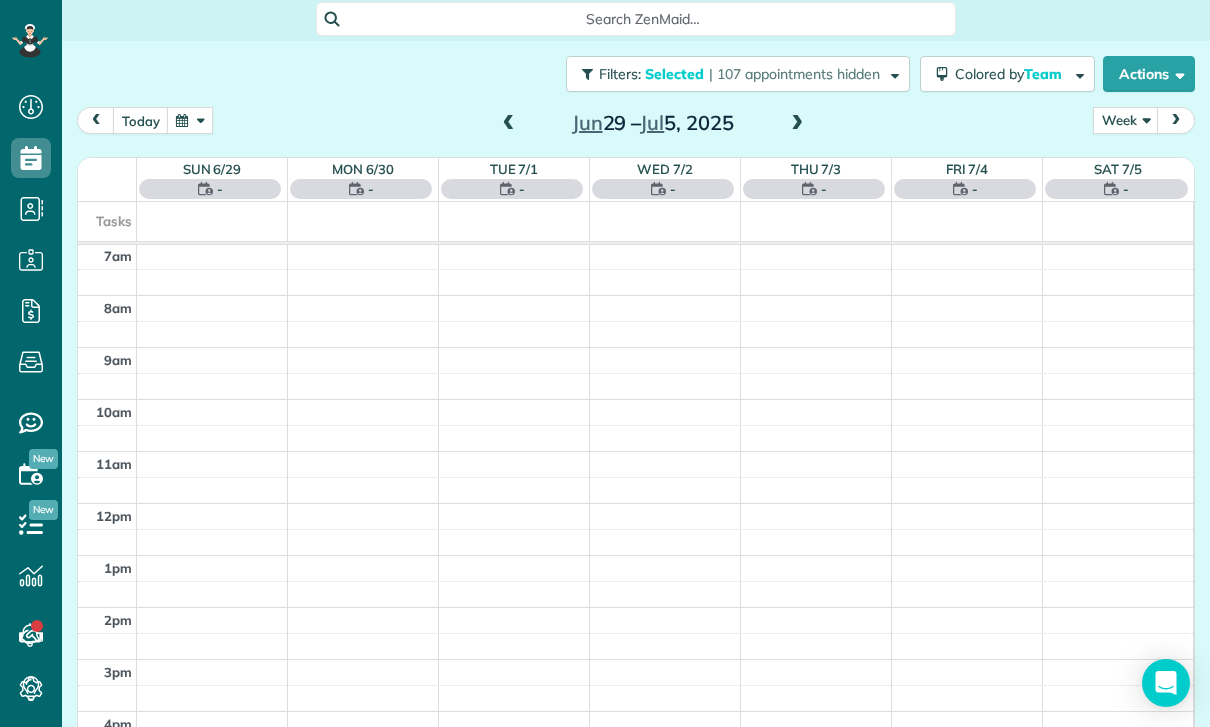 scroll, scrollTop: 157, scrollLeft: 0, axis: vertical 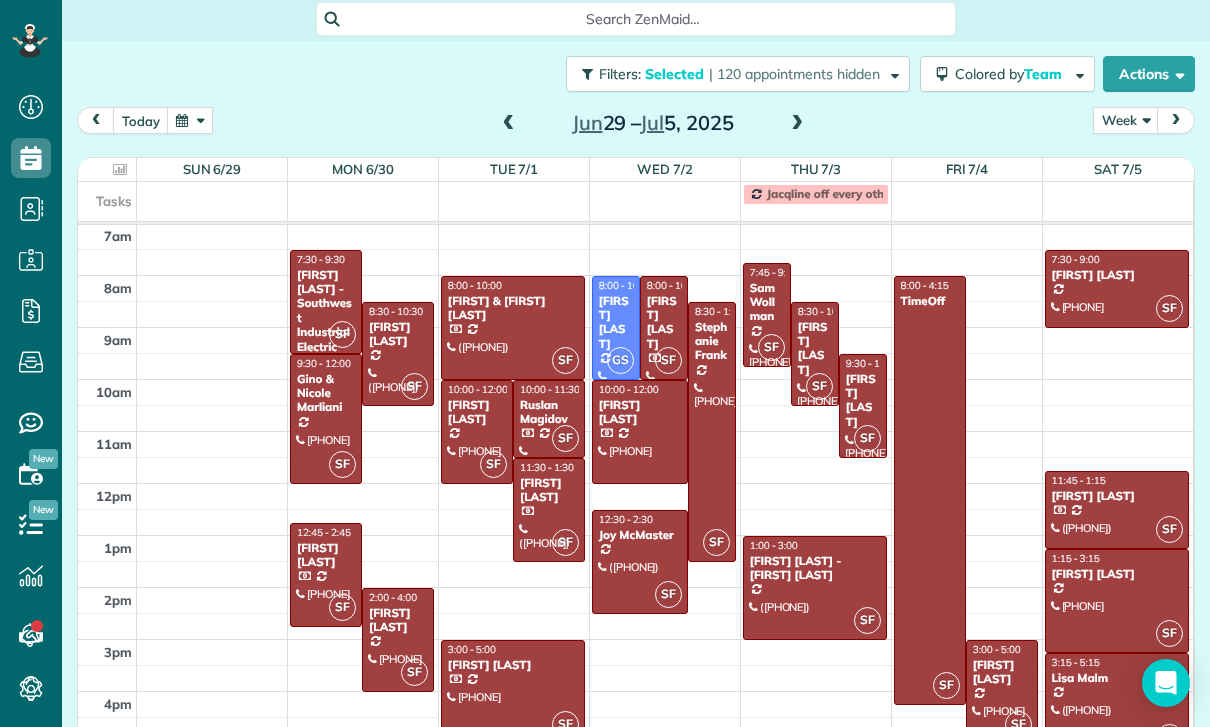 click on "[LAST] [LAST] - [COMPANY]" at bounding box center (326, 311) 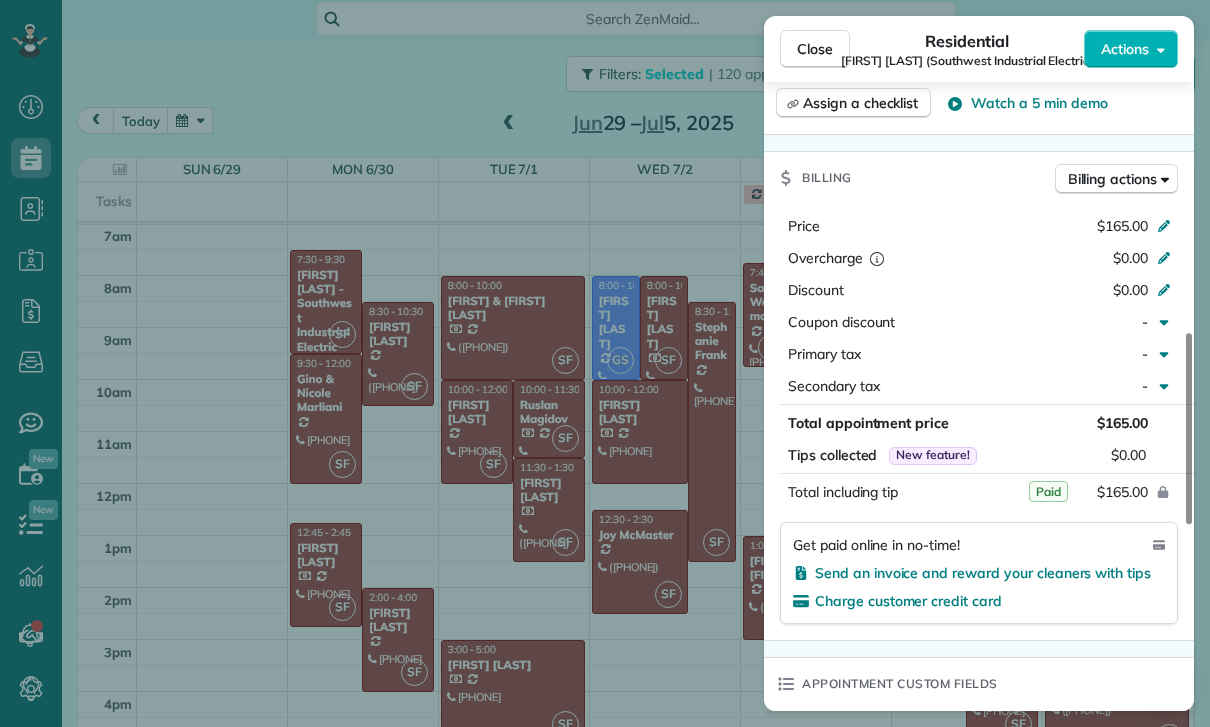 scroll, scrollTop: 906, scrollLeft: 0, axis: vertical 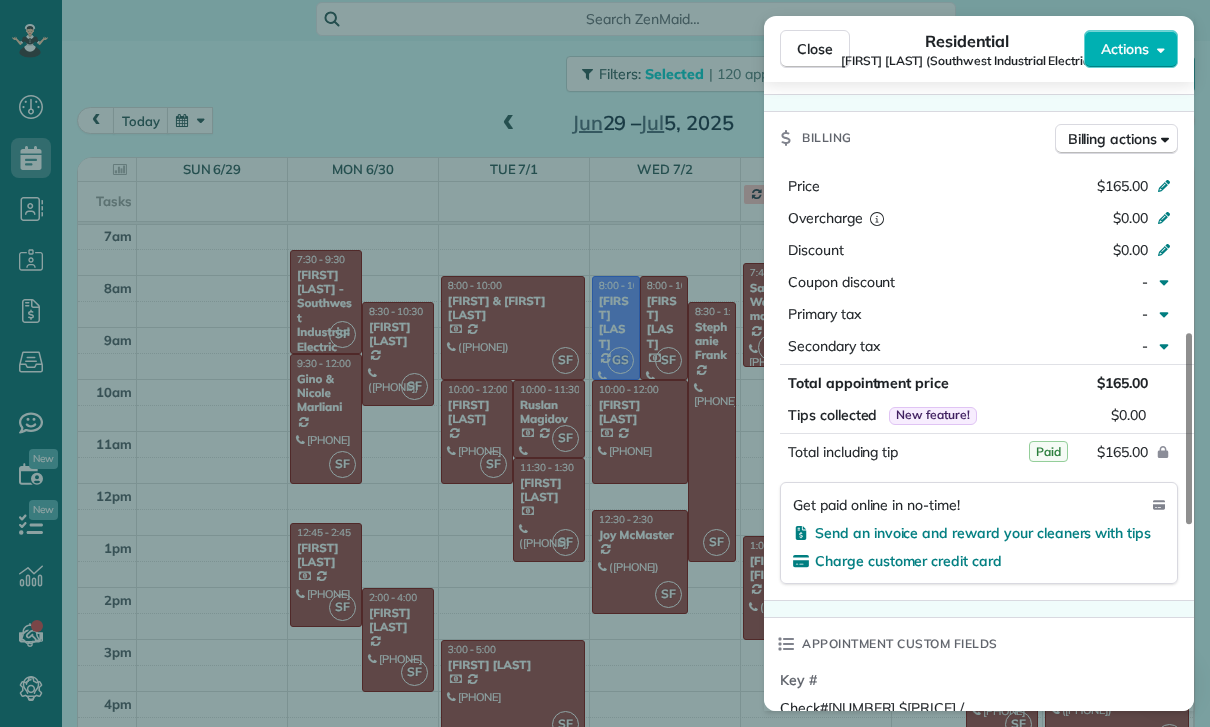 click on "Close Residential Laura Malm (Southwest Industrial Electric) Actions Status Confirmed Laura Malm (Southwest Industrial Electric) · Open profile Home (323) 255-6563 Copy No email on record Add email View Details Residential Monday, June 30, 2025 ( 2 weeks ago ) 7:30 AM 9:30 AM 2 hours and 0 minutes Repeats weekly Edit recurring service Previous (Jun 23) Next (Jul 07) 4557 York Blvd Los Angeles CA 90041 Service was not rated yet Cleaners Time in and out Assign Invite Team Santy Cleaners Santy   Flores 7:30 AM 9:30 AM Checklist Try Now Keep this appointment up to your standards. Stay on top of every detail, keep your cleaners organised, and your client happy. Assign a checklist Watch a 5 min demo Billing Billing actions Price $165.00 Overcharge $0.00 Discount $0.00 Coupon discount - Primary tax - Secondary tax - Total appointment price $165.00 Tips collected New feature! $0.00 Paid Total including tip $165.00 Get paid online in no-time! Send an invoice and reward your cleaners with tips Key # Work items Notes 0" at bounding box center [605, 363] 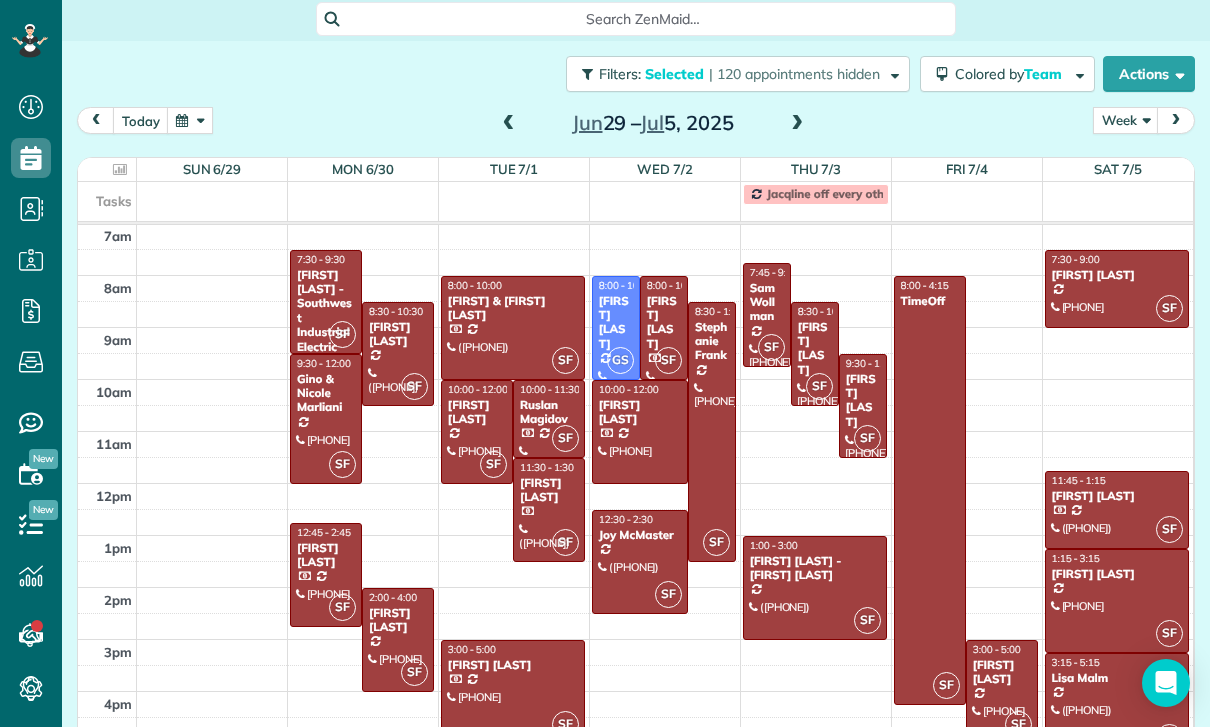click at bounding box center (398, 354) 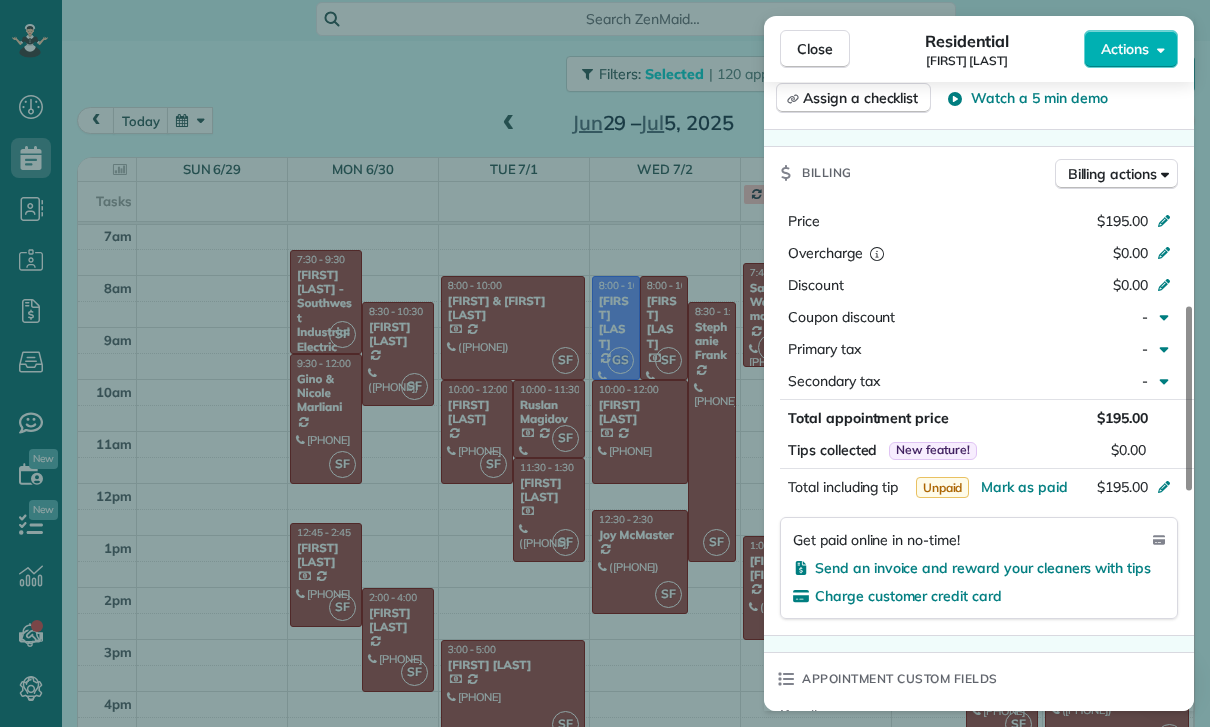 scroll, scrollTop: 873, scrollLeft: 0, axis: vertical 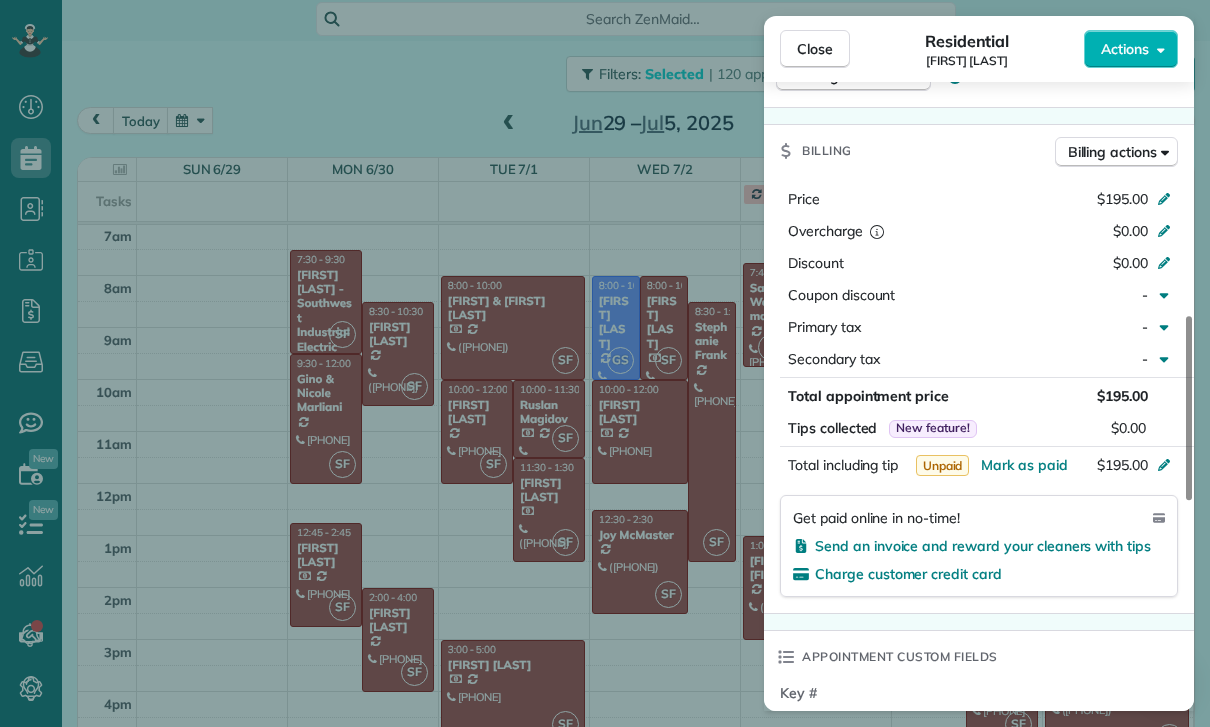 click on "Close Residential Kitty Dustin Actions Status Yet to Confirm Kitty Dustin · Open profile Mobile (626) 487-8717 Copy No email on record Add email View Details Residential Monday, June 30, 2025 ( 2 weeks ago ) 8:30 AM 10:30 AM 2 hours and 0 minutes Repeats weekly Edit recurring service Previous (Jun 23) Next (Jul 07) 5322 Neal Drive Los Angeles CA 90041 Service was not rated yet Cleaners Time in and out Assign Invite Team Santy Cleaners Santy   Flores 8:30 AM 10:30 AM Checklist Try Now Keep this appointment up to your standards. Stay on top of every detail, keep your cleaners organised, and your client happy. Assign a checklist Watch a 5 min demo Billing Billing actions Price $195.00 Overcharge $0.00 Discount $0.00 Coupon discount - Primary tax - Secondary tax - Total appointment price $195.00 Tips collected New feature! $0.00 Unpaid Mark as paid Total including tip $195.00 Get paid online in no-time! Send an invoice and reward your cleaners with tips Charge customer credit card Appointment custom fields Key #" at bounding box center [605, 363] 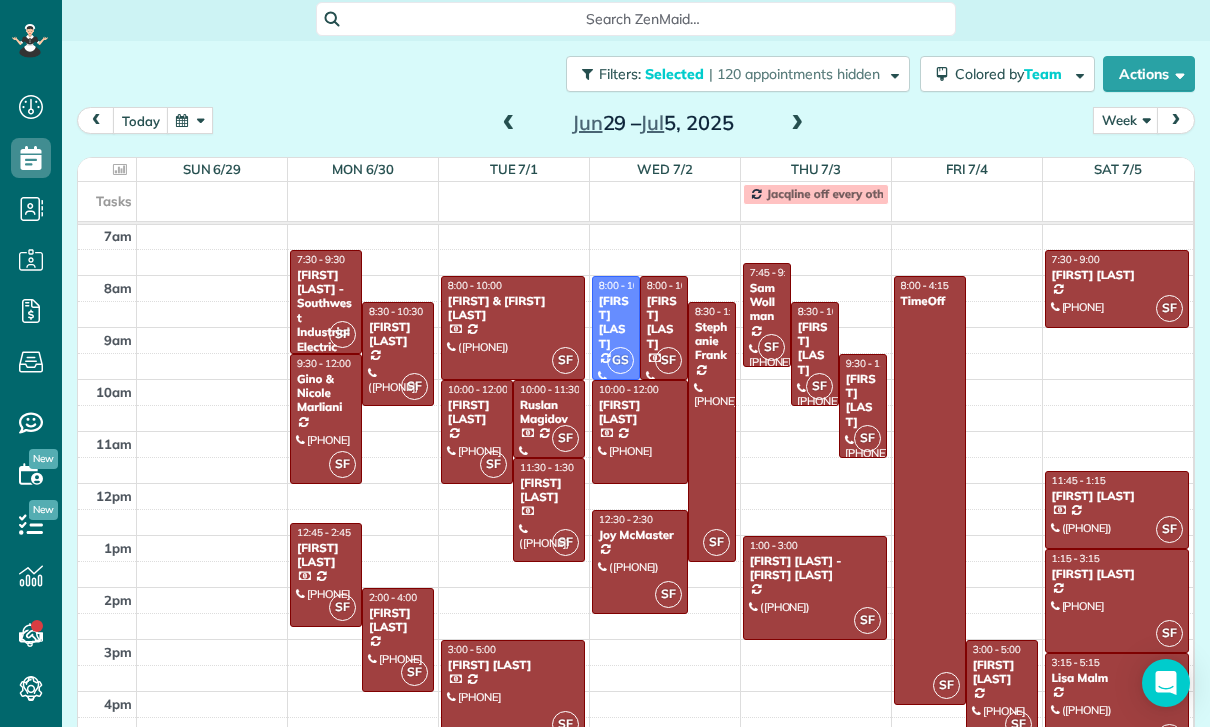 click on "Gino & Nicole Marliani" at bounding box center [326, 393] 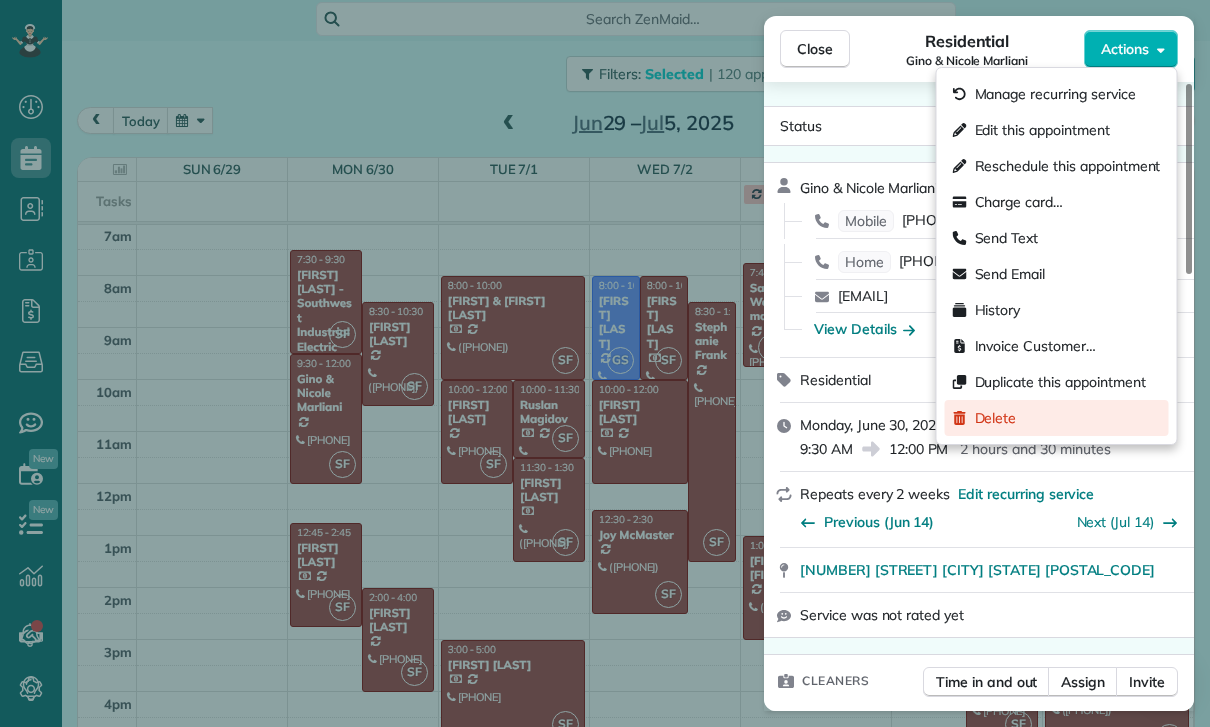 click on "Delete" at bounding box center (996, 418) 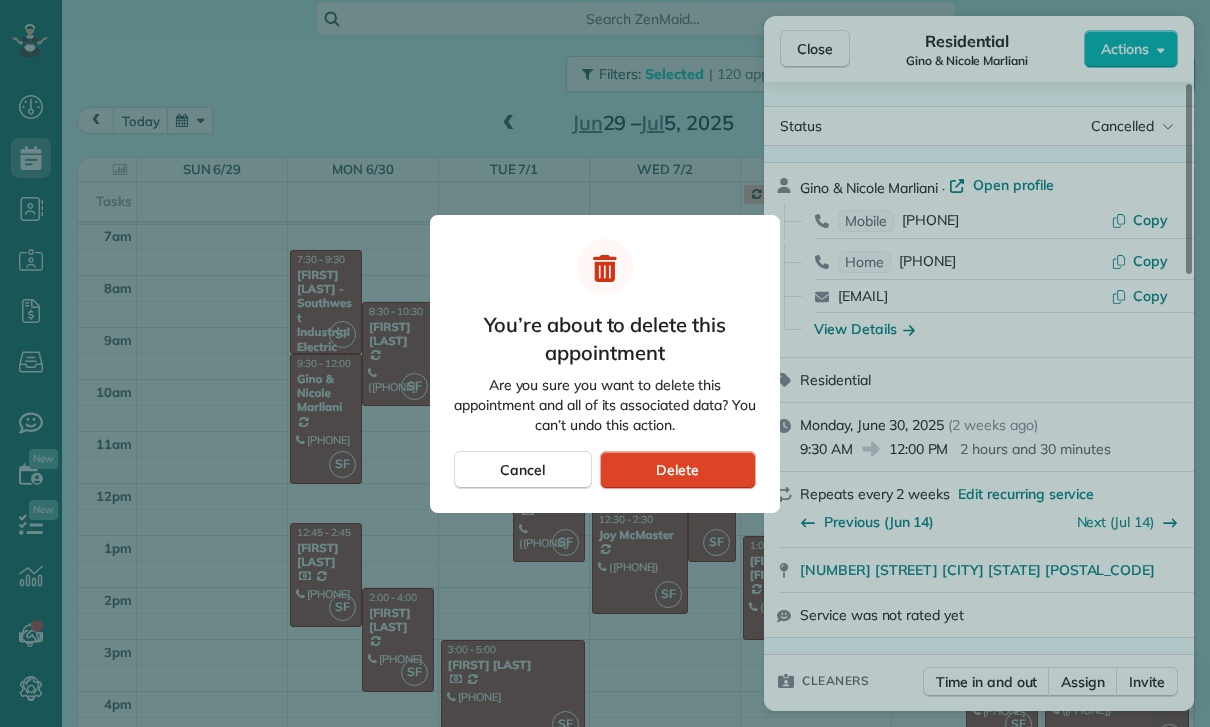click on "Delete" at bounding box center [678, 470] 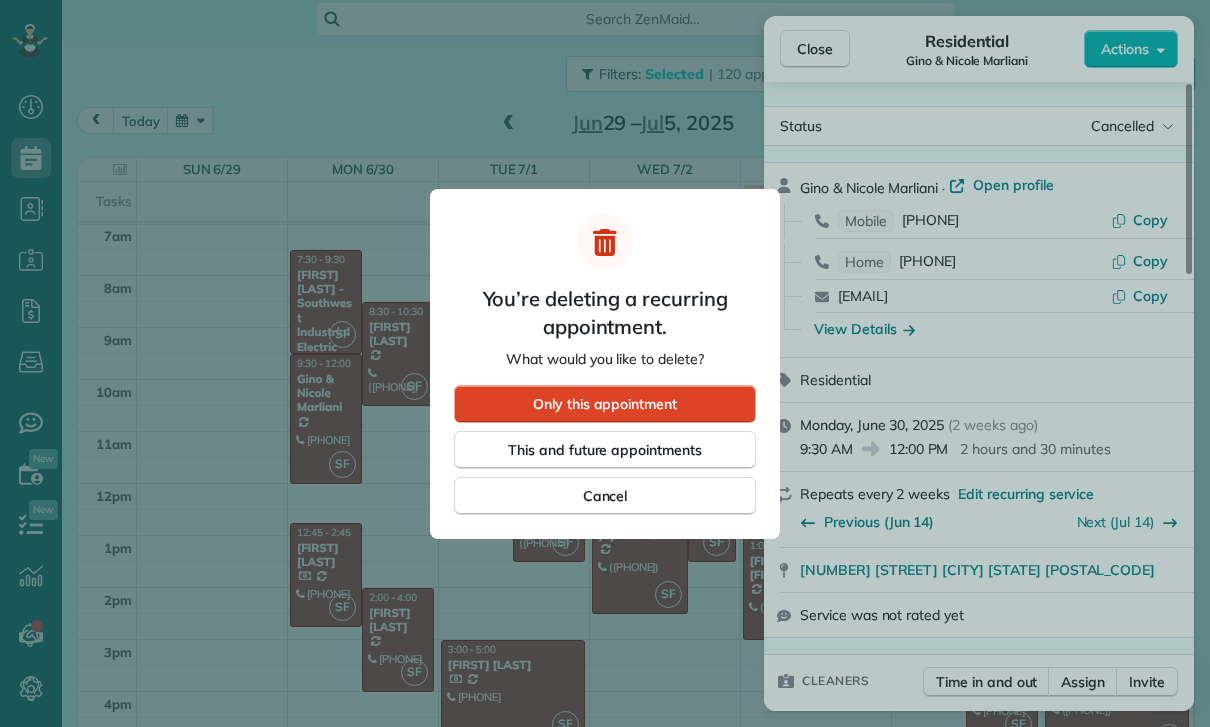 click on "Only this appointment" at bounding box center [605, 404] 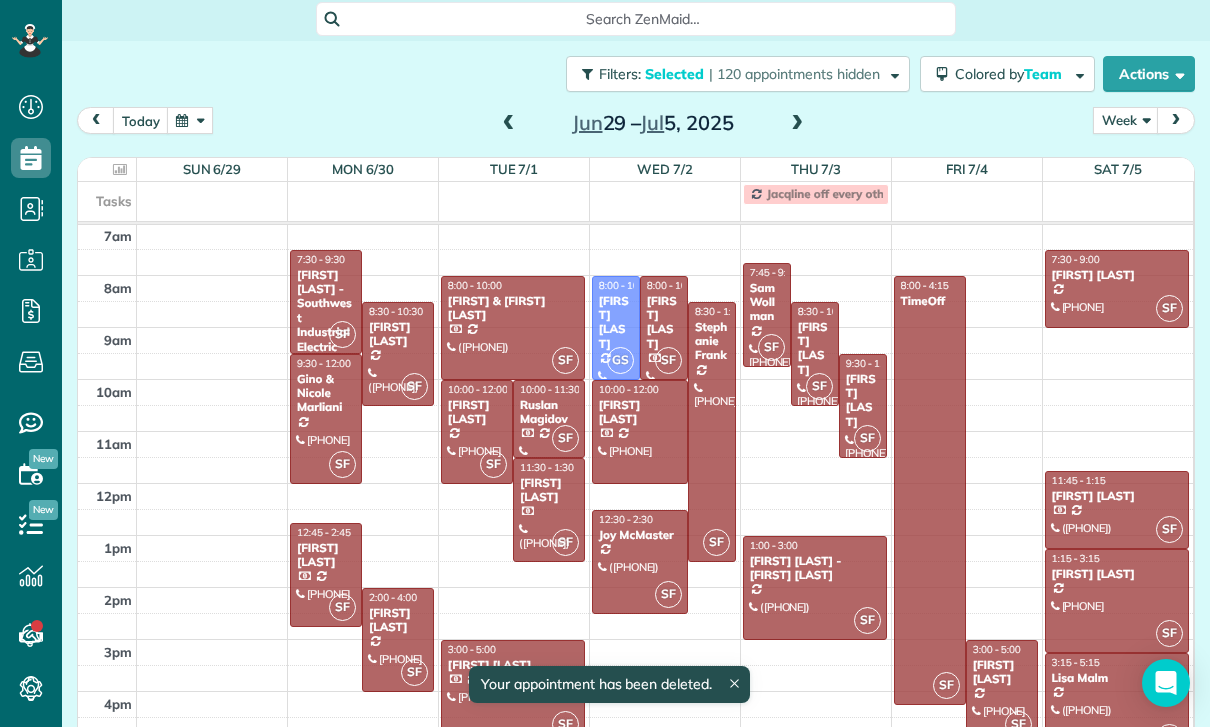 scroll, scrollTop: 157, scrollLeft: 0, axis: vertical 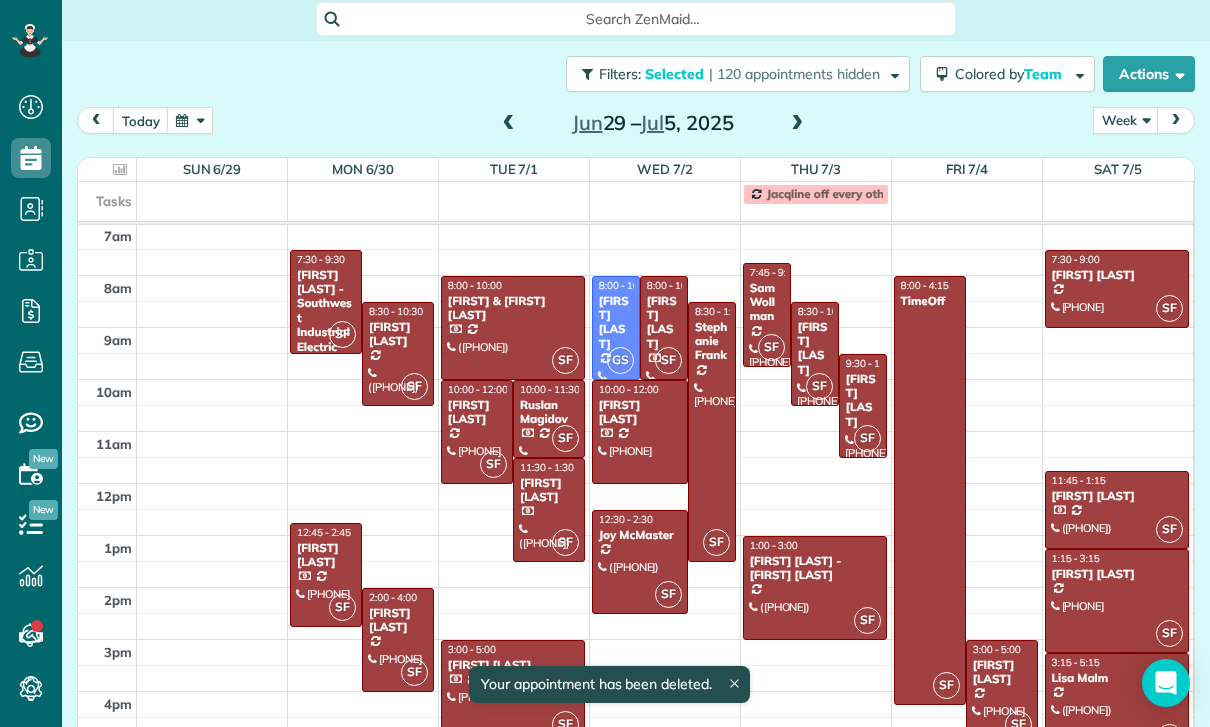 click at bounding box center [326, 575] 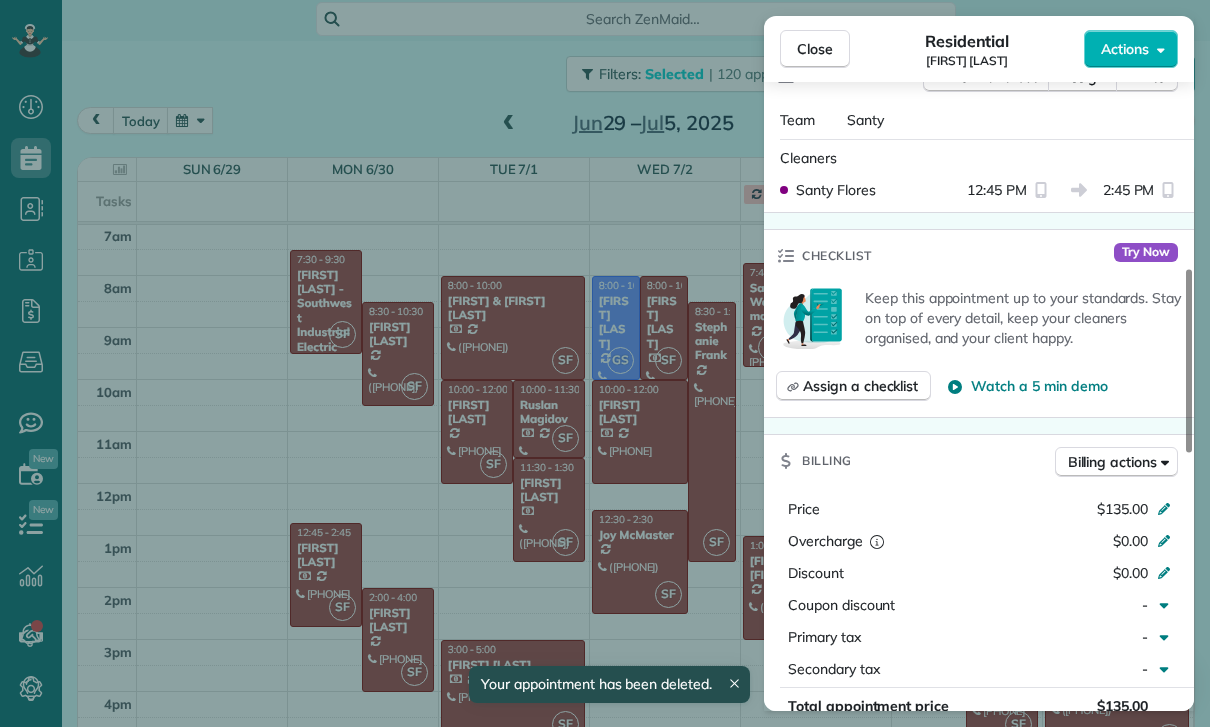 scroll, scrollTop: 788, scrollLeft: 0, axis: vertical 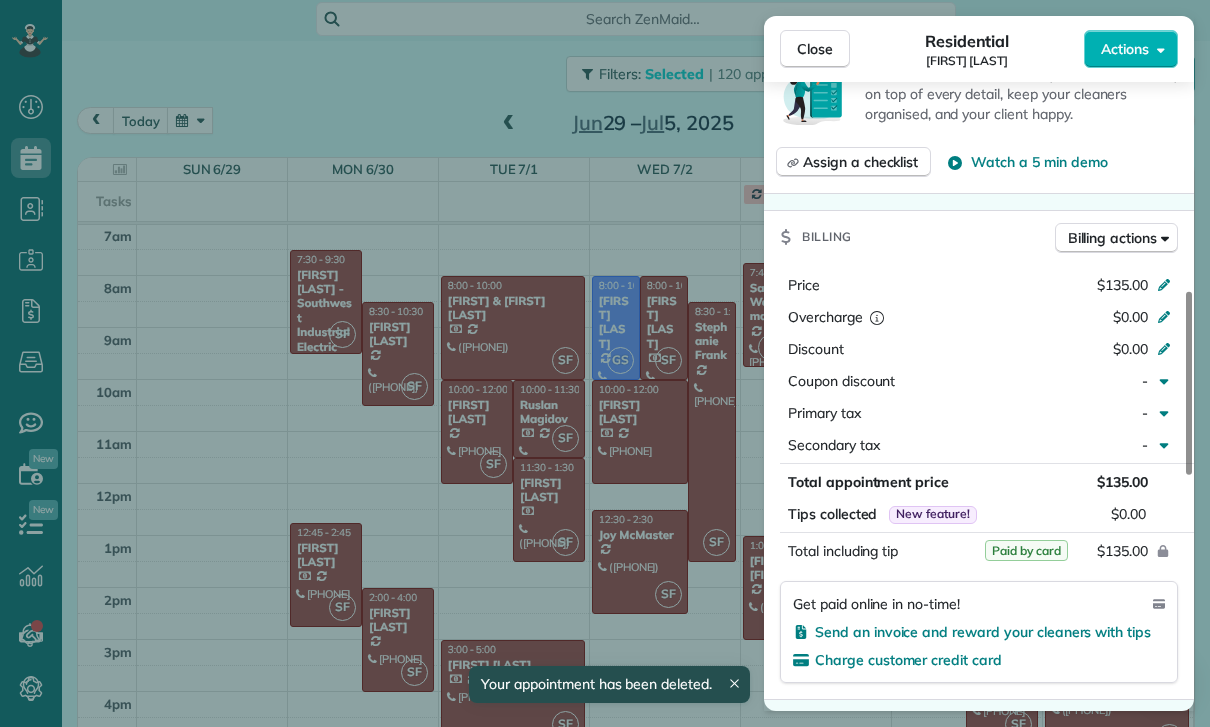 click on "Close Residential Lori Vincent Actions Status Yet to Confirm Lori Vincent · Open profile Mobile (818) 731-7547 Copy loradora1@yahoo.com Copy View Details Residential Monday, June 30, 2025 ( 2 weeks ago ) 12:45 PM 2:45 PM 2 hours and 0 minutes Repeats every 4 weeks Edit recurring service Previous (May 31) Next (Jul 26) 13936 Califa St. Van Nuys CA 91401 Service was not rated yet Cleaners Time in and out Assign Invite Team Santy Cleaners Santy   Flores 12:45 PM 2:45 PM Checklist Try Now Keep this appointment up to your standards. Stay on top of every detail, keep your cleaners organised, and your client happy. Assign a checklist Watch a 5 min demo Billing Billing actions Price $135.00 Overcharge $0.00 Discount $0.00 Coupon discount - Primary tax - Secondary tax - Total appointment price $135.00 Tips collected New feature! $0.00 Paid by card Total including tip $135.00 Get paid online in no-time! Send an invoice and reward your cleaners with tips Charge customer credit card Appointment custom fields Key # - 0 0" at bounding box center (605, 363) 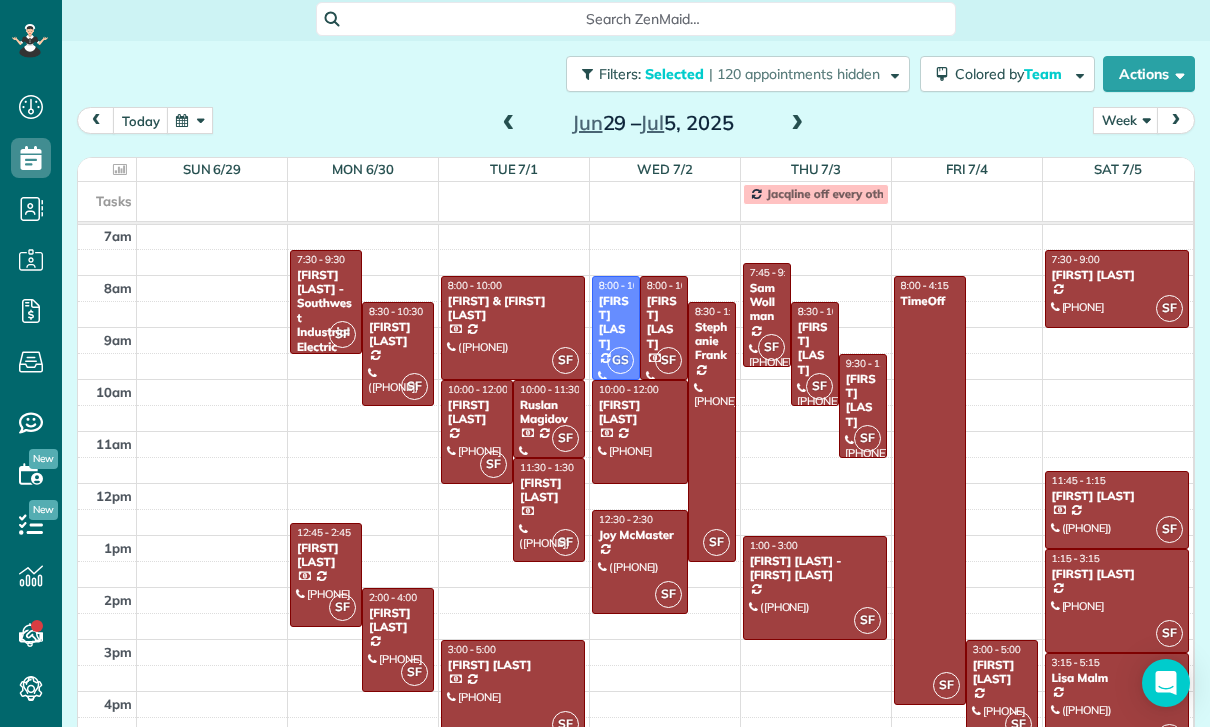 click at bounding box center [398, 640] 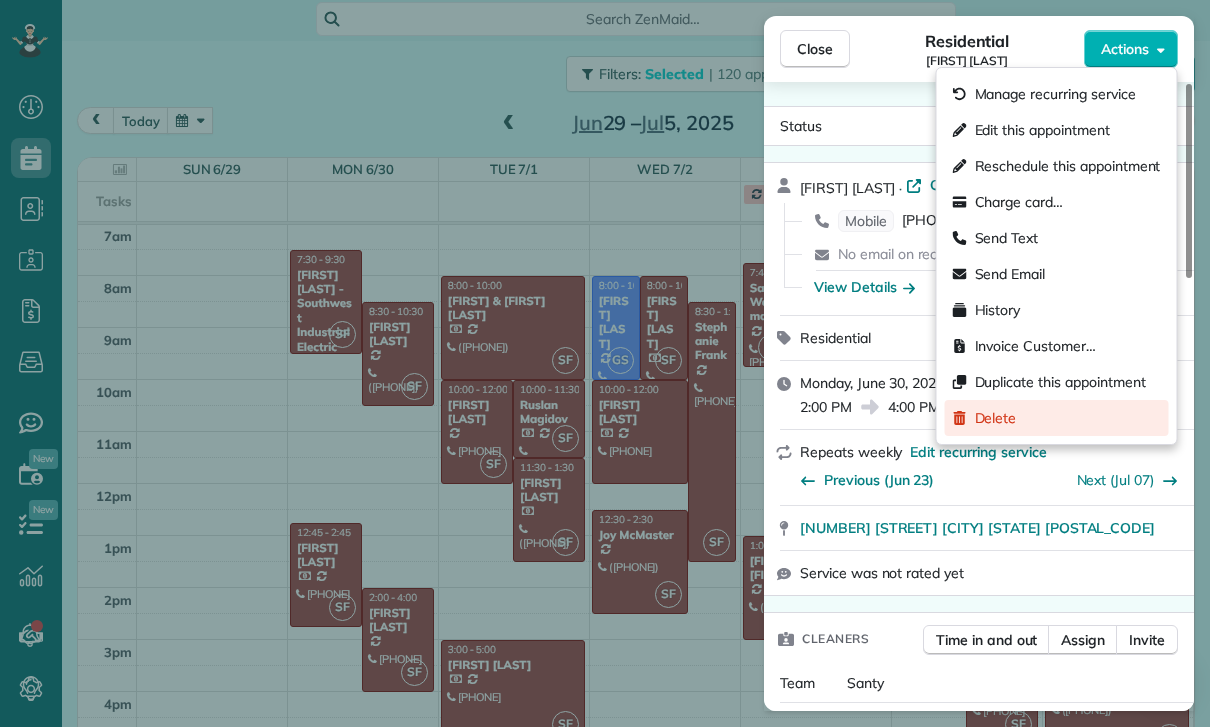 click on "Delete" at bounding box center (996, 418) 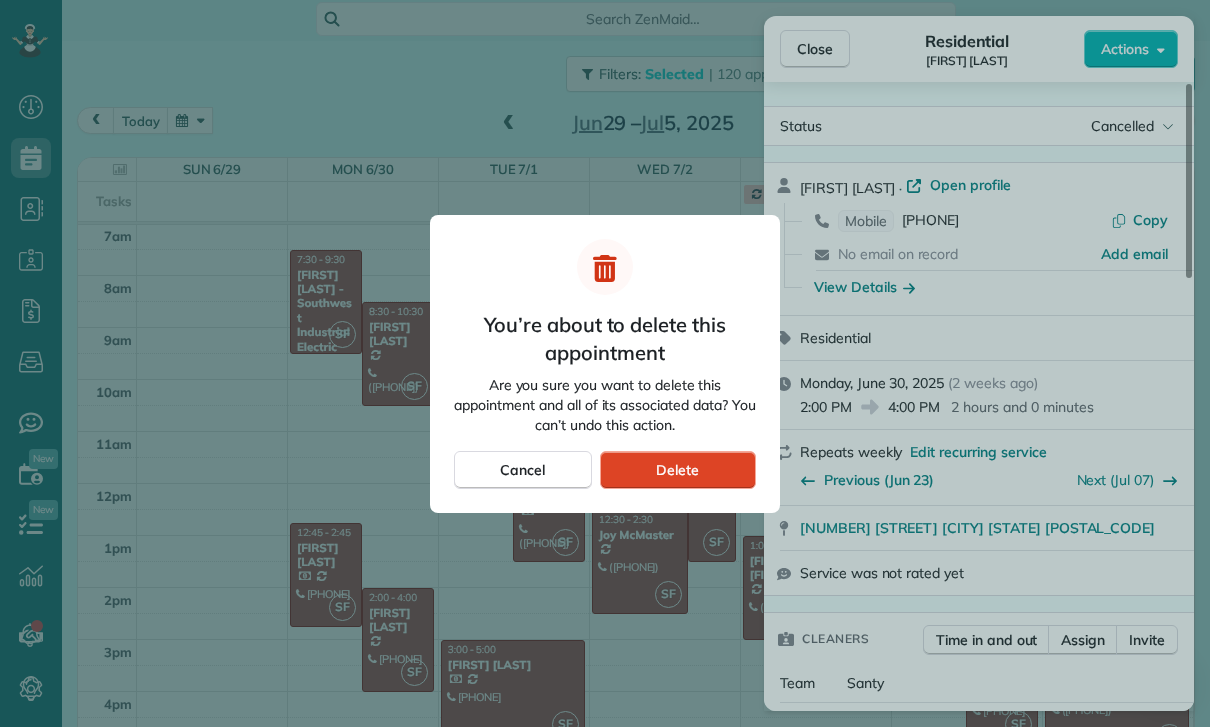click on "Delete" at bounding box center (677, 470) 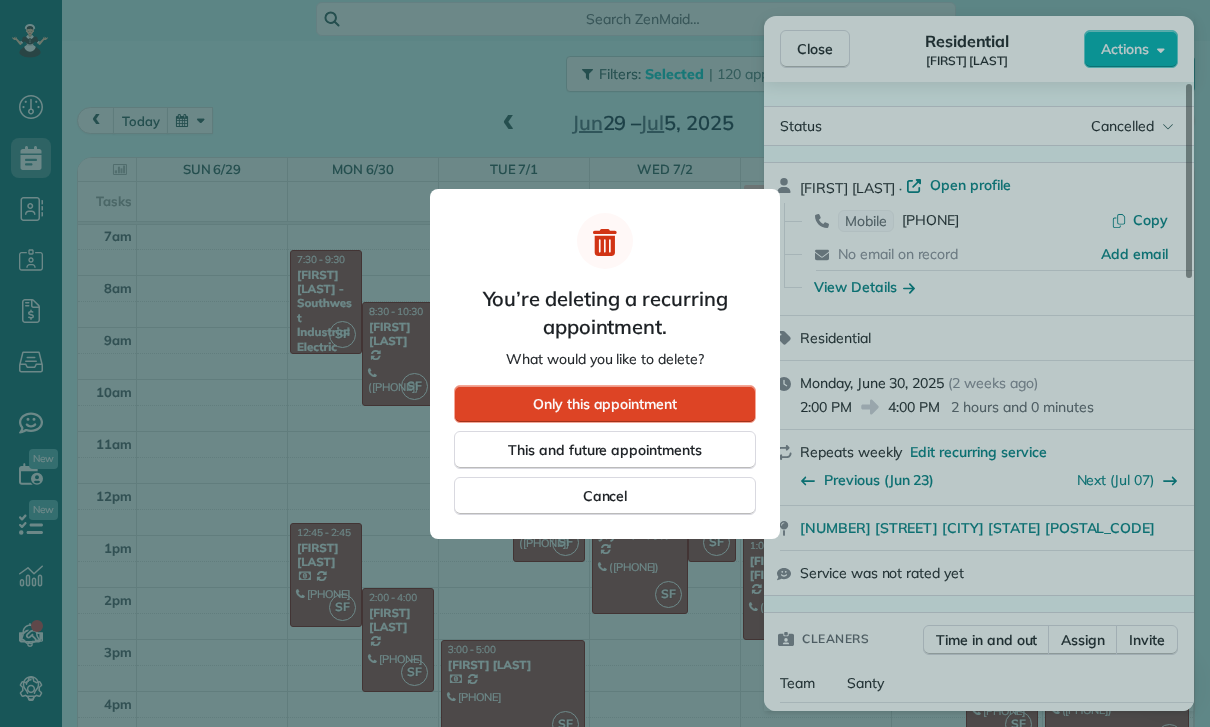 click on "Only this appointment" at bounding box center [605, 404] 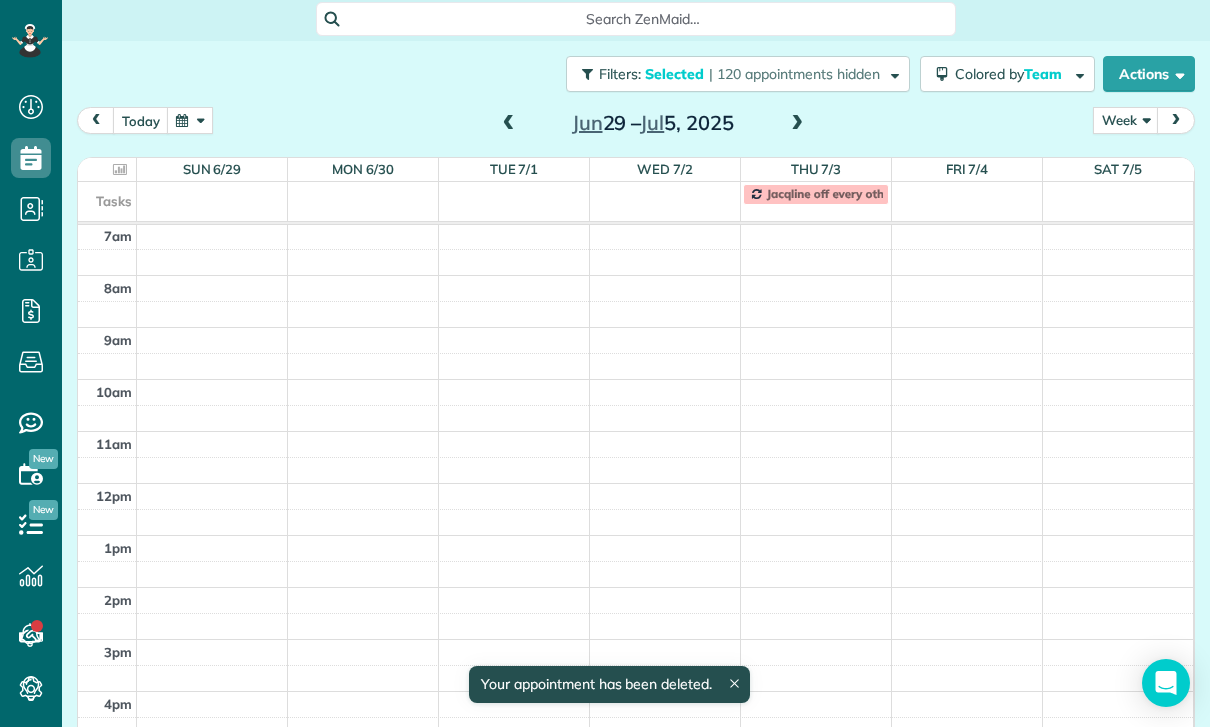 scroll, scrollTop: 157, scrollLeft: 0, axis: vertical 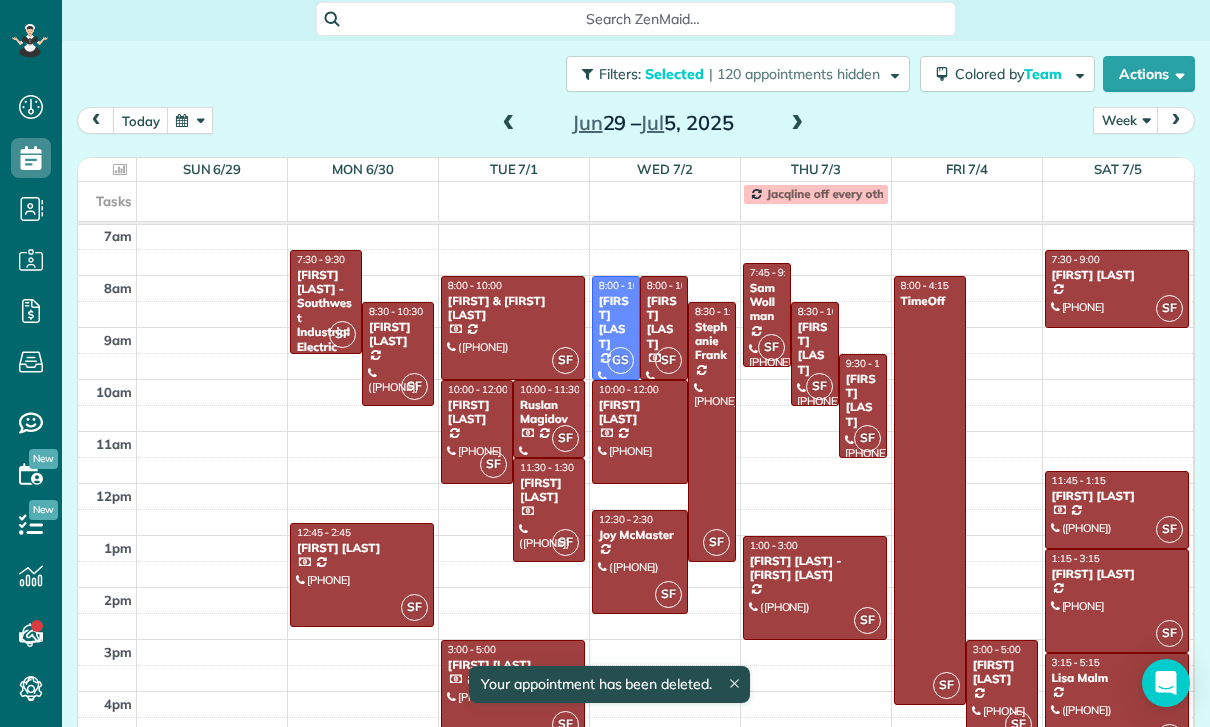 click at bounding box center [513, 328] 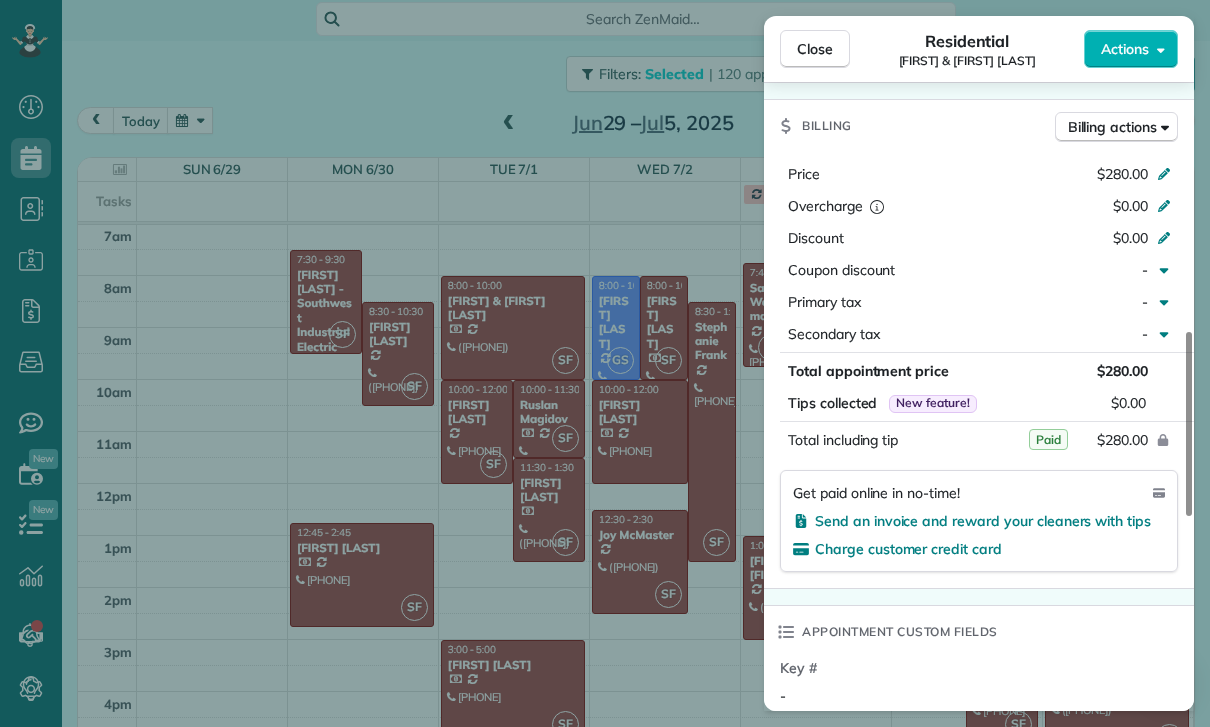 scroll, scrollTop: 943, scrollLeft: 0, axis: vertical 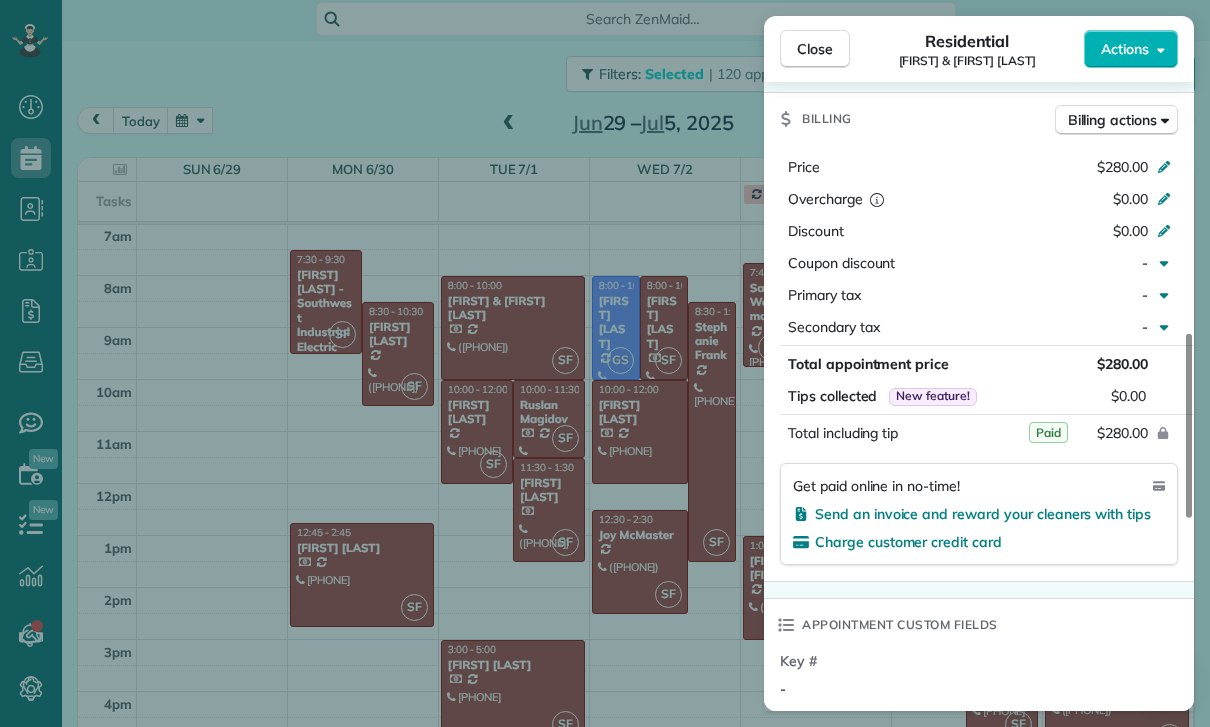 click on "Close Residential Brian & Valerie Albert Actions Status Confirmed Brian & Valerie Albert · Open profile Mobile (818) 261-6441 Copy Mobile (818) 694-1351 Copy No email on record Add email View Details Residential Tuesday, July 01, 2025 ( 2 weeks ago ) 8:00 AM 10:00 AM 2 hours and 0 minutes Repeats every 2 weeks Edit recurring service Next (Jul 17) 4456 Tobias Avenue Sherman Oaks CA 91403 Service was not rated yet Cleaners Time in and out Assign Invite Team Santy Cleaners Santy   Flores 8:00 AM 10:00 AM Checklist Try Now Keep this appointment up to your standards. Stay on top of every detail, keep your cleaners organised, and your client happy. Assign a checklist Watch a 5 min demo Billing Billing actions Price $280.00 Overcharge $0.00 Discount $0.00 Coupon discount - Primary tax - Secondary tax - Total appointment price $280.00 Tips collected New feature! $0.00 Paid Total including tip $280.00 Get paid online in no-time! Send an invoice and reward your cleaners with tips Charge customer credit card Key # - 1" at bounding box center (605, 363) 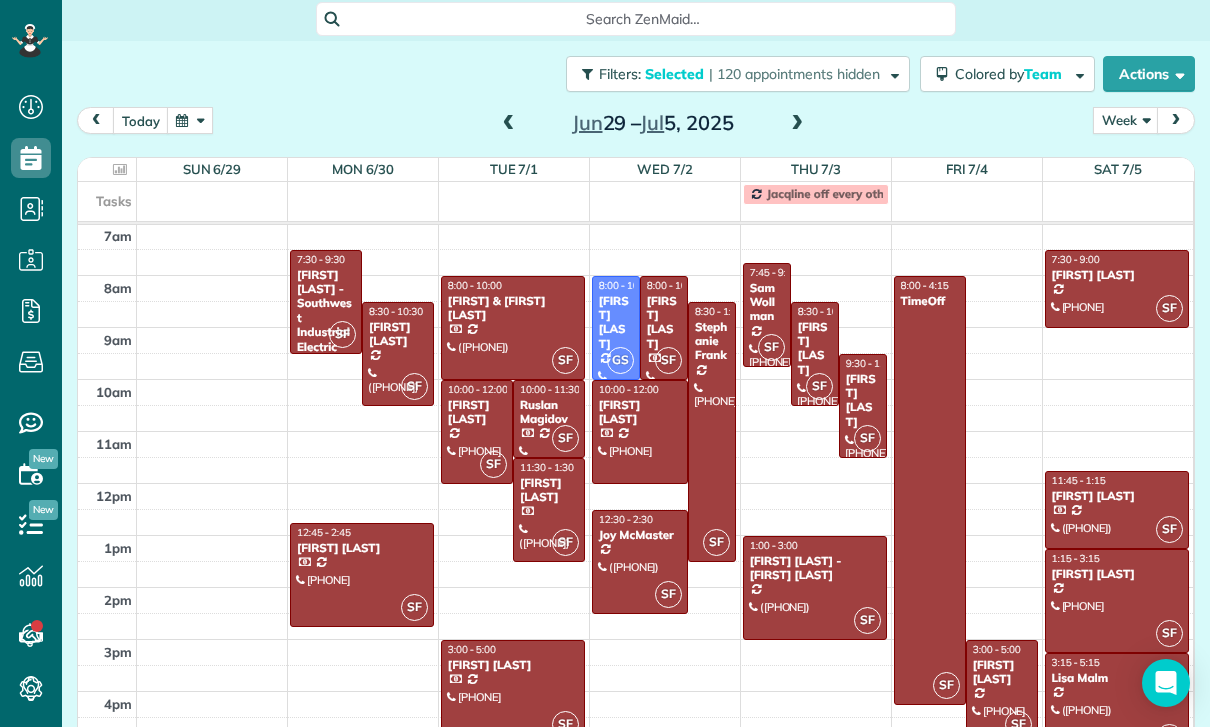 click on "[LAST] [LAST]" at bounding box center [477, 412] 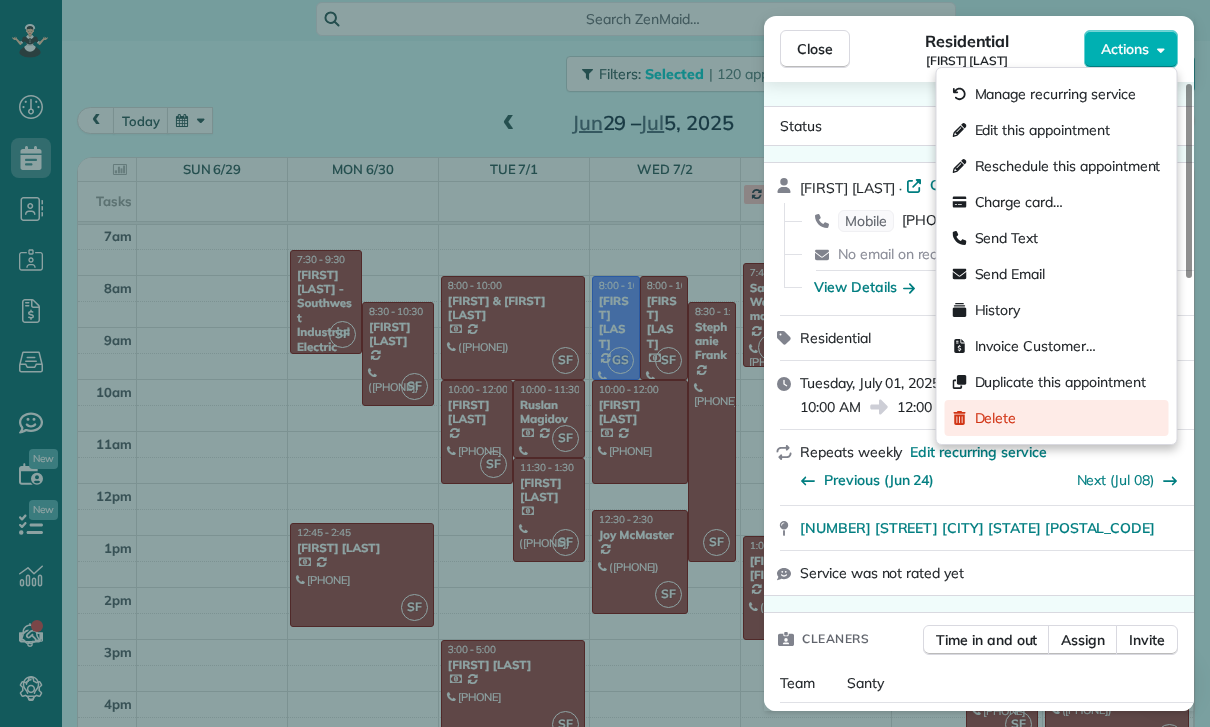 click on "Delete" at bounding box center (996, 418) 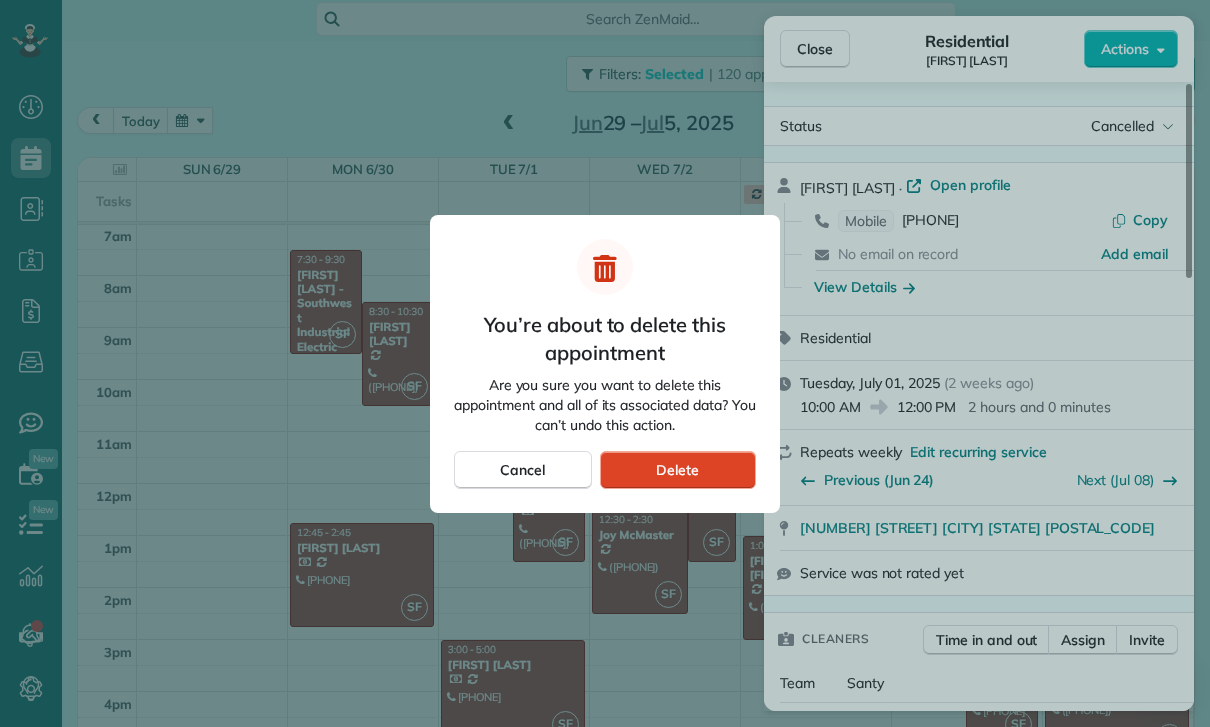 click on "Delete" at bounding box center (677, 470) 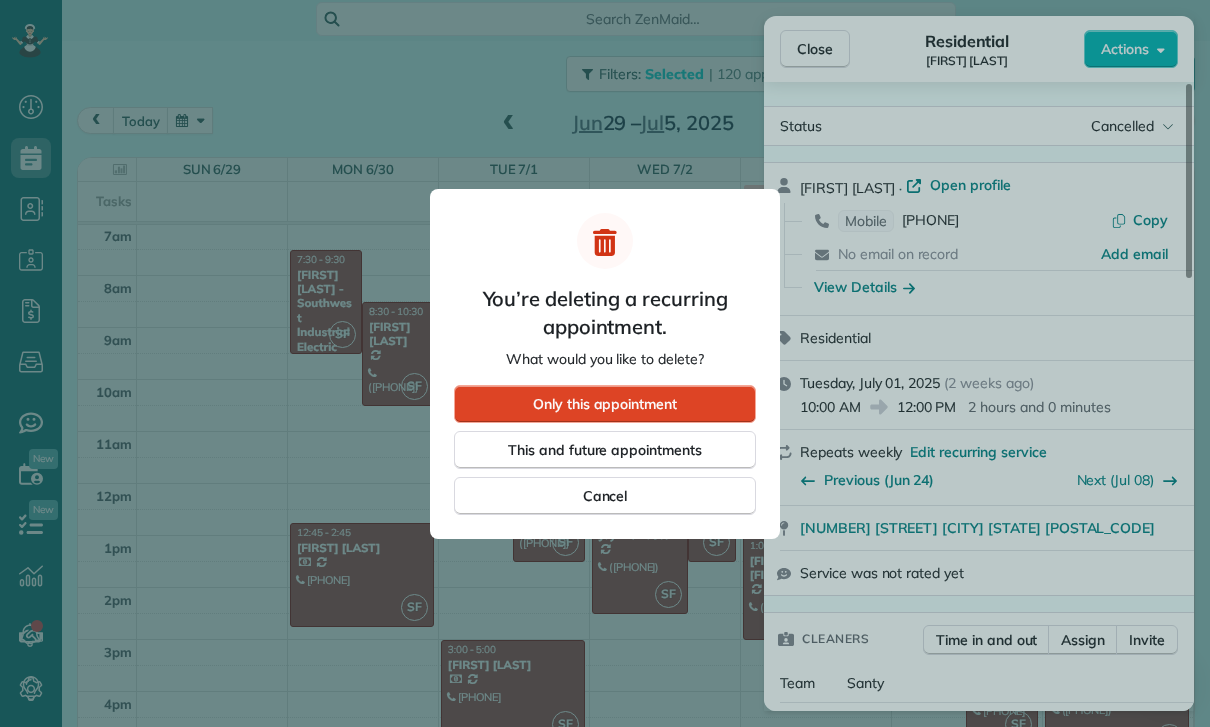 click on "Only this appointment" at bounding box center [605, 404] 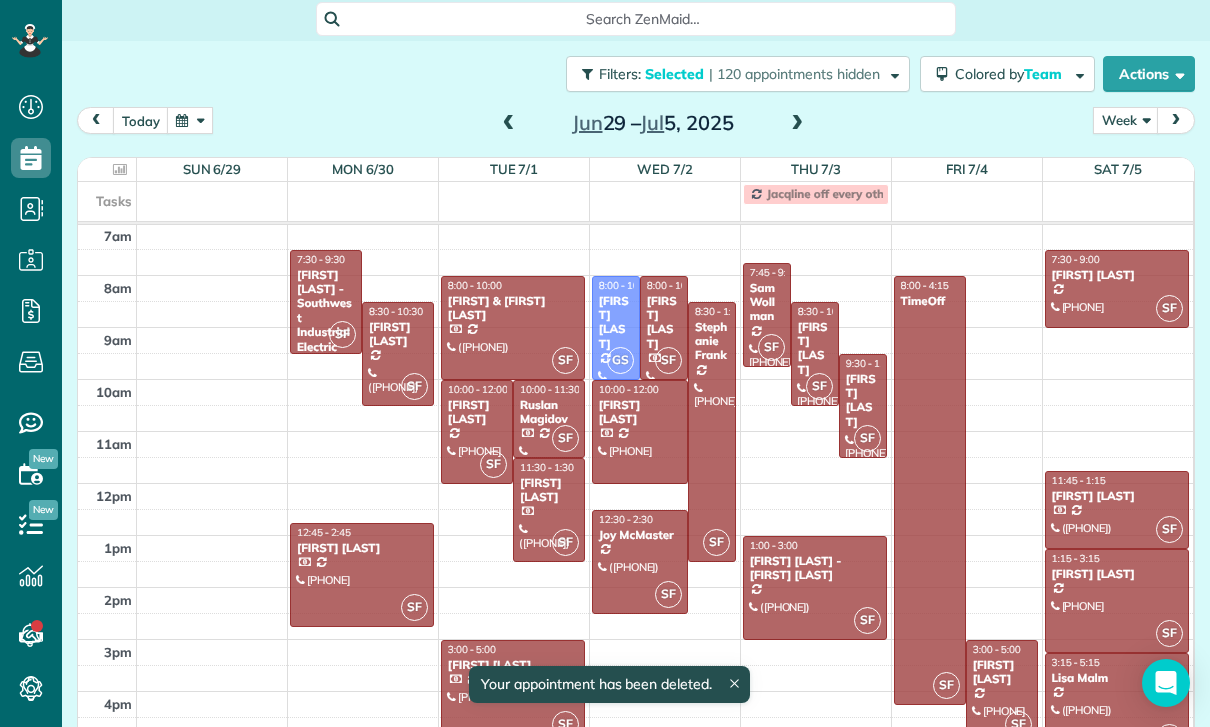 scroll, scrollTop: 157, scrollLeft: 0, axis: vertical 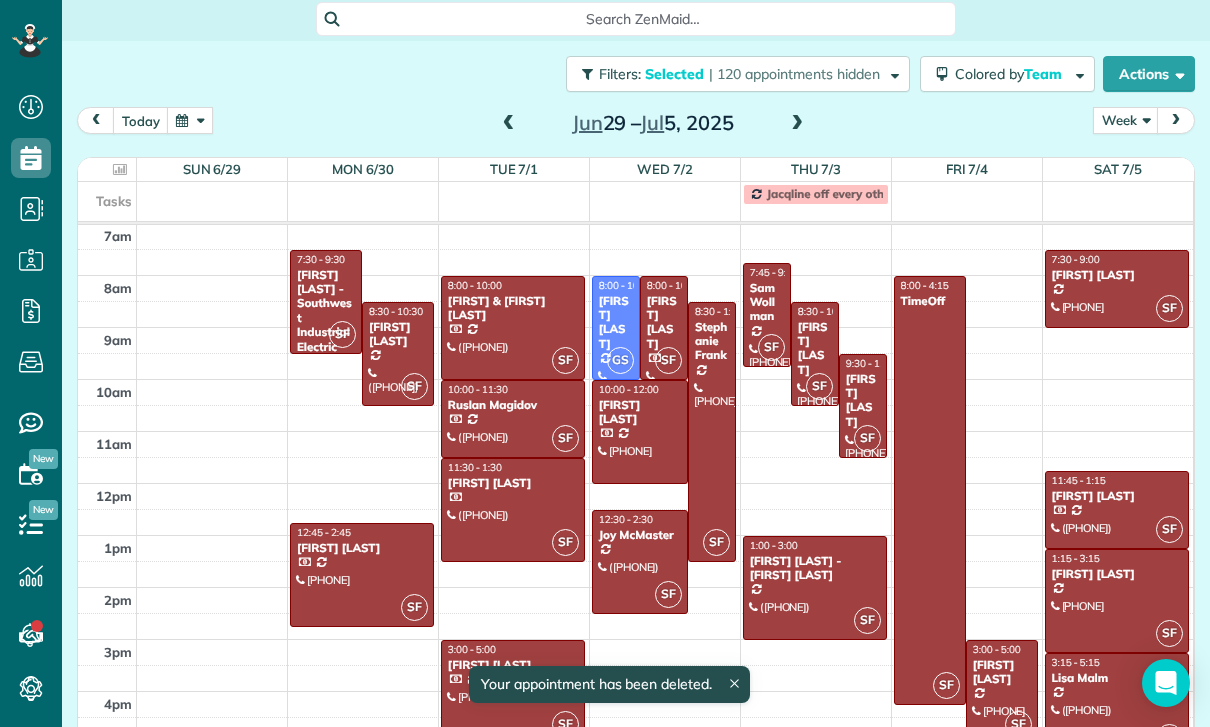 click at bounding box center (513, 510) 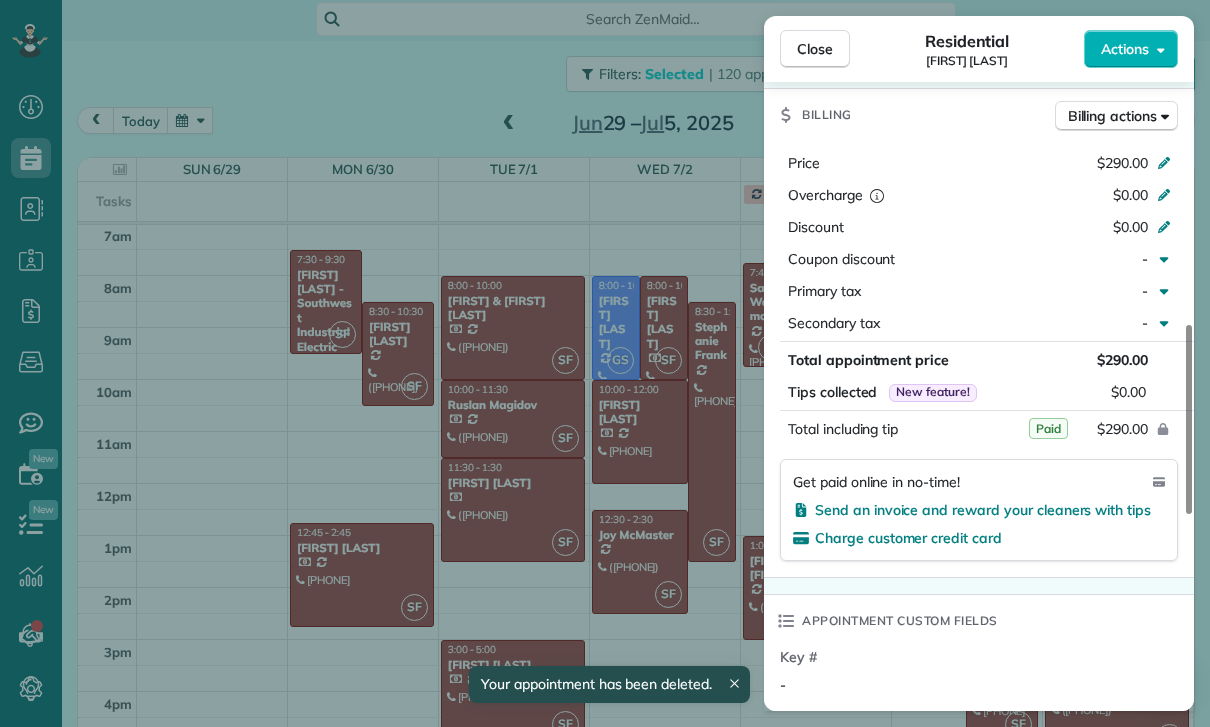 scroll, scrollTop: 886, scrollLeft: 0, axis: vertical 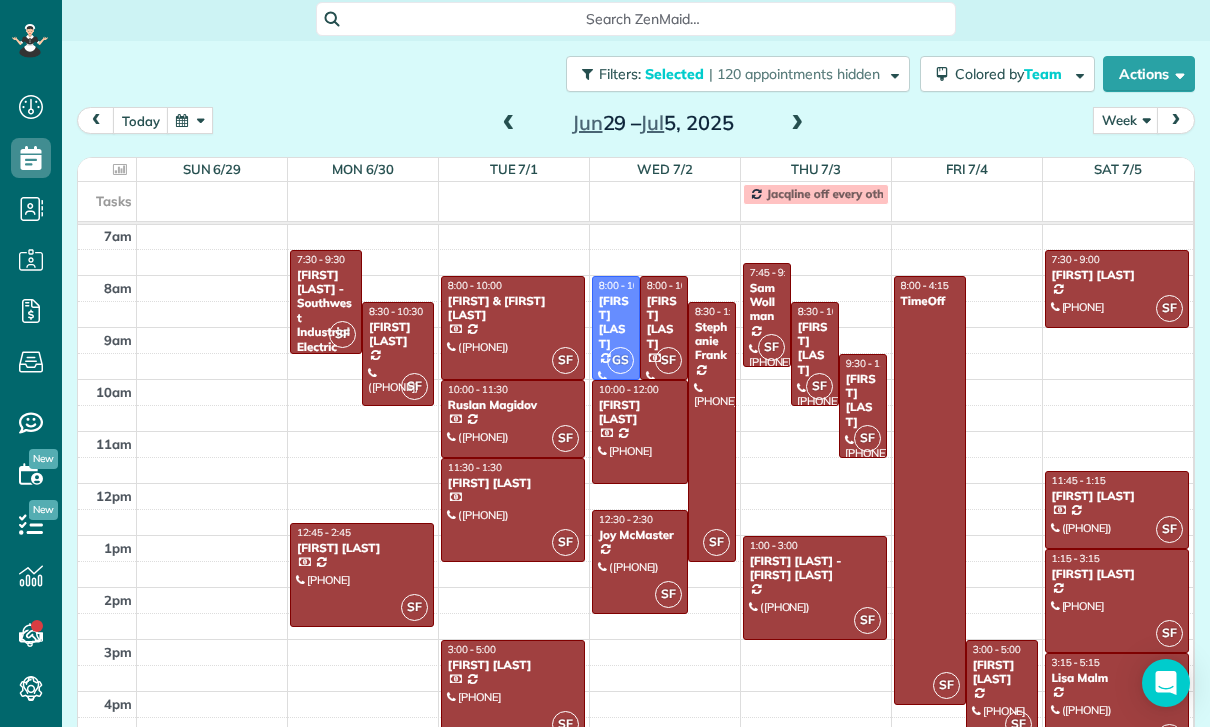 click on "Ruslan Magidov" at bounding box center [513, 405] 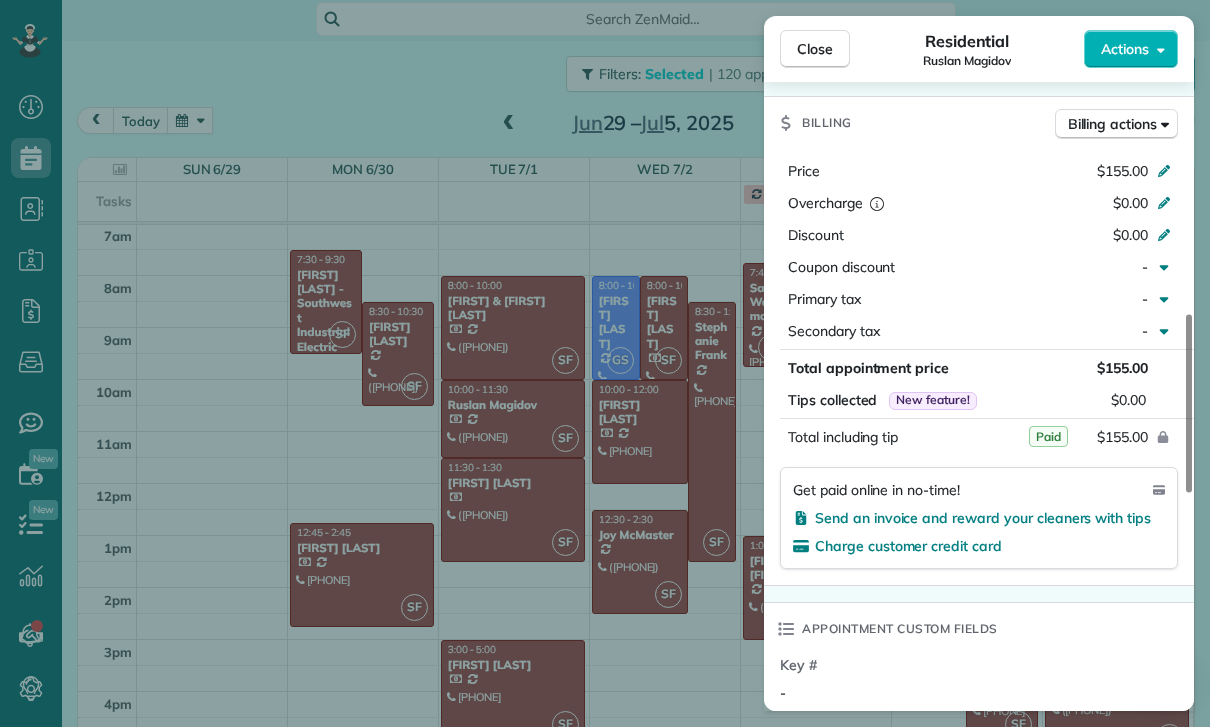 scroll, scrollTop: 899, scrollLeft: 0, axis: vertical 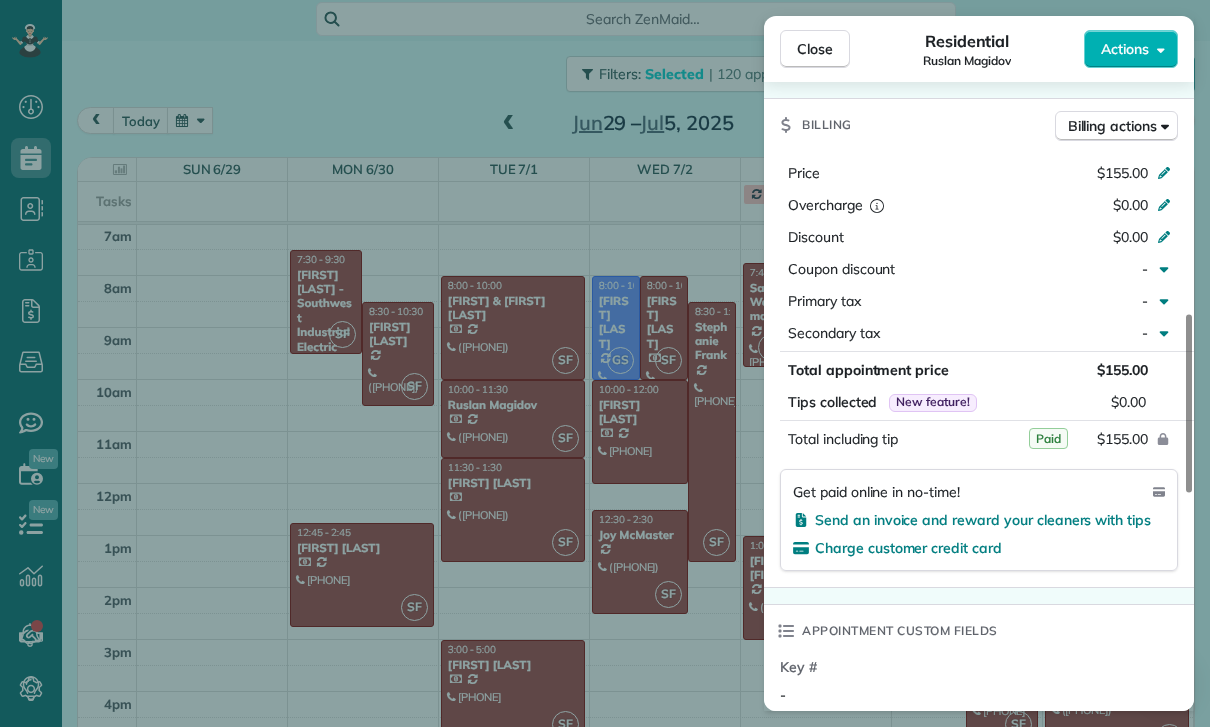 click on "Close Residential Ruslan Magidov Actions Status Yet to Confirm Ruslan Magidov · Open profile Mobile (323) 447-0815 Copy No email on record Add email View Details Residential Tuesday, July 01, 2025 ( 2 weeks ago ) 10:00 AM 11:30 AM 1 hours and 30 minutes Repeats every 2 weeks Edit recurring service Previous (Jun 17) Next (Jul 14) 7270 Hillside Ave Apt.101 Los Angeles ? 90046 Service was not rated yet Cleaners Time in and out Assign Invite Team Santy Cleaners Santy   Flores 10:00 AM 11:30 AM Checklist Try Now Keep this appointment up to your standards. Stay on top of every detail, keep your cleaners organised, and your client happy. Assign a checklist Watch a 5 min demo Billing Billing actions Price $155.00 Overcharge $0.00 Discount $0.00 Coupon discount - Primary tax - Secondary tax - Total appointment price $155.00 Tips collected New feature! $0.00 Paid Total including tip $155.00 Get paid online in no-time! Send an invoice and reward your cleaners with tips Charge customer credit card Key # - Work items 1 1" at bounding box center [605, 363] 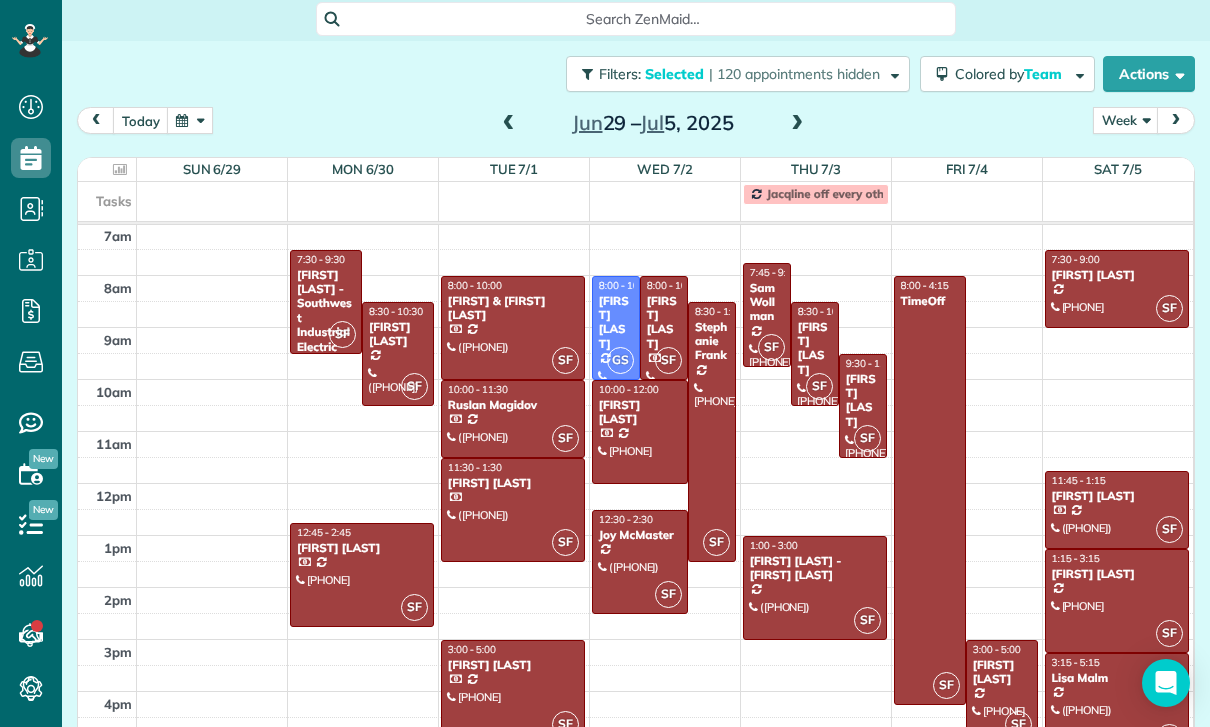 click on "John Muggridge" at bounding box center (513, 665) 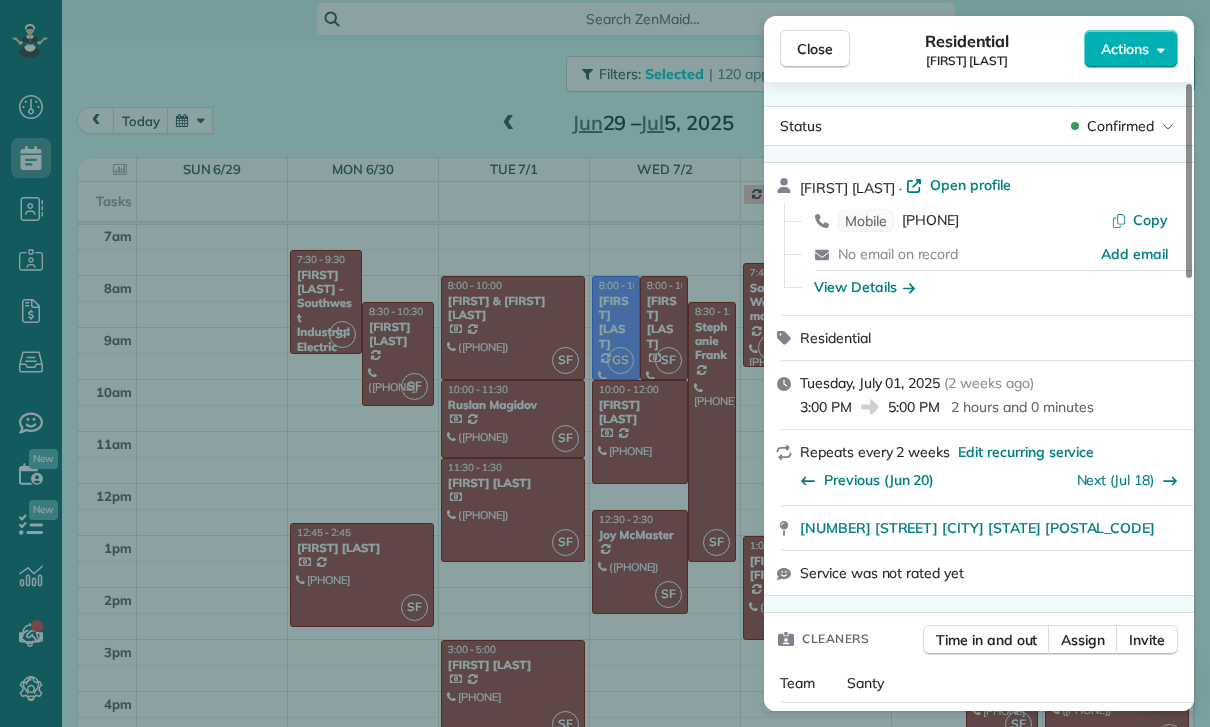 click on "Close Residential John Muggridge Actions Status Confirmed John Muggridge · Open profile Mobile (310) 463-7639 Copy No email on record Add email View Details Residential Tuesday, July 01, 2025 ( 2 weeks ago ) 3:00 PM 5:00 PM 2 hours and 0 minutes Repeats every 2 weeks Edit recurring service Previous (Jun 20) Next (Jul 18) 4205 Kester Avenue Sherman Oaks CA 91403 Service was not rated yet Cleaners Time in and out Assign Invite Team Santy Cleaners Santy   Flores 3:00 PM 5:00 PM Checklist Try Now Keep this appointment up to your standards. Stay on top of every detail, keep your cleaners organised, and your client happy. Assign a checklist Watch a 5 min demo Billing Billing actions Price $180.00 Overcharge $0.00 Discount $0.00 Coupon discount - Primary tax - Secondary tax - Total appointment price $180.00 Tips collected New feature! $0.00 Paid Total including tip $180.00 Get paid online in no-time! Send an invoice and reward your cleaners with tips Charge customer credit card Appointment custom fields Key # Notes" at bounding box center (605, 363) 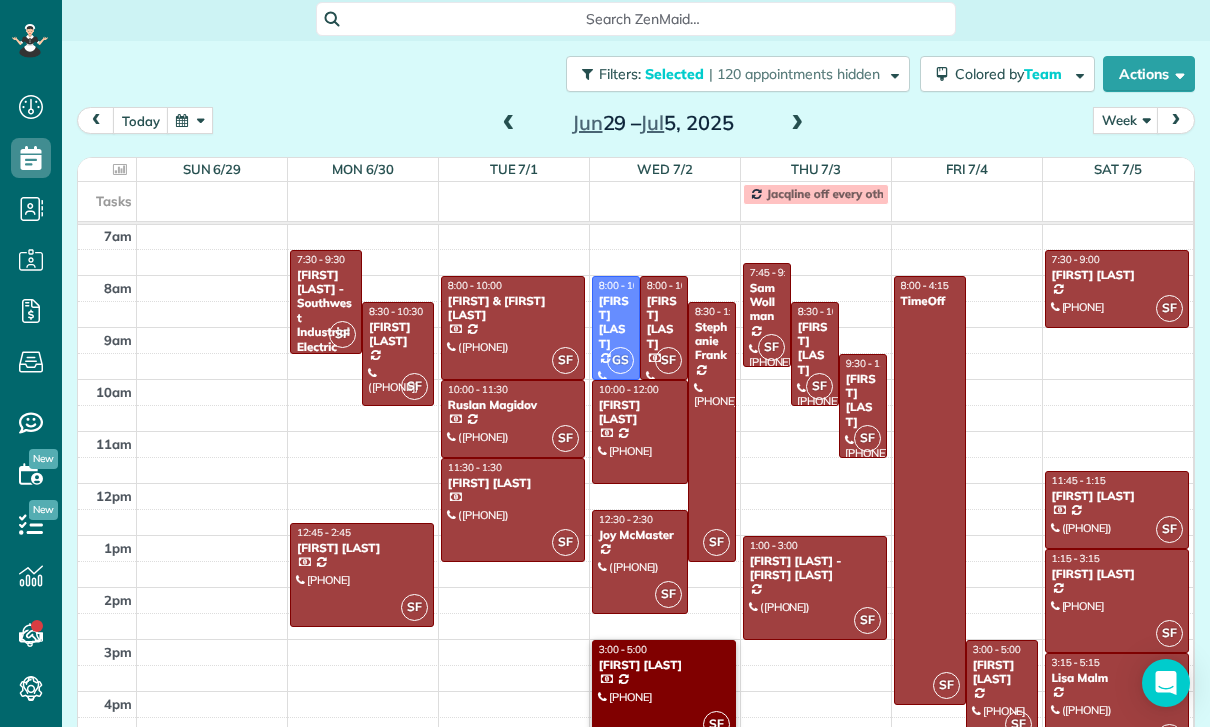 scroll, scrollTop: 157, scrollLeft: 0, axis: vertical 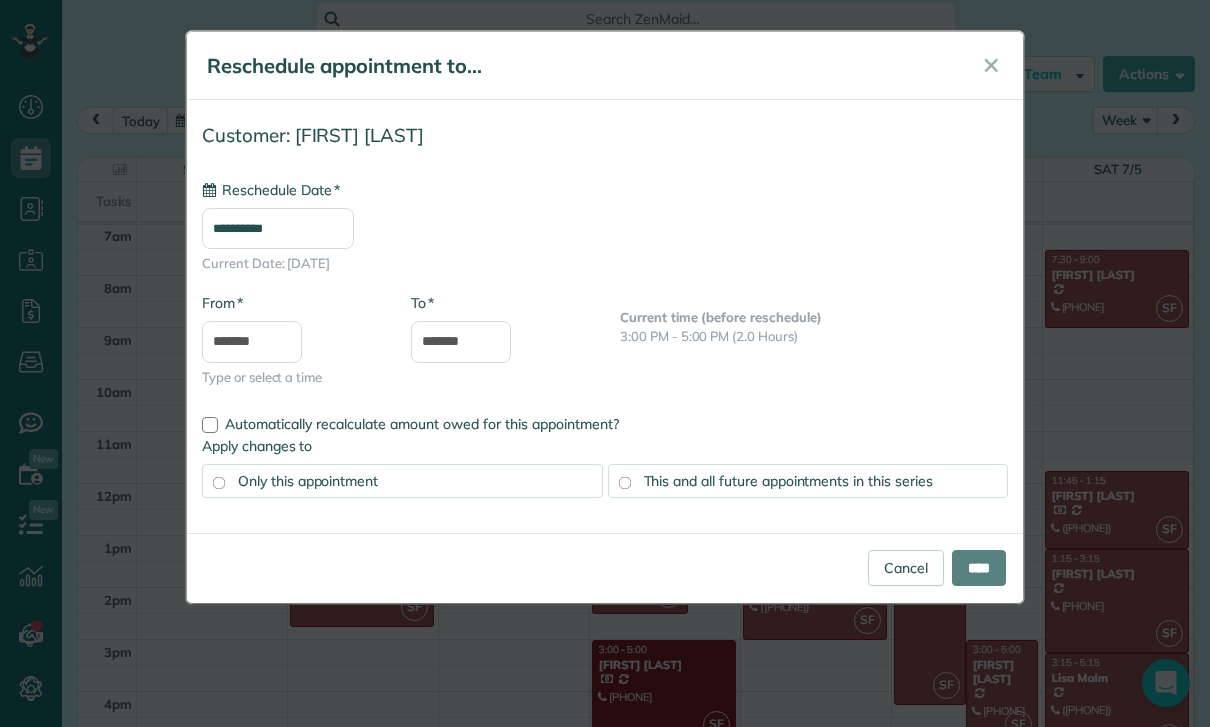 type on "**********" 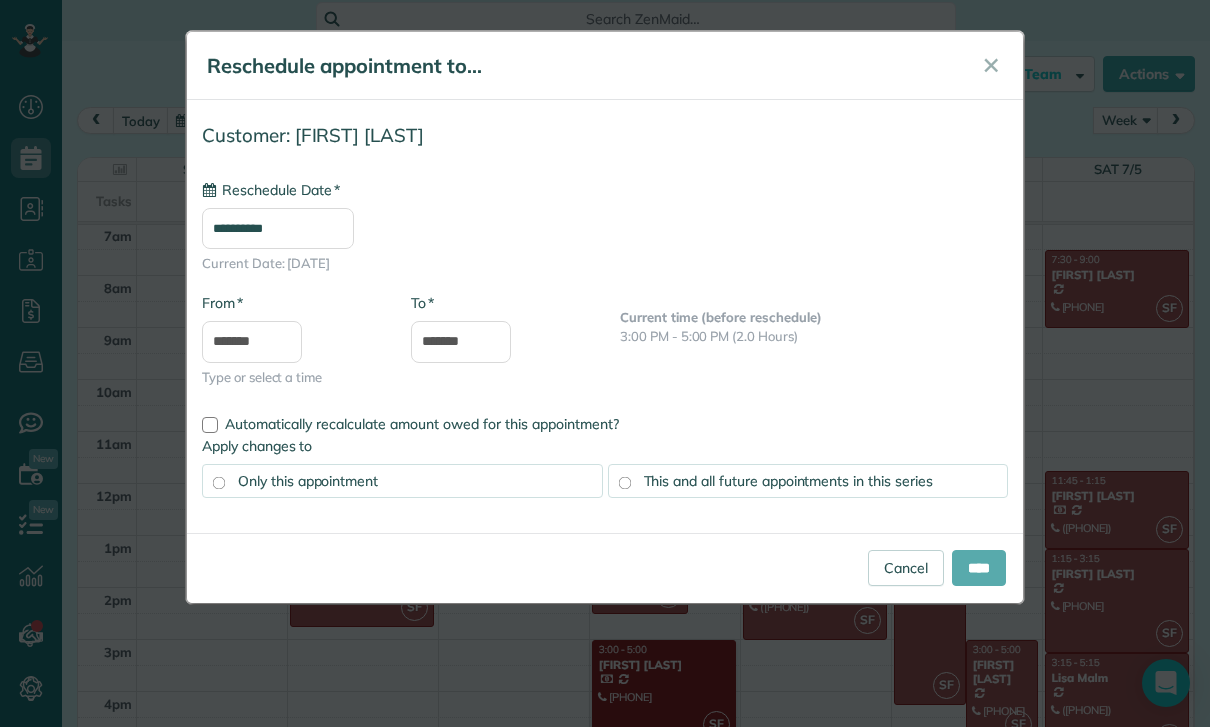click on "****" at bounding box center (979, 568) 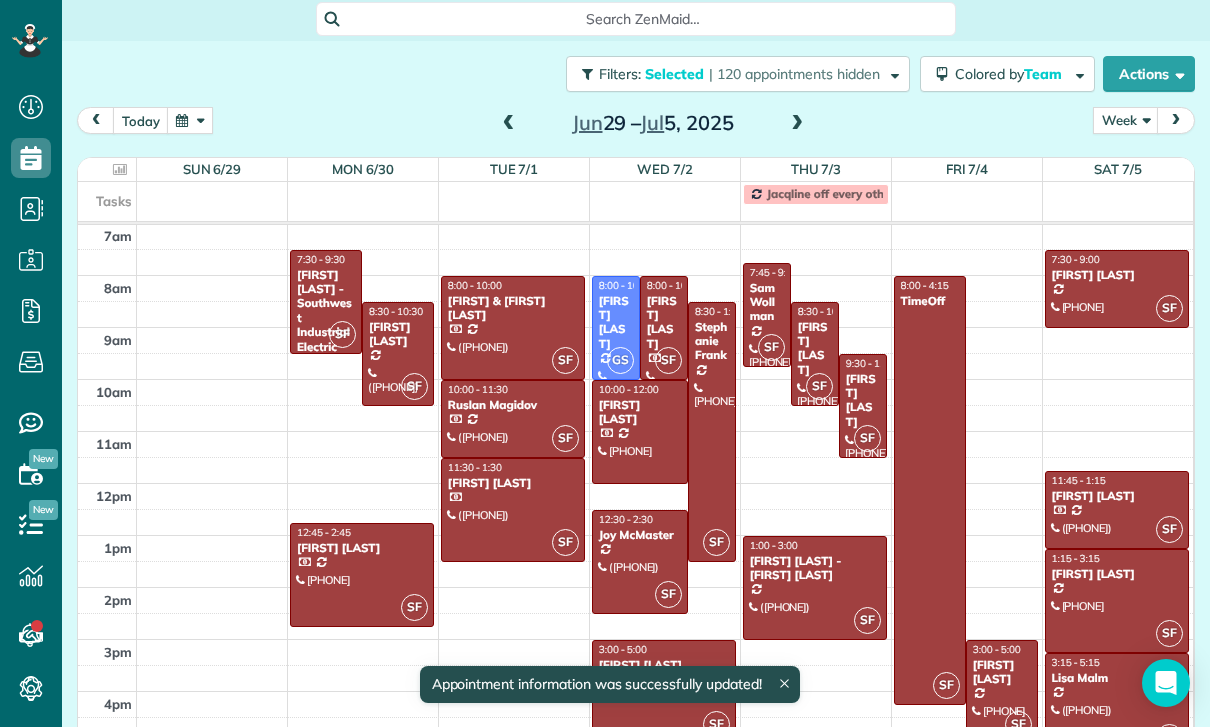 scroll, scrollTop: 157, scrollLeft: 0, axis: vertical 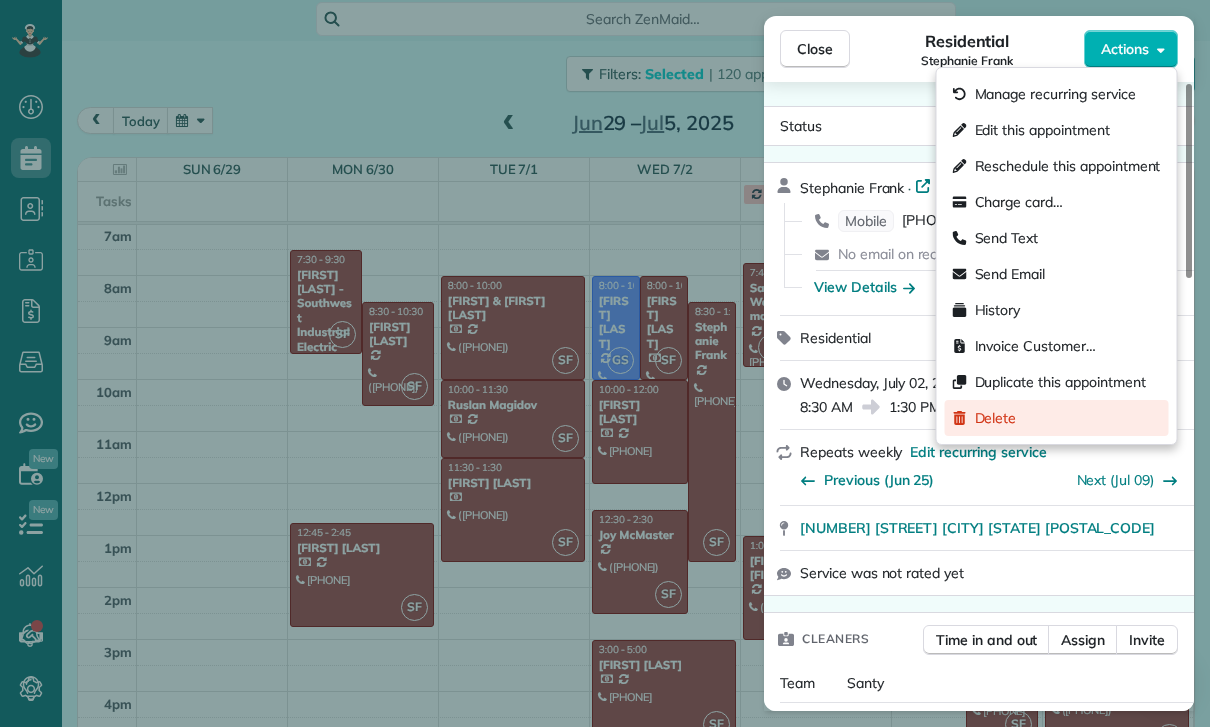 click on "Delete" at bounding box center (1057, 418) 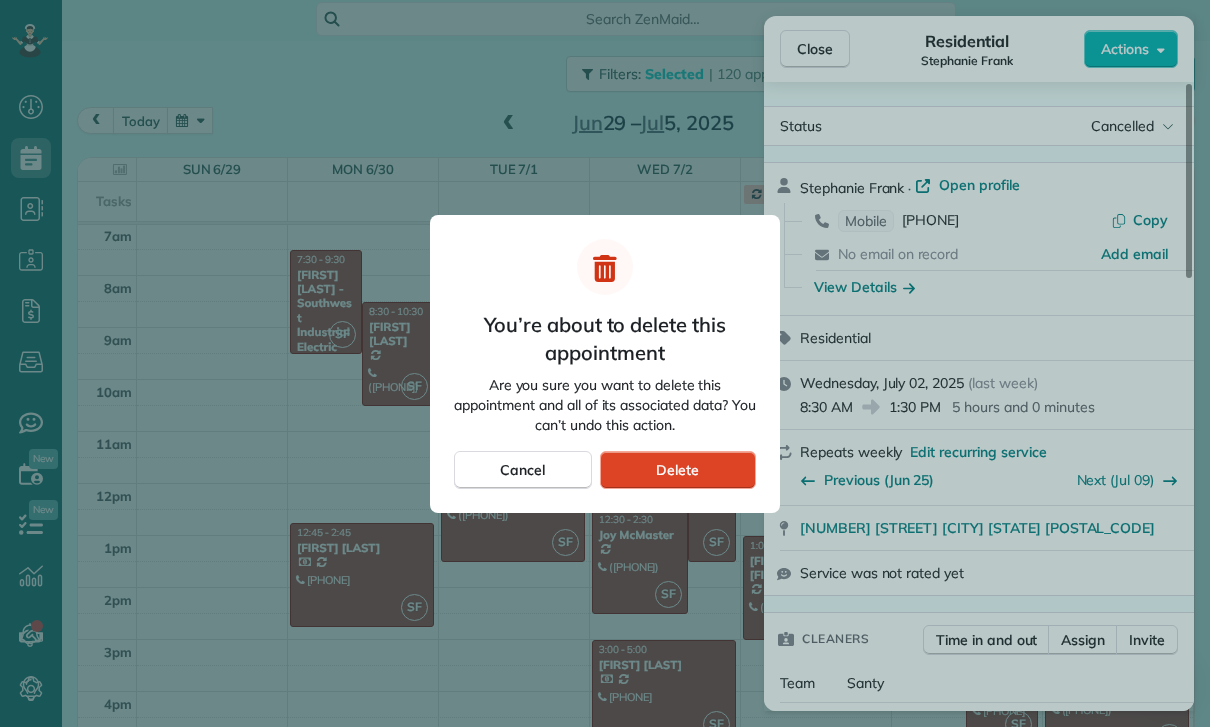 click on "Delete" at bounding box center [677, 470] 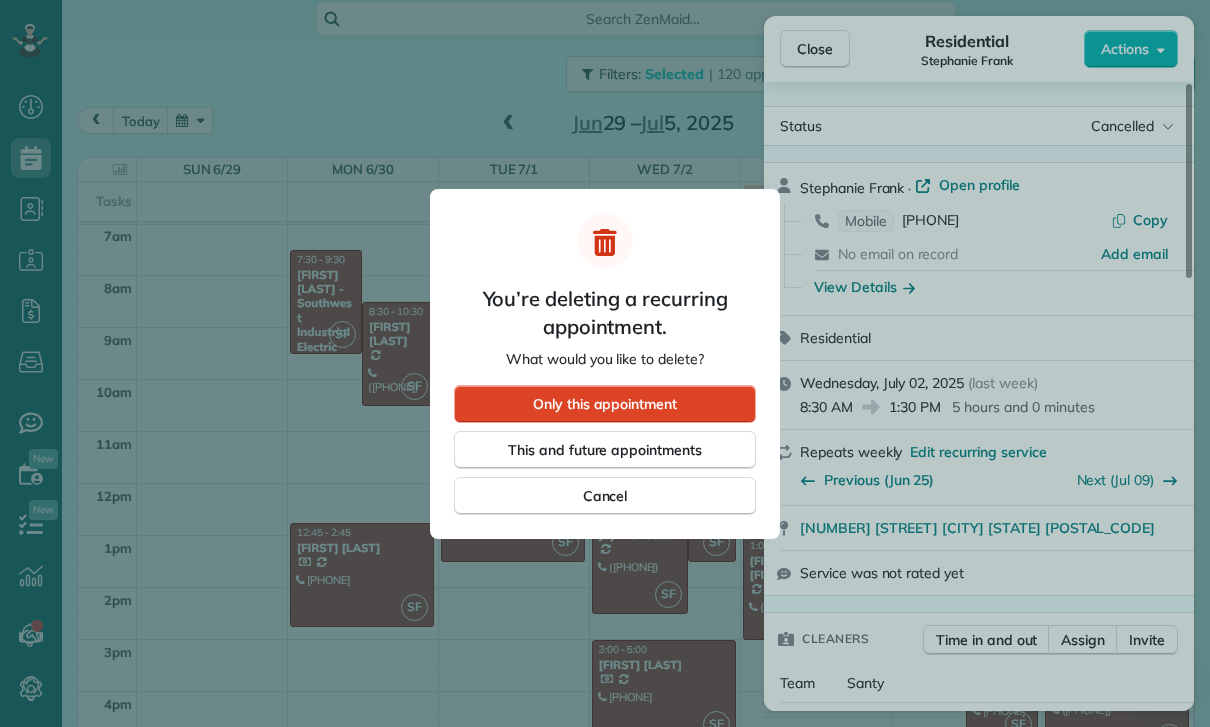 click on "Only this appointment" at bounding box center [605, 404] 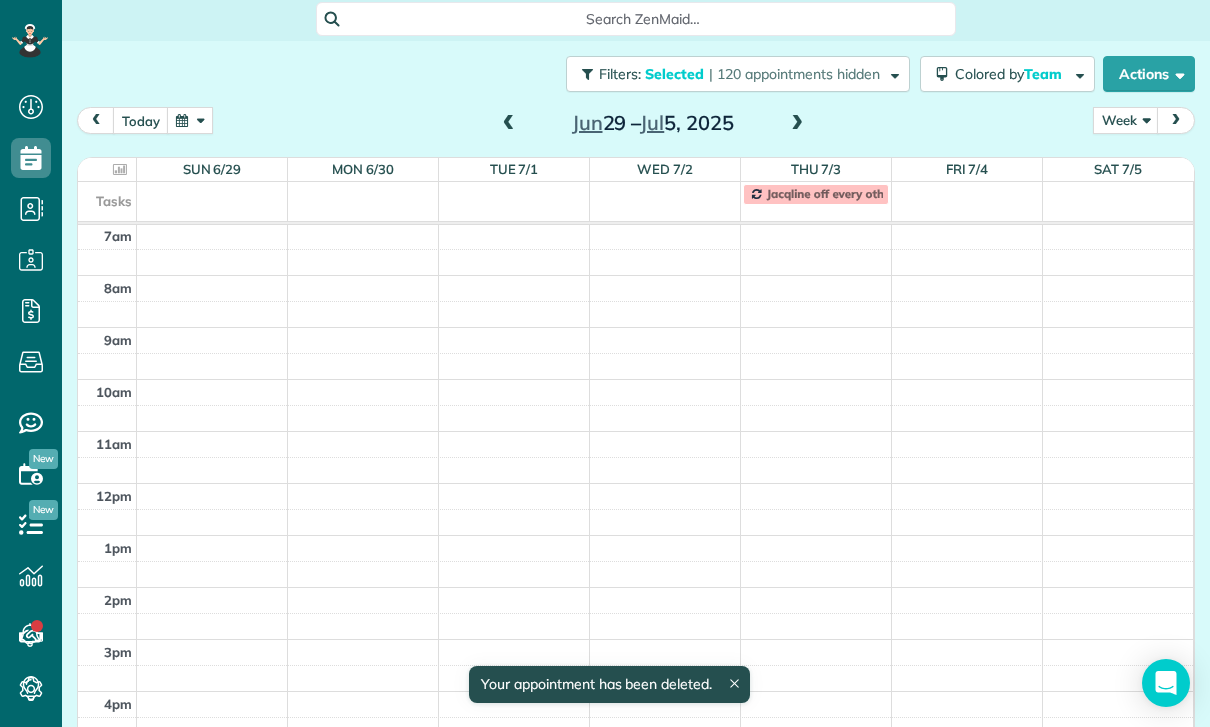 scroll, scrollTop: 157, scrollLeft: 0, axis: vertical 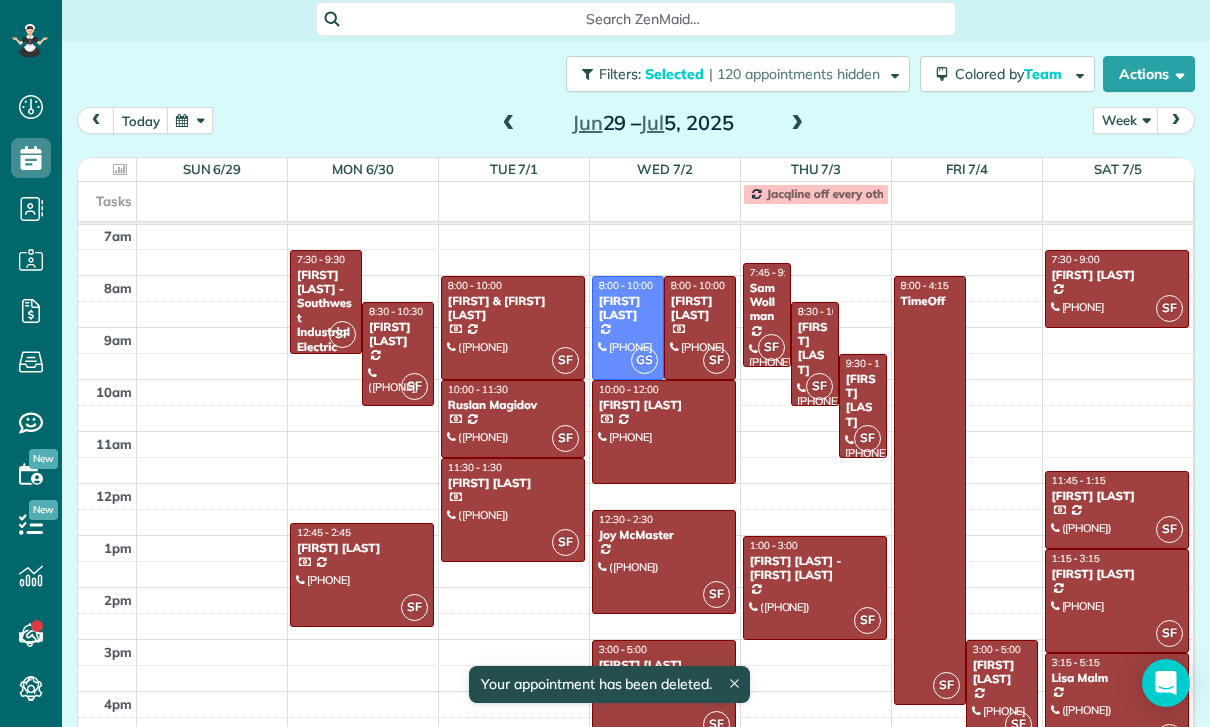 click on "Karine Arabatlian" at bounding box center (700, 308) 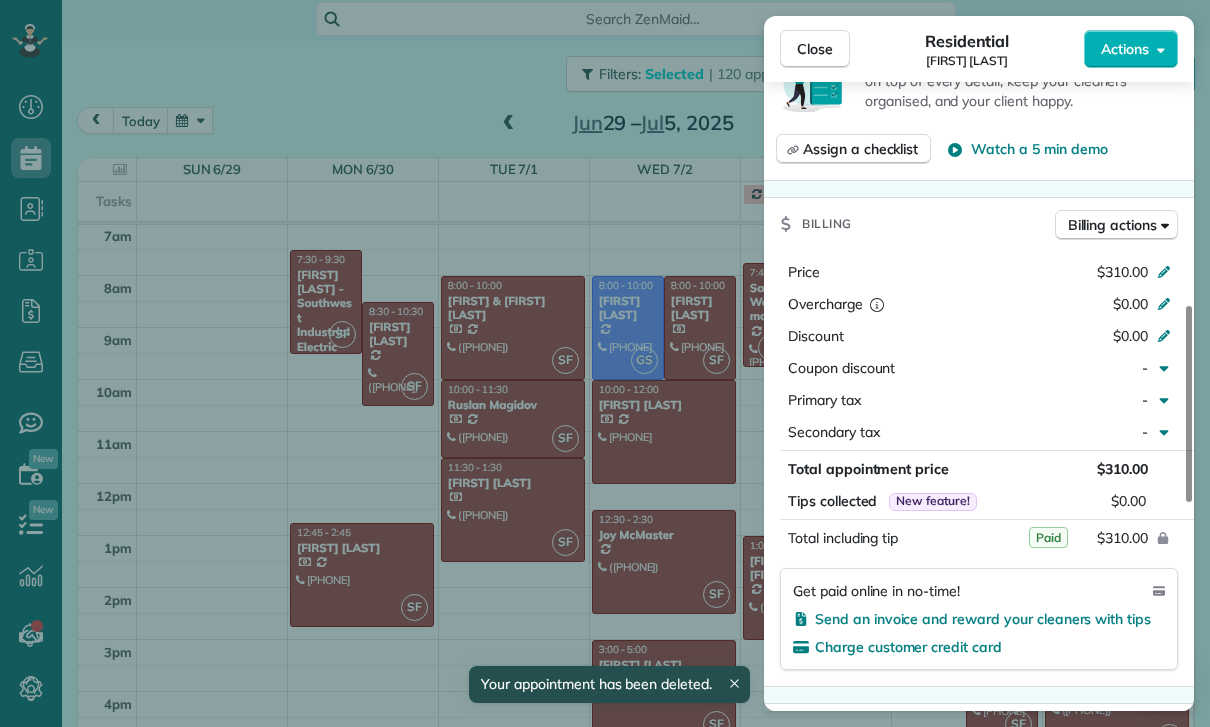 scroll, scrollTop: 897, scrollLeft: 0, axis: vertical 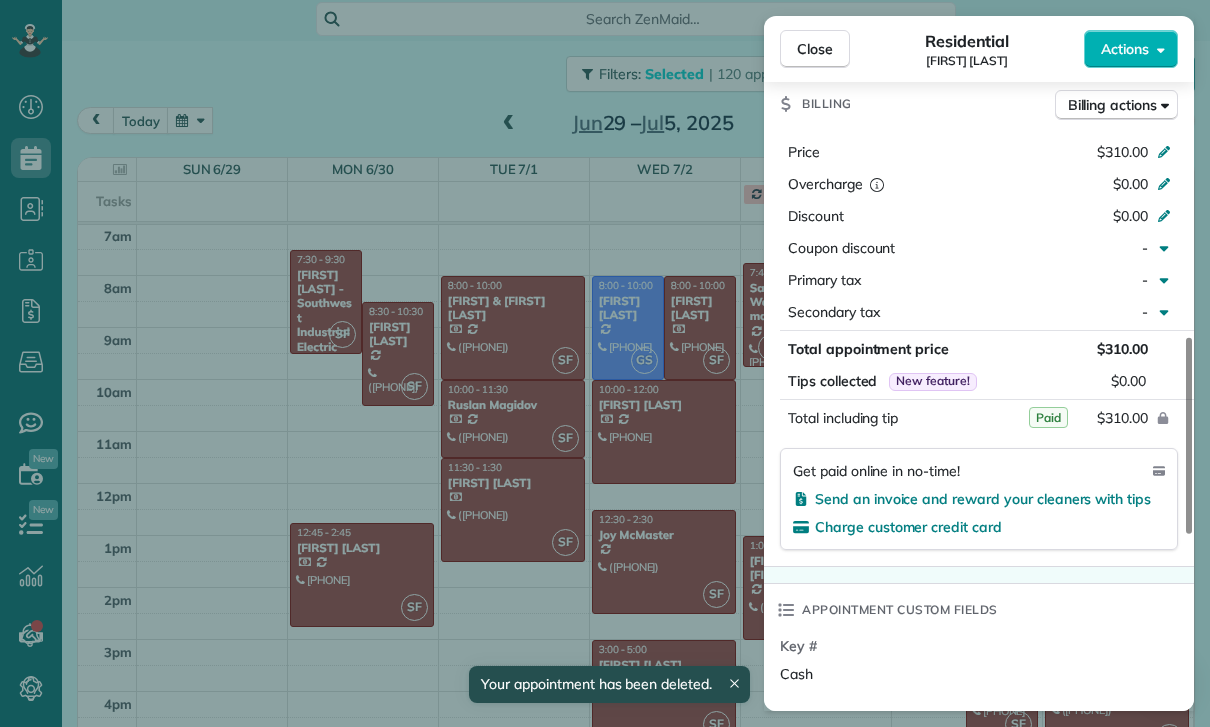 click on "Close Residential Karine Arabatlian Actions Status Confirmed Karine Arabatlian · Open profile Mobile (213) 364-0129 Copy No email on record Add email View Details Residential Wednesday, July 02, 2025 ( last week ) 8:00 AM 10:00 AM 2 hours and 0 minutes One time 2312 Hollister Terrace Glendale CA 91206 Service was not rated yet Cleaners Time in and out Assign Invite Team Santy Cleaners Santy   Flores 8:00 AM 10:00 AM Checklist Try Now Keep this appointment up to your standards. Stay on top of every detail, keep your cleaners organised, and your client happy. Assign a checklist Watch a 5 min demo Billing Billing actions Price $310.00 Overcharge $0.00 Discount $0.00 Coupon discount - Primary tax - Secondary tax - Total appointment price $310.00 Tips collected New feature! $0.00 Paid Total including tip $310.00 Get paid online in no-time! Send an invoice and reward your cleaners with tips Charge customer credit card Appointment custom fields Key # Cash Work items No work items to display Notes Appointment 0 0" at bounding box center [605, 363] 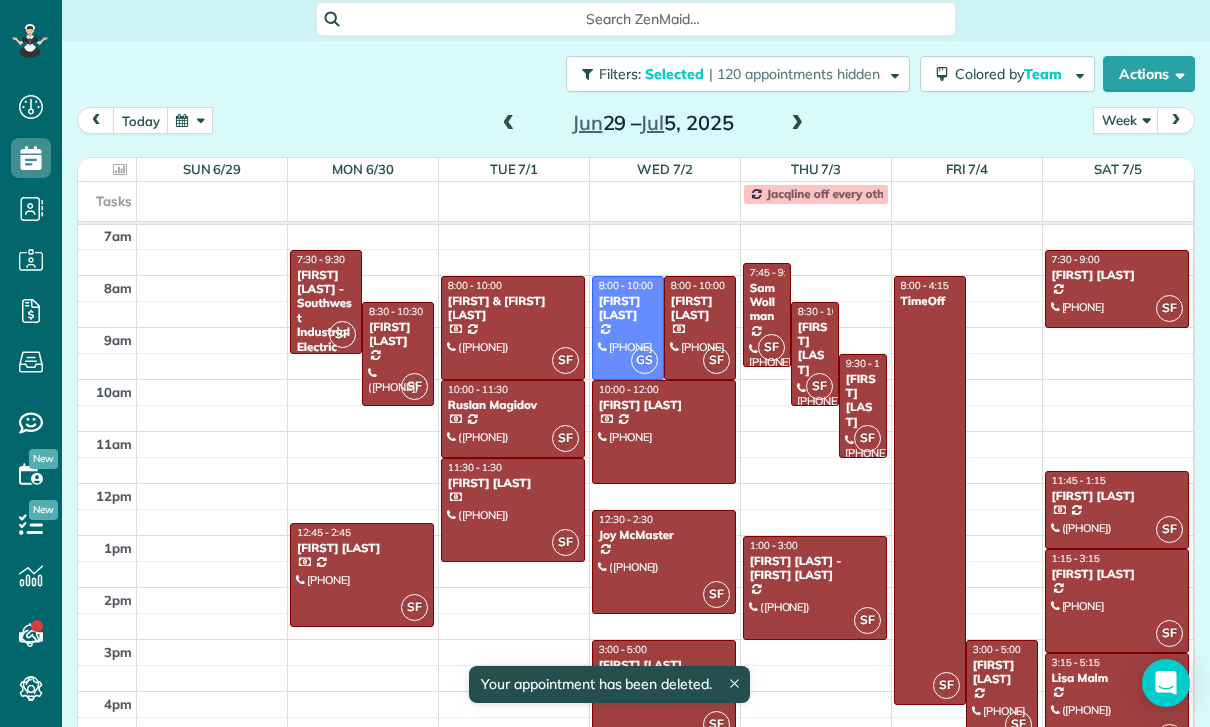 click at bounding box center (664, 432) 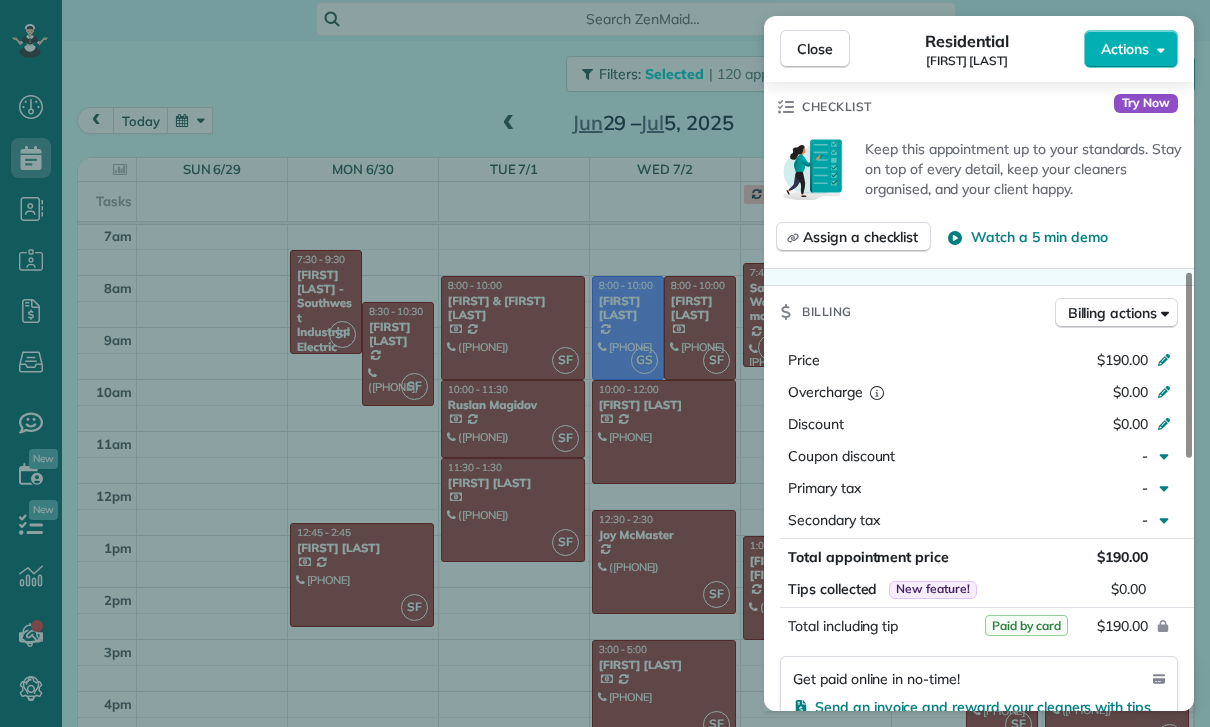 scroll, scrollTop: 838, scrollLeft: 0, axis: vertical 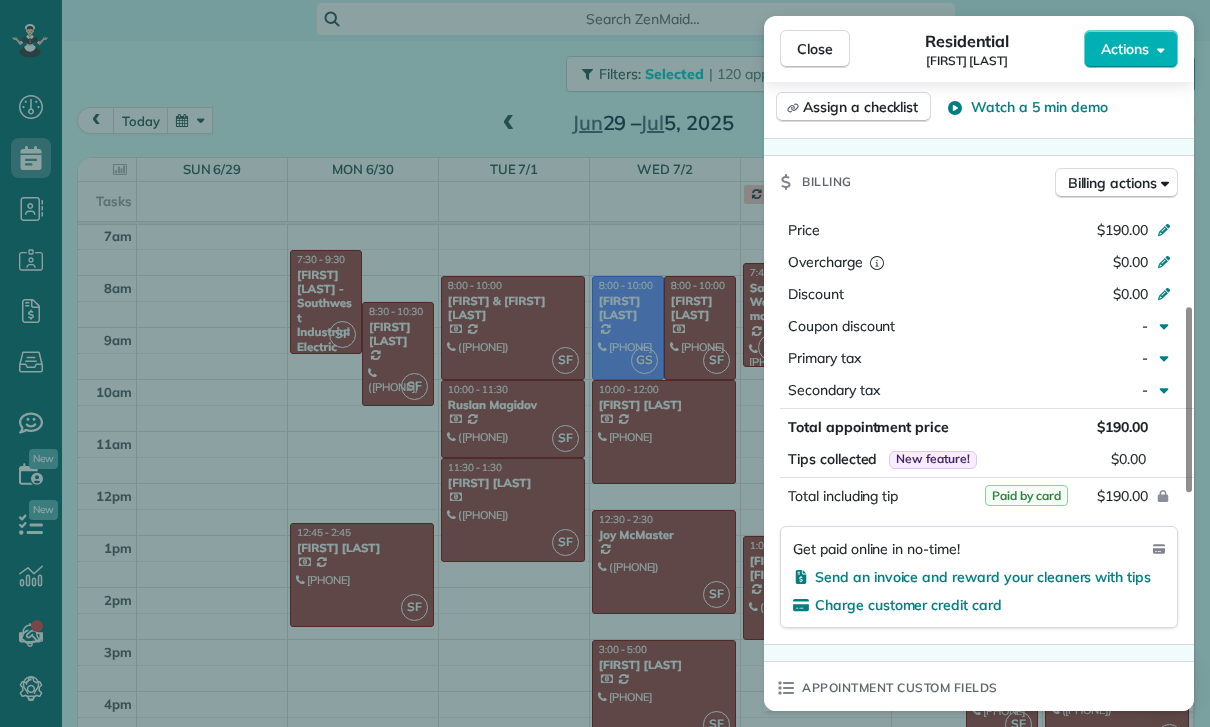click on "Close Residential Mariana Luna Actions Status Yet to Confirm Mariana Luna · Open profile Mobile (951) 258-9411 Copy No email on record Add email View Details Residential Wednesday, July 02, 2025 ( last week ) 10:00 AM 12:00 PM 2 hours and 0 minutes Repeats every 2 weeks Edit recurring service Previous (Jun 20) Next (Jul 18) 13842 Eldridge Ave Sylmar CA 91342 Service was not rated yet Cleaners Time in and out Assign Invite Team Santy Cleaners No cleaners assigned yet Checklist Try Now Keep this appointment up to your standards. Stay on top of every detail, keep your cleaners organised, and your client happy. Assign a checklist Watch a 5 min demo Billing Billing actions Price $190.00 Overcharge $0.00 Discount $0.00 Coupon discount - Primary tax - Secondary tax - Total appointment price $190.00 Tips collected New feature! $0.00 Paid by card Total including tip $190.00 Get paid online in no-time! Send an invoice and reward your cleaners with tips Charge customer credit card Appointment custom fields Key # - 0 0" at bounding box center (605, 363) 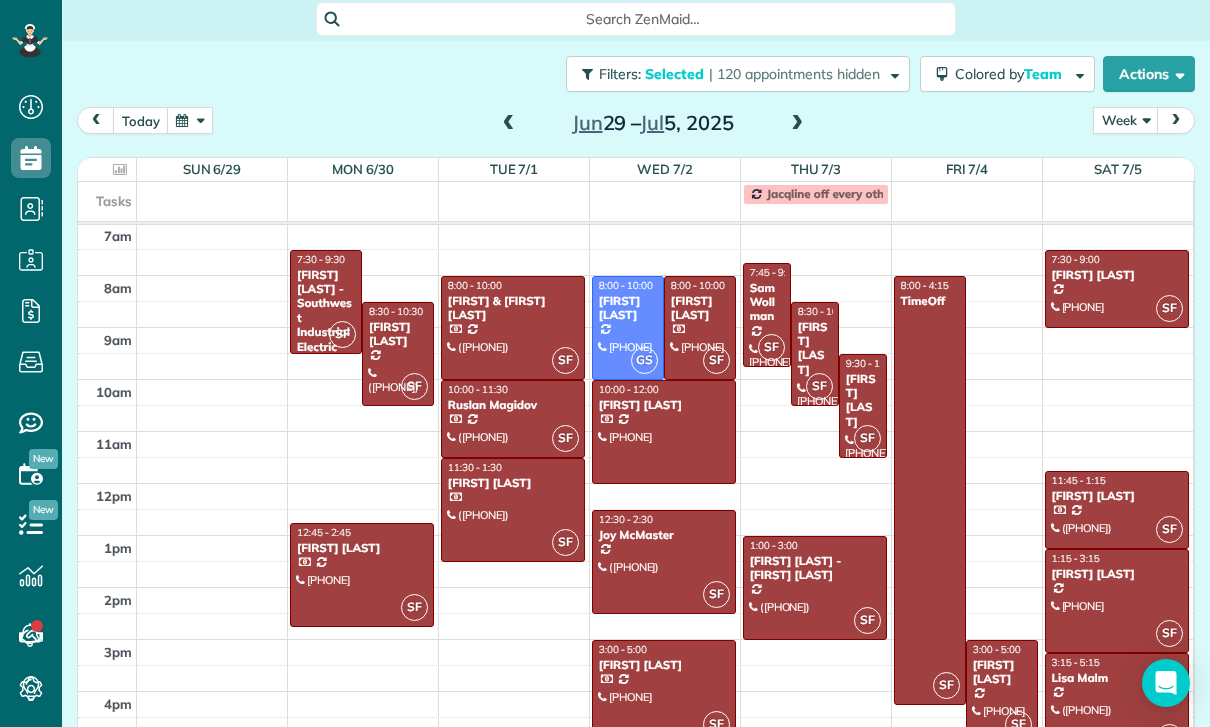 click at bounding box center (664, 562) 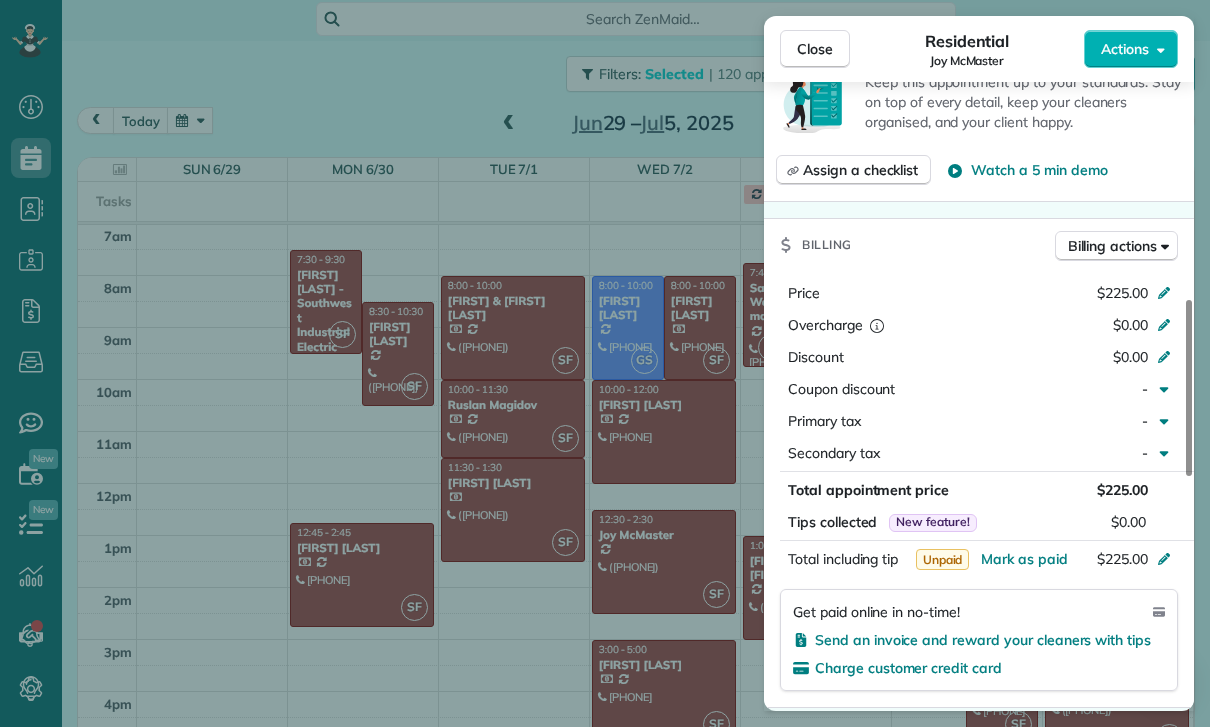 scroll, scrollTop: 850, scrollLeft: 0, axis: vertical 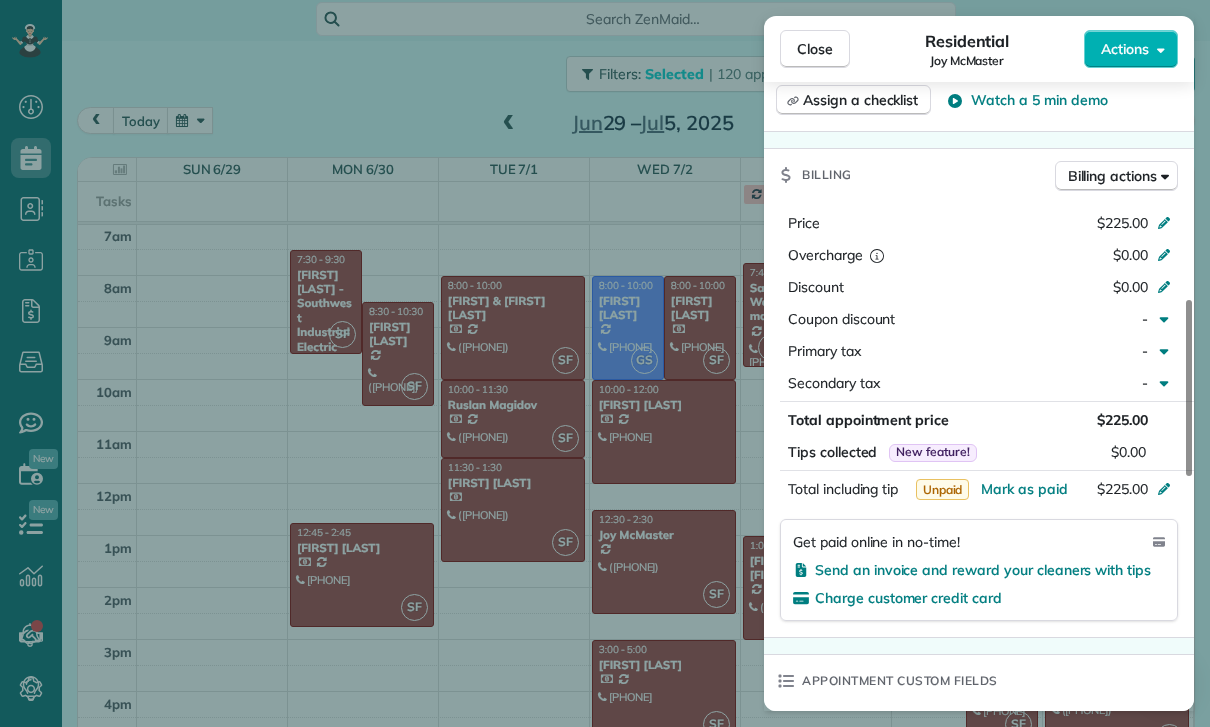 click on "Close Residential Joy McMaster Actions Status Yet to Confirm Joy McMaster · Open profile Mobile (818) 269-3569 Copy joymarie86@gmail.com Copy View Details Residential Wednesday, July 02, 2025 ( last week ) 12:30 PM 2:30 PM 2 hours and 0 minutes Repeats weekly Edit recurring service Previous (Jun 19) Next (Jul 08) 4451 Tobias Ave. Sherman Oaks CA 91403 Service was not rated yet Cleaners Time in and out Assign Invite Team Santy Cleaners Santy   Flores 12:30 PM 2:30 PM Checklist Try Now Keep this appointment up to your standards. Stay on top of every detail, keep your cleaners organised, and your client happy. Assign a checklist Watch a 5 min demo Billing Billing actions Price $225.00 Overcharge $0.00 Discount $0.00 Coupon discount - Primary tax - Secondary tax - Total appointment price $225.00 Tips collected New feature! $0.00 Unpaid Mark as paid Total including tip $225.00 Get paid online in no-time! Send an invoice and reward your cleaners with tips Charge customer credit card Appointment custom fields Key #" at bounding box center [605, 363] 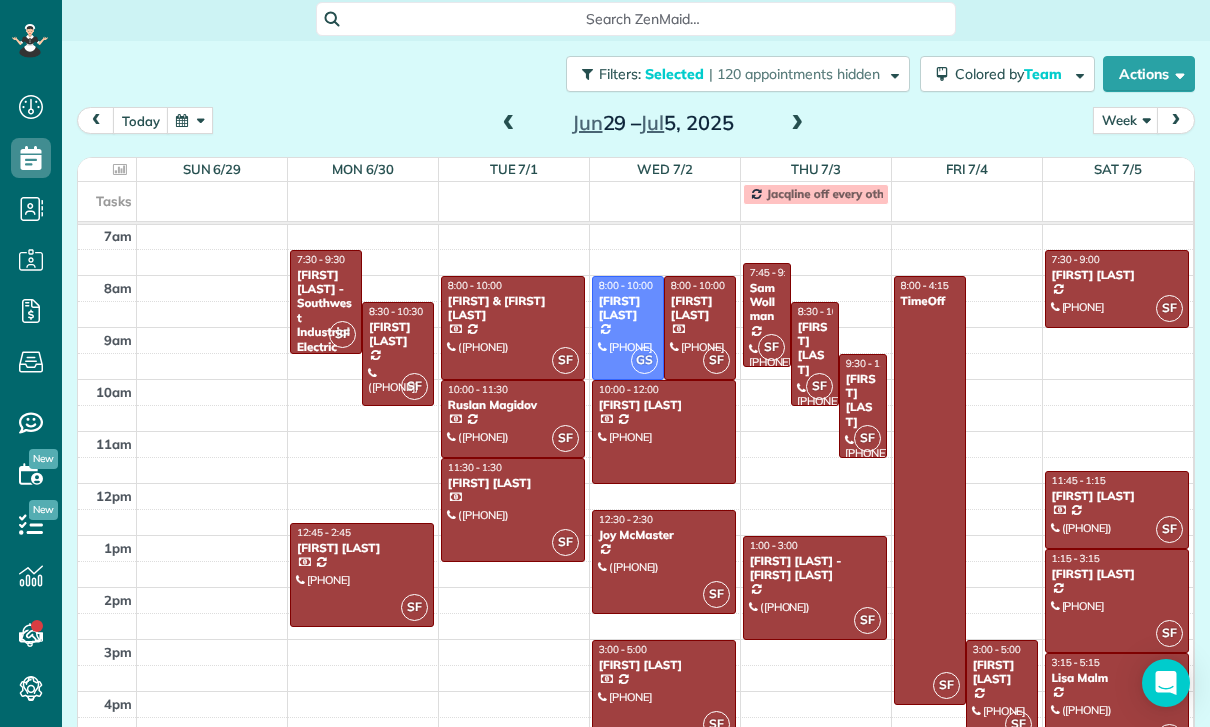 click on "John Muggridge" at bounding box center [664, 665] 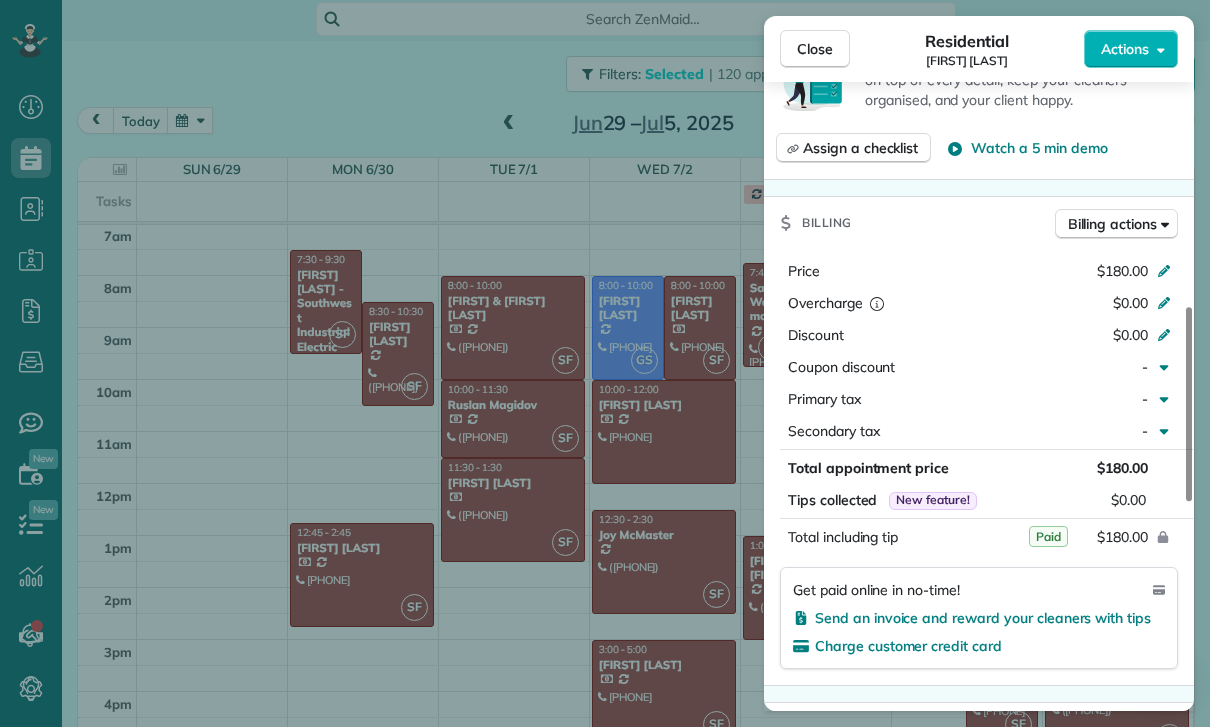 scroll, scrollTop: 813, scrollLeft: 0, axis: vertical 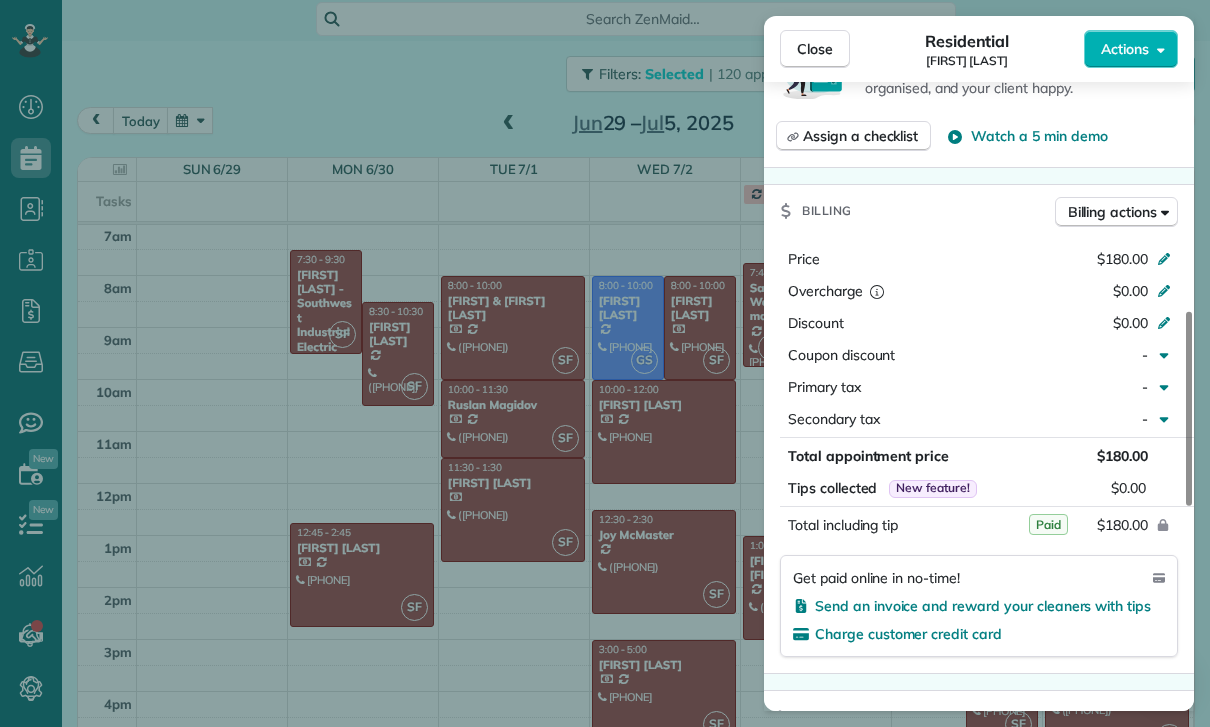 click on "Close Residential John Muggridge Actions Status Confirmed John Muggridge · Open profile Mobile (310) 463-7639 Copy No email on record Add email View Details Residential Tuesday, July 01, 2025 ( 2 weeks ago ) 3:00 PM 5:00 PM 2 hours and 0 minutes Repeats every 2 weeks Edit recurring service Previous (Jun 20) Next (Jul 18) 4205 Kester Avenue Sherman Oaks CA 91403 Service was not rated yet Cleaners Time in and out Assign Invite Team Santy Cleaners Santy   Flores 3:00 PM 5:00 PM Checklist Try Now Keep this appointment up to your standards. Stay on top of every detail, keep your cleaners organised, and your client happy. Assign a checklist Watch a 5 min demo Billing Billing actions Price $180.00 Overcharge $0.00 Discount $0.00 Coupon discount - Primary tax - Secondary tax - Total appointment price $180.00 Tips collected New feature! $0.00 Paid Total including tip $180.00 Get paid online in no-time! Send an invoice and reward your cleaners with tips Charge customer credit card Appointment custom fields Key # Notes" at bounding box center (605, 363) 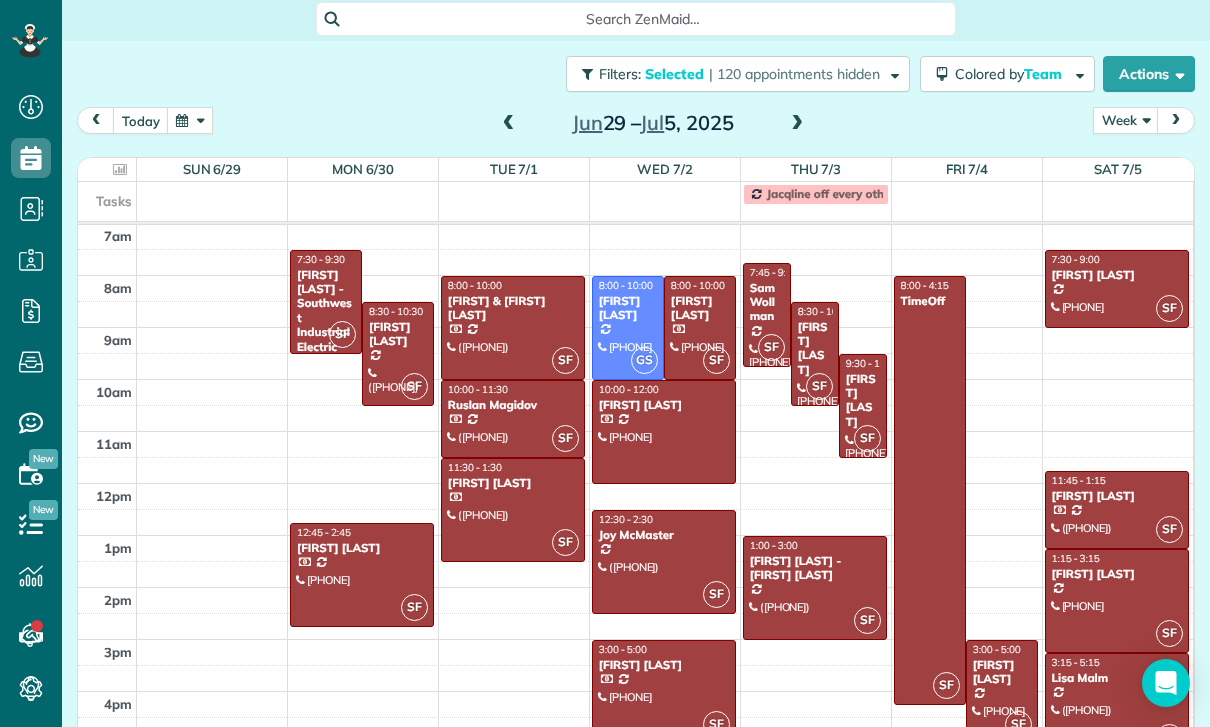 click at bounding box center [664, 562] 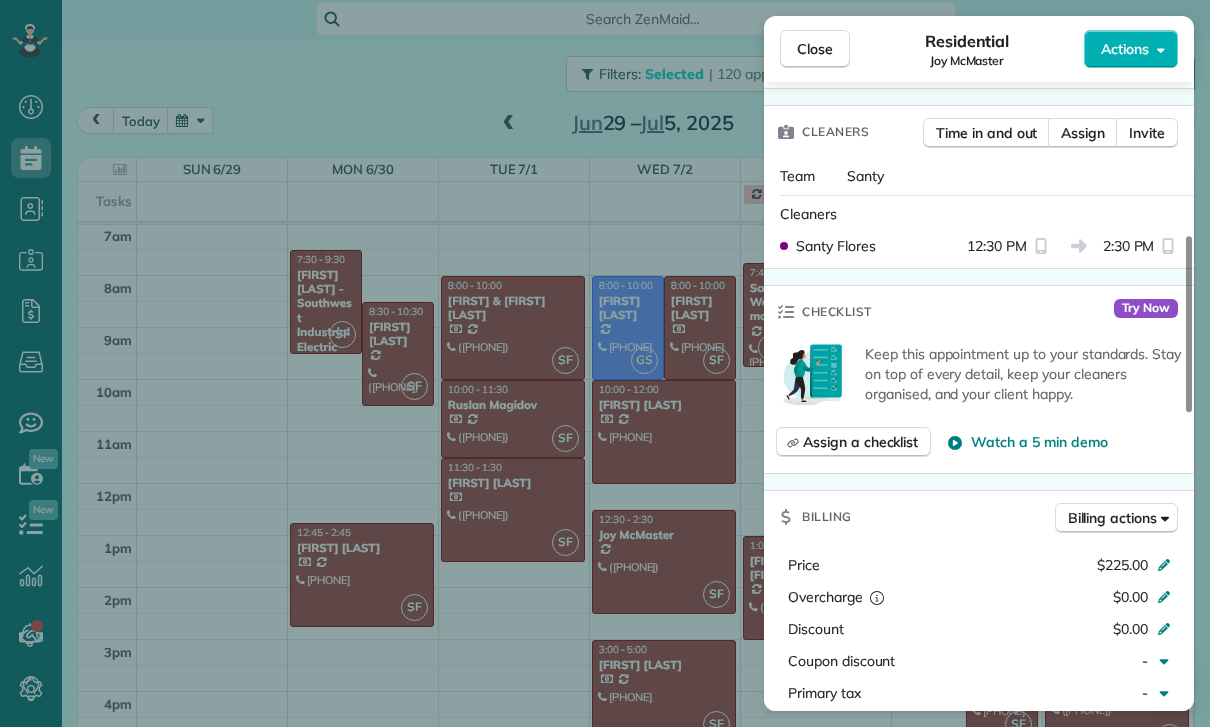 scroll, scrollTop: 721, scrollLeft: 0, axis: vertical 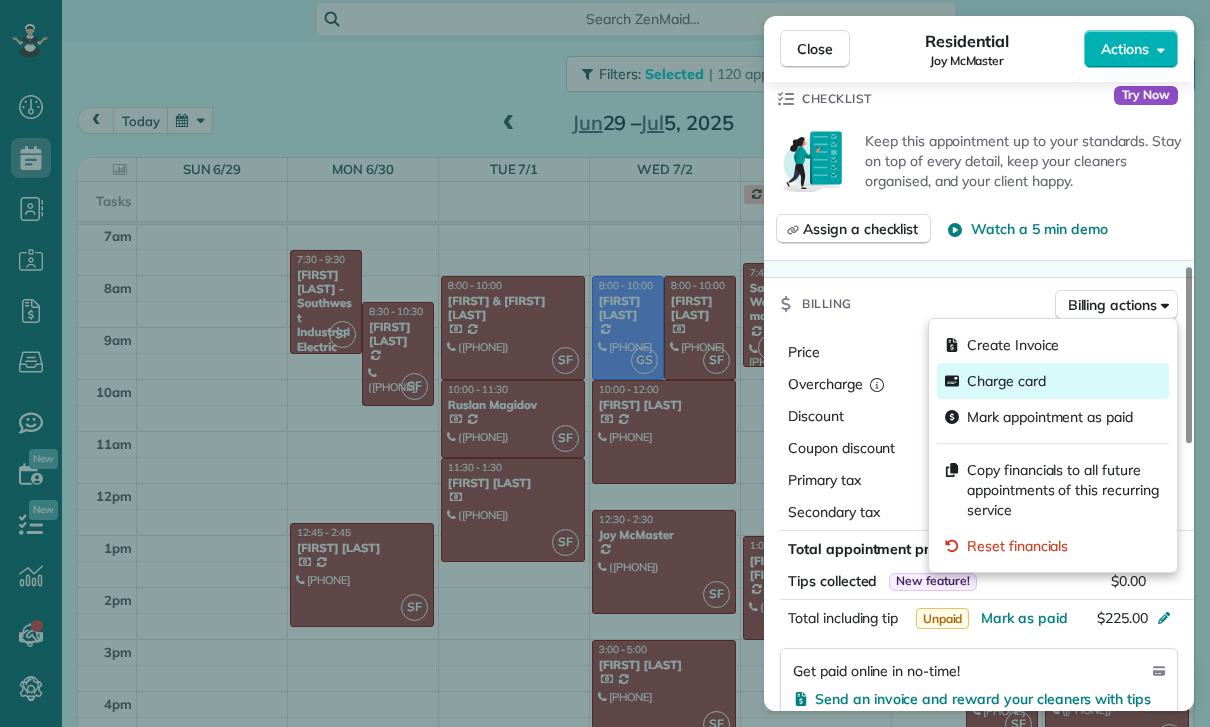 click on "Charge card" at bounding box center (1006, 381) 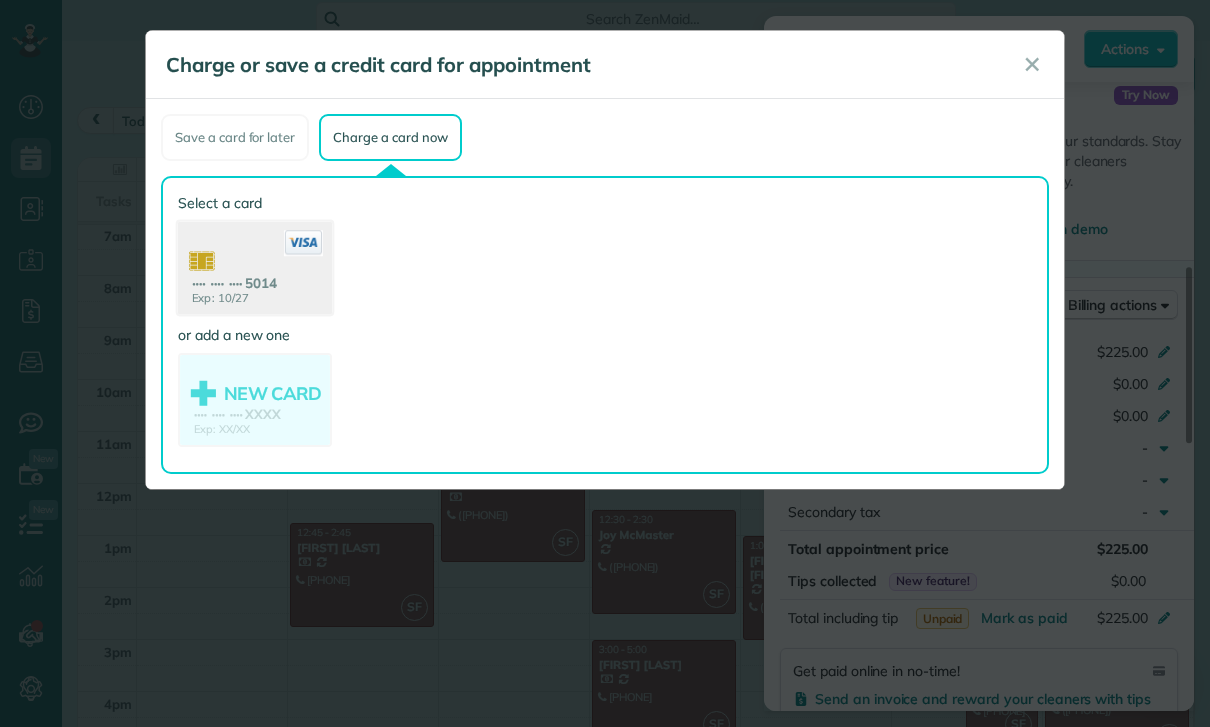 click 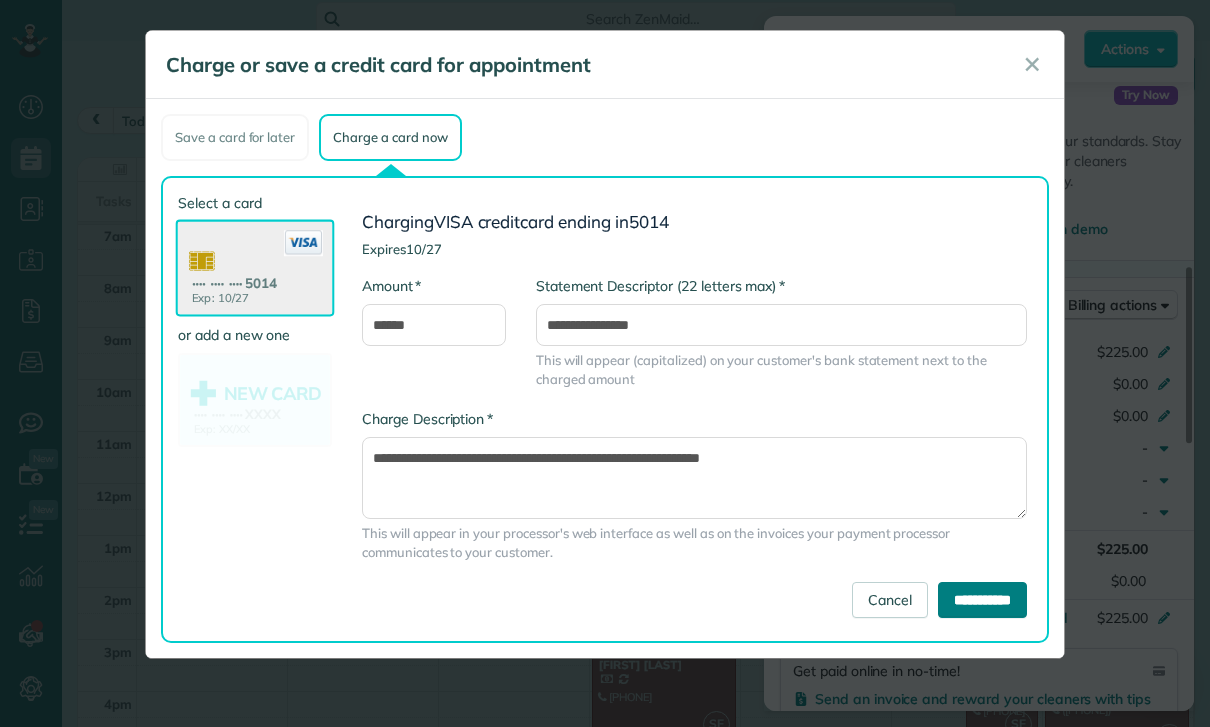 click on "**********" at bounding box center (982, 600) 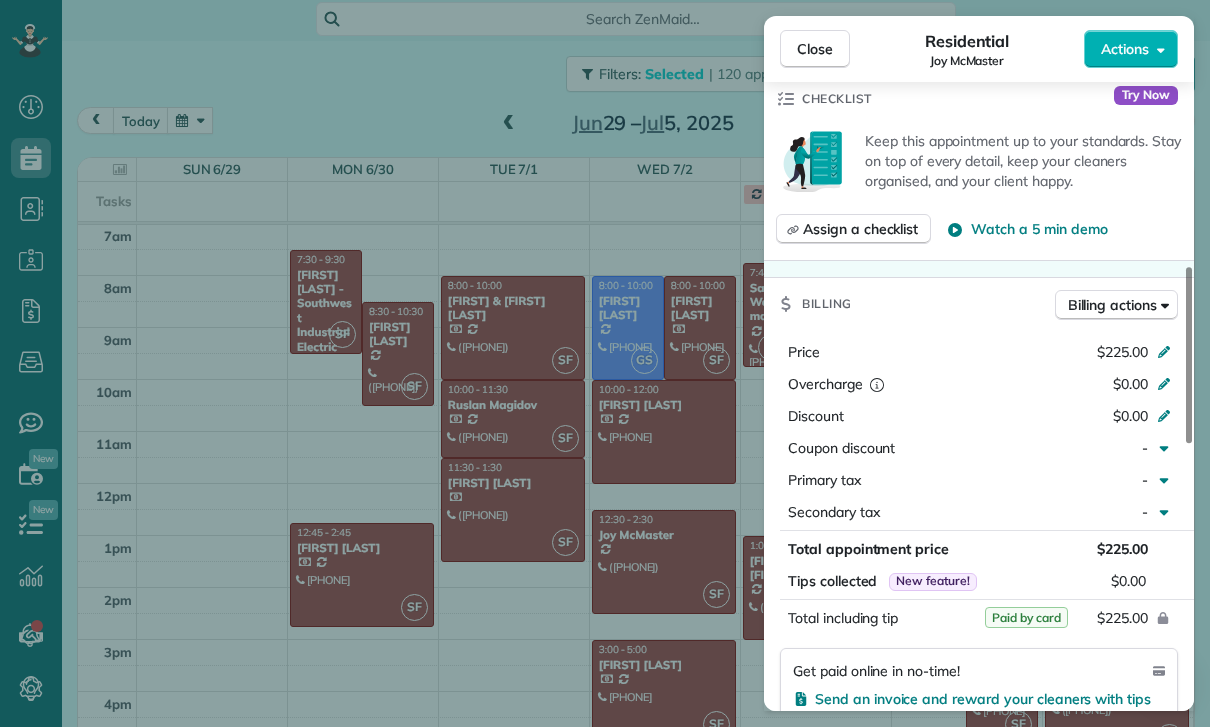 click on "Close Residential Joy McMaster Actions Status Yet to Confirm Joy McMaster · Open profile Mobile (818) 269-3569 Copy joymarie86@gmail.com Copy View Details Residential Wednesday, July 02, 2025 ( last week ) 12:30 PM 2:30 PM 2 hours and 0 minutes Repeats weekly Edit recurring service Previous (Jun 19) Next (Jul 08) 4451 Tobias Ave. Sherman Oaks CA 91403 Service was not rated yet Cleaners Time in and out Assign Invite Team Santy Cleaners Santy   Flores 12:30 PM 2:30 PM Checklist Try Now Keep this appointment up to your standards. Stay on top of every detail, keep your cleaners organised, and your client happy. Assign a checklist Watch a 5 min demo Billing Billing actions Price $225.00 Overcharge $0.00 Discount $0.00 Coupon discount - Primary tax - Secondary tax - Total appointment price $225.00 Tips collected New feature! $0.00 Paid by card Total including tip $225.00 Get paid online in no-time! Send an invoice and reward your cleaners with tips Charge customer credit card Appointment custom fields Key # - 1 0" at bounding box center (605, 363) 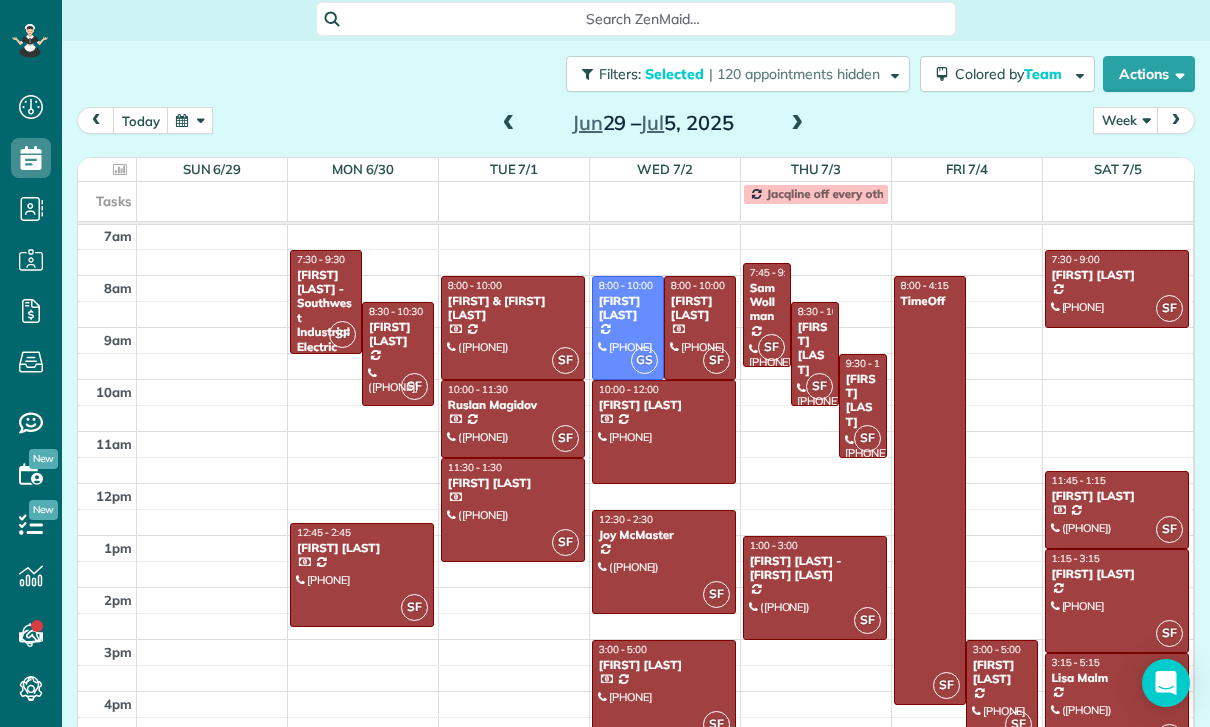 click on "Sam Wollman" at bounding box center (767, 302) 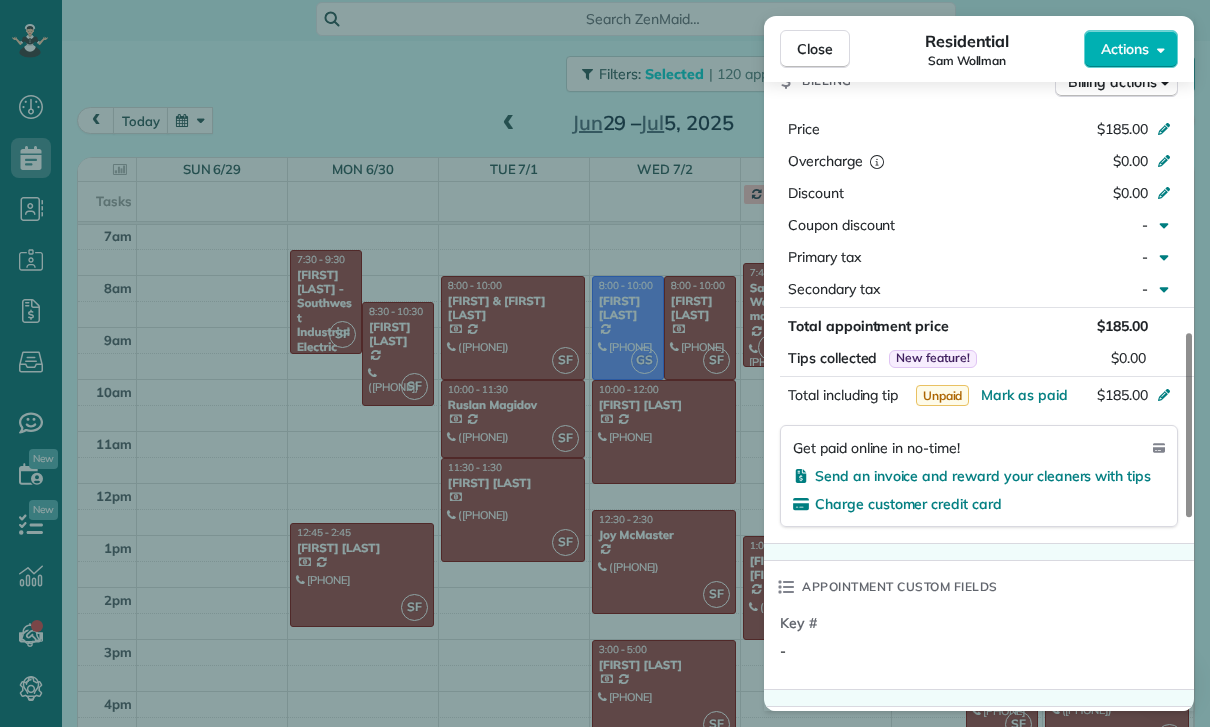 scroll, scrollTop: 1022, scrollLeft: 0, axis: vertical 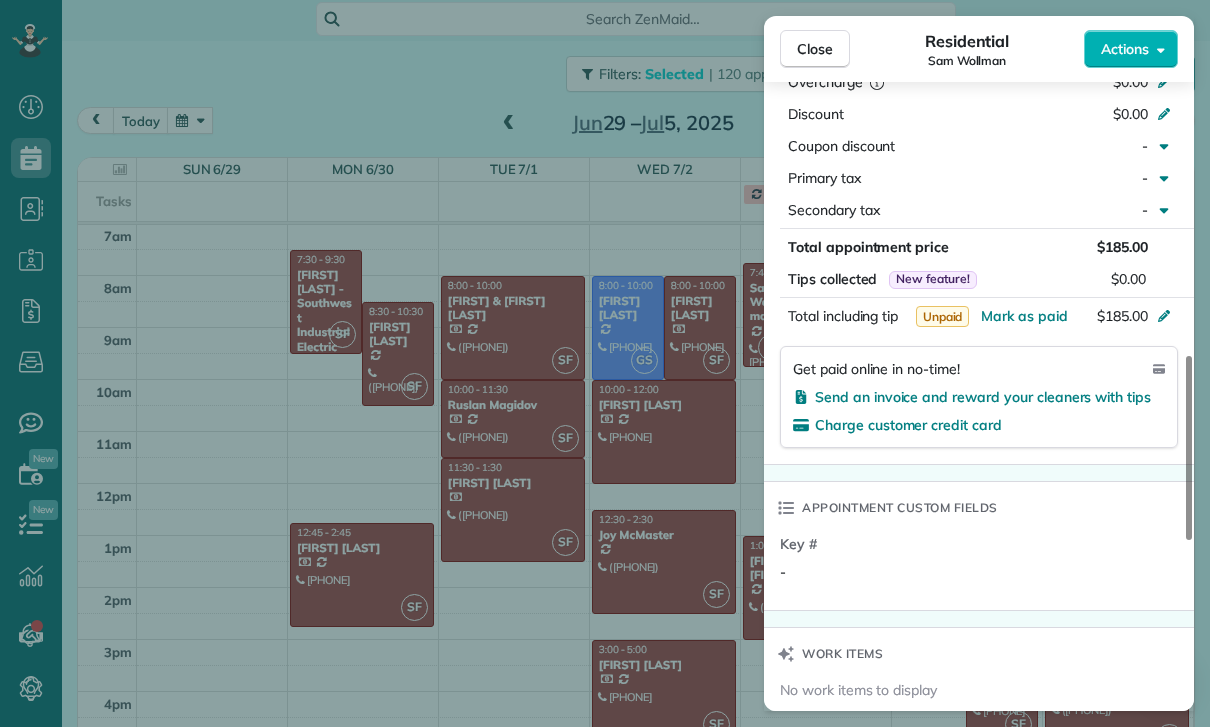 click on "Close Residential Sam Wollman Actions Status Yet to Confirm Sam Wollman · Open profile Mobile (213) 364-6252 Copy No email on record Add email View Details Residential Thursday, July 03, 2025 ( last week ) 7:45 AM 9:45 AM 2 hours and 0 minutes Repeats every 2 weeks Edit recurring service Previous (Jun 19) Next (Jul 17) 12429 Hortense Street Studio City CA 91604 Service was not rated yet Cleaners Time in and out Assign Invite Team Santy Cleaners Santy   Flores 7:45 AM 9:45 AM Checklist Try Now Keep this appointment up to your standards. Stay on top of every detail, keep your cleaners organised, and your client happy. Assign a checklist Watch a 5 min demo Billing Billing actions Price $185.00 Overcharge $0.00 Discount $0.00 Coupon discount - Primary tax - Secondary tax - Total appointment price $185.00 Tips collected New feature! $0.00 Unpaid Mark as paid Total including tip $185.00 Get paid online in no-time! Send an invoice and reward your cleaners with tips Charge customer credit card Key # - Work items 0 0" at bounding box center [605, 363] 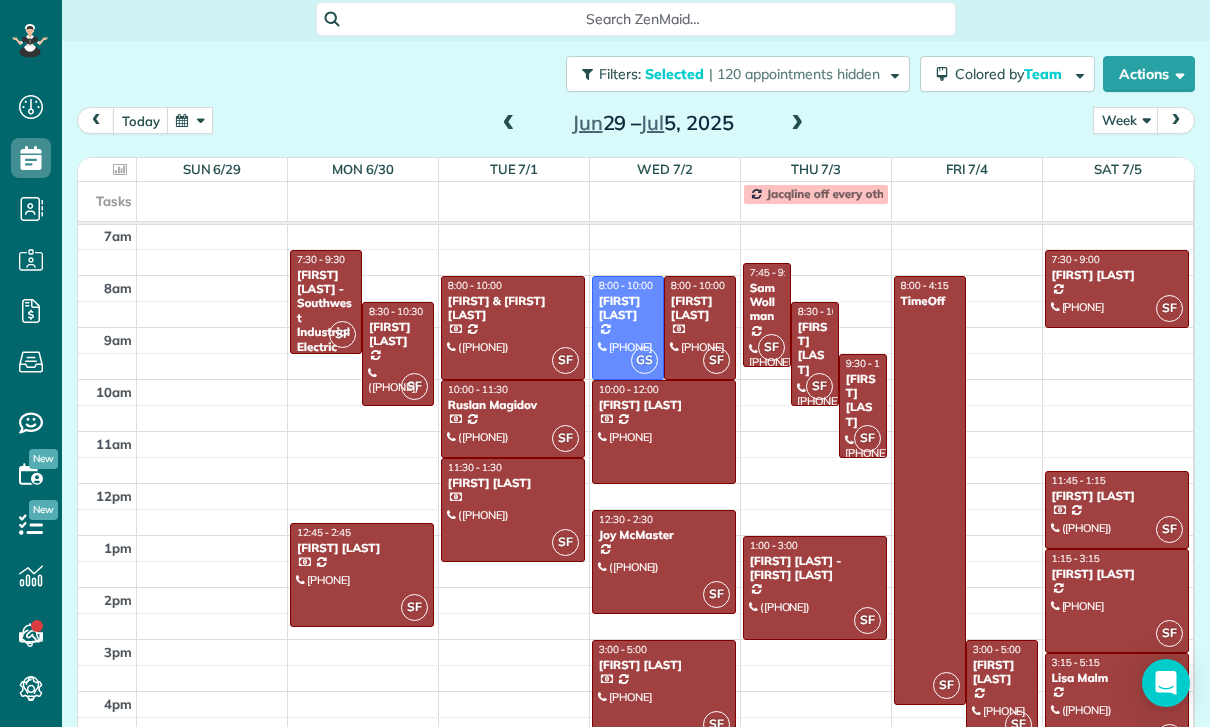 click on "Stephen Childers" at bounding box center [815, 349] 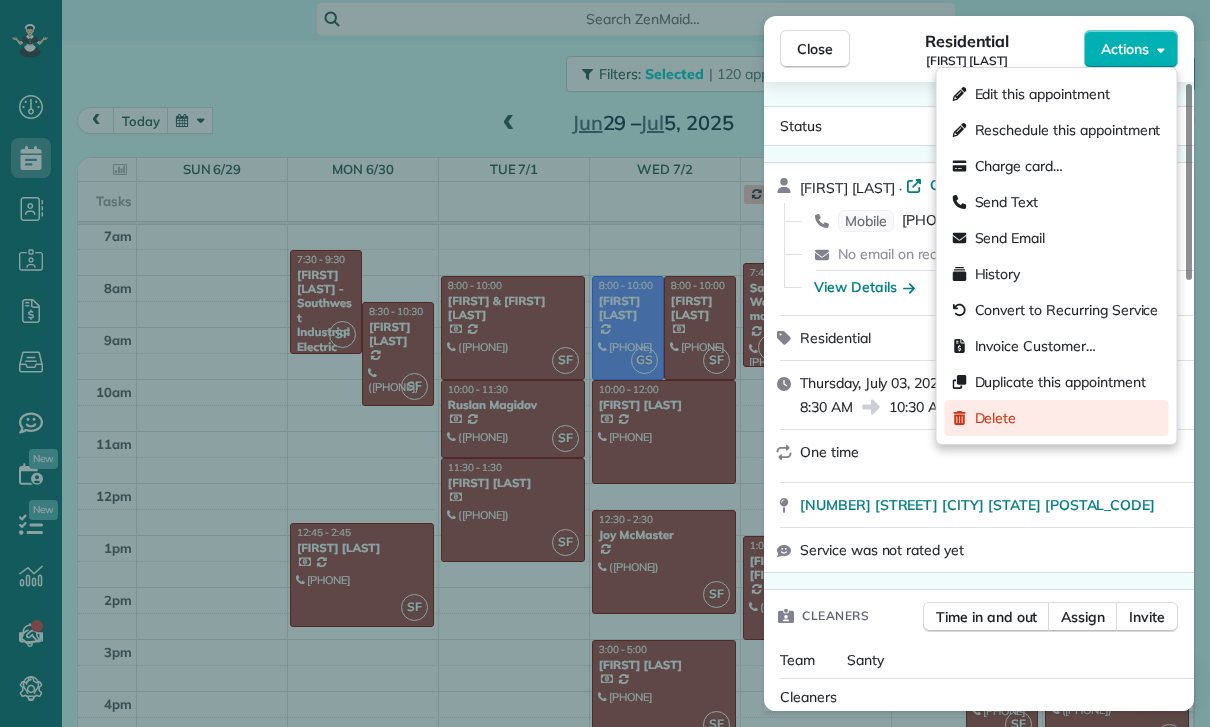 click on "Delete" at bounding box center [996, 418] 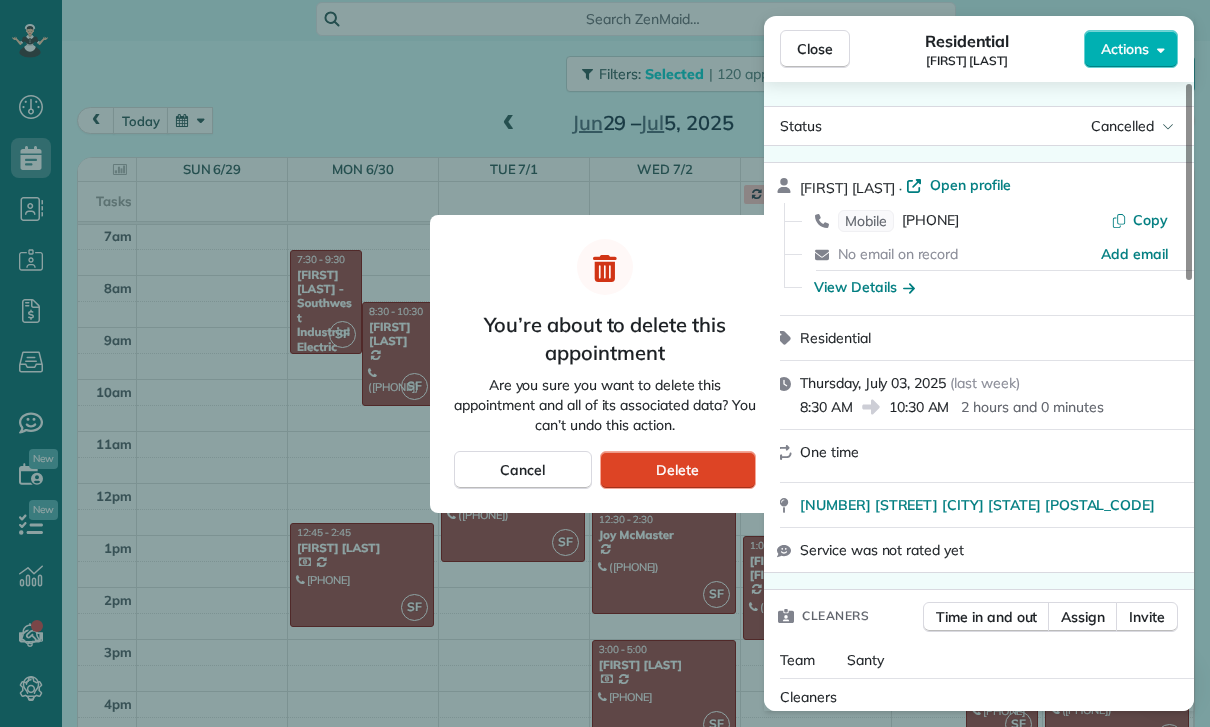 click on "Delete" at bounding box center (678, 470) 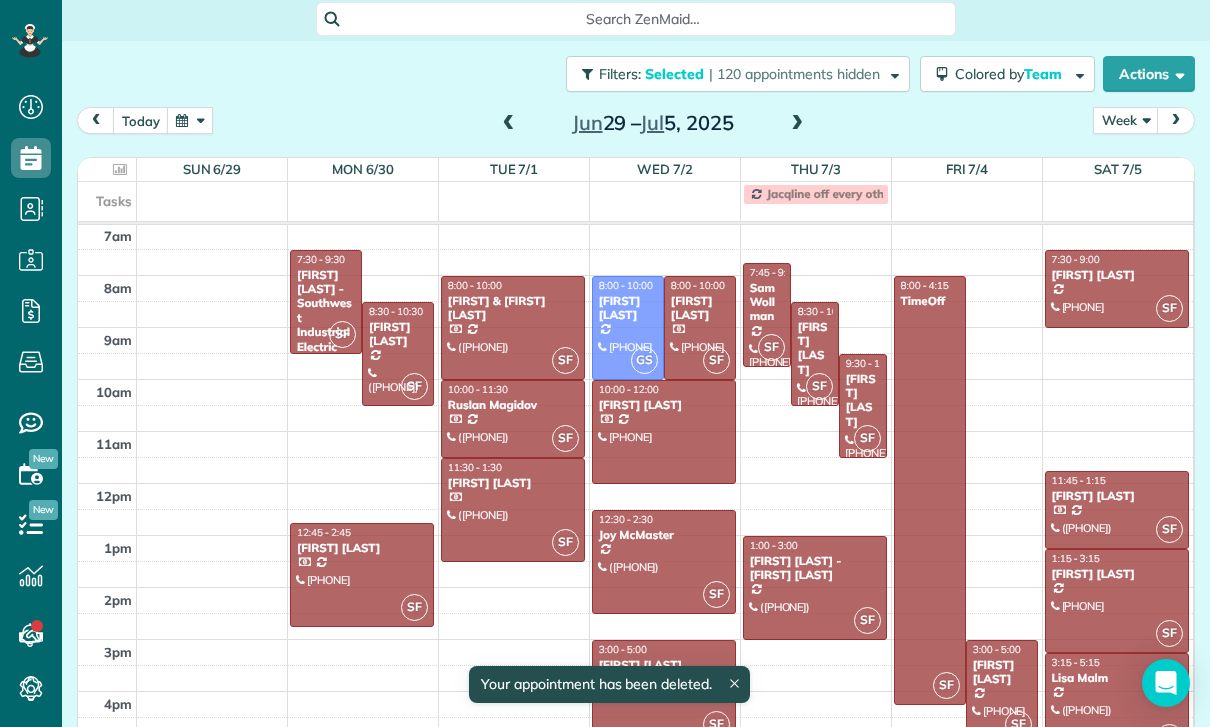 scroll, scrollTop: 157, scrollLeft: 0, axis: vertical 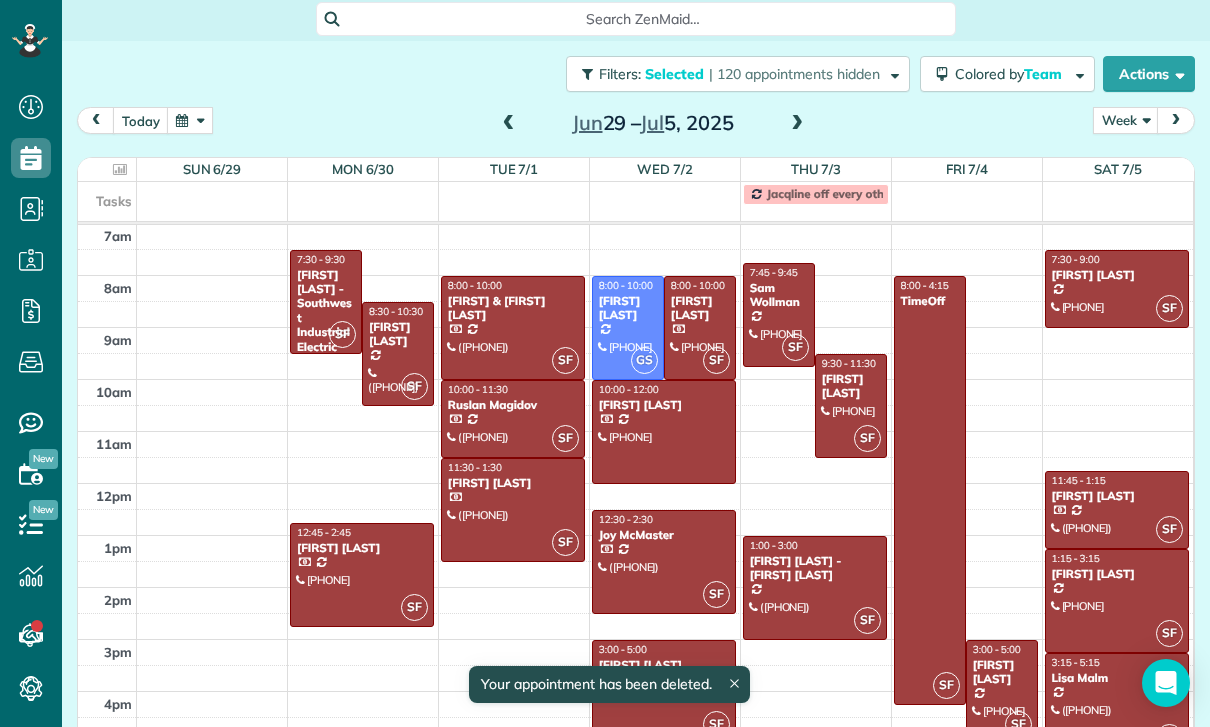 click on "Ellen Deker" at bounding box center (851, 386) 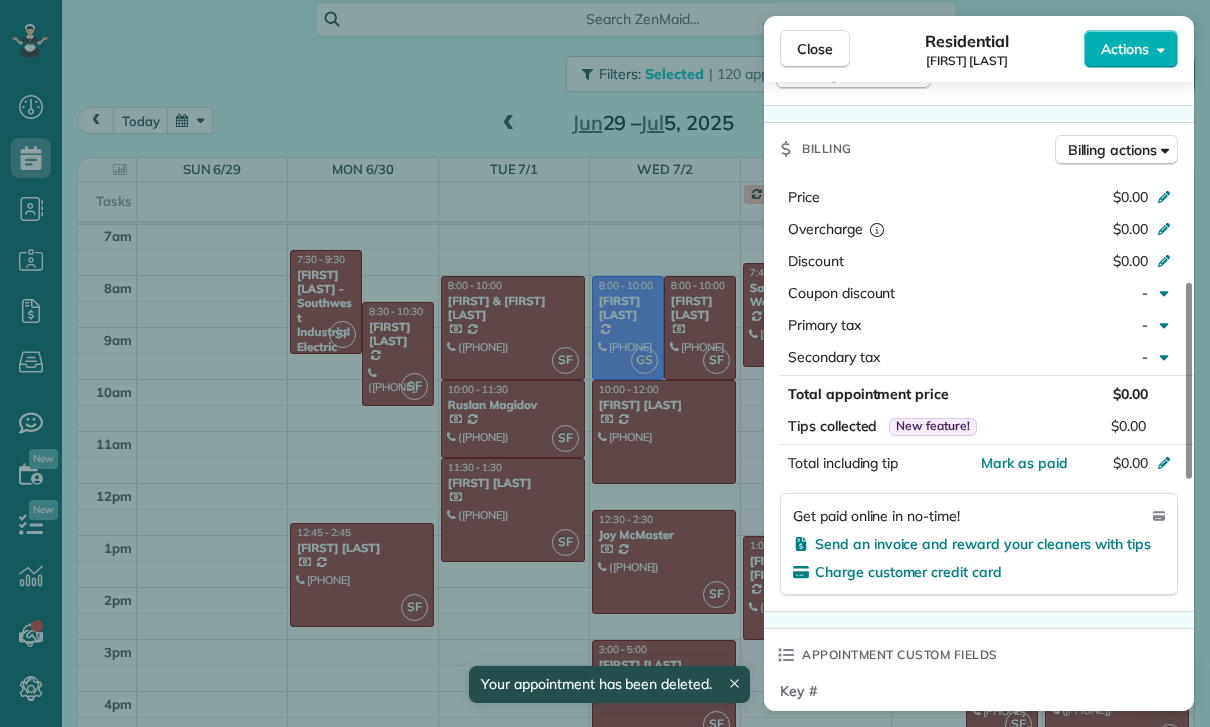 scroll, scrollTop: 941, scrollLeft: 0, axis: vertical 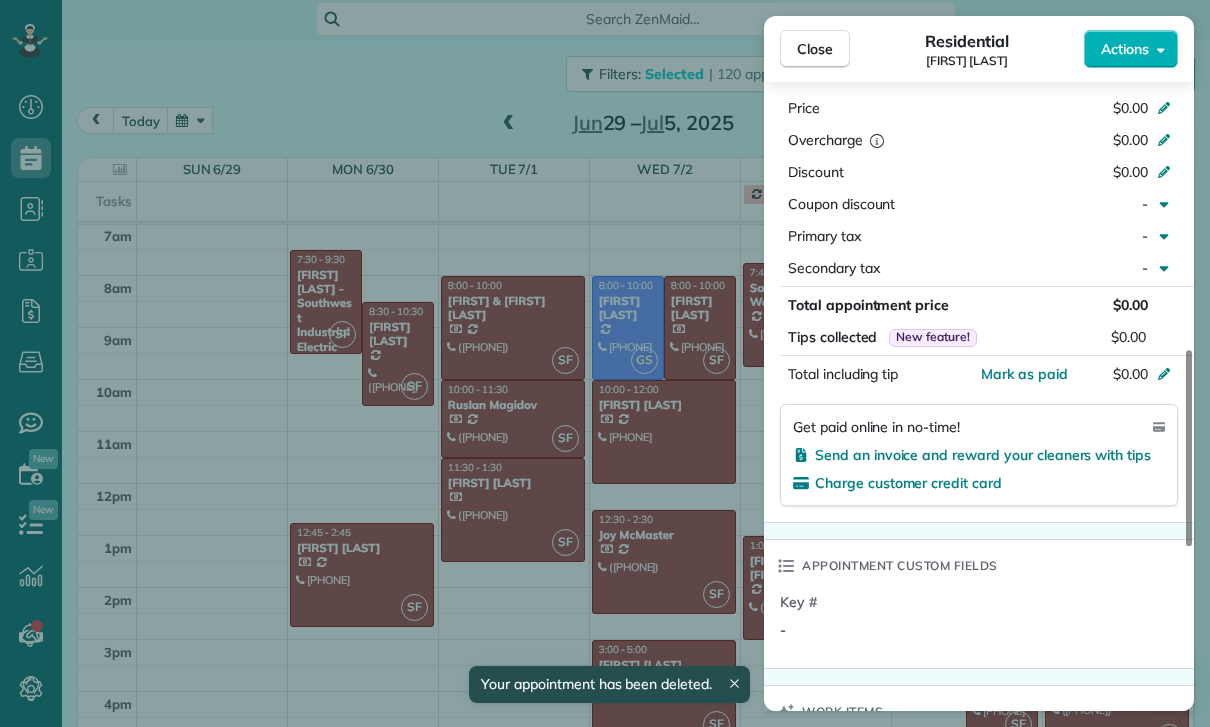click on "Close Residential Ellen Deker Actions Status Confirmed Ellen Deker · Open profile Mobile (818) 205-8843 Copy No email on record Add email View Details Residential Thursday, July 03, 2025 ( last week ) 9:30 AM 11:30 AM 2 hours and 0 minutes One time 15008 Hartsook St Sherman Oaks CA 91423 Service was not rated yet Cleaners Time in and out Assign Invite Team Santy Cleaners Santy   Flores 9:30 AM 11:30 AM Checklist Try Now Keep this appointment up to your standards. Stay on top of every detail, keep your cleaners organised, and your client happy. Assign a checklist Watch a 5 min demo Billing Billing actions Price $0.00 Overcharge $0.00 Discount $0.00 Coupon discount - Primary tax - Secondary tax - Total appointment price $0.00 Tips collected New feature! $0.00 Mark as paid Total including tip $0.00 Get paid online in no-time! Send an invoice and reward your cleaners with tips Charge customer credit card Appointment custom fields Key # - Work items No work items to display Notes Appointment 0 Customer 0 New note" at bounding box center [605, 363] 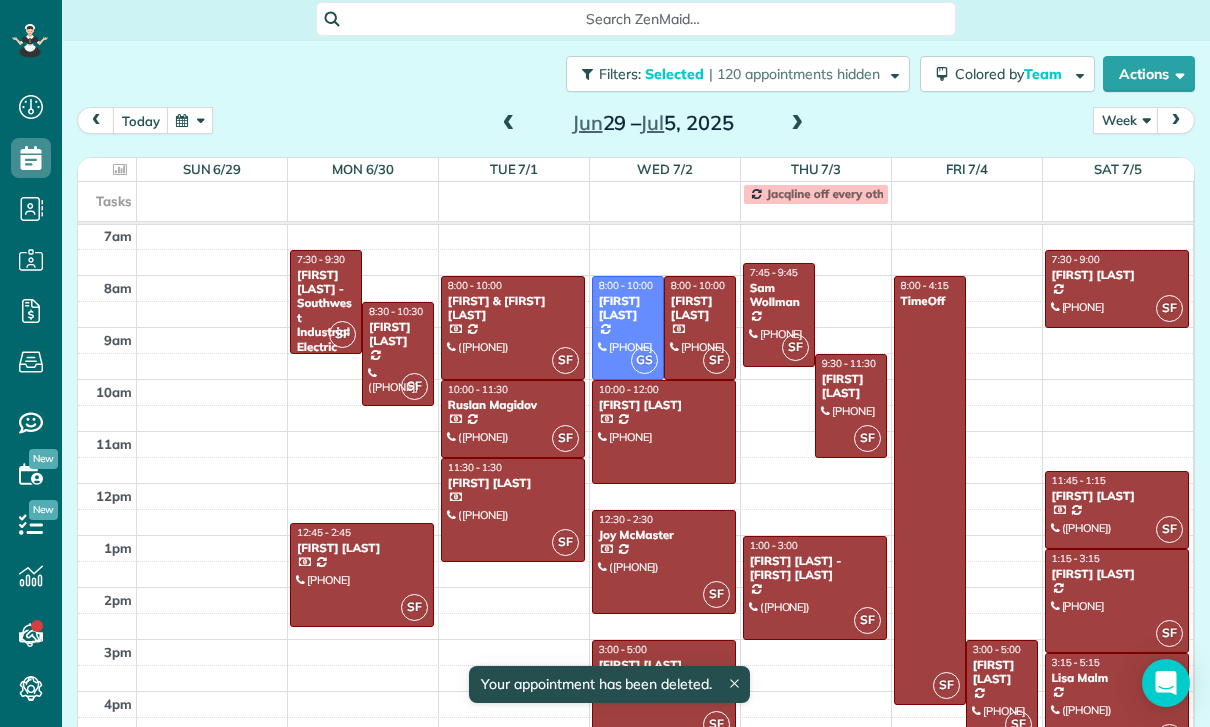click at bounding box center [815, 588] 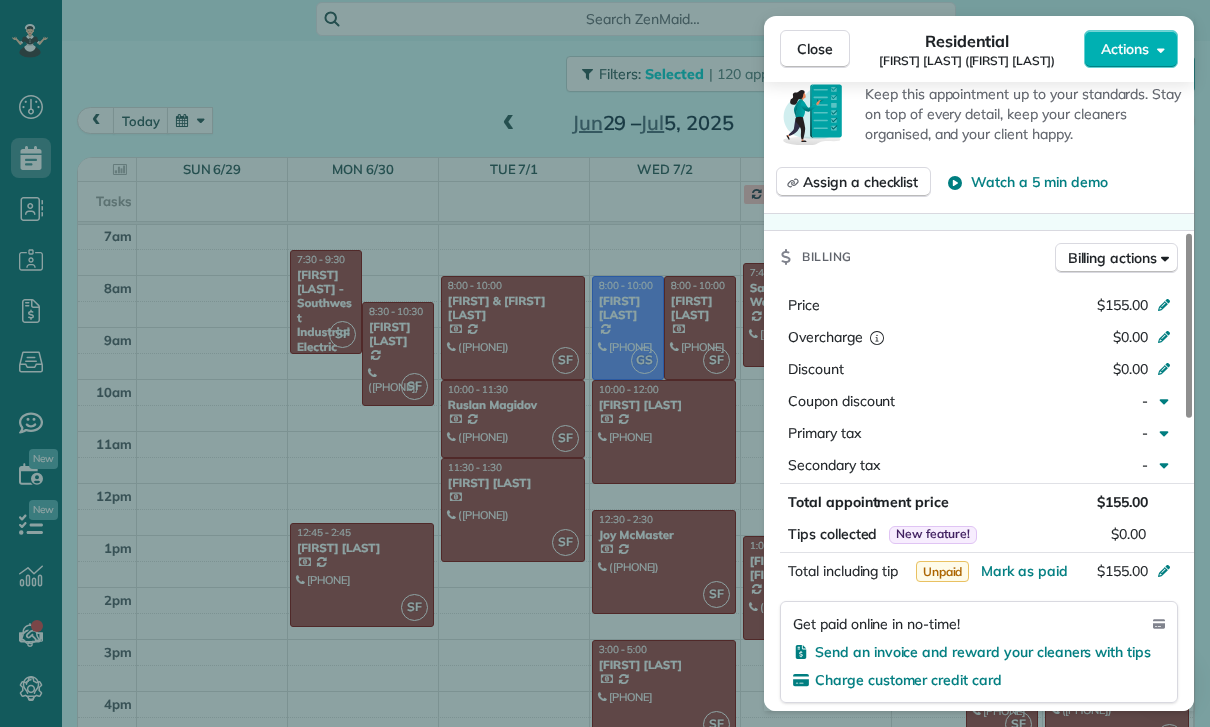 scroll, scrollTop: 820, scrollLeft: 0, axis: vertical 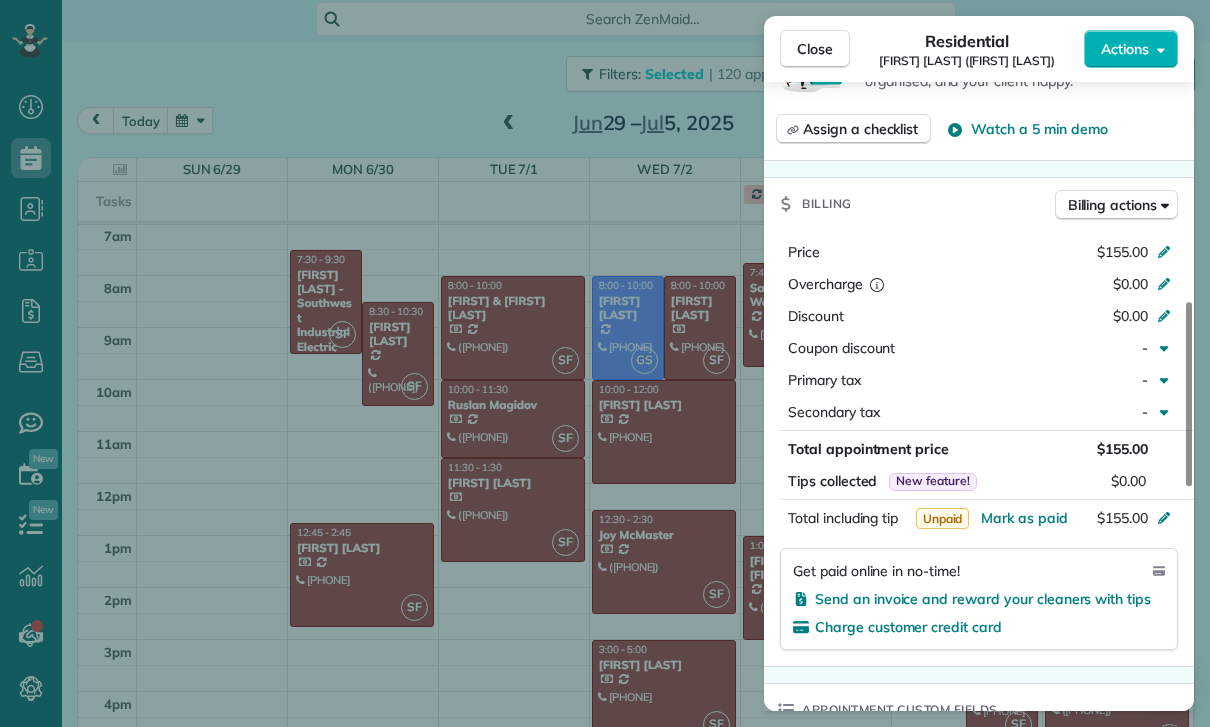 click on "Close Residential Evelyn Galstian (Mario J. Vindeni) Actions Status Yet to Confirm Evelyn Galstian (Mario J. Vindeni) · Open profile Mobile (310) 908-5937 Copy No email on record Add email View Details Residential Thursday, July 03, 2025 ( last week ) 1:00 PM 3:00 PM 2 hours and 0 minutes Repeats every 4 weeks Edit recurring service Previous (May 31) Next (Jul 26) 18247 Bermuda Street Porter Ranch CA 91326 Service was not rated yet Cleaners Time in and out Assign Invite Team Santy Cleaners Santy   Flores 1:00 PM 3:00 PM Checklist Try Now Keep this appointment up to your standards. Stay on top of every detail, keep your cleaners organised, and your client happy. Assign a checklist Watch a 5 min demo Billing Billing actions Price $155.00 Overcharge $0.00 Discount $0.00 Coupon discount - Primary tax - Secondary tax - Total appointment price $155.00 Tips collected New feature! $0.00 Unpaid Mark as paid Total including tip $155.00 Get paid online in no-time! Send an invoice and reward your cleaners with tips - 0" at bounding box center [605, 363] 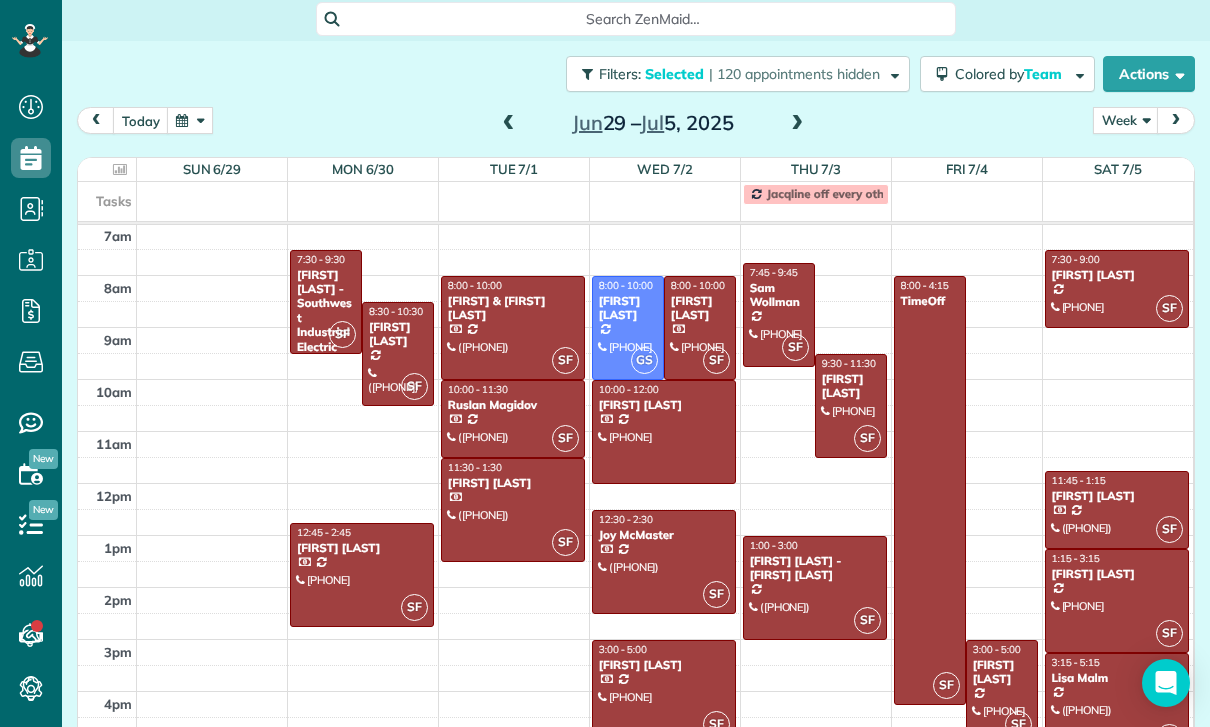 click at bounding box center (1117, 510) 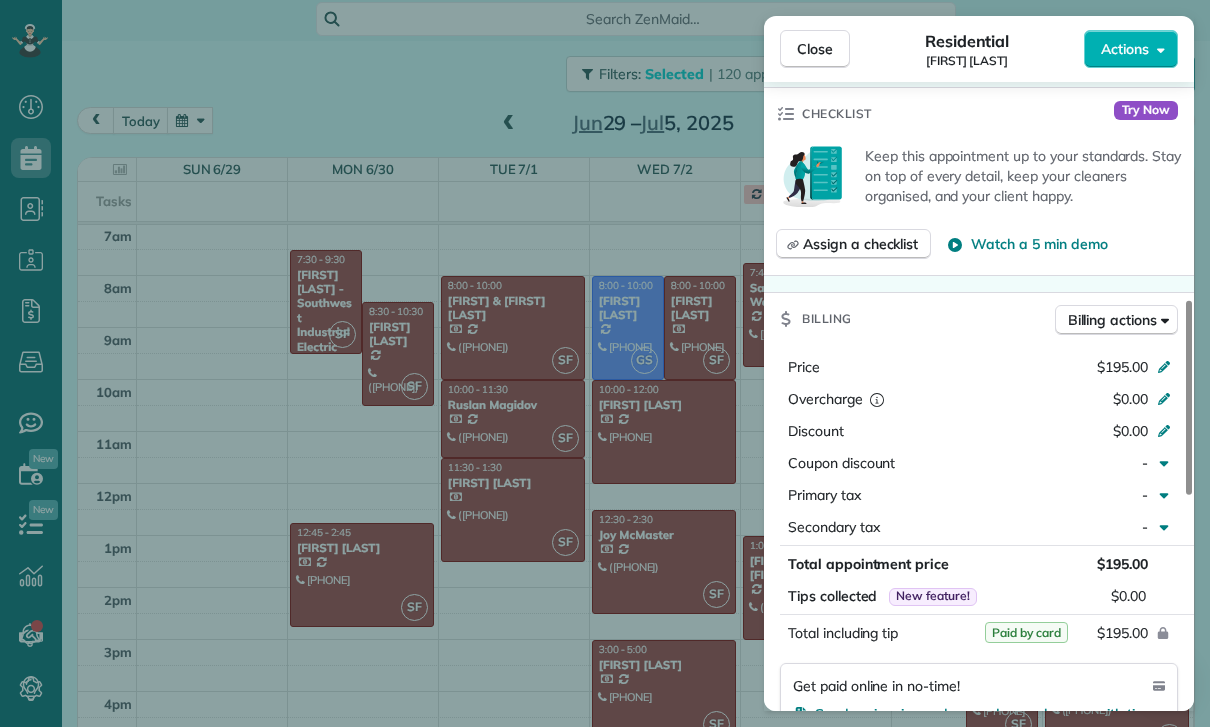 scroll, scrollTop: 774, scrollLeft: 0, axis: vertical 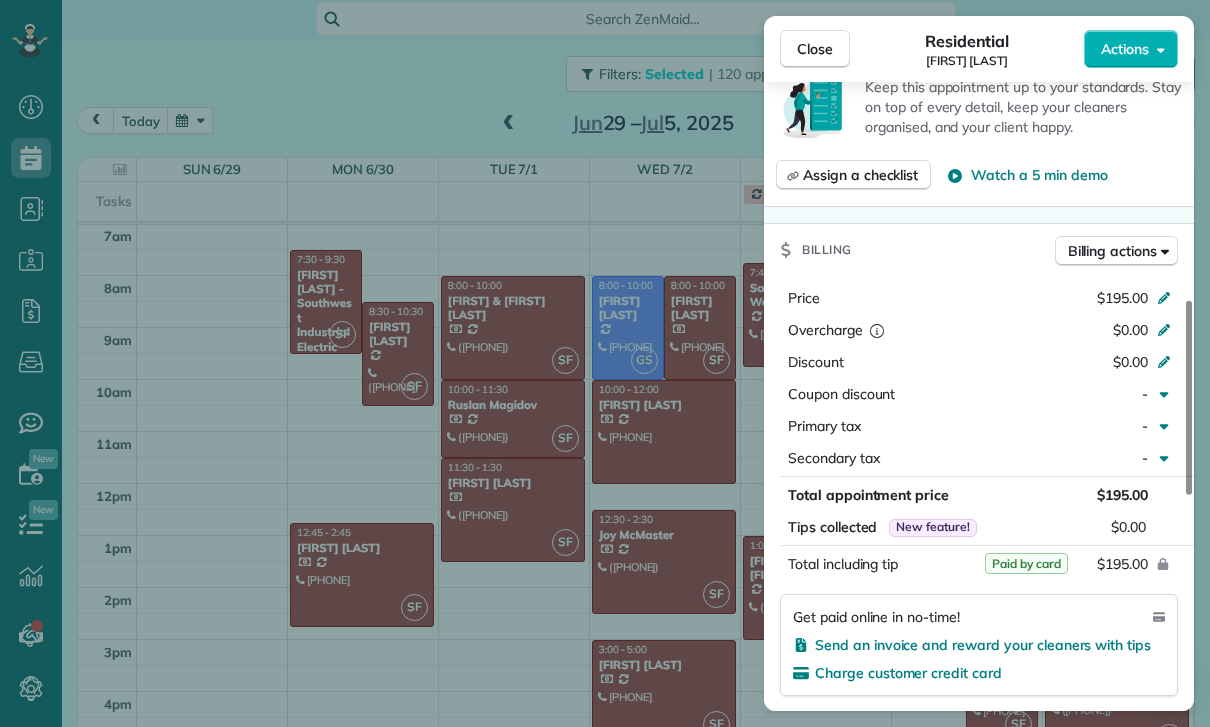 click on "Close Residential Lala Gevorkian Actions Status Yet to Confirm Lala Gevorkian · Open profile Home (818) 355-4274 Copy No email on record Add email View Details Residential Saturday, July 05, 2025 ( last week ) 11:45 AM 1:15 PM 1 hours and 30 minutes Repeats every 2 weeks Edit recurring service Previous (Jun 03) Next (Jul 18) 3110 Charing Cross Rd. Glendale CA 91206 Service was not rated yet Cleaners Time in and out Assign Invite Team Santy Cleaners Santy   Flores 11:45 AM 1:15 PM Checklist Try Now Keep this appointment up to your standards. Stay on top of every detail, keep your cleaners organised, and your client happy. Assign a checklist Watch a 5 min demo Billing Billing actions Price $195.00 Overcharge $0.00 Discount $0.00 Coupon discount - Primary tax - Secondary tax - Total appointment price $195.00 Tips collected New feature! $0.00 Paid by card Total including tip $195.00 Get paid online in no-time! Send an invoice and reward your cleaners with tips Charge customer credit card Key # - Work items Notes" at bounding box center (605, 363) 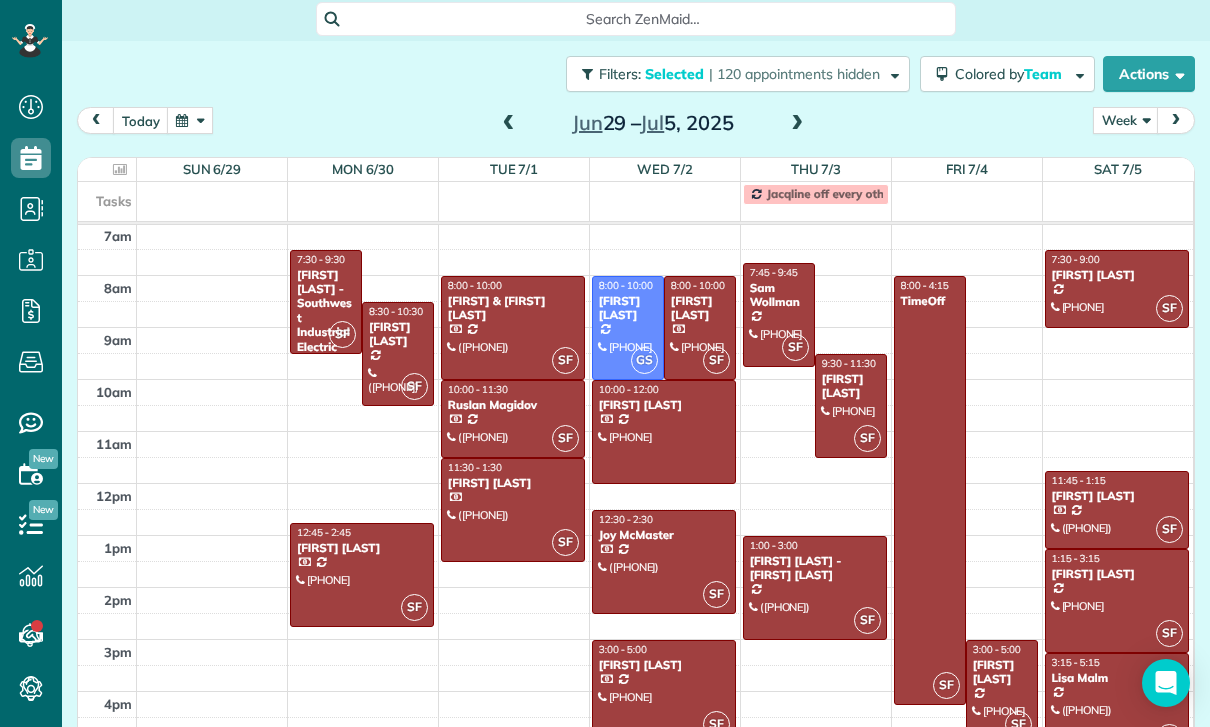 click at bounding box center (1117, 601) 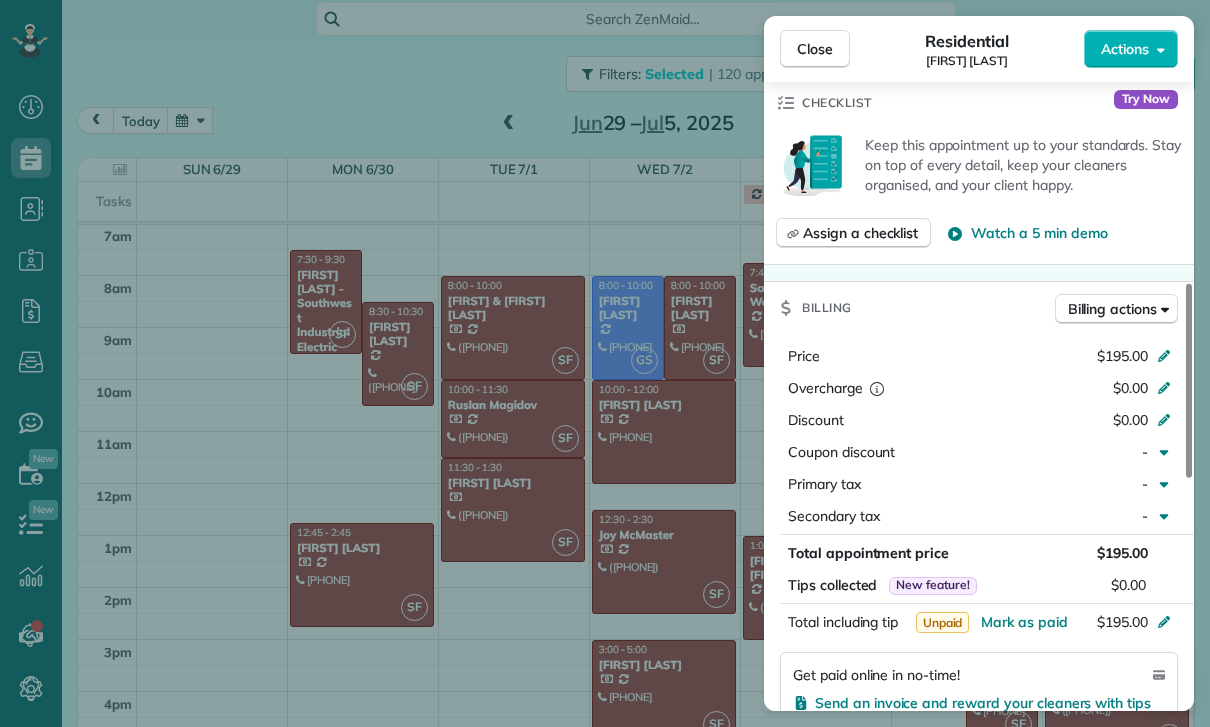 scroll, scrollTop: 775, scrollLeft: 0, axis: vertical 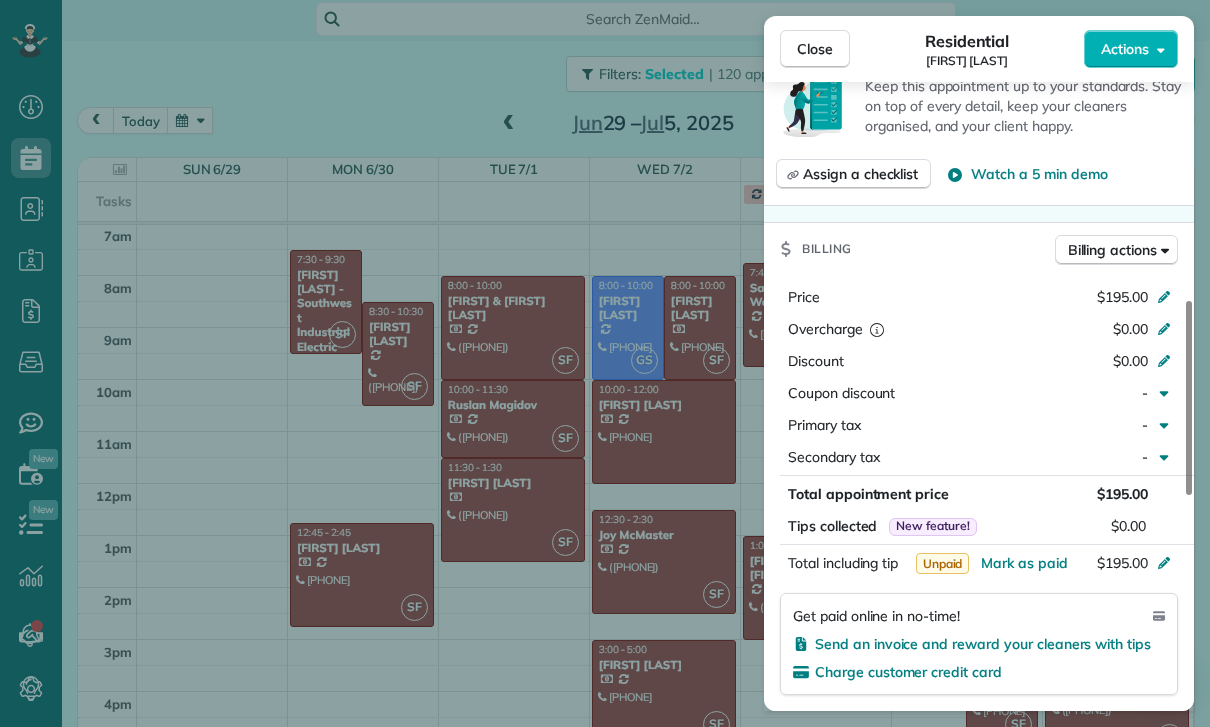 click on "Close Residential Stacey Kim Actions Status Confirmed Stacey Kim · Open profile Mobile (609) 638-6514 Copy No email on record Add email View Details Residential Saturday, July 05, 2025 ( last week ) 1:15 PM 3:15 PM 2 hours and 0 minutes Repeats every 4 weeks Edit recurring service Previous (Jun 07) Next (Aug 02) 444 Piedmont Avenue Glendale CA 91206 Service was not rated yet Cleaners Time in and out Assign Invite Team Santy Cleaners Santy   Flores 1:15 PM 3:15 PM Checklist Try Now Keep this appointment up to your standards. Stay on top of every detail, keep your cleaners organised, and your client happy. Assign a checklist Watch a 5 min demo Billing Billing actions Price $195.00 Overcharge $0.00 Discount $0.00 Coupon discount - Primary tax - Secondary tax - Total appointment price $195.00 Tips collected New feature! $0.00 Unpaid Mark as paid Total including tip $195.00 Get paid online in no-time! Send an invoice and reward your cleaners with tips Charge customer credit card Appointment custom fields Key # -" at bounding box center [605, 363] 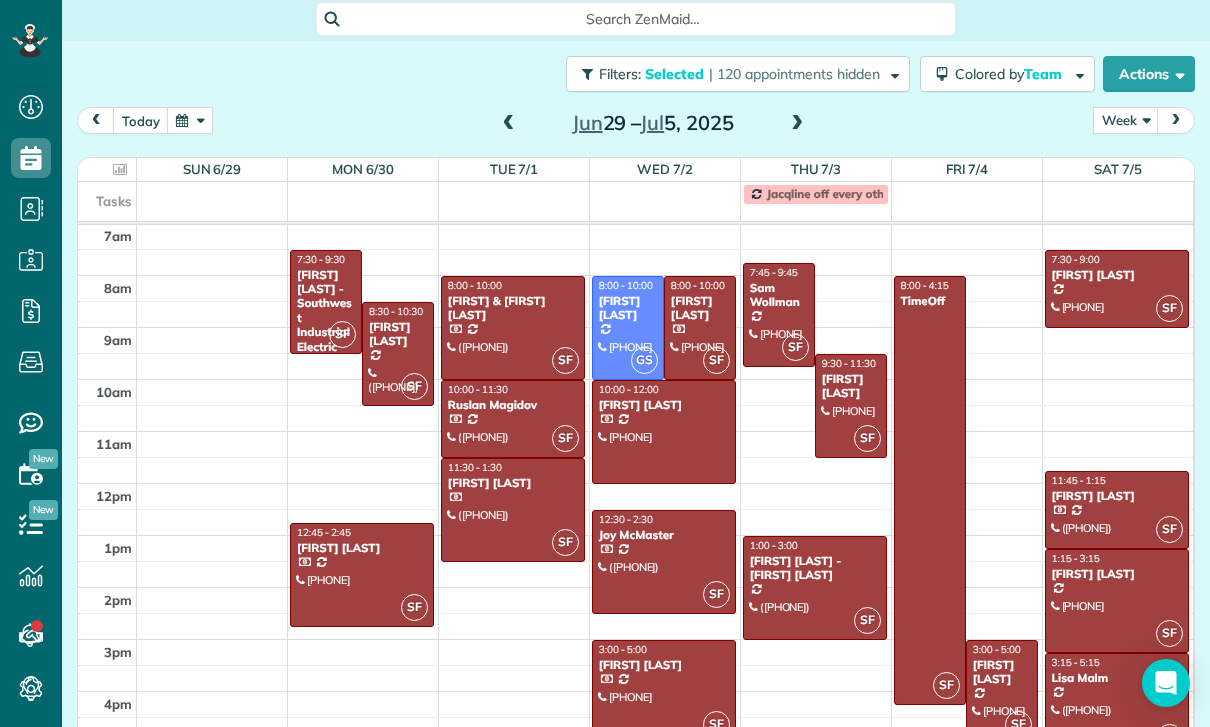 click at bounding box center [1117, 705] 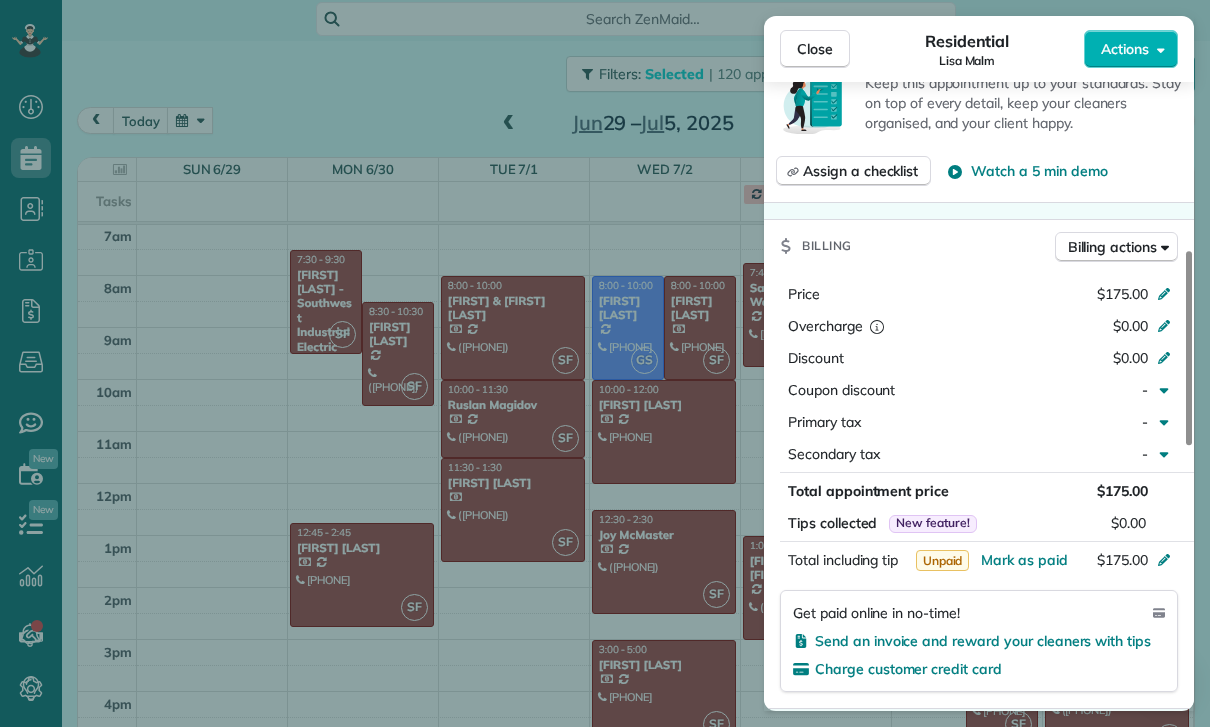 scroll, scrollTop: 813, scrollLeft: 0, axis: vertical 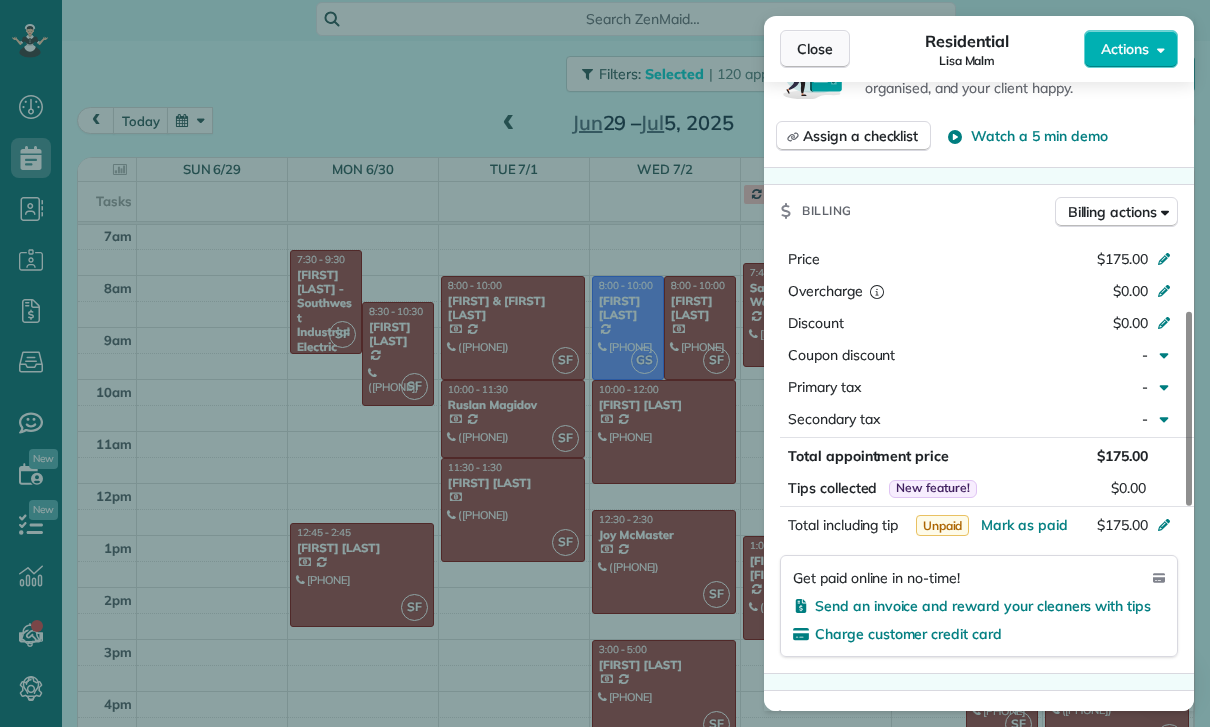 click on "Close" at bounding box center (815, 49) 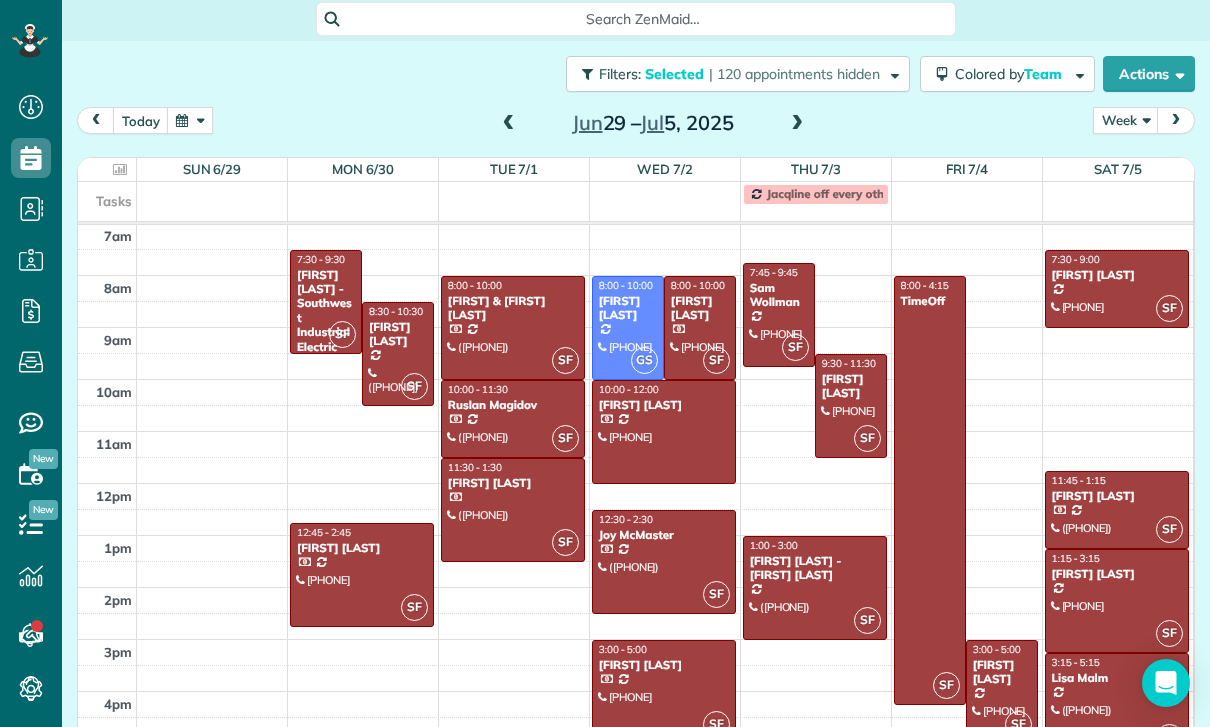 click on "[FIRST] [LAST]" at bounding box center (1002, 672) 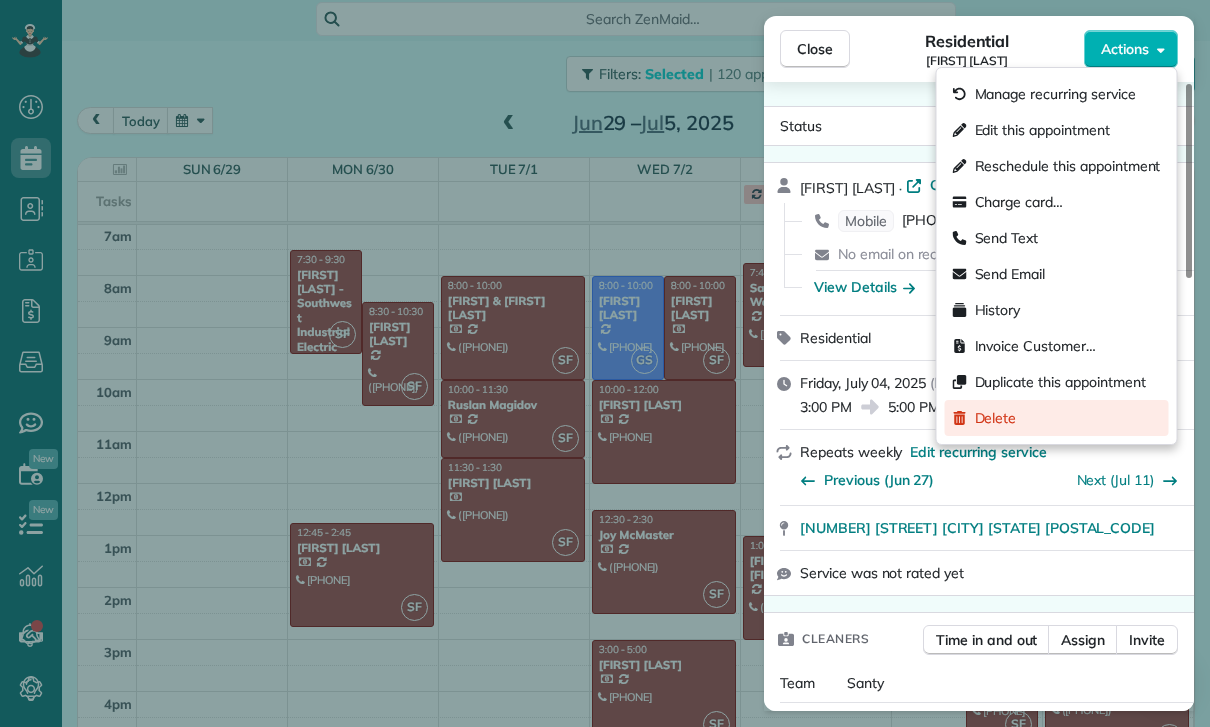 click on "Delete" at bounding box center (1057, 418) 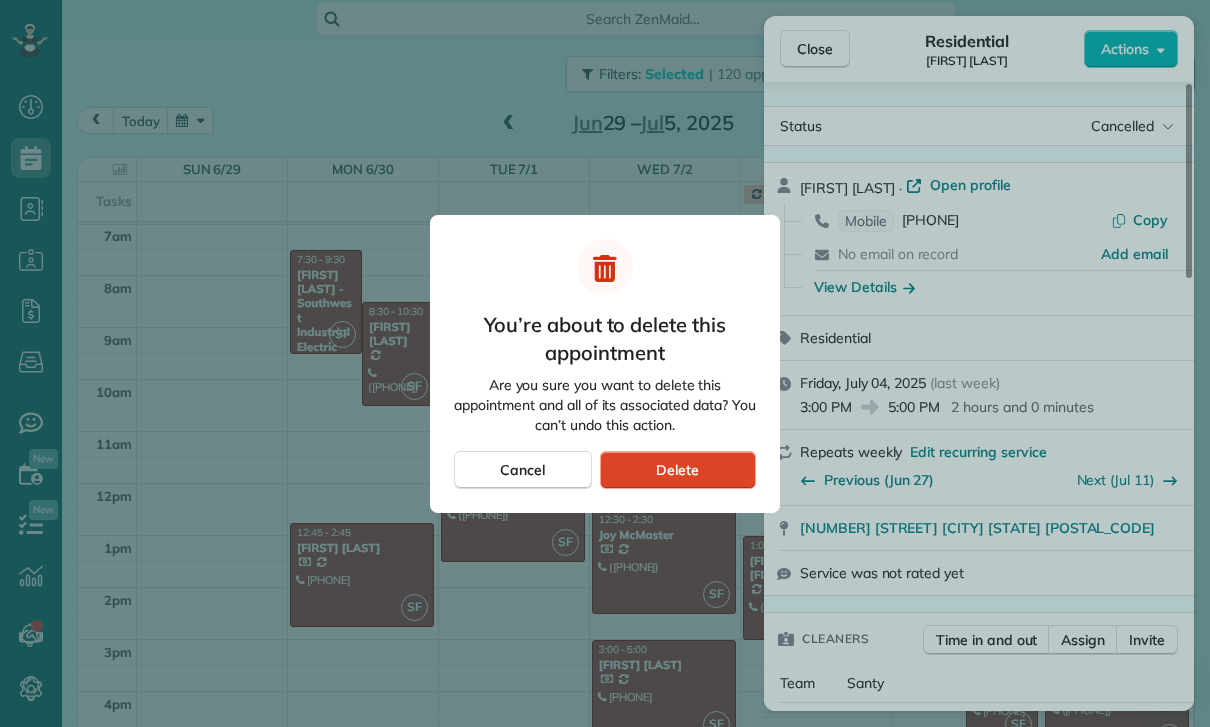 click on "Delete" at bounding box center (677, 470) 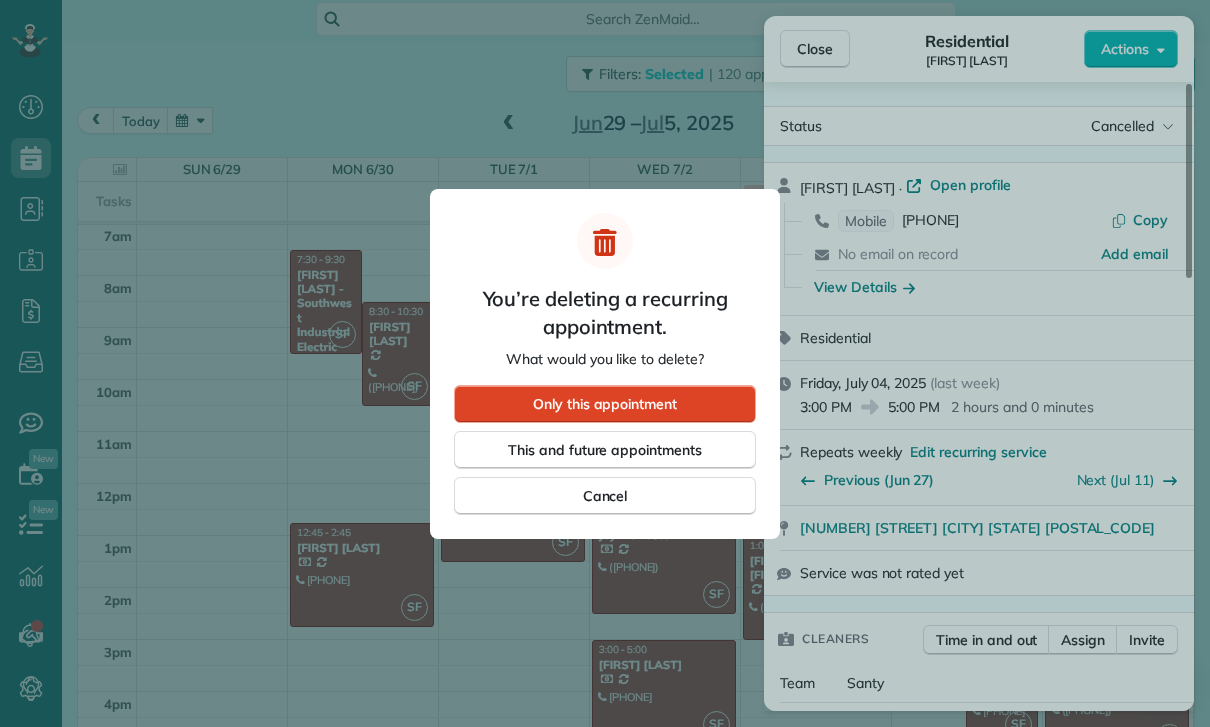 click on "Only this appointment" at bounding box center [605, 404] 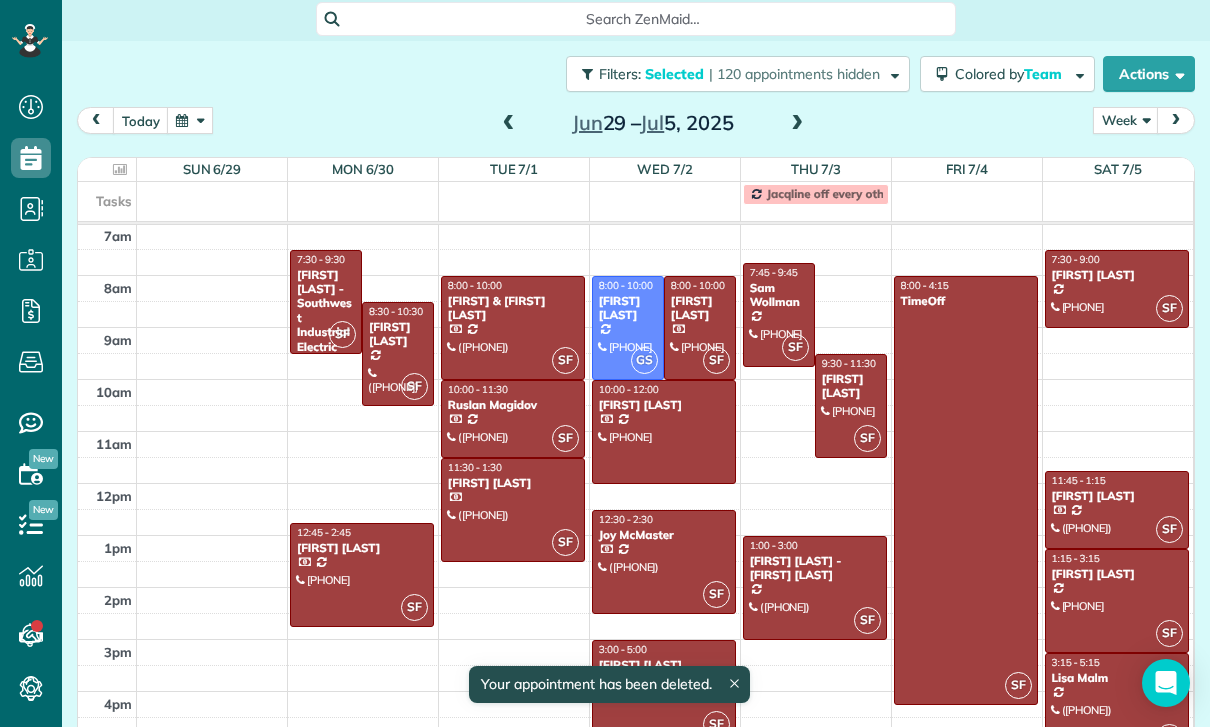 scroll, scrollTop: 157, scrollLeft: 0, axis: vertical 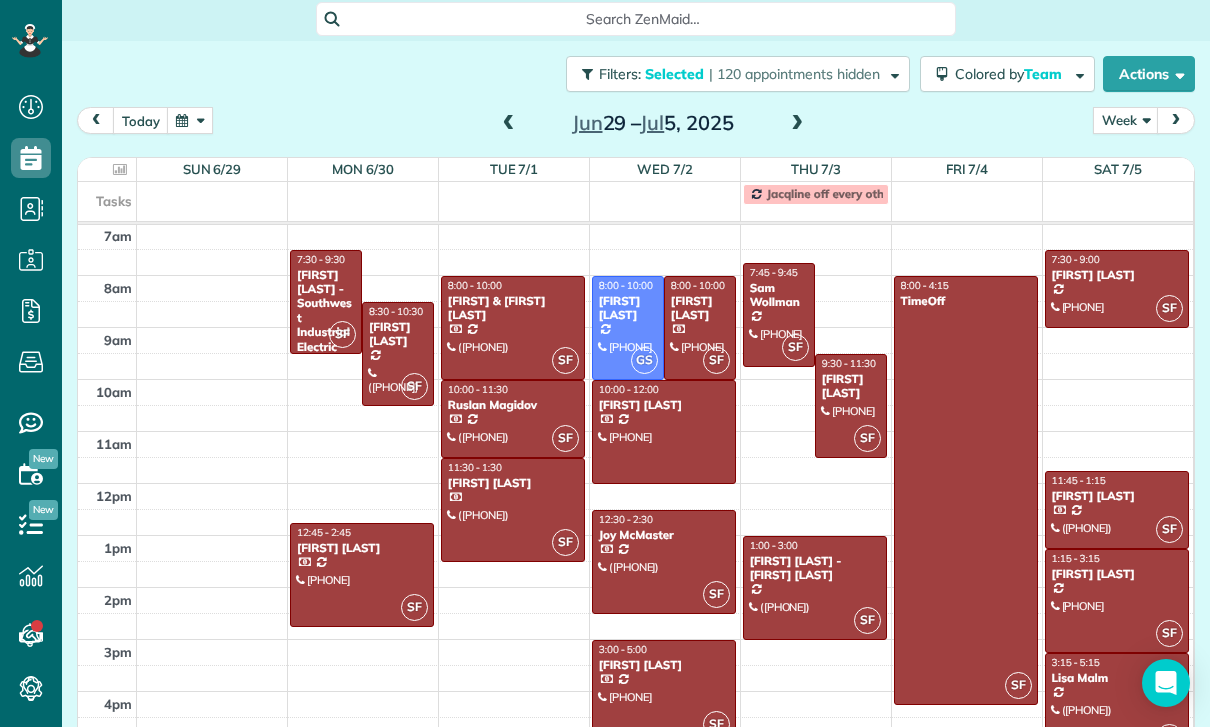 click at bounding box center (628, 328) 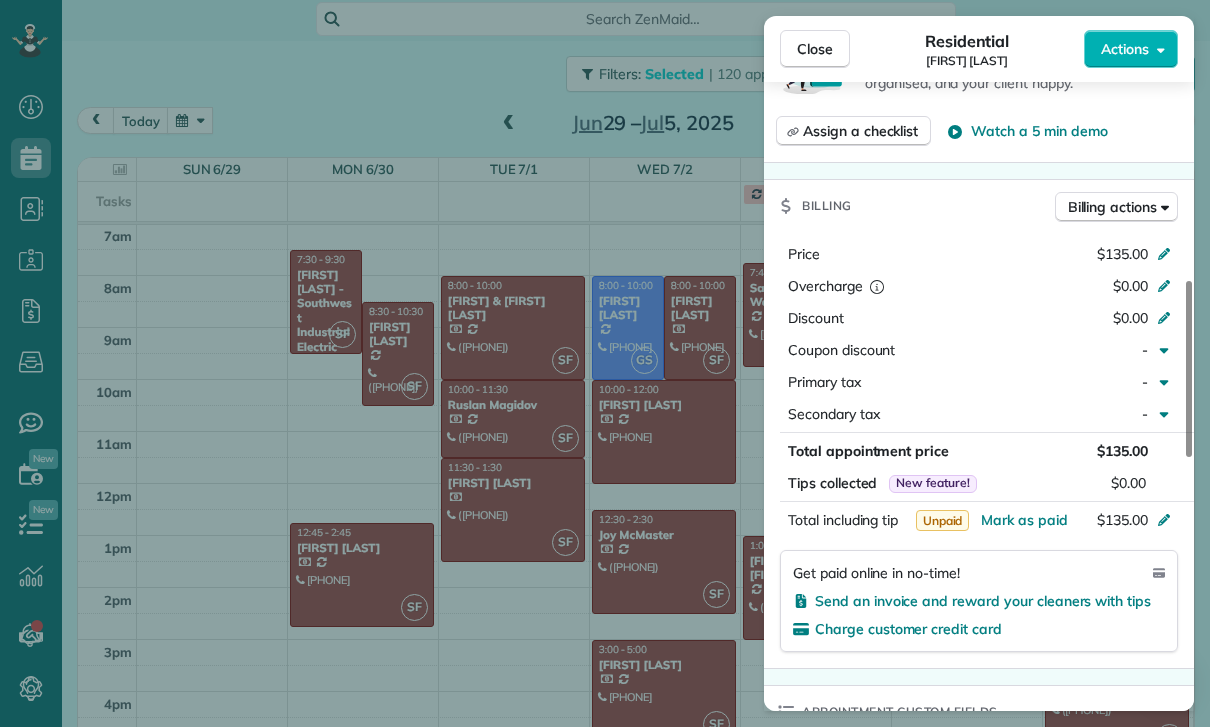 scroll, scrollTop: 901, scrollLeft: 0, axis: vertical 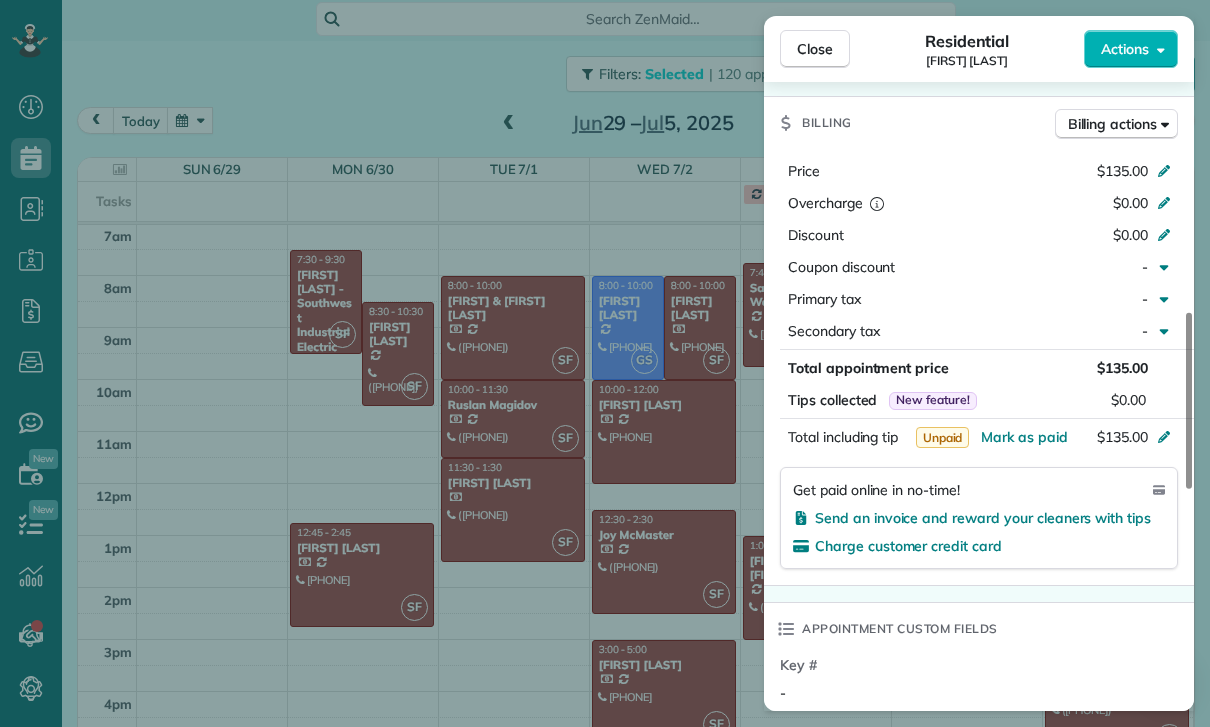 click on "Close Residential Jennifer Salyers Actions Status Cancelled Jennifer Salyers · Open profile Mobile (818) 415-1745 Copy No email on record Add email View Details Residential Wednesday, July 02, 2025 ( last week ) 8:00 AM 10:00 AM 2 hours and 0 minutes Repeats every 4 weeks Edit recurring service Previous (Jun 04) Next (Jul 30) 653 Irving Dr. Burbank CA 91504 Service was not rated yet Cleaners Time in and out Assign Invite Team Gilma Cleaners Gilma   Sante 8:00 AM 10:00 AM Checklist Try Now Keep this appointment up to your standards. Stay on top of every detail, keep your cleaners organised, and your client happy. Assign a checklist Watch a 5 min demo Billing Billing actions Price $135.00 Overcharge $0.00 Discount $0.00 Coupon discount - Primary tax - Secondary tax - Total appointment price $135.00 Tips collected New feature! $0.00 Unpaid Mark as paid Total including tip $135.00 Get paid online in no-time! Send an invoice and reward your cleaners with tips Charge customer credit card Appointment custom fields" at bounding box center [605, 363] 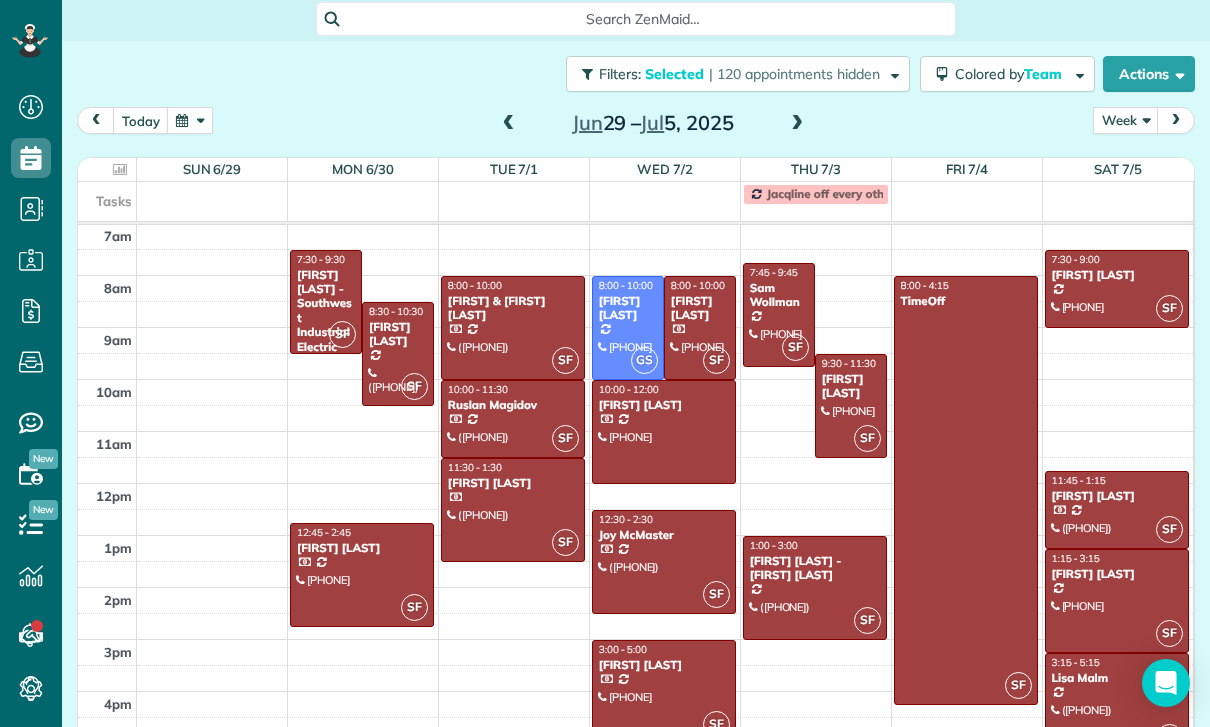 click on "Filters:   Selected
|  120 appointments hidden
Colored by  Team
Color by Cleaner
Color by Team
Color by Status
Color by Recurrence
Color by Paid/Unpaid
Filters  Selected
Schedule Changes
Actions
Create Appointment
Create Task
Clock In/Out
Send Work Orders
Print Route Sheets
Today's Emails/Texts
View Metrics" at bounding box center [636, 74] 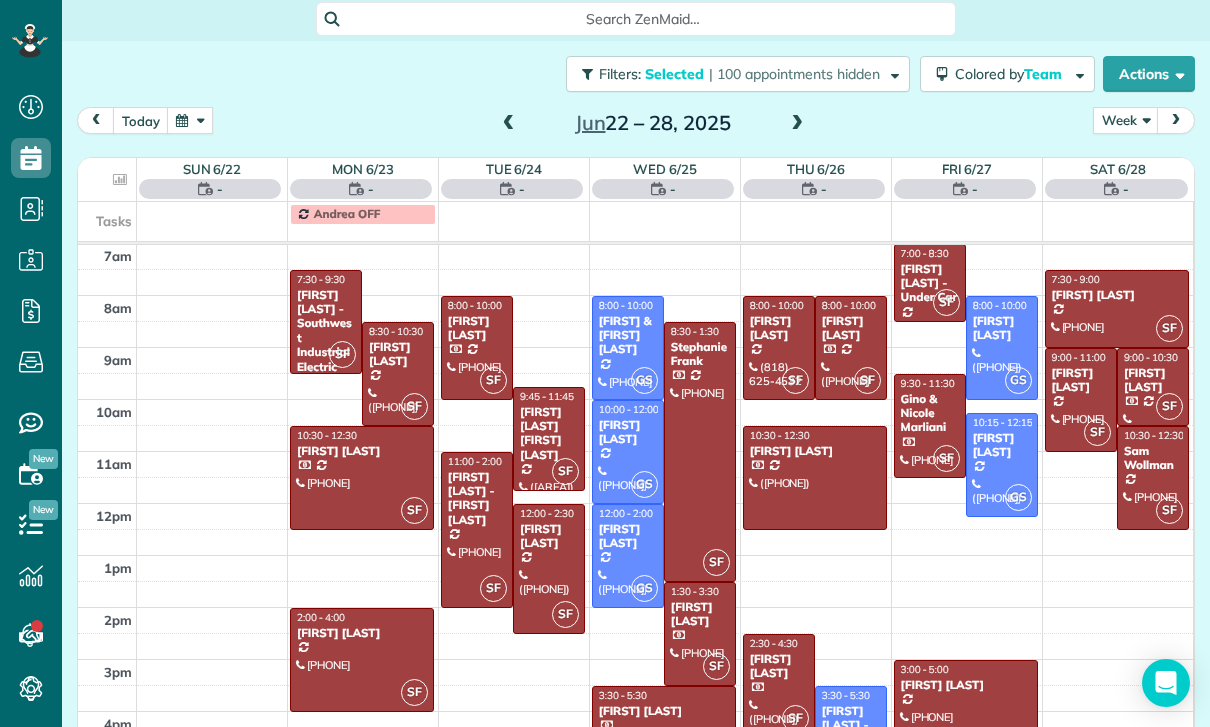 scroll, scrollTop: 157, scrollLeft: 0, axis: vertical 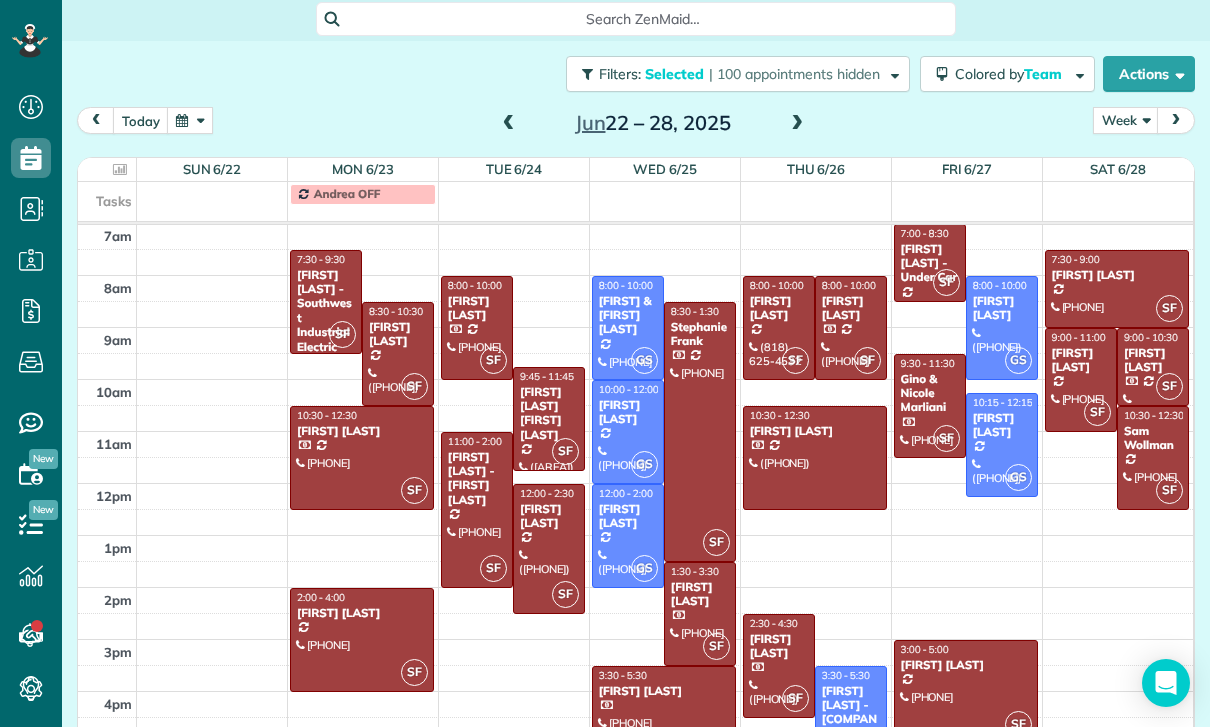 click at bounding box center [398, 354] 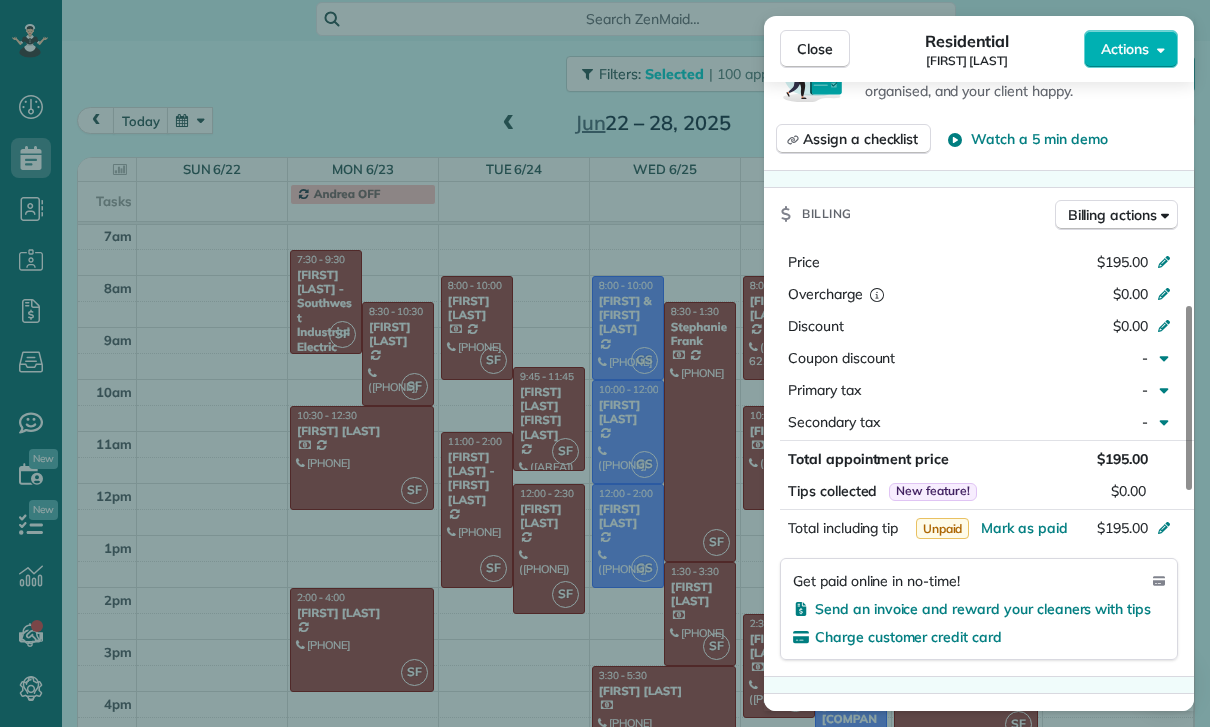 scroll, scrollTop: 884, scrollLeft: 0, axis: vertical 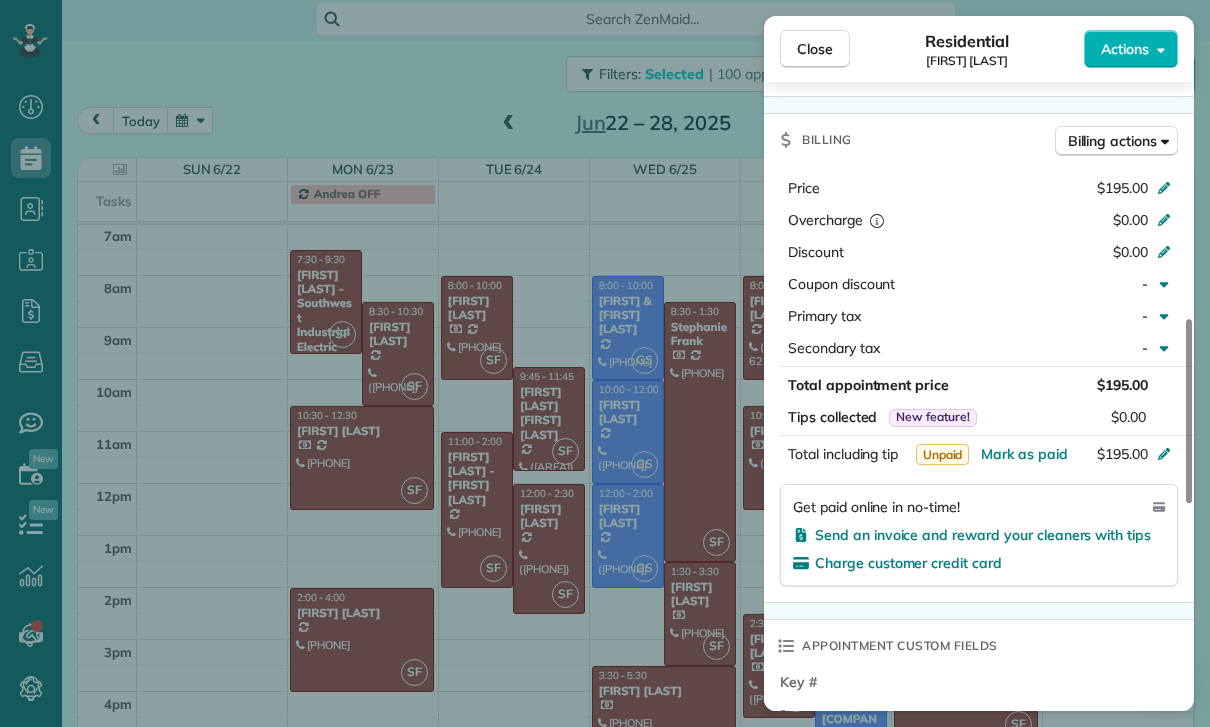 click on "Close Residential Kitty Dustin Actions Status Yet to Confirm Kitty Dustin · Open profile Mobile (626) 487-8717 Copy No email on record Add email View Details Residential Monday, June 23, 2025 8:30 AM 10:30 AM 2 hours and 0 minutes Repeats weekly Edit recurring service Previous (Jun 16) Next (Jun 30) 5322 Neal Drive Los Angeles CA 90041 Service was not rated yet Cleaners Time in and out Assign Invite Team Santy Cleaners Santy   Flores 8:30 AM 10:30 AM Checklist Try Now Keep this appointment up to your standards. Stay on top of every detail, keep your cleaners organised, and your client happy. Assign a checklist Watch a 5 min demo Billing Billing actions Price $195.00 Overcharge $0.00 Discount $0.00 Coupon discount - Primary tax - Secondary tax - Total appointment price $195.00 Tips collected New feature! $0.00 Unpaid Mark as paid Total including tip $195.00 Get paid online in no-time! Send an invoice and reward your cleaners with tips Charge customer credit card Appointment custom fields Key # - Work items 0" at bounding box center (605, 363) 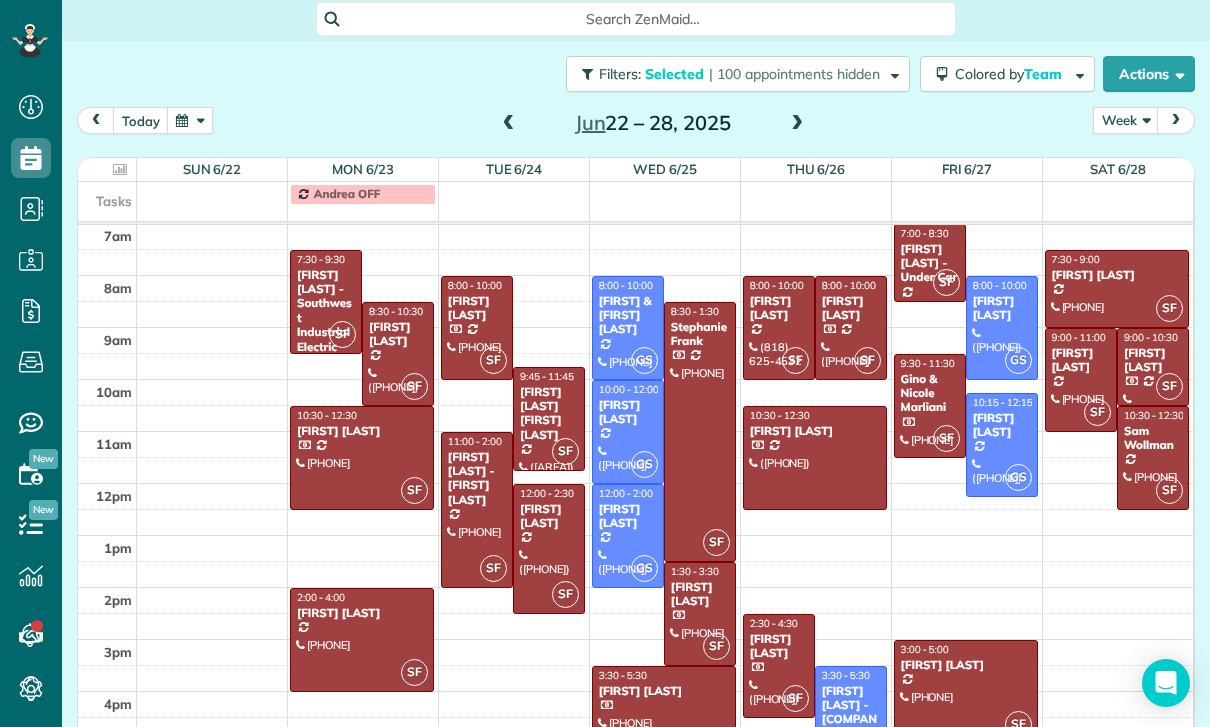 click at bounding box center (477, 328) 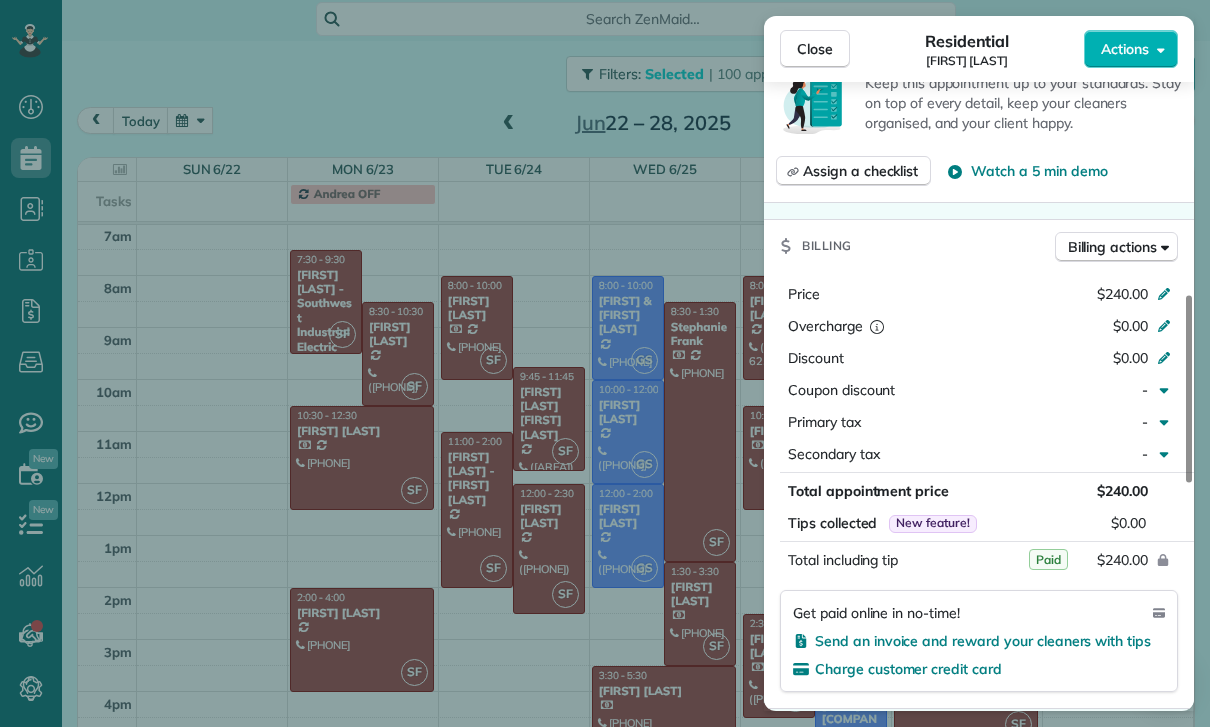 scroll, scrollTop: 793, scrollLeft: 0, axis: vertical 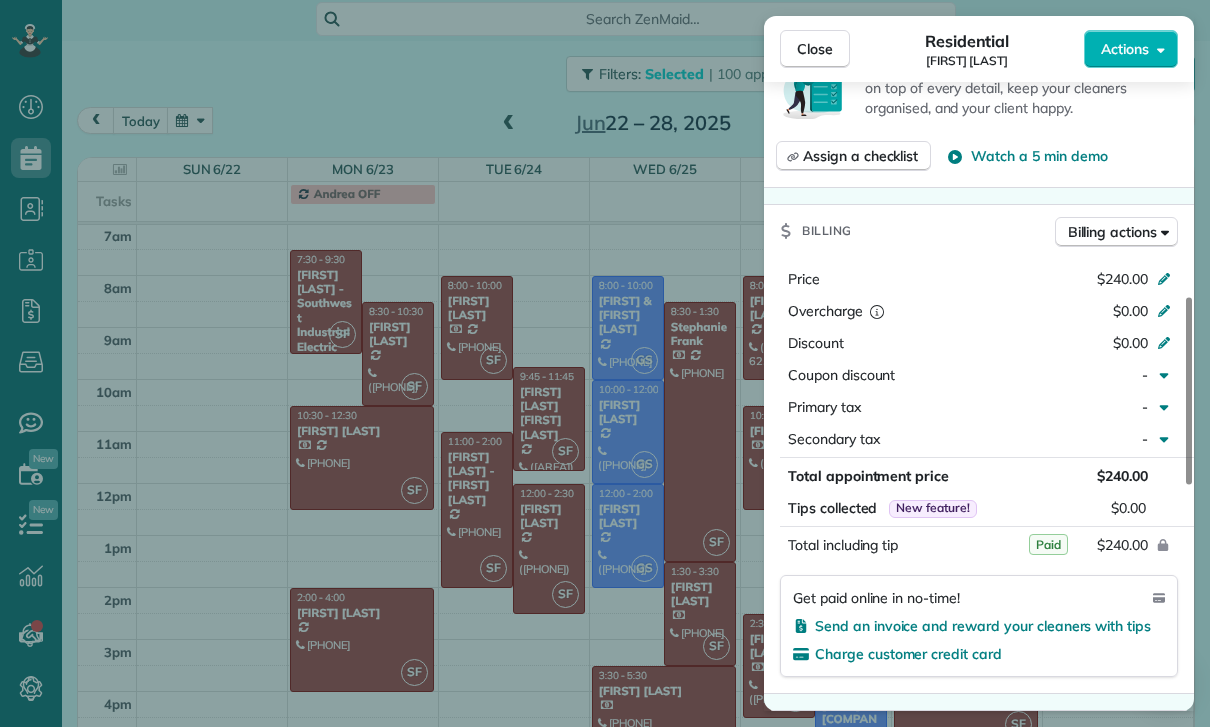click on "Close Residential BJ Carretta Actions Status Confirmed BJ Carretta · Open profile Mobile (310) 749-8988 Copy No email on record Add email View Details Residential Tuesday, June 24, 2025 8:00 AM 10:00 AM 2 hours and 0 minutes Repeats weekly Edit recurring service Previous (Jun 17) Next (Jul 08) 2929 Motor Avenue Los Angeles CA 90064 Service was not rated yet Cleaners Time in and out Assign Invite Team Santy Cleaners Santy   Flores 8:00 AM 10:00 AM Checklist Try Now Keep this appointment up to your standards. Stay on top of every detail, keep your cleaners organised, and your client happy. Assign a checklist Watch a 5 min demo Billing Billing actions Price $240.00 Overcharge $0.00 Discount $0.00 Coupon discount - Primary tax - Secondary tax - Total appointment price $240.00 Tips collected New feature! $0.00 Paid Total including tip $240.00 Get paid online in no-time! Send an invoice and reward your cleaners with tips Charge customer credit card Appointment custom fields Key # - Work items Notes Appointment 1 0" at bounding box center (605, 363) 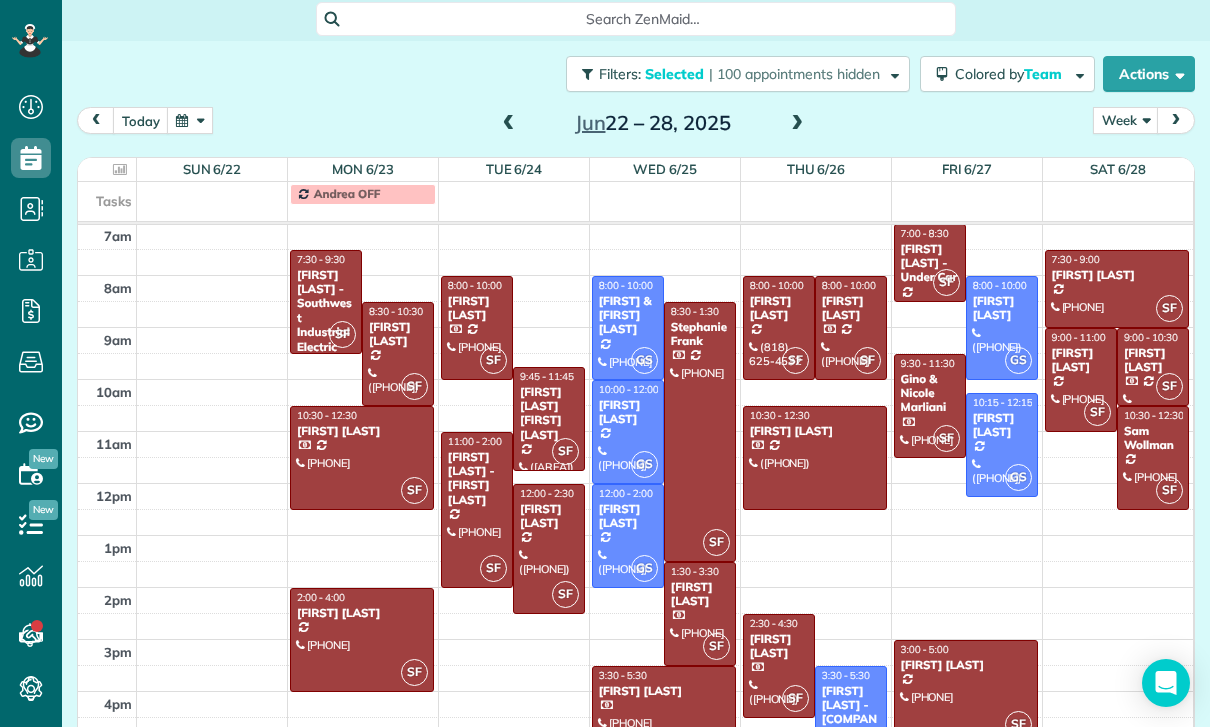 click at bounding box center (549, 549) 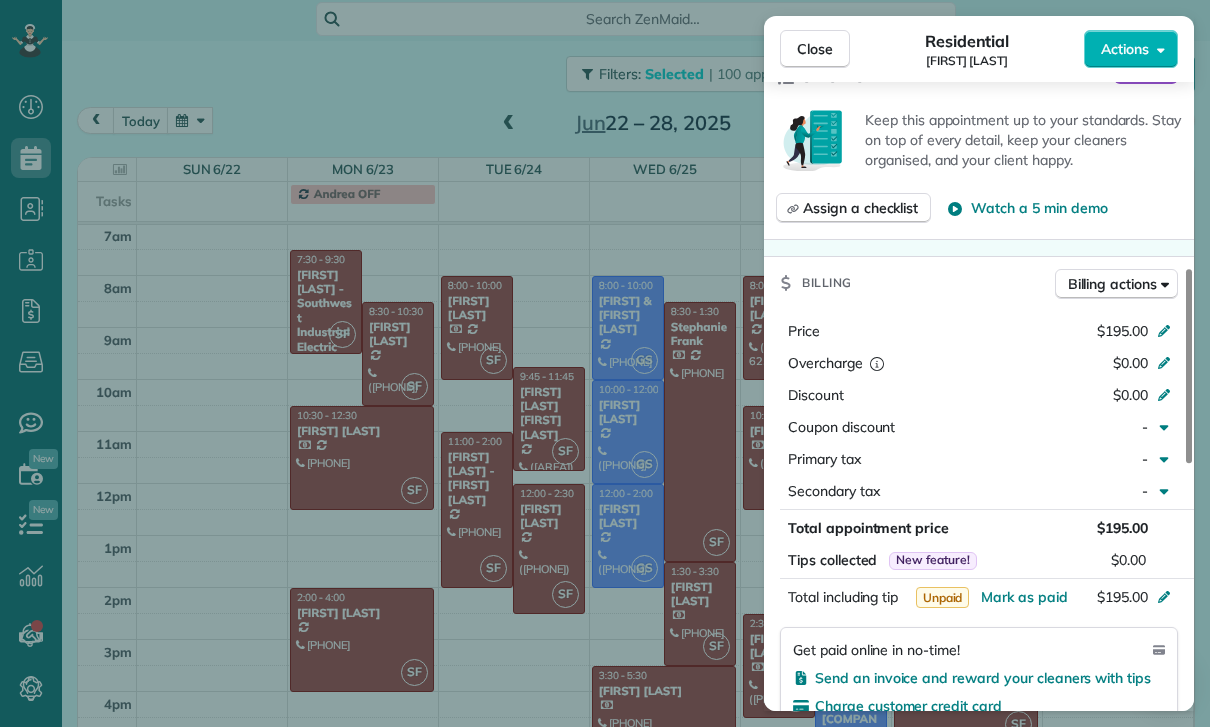 scroll, scrollTop: 782, scrollLeft: 0, axis: vertical 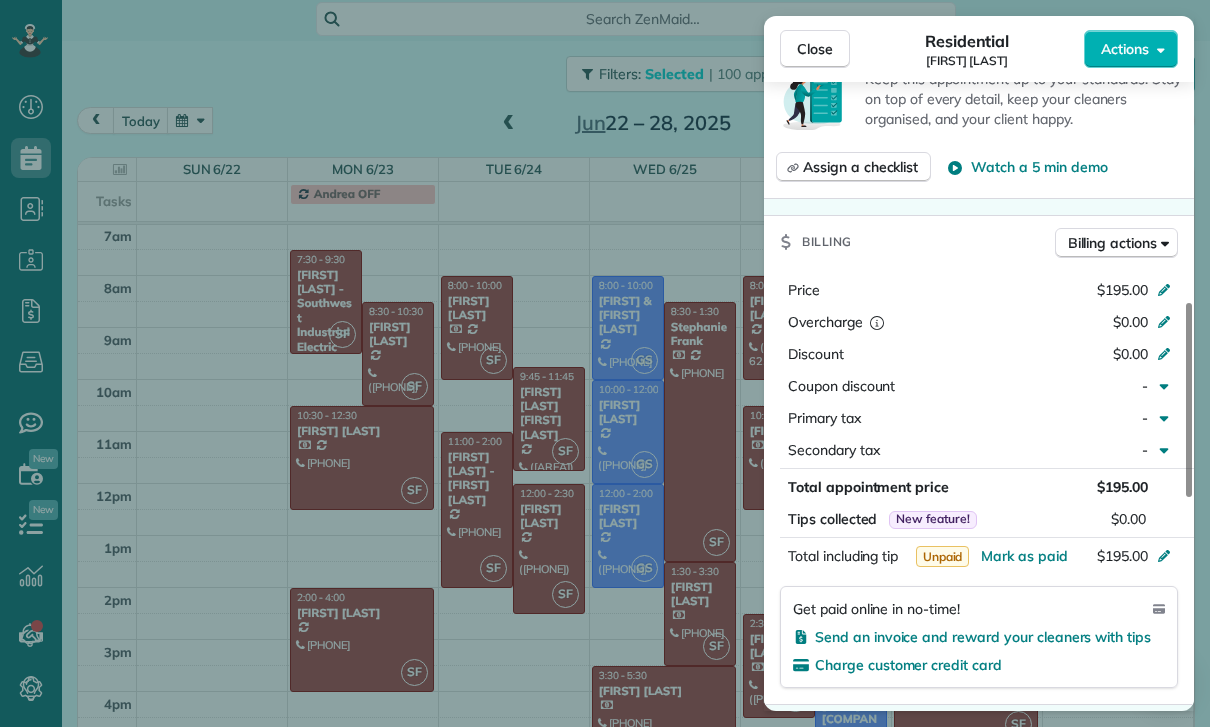 click on "Close Residential Kendal Horowitz Actions Status Confirmed Kendal Horowitz · Open profile Mobile (617) 872-0530 Copy No email on record Add email View Details Residential Tuesday, June 24, 2025 12:00 PM 2:30 PM 2 hours and 30 minutes Repeats every 2 weeks Edit recurring service Previous (Jun 07) Next (Jul 07) 14603 Killion Street Sherman Oaks CA 91411 Service was not rated yet Cleaners Time in and out Assign Invite Team Santy Cleaners Santy   Flores 12:00 PM 2:30 PM Checklist Try Now Keep this appointment up to your standards. Stay on top of every detail, keep your cleaners organised, and your client happy. Assign a checklist Watch a 5 min demo Billing Billing actions Price $195.00 Overcharge $0.00 Discount $0.00 Coupon discount - Primary tax - Secondary tax - Total appointment price $195.00 Tips collected New feature! $0.00 Unpaid Mark as paid Total including tip $195.00 Get paid online in no-time! Send an invoice and reward your cleaners with tips Charge customer credit card Appointment custom fields Key #" at bounding box center (605, 363) 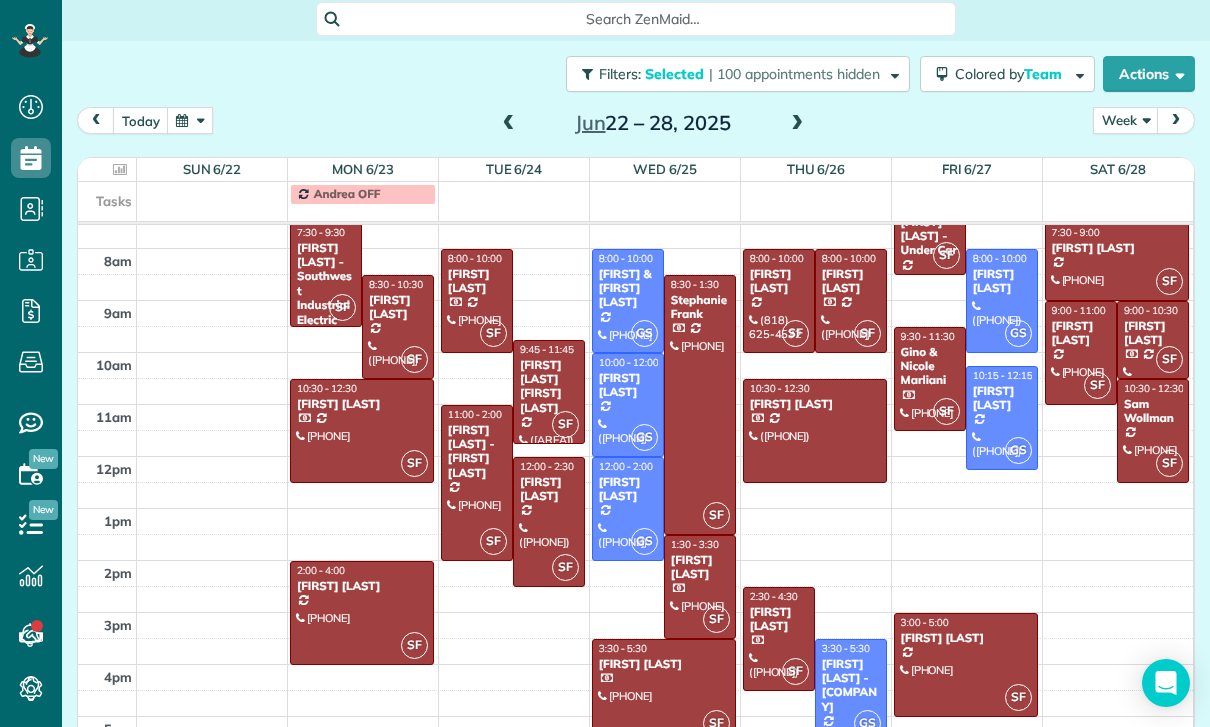 scroll, scrollTop: 186, scrollLeft: 0, axis: vertical 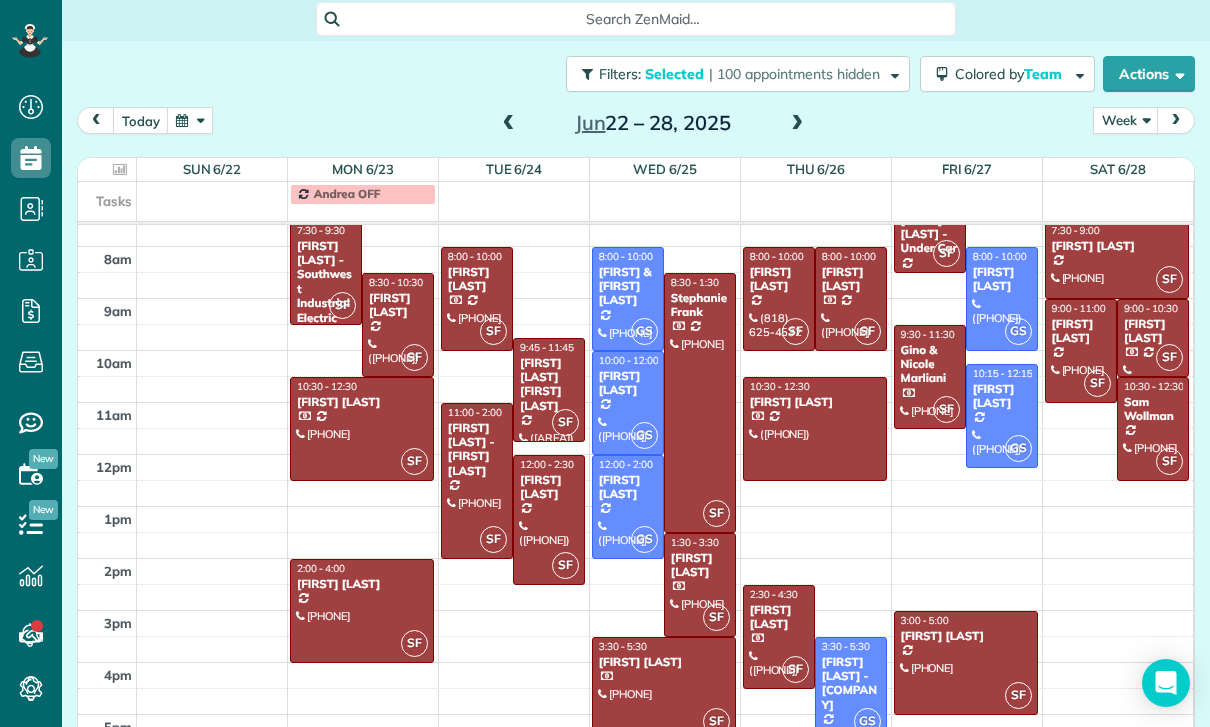 click on "Gino & Nicole Marliani" at bounding box center (930, 364) 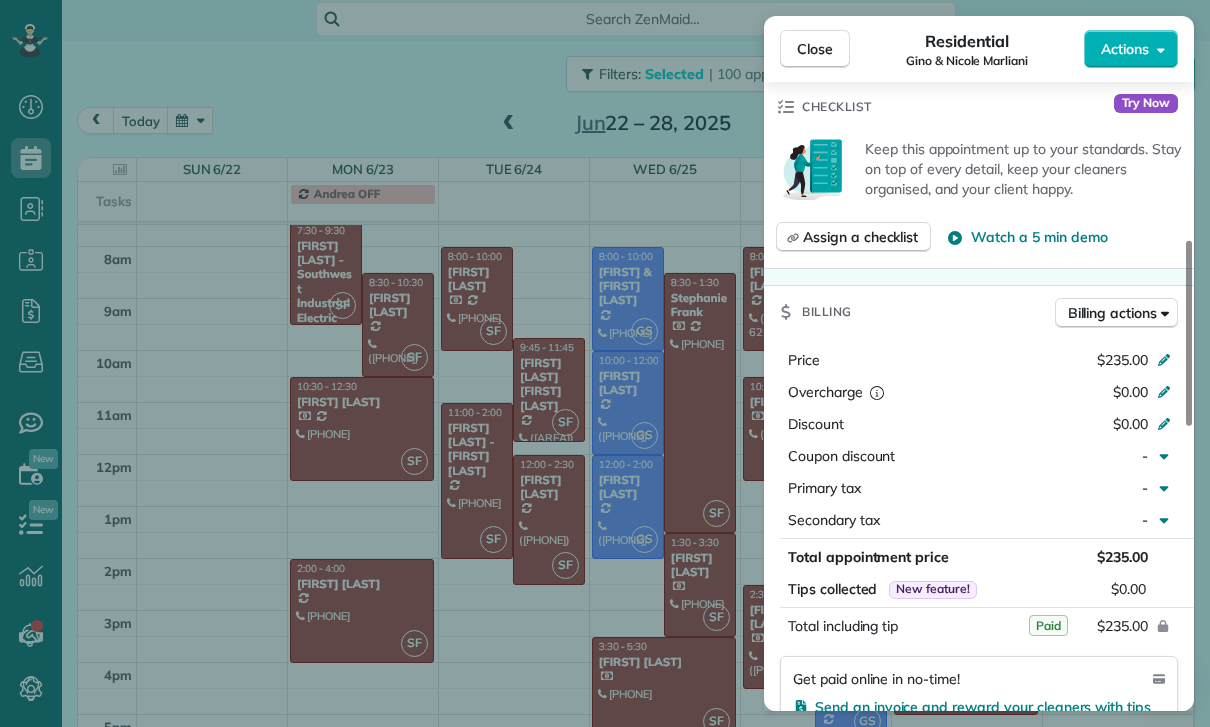 scroll, scrollTop: 753, scrollLeft: 0, axis: vertical 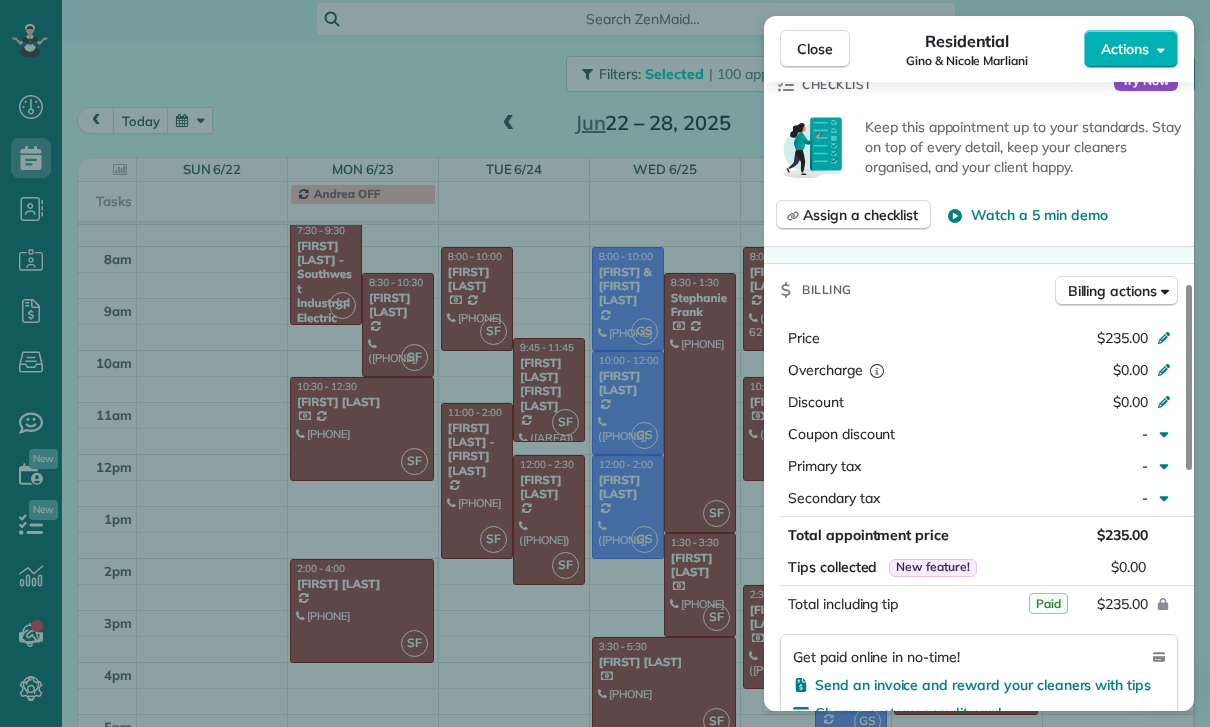 click on "Close Residential Gino & Nicole Marliani Actions Status Confirmed Gino & Nicole Marliani · Open profile Mobile (202) 215-9258 Copy Home (323) 336-3817 Copy nicolemarliani@gmail.com Copy View Details Residential Friday, June 27, 2025 9:30 AM 11:30 AM 2 hours and 0 minutes One time 2754 Nalin Dr Bel Air CA 90077 ? ? ? Service was not rated yet Cleaners Time in and out Assign Invite Team Santy Cleaners Santy   Flores 9:30 AM 11:30 AM Checklist Try Now Keep this appointment up to your standards. Stay on top of every detail, keep your cleaners organised, and your client happy. Assign a checklist Watch a 5 min demo Billing Billing actions Price $235.00 Overcharge $0.00 Discount $0.00 Coupon discount - Primary tax - Secondary tax - Total appointment price $235.00 Tips collected New feature! $0.00 Paid Total including tip $235.00 Get paid online in no-time! Send an invoice and reward your cleaners with tips Charge customer credit card Appointment custom fields Key # - Work items No work items to display Notes 1 0 (" at bounding box center [605, 363] 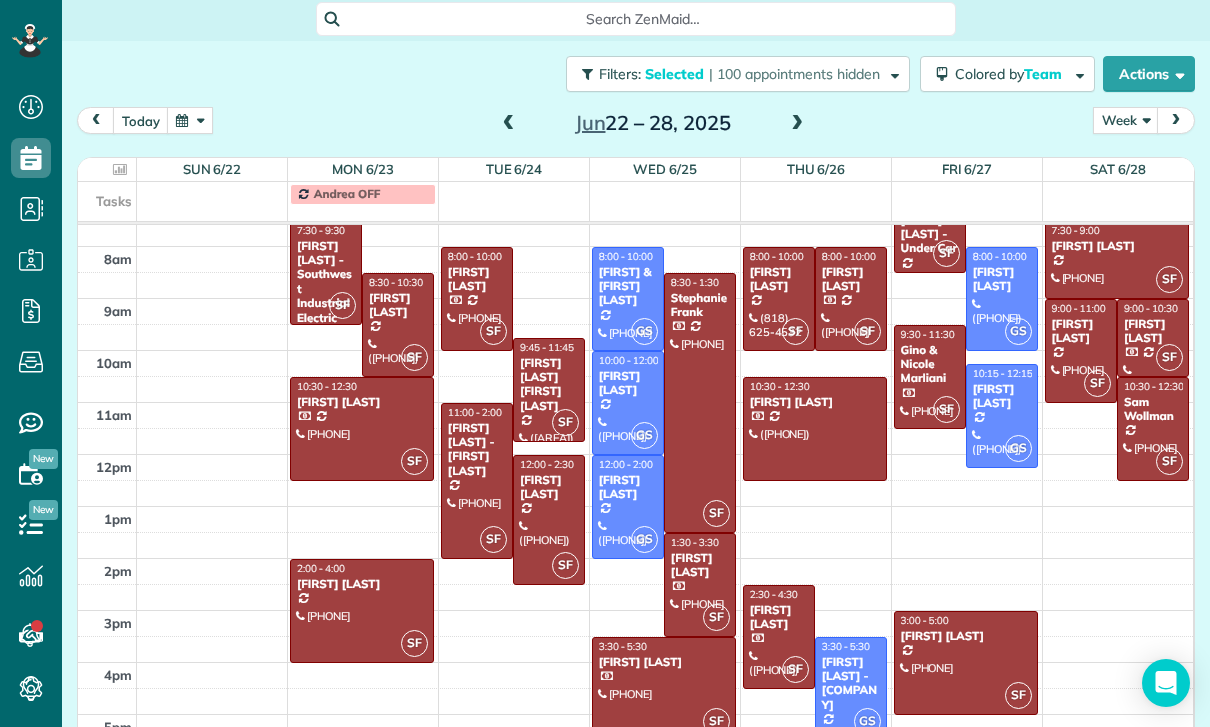 click at bounding box center [966, 663] 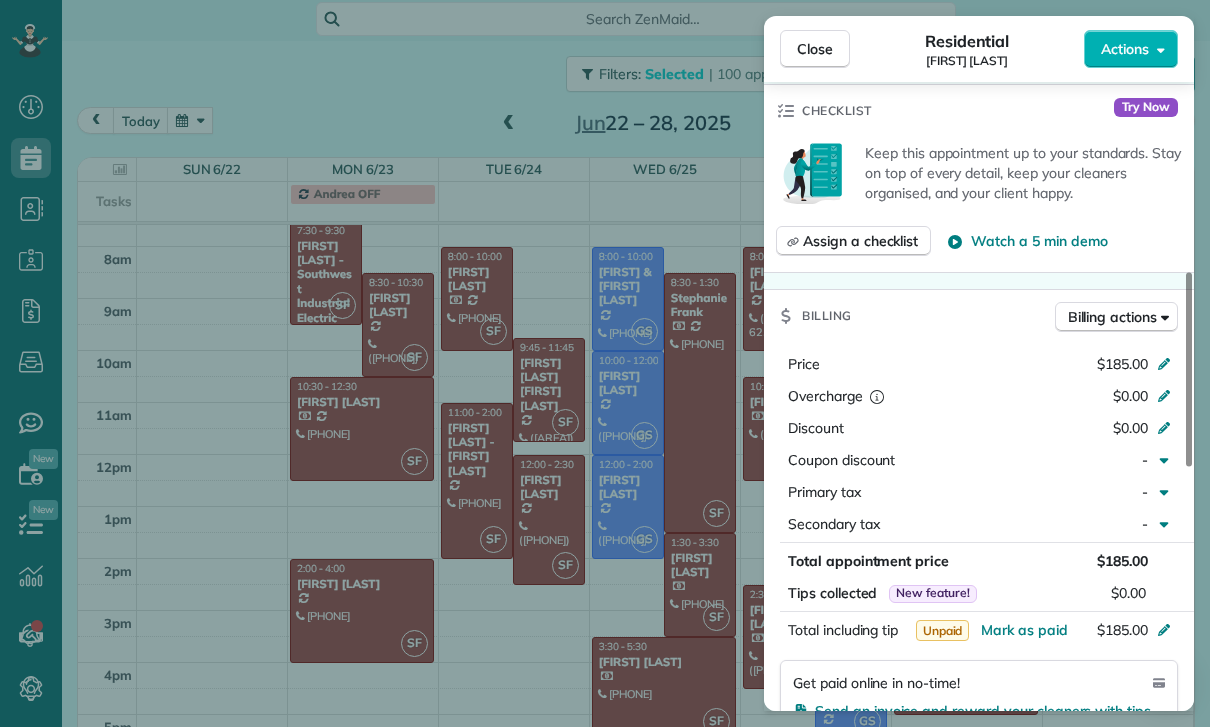 scroll, scrollTop: 819, scrollLeft: 0, axis: vertical 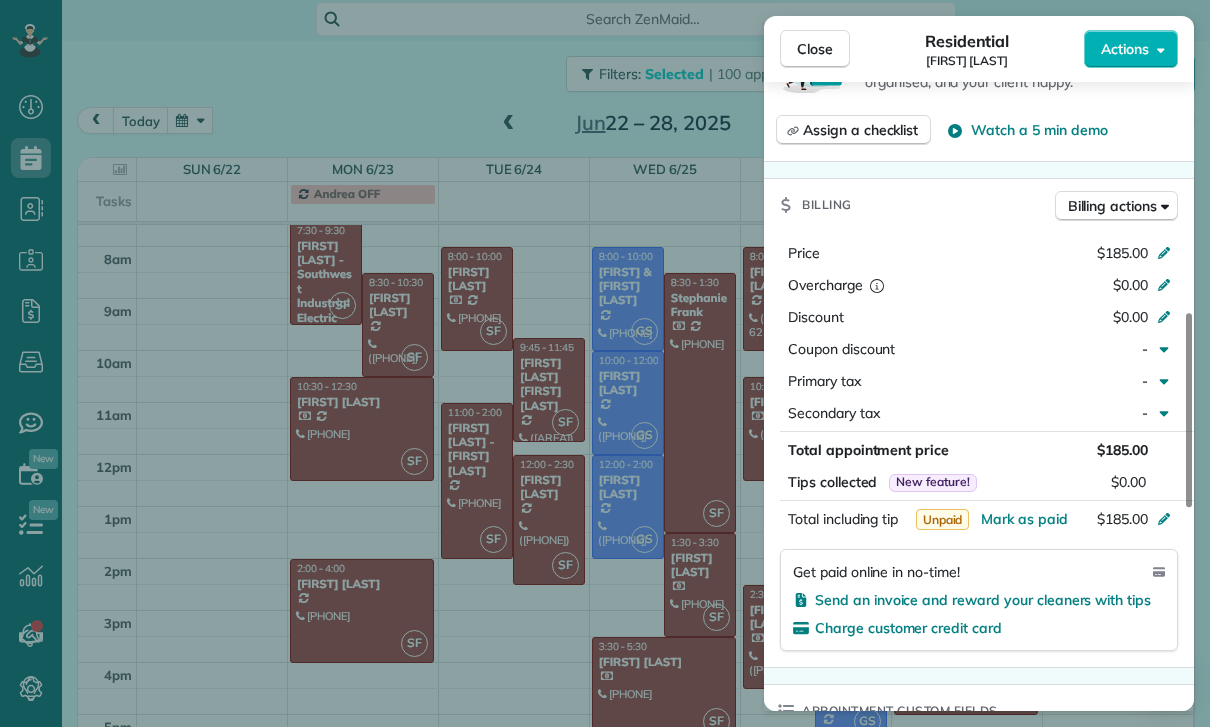 click on "Close Residential Yvette Barlowe Actions Status Confirmed Yvette Barlowe · Open profile Mobile (818) 321-9499 Copy No email on record Add email View Details Residential Friday, June 27, 2025 3:00 PM 5:00 PM 2 hours and 0 minutes Repeats weekly Edit recurring service Previous (Jun 20) Next (Jul 11) 3752 Winford Drive Tarzana CA 91356 Service was not rated yet Cleaners Time in and out Assign Invite Team Santy Cleaners Santy   Flores 3:00 PM 5:00 PM Checklist Try Now Keep this appointment up to your standards. Stay on top of every detail, keep your cleaners organised, and your client happy. Assign a checklist Watch a 5 min demo Billing Billing actions Price $185.00 Overcharge $0.00 Discount $0.00 Coupon discount - Primary tax - Secondary tax - Total appointment price $185.00 Tips collected New feature! $0.00 Unpaid Mark as paid Total including tip $185.00 Get paid online in no-time! Send an invoice and reward your cleaners with tips Charge customer credit card Appointment custom fields Key # - Work items Notes" at bounding box center (605, 363) 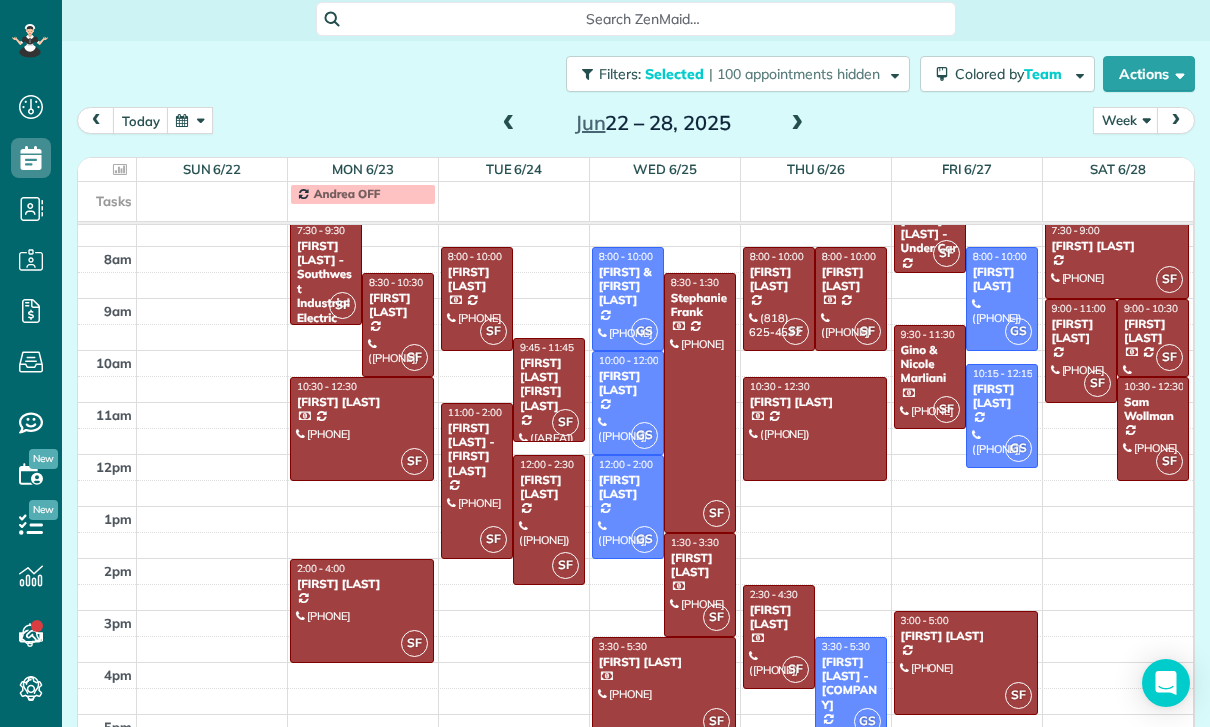 click at bounding box center [1081, 351] 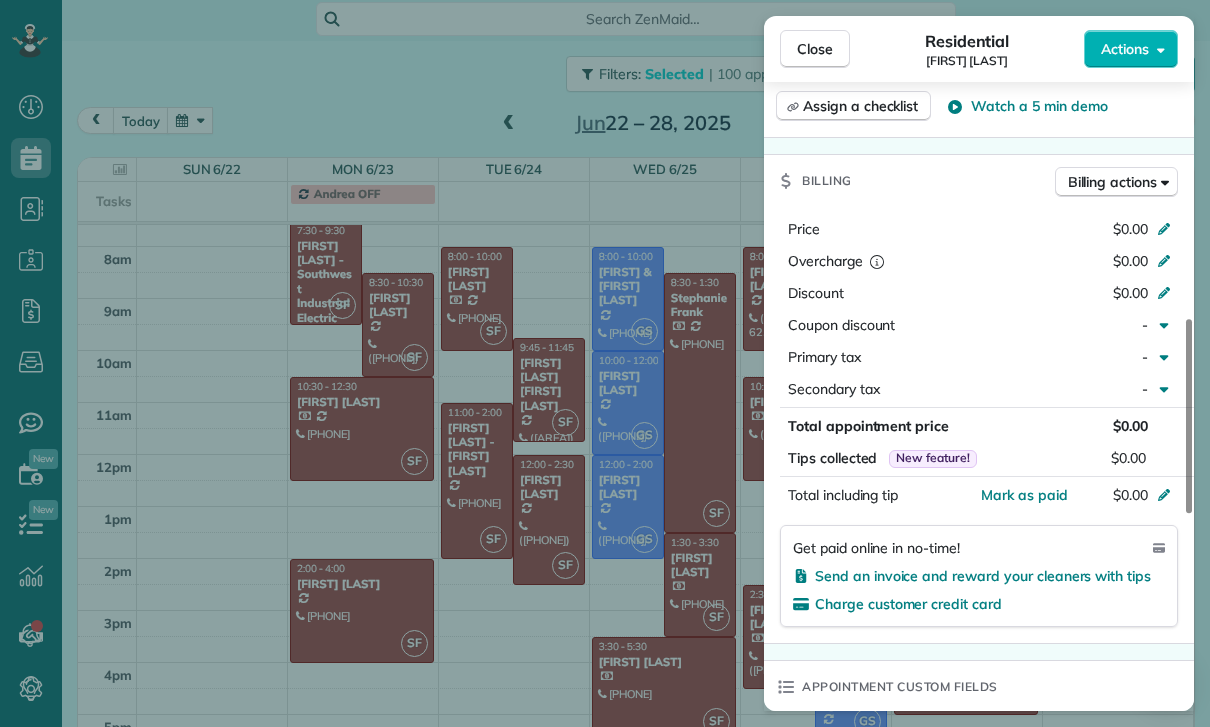 click on "Close Residential Kate Revill Actions Status Confirmed Kate Revill · Open profile Mobile (818) 282-5991 Copy No email on record Add email View Details Residential Saturday, June 28, 2025 9:00 AM 11:00 AM 2 hours and 0 minutes Repeats every 2 weeks Edit recurring service Previous (Jun 14) Next (Jul 12) 15029 Encanto Drive Sherman Oaks CA 91403 Service was not rated yet Cleaners Time in and out Assign Invite Team Santy Cleaners Santy   Flores 9:00 AM 11:00 AM Checklist Try Now Keep this appointment up to your standards. Stay on top of every detail, keep your cleaners organised, and your client happy. Assign a checklist Watch a 5 min demo Billing Billing actions Price $0.00 Overcharge $0.00 Discount $0.00 Coupon discount - Primary tax - Secondary tax - Total appointment price $0.00 Tips collected New feature! $0.00 Mark as paid Total including tip $0.00 Get paid online in no-time! Send an invoice and reward your cleaners with tips Charge customer credit card Appointment custom fields Key # - Work items Notes 0" at bounding box center (605, 363) 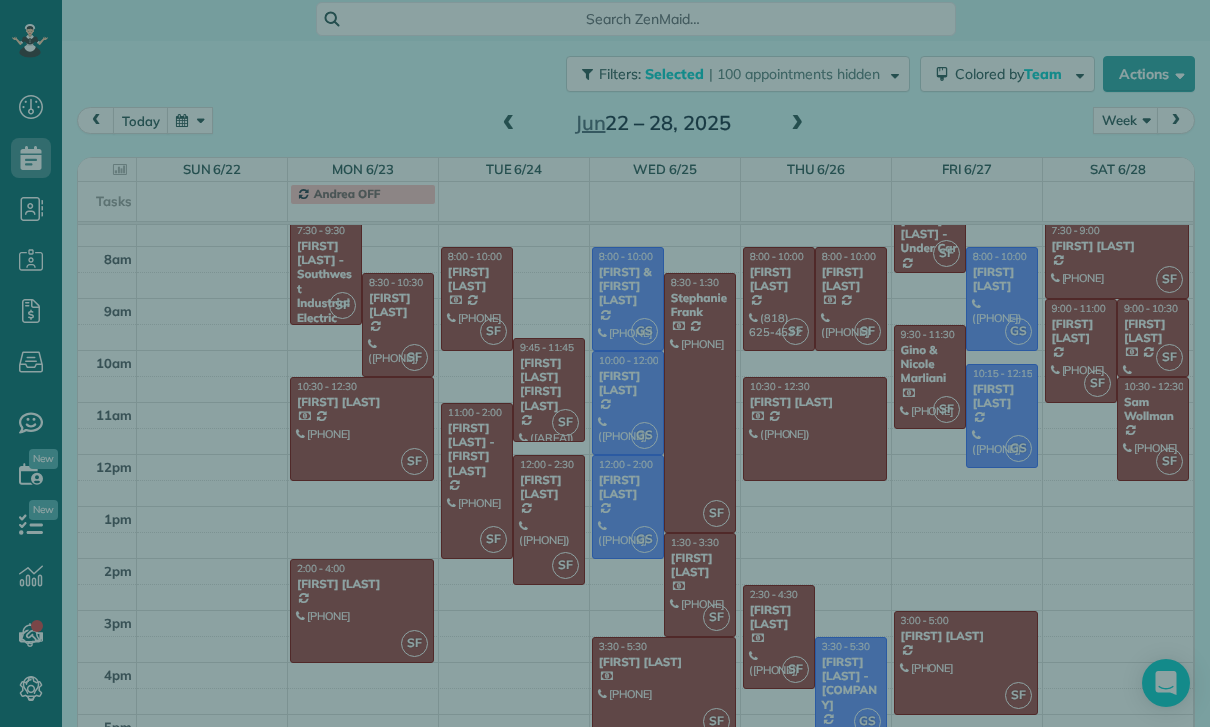 scroll, scrollTop: 891, scrollLeft: 0, axis: vertical 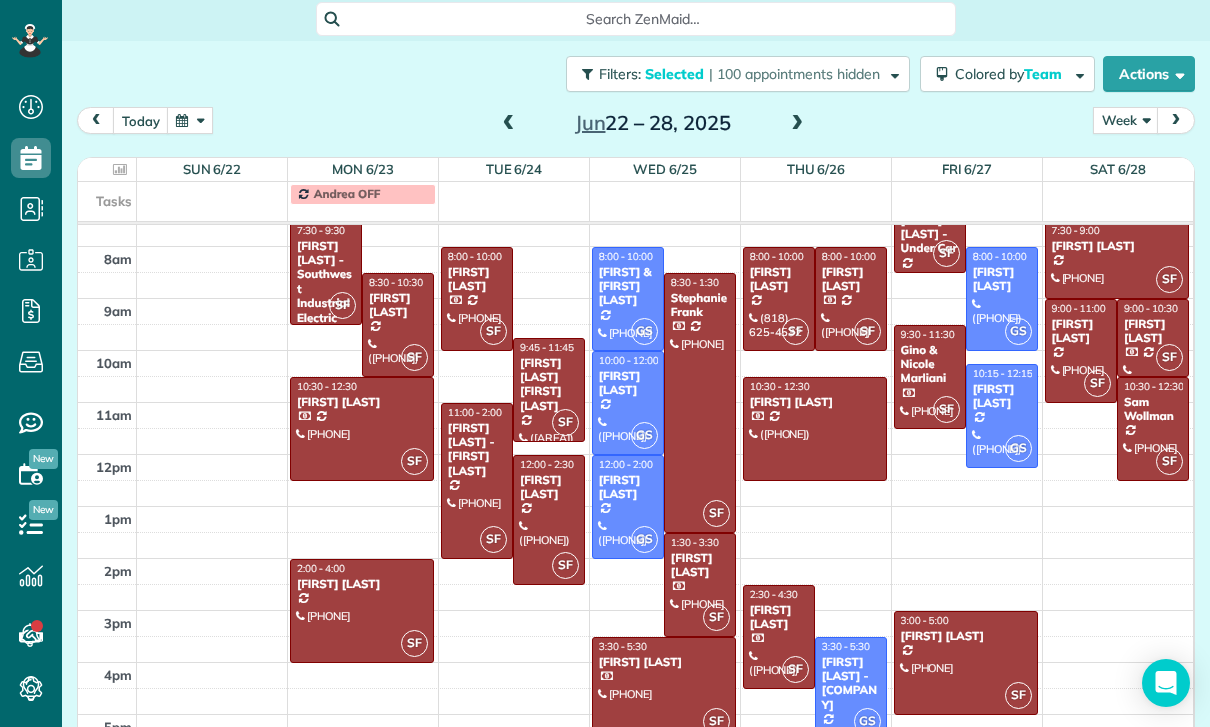 click at bounding box center [1153, 429] 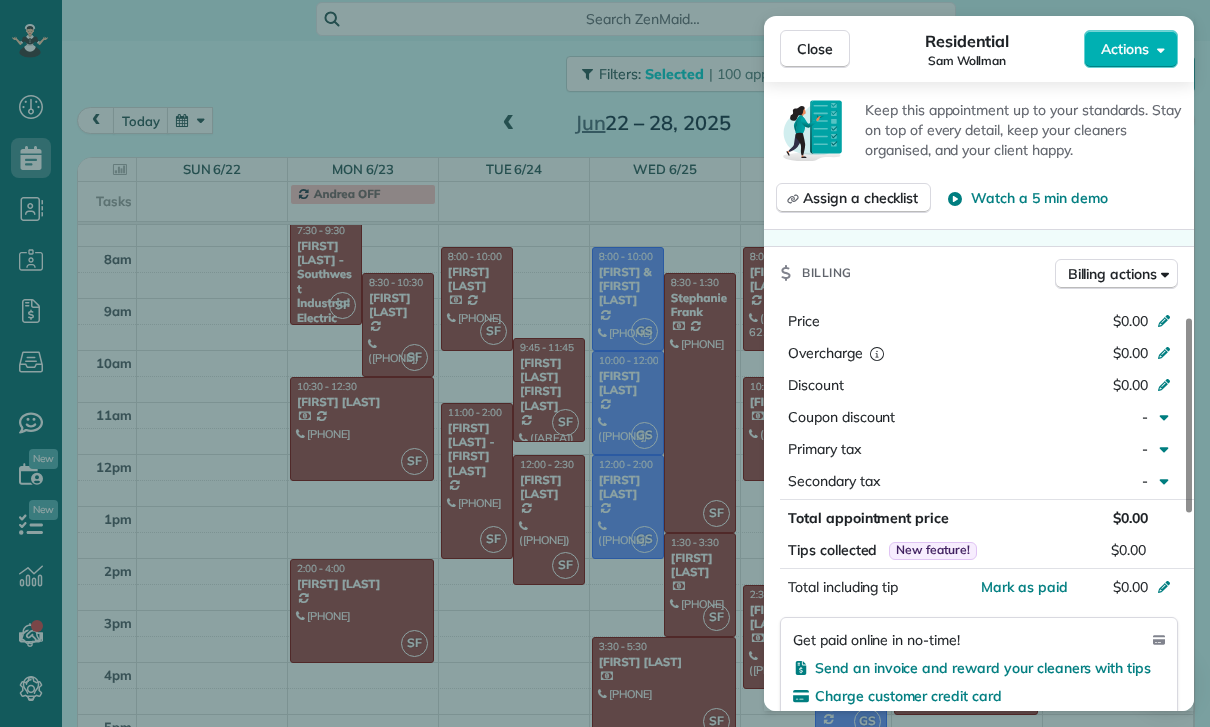 scroll, scrollTop: 863, scrollLeft: 0, axis: vertical 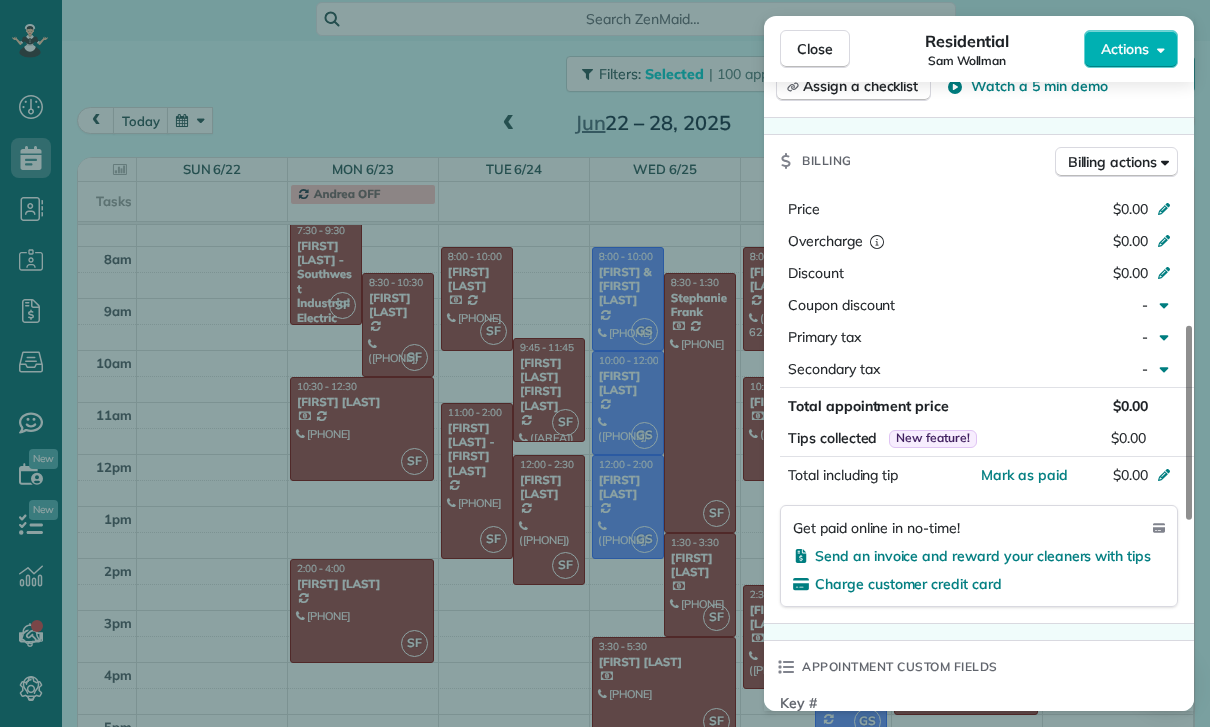 click on "Close Residential Sam Wollman Actions Status Confirmed Sam Wollman · Open profile Mobile (213) 364-6252 Copy No email on record Add email View Details Residential Saturday, June 28, 2025 10:30 AM 12:30 PM 2 hours and 0 minutes Repeats every 4 weeks Edit recurring service Previous (May 31) Next (Jul 26) 502 San Vicente Boulevard Santa Monica CA 90402 Service was not rated yet Cleaners Time in and out Assign Invite Team Santy Cleaners Santy   Flores 10:30 AM 12:30 PM Checklist Try Now Keep this appointment up to your standards. Stay on top of every detail, keep your cleaners organised, and your client happy. Assign a checklist Watch a 5 min demo Billing Billing actions Price $0.00 Overcharge $0.00 Discount $0.00 Coupon discount - Primary tax - Secondary tax - Total appointment price $0.00 Tips collected New feature! $0.00 Mark as paid Total including tip $0.00 Get paid online in no-time! Send an invoice and reward your cleaners with tips Charge customer credit card Appointment custom fields Key # - Work items" at bounding box center (605, 363) 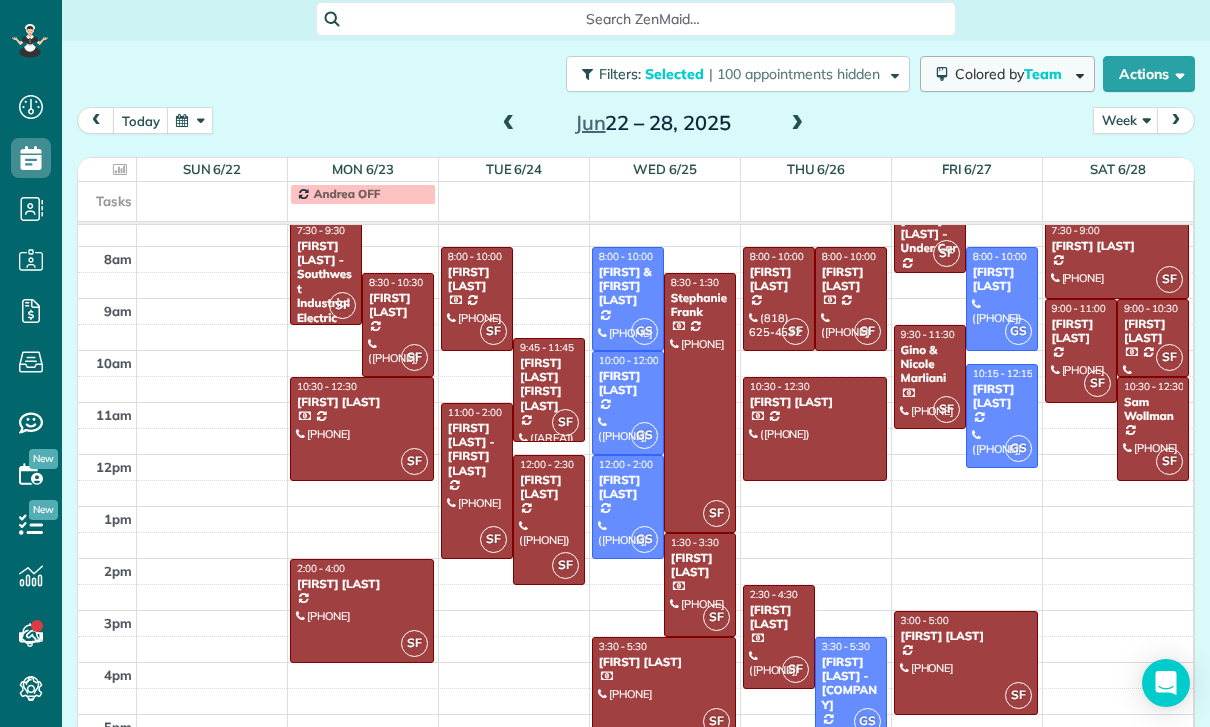 click on "Colored by  Team" at bounding box center [1007, 74] 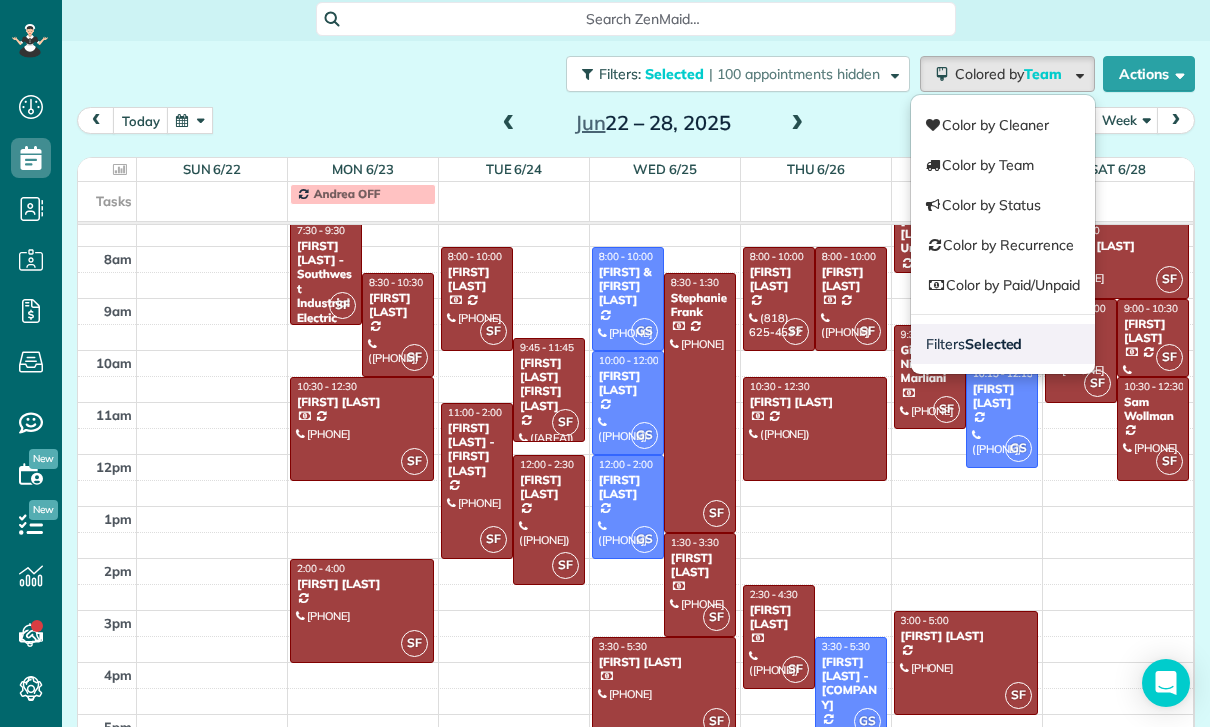 click on "Selected" at bounding box center (994, 344) 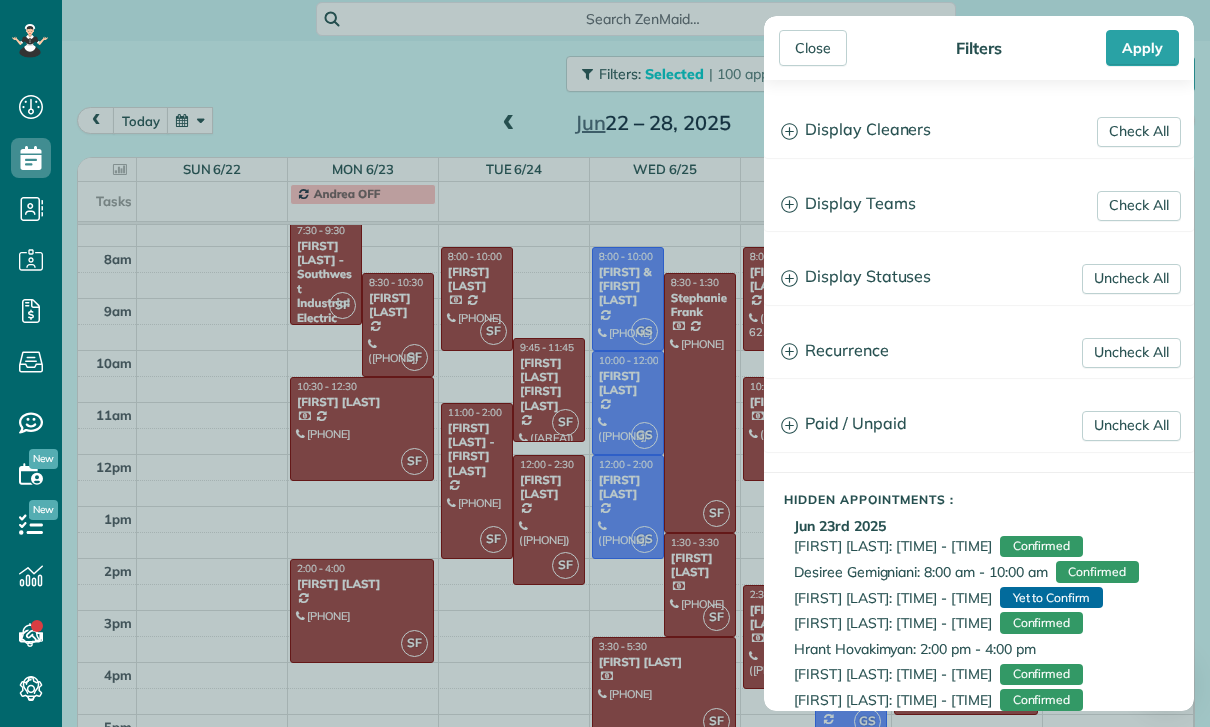 click on "Display Teams" at bounding box center [979, 204] 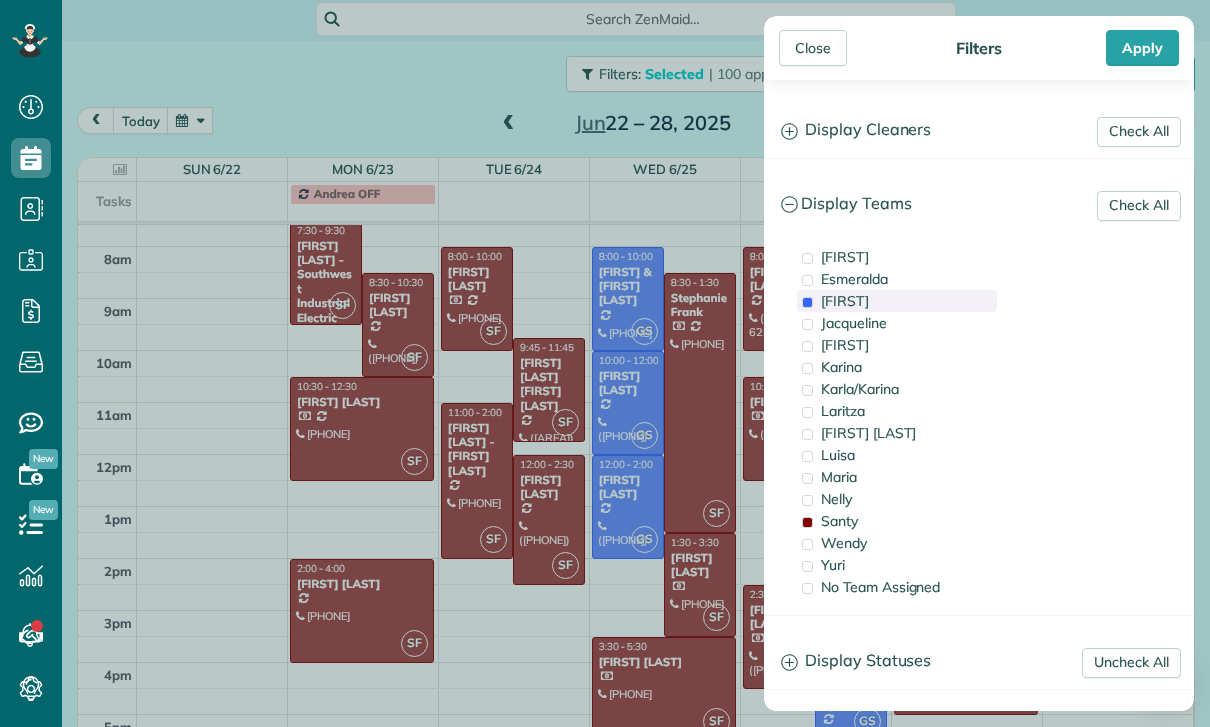 click on "[LAST]" at bounding box center [845, 301] 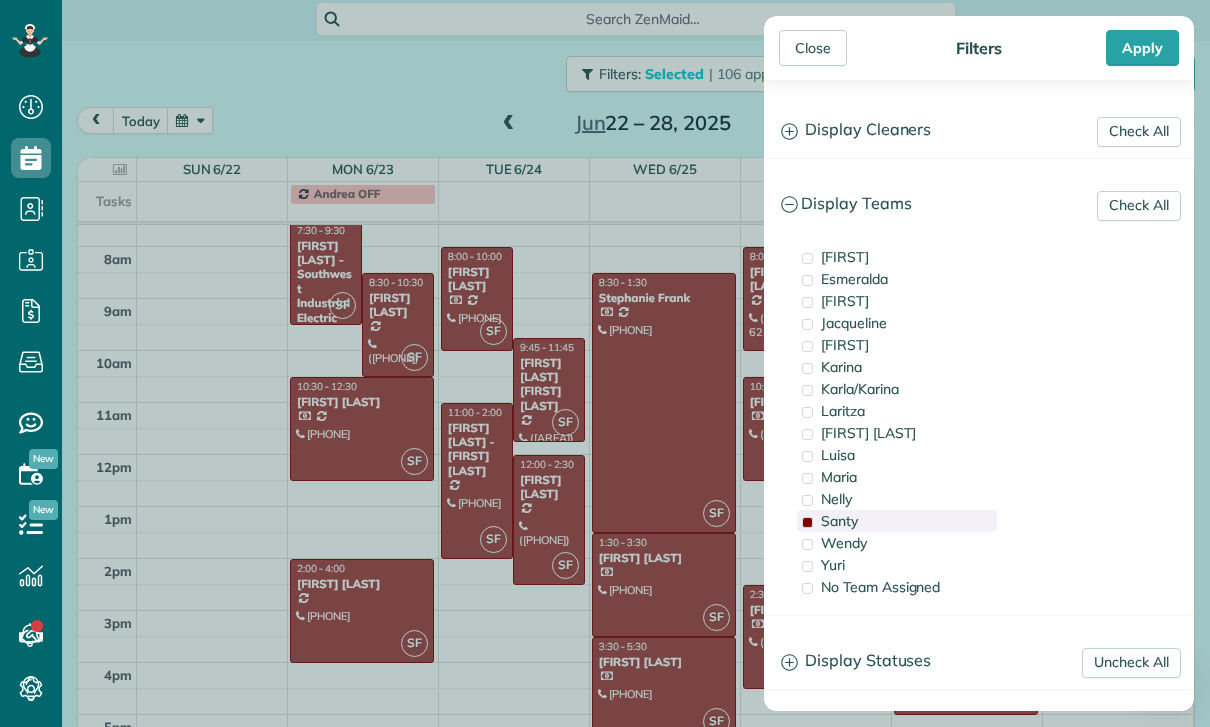 click on "Santy" at bounding box center (839, 521) 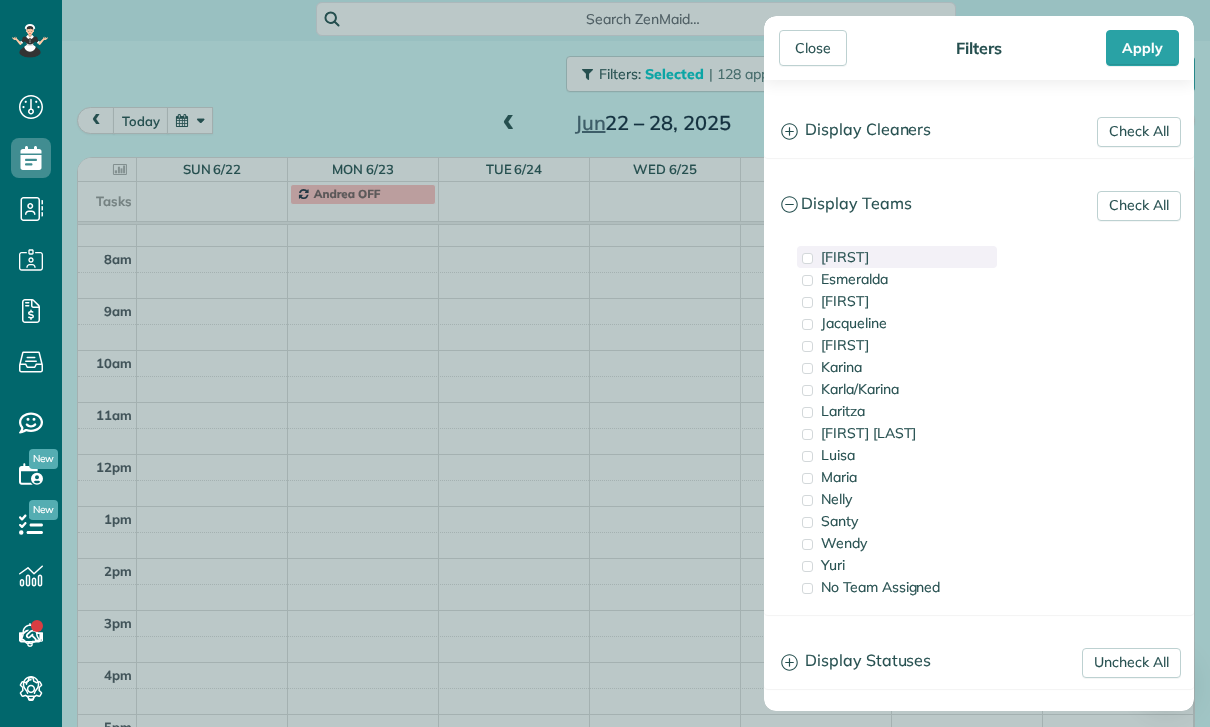 click on "[LAST]" at bounding box center [845, 257] 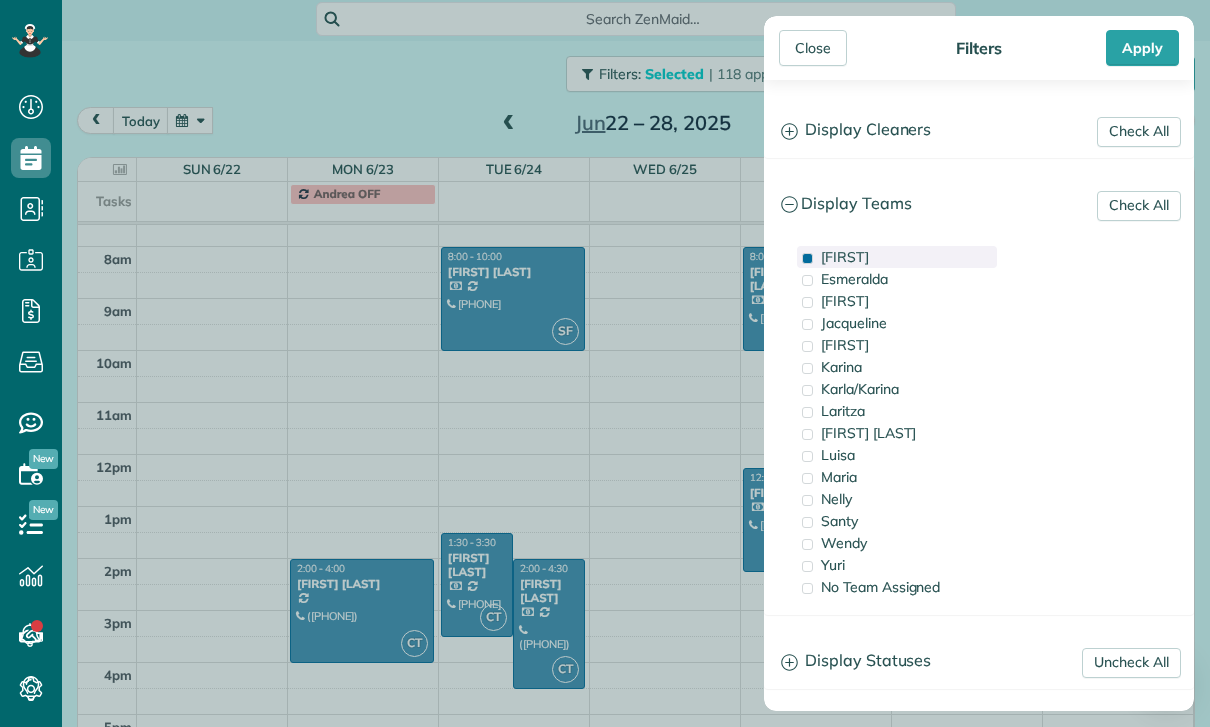 scroll, scrollTop: 186, scrollLeft: 0, axis: vertical 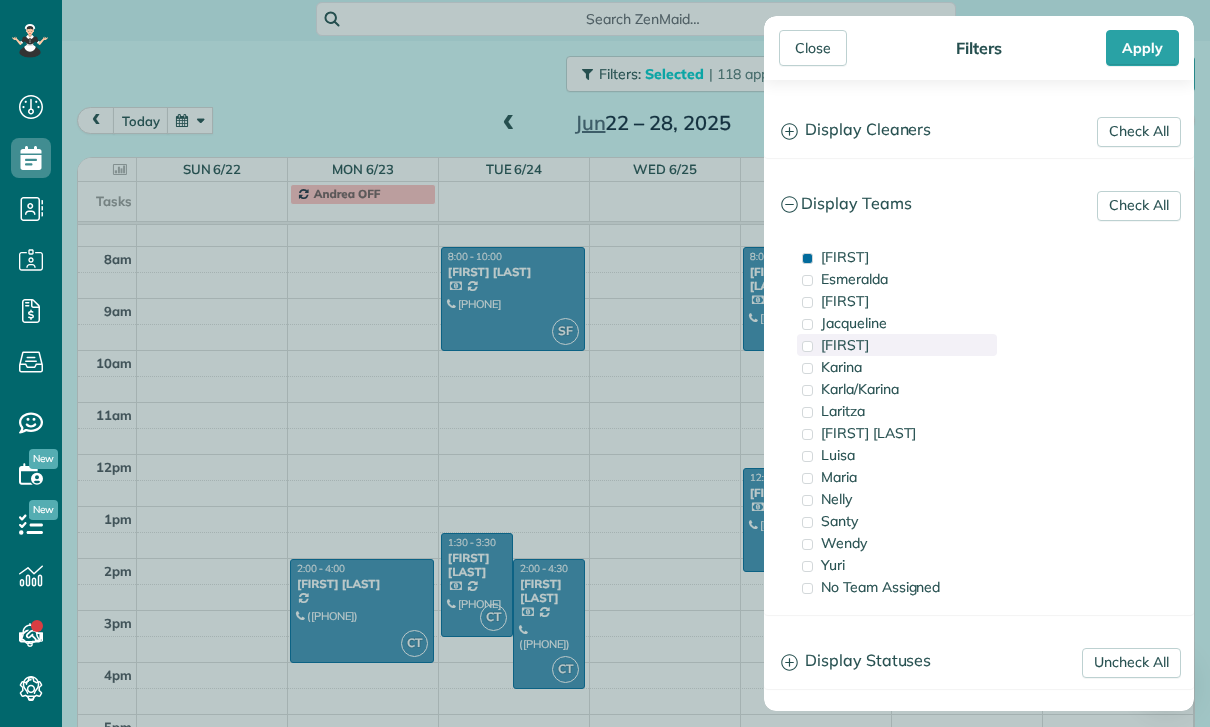 click on "[NAME]" at bounding box center [845, 345] 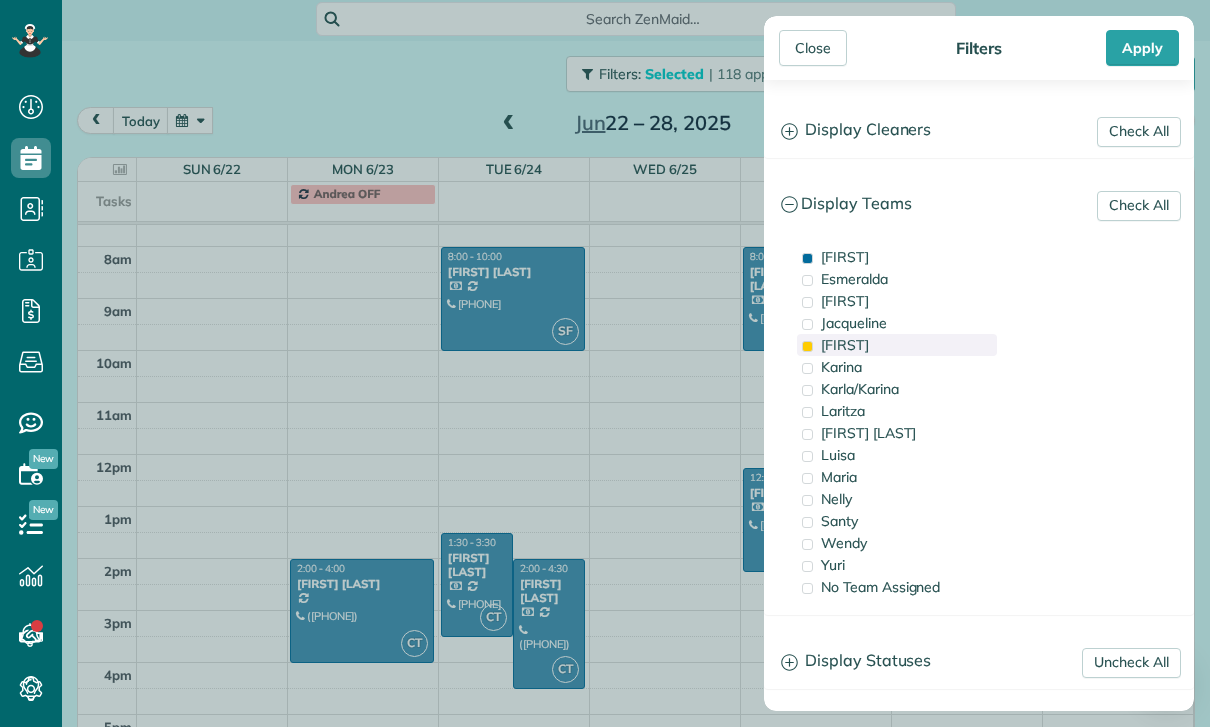 scroll, scrollTop: 186, scrollLeft: 0, axis: vertical 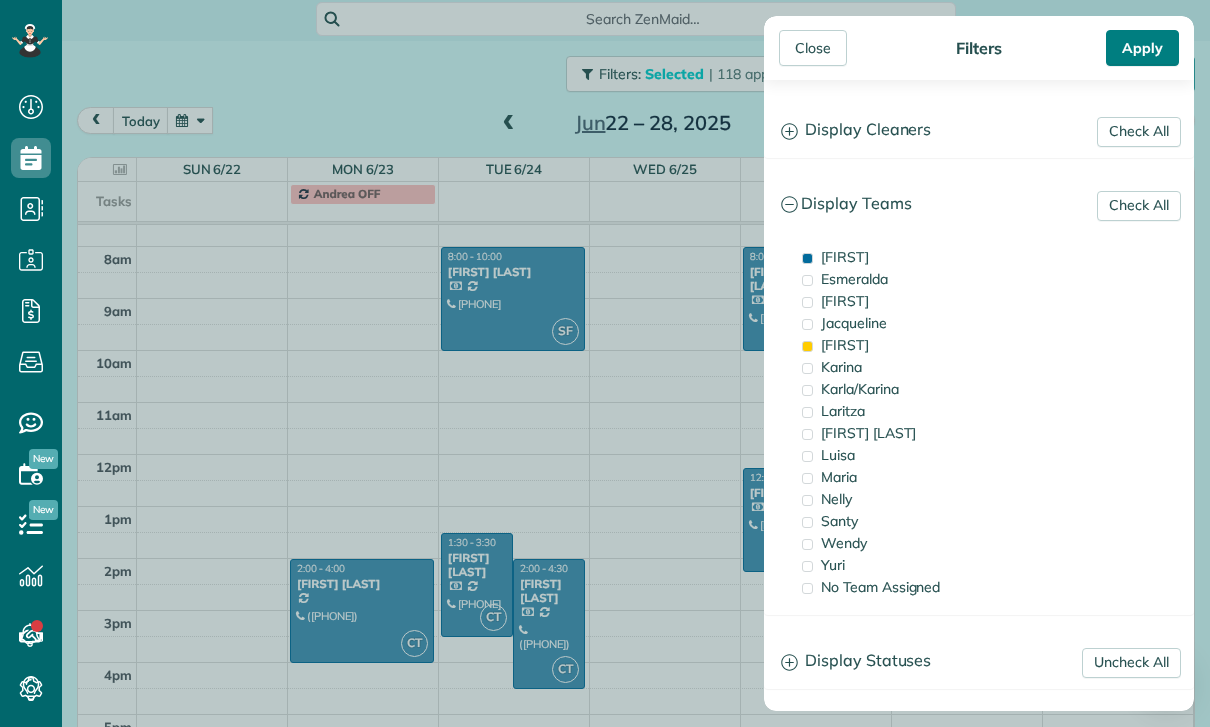 click on "Apply" at bounding box center [1142, 48] 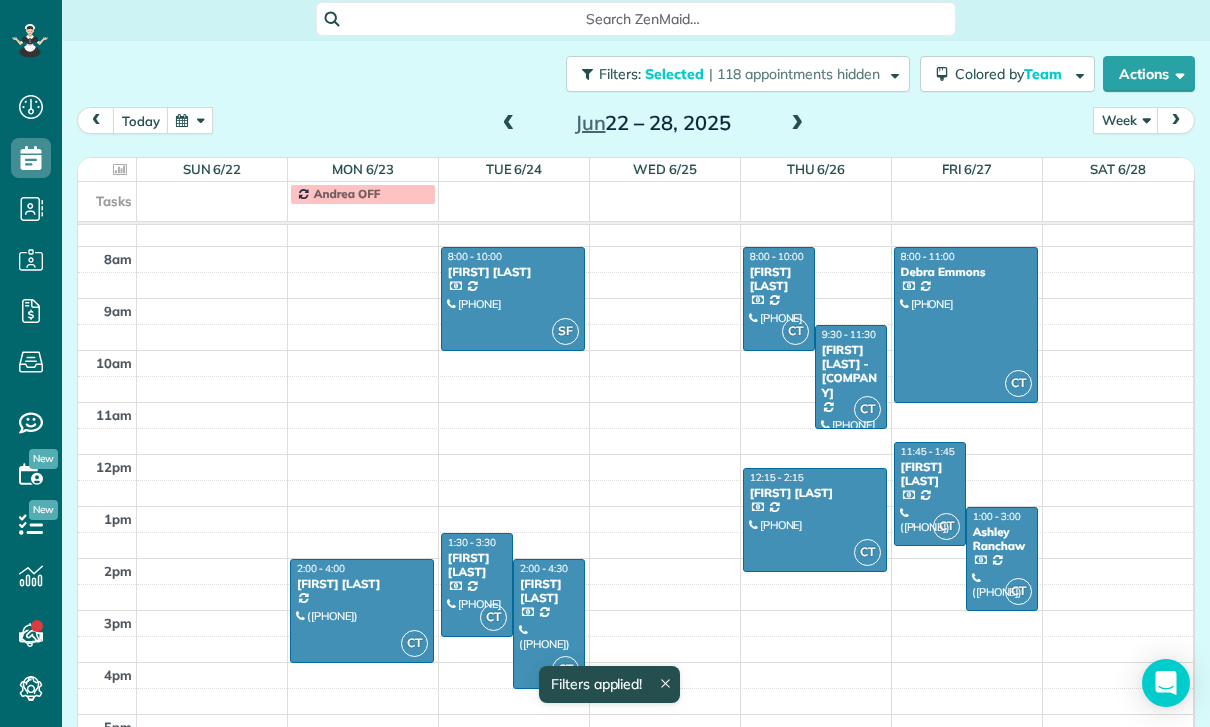 click at bounding box center [513, 299] 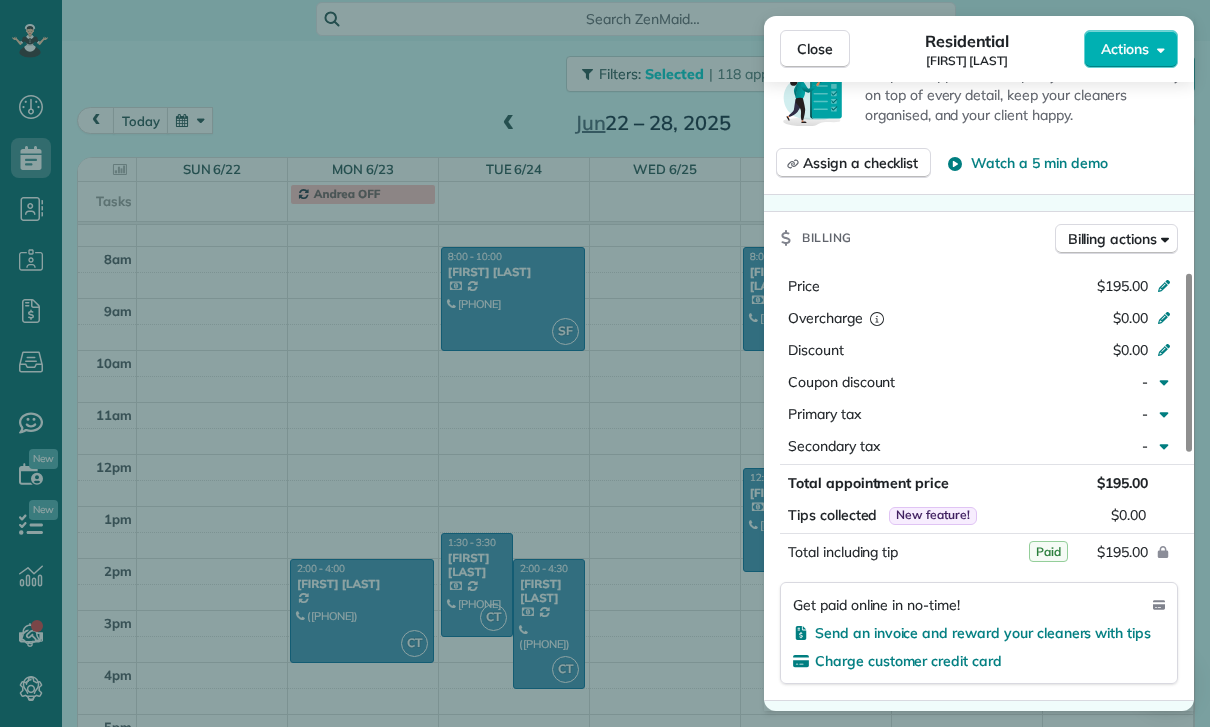 scroll, scrollTop: 946, scrollLeft: 0, axis: vertical 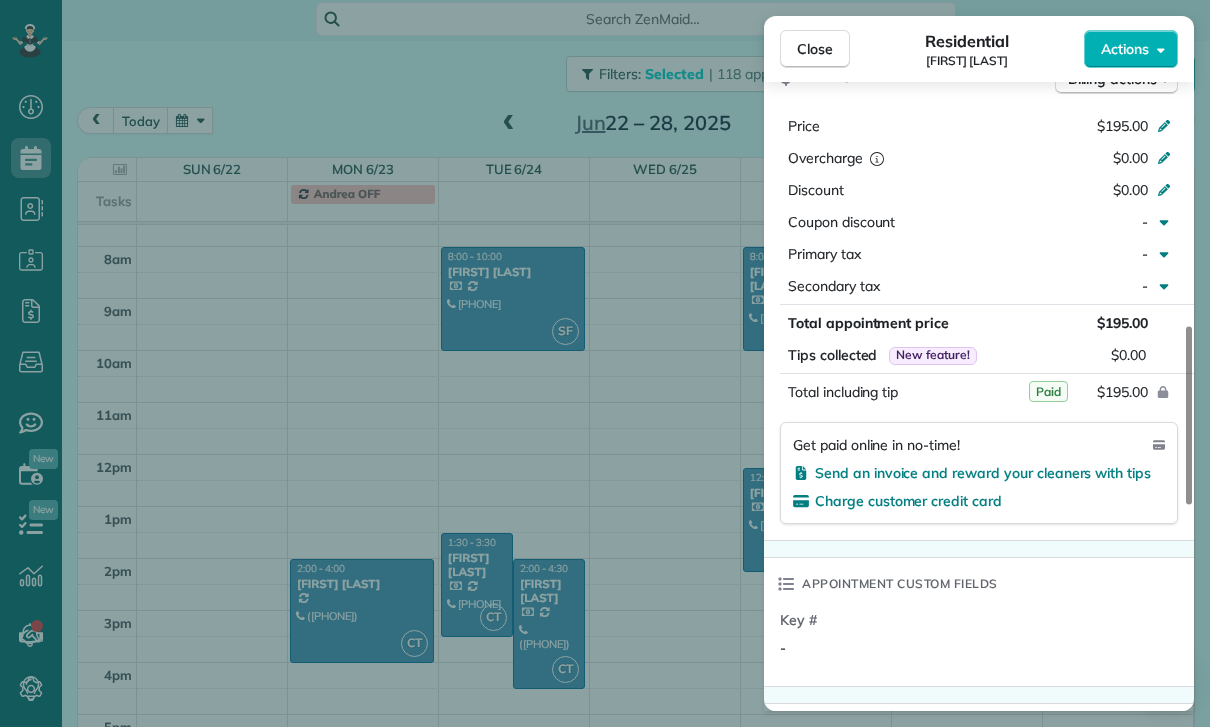 click on "Close Residential Sarah Sonnier Actions Status Yet to Confirm Sarah Sonnier · Open profile Mobile (310) 902-2054 Copy No email on record Add email View Details Residential Tuesday, June 24, 2025 8:00 AM 10:00 AM 2 hours and 0 minutes Repeats weekly Edit recurring service Previous (Jun 10) Next (Jul 01) 4934 Collett Avenue Encino CA 91436 Service was not rated yet Cleaners Time in and out Assign Invite Team Carlos Cleaners Santy   Flores 8:00 AM 10:00 AM Checklist Try Now Keep this appointment up to your standards. Stay on top of every detail, keep your cleaners organised, and your client happy. Assign a checklist Watch a 5 min demo Billing Billing actions Price $195.00 Overcharge $0.00 Discount $0.00 Coupon discount - Primary tax - Secondary tax - Total appointment price $195.00 Tips collected New feature! $0.00 Paid Total including tip $195.00 Get paid online in no-time! Send an invoice and reward your cleaners with tips Charge customer credit card Appointment custom fields Key # - Work items Notes 1 0 ( )" at bounding box center (605, 363) 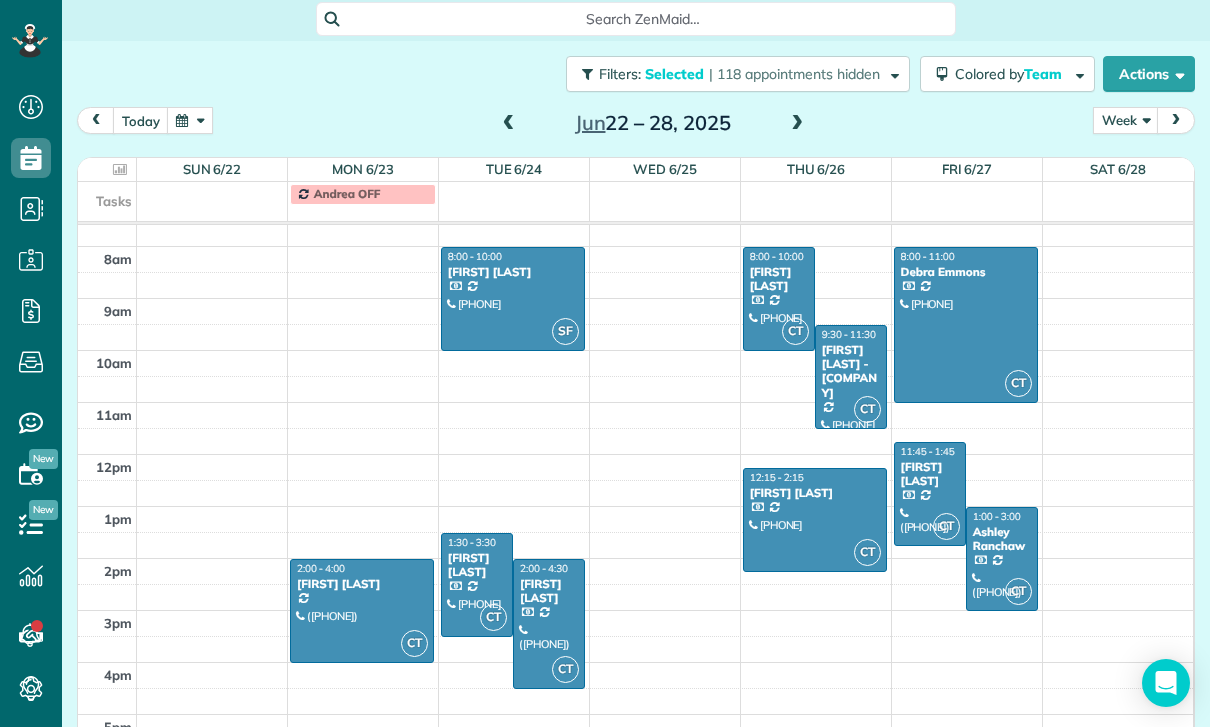 click on "Sonali Mehta" at bounding box center (930, 474) 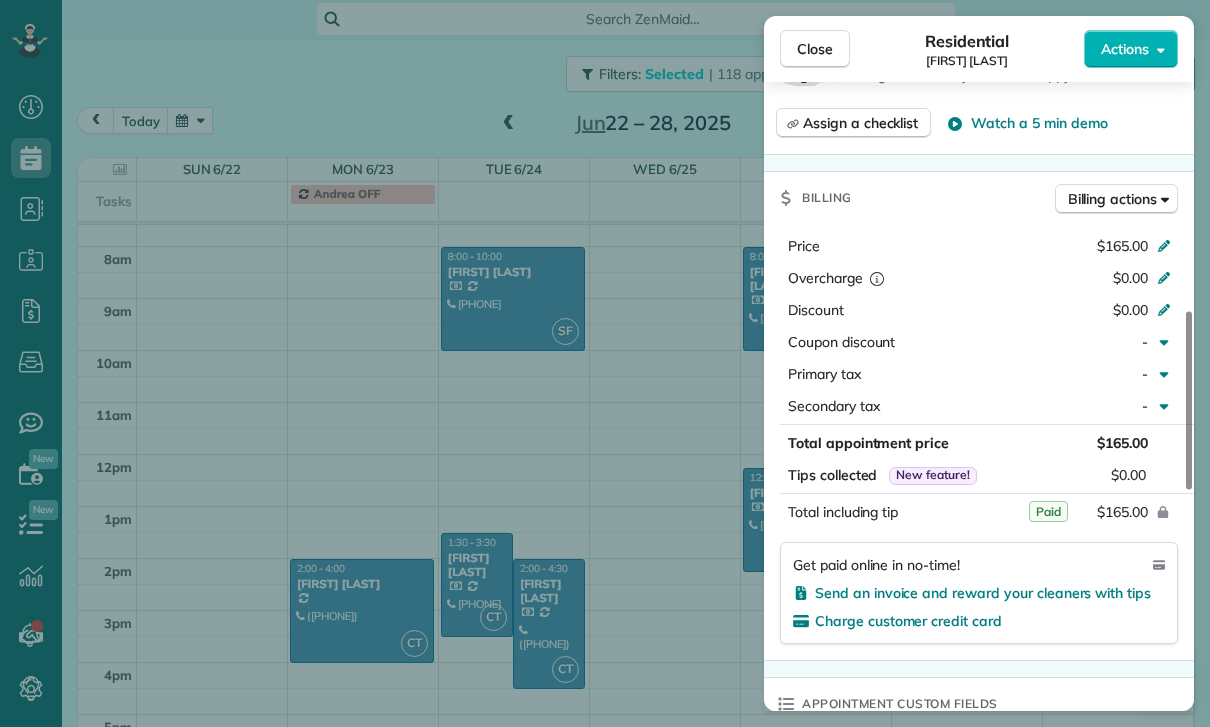 scroll, scrollTop: 892, scrollLeft: 0, axis: vertical 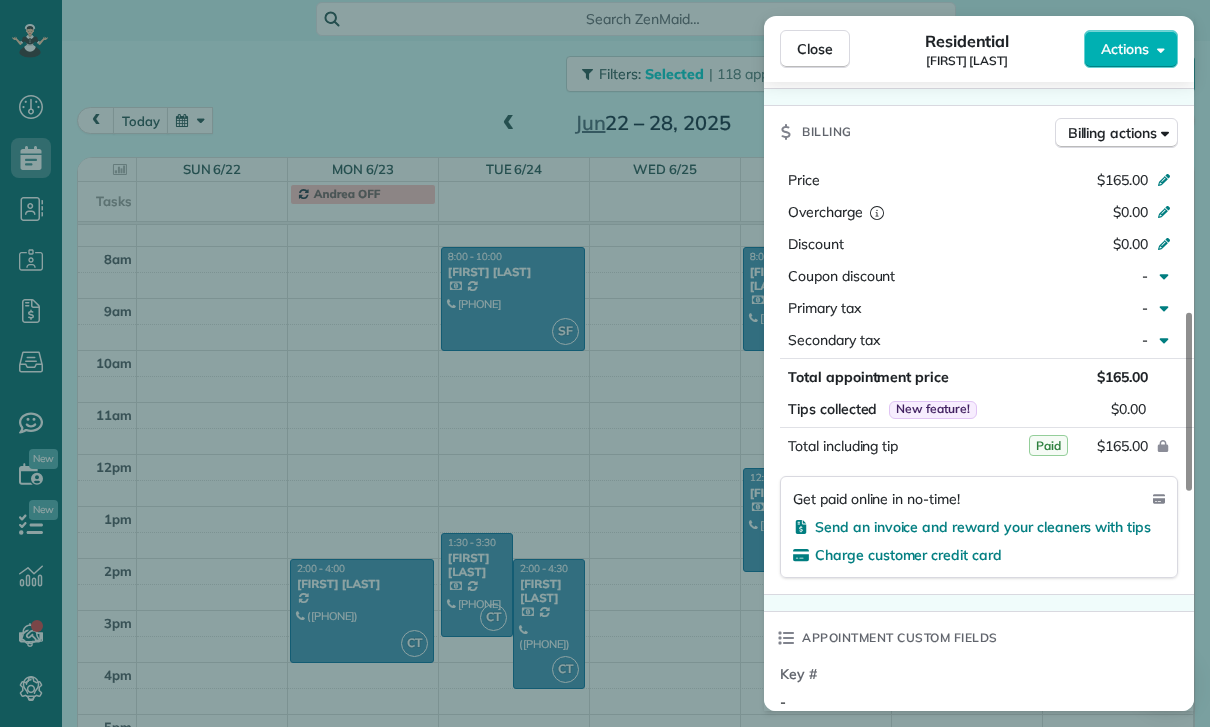 click on "Close Residential Sonali Mehta Actions Status Yet to Confirm Sonali Mehta · Open profile Mobile (408) 250-7308 Copy No email on record Add email View Details Residential Friday, June 27, 2025 11:45 AM 1:45 PM 2 hours and 0 minutes Repeats every 2 weeks Edit recurring service Previous (Jun 03) Next (Jul 14) 15245 La Maida Street Sherman Oaks CA 91403 Service was not rated yet Cleaners Time in and out Assign Invite Team Carlos Cleaners Carlos   Turcios 11:45 AM 1:45 PM Checklist Try Now Keep this appointment up to your standards. Stay on top of every detail, keep your cleaners organised, and your client happy. Assign a checklist Watch a 5 min demo Billing Billing actions Price $165.00 Overcharge $0.00 Discount $0.00 Coupon discount - Primary tax - Secondary tax - Total appointment price $165.00 Tips collected New feature! $0.00 Paid Total including tip $165.00 Get paid online in no-time! Send an invoice and reward your cleaners with tips Charge customer credit card Appointment custom fields Key # - Work items" at bounding box center (605, 363) 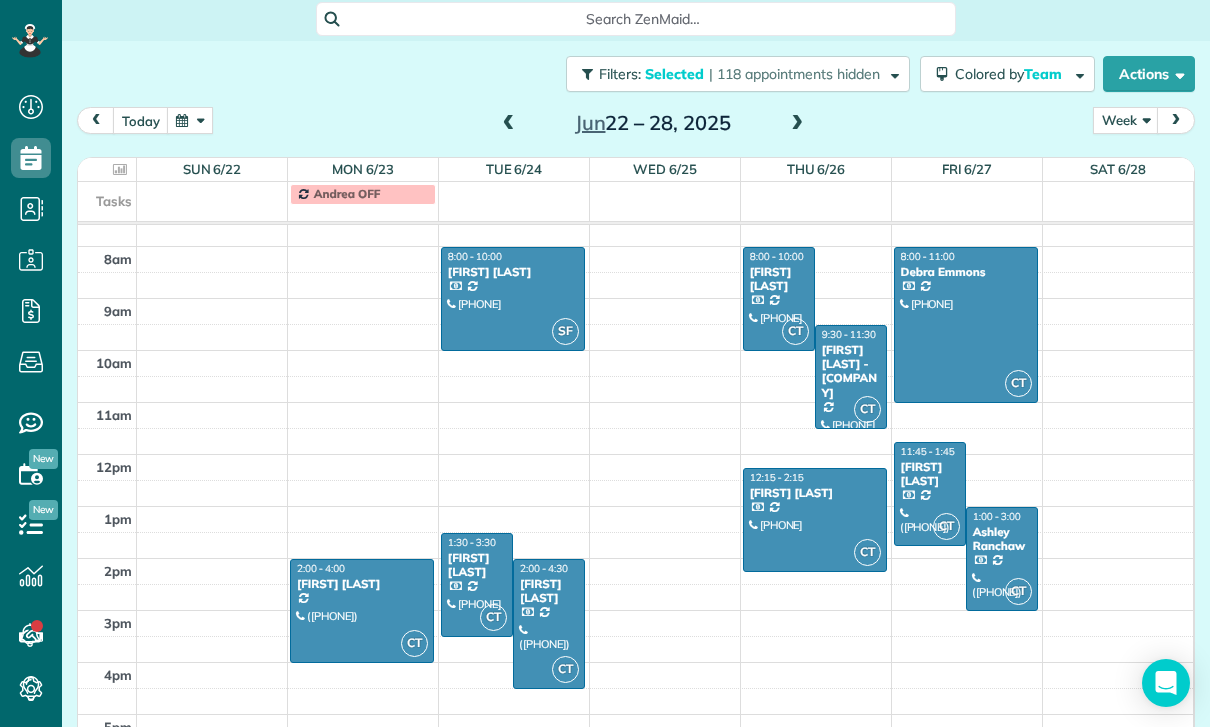 click on "Ashley Ranchaw" at bounding box center (1002, 539) 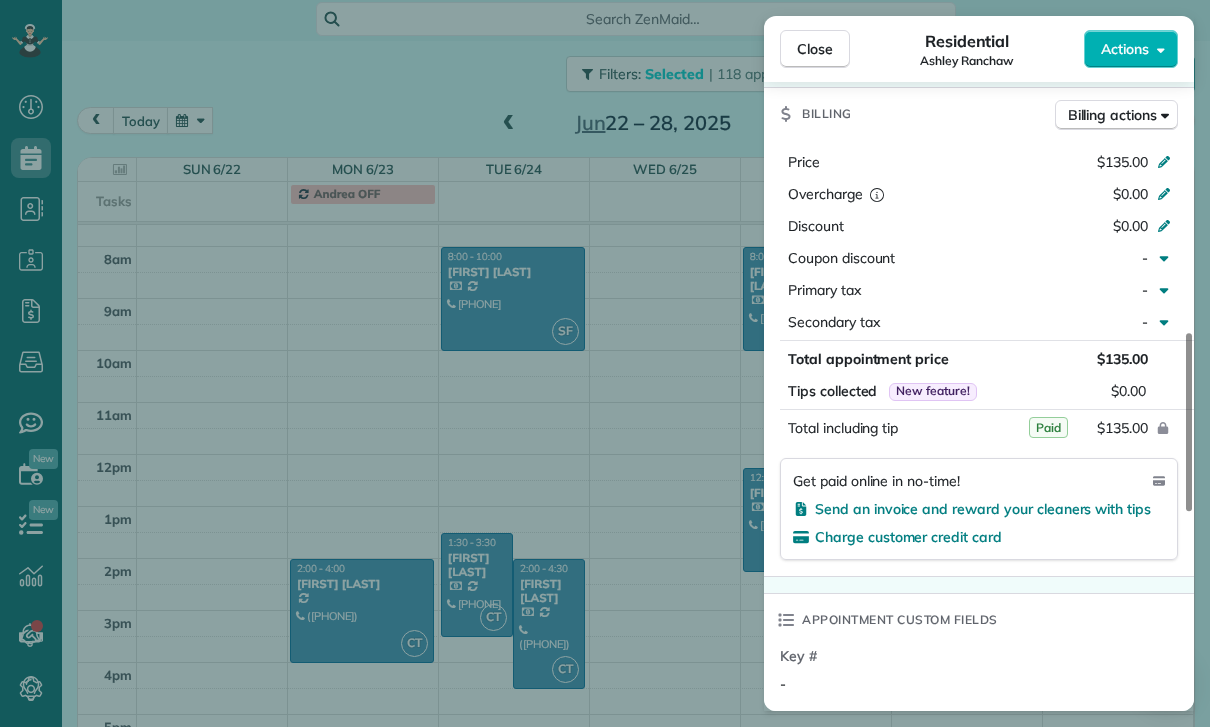 scroll, scrollTop: 973, scrollLeft: 0, axis: vertical 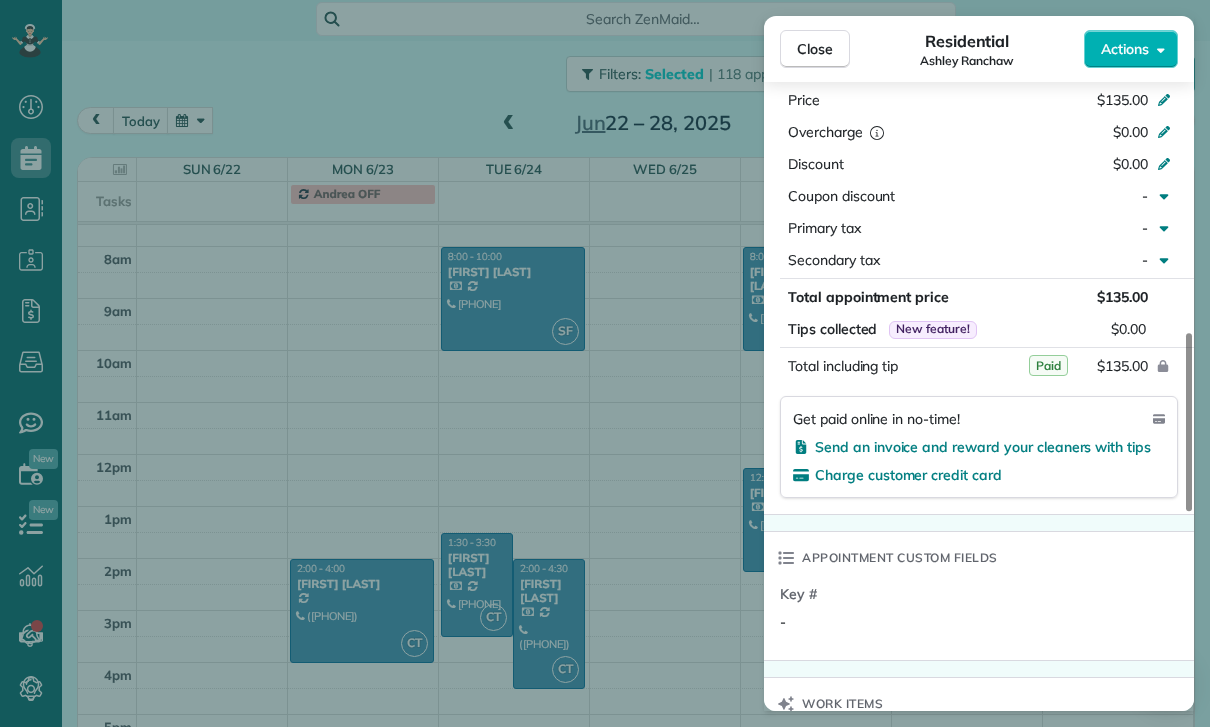 click on "Close Residential Ashley Ranchaw Actions Status Yet to Confirm Ashley Ranchaw · Open profile Mobile (310) 428-6466 Copy theranshaws@gmail.com Copy View Details Residential Friday, June 27, 2025 1:00 PM 3:00 PM 2 hours and 0 minutes Repeats every 2 weeks Edit recurring service Previous (Jun 12) Next (Jul 11) 3868 Sherwood Place Sherman Oaks CA 91423 Service was not rated yet Cleaners Time in and out Assign Invite Team Carlos Cleaners Carlos   Turcios 1:00 PM 3:00 PM Checklist Try Now Keep this appointment up to your standards. Stay on top of every detail, keep your cleaners organised, and your client happy. Assign a checklist Watch a 5 min demo Billing Billing actions Price $135.00 Overcharge $0.00 Discount $0.00 Coupon discount - Primary tax - Secondary tax - Total appointment price $135.00 Tips collected New feature! $0.00 Paid Total including tip $135.00 Get paid online in no-time! Send an invoice and reward your cleaners with tips Charge customer credit card Appointment custom fields Key # - Work items 1" at bounding box center [605, 363] 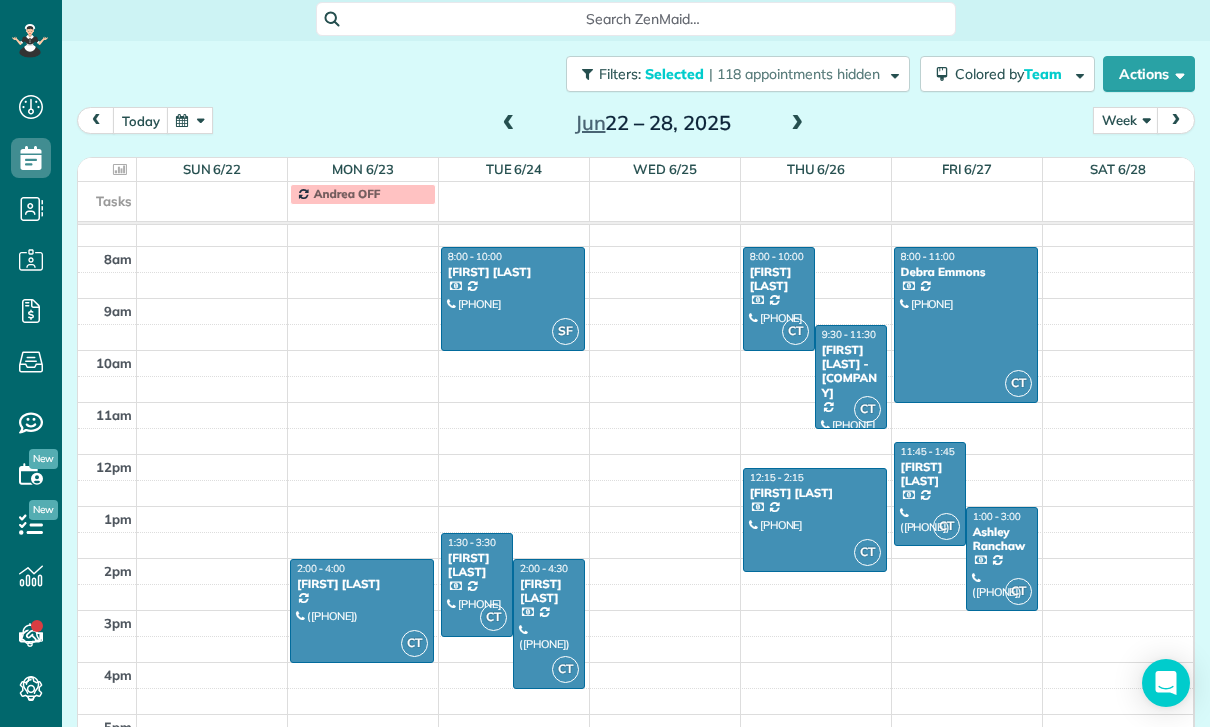 click at bounding box center [797, 124] 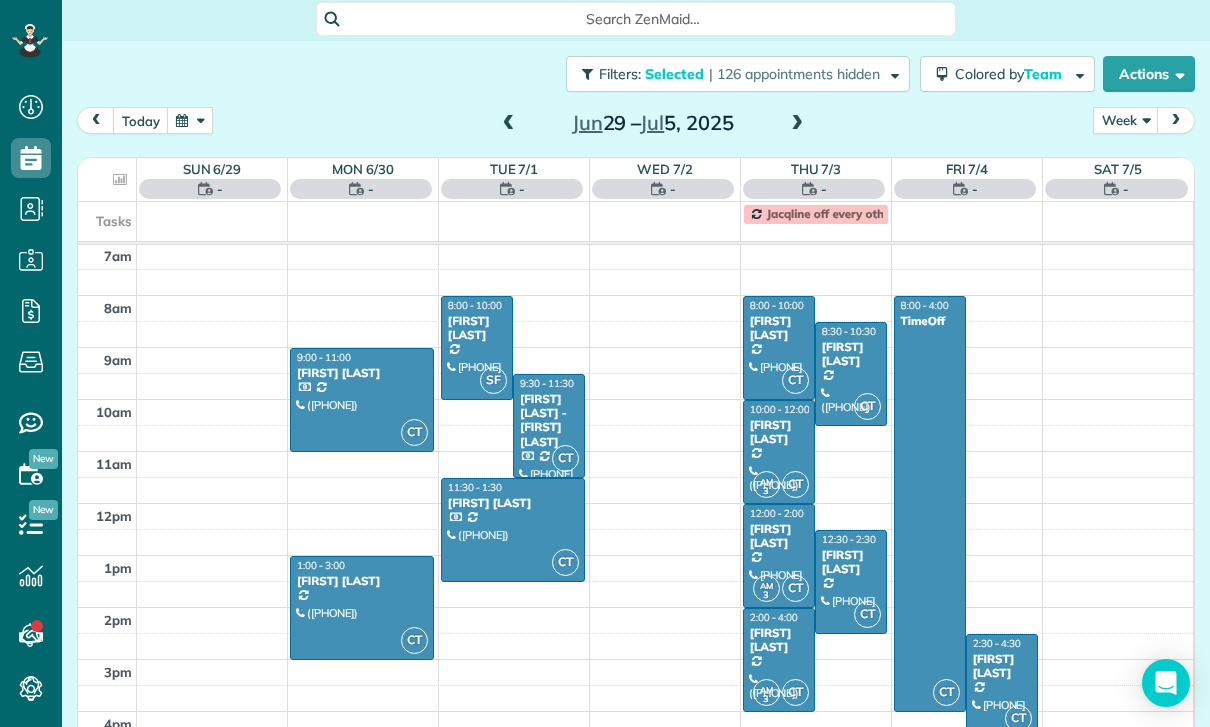 scroll, scrollTop: 157, scrollLeft: 0, axis: vertical 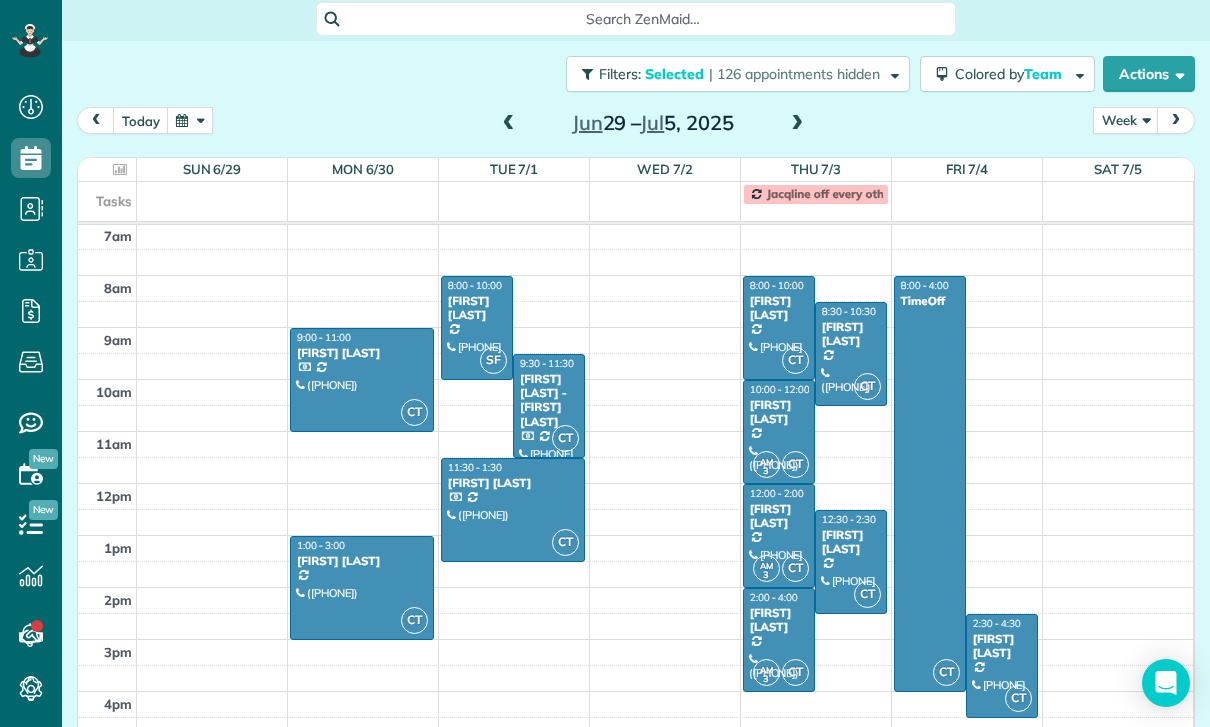 click at bounding box center (362, 380) 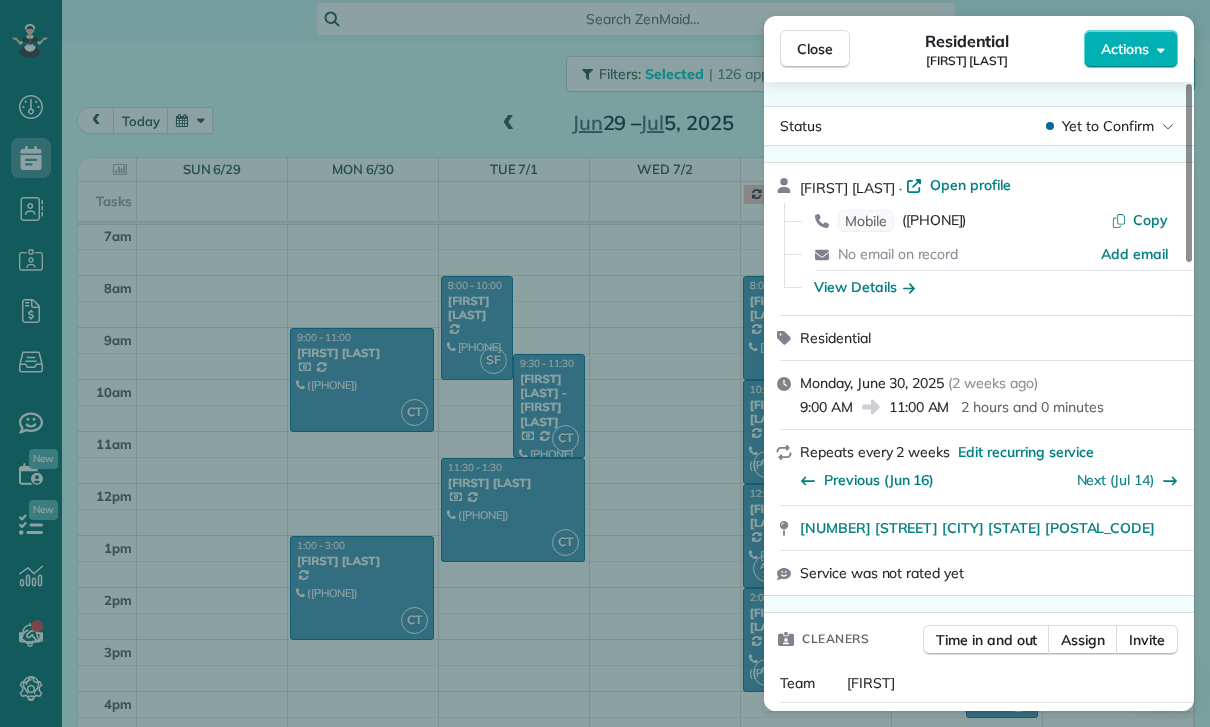 click on "Close Residential Ariel Bahner Actions Status Yet to Confirm Ariel Bahner · Open profile Mobile (818) 442-1824 Copy No email on record Add email View Details Residential Monday, June 30, 2025 ( 2 weeks ago ) 9:00 AM 11:00 AM 2 hours and 0 minutes Repeats every 2 weeks Edit recurring service Previous (Jun 16) Next (Jul 14) 6556 McLennan Avenue Van Nuys CA 91406 Service was not rated yet Cleaners Time in and out Assign Invite Team Carlos Cleaners Carlos   Turcios 9:00 AM 11:00 AM Checklist Try Now Keep this appointment up to your standards. Stay on top of every detail, keep your cleaners organised, and your client happy. Assign a checklist Watch a 5 min demo Billing Billing actions Price $140.00 Overcharge $0.00 Discount $0.00 Coupon discount - Primary tax - Secondary tax - Total appointment price $140.00 Tips collected New feature! $0.00 Paid Total including tip $140.00 Get paid online in no-time! Send an invoice and reward your cleaners with tips Charge customer credit card Appointment custom fields Key # -" at bounding box center [605, 363] 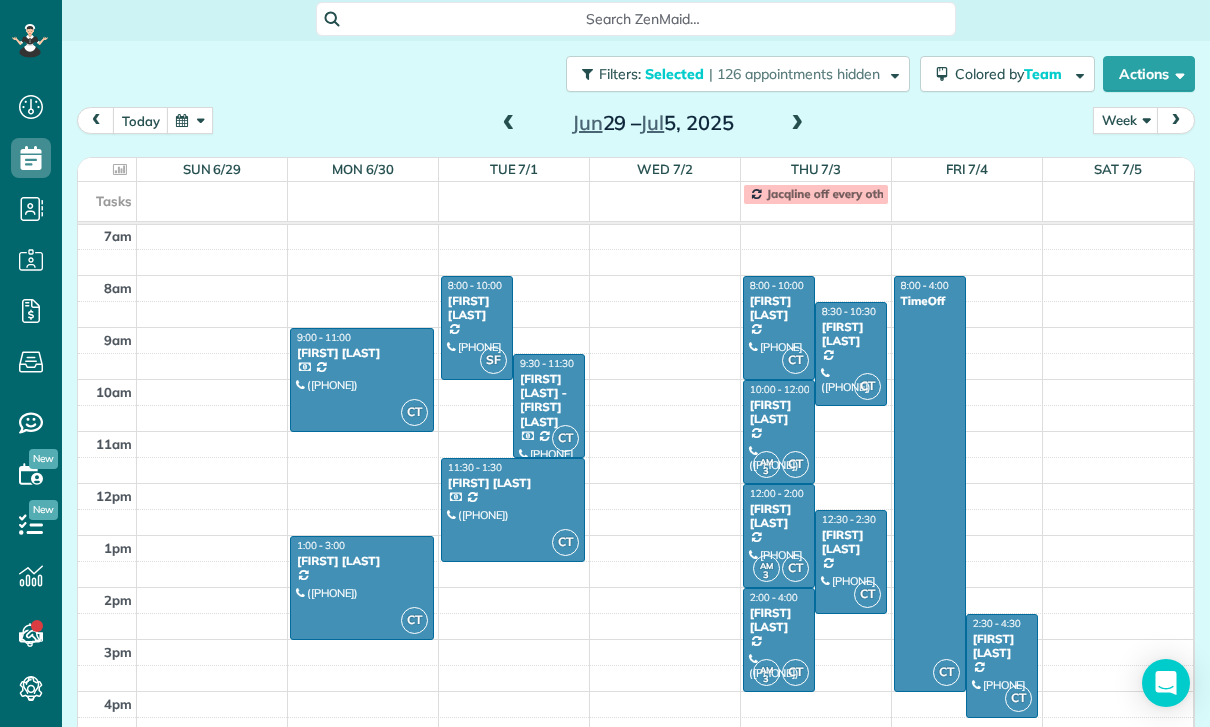 scroll, scrollTop: 144, scrollLeft: 0, axis: vertical 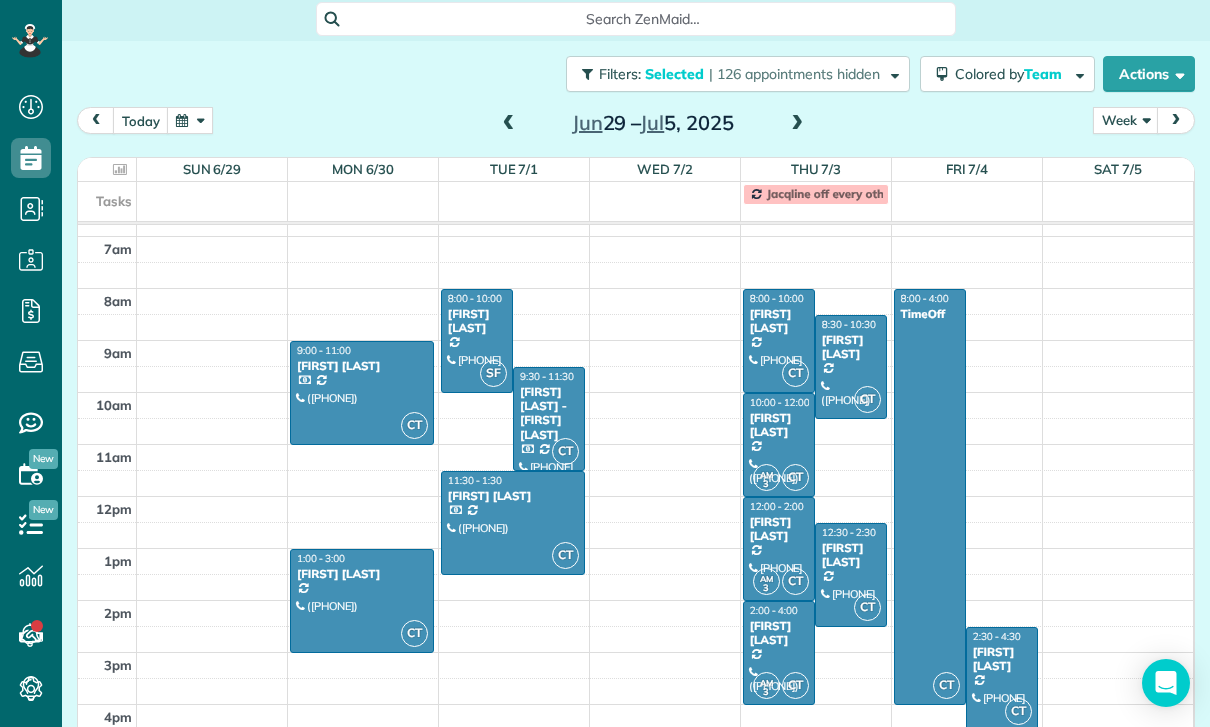 click at bounding box center [362, 393] 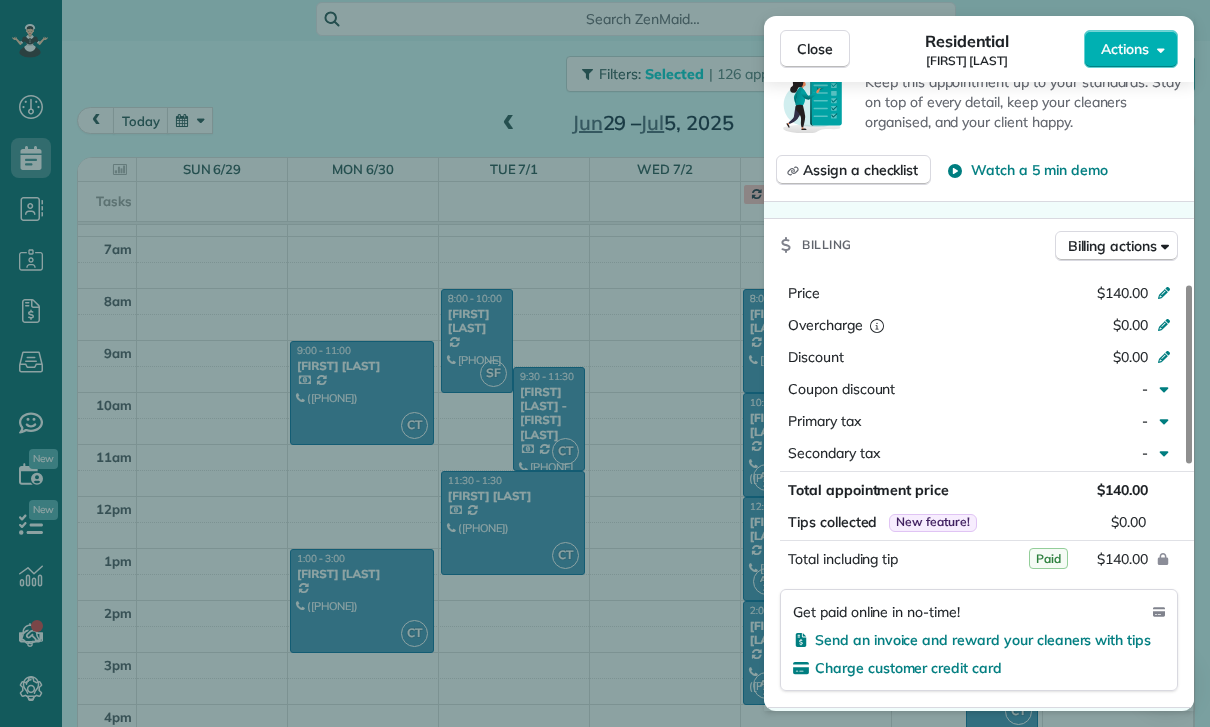 scroll, scrollTop: 812, scrollLeft: 0, axis: vertical 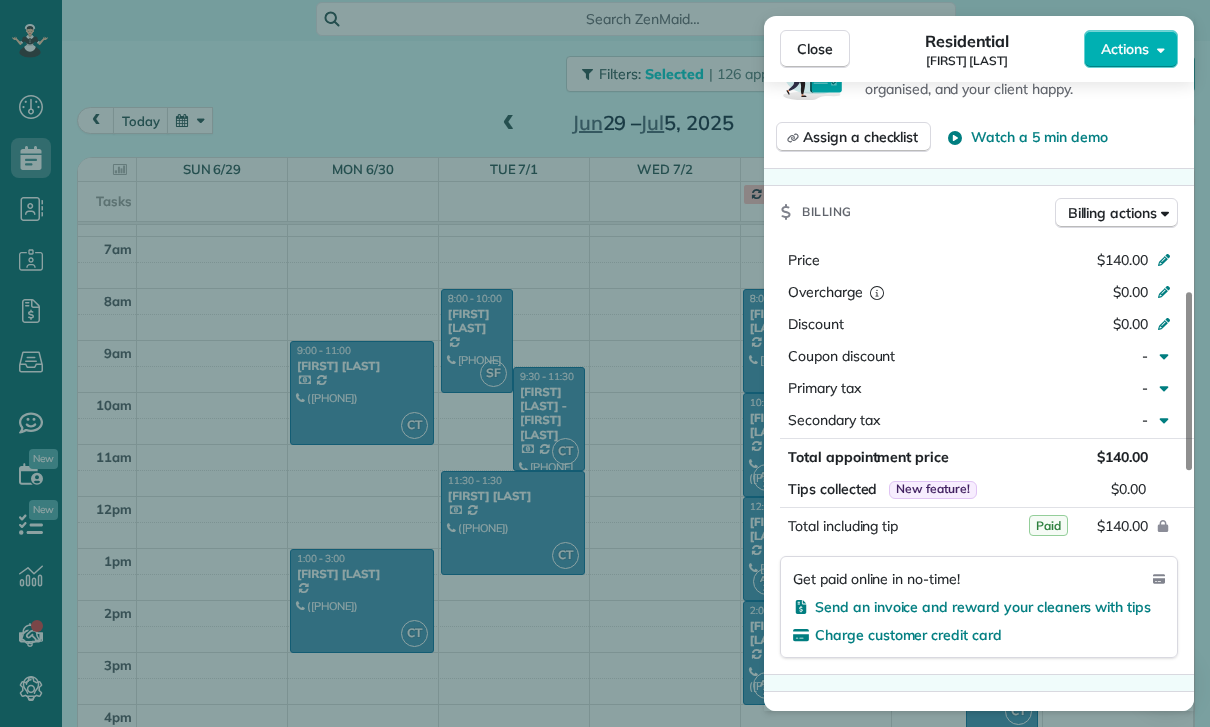 click on "Close Residential Ariel Bahner Actions Status Yet to Confirm Ariel Bahner · Open profile Mobile (818) 442-1824 Copy No email on record Add email View Details Residential Monday, June 30, 2025 ( 2 weeks ago ) 9:00 AM 11:00 AM 2 hours and 0 minutes Repeats every 2 weeks Edit recurring service Previous (Jun 16) Next (Jul 14) 6556 McLennan Avenue Van Nuys CA 91406 Service was not rated yet Cleaners Time in and out Assign Invite Team Carlos Cleaners Carlos   Turcios 9:00 AM 11:00 AM Checklist Try Now Keep this appointment up to your standards. Stay on top of every detail, keep your cleaners organised, and your client happy. Assign a checklist Watch a 5 min demo Billing Billing actions Price $140.00 Overcharge $0.00 Discount $0.00 Coupon discount - Primary tax - Secondary tax - Total appointment price $140.00 Tips collected New feature! $0.00 Paid Total including tip $140.00 Get paid online in no-time! Send an invoice and reward your cleaners with tips Charge customer credit card Appointment custom fields Key # -" at bounding box center [605, 363] 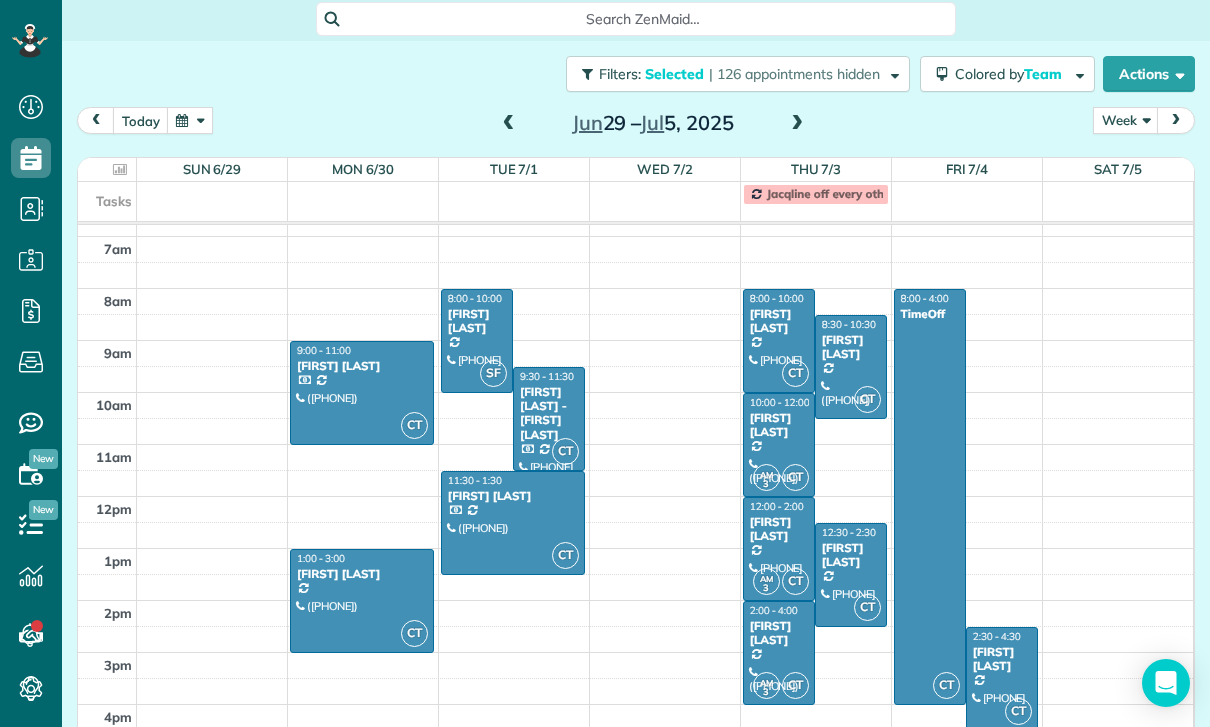 click at bounding box center (362, 601) 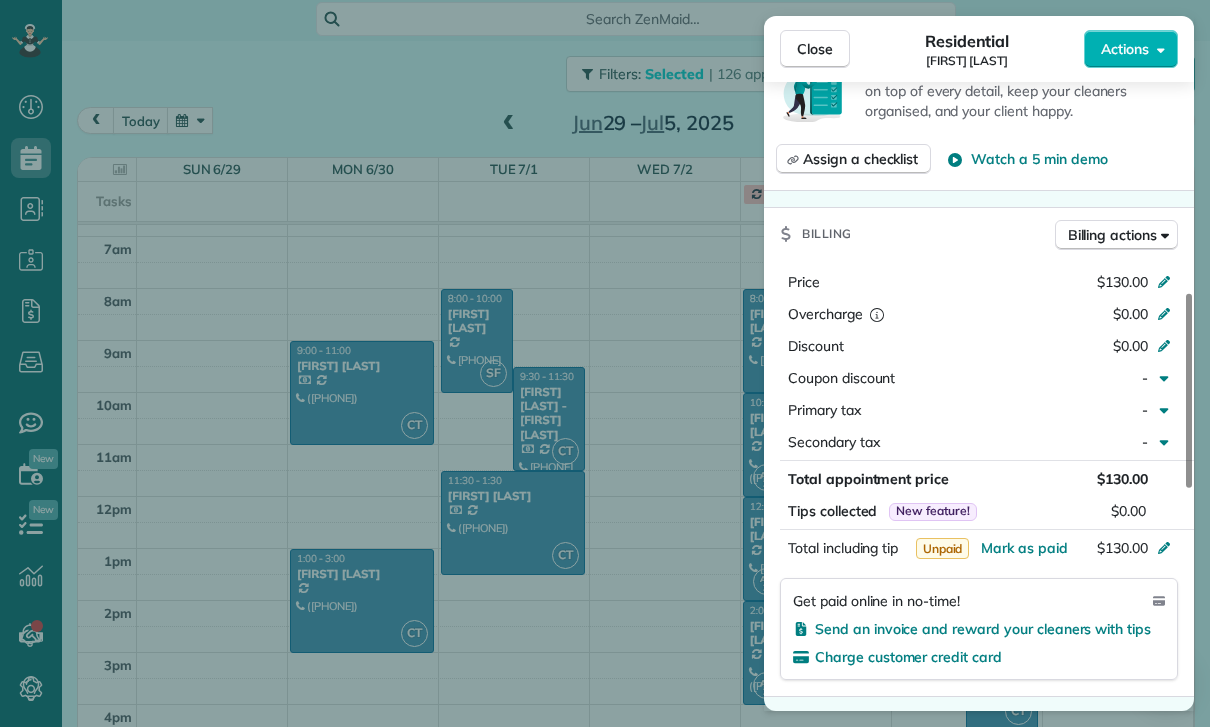 scroll, scrollTop: 835, scrollLeft: 0, axis: vertical 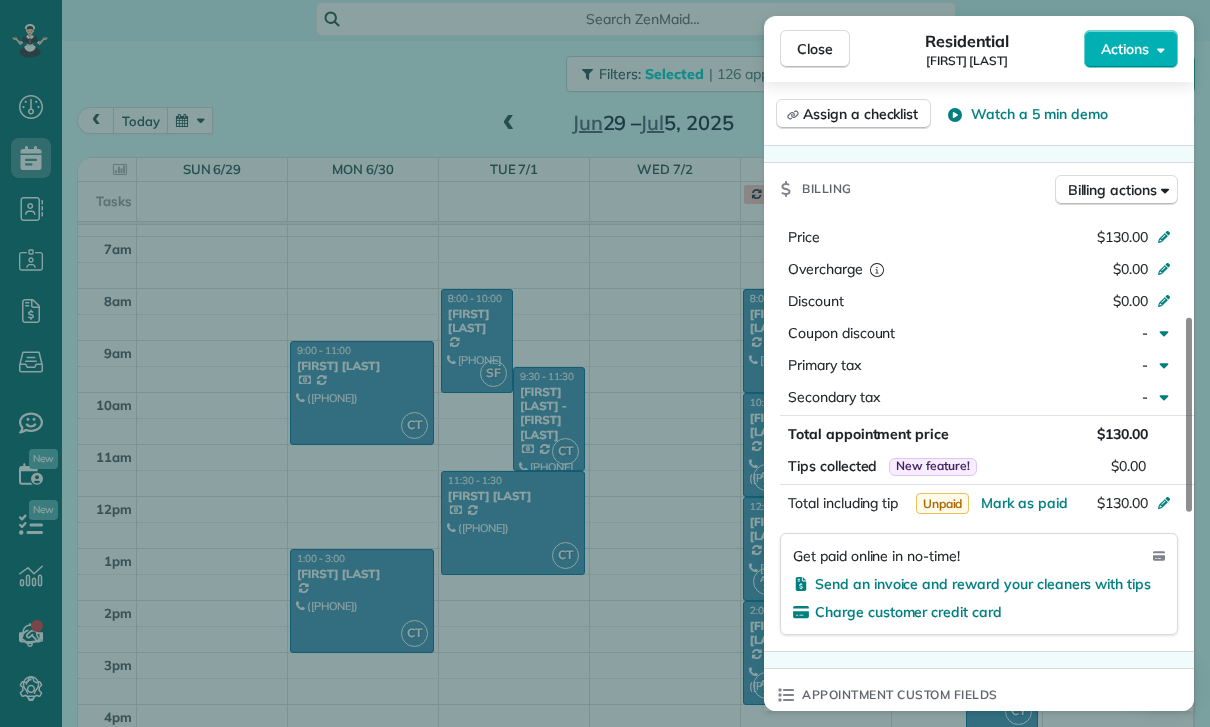 click on "Close Residential George Azpilcueta Actions Status Yet to Confirm George Azpilcueta · Open profile Mobile (818) 399-1551 Copy No email on record Add email View Details Residential Monday, June 30, 2025 ( 2 weeks ago ) 1:00 PM 3:00 PM 2 hours and 0 minutes Repeats every 2 weeks Edit recurring service Previous (Jun 19) Next (Jul 17) 4652 Noble Ave Sherman Oaks CA 91403 Service was not rated yet Cleaners Time in and out Assign Invite Team Carlos Cleaners Carlos   Turcios 1:00 PM 3:00 PM Checklist Try Now Keep this appointment up to your standards. Stay on top of every detail, keep your cleaners organised, and your client happy. Assign a checklist Watch a 5 min demo Billing Billing actions Price $130.00 Overcharge $0.00 Discount $0.00 Coupon discount - Primary tax - Secondary tax - Total appointment price $130.00 Tips collected New feature! $0.00 Unpaid Mark as paid Total including tip $130.00 Get paid online in no-time! Send an invoice and reward your cleaners with tips Charge customer credit card Key # - Notes" at bounding box center (605, 363) 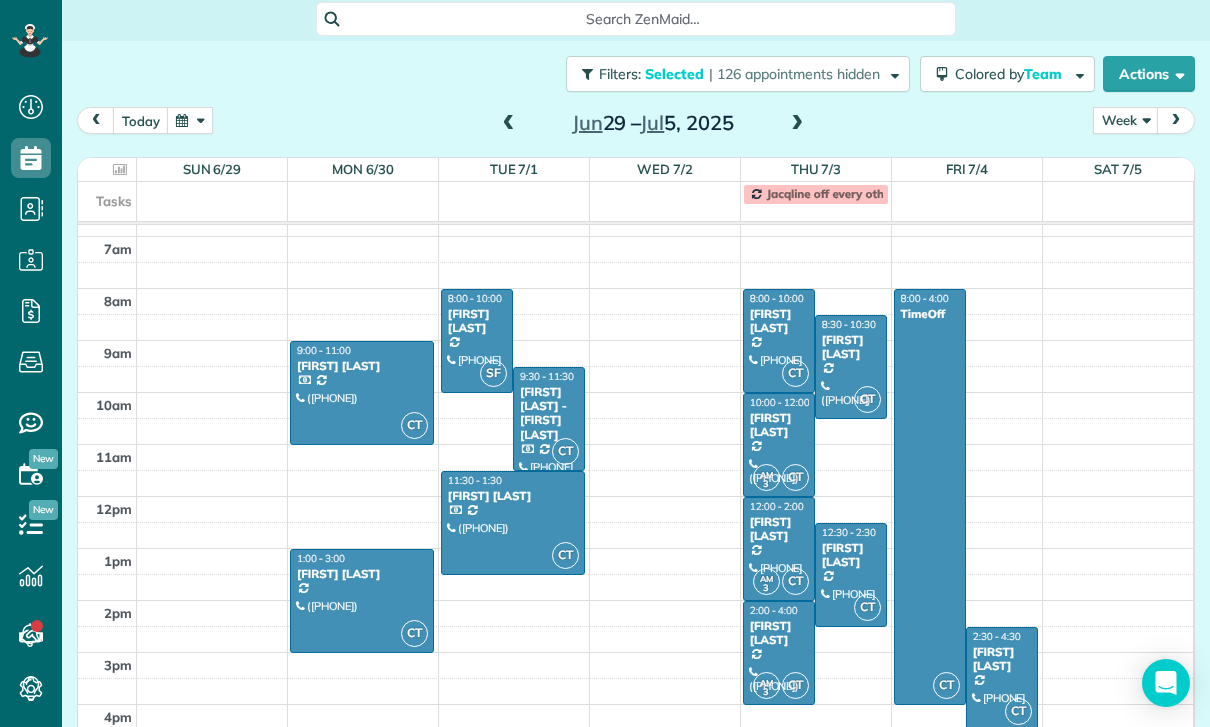 click at bounding box center (477, 341) 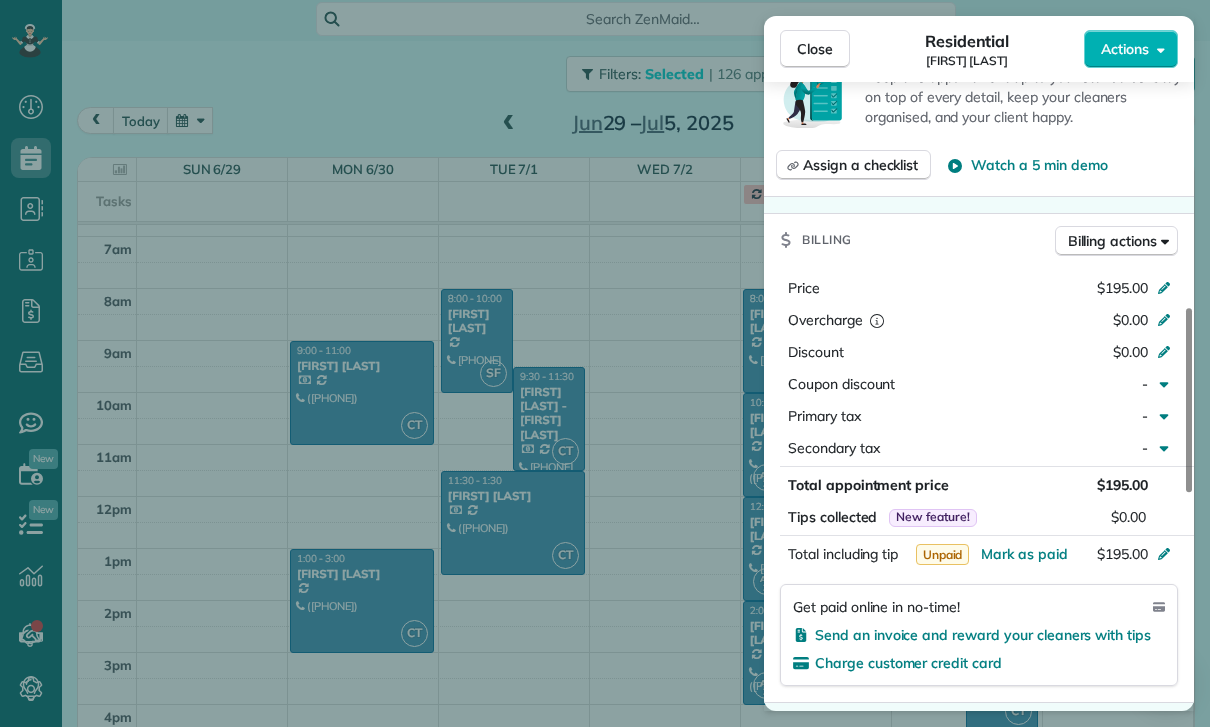 scroll, scrollTop: 867, scrollLeft: 0, axis: vertical 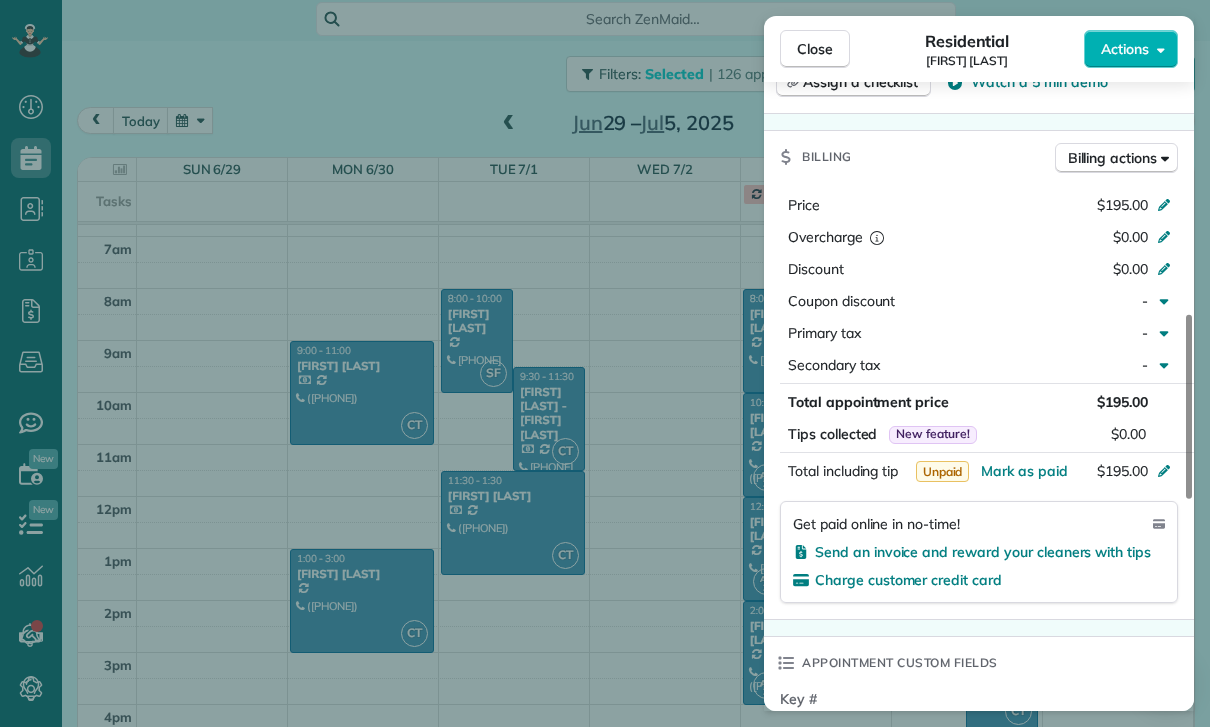 click on "Close Residential Sarah Sonnier Actions Status Yet to Confirm Sarah Sonnier · Open profile Mobile (310) 902-2054 Copy No email on record Add email View Details Residential Tuesday, July 01, 2025 ( 2 weeks ago ) 8:00 AM 10:00 AM 2 hours and 0 minutes Repeats weekly Edit recurring service Previous (Jun 24) Next (Jul 08) 4934 Collett Avenue Encino CA 91436 Service was not rated yet Cleaners Time in and out Assign Invite Team Carlos Cleaners Santy   Flores 8:00 AM 10:00 AM Checklist Try Now Keep this appointment up to your standards. Stay on top of every detail, keep your cleaners organised, and your client happy. Assign a checklist Watch a 5 min demo Billing Billing actions Price $195.00 Overcharge $0.00 Discount $0.00 Coupon discount - Primary tax - Secondary tax - Total appointment price $195.00 Tips collected New feature! $0.00 Unpaid Mark as paid Total including tip $195.00 Get paid online in no-time! Send an invoice and reward your cleaners with tips Charge customer credit card Appointment custom fields -" at bounding box center [605, 363] 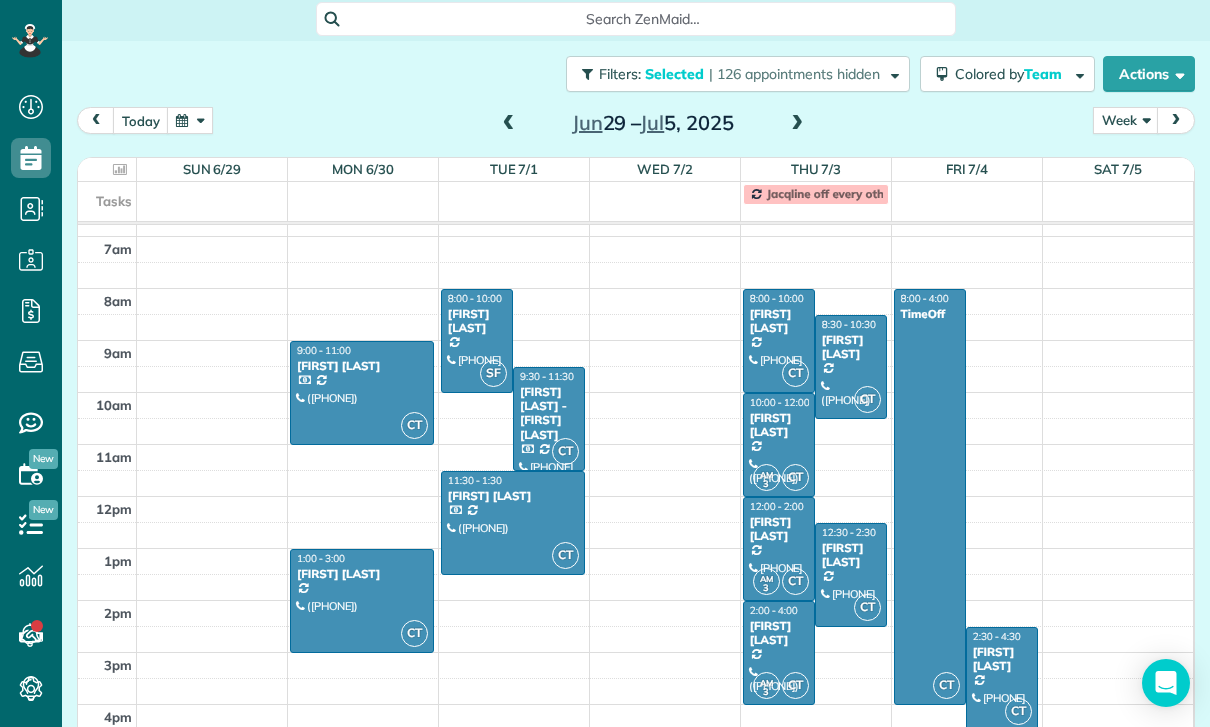 click on "Jack Palaski - John W. Palaski" at bounding box center [549, 414] 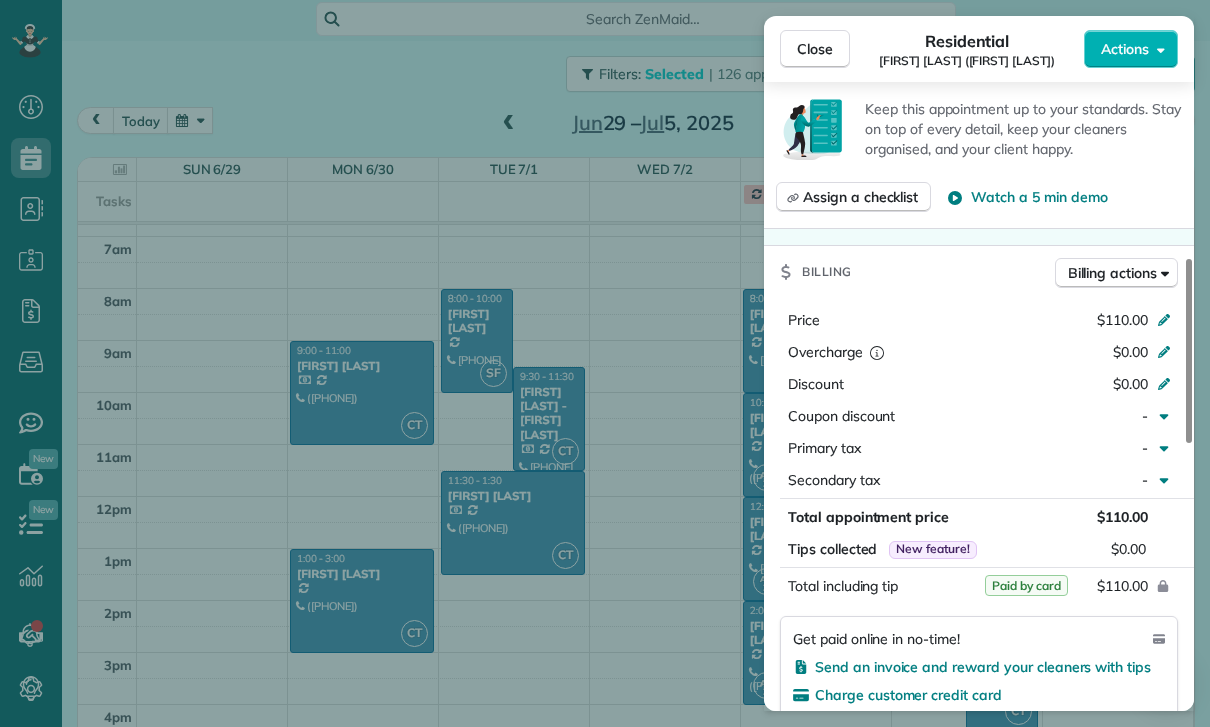 scroll, scrollTop: 794, scrollLeft: 0, axis: vertical 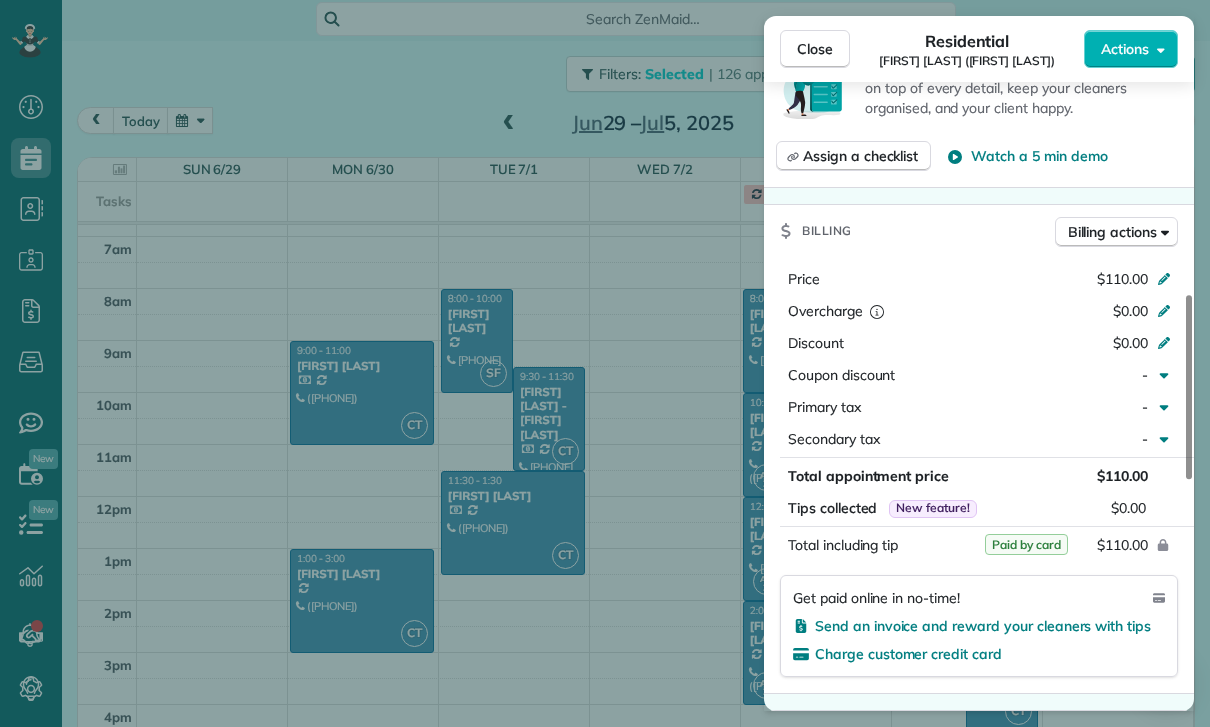 click on "Close Residential Jack Palaski (John W. Palaski) Actions Status Yet to Confirm Jack Palaski (John W. Palaski) · Open profile Mobile (818) 584-5156 Copy jpalaski@gmail.com Copy View Details Residential Tuesday, July 01, 2025 ( 2 weeks ago ) 9:30 AM 11:30 AM 2 hours and 0 minutes Repeats every 2 weeks Edit recurring service Previous (Jun 17) Next (Jul 15) 1801 West Victory Blvd #102 Burbank CA 91506 Service was not rated yet Cleaners Time in and out Assign Invite Team Carlos Cleaners Carlos   Turcios 9:30 AM 11:30 AM Checklist Try Now Keep this appointment up to your standards. Stay on top of every detail, keep your cleaners organised, and your client happy. Assign a checklist Watch a 5 min demo Billing Billing actions Price $110.00 Overcharge $0.00 Discount $0.00 Coupon discount - Primary tax - Secondary tax - Total appointment price $110.00 Tips collected New feature! $0.00 Paid by card Total including tip $110.00 Get paid online in no-time! Send an invoice and reward your cleaners with tips Key # - Notes 0" at bounding box center (605, 363) 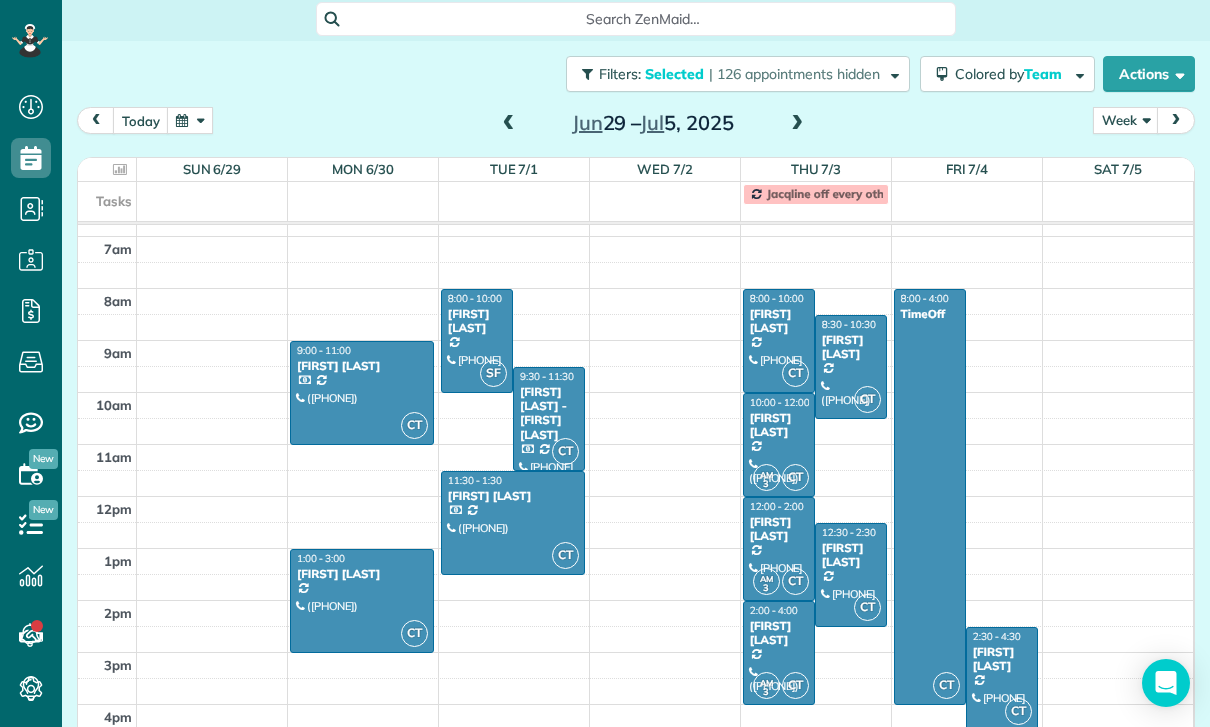 click at bounding box center [513, 523] 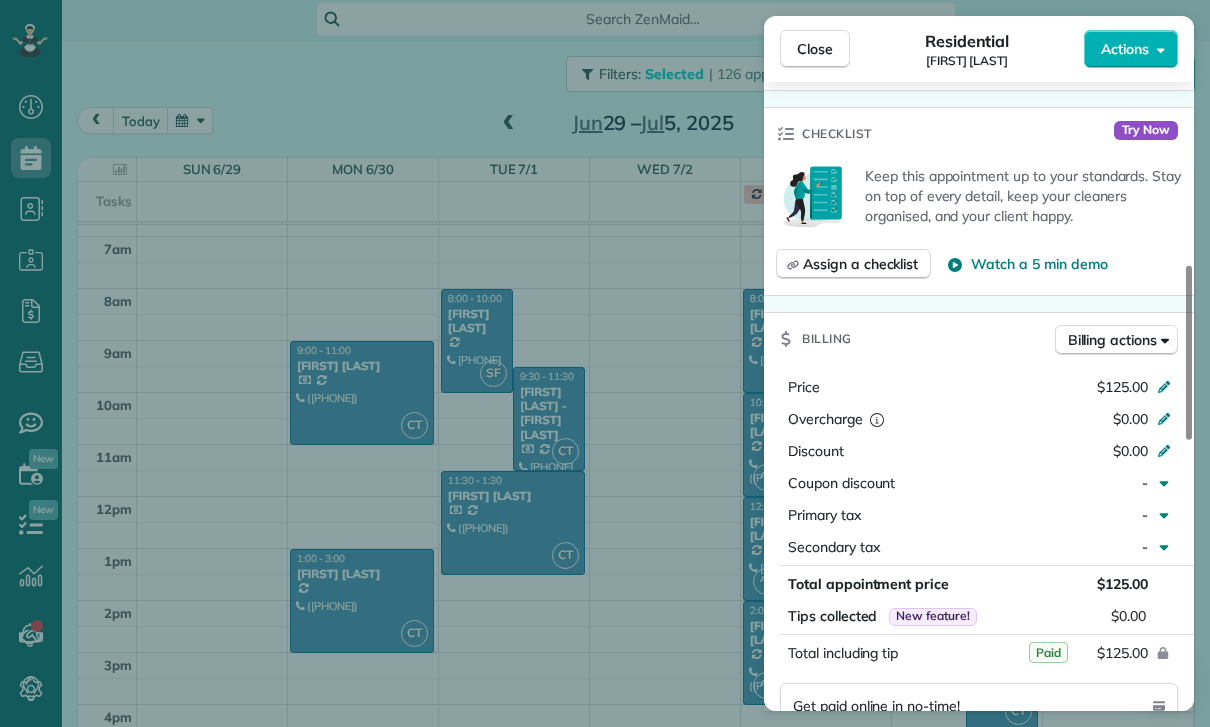 scroll, scrollTop: 804, scrollLeft: 0, axis: vertical 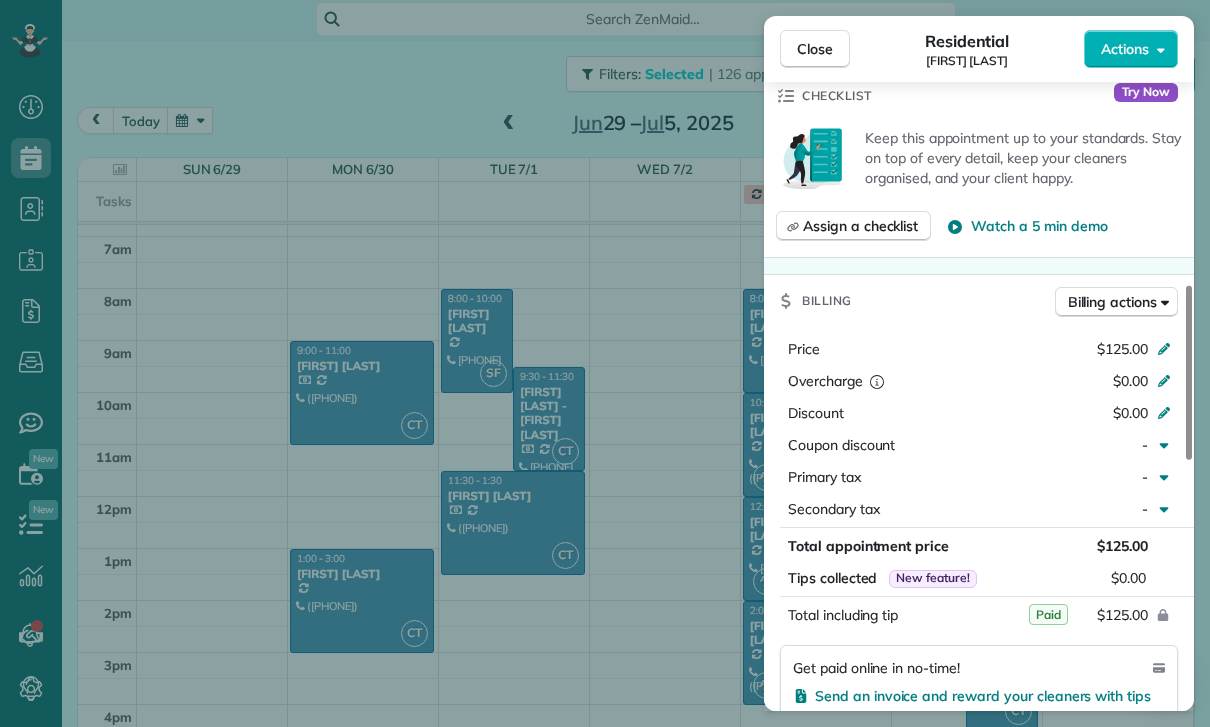 click on "Close Residential Norine & Craig Xavier Actions Status Yet to Confirm Norine & Craig Xavier · Open profile Mobile (818) 486-7301 Norine Copy Mobile (818) 207-6812 Craig Copy No email on record Add email View Details Residential Tuesday, July 01, 2025 ( 2 weeks ago ) 11:30 AM 1:30 PM 2 hours and 0 minutes Repeats every 2 weeks Edit recurring service Previous (Jun 17) Next (Jul 15) 8607 Melvin Avenue Northridge CA 91324 Service was not rated yet Cleaners Time in and out Assign Invite Team Carlos Cleaners Carlos   Turcios 11:30 AM 1:30 PM Checklist Try Now Keep this appointment up to your standards. Stay on top of every detail, keep your cleaners organised, and your client happy. Assign a checklist Watch a 5 min demo Billing Billing actions Price $125.00 Overcharge $0.00 Discount $0.00 Coupon discount - Primary tax - Secondary tax - Total appointment price $125.00 Tips collected New feature! $0.00 Paid Total including tip $125.00 Get paid online in no-time! Send an invoice and reward your cleaners with tips 0 0" at bounding box center (605, 363) 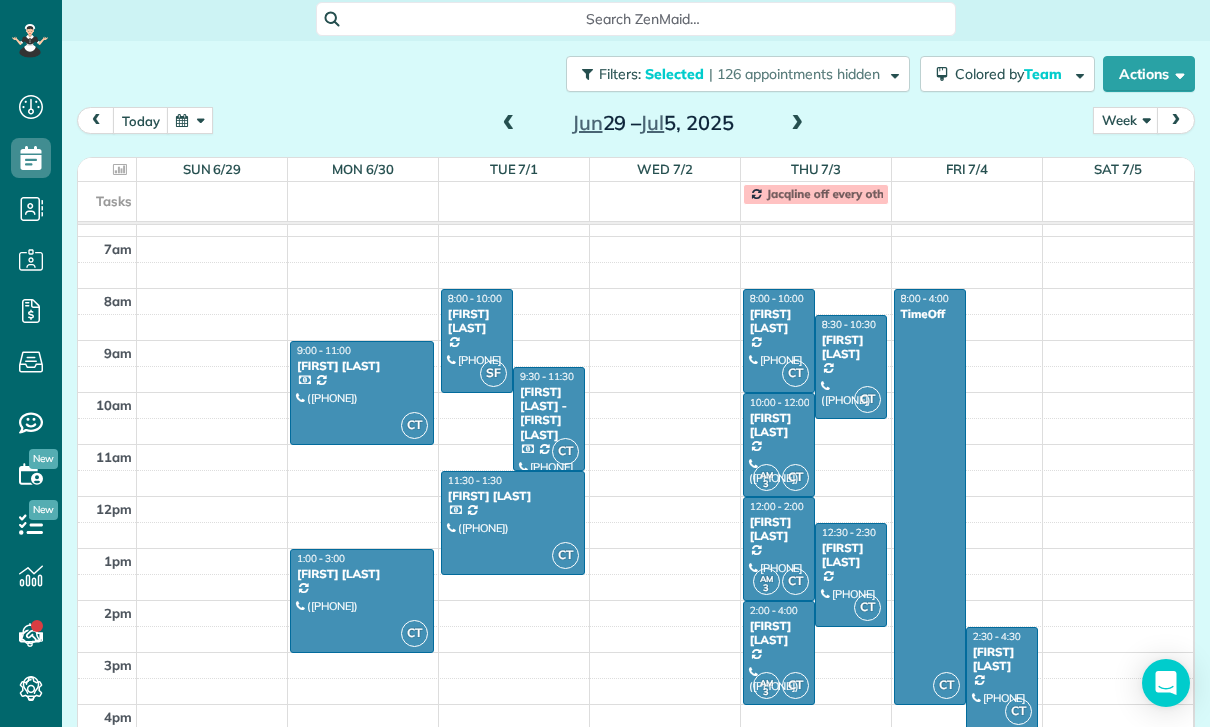 click on "James Israel" at bounding box center (779, 321) 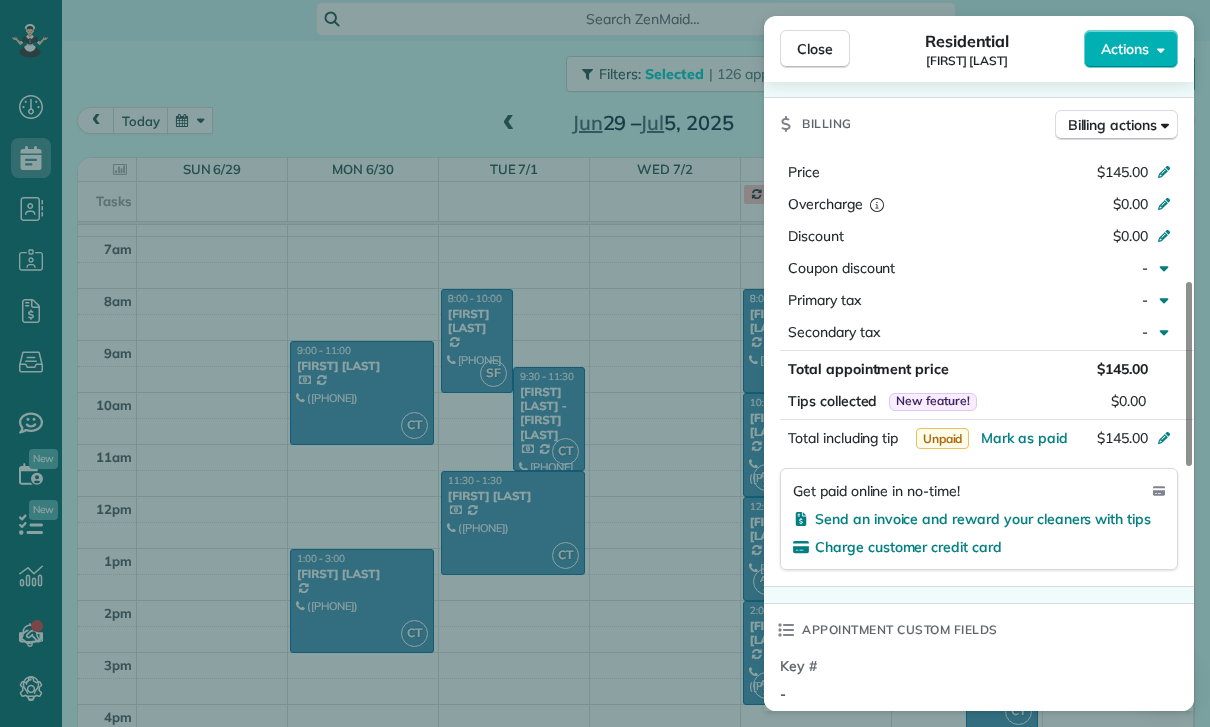 scroll, scrollTop: 945, scrollLeft: 0, axis: vertical 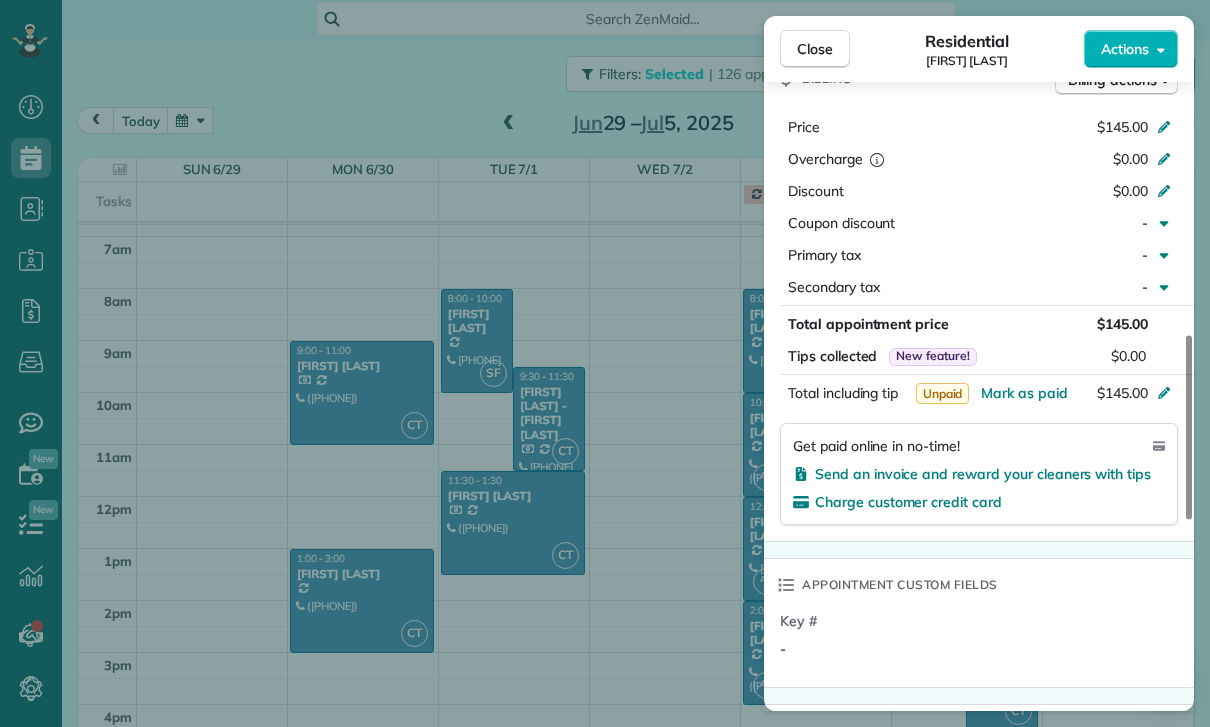 click on "Close Residential James Israel Actions Status Yet to Confirm James Israel · Open profile Mobile (347) 742-3440 Copy No email on record Add email View Details Residential Thursday, July 03, 2025 ( last week ) 8:00 AM 10:00 AM 2 hours and 0 minutes Repeats every 2 weeks Edit recurring service Previous (Jun 19) Next (Jul 18) 5739 Noble Avenue Van Nuys CA 91411 Service was not rated yet Cleaners Time in and out Assign Invite Team Carlos Cleaners Carlos   Turcios 8:00 AM 10:00 AM Checklist Try Now Keep this appointment up to your standards. Stay on top of every detail, keep your cleaners organised, and your client happy. Assign a checklist Watch a 5 min demo Billing Billing actions Price $145.00 Overcharge $0.00 Discount $0.00 Coupon discount - Primary tax - Secondary tax - Total appointment price $145.00 Tips collected New feature! $0.00 Unpaid Mark as paid Total including tip $145.00 Get paid online in no-time! Send an invoice and reward your cleaners with tips Charge customer credit card Key # - Work items 0 0" at bounding box center (605, 363) 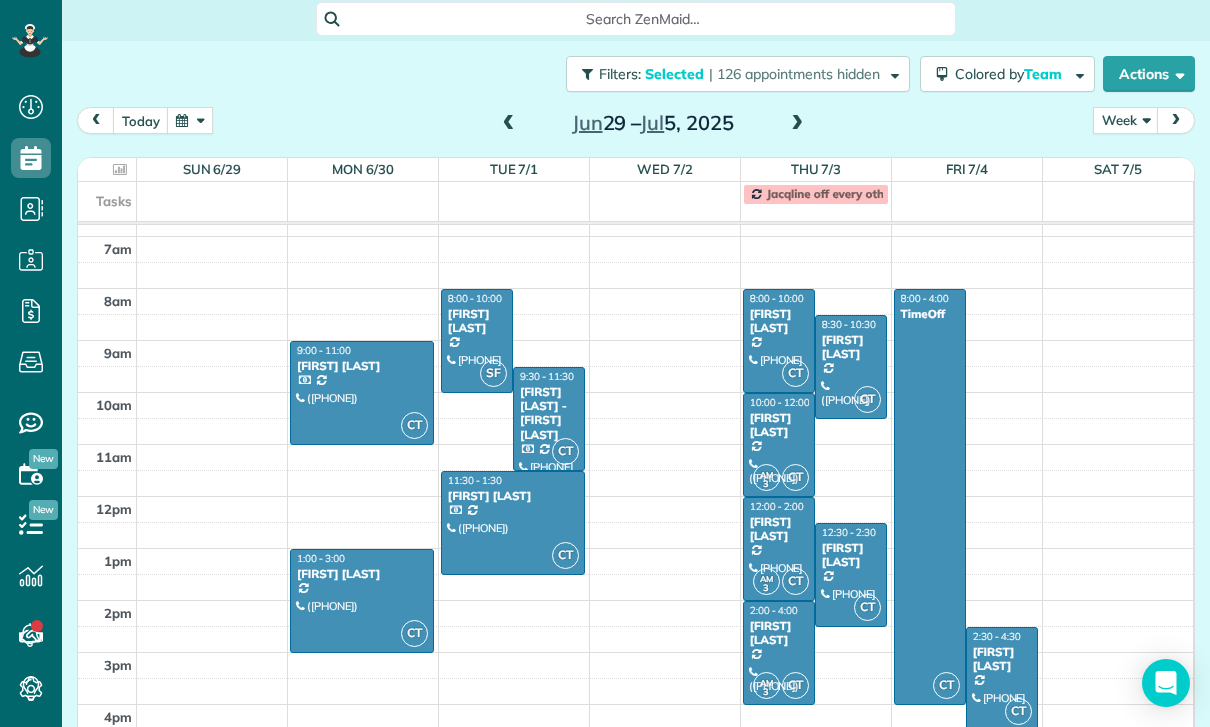 click at bounding box center [779, 445] 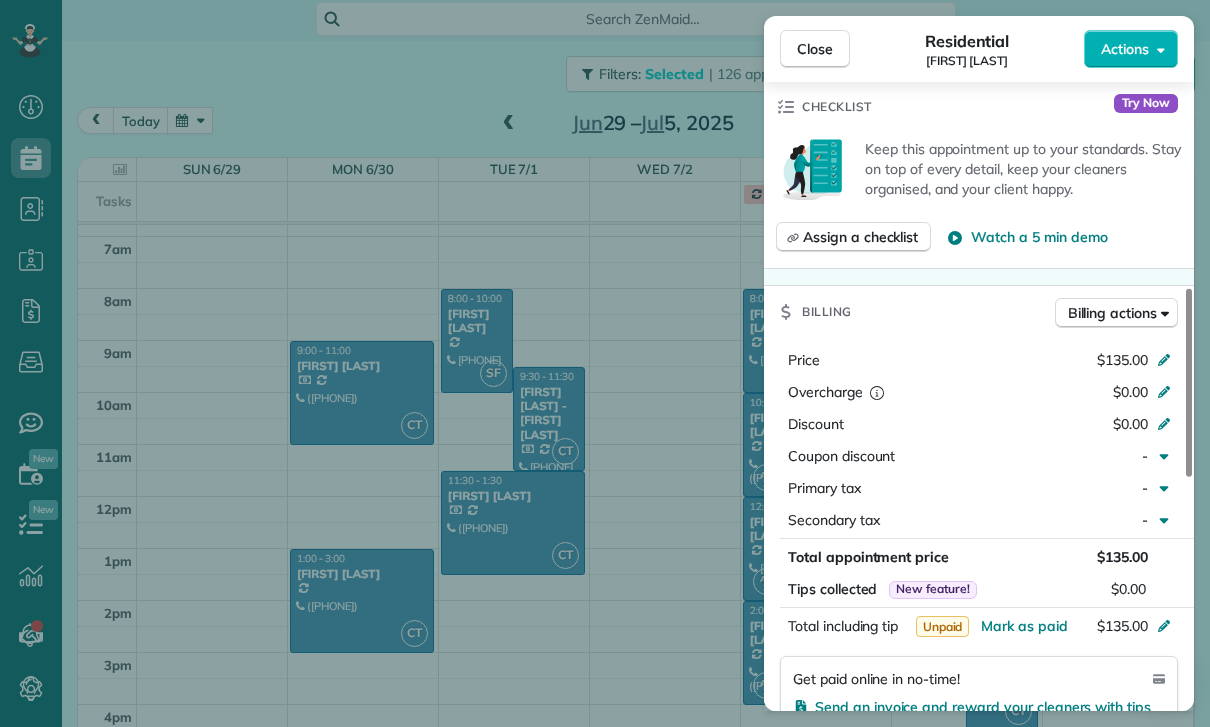 scroll, scrollTop: 890, scrollLeft: 0, axis: vertical 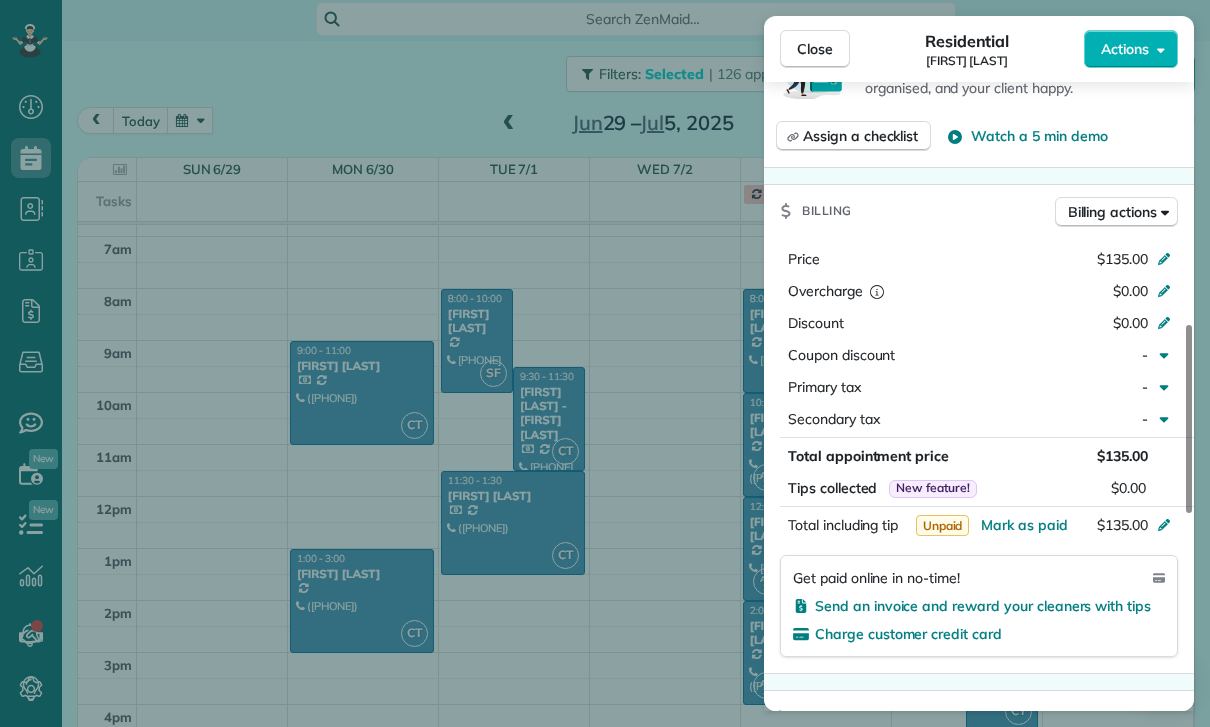 click on "Close Residential Sandra Tignor Actions Status Confirmed Sandra Tignor · Open profile Home (323) 559-0928 Copy Mobile (626) 319-8265 Copy No email on record Add email View Details Residential Thursday, July 03, 2025 ( last week ) 10:00 AM 12:00 PM 2 hours and 0 minutes Repeats every 2 weeks Edit recurring service Previous (Jun 19) Next (Jul 17) 4423 mount eagle pl. Los angles 90041 ? ? ? Service was not rated yet Cleaners Time in and out Assign Invite Team Carlos Cleaners Carlos   Turcios 10:00 AM 12:00 PM Ana Mirna   10:00 AM 12:00 PM Checklist Try Now Keep this appointment up to your standards. Stay on top of every detail, keep your cleaners organised, and your client happy. Assign a checklist Watch a 5 min demo Billing Billing actions Price $135.00 Overcharge $0.00 Discount $0.00 Coupon discount - Primary tax - Secondary tax - Total appointment price $135.00 Tips collected New feature! $0.00 Unpaid Mark as paid Total including tip $135.00 Get paid online in no-time! Charge customer credit card Key # - 0 1" at bounding box center [605, 363] 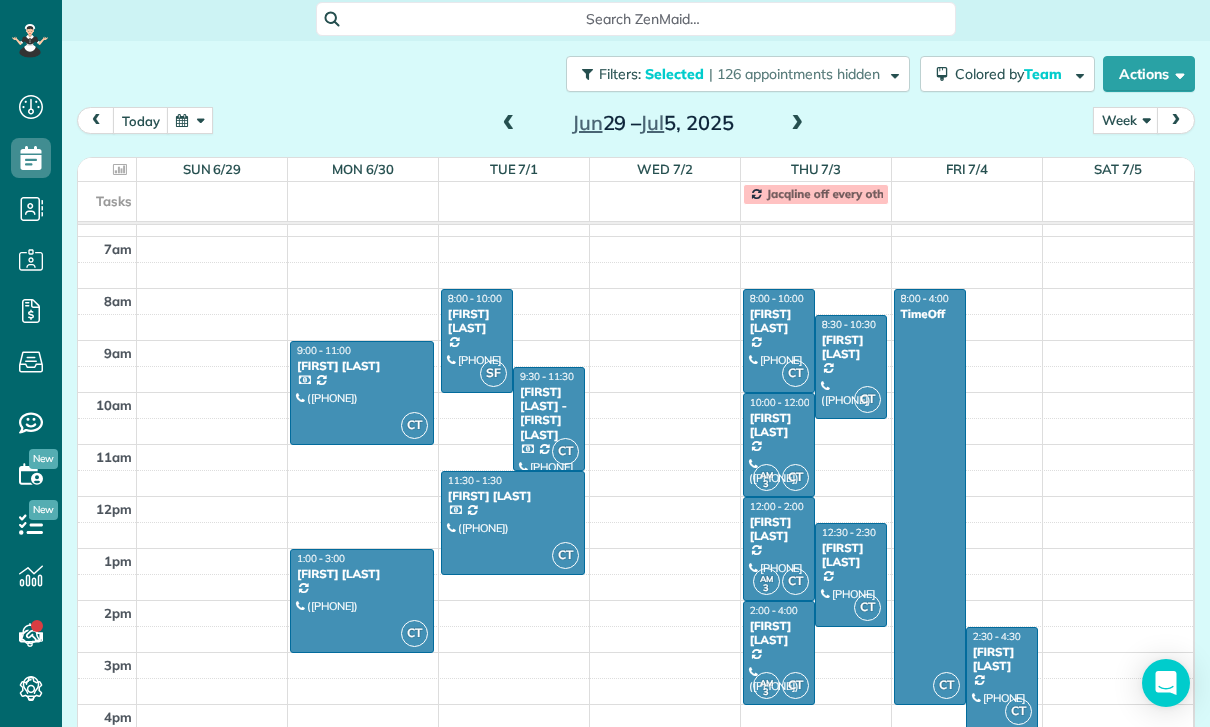 click on "Jessica Barcellano" at bounding box center [779, 529] 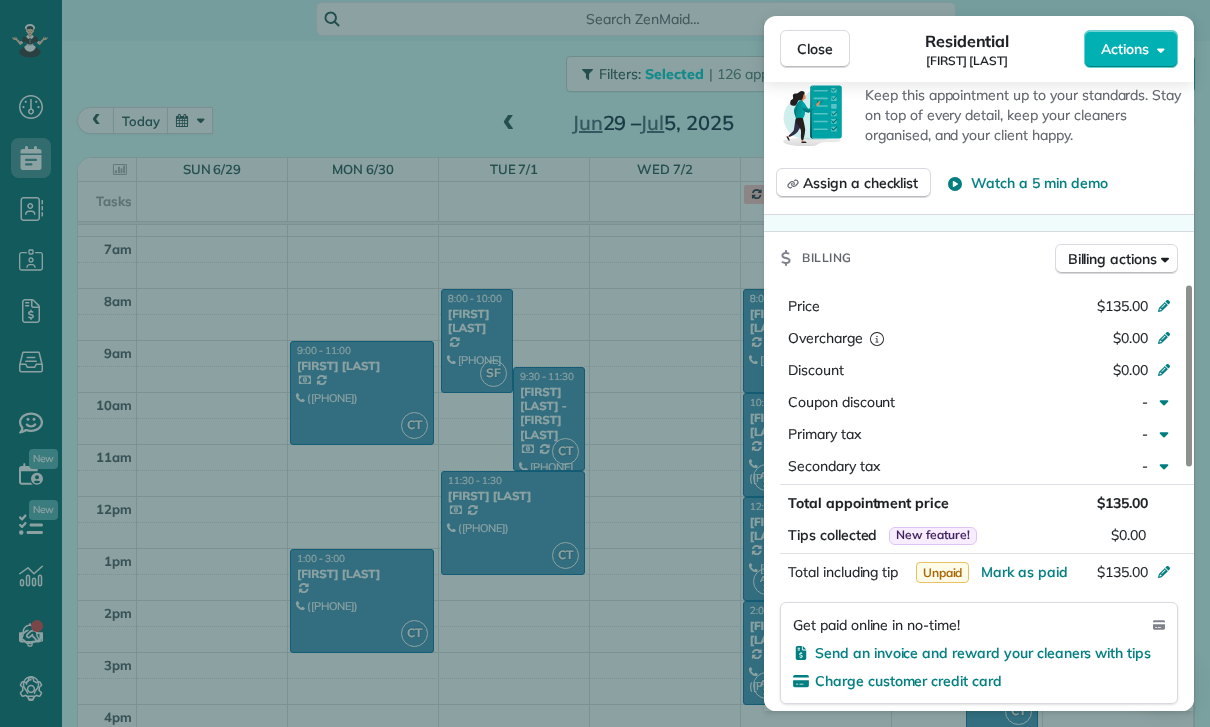 scroll, scrollTop: 825, scrollLeft: 0, axis: vertical 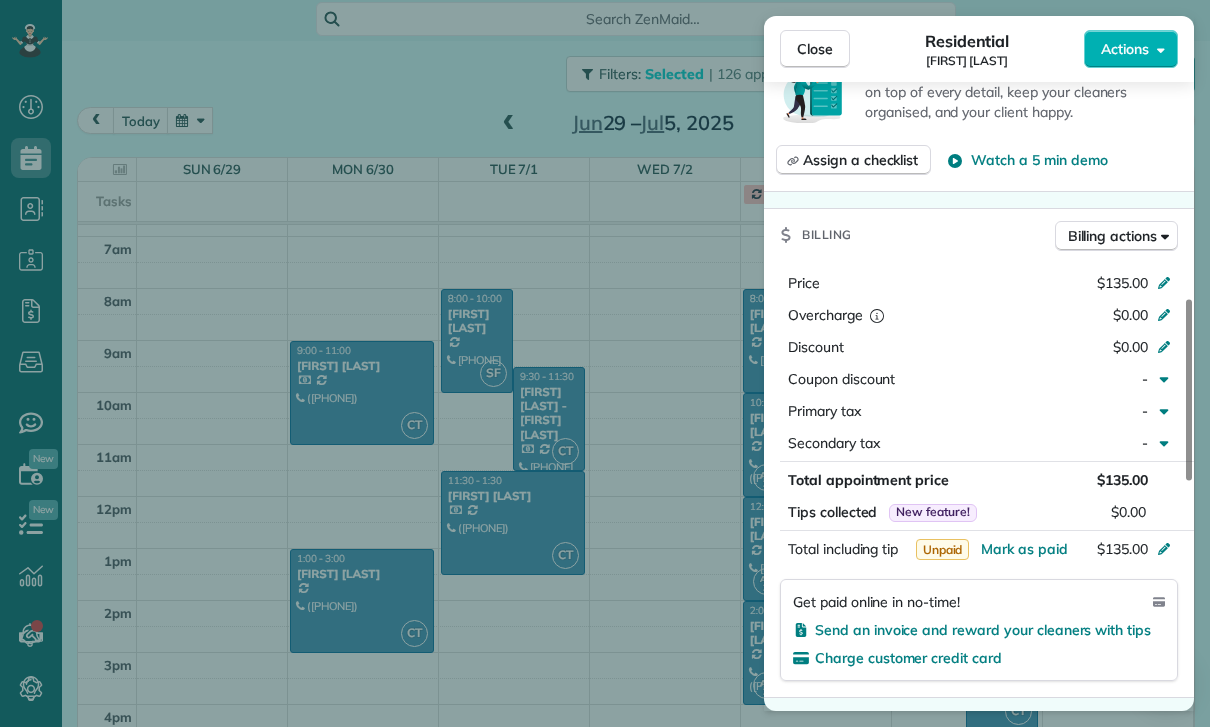 click on "Close Residential Jessica Barcellano Actions Status Yet to Confirm Jessica Barcellano · Open profile Mobile (951) 252-5439 Copy No email on record Add email View Details Residential Thursday, July 03, 2025 ( last week ) 12:00 PM 2:00 PM 2 hours and 0 minutes Repeats every 2 weeks Edit recurring service Previous (Jun 17) Next (Jul 17) 420 North Mariposa Street Burbank CA 91506 Service was not rated yet Cleaners Time in and out Assign Invite Team Carlos Cleaners Carlos   Turcios 12:00 PM 2:00 PM Ana Mirna   12:00 PM 2:00 PM Checklist Try Now Keep this appointment up to your standards. Stay on top of every detail, keep your cleaners organised, and your client happy. Assign a checklist Watch a 5 min demo Billing Billing actions Price $135.00 Overcharge $0.00 Discount $0.00 Coupon discount - Primary tax - Secondary tax - Total appointment price $135.00 Tips collected New feature! $0.00 Unpaid Mark as paid Total including tip $135.00 Get paid online in no-time! Send an invoice and reward your cleaners with tips -" at bounding box center [605, 363] 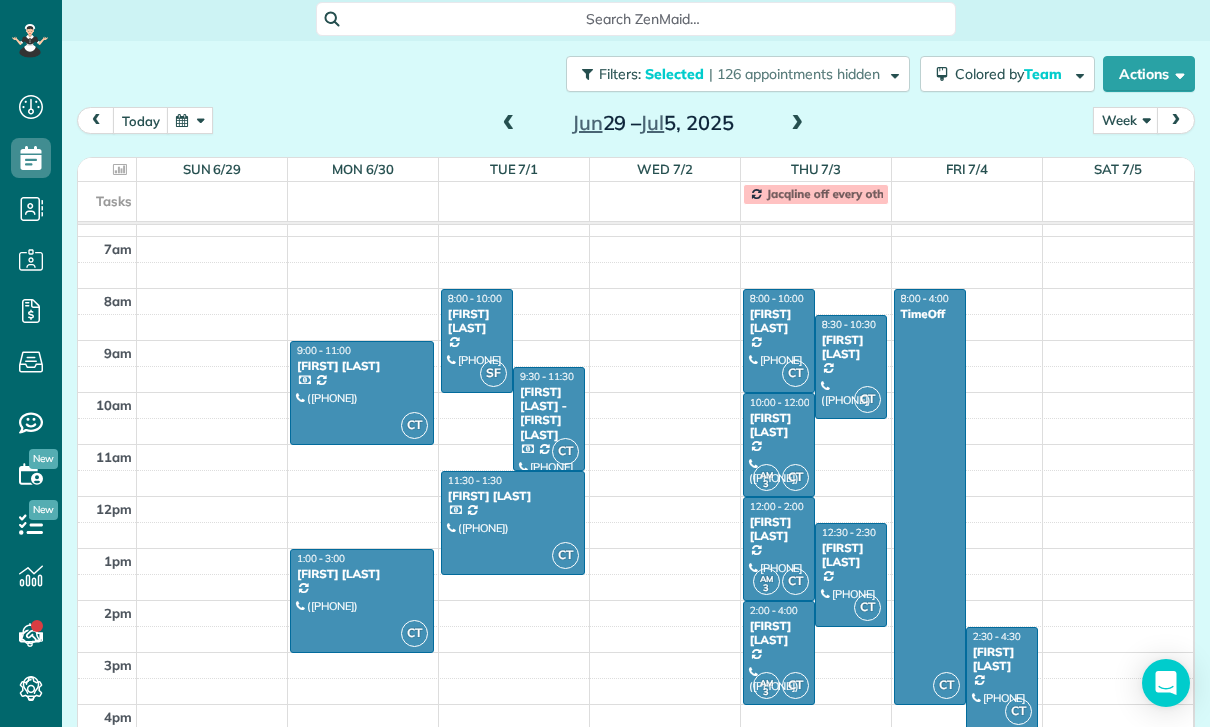 click on "Caitlin Cagampan" at bounding box center [779, 633] 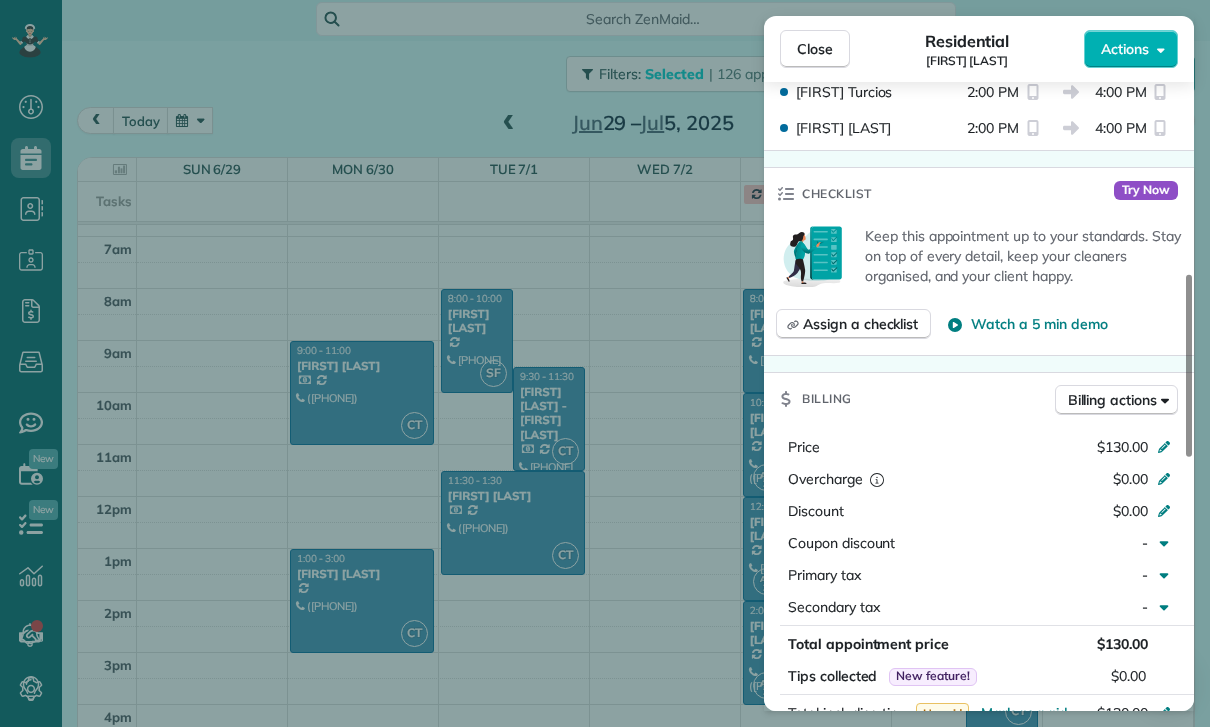 scroll, scrollTop: 728, scrollLeft: 0, axis: vertical 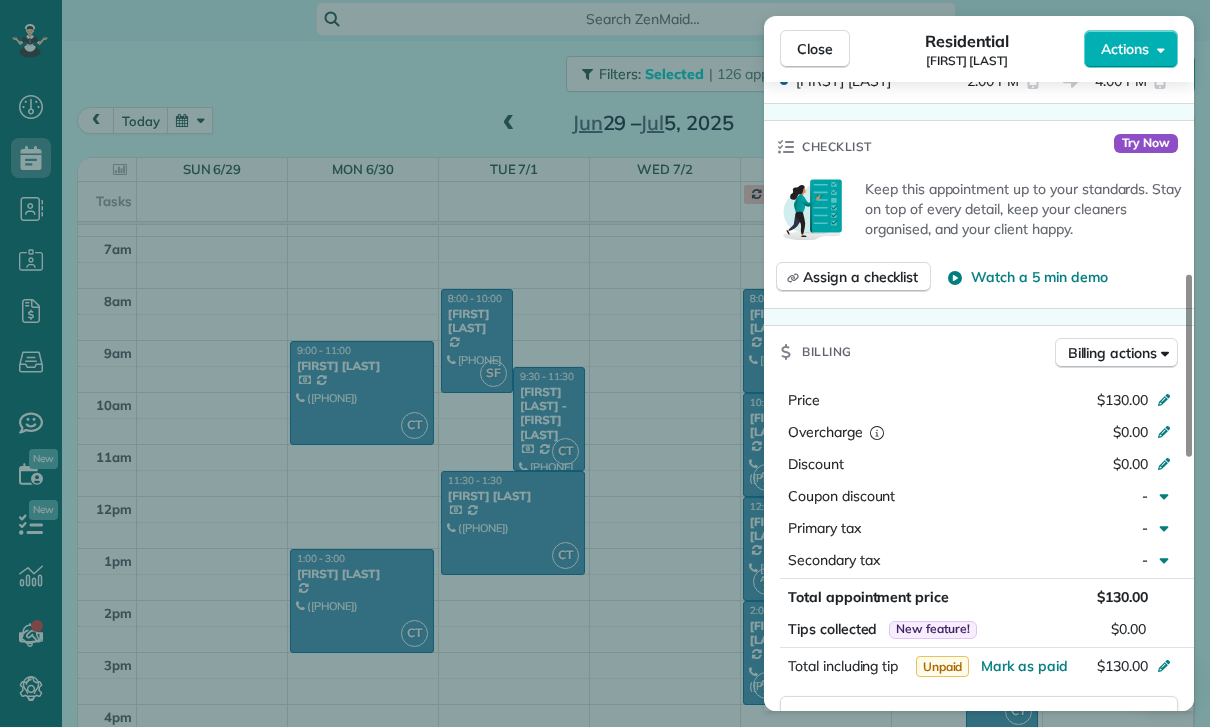 click on "Close Residential Caitlin Cagampan Actions Status Yet to Confirm Caitlin Cagampan · Open profile Mobile (818) 421-2342 Copy No email on record Add email View Details Residential Thursday, July 03, 2025 ( last week ) 2:00 PM 4:00 PM 2 hours and 0 minutes Repeats every 4 weeks Edit recurring service Previous (Jun 05) Next (Jul 31) 77 North Michigan Avenue Apt 1 Pasadena CA 91106 Service was not rated yet Cleaners Time in and out Assign Invite Team Carlos Cleaners Carlos   Turcios 2:00 PM 4:00 PM Ana Mirna   2:00 PM 4:00 PM Checklist Try Now Keep this appointment up to your standards. Stay on top of every detail, keep your cleaners organised, and your client happy. Assign a checklist Watch a 5 min demo Billing Billing actions Price $130.00 Overcharge $0.00 Discount $0.00 Coupon discount - Primary tax - Secondary tax - Total appointment price $130.00 Tips collected New feature! $0.00 Unpaid Mark as paid Total including tip $130.00 Get paid online in no-time! Send an invoice and reward your cleaners with tips - 0" at bounding box center [605, 363] 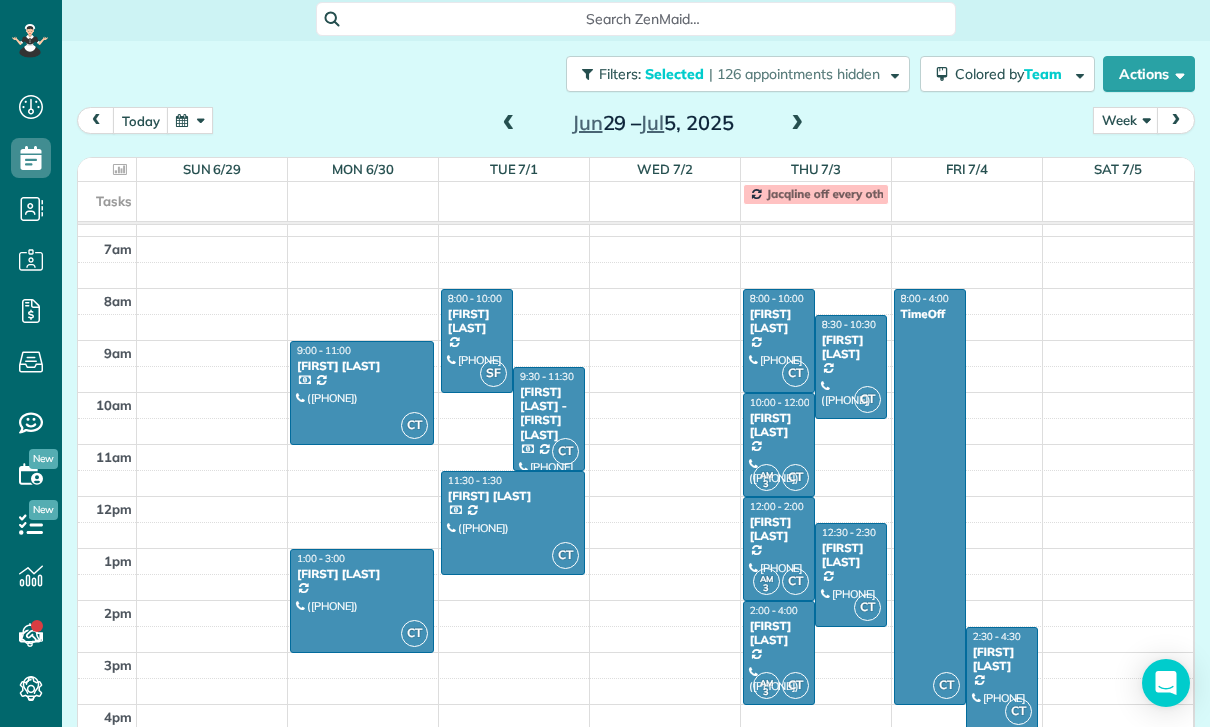 click at bounding box center (851, 575) 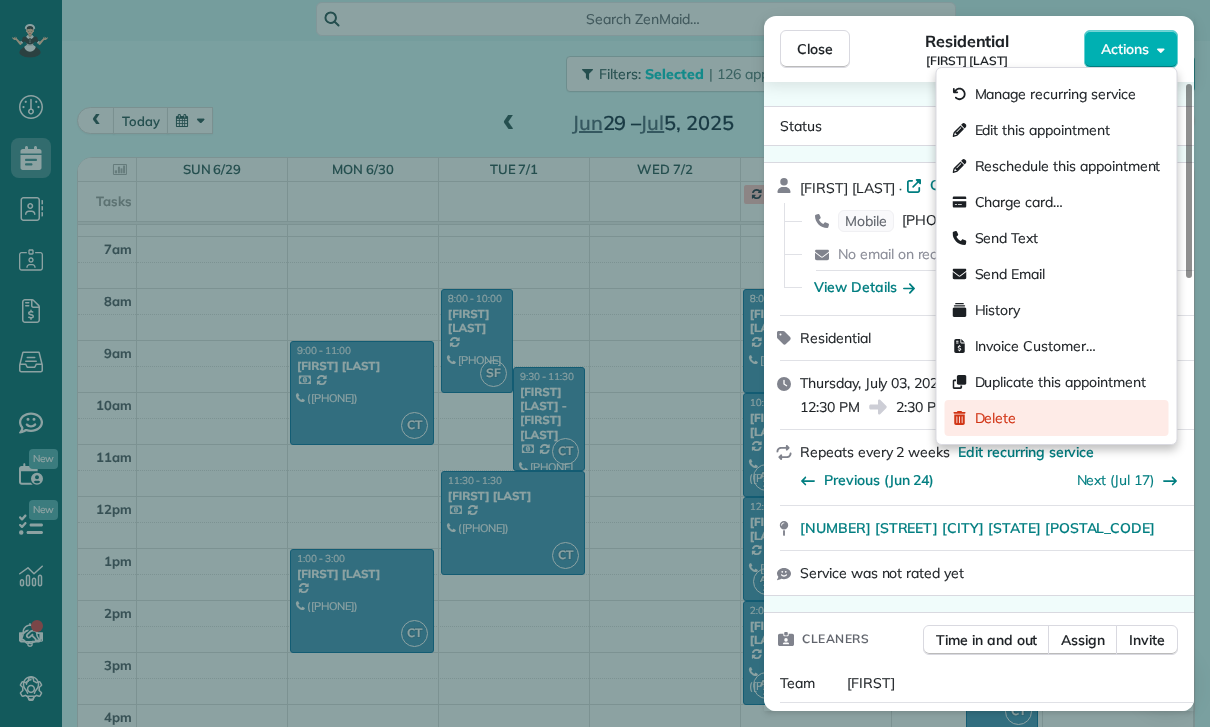 click on "Delete" at bounding box center [996, 418] 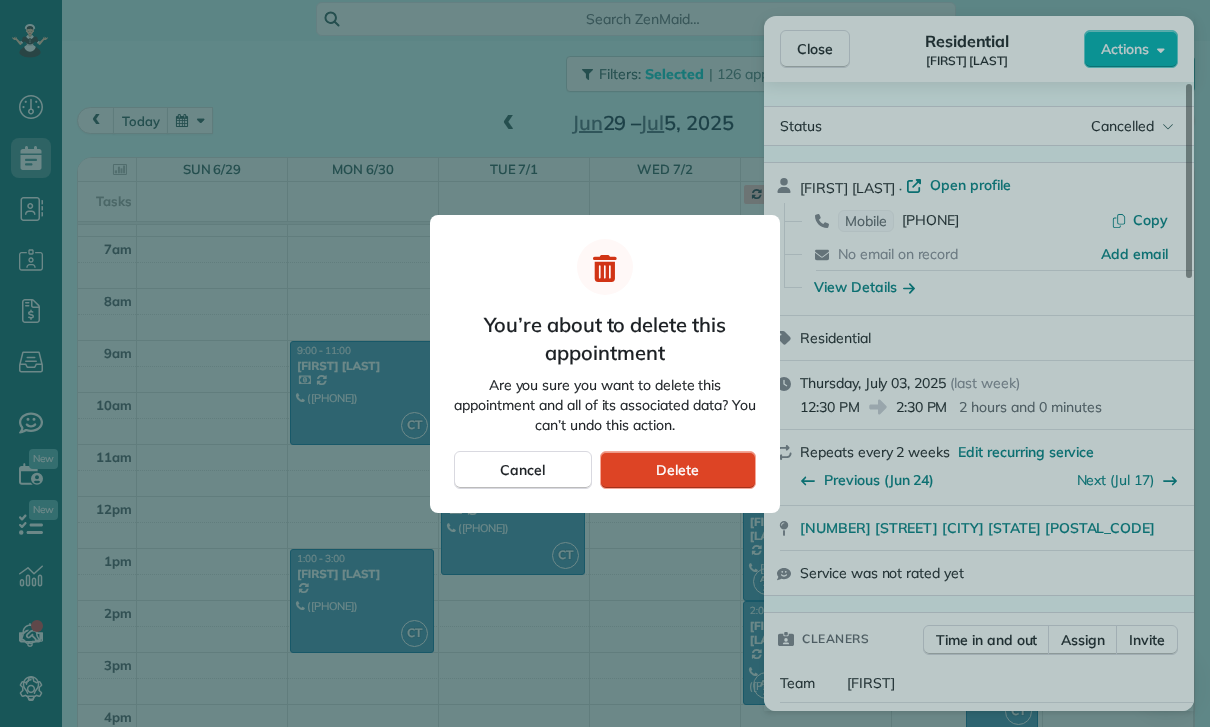 click on "Delete" at bounding box center (677, 470) 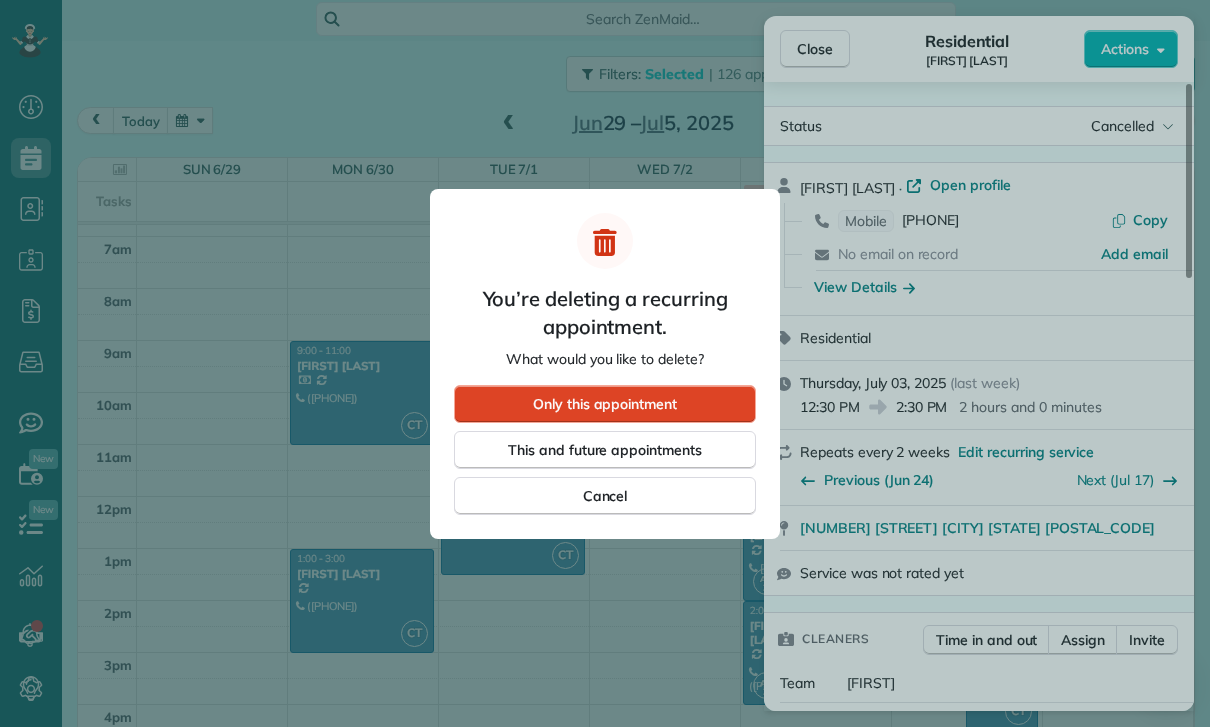 click on "Only this appointment" at bounding box center (605, 404) 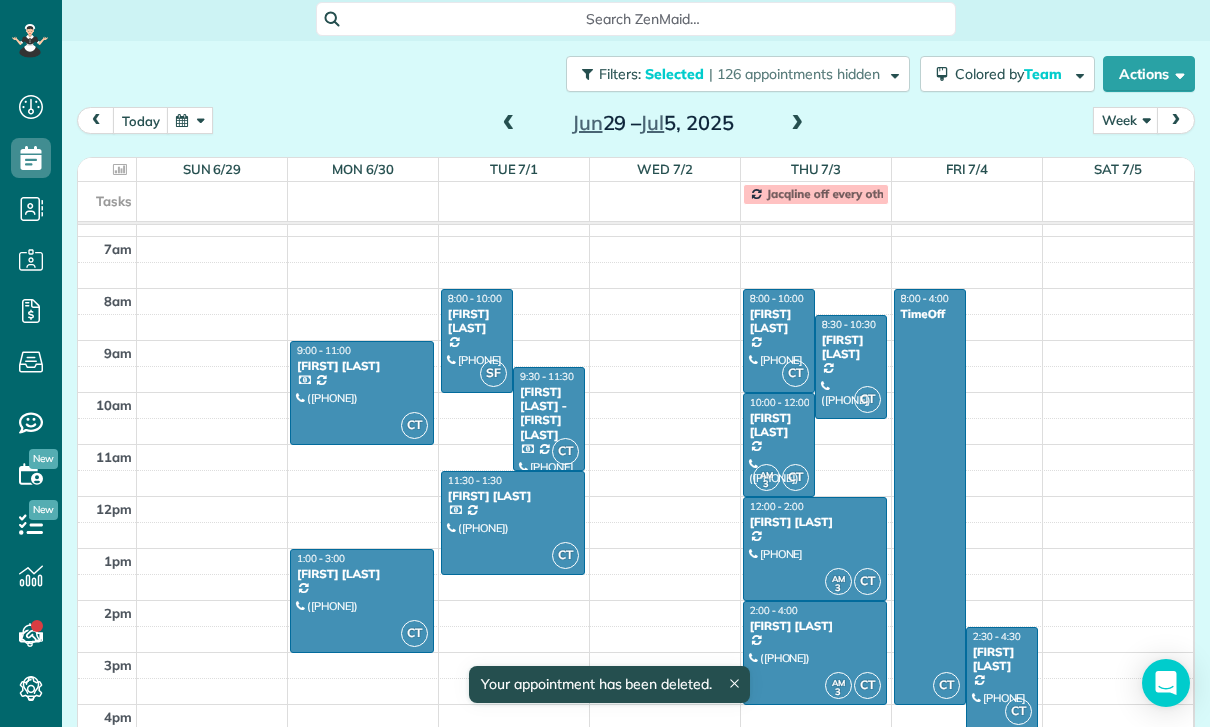 scroll, scrollTop: 144, scrollLeft: 0, axis: vertical 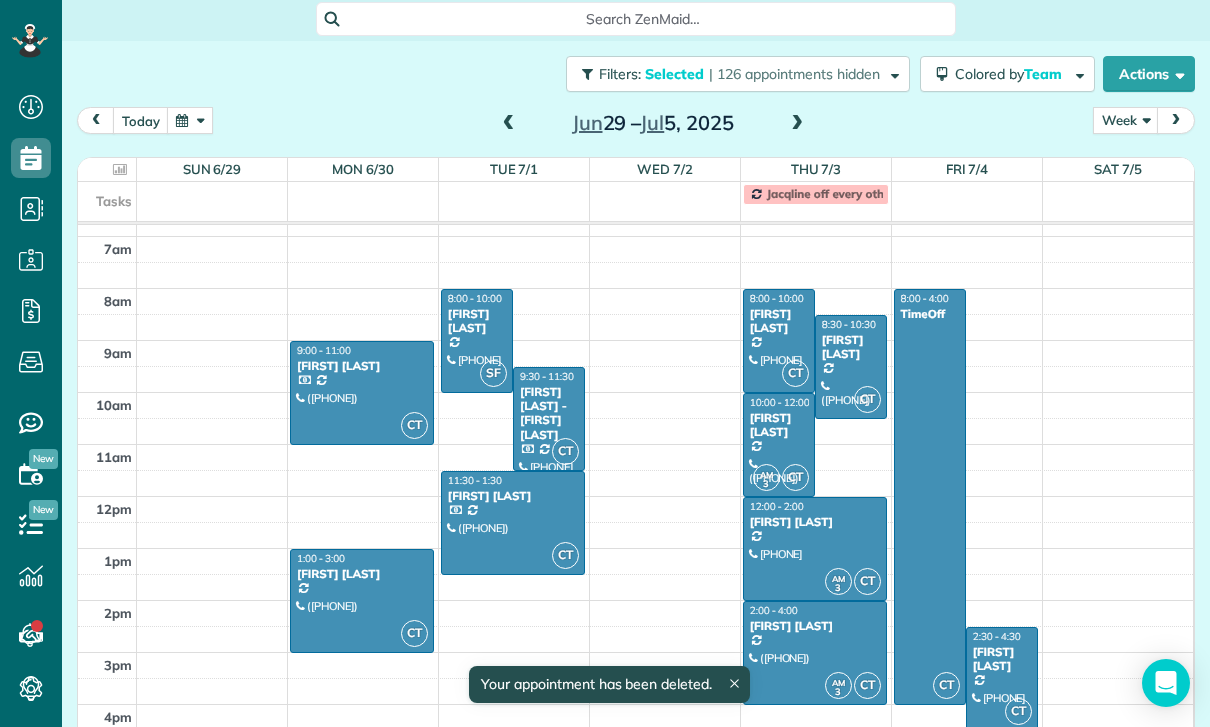 click on "Robyn VonArx" at bounding box center (851, 347) 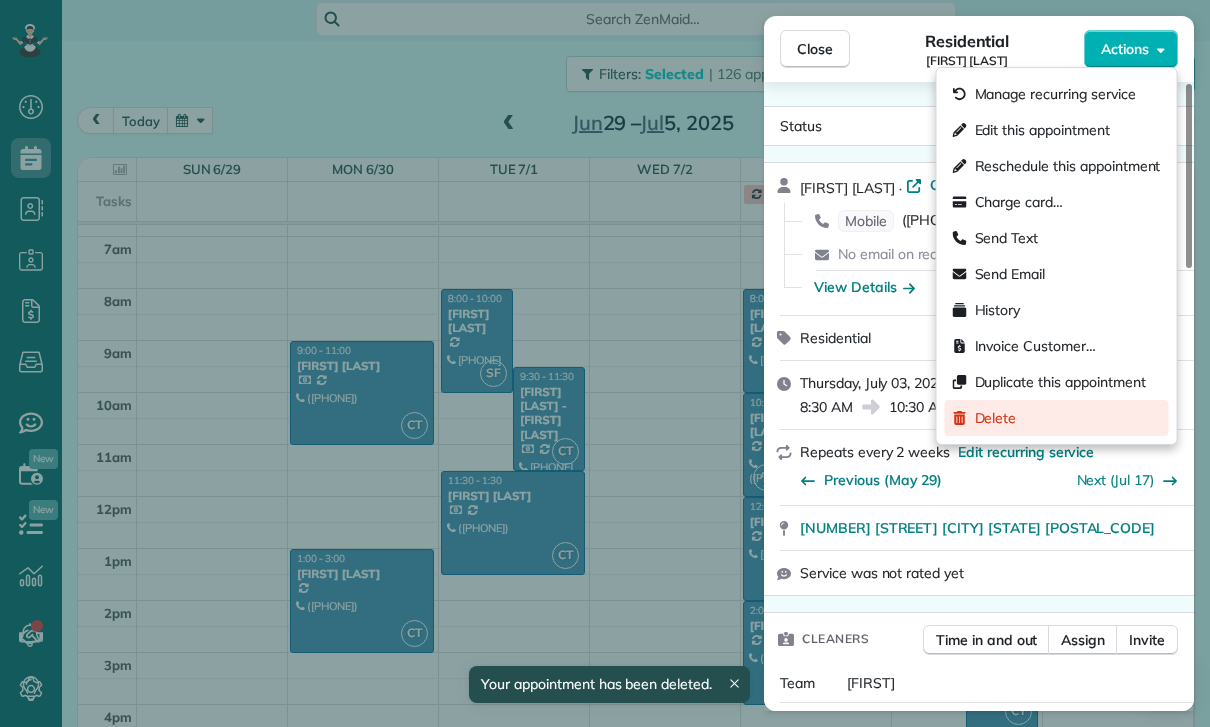 click on "Delete" at bounding box center [996, 418] 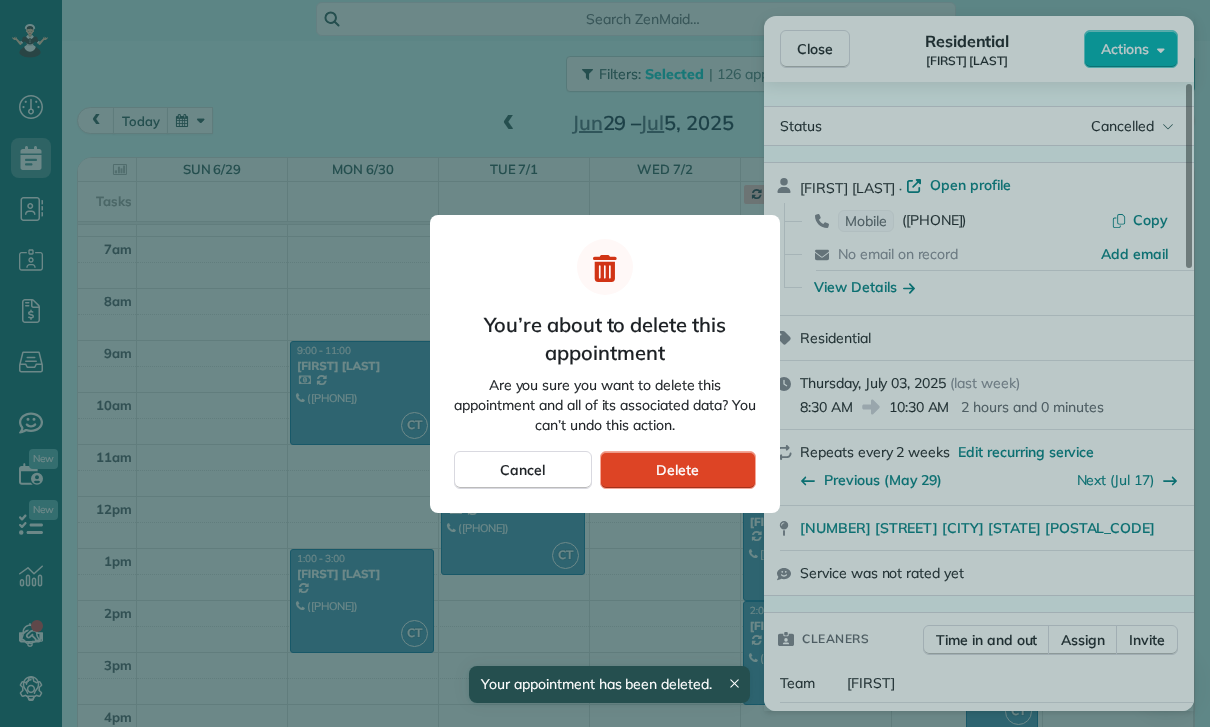 click on "Delete" at bounding box center [678, 470] 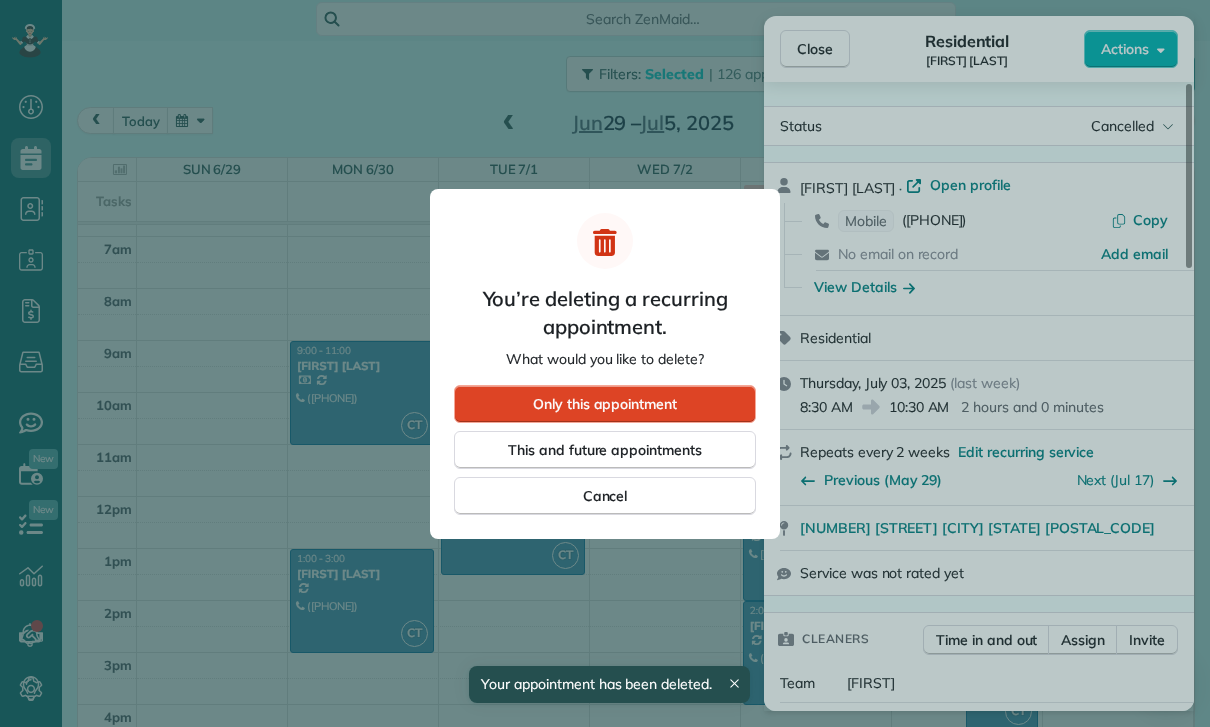 click on "Only this appointment" at bounding box center (605, 404) 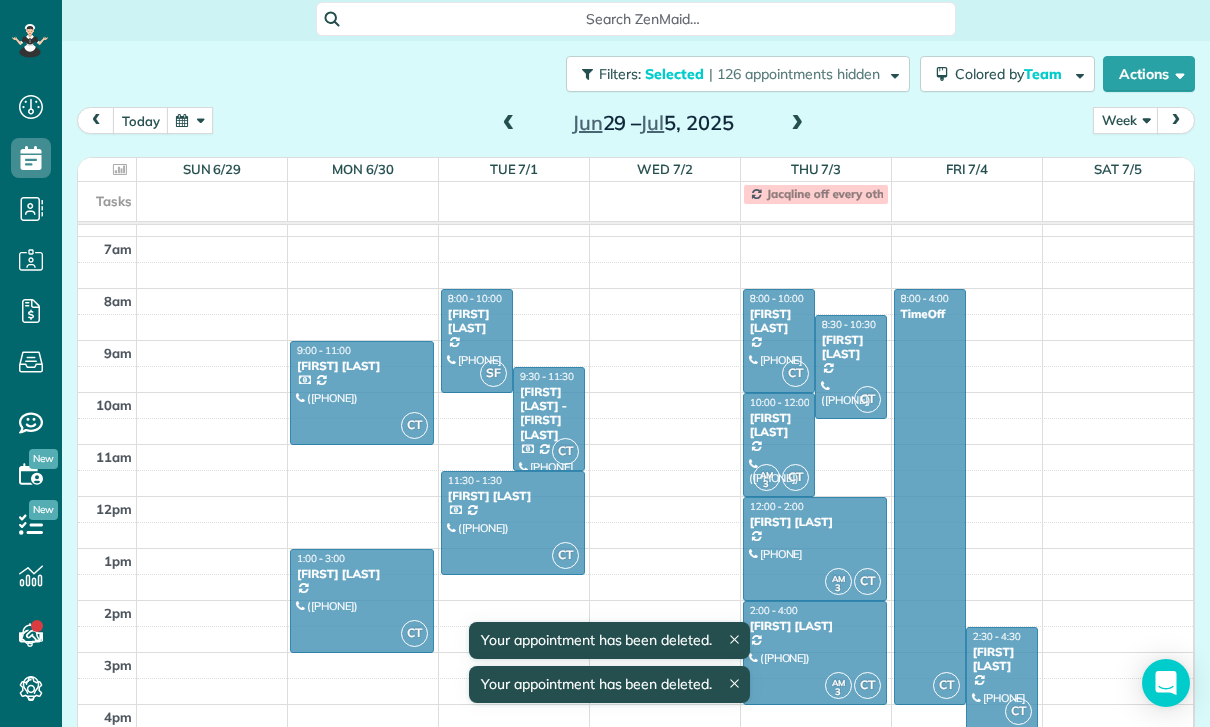 scroll, scrollTop: 144, scrollLeft: 0, axis: vertical 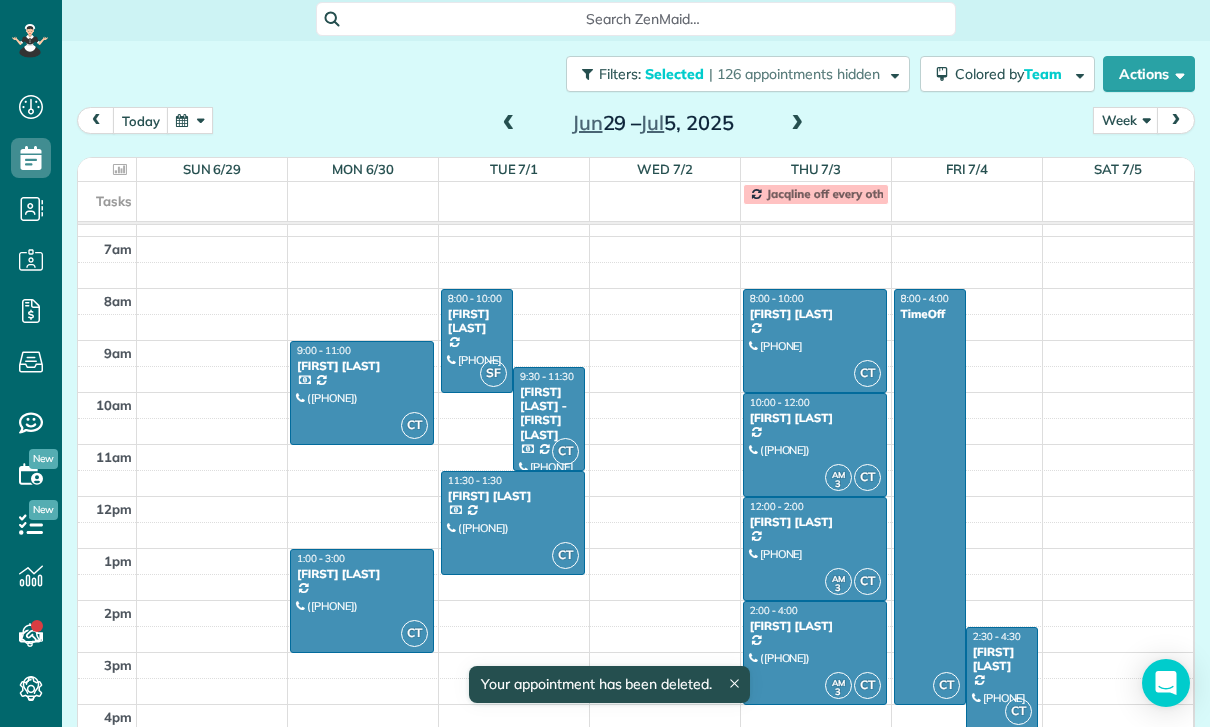 click on "Brittany Amardio" at bounding box center [1002, 659] 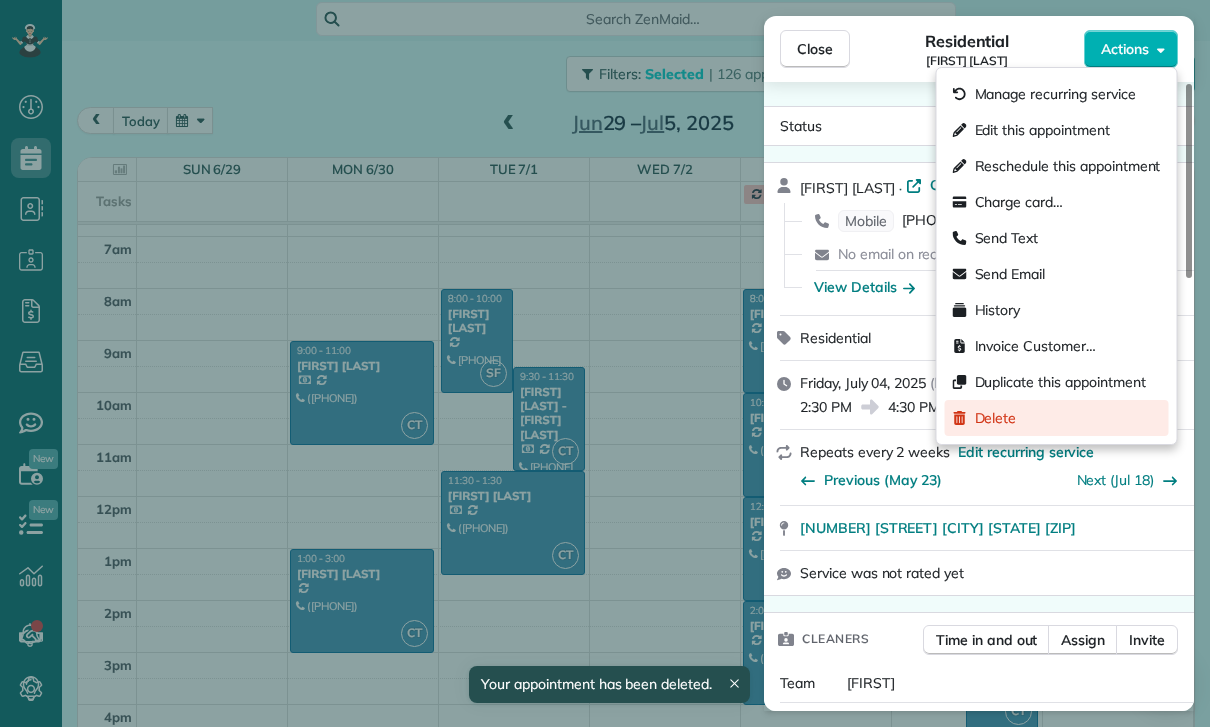 click on "Delete" at bounding box center [996, 418] 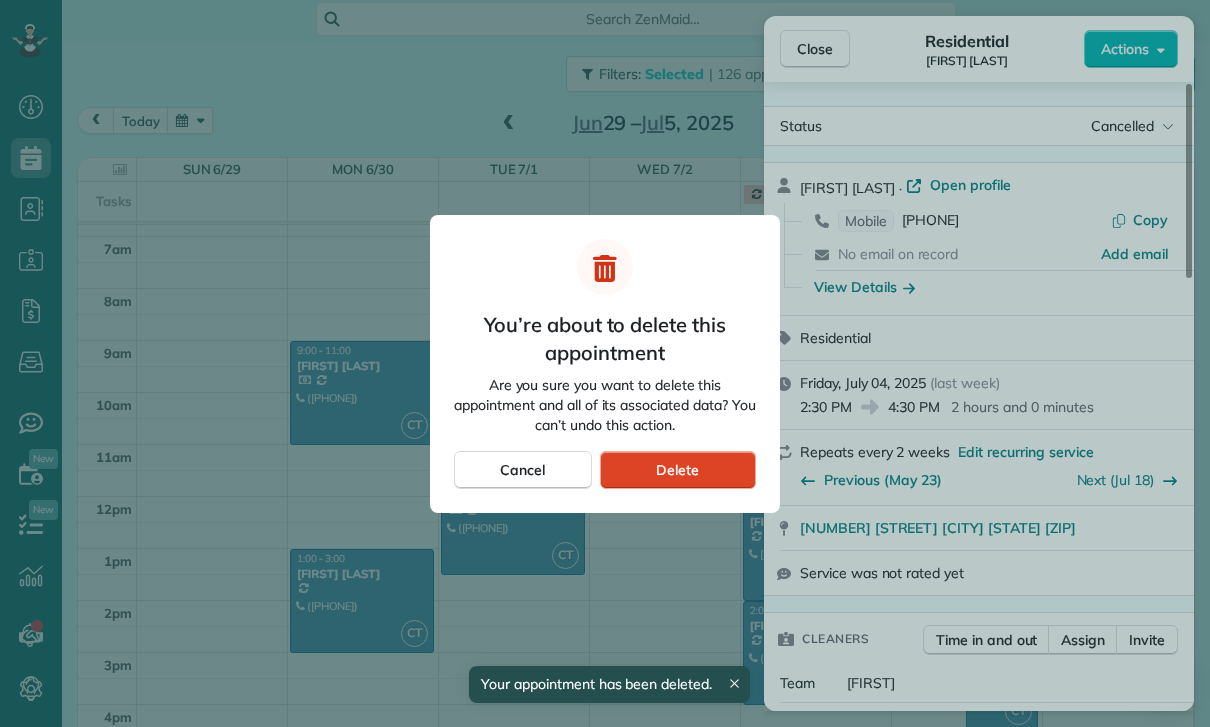 click on "Delete" at bounding box center (677, 470) 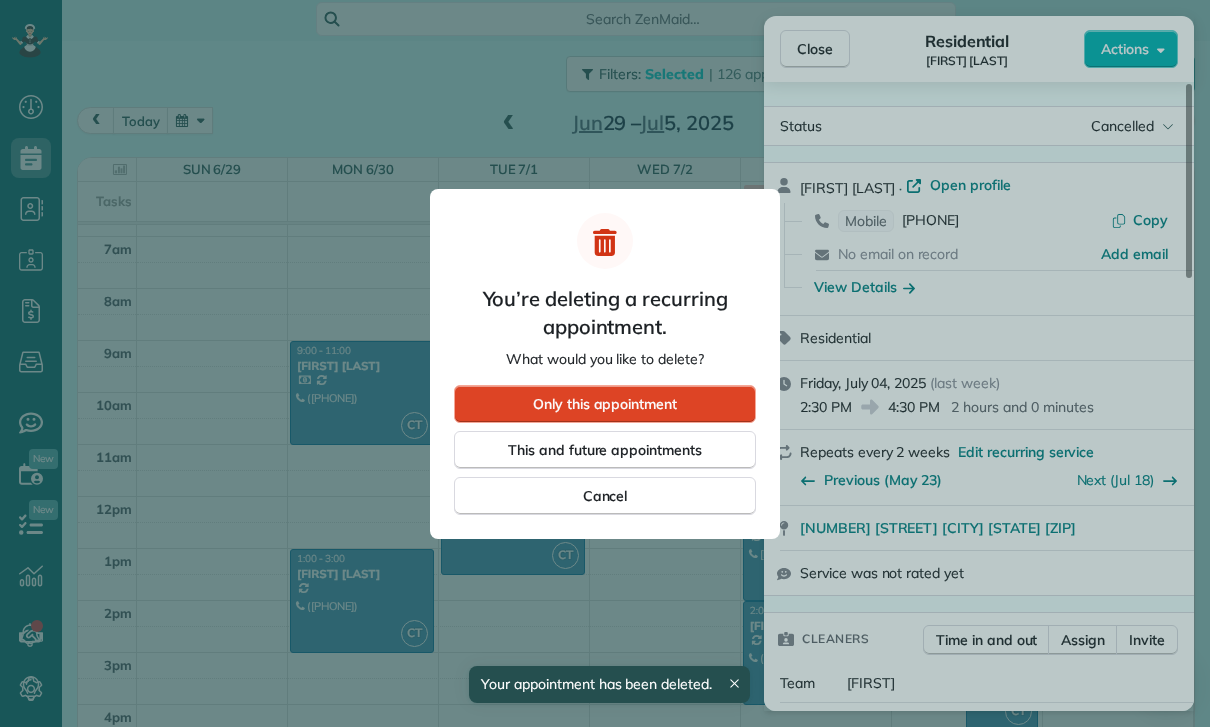 click on "Only this appointment" at bounding box center (605, 404) 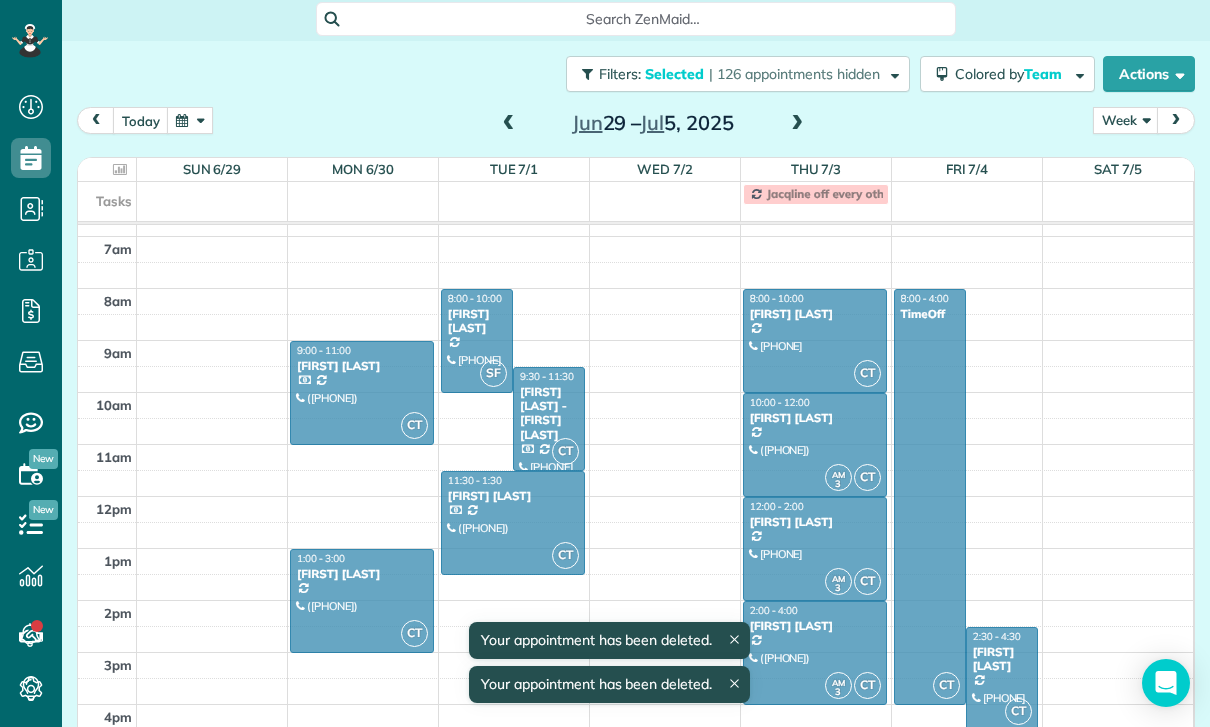 scroll, scrollTop: 144, scrollLeft: 0, axis: vertical 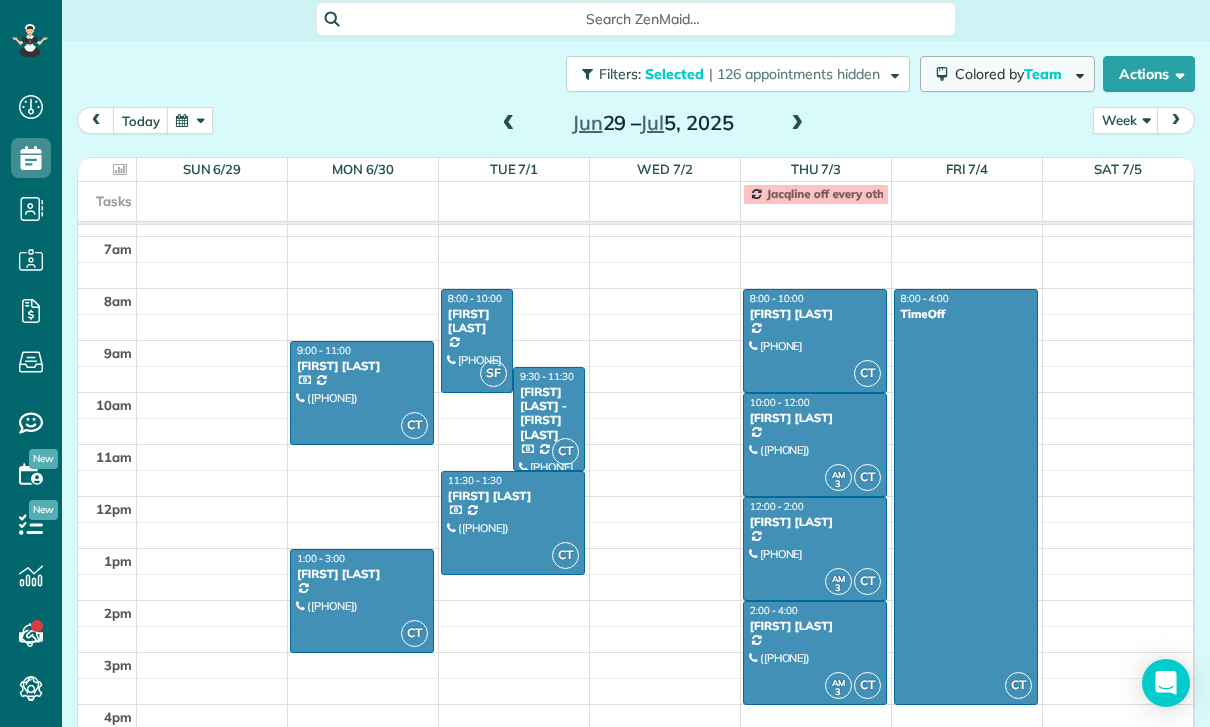 click on "Team" at bounding box center (1044, 74) 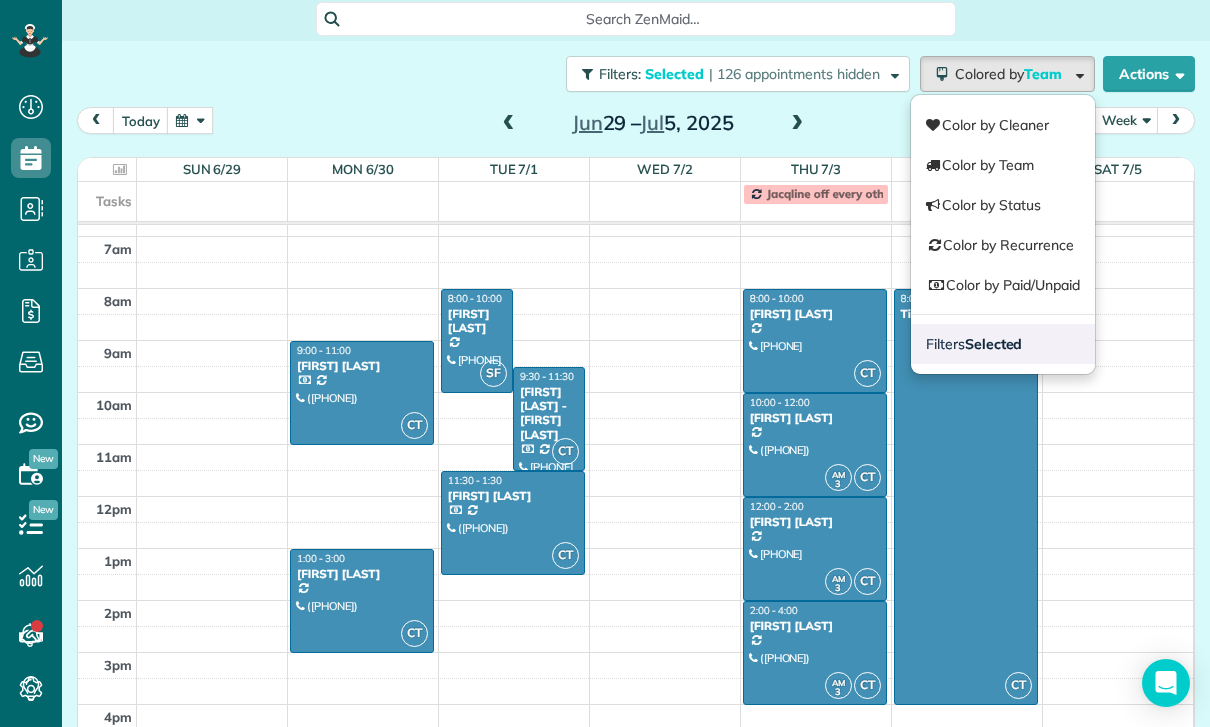 click on "Selected" at bounding box center [994, 344] 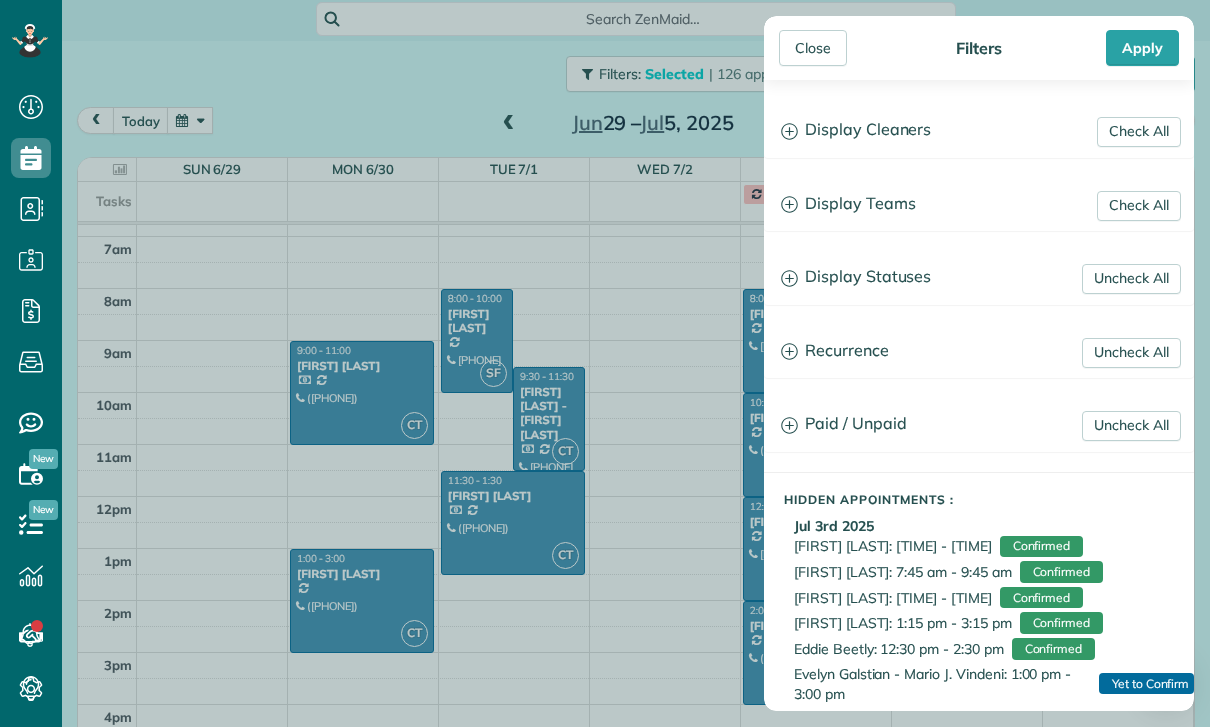 click on "Display Teams" at bounding box center (979, 204) 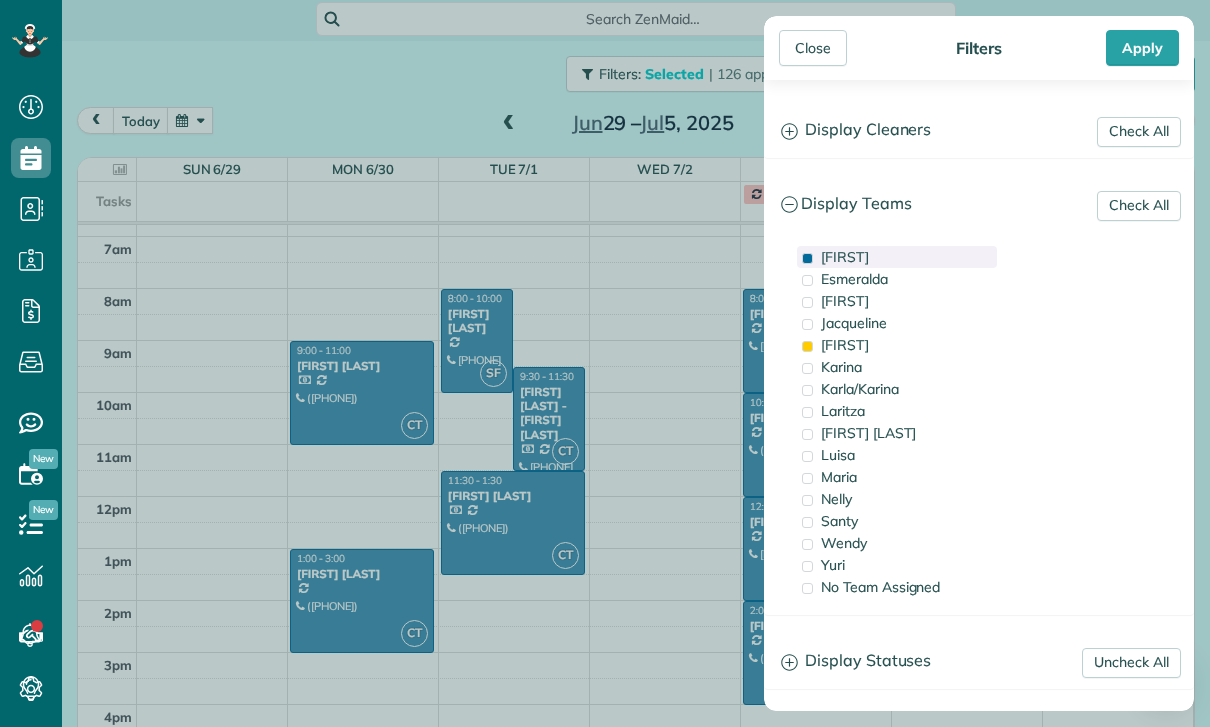 click on "[LAST]" at bounding box center (845, 257) 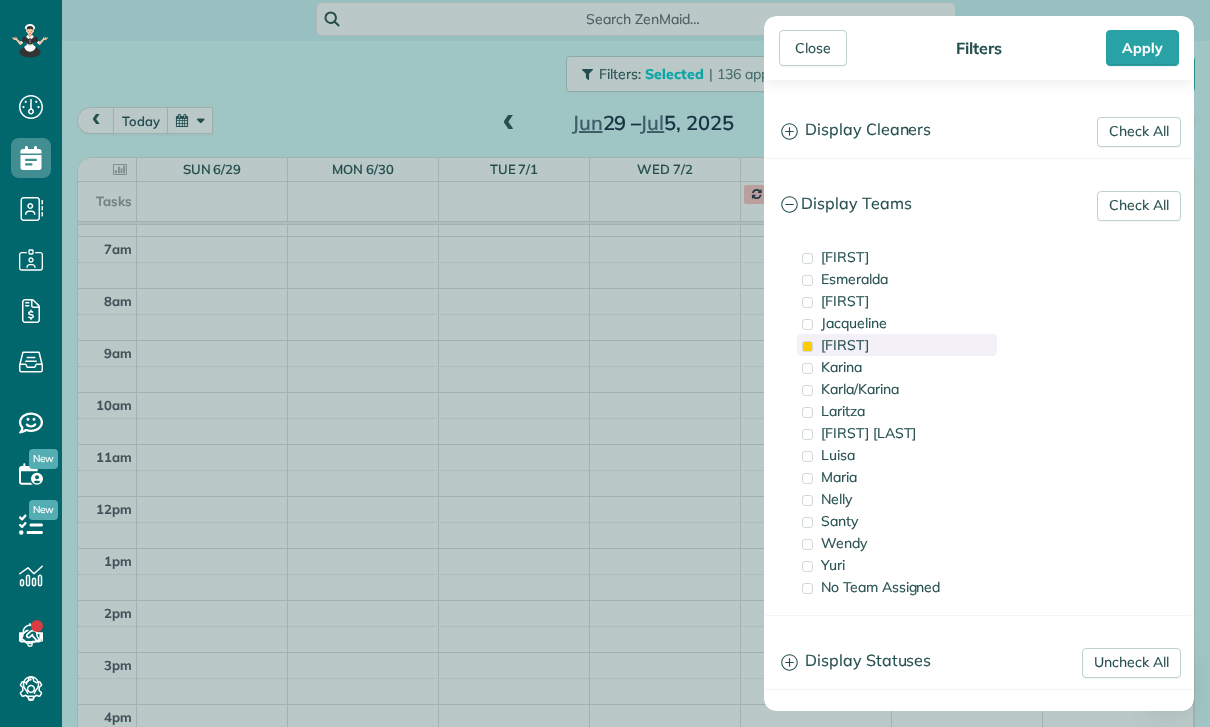 click on "[NAME]" at bounding box center [845, 345] 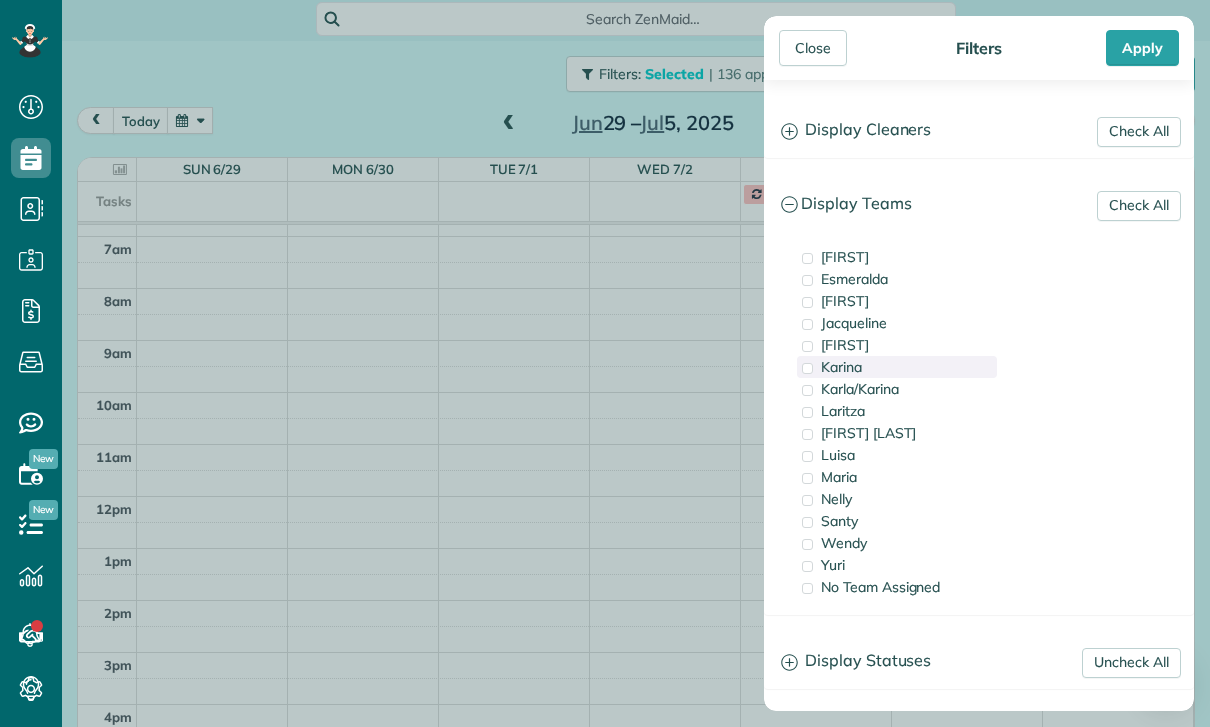 click on "Karina" at bounding box center [897, 367] 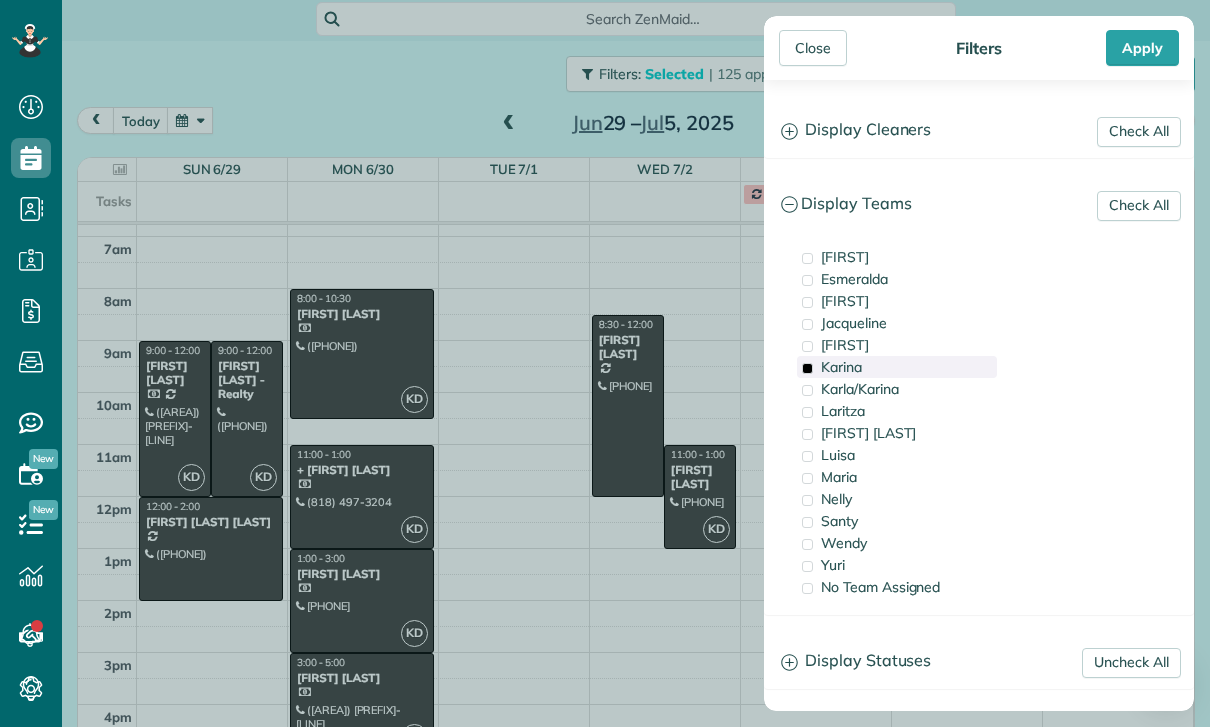 scroll, scrollTop: 144, scrollLeft: 0, axis: vertical 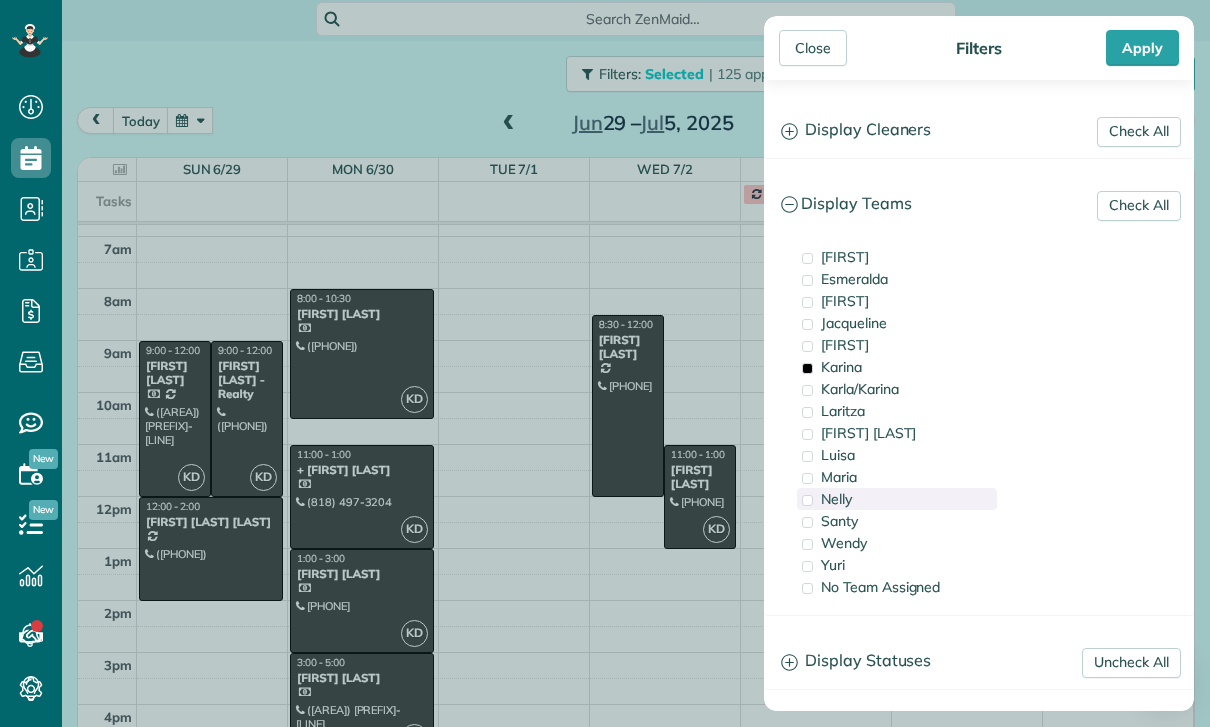 click on "Nelly" at bounding box center (897, 499) 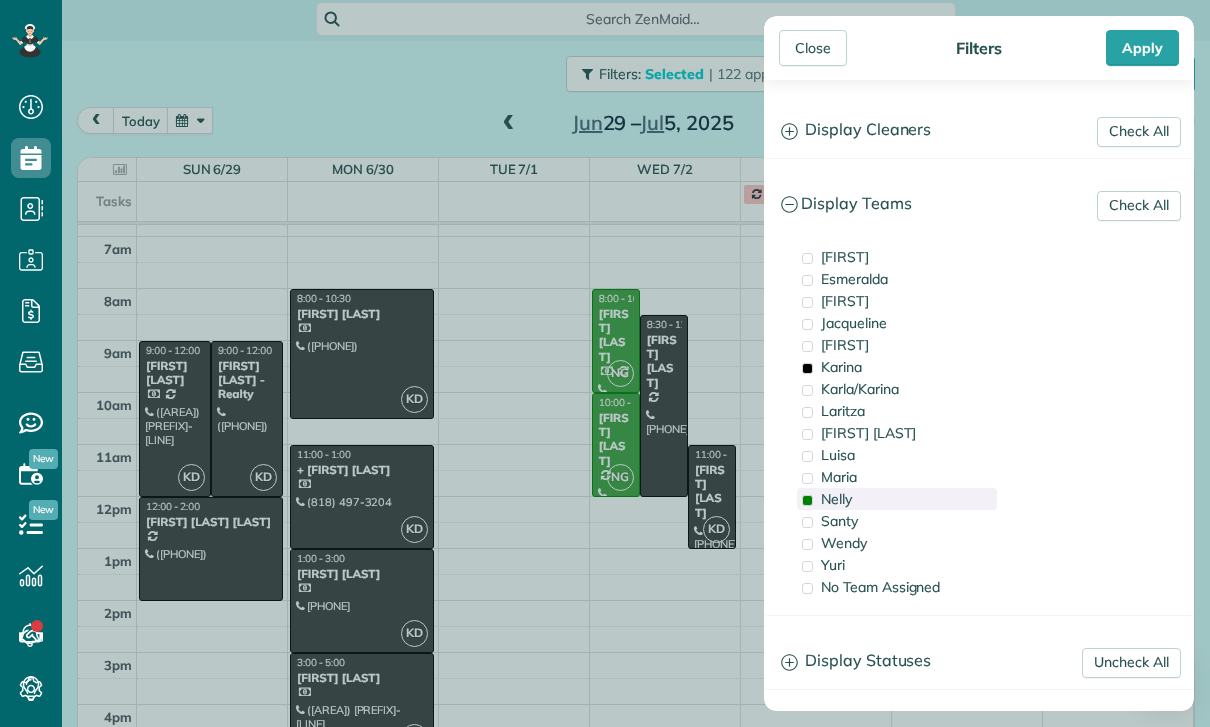 scroll, scrollTop: 144, scrollLeft: 0, axis: vertical 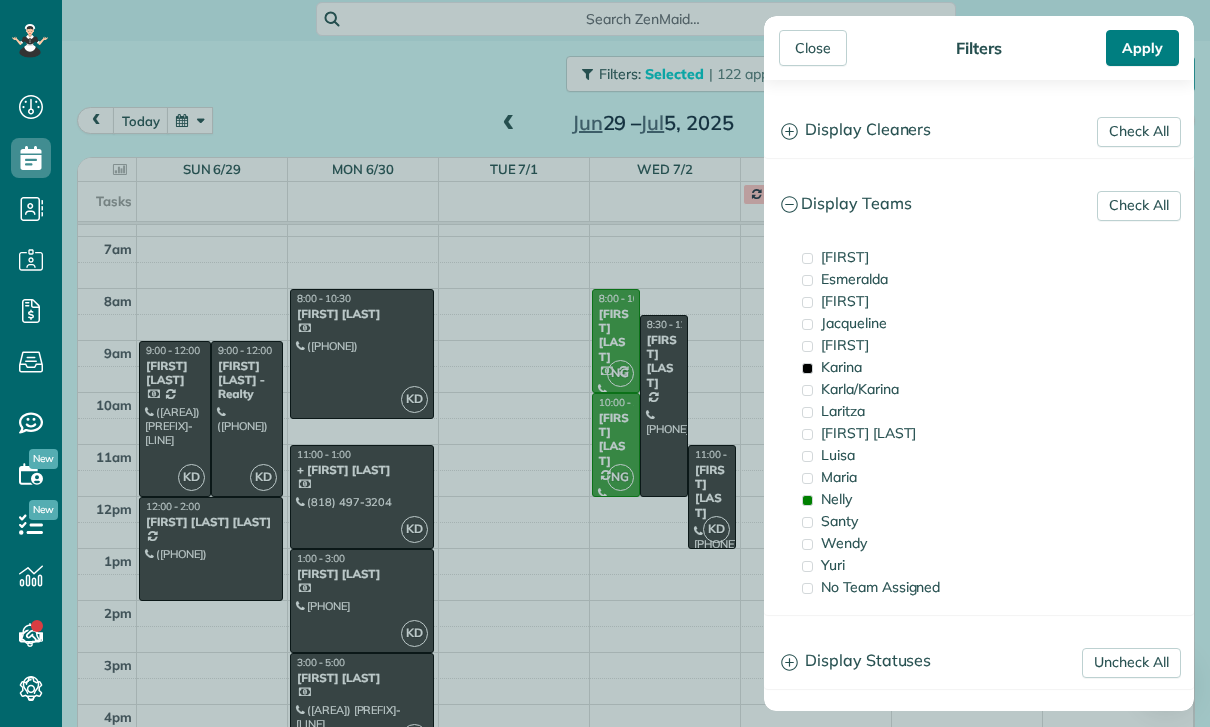 click on "Apply" at bounding box center (1142, 48) 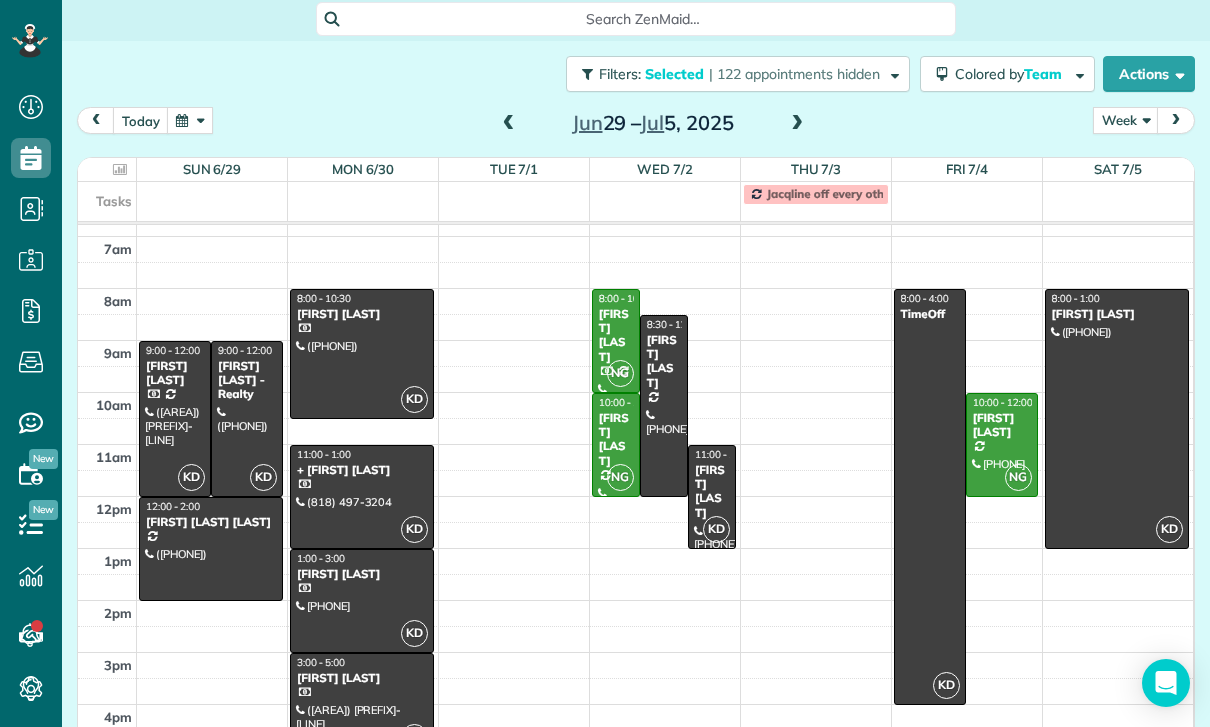 click at bounding box center [362, 354] 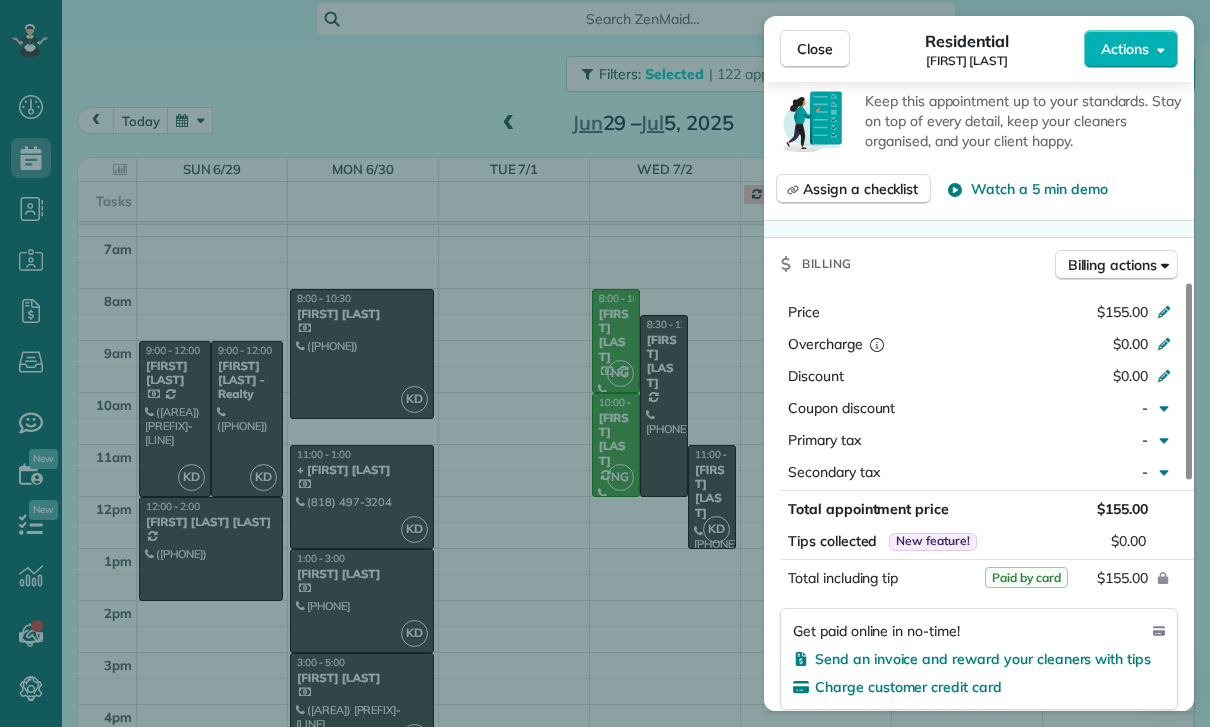 scroll, scrollTop: 924, scrollLeft: 0, axis: vertical 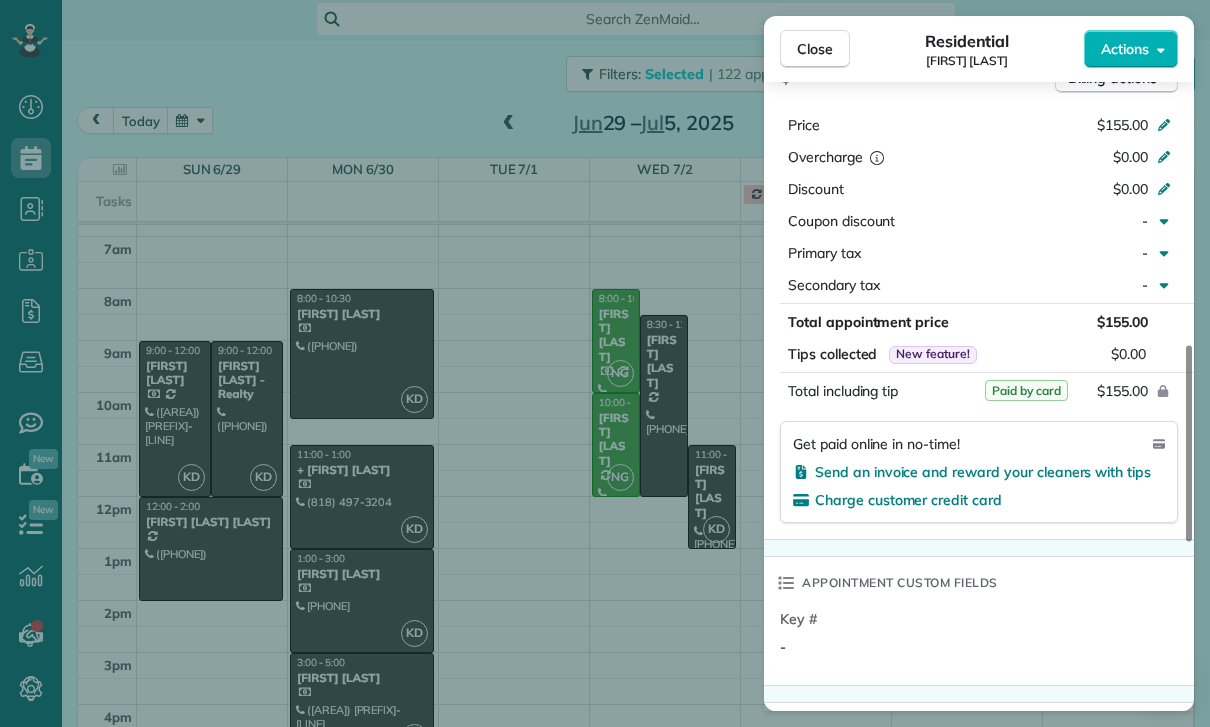 click on "Close Residential Deborah Washington Actions Status Confirmed Deborah Washington · Open profile Mobile (323) 496-5331 Copy No email on record Add email View Details Residential Monday, June 30, 2025 ( 2 weeks ago ) 8:00 AM 10:30 AM 2 hours and 30 minutes One time 1729 West 107th St. Los Angeles CA 90047 Service was not rated yet Cleaners Time in and out Assign Invite Team Karina Cleaners Karina   Duenas 8:00 AM 10:30 AM Checklist Try Now Keep this appointment up to your standards. Stay on top of every detail, keep your cleaners organised, and your client happy. Assign a checklist Watch a 5 min demo Billing Billing actions Price $155.00 Overcharge $0.00 Discount $0.00 Coupon discount - Primary tax - Secondary tax - Total appointment price $155.00 Tips collected New feature! $0.00 Paid by card Total including tip $155.00 Get paid online in no-time! Send an invoice and reward your cleaners with tips Charge customer credit card Appointment custom fields Key # - Work items No work items to display Notes 0 1 ( )" at bounding box center [605, 363] 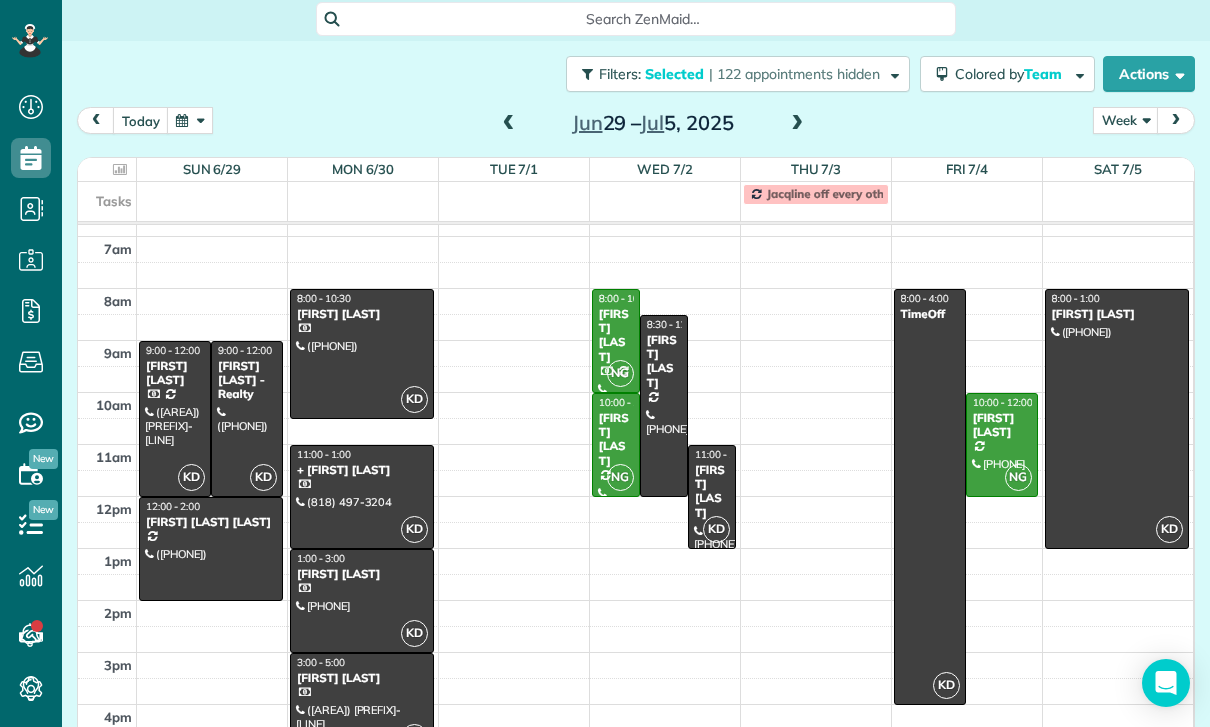 click at bounding box center [362, 497] 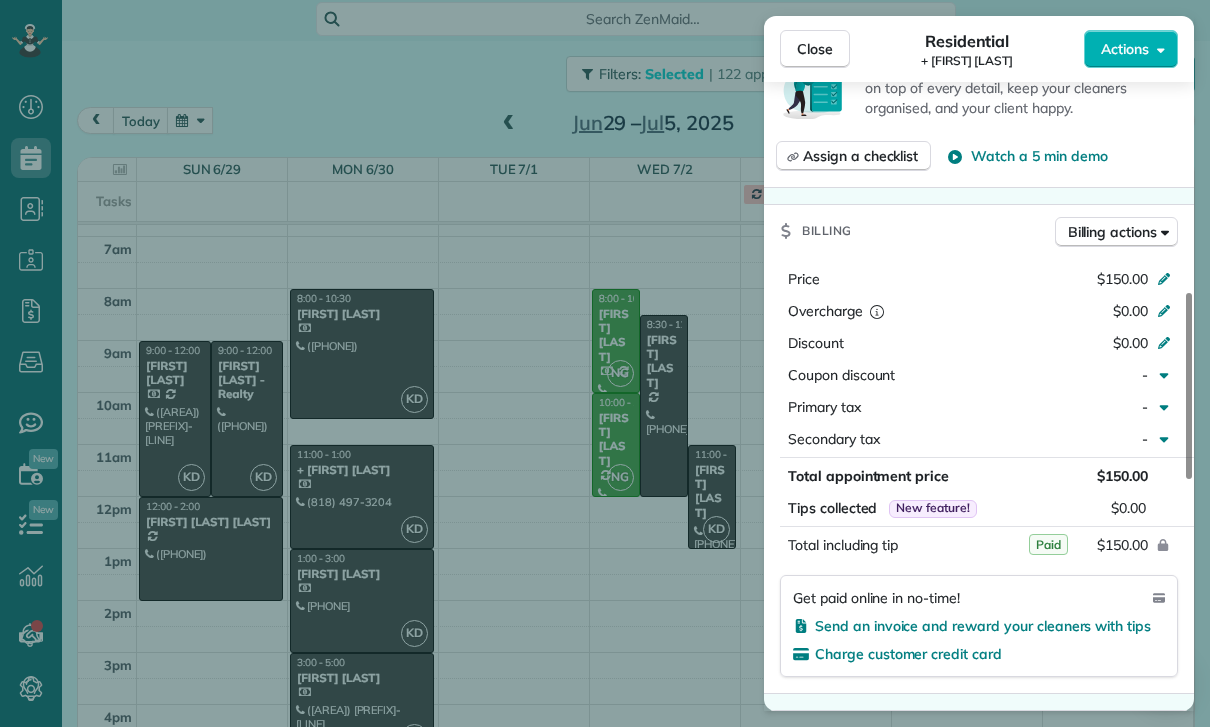 scroll, scrollTop: 784, scrollLeft: 0, axis: vertical 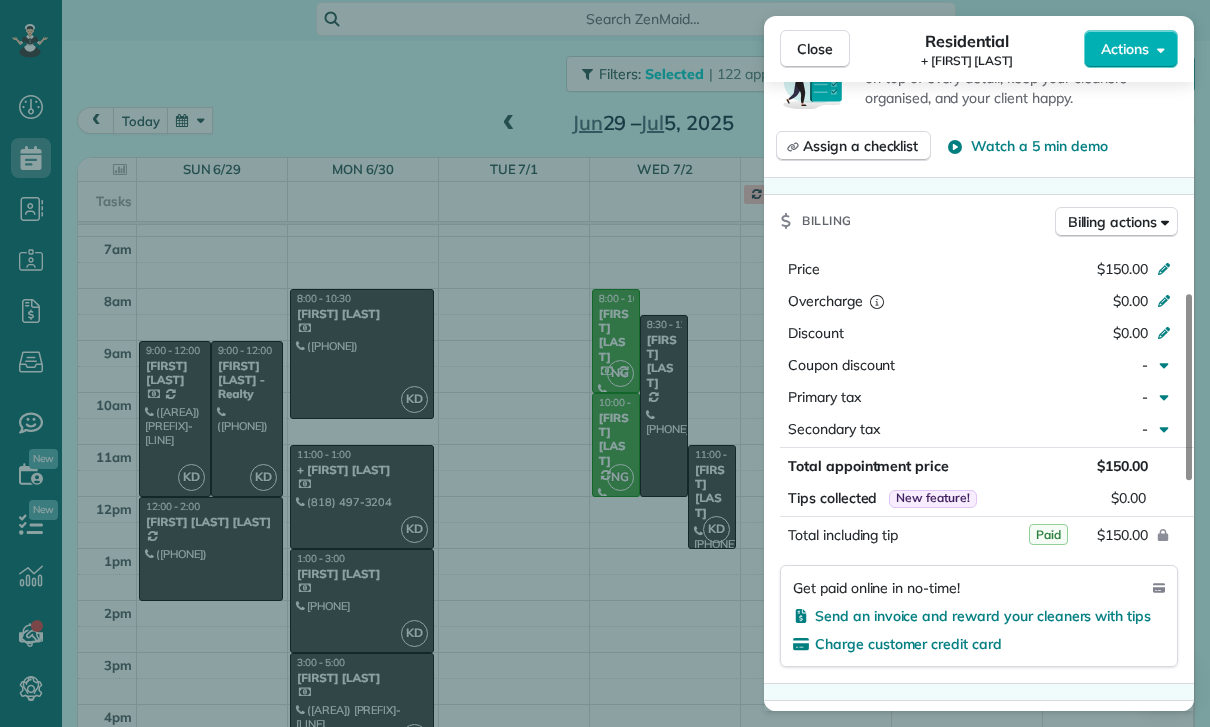 click on "Close Residential + Will Durghalli Actions Status Confirmed + Will Durghalli · Open profile Mobile (818) 497-3204 Copy No email on record Add email View Details Residential Monday, June 30, 2025 ( 2 weeks ago ) 11:00 AM 1:00 PM 2 hours and 0 minutes One time 14340 Hortense Street Los Angeles CA 91423 Open access information Service was not rated yet Cleaners Time in and out Assign Invite Team Karina Cleaners Karina   Duenas 11:00 AM 1:00 PM Checklist Try Now Keep this appointment up to your standards. Stay on top of every detail, keep your cleaners organised, and your client happy. Assign a checklist Watch a 5 min demo Billing Billing actions Price $150.00 Overcharge $0.00 Discount $0.00 Coupon discount - Primary tax - Secondary tax - Total appointment price $150.00 Tips collected New feature! $0.00 Paid Total including tip $150.00 Get paid online in no-time! Send an invoice and reward your cleaners with tips Charge customer credit card Appointment custom fields Key # Cash Work items No work items to display" at bounding box center (605, 363) 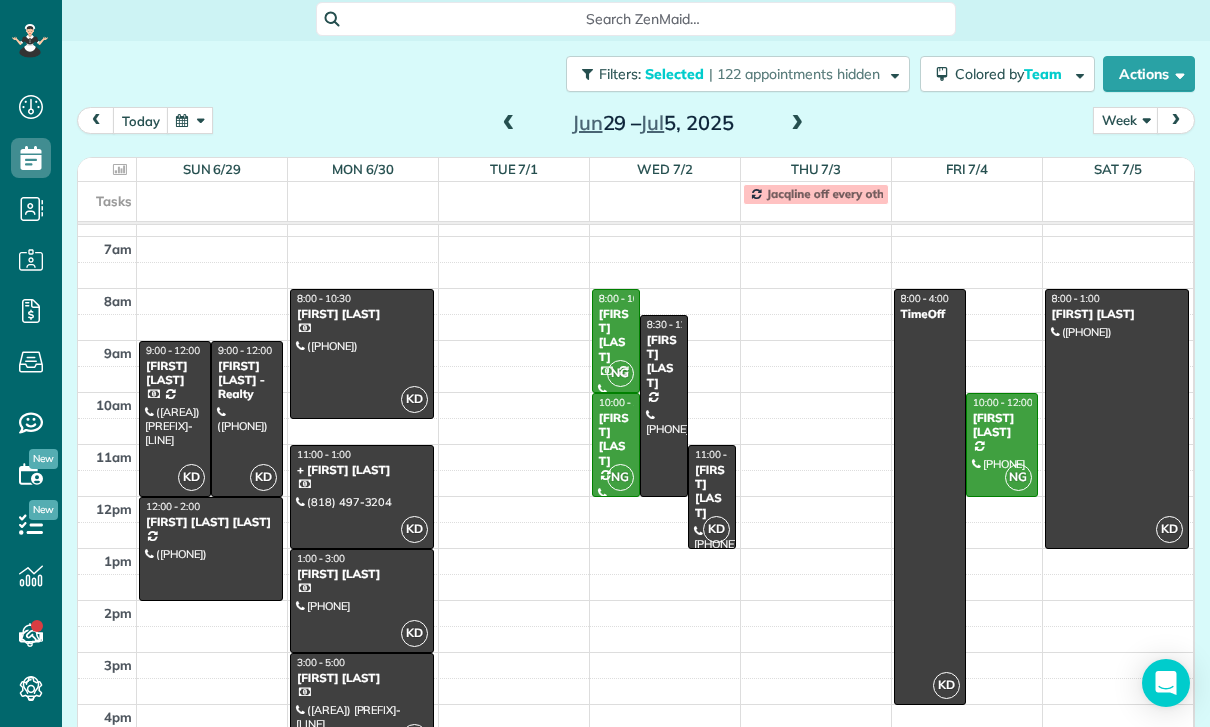 click at bounding box center (362, 601) 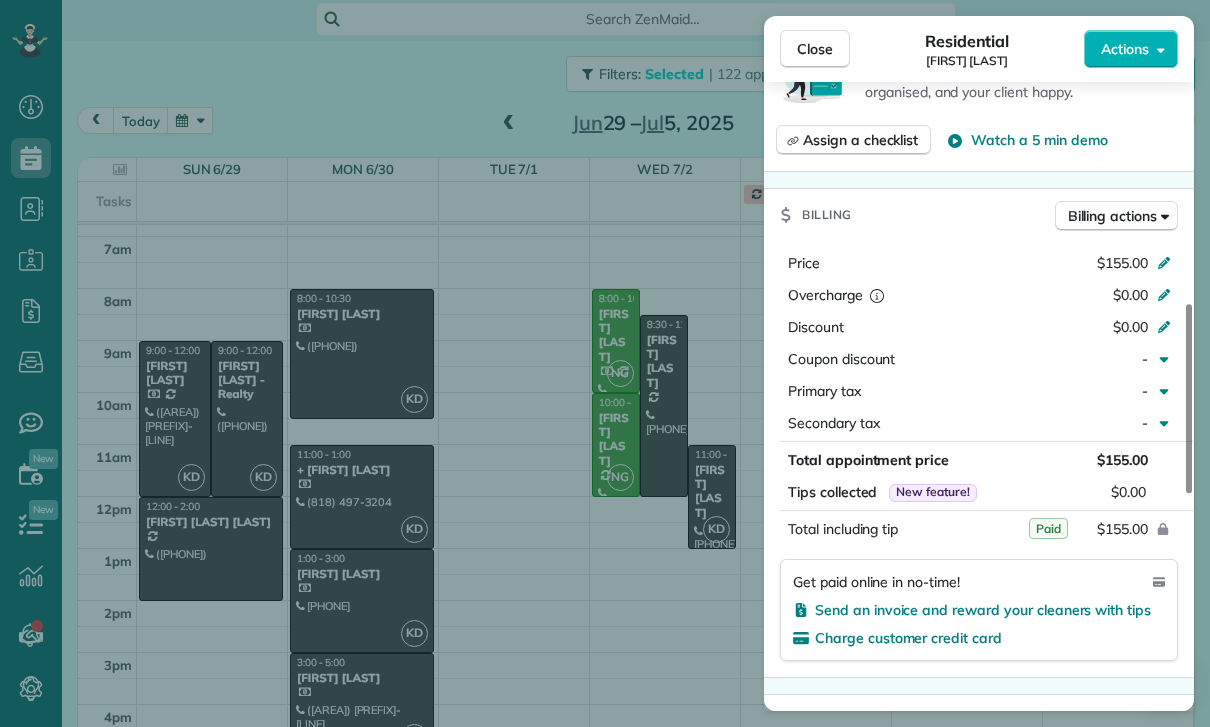 scroll, scrollTop: 836, scrollLeft: 0, axis: vertical 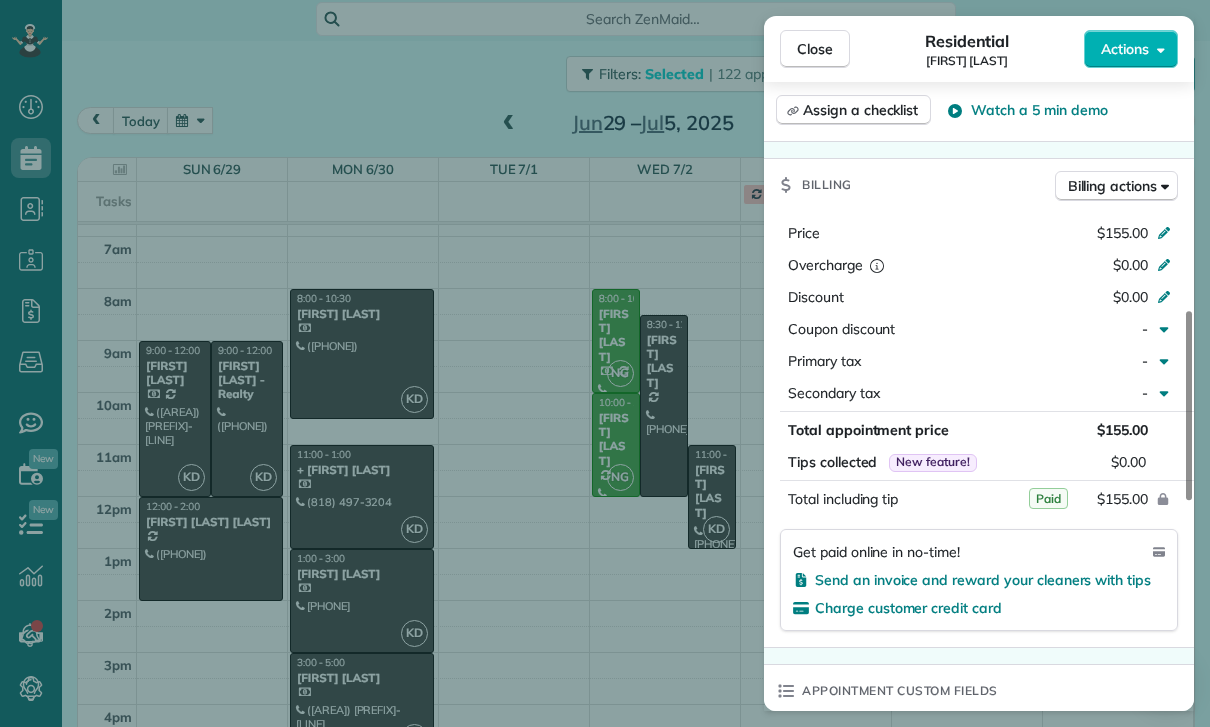 click on "Close Residential Tatyana Mascaro Actions Status Confirmed Tatyana Mascaro · Open profile Mobile (818) 632-2332 Copy No email on record Add email View Details Residential Monday, June 30, 2025 ( 2 weeks ago ) 1:00 PM 3:00 PM 2 hours and 0 minutes One time 11750 Moorpark Street Unit i Studio City CA 91604 Service was not rated yet Cleaners Time in and out Assign Invite Team Karina Cleaners Karina   Duenas 1:00 PM 3:00 PM Checklist Try Now Keep this appointment up to your standards. Stay on top of every detail, keep your cleaners organised, and your client happy. Assign a checklist Watch a 5 min demo Billing Billing actions Price $155.00 Overcharge $0.00 Discount $0.00 Coupon discount - Primary tax - Secondary tax - Total appointment price $155.00 Tips collected New feature! $0.00 Paid Total including tip $155.00 Get paid online in no-time! Send an invoice and reward your cleaners with tips Charge customer credit card Appointment custom fields Key # - Work items No work items to display Notes Appointment 1 0 (" at bounding box center (605, 363) 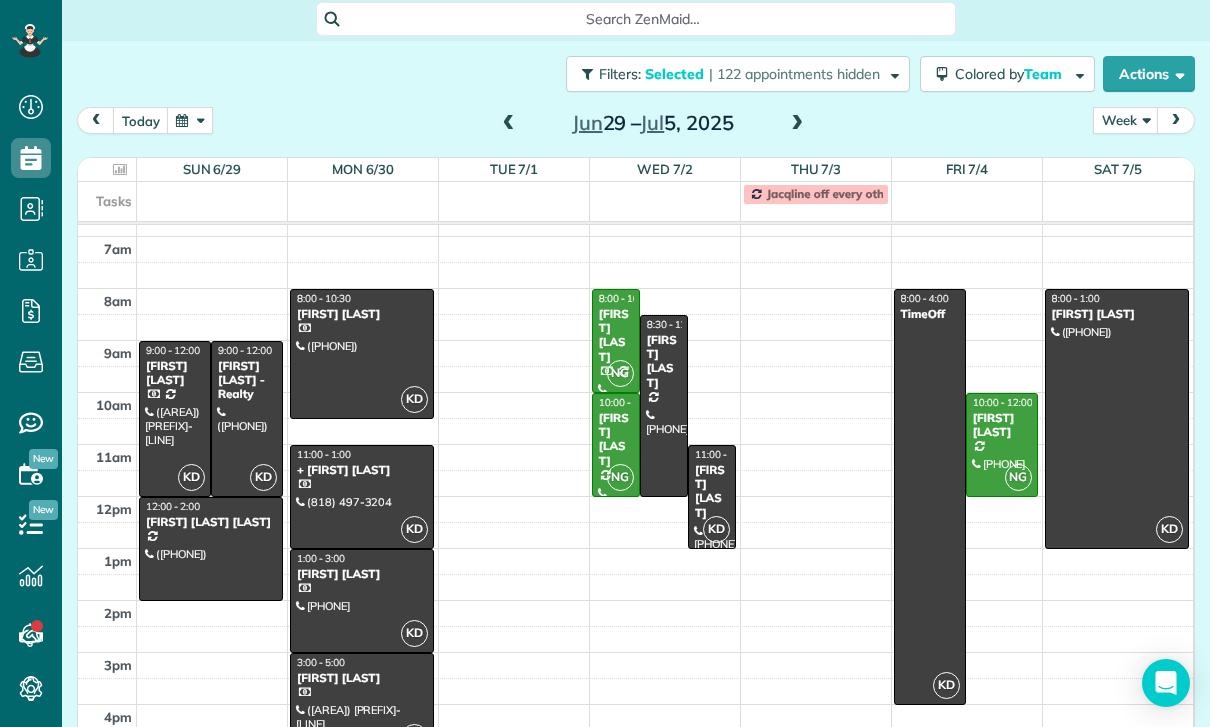 click at bounding box center (362, 705) 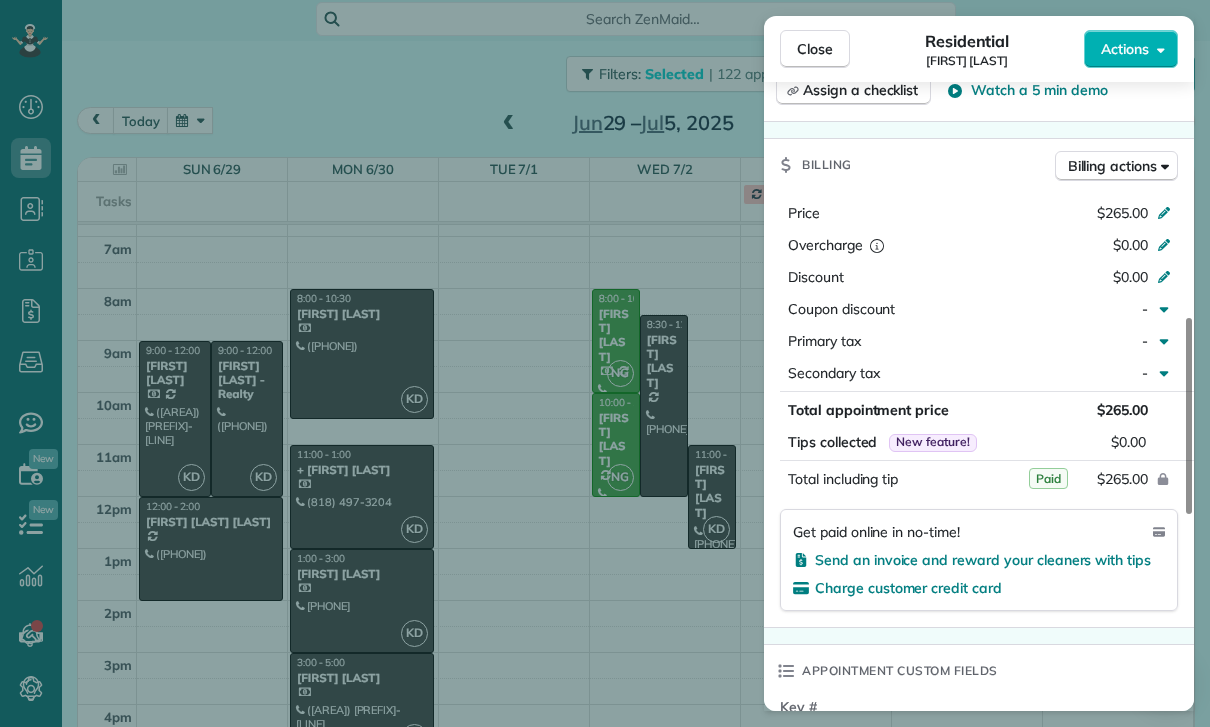 scroll, scrollTop: 845, scrollLeft: 0, axis: vertical 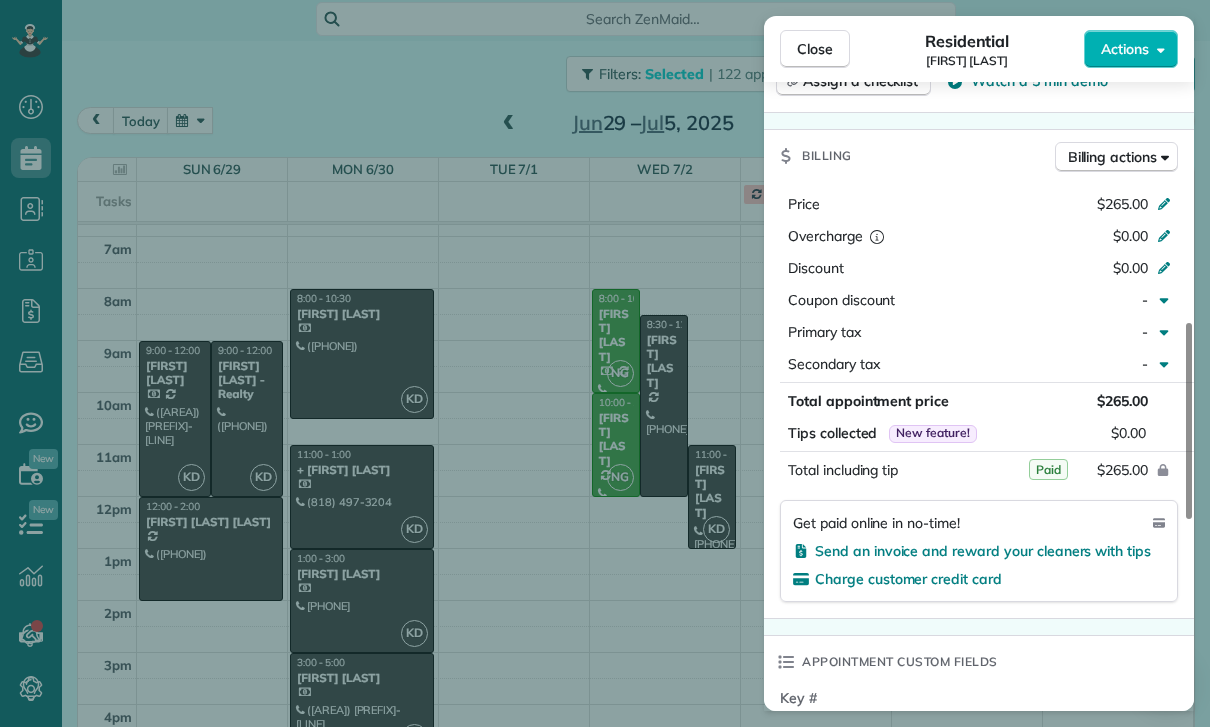 click on "Close Residential Lori Morgan Actions Status Confirmed Lori Morgan · Open profile Mobile (443) 386-6369 Copy No email on record Add email View Details Residential Monday, June 30, 2025 ( 2 weeks ago ) 3:00 PM 5:00 PM 2 hours and 0 minutes One time 5102 Palm Drive La Cañada Flintridge CA 91011 Service was not rated yet Cleaners Time in and out Assign Invite Team Karina Cleaners Karina   Duenas 3:00 PM 5:00 PM Checklist Try Now Keep this appointment up to your standards. Stay on top of every detail, keep your cleaners organised, and your client happy. Assign a checklist Watch a 5 min demo Billing Billing actions Price $265.00 Overcharge $0.00 Discount $0.00 Coupon discount - Primary tax - Secondary tax - Total appointment price $265.00 Tips collected New feature! $0.00 Paid Total including tip $265.00 Get paid online in no-time! Send an invoice and reward your cleaners with tips Charge customer credit card Appointment custom fields Key # zelle 7/2 Work items No work items to display Notes Appointment 0 0" at bounding box center (605, 363) 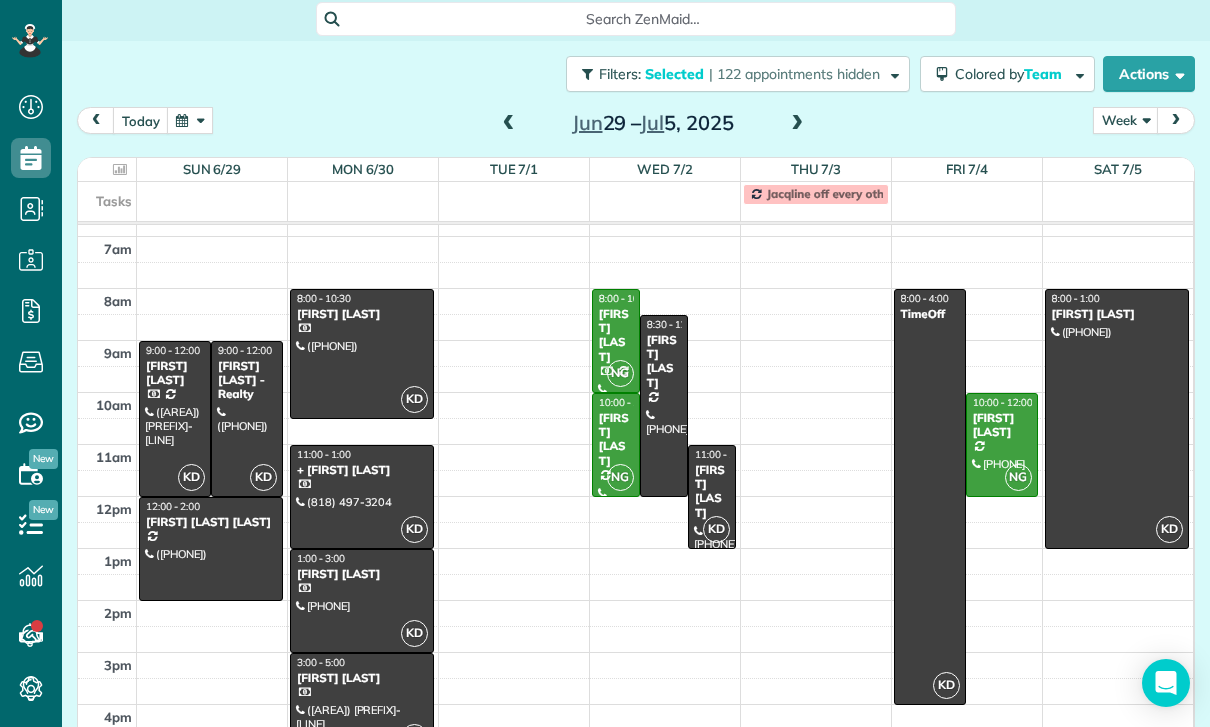 click at bounding box center [664, 406] 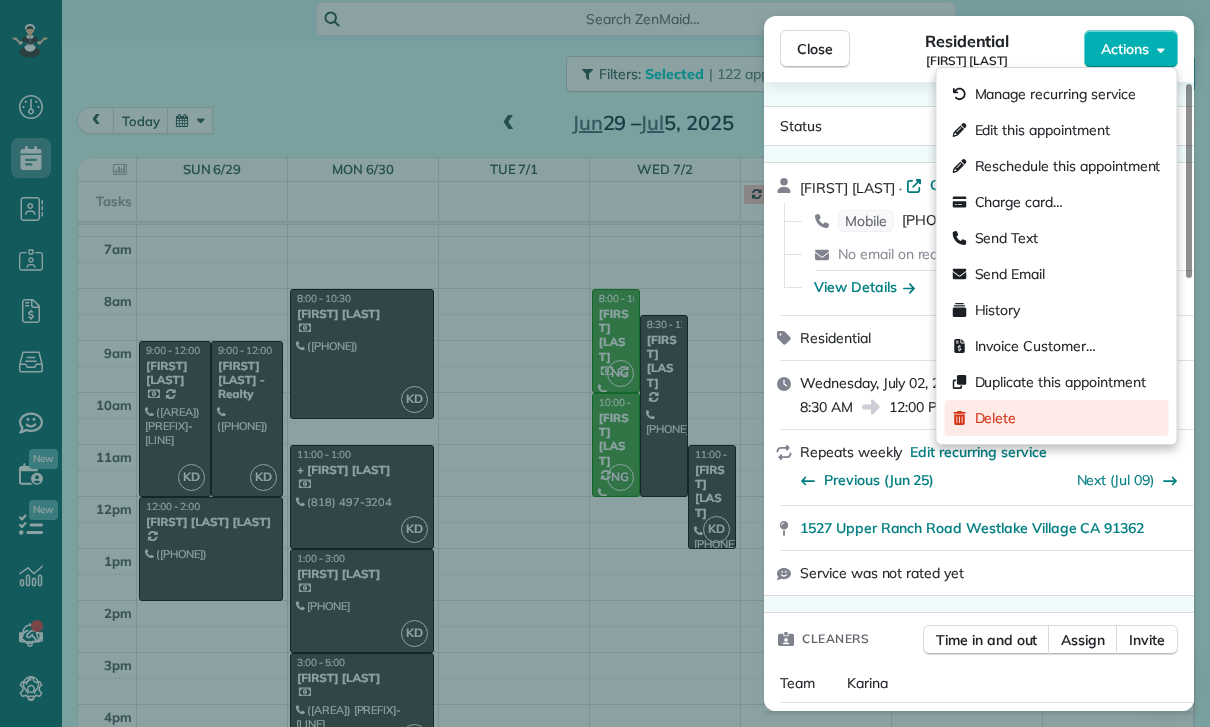 click on "Delete" at bounding box center (996, 418) 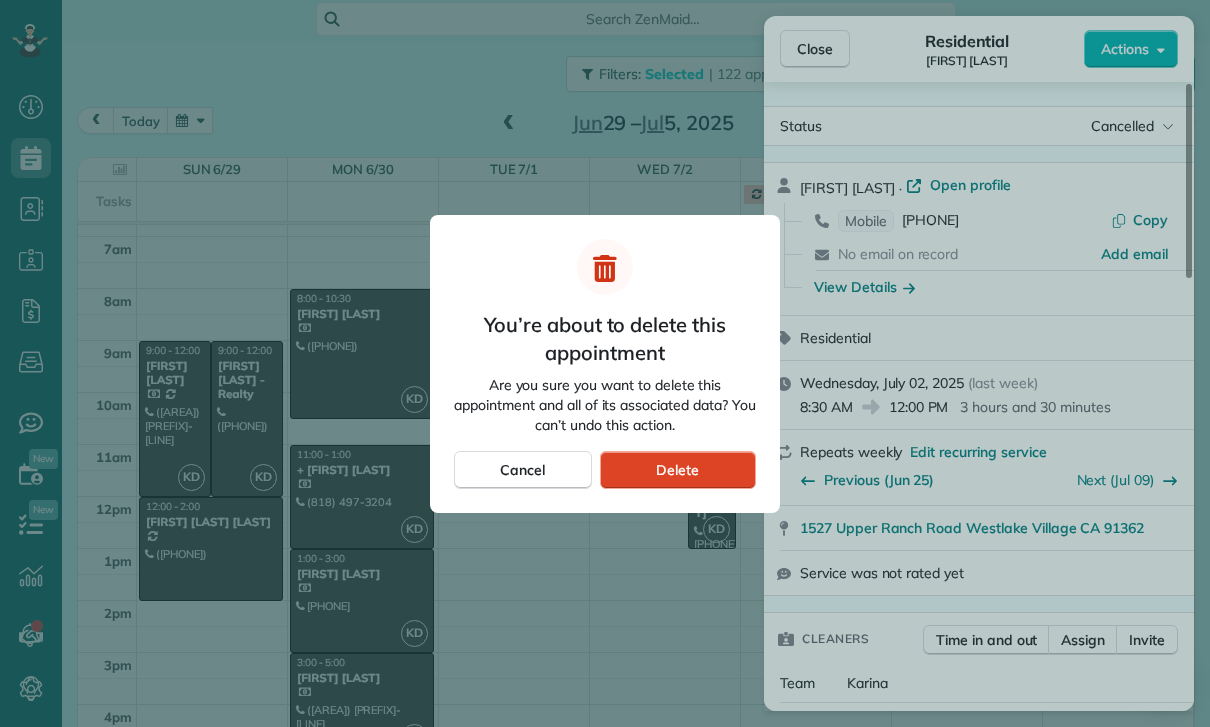 click on "Delete" at bounding box center [678, 470] 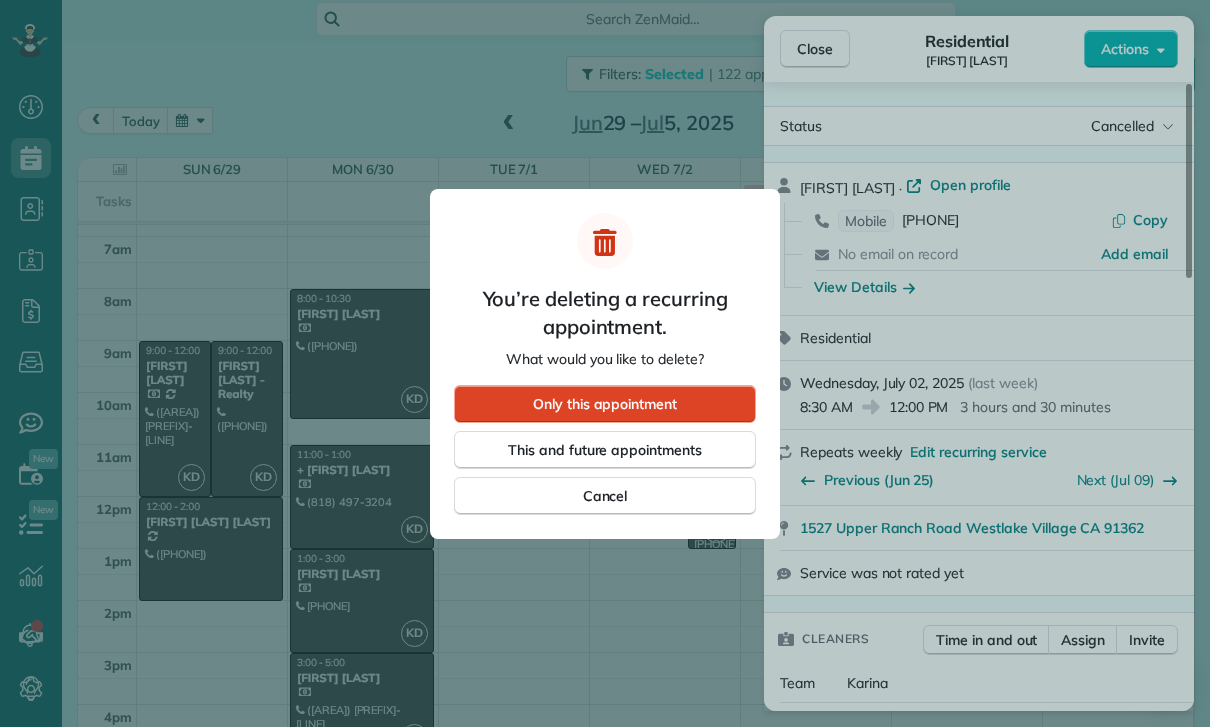 click on "Only this appointment" at bounding box center [605, 404] 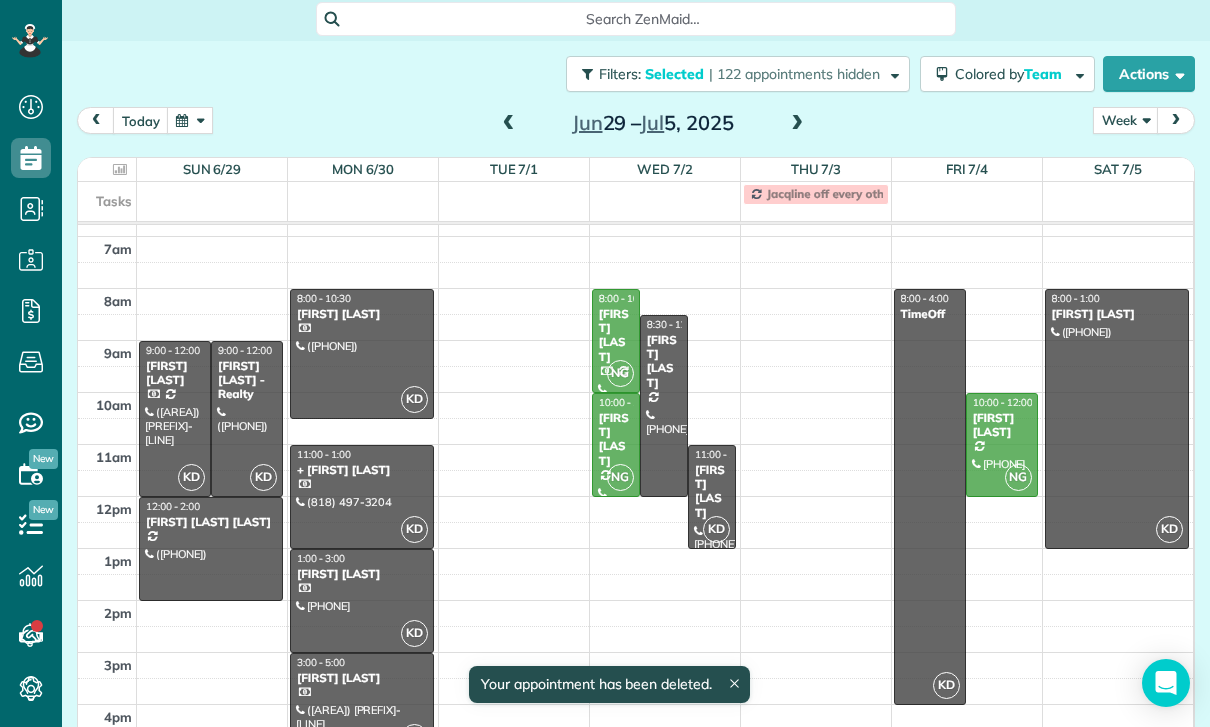 scroll, scrollTop: 144, scrollLeft: 0, axis: vertical 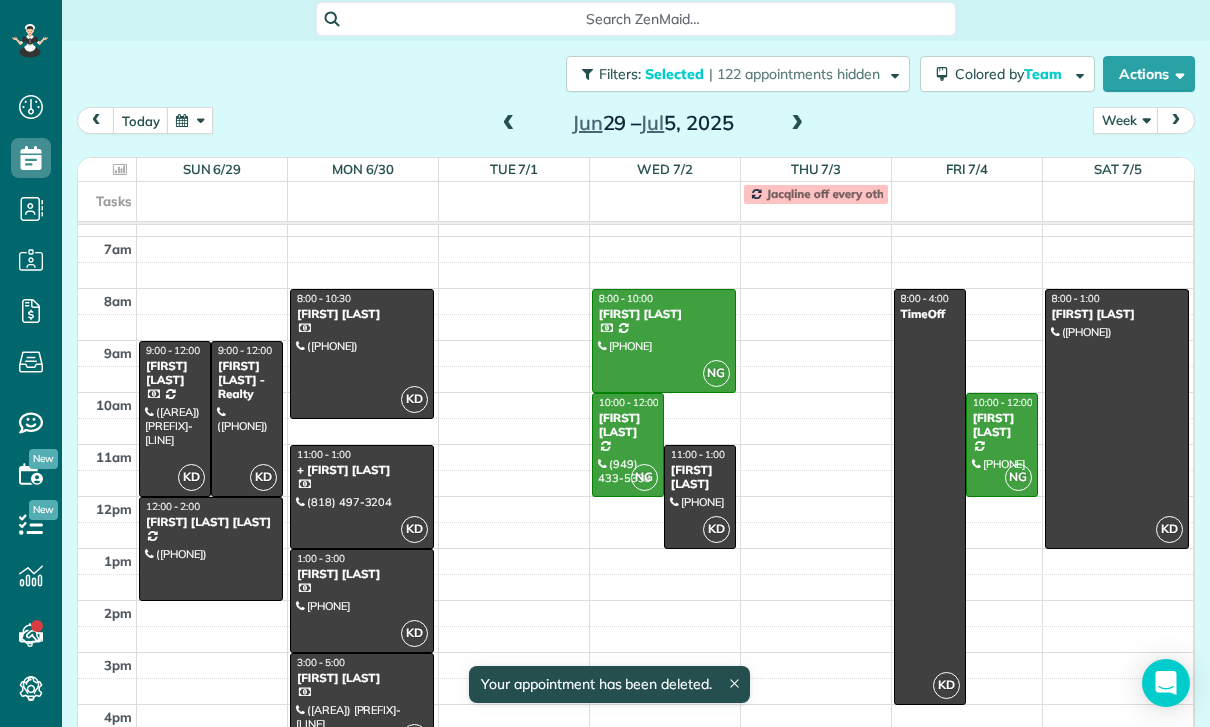 click at bounding box center (700, 497) 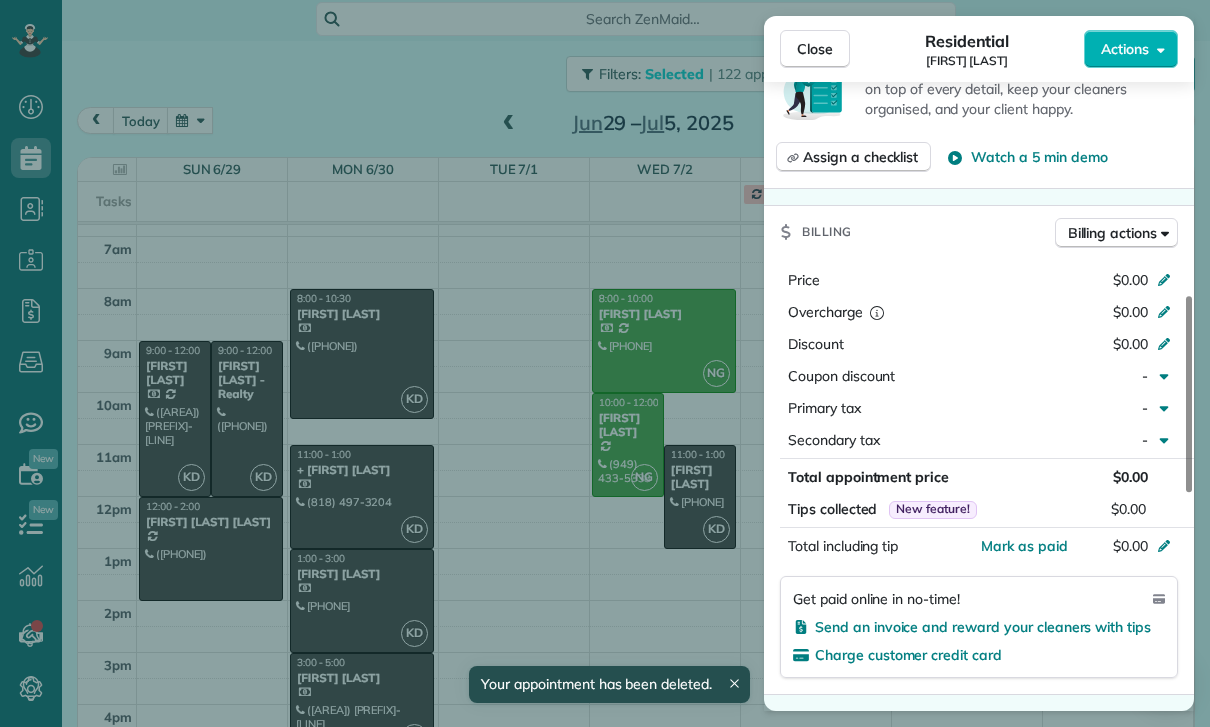 scroll, scrollTop: 832, scrollLeft: 0, axis: vertical 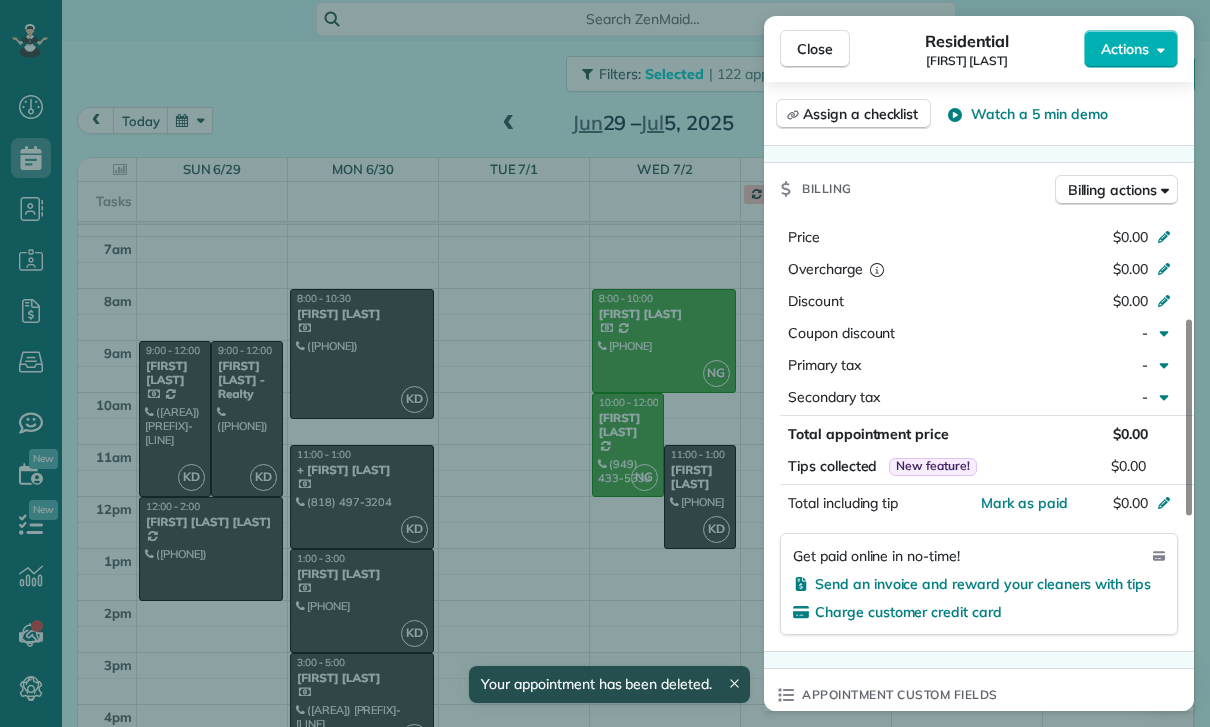 click on "Close Residential Brian Tan Actions Status Confirmed Brian Tan · Open profile Mobile (214) 717-7624 Copy No email on record Add email View Details Residential Wednesday, July 02, 2025 ( last week ) 11:00 AM 1:00 PM 2 hours and 0 minutes One time 1734 Silver Lake Boulevard #3 Los Angeles CA 90026 Service was not rated yet Cleaners Time in and out Assign Invite Team Karina Cleaners Karina   Duenas 11:00 AM 1:00 PM Checklist Try Now Keep this appointment up to your standards. Stay on top of every detail, keep your cleaners organised, and your client happy. Assign a checklist Watch a 5 min demo Billing Billing actions Price $0.00 Overcharge $0.00 Discount $0.00 Coupon discount - Primary tax - Secondary tax - Total appointment price $0.00 Tips collected New feature! $0.00 Mark as paid Total including tip $0.00 Get paid online in no-time! Send an invoice and reward your cleaners with tips Charge customer credit card Appointment custom fields Key # - Work items No work items to display Notes Appointment 0 Customer" at bounding box center [605, 363] 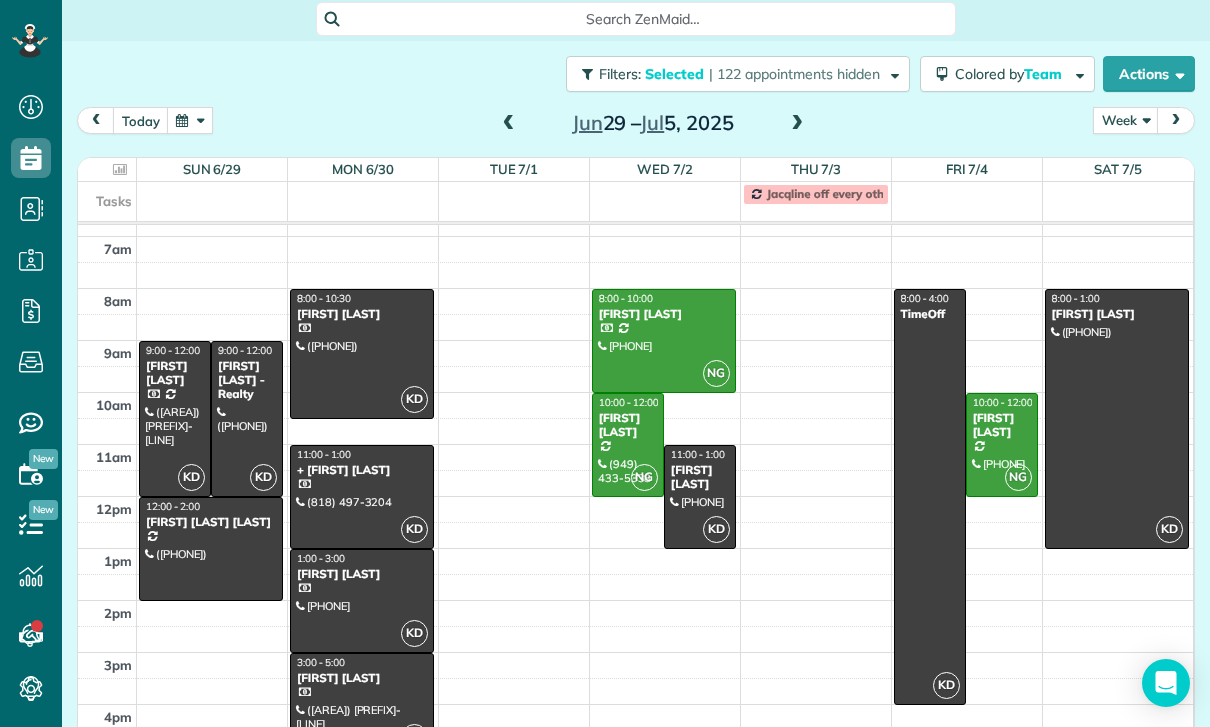 click at bounding box center [1117, 419] 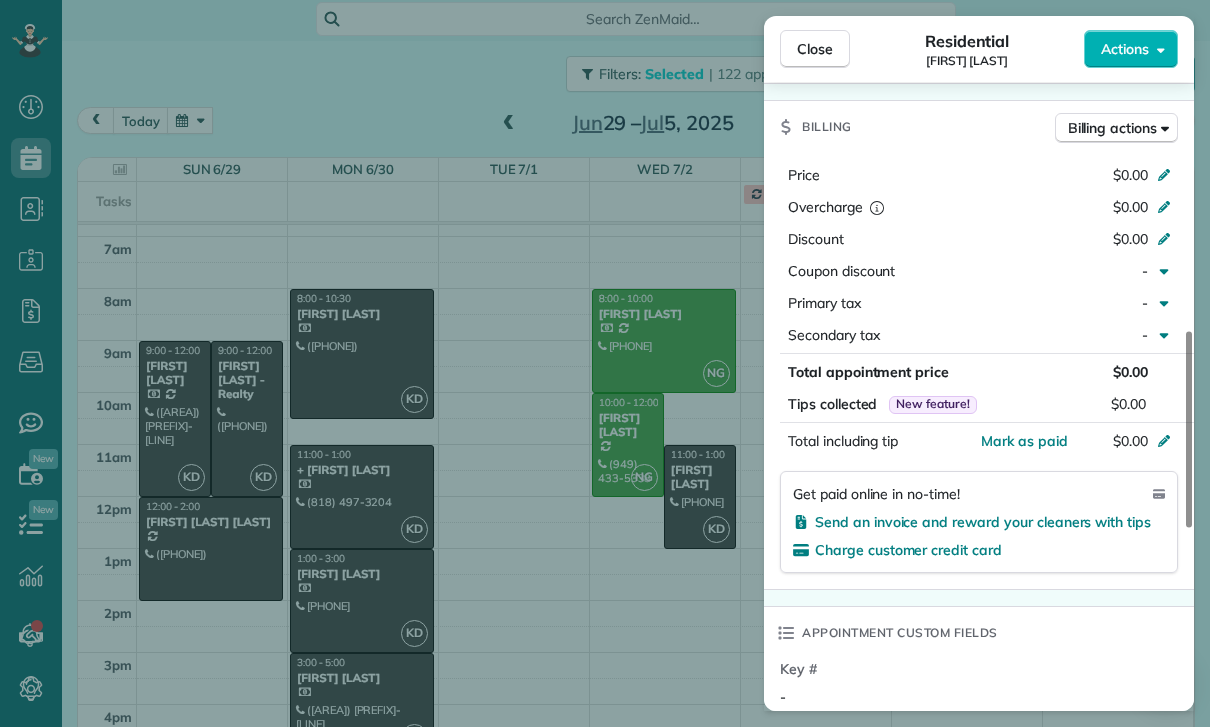 scroll, scrollTop: 875, scrollLeft: 0, axis: vertical 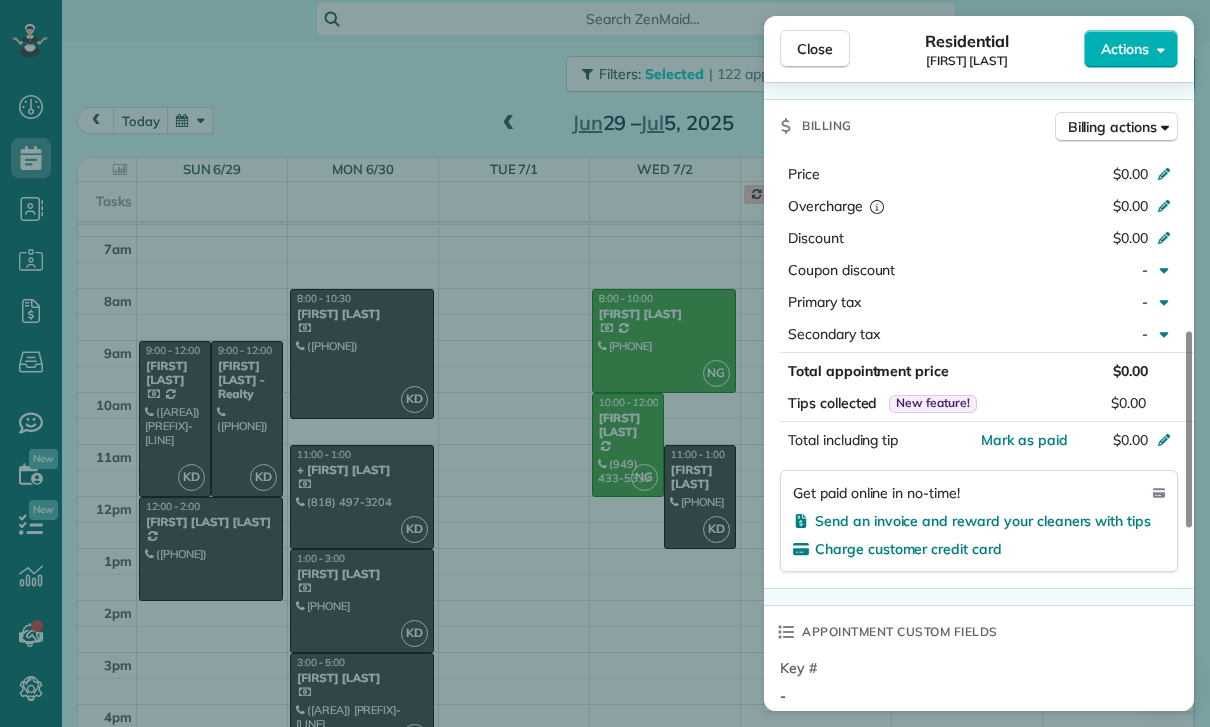 click on "Close Residential Andrea Chen Actions Status Confirmed Andrea Chen · Open profile Mobile (469) 767-1765 Copy No email on record Add email View Details Residential Saturday, July 05, 2025 ( last week ) 8:00 AM 1:00 PM 5 hours and 0 minutes One time 2615 Sirius Street Thousand Oaks CA 91360 Service was not rated yet Cleaners Time in and out Assign Invite Team Karina Cleaners Karina   Duenas 8:00 AM 1:00 PM Checklist Try Now Keep this appointment up to your standards. Stay on top of every detail, keep your cleaners organised, and your client happy. Assign a checklist Watch a 5 min demo Billing Billing actions Price $0.00 Overcharge $0.00 Discount $0.00 Coupon discount - Primary tax - Secondary tax - Total appointment price $0.00 Tips collected New feature! $0.00 Mark as paid Total including tip $0.00 Get paid online in no-time! Send an invoice and reward your cleaners with tips Charge customer credit card Appointment custom fields Key # - Work items No work items to display Notes Appointment 0 Customer 1 Public" at bounding box center [605, 363] 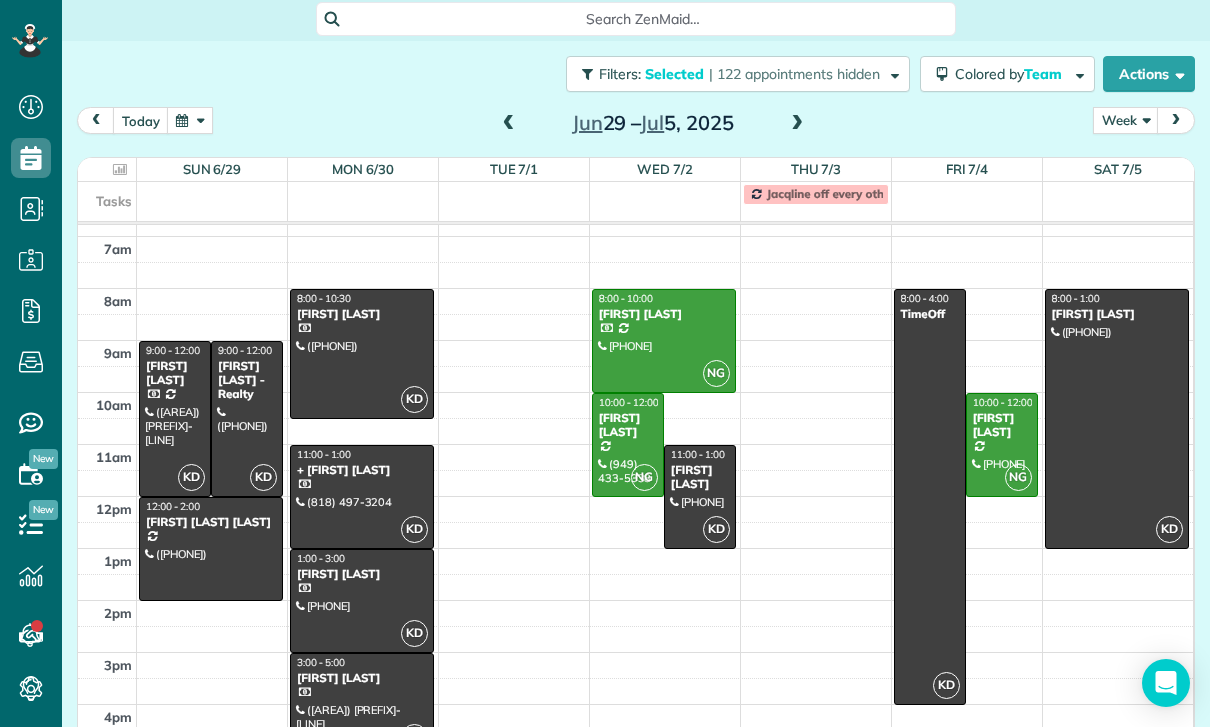 click at bounding box center [797, 124] 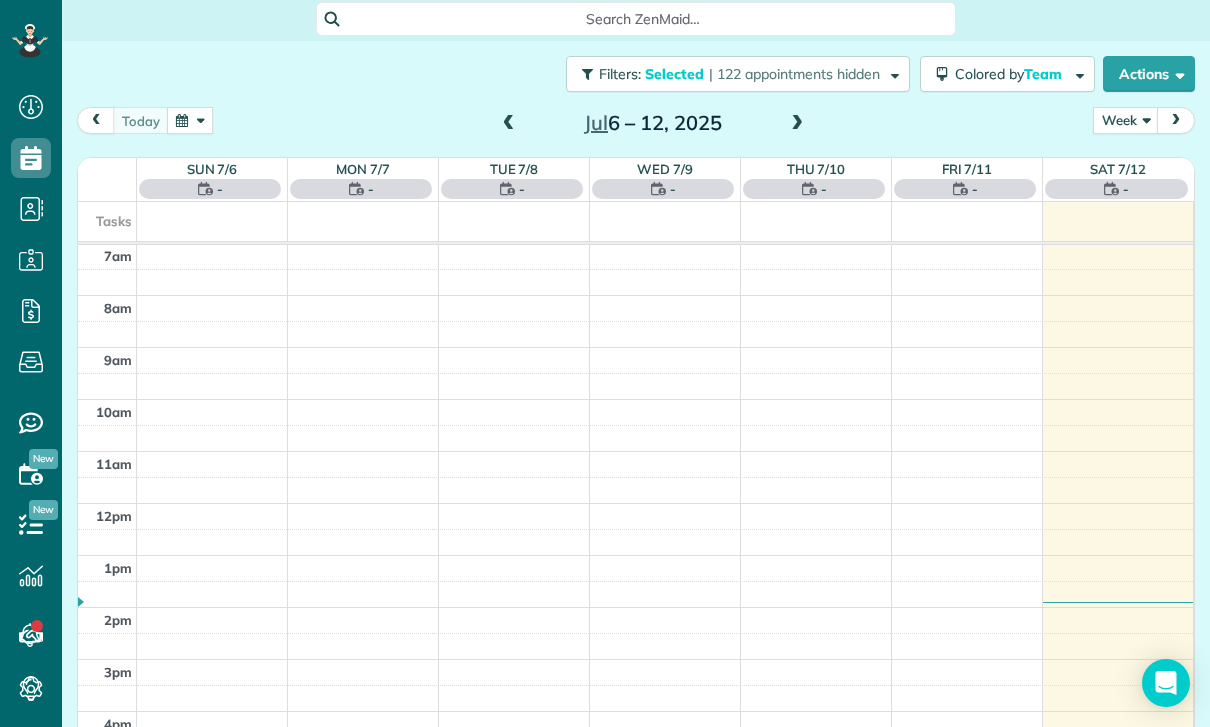 scroll, scrollTop: 157, scrollLeft: 0, axis: vertical 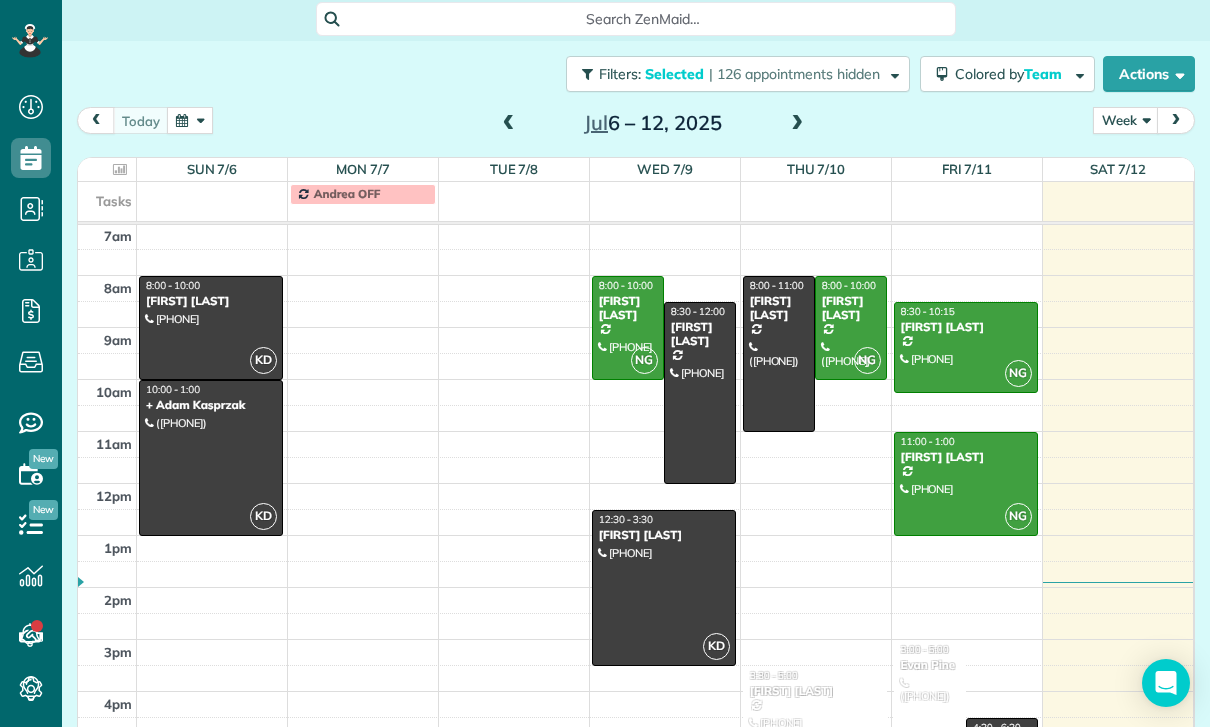 click at bounding box center [211, 328] 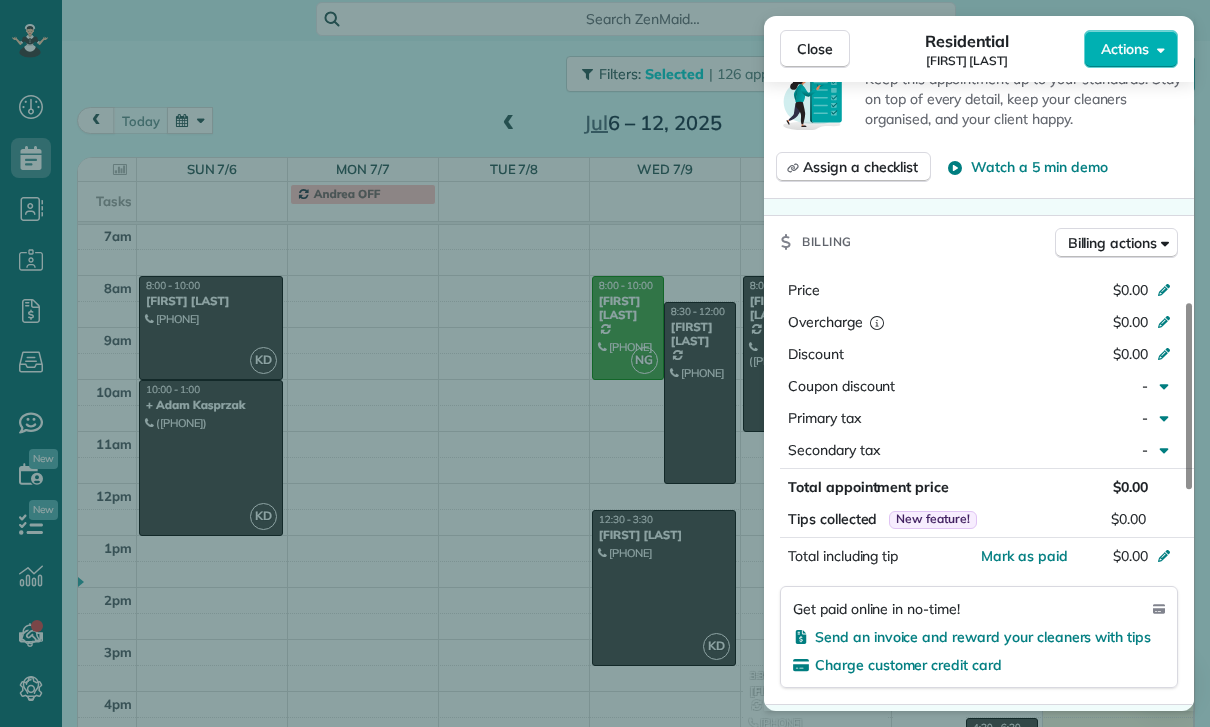 scroll, scrollTop: 839, scrollLeft: 0, axis: vertical 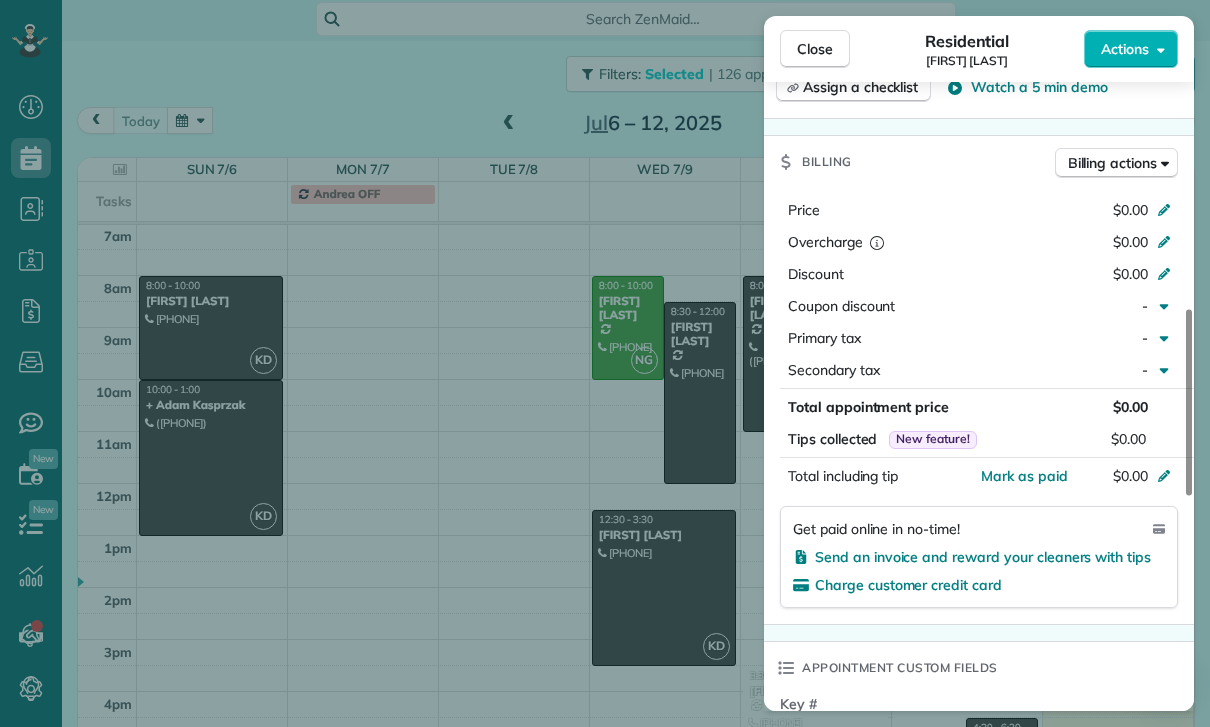 click on "Close Residential Camille Jordan Actions Status Confirmed Camille Jordan · Open profile Mobile (323) 229-8591 Copy No email on record Add email View Details Residential Sunday, July 06, 2025 ( last week ) 8:00 AM 10:00 AM 2 hours and 0 minutes One time 15945 Hartland Street Van Nuys CA 91406 Service was not rated yet Cleaners Time in and out Assign Invite Team Karina Cleaners Karina   Duenas 8:00 AM 10:00 AM Checklist Try Now Keep this appointment up to your standards. Stay on top of every detail, keep your cleaners organised, and your client happy. Assign a checklist Watch a 5 min demo Billing Billing actions Price $0.00 Overcharge $0.00 Discount $0.00 Coupon discount - Primary tax - Secondary tax - Total appointment price $0.00 Tips collected New feature! $0.00 Mark as paid Total including tip $0.00 Get paid online in no-time! Send an invoice and reward your cleaners with tips Charge customer credit card Appointment custom fields Key # - Work items No work items to display Notes Appointment 0 Customer 0" at bounding box center [605, 363] 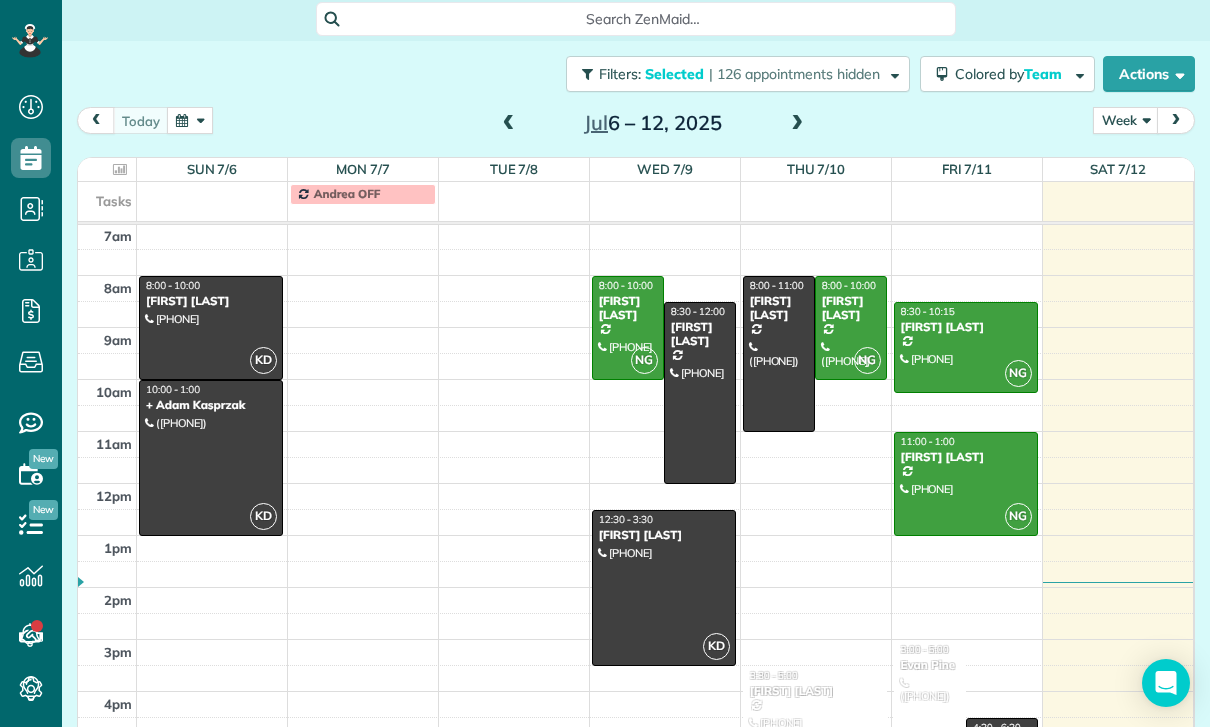 click at bounding box center [211, 458] 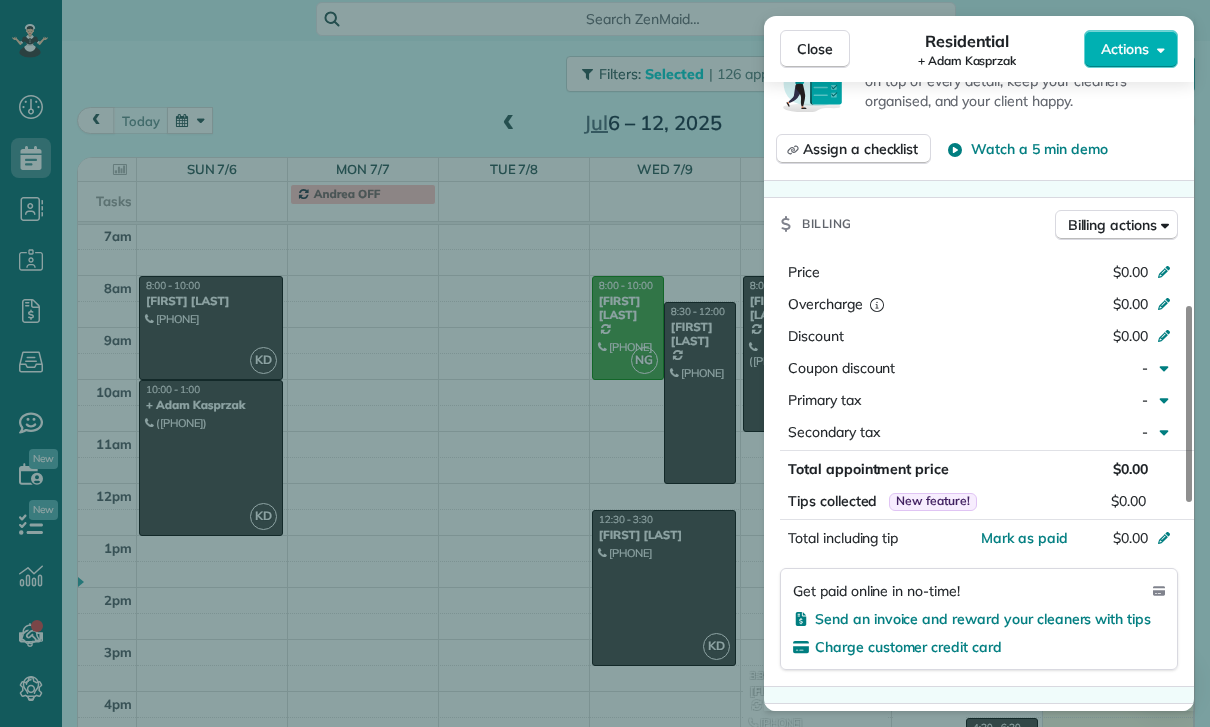 scroll, scrollTop: 844, scrollLeft: 0, axis: vertical 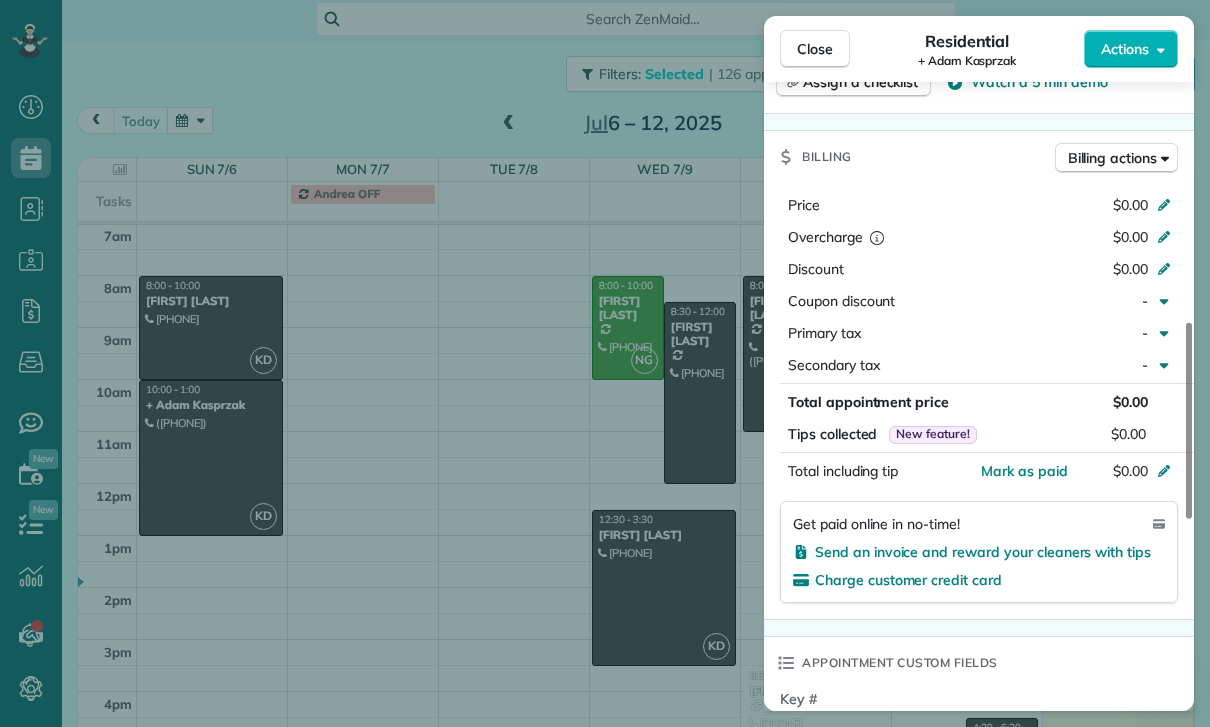 click on "Close Residential + Adam Kasprzak Actions Status Confirmed + Adam Kasprzak · Open profile Mobile (865) 776-7894 Copy No email on record Add email View Details Residential Sunday, July 06, 2025 ( last week ) 10:00 AM 1:00 PM 3 hours and 0 minutes One time 12411 West Fielding Circle Los Angeles CA 90094 Service was not rated yet Cleaners Time in and out Assign Invite Team Karina Cleaners Karina   Duenas 10:00 AM 1:00 PM Checklist Try Now Keep this appointment up to your standards. Stay on top of every detail, keep your cleaners organised, and your client happy. Assign a checklist Watch a 5 min demo Billing Billing actions Price $0.00 Overcharge $0.00 Discount $0.00 Coupon discount - Primary tax - Secondary tax - Total appointment price $0.00 Tips collected New feature! $0.00 Mark as paid Total including tip $0.00 Get paid online in no-time! Send an invoice and reward your cleaners with tips Charge customer credit card Appointment custom fields Key # - Work items No work items to display Notes Appointment 0 0" at bounding box center (605, 363) 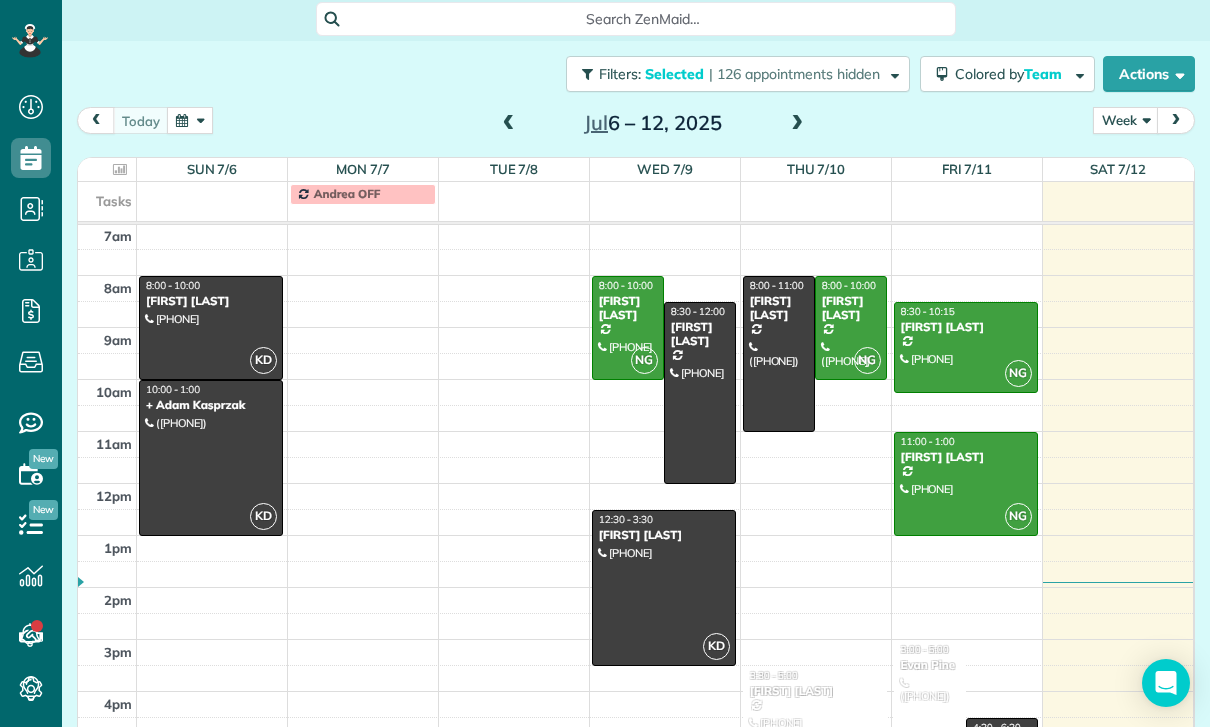 click at bounding box center (509, 124) 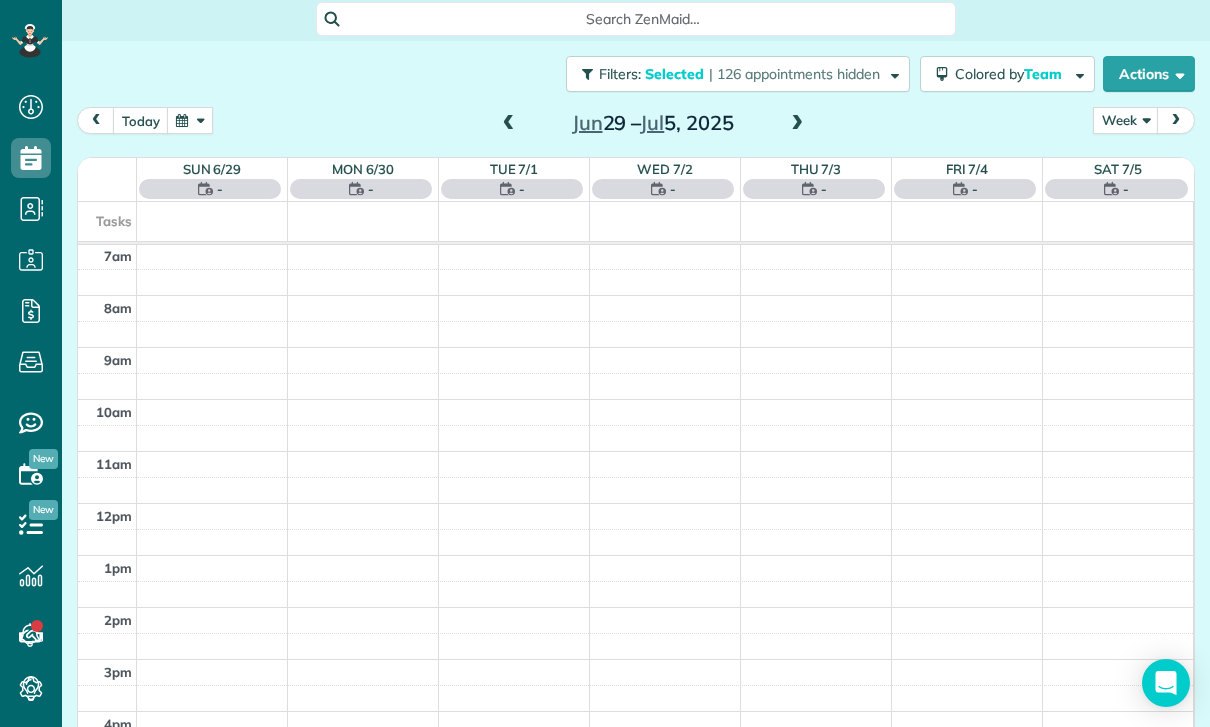 scroll, scrollTop: 157, scrollLeft: 0, axis: vertical 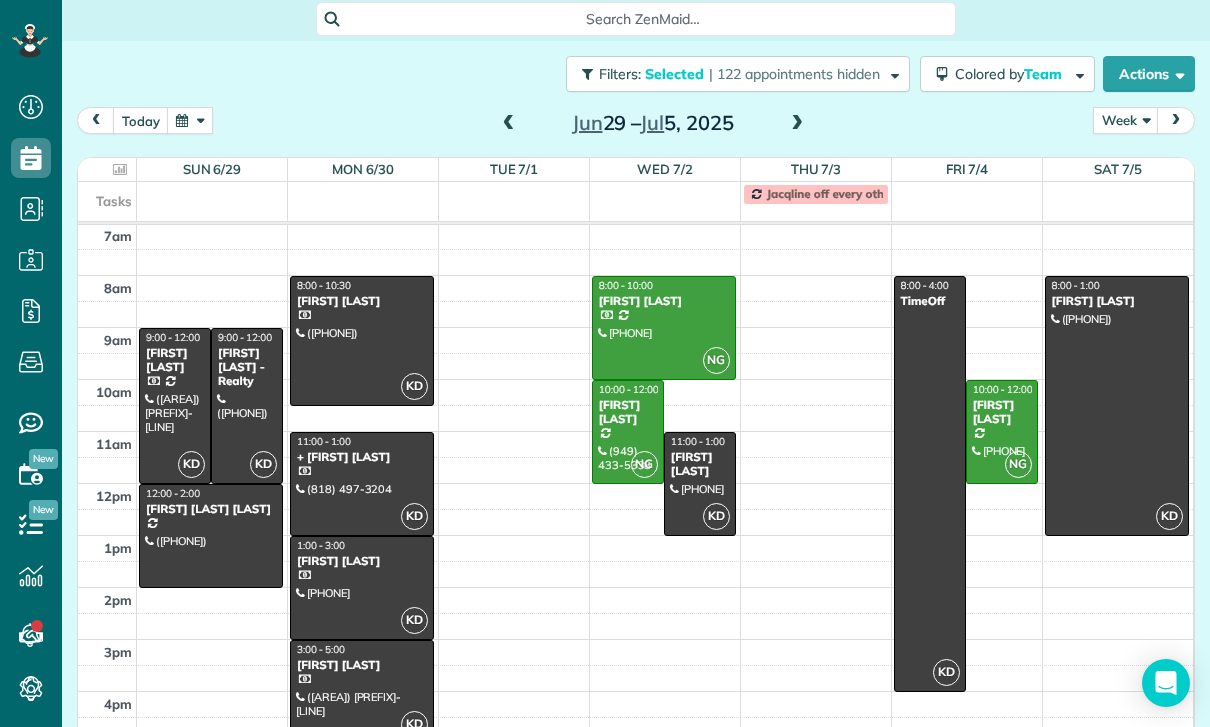 click at bounding box center [664, 328] 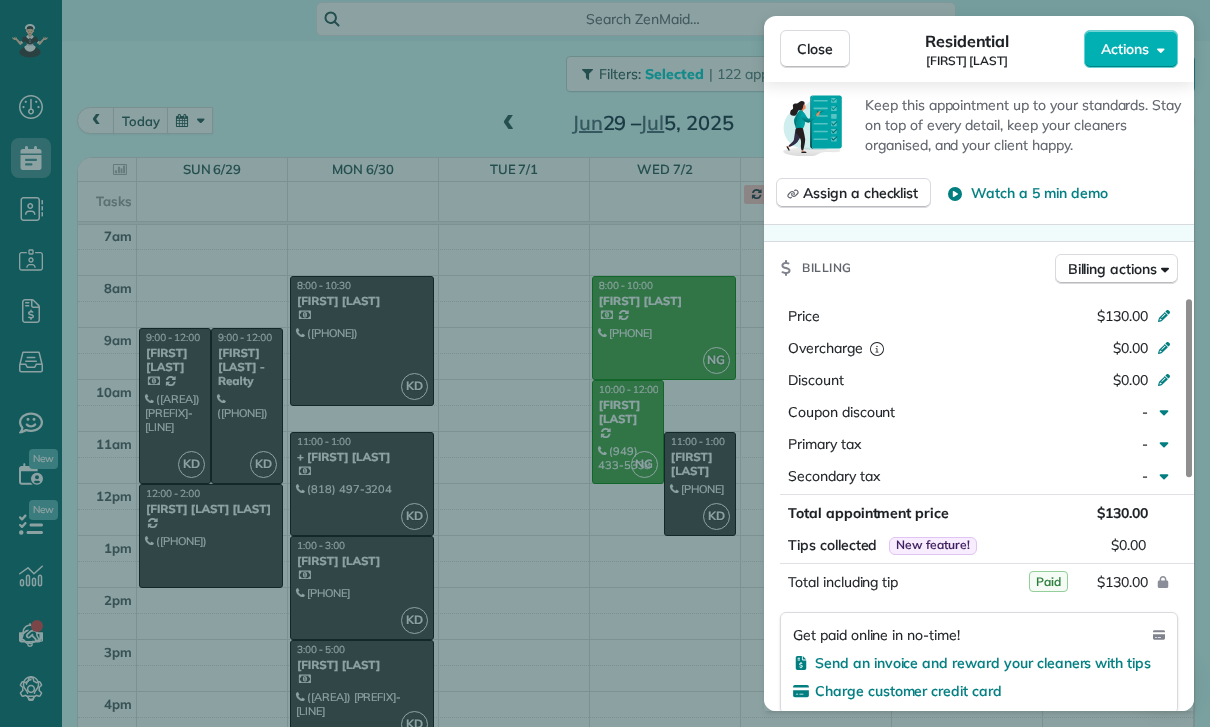 scroll, scrollTop: 873, scrollLeft: 0, axis: vertical 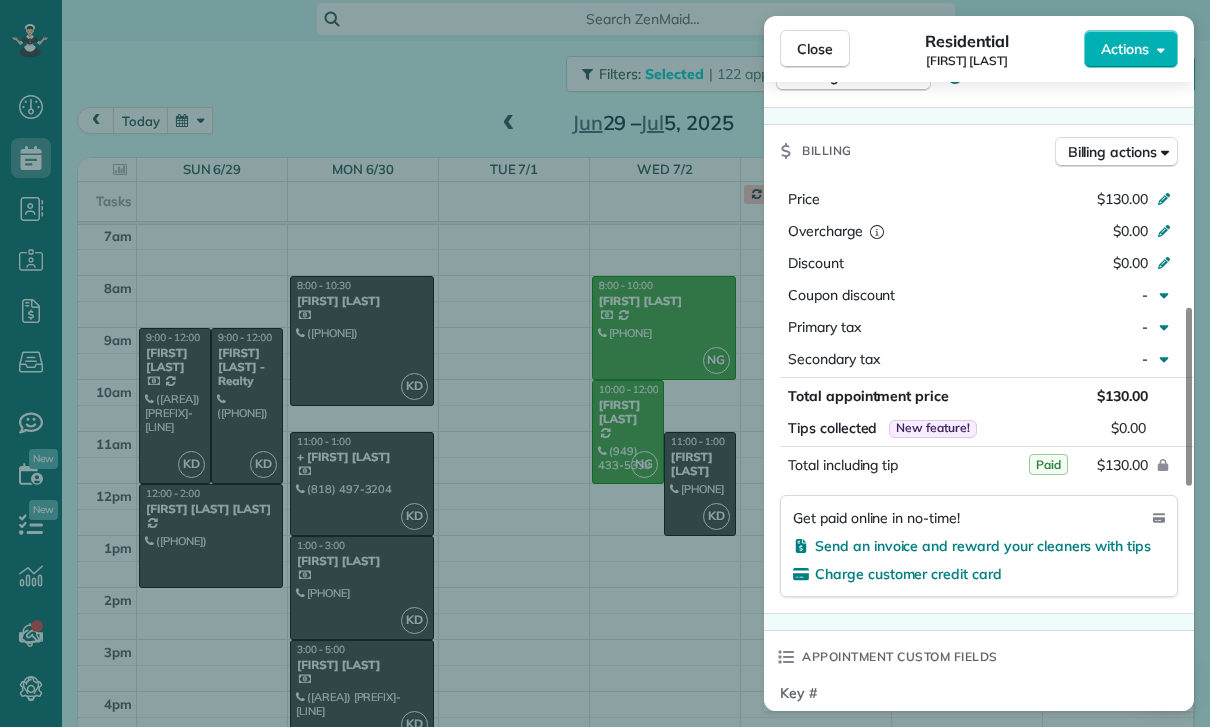 click on "Close Residential Jackie Stryker Actions Status Yet to Confirm Jackie Stryker · Open profile Mobile (818) 421-3363 Copy No email on record Add email View Details Residential Wednesday, July 02, 2025 ( last week ) 8:00 AM 10:00 AM 2 hours and 0 minutes Repeats every 2 weeks Edit recurring service Previous (Jun 18) Next (Jul 16) 10957 Russette Ave Sunland CA ? CA 91040 Service was not rated yet Cleaners Time in and out Assign Invite Team Nelly Cleaners Nelly   Gusman 8:00 AM 10:00 AM Checklist Try Now Keep this appointment up to your standards. Stay on top of every detail, keep your cleaners organised, and your client happy. Assign a checklist Watch a 5 min demo Billing Billing actions Price $130.00 Overcharge $0.00 Discount $0.00 Coupon discount - Primary tax - Secondary tax - Total appointment price $130.00 Tips collected New feature! $0.00 Paid Total including tip $130.00 Get paid online in no-time! Send an invoice and reward your cleaners with tips Charge customer credit card Appointment custom fields - 1" at bounding box center [605, 363] 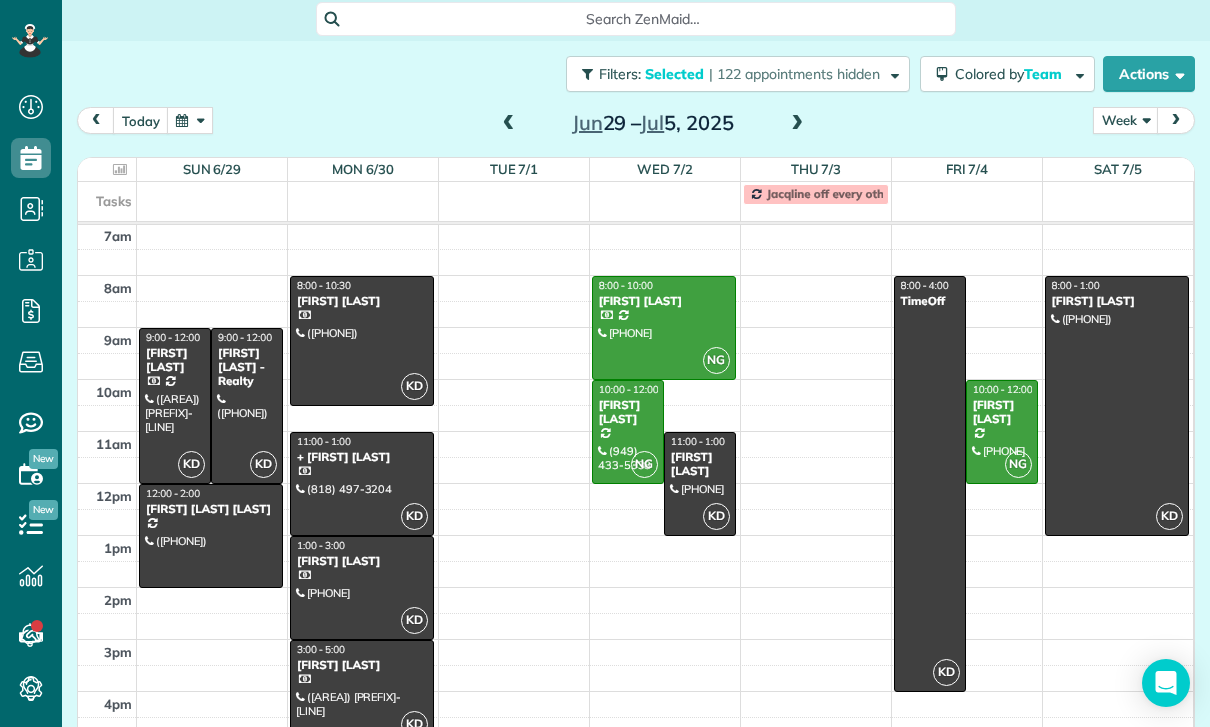 click at bounding box center [628, 432] 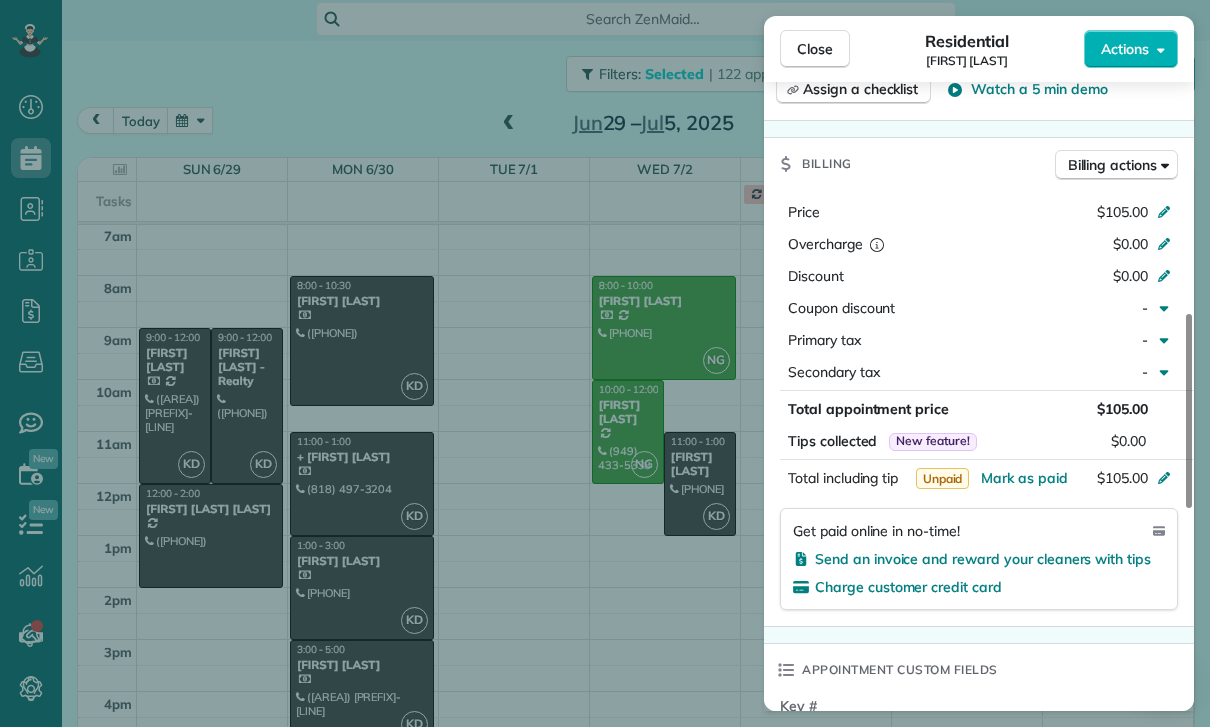 scroll, scrollTop: 916, scrollLeft: 0, axis: vertical 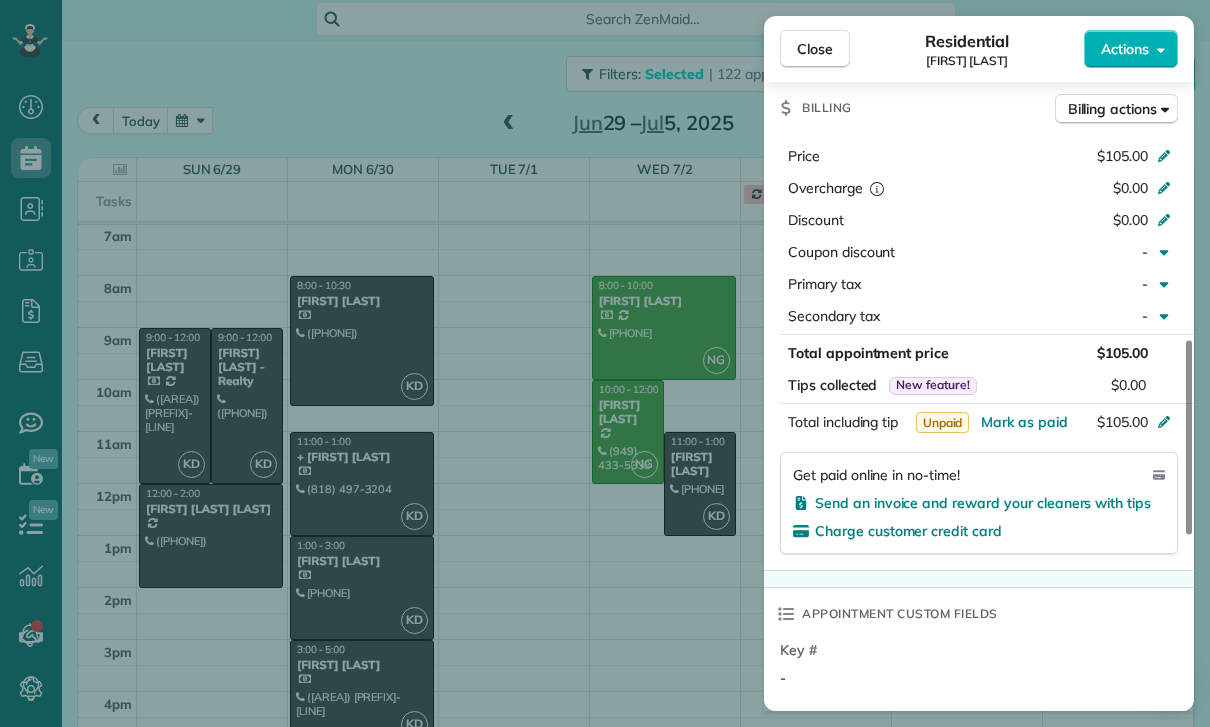 click on "Close Residential Kiwon Yoo Actions Status Yet to Confirm Kiwon Yoo · Open profile Mobile (949) 433-5338 Copy No email on record Add email View Details Residential Wednesday, July 02, 2025 ( last week ) 10:00 AM 12:00 PM 2 hours and 0 minutes Repeats every 4 weeks Edit recurring service Previous (Jun 05) Next (Jul 31) 5218 Almont Street Los Angeles CA 90032 Service was not rated yet Cleaners Time in and out Assign Invite Team Nelly Cleaners Nelly   Gusman 10:00 AM 12:00 PM Checklist Try Now Keep this appointment up to your standards. Stay on top of every detail, keep your cleaners organised, and your client happy. Assign a checklist Watch a 5 min demo Billing Billing actions Price $105.00 Overcharge $0.00 Discount $0.00 Coupon discount - Primary tax - Secondary tax - Total appointment price $105.00 Tips collected New feature! $0.00 Unpaid Mark as paid Total including tip $105.00 Get paid online in no-time! Send an invoice and reward your cleaners with tips Charge customer credit card Key # - Work items Notes" at bounding box center (605, 363) 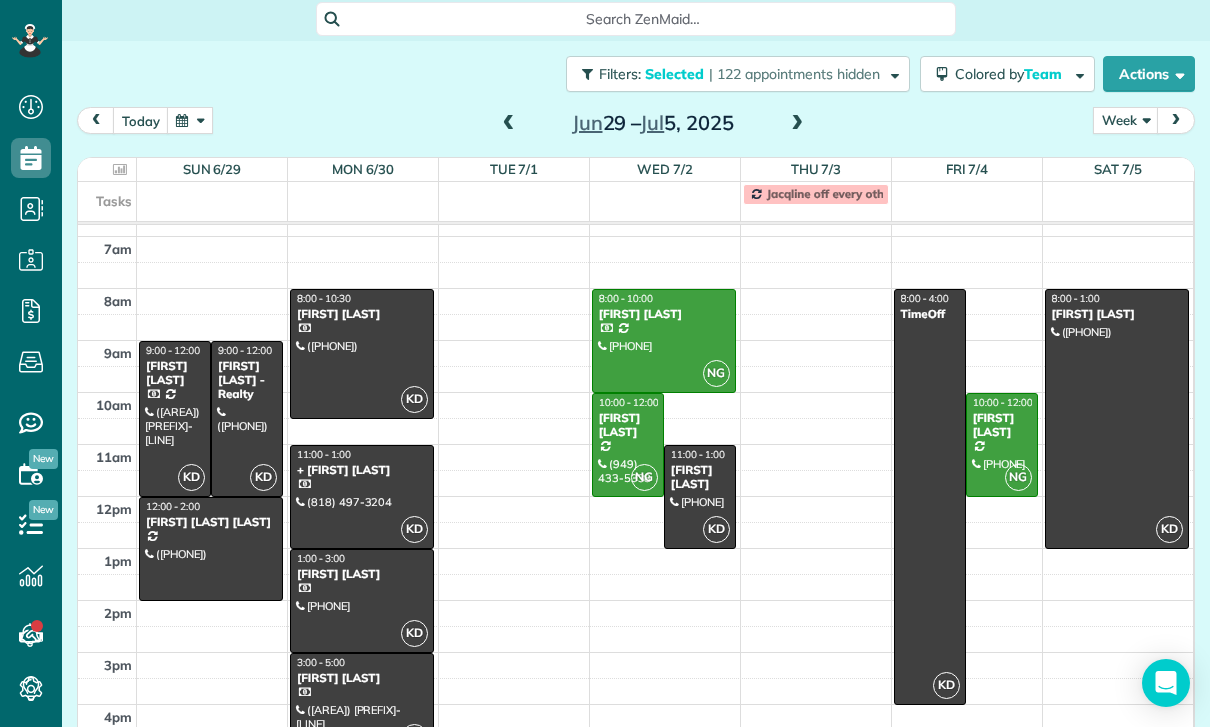 scroll, scrollTop: 157, scrollLeft: 0, axis: vertical 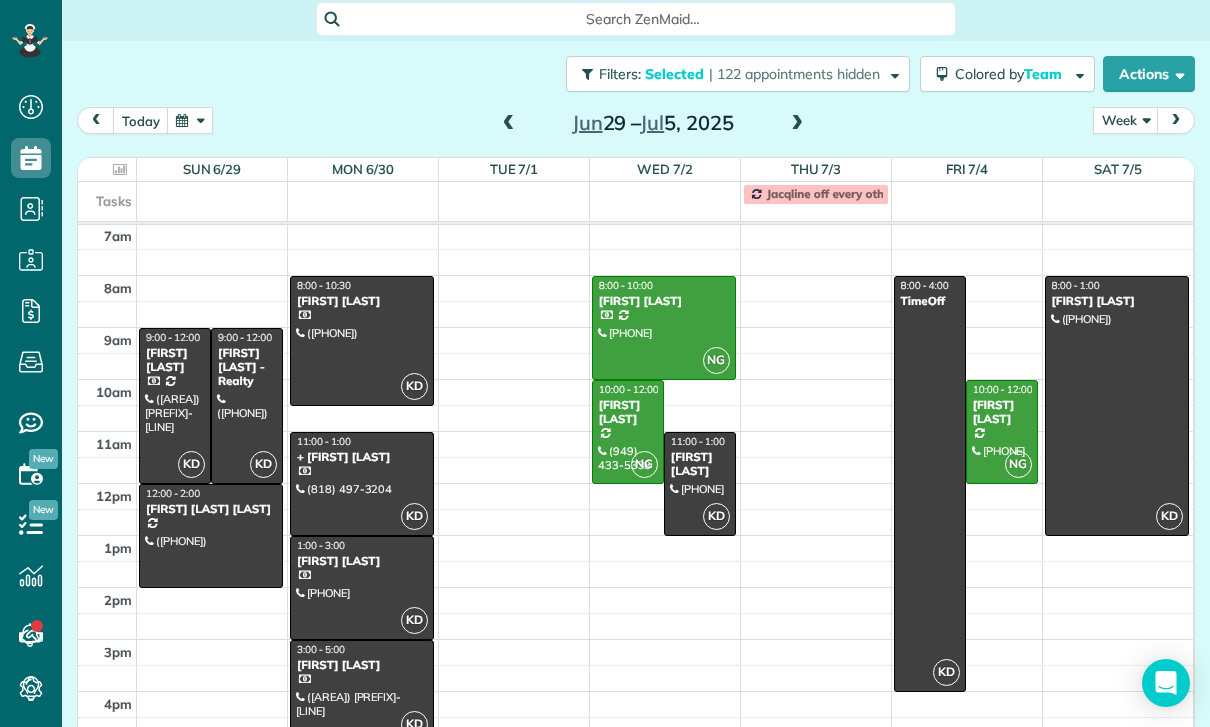 click on "[FIRST] [LAST]" at bounding box center [1002, 412] 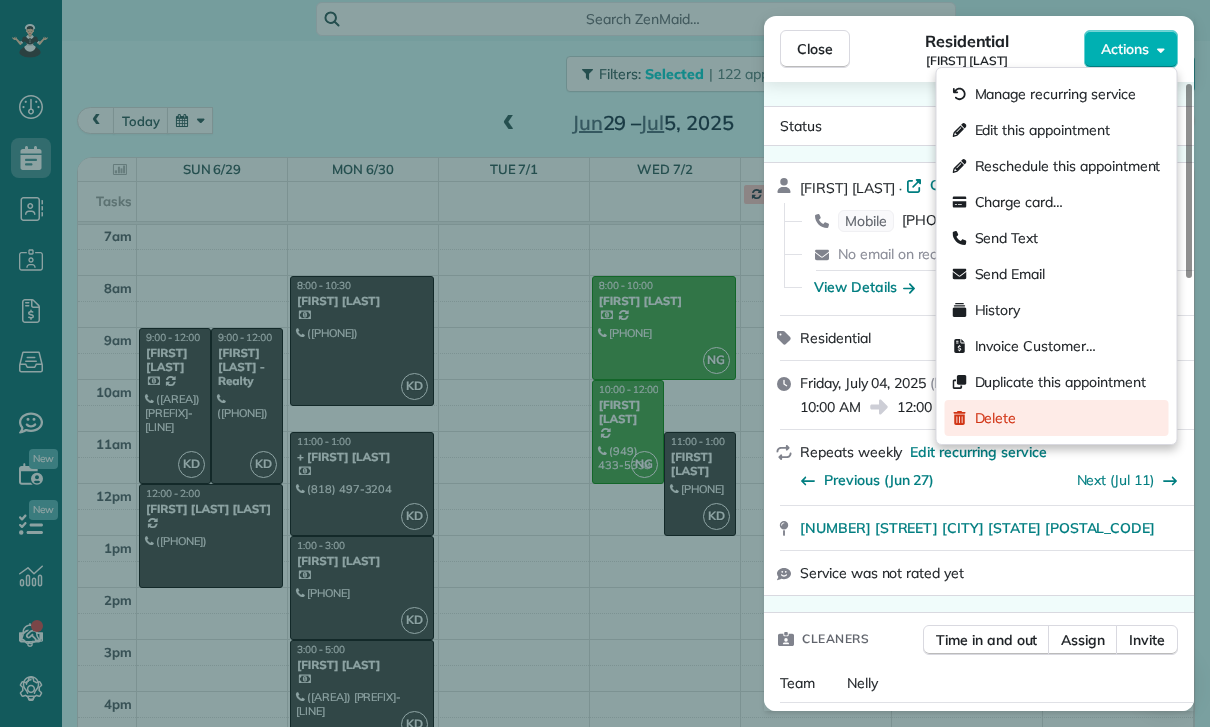 click on "Delete" at bounding box center (996, 418) 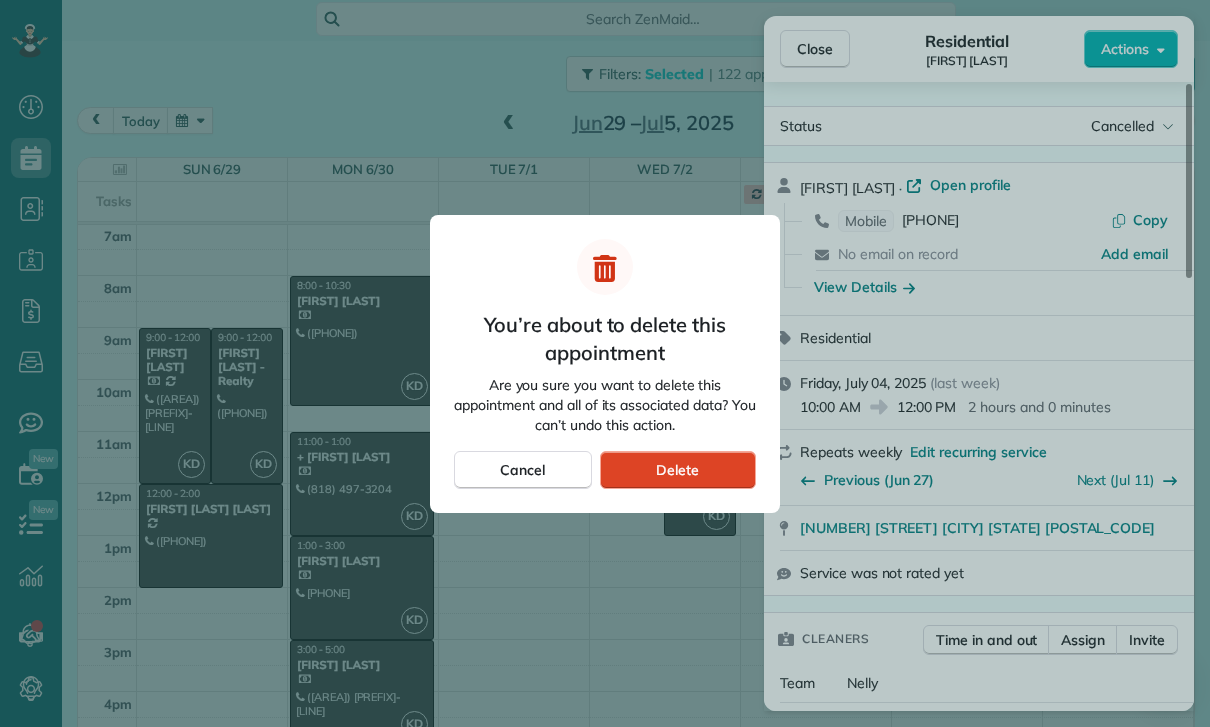 click on "Delete" at bounding box center (678, 470) 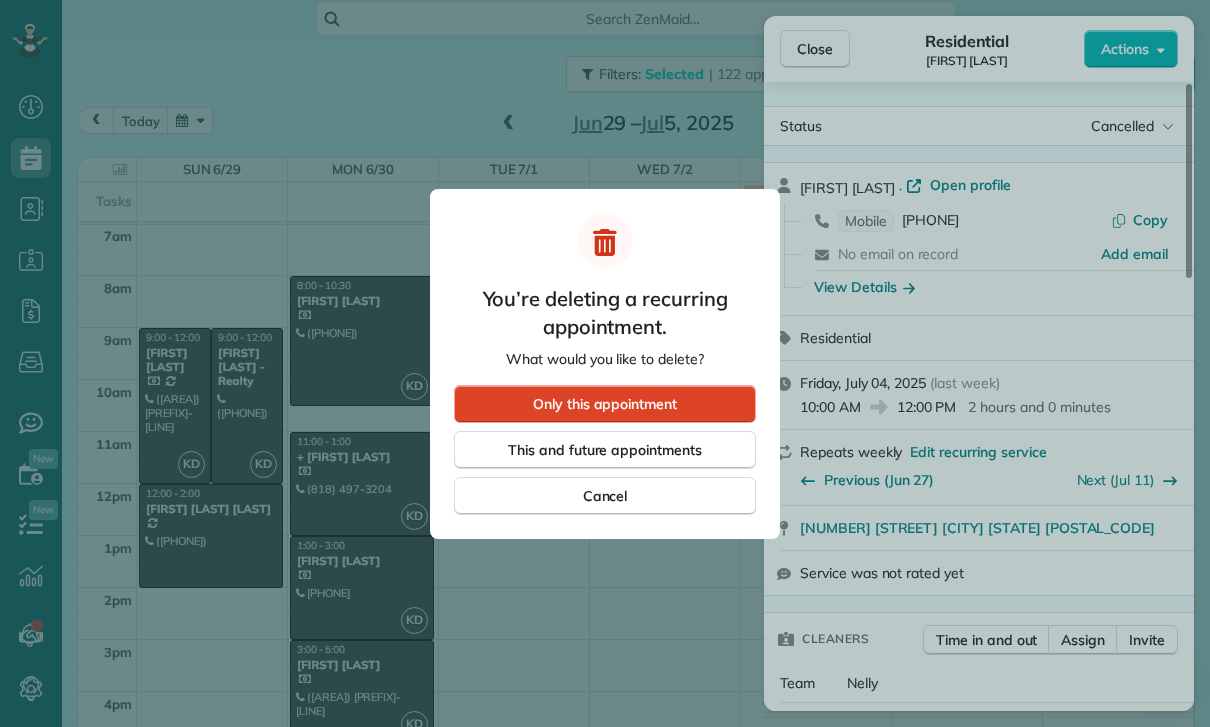 click on "Only this appointment" at bounding box center (605, 404) 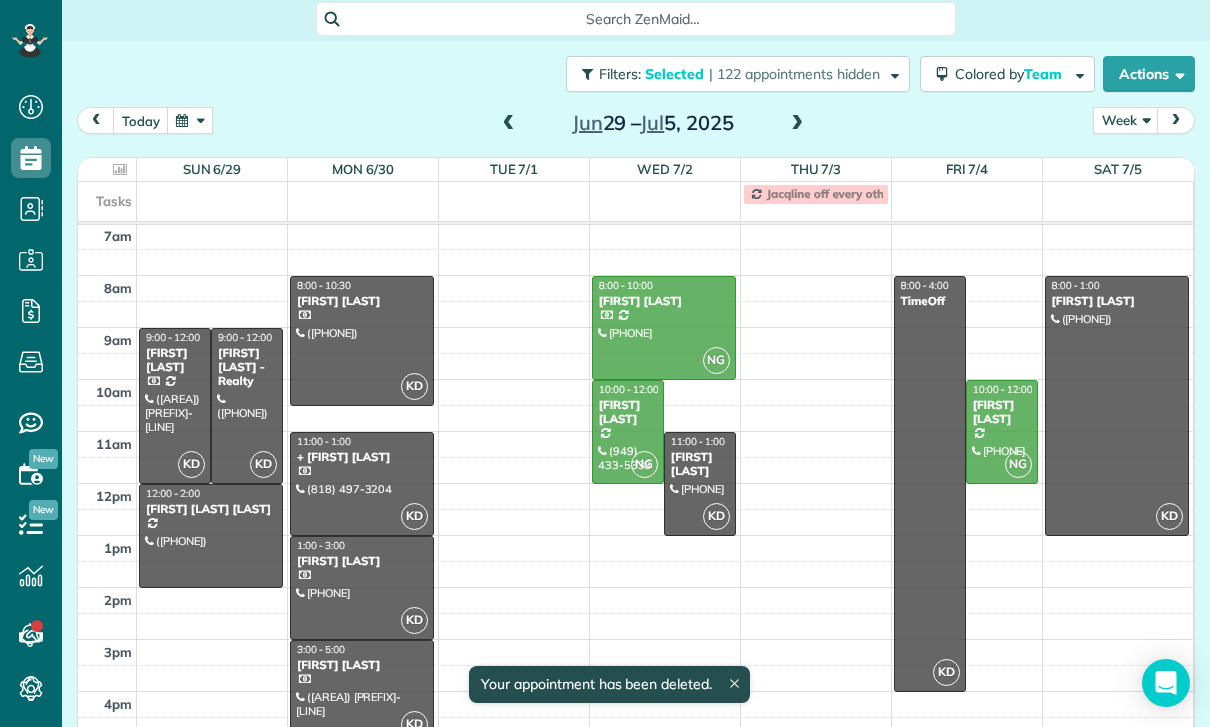 scroll, scrollTop: 157, scrollLeft: 0, axis: vertical 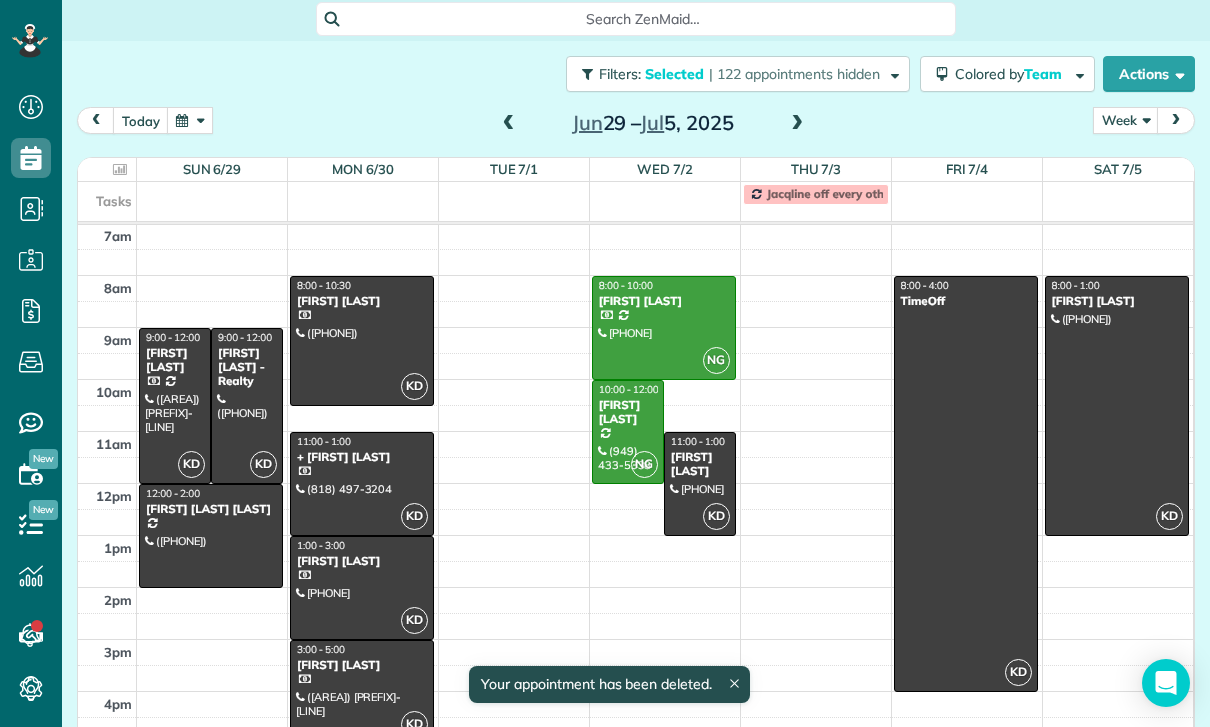 click at bounding box center (664, 328) 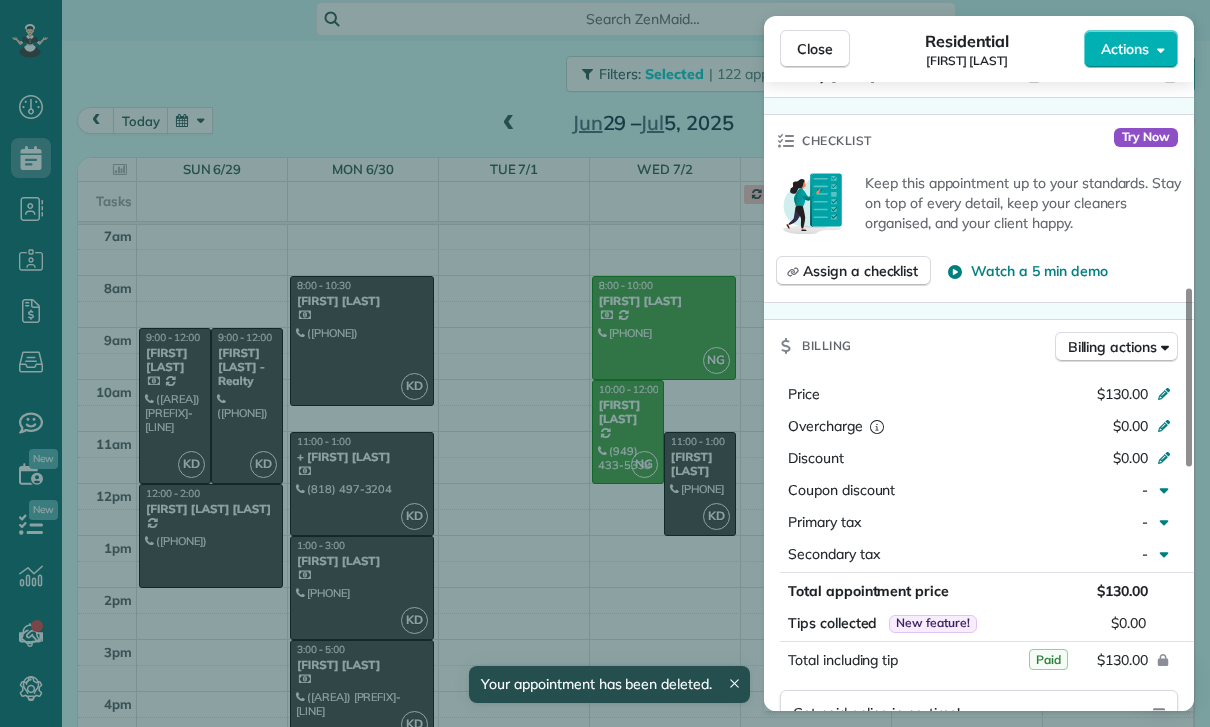 scroll, scrollTop: 881, scrollLeft: 0, axis: vertical 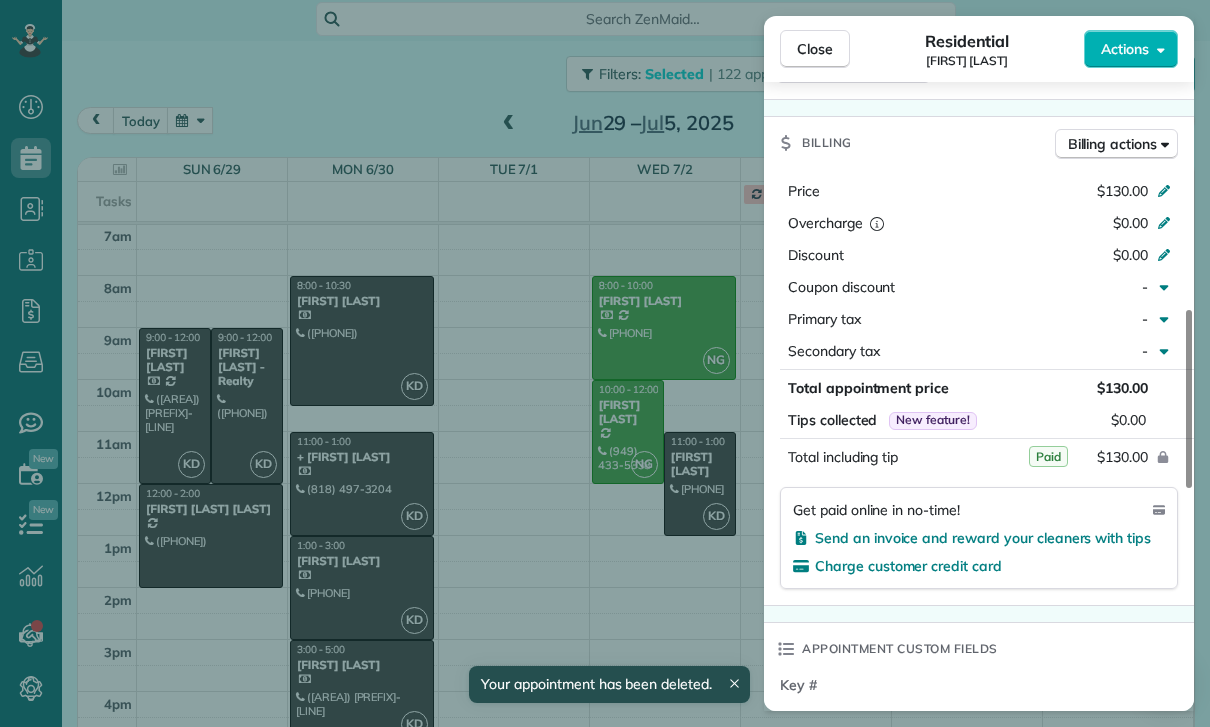 click on "Close Residential Jackie Stryker Actions Status Yet to Confirm Jackie Stryker · Open profile Mobile (818) 421-3363 Copy No email on record Add email View Details Residential Wednesday, July 02, 2025 ( last week ) 8:00 AM 10:00 AM 2 hours and 0 minutes Repeats every 2 weeks Edit recurring service Previous (Jun 18) Next (Jul 16) 10957 Russette Ave Sunland CA ? CA 91040 Service was not rated yet Cleaners Time in and out Assign Invite Team Nelly Cleaners Nelly   Gusman 8:00 AM 10:00 AM Checklist Try Now Keep this appointment up to your standards. Stay on top of every detail, keep your cleaners organised, and your client happy. Assign a checklist Watch a 5 min demo Billing Billing actions Price $130.00 Overcharge $0.00 Discount $0.00 Coupon discount - Primary tax - Secondary tax - Total appointment price $130.00 Tips collected New feature! $0.00 Paid Total including tip $130.00 Get paid online in no-time! Send an invoice and reward your cleaners with tips Charge customer credit card Appointment custom fields - 1" at bounding box center [605, 363] 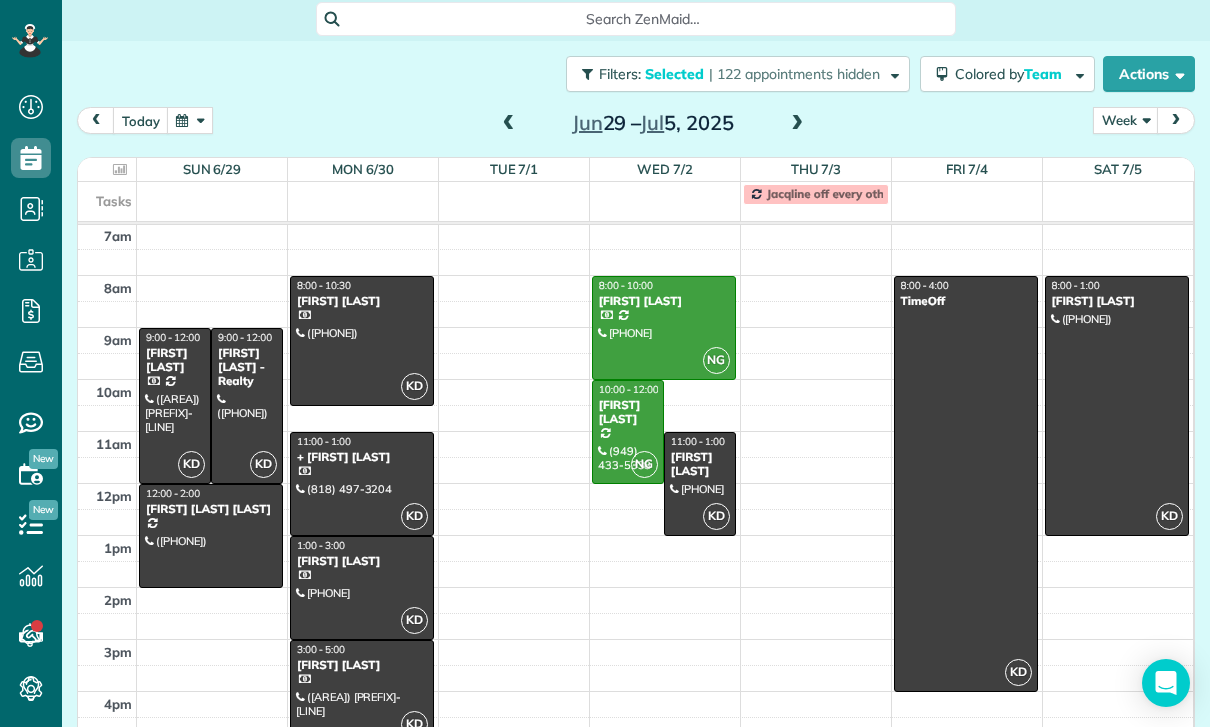 click at bounding box center (175, 406) 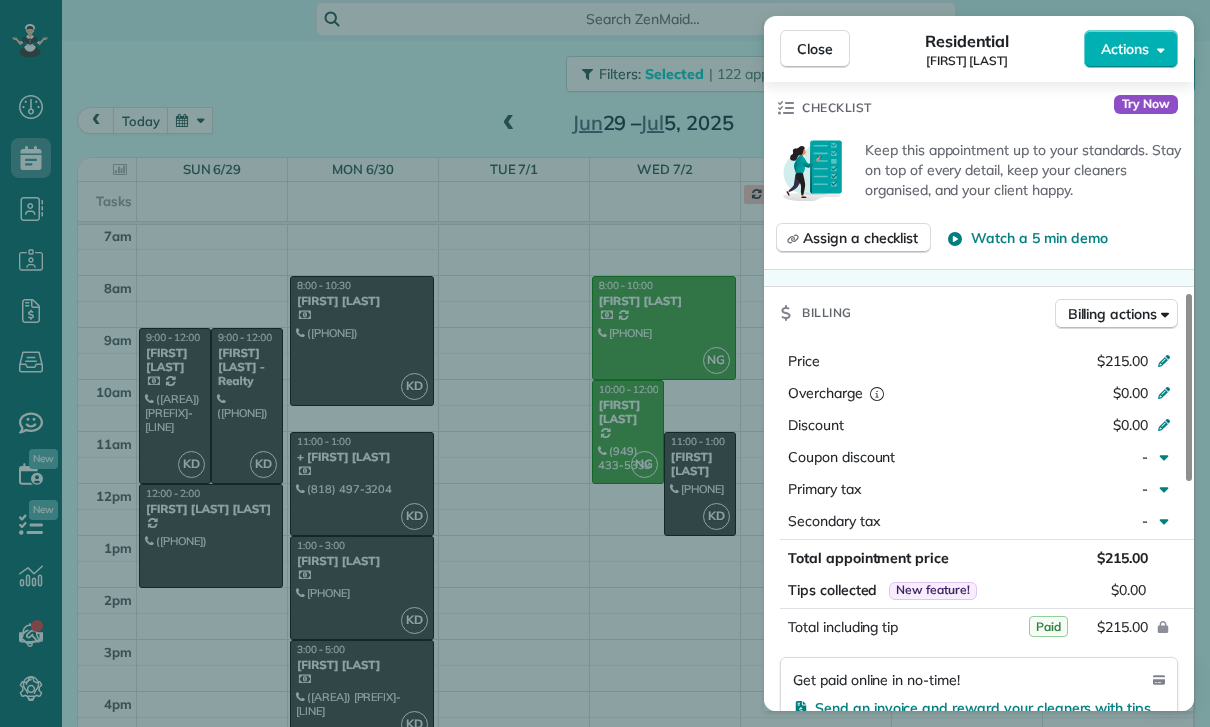 scroll, scrollTop: 794, scrollLeft: 0, axis: vertical 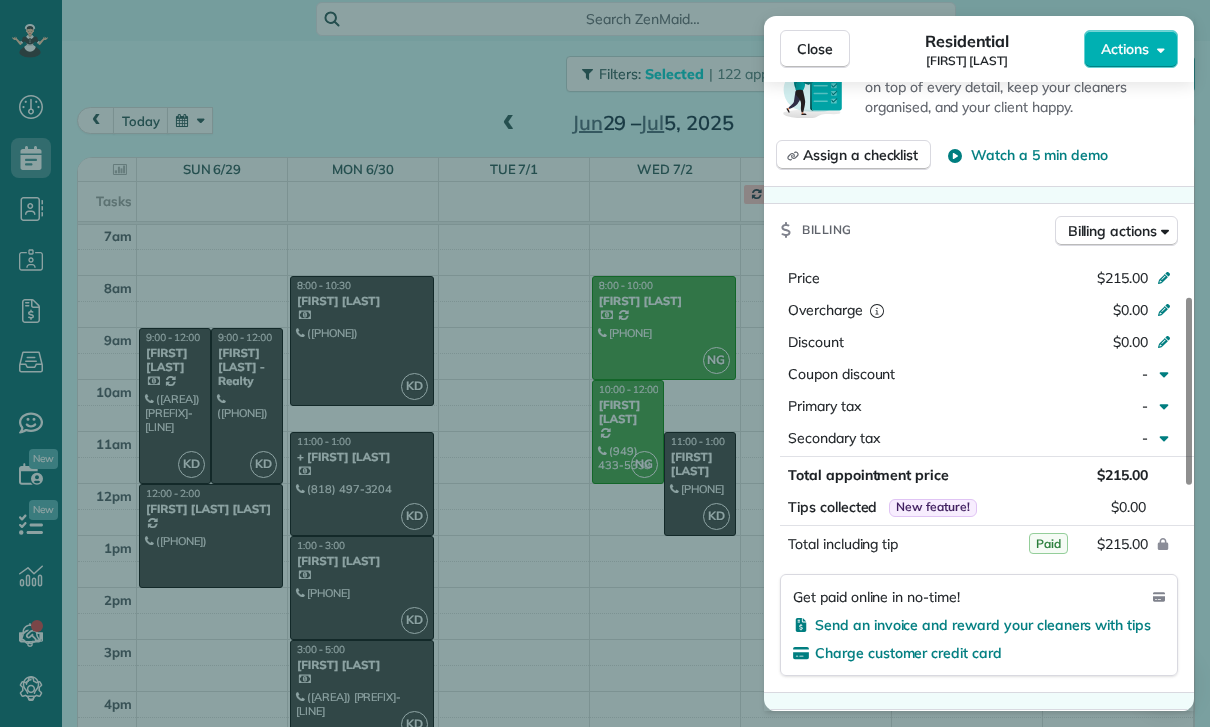 click on "Close Residential Jessie Runzel Actions Status Confirmed Jessie Runzel · Open profile Mobile (847) 346-9002 Copy No email on record Add email View Details Residential Sunday, June 29, 2025 9:00 AM 12:00 PM 3 hours and 0 minutes Repeats every 2 weeks Edit recurring service Previous (Jun 15) Next (Jul 13) 1050 South Bronson Avenue Los Angeles CA 90019 Service was not rated yet Cleaners Time in and out Assign Invite Team Karina Cleaners Karina   Duenas 9:00 AM 12:00 PM Checklist Try Now Keep this appointment up to your standards. Stay on top of every detail, keep your cleaners organised, and your client happy. Assign a checklist Watch a 5 min demo Billing Billing actions Price $215.00 Overcharge $0.00 Discount $0.00 Coupon discount - Primary tax - Secondary tax - Total appointment price $215.00 Tips collected New feature! $0.00 Paid Total including tip $215.00 Get paid online in no-time! Send an invoice and reward your cleaners with tips Charge customer credit card Appointment custom fields Key # - Work items 1" at bounding box center (605, 363) 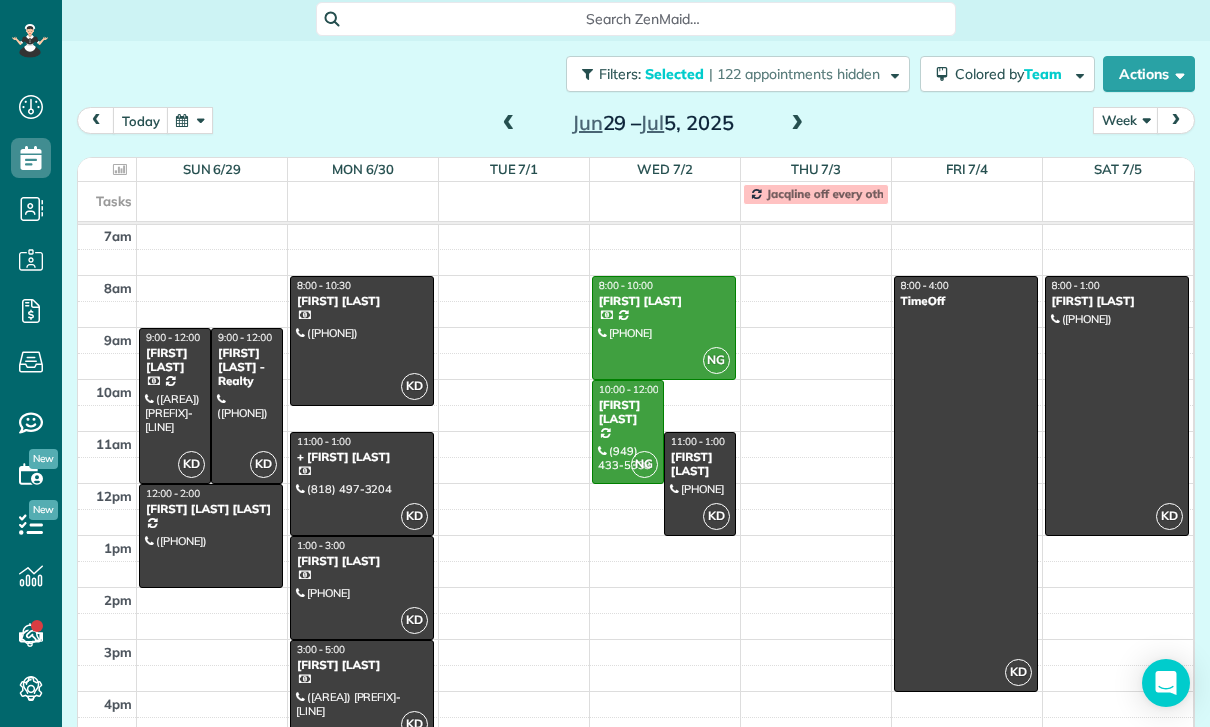 click at bounding box center [247, 406] 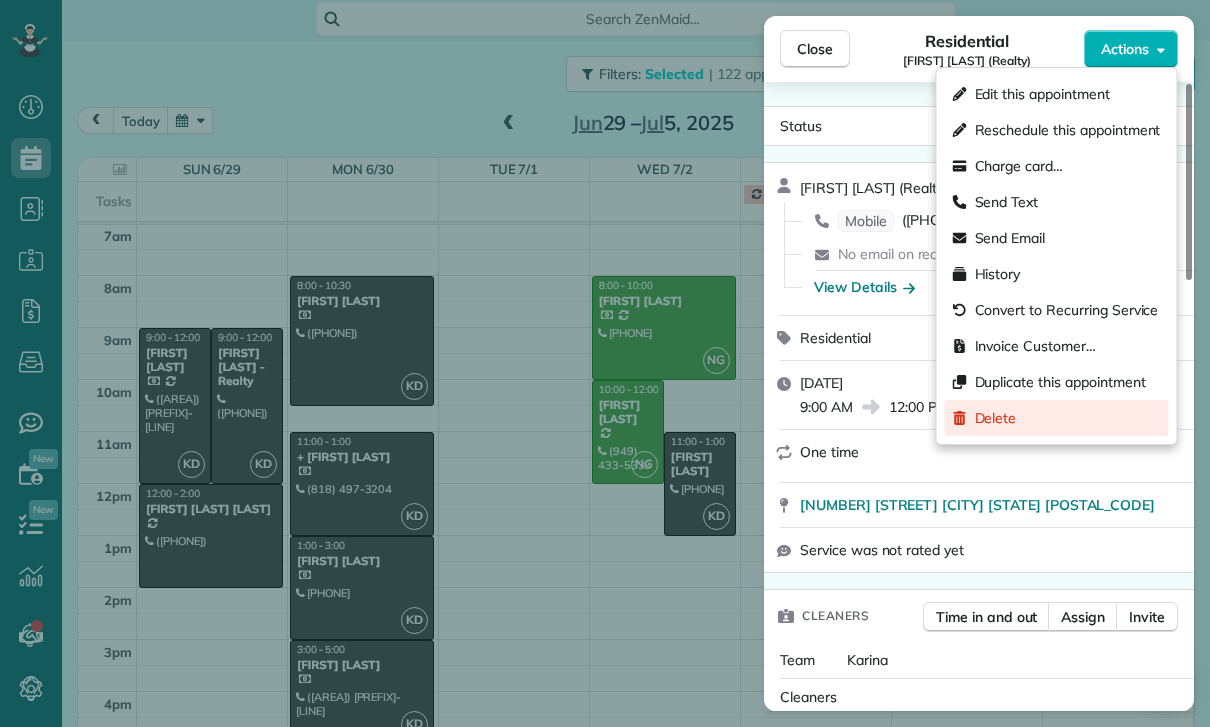 click on "Delete" at bounding box center [996, 418] 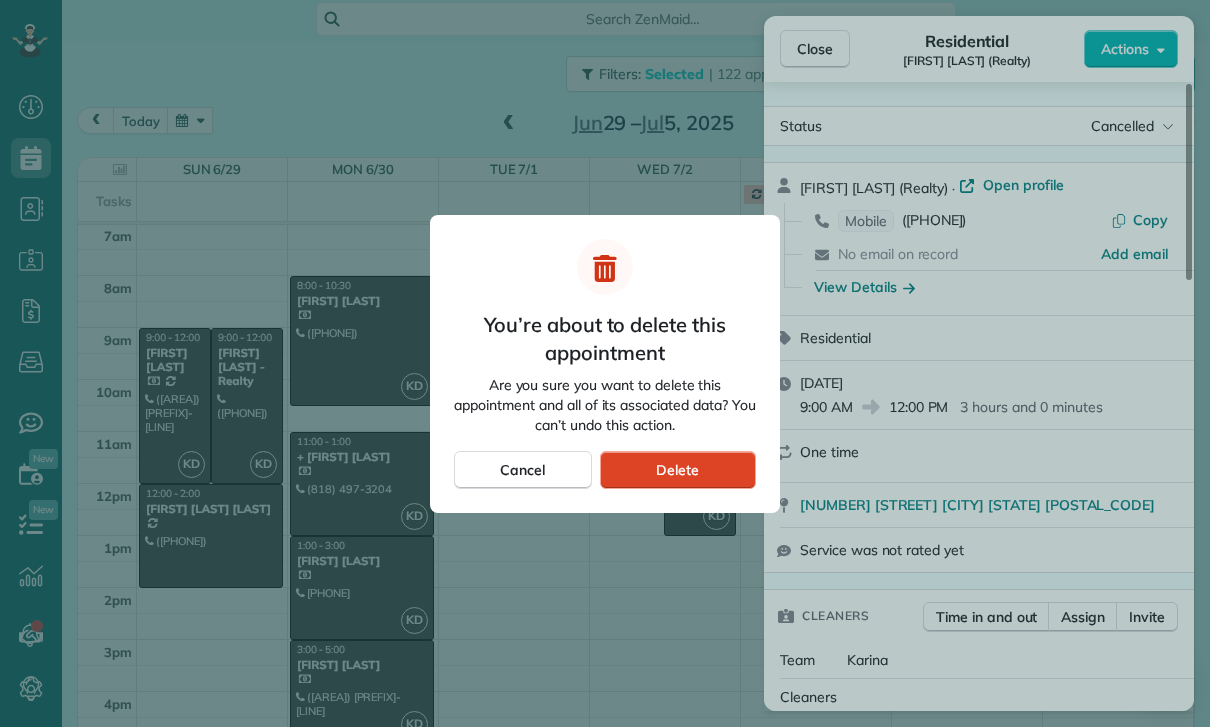 click on "Delete" at bounding box center (678, 470) 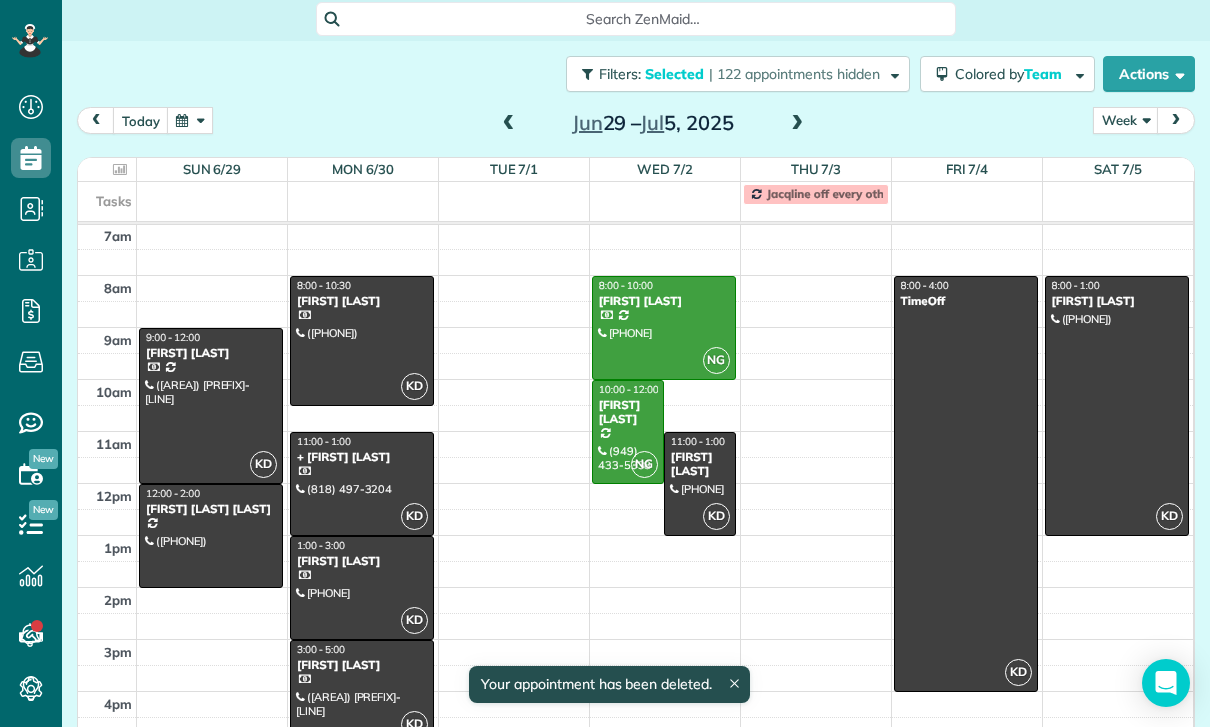 click at bounding box center (509, 124) 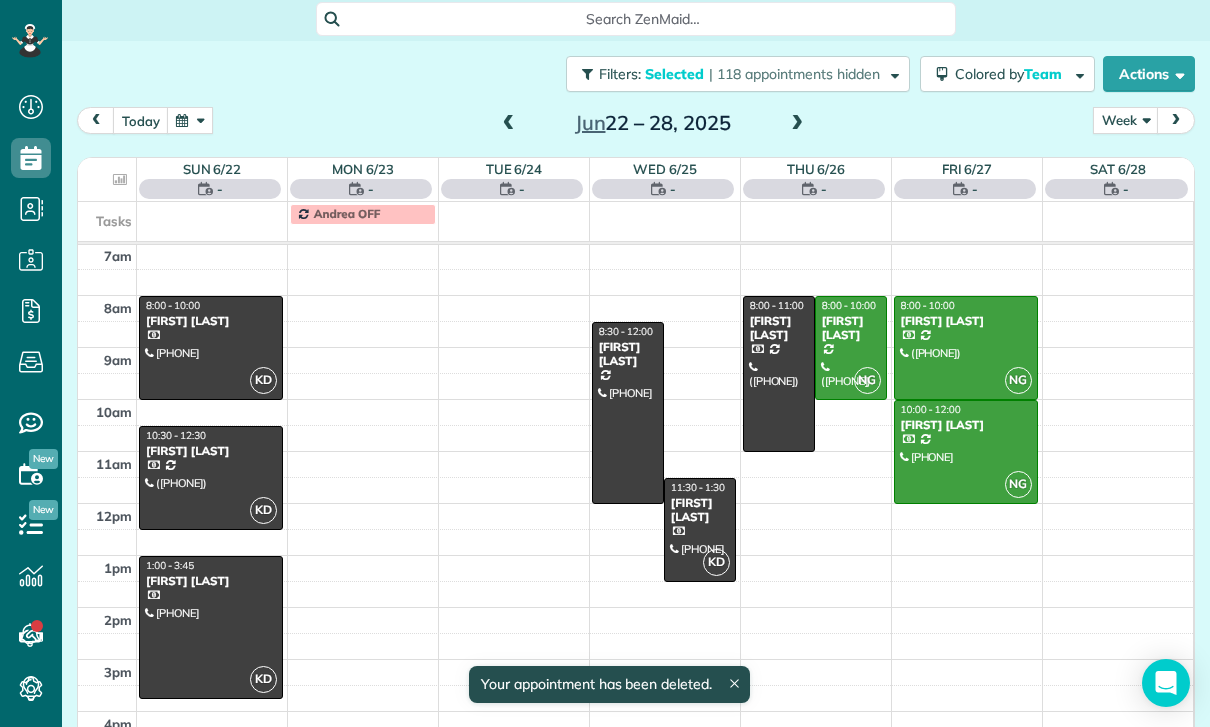 scroll, scrollTop: 157, scrollLeft: 0, axis: vertical 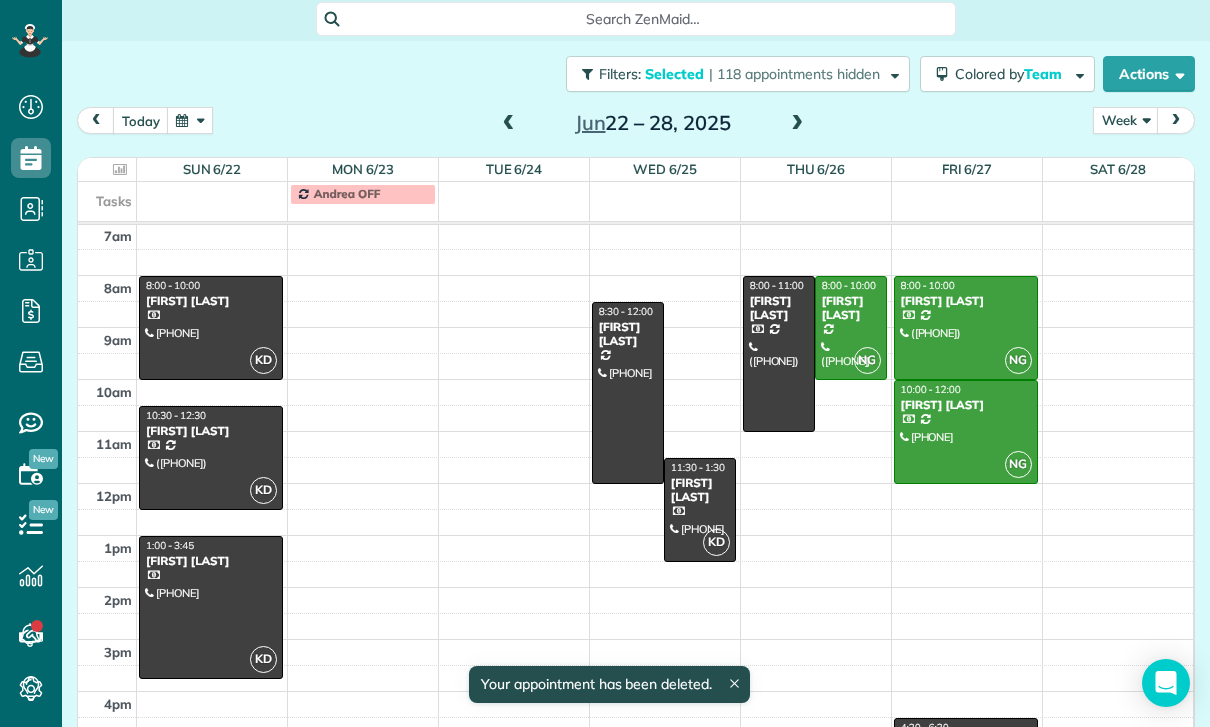 click at bounding box center (700, 510) 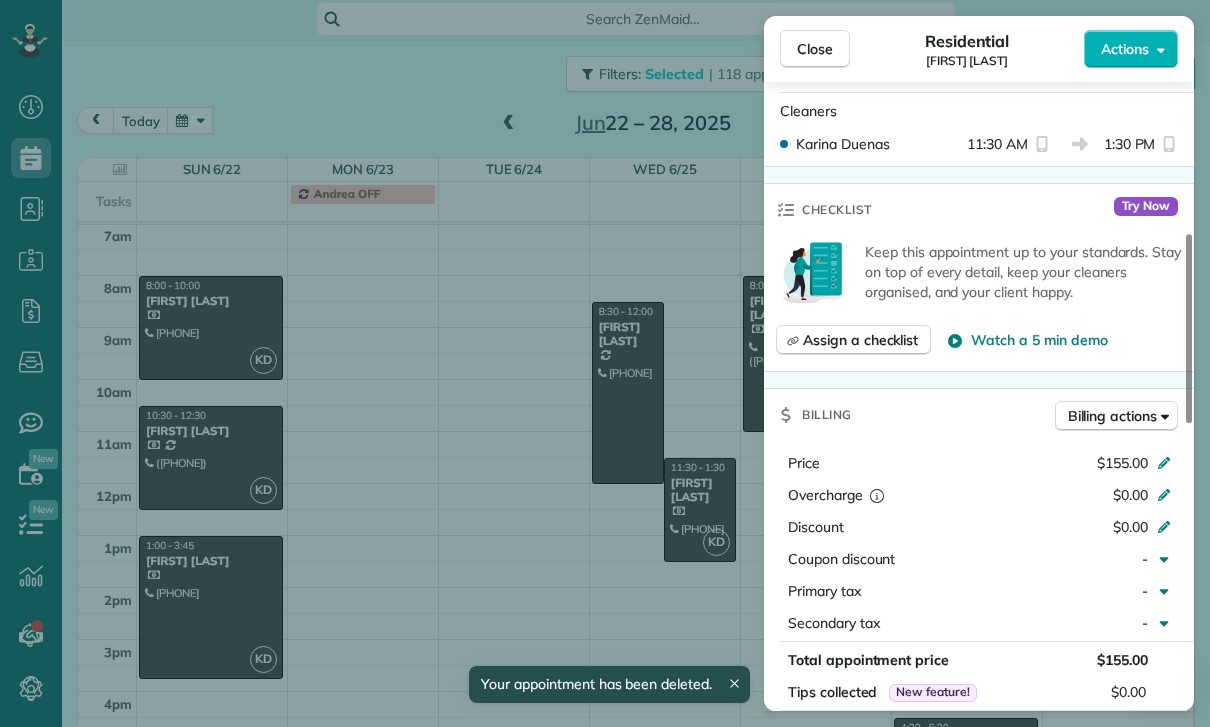 scroll, scrollTop: 752, scrollLeft: 0, axis: vertical 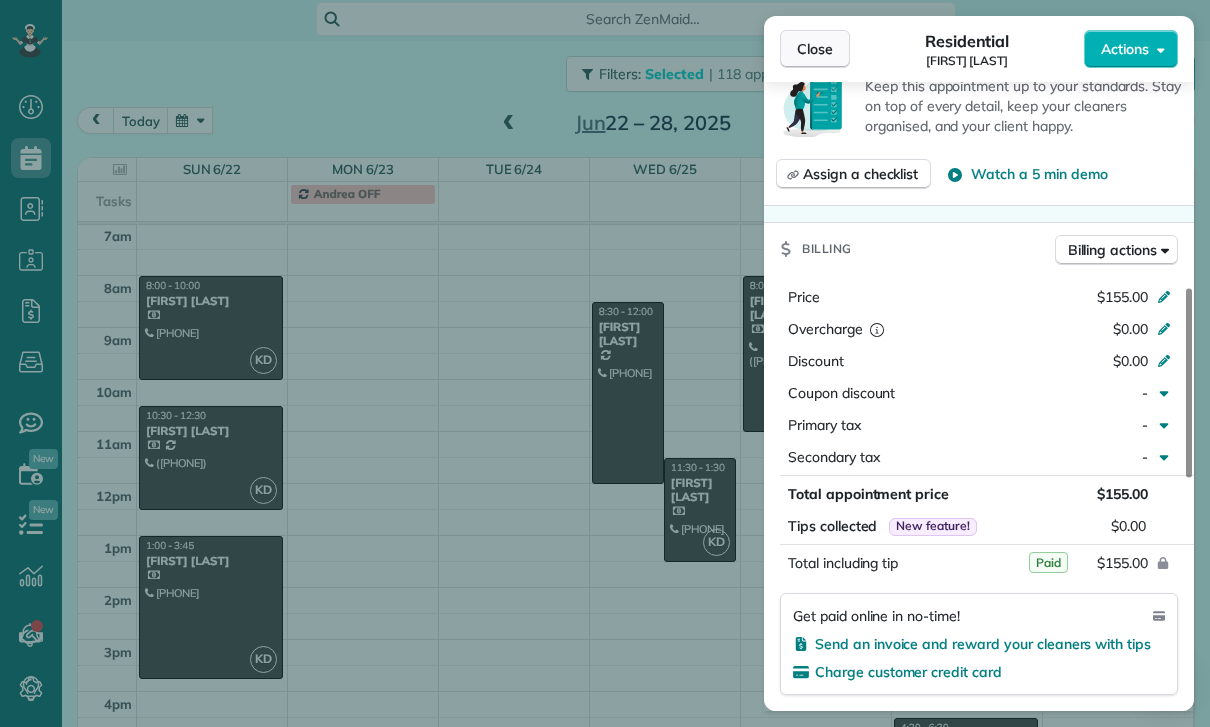 click on "Close" at bounding box center (815, 49) 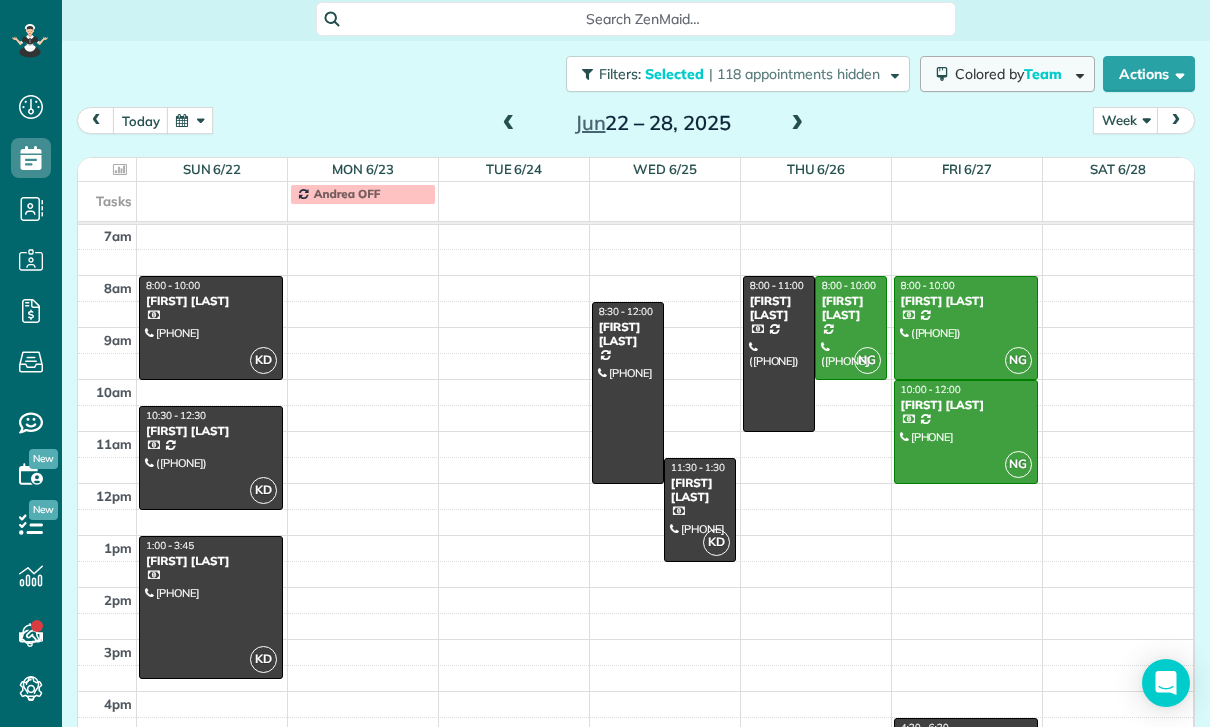 click on "Team" at bounding box center (1044, 74) 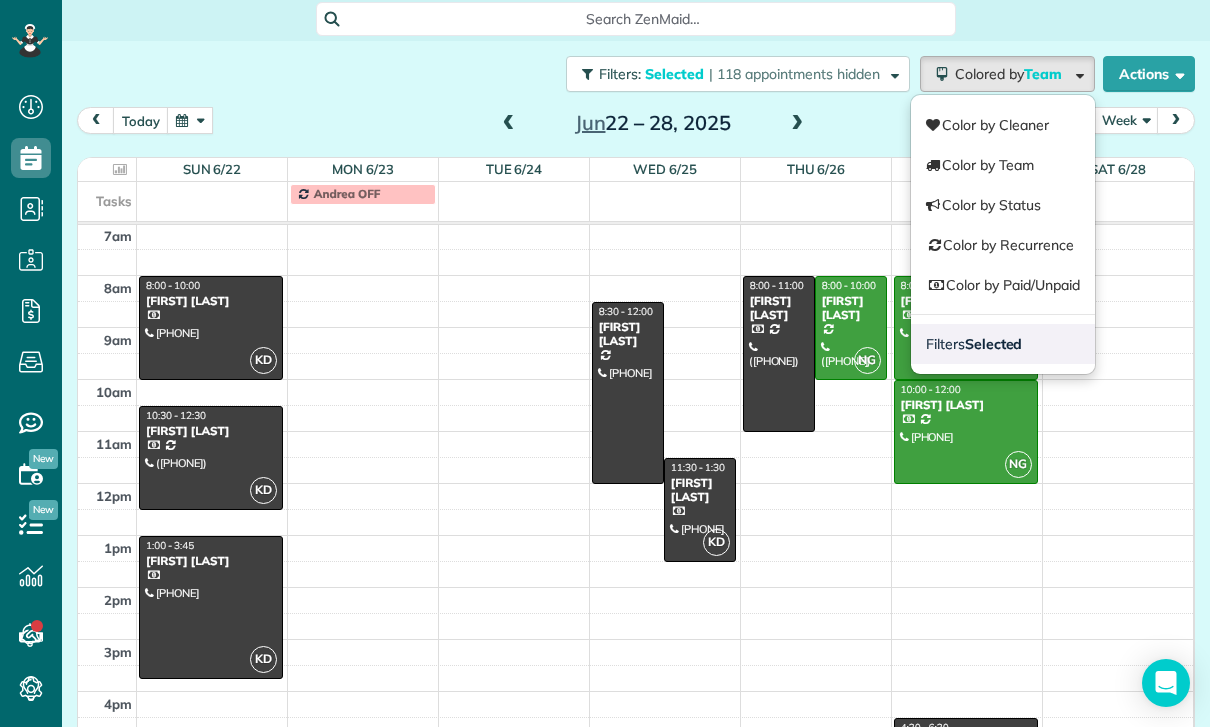 click on "Filters  Selected" at bounding box center [1003, 344] 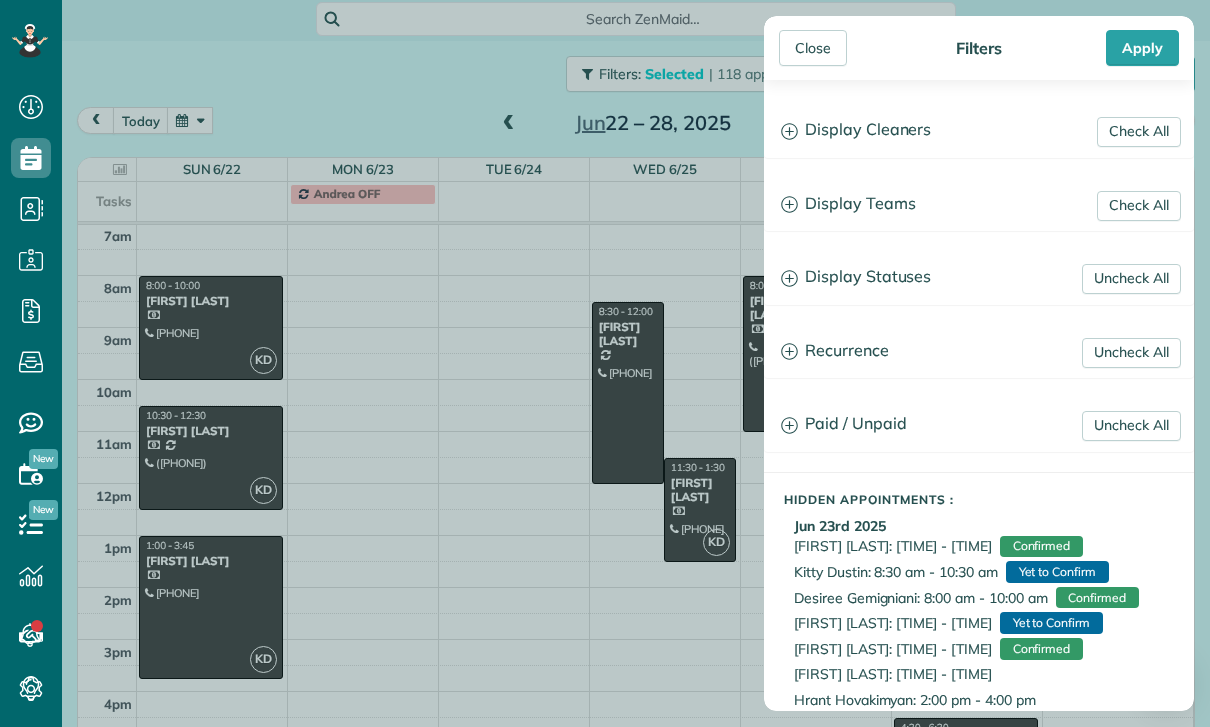 click on "Display Teams" at bounding box center (979, 204) 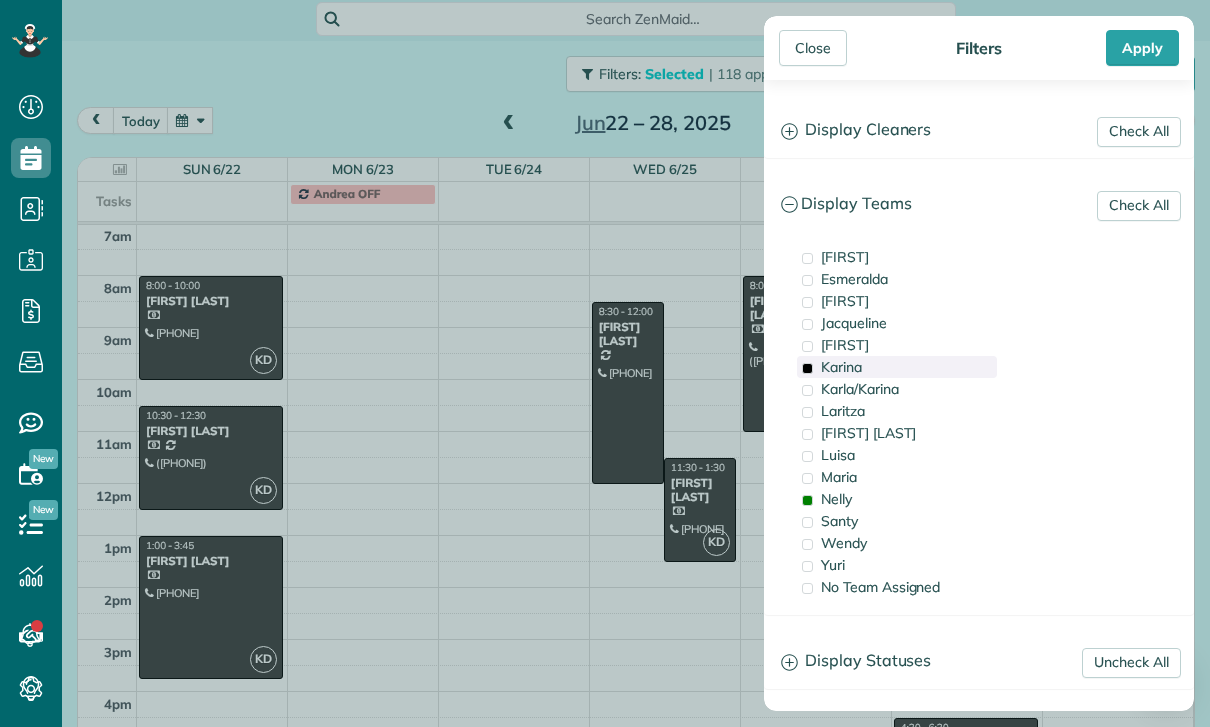 click on "Karina" at bounding box center (841, 367) 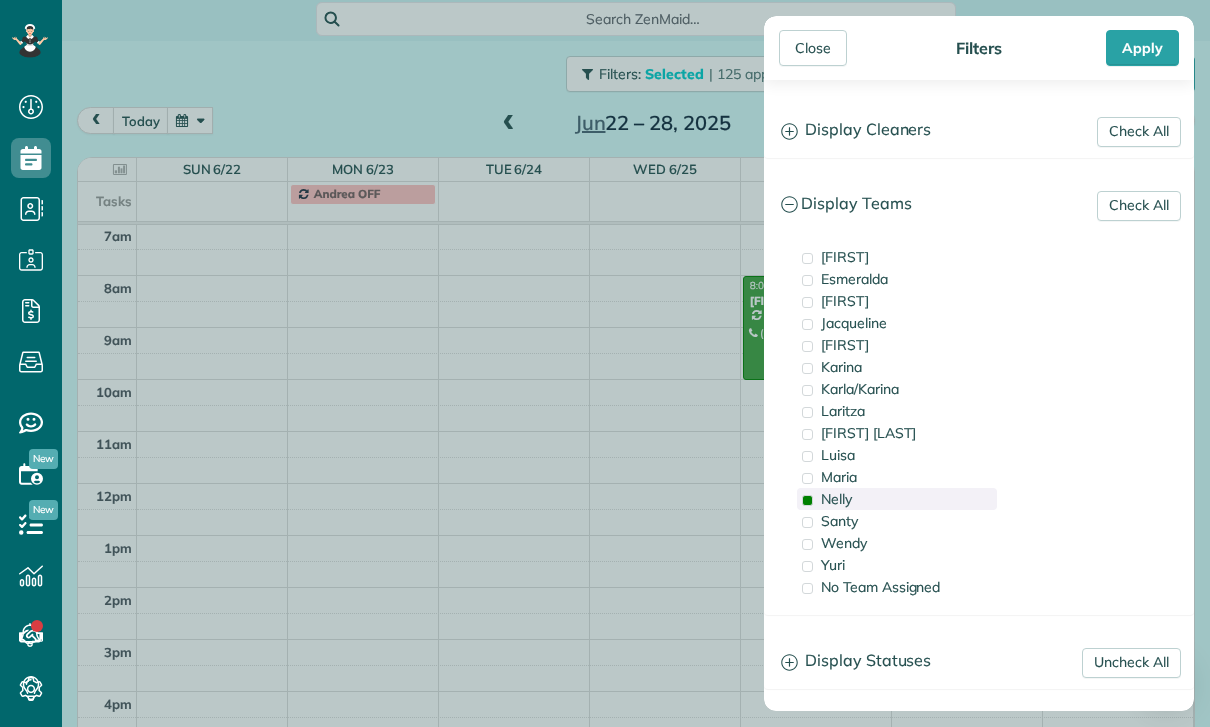 click on "Nelly" at bounding box center (897, 499) 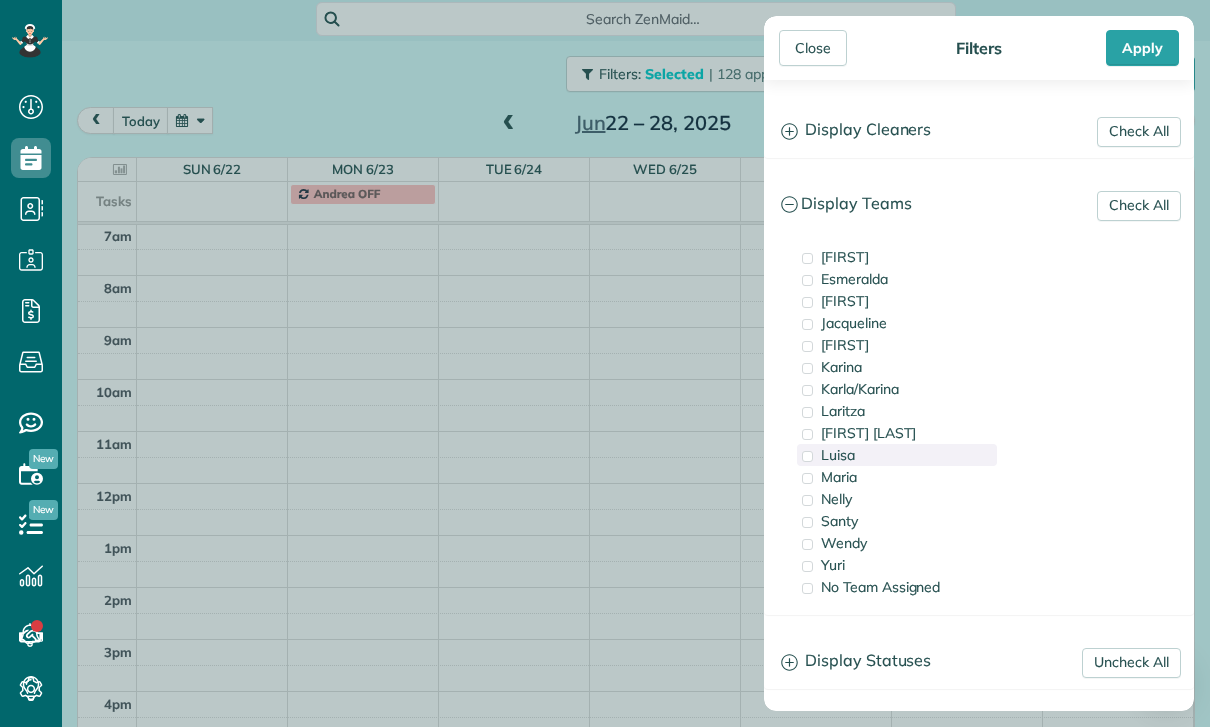 click on "Luisa" at bounding box center (897, 455) 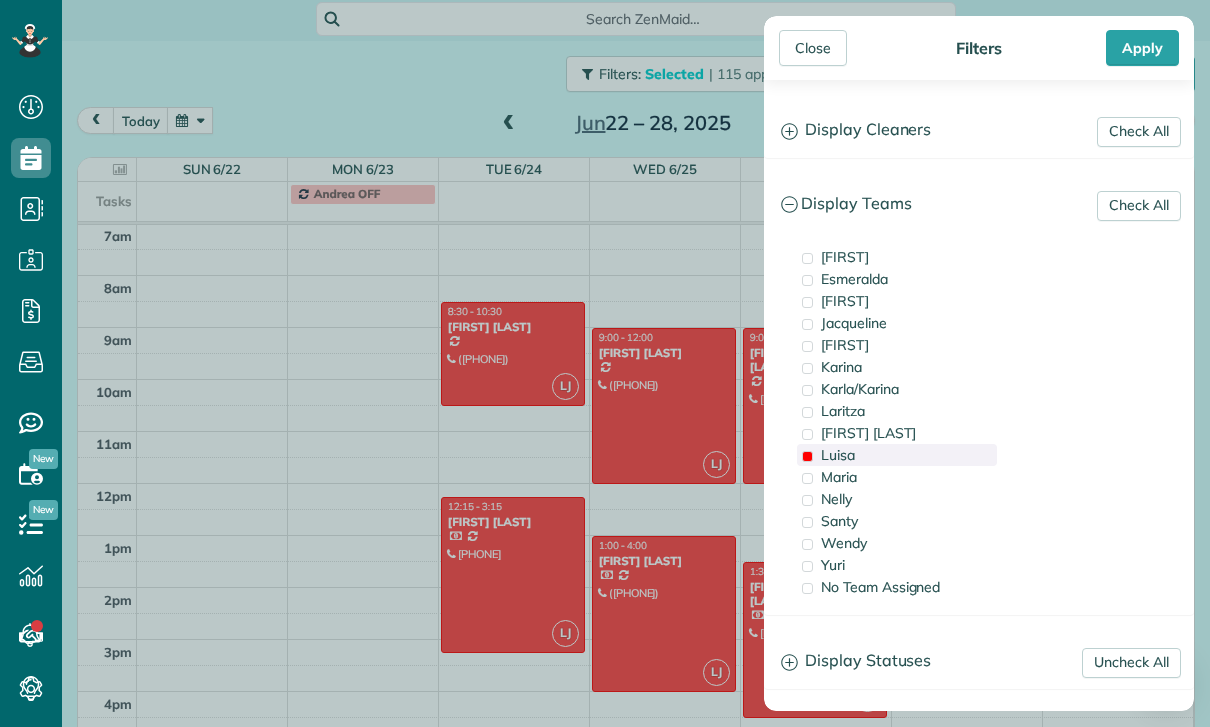 scroll, scrollTop: 157, scrollLeft: 0, axis: vertical 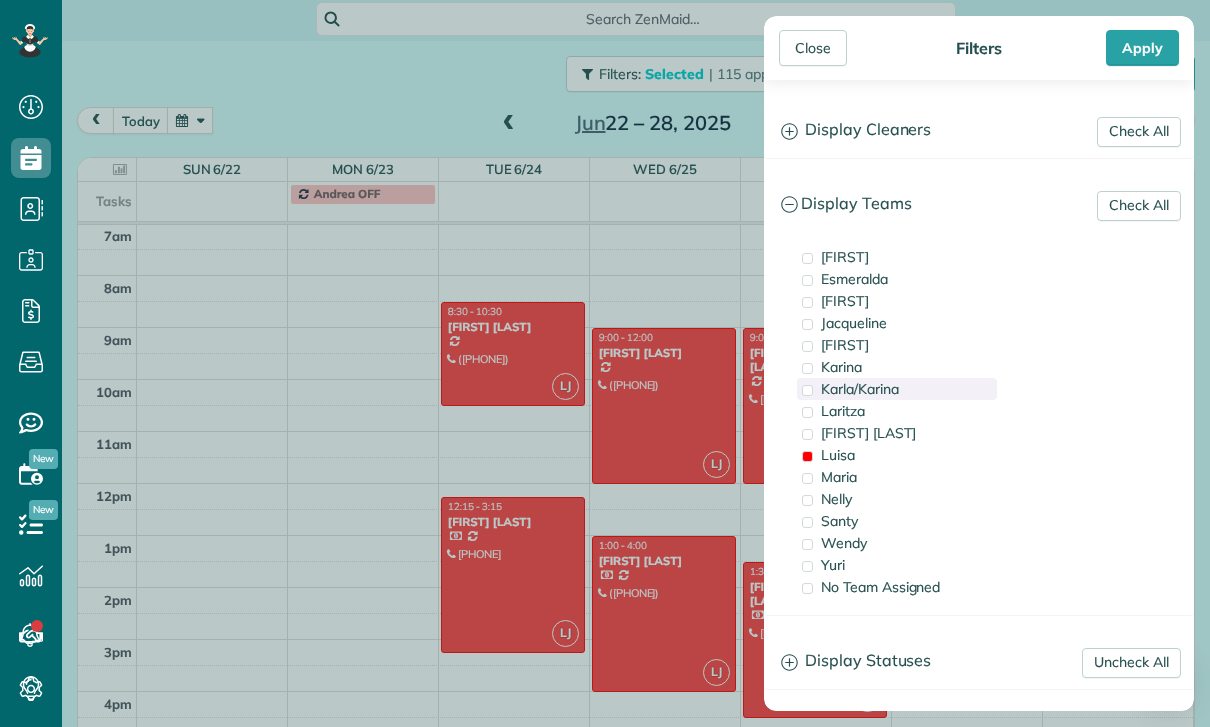 click on "Karla/Karina" at bounding box center [860, 389] 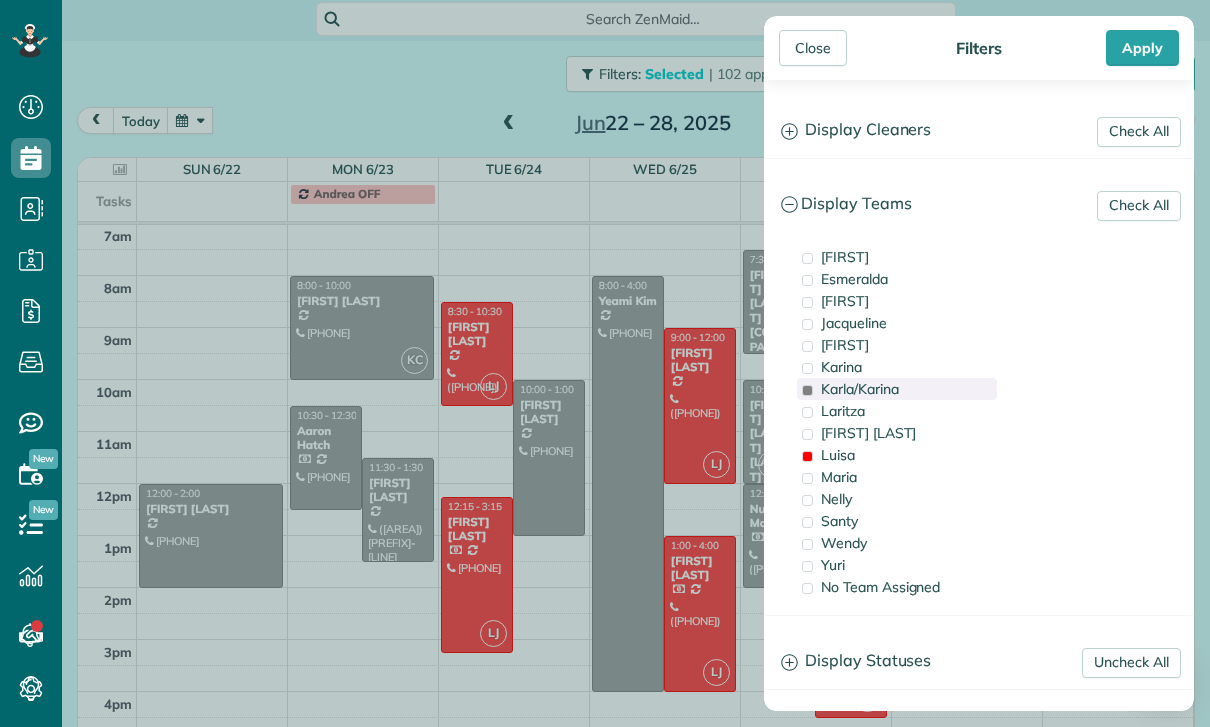 scroll, scrollTop: 157, scrollLeft: 0, axis: vertical 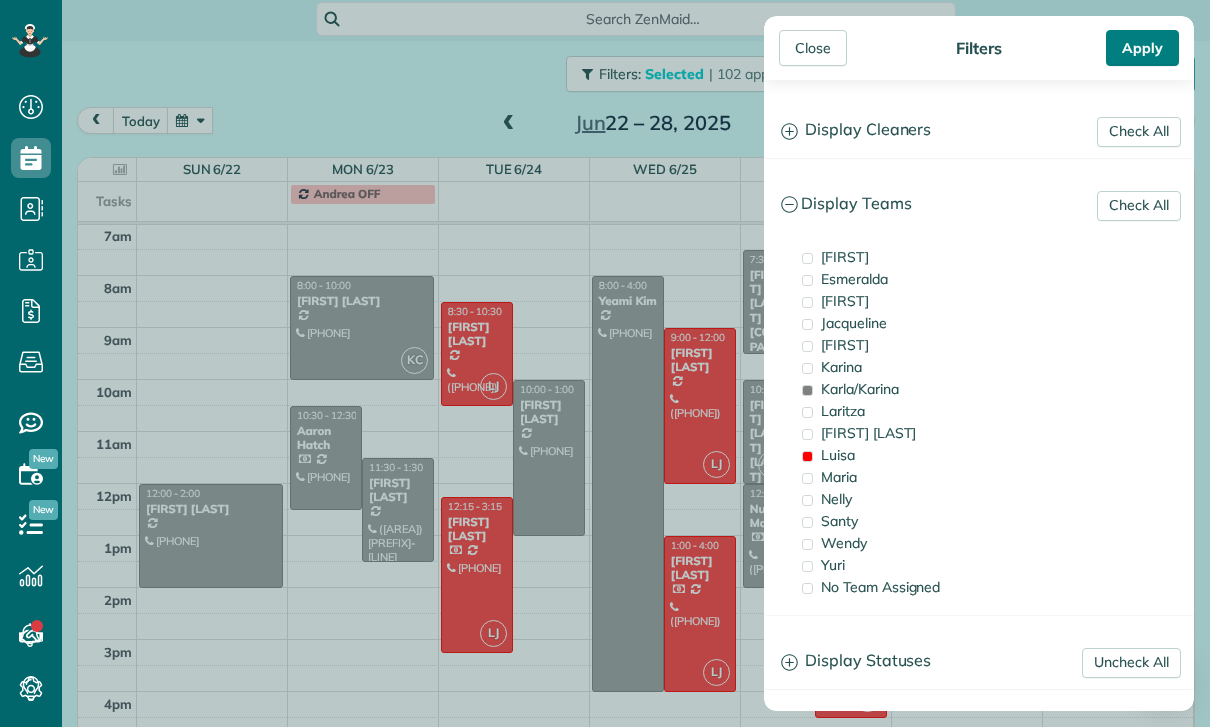 click on "Apply" at bounding box center [1142, 48] 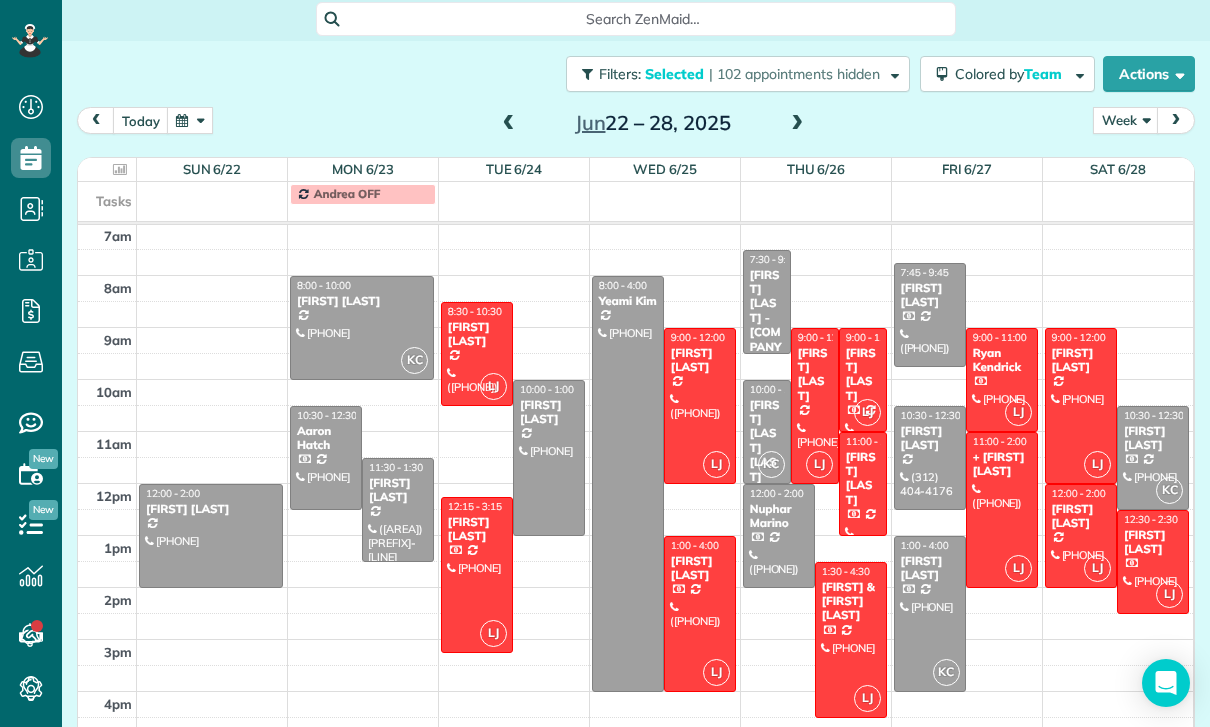 click on "[LAST] [LAST]" at bounding box center [700, 360] 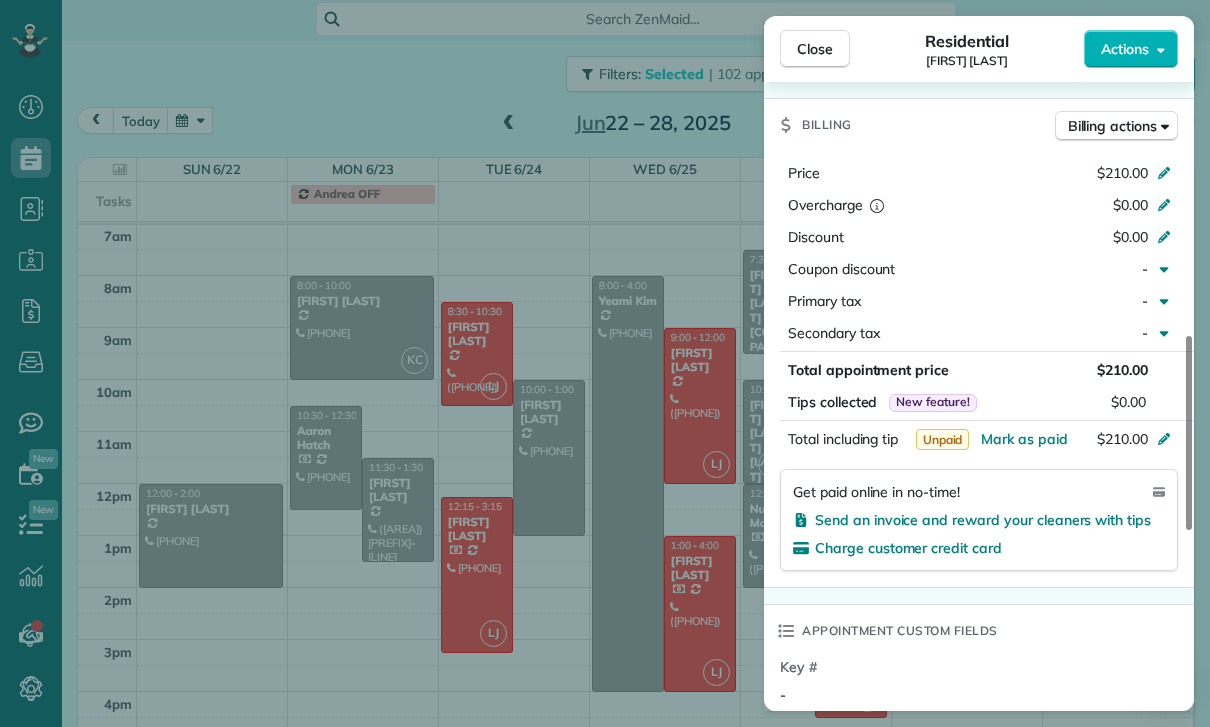 scroll, scrollTop: 900, scrollLeft: 0, axis: vertical 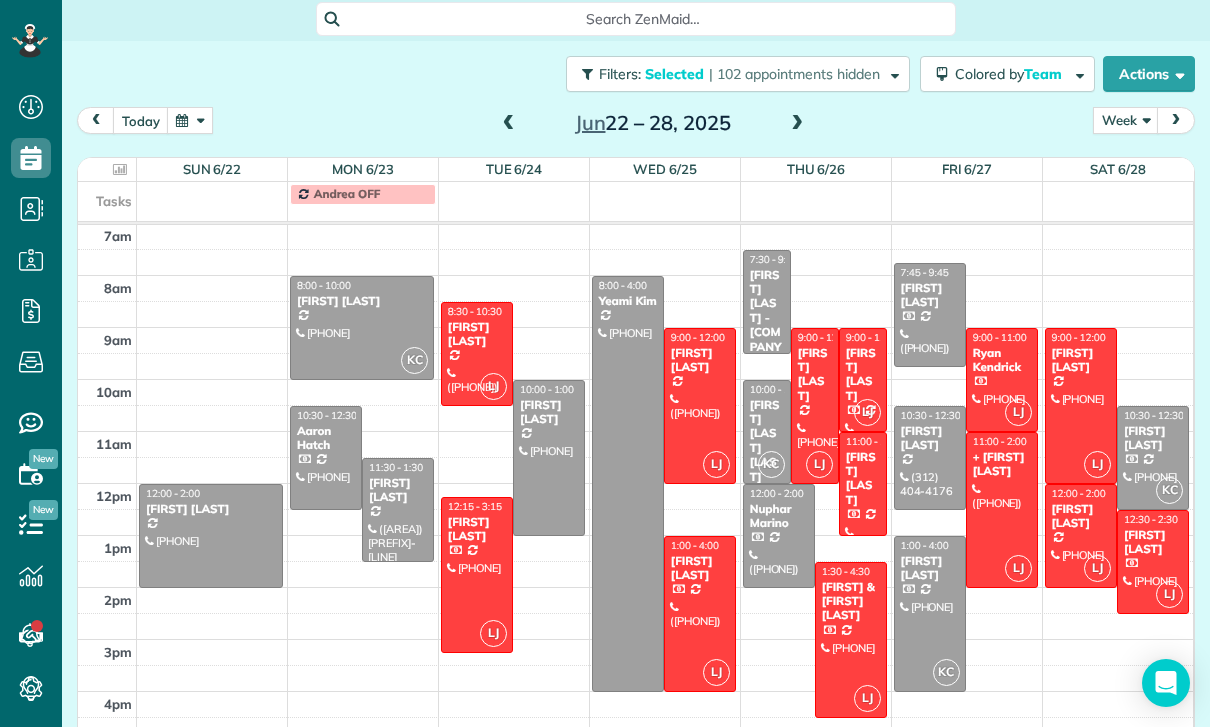 click at bounding box center (477, 354) 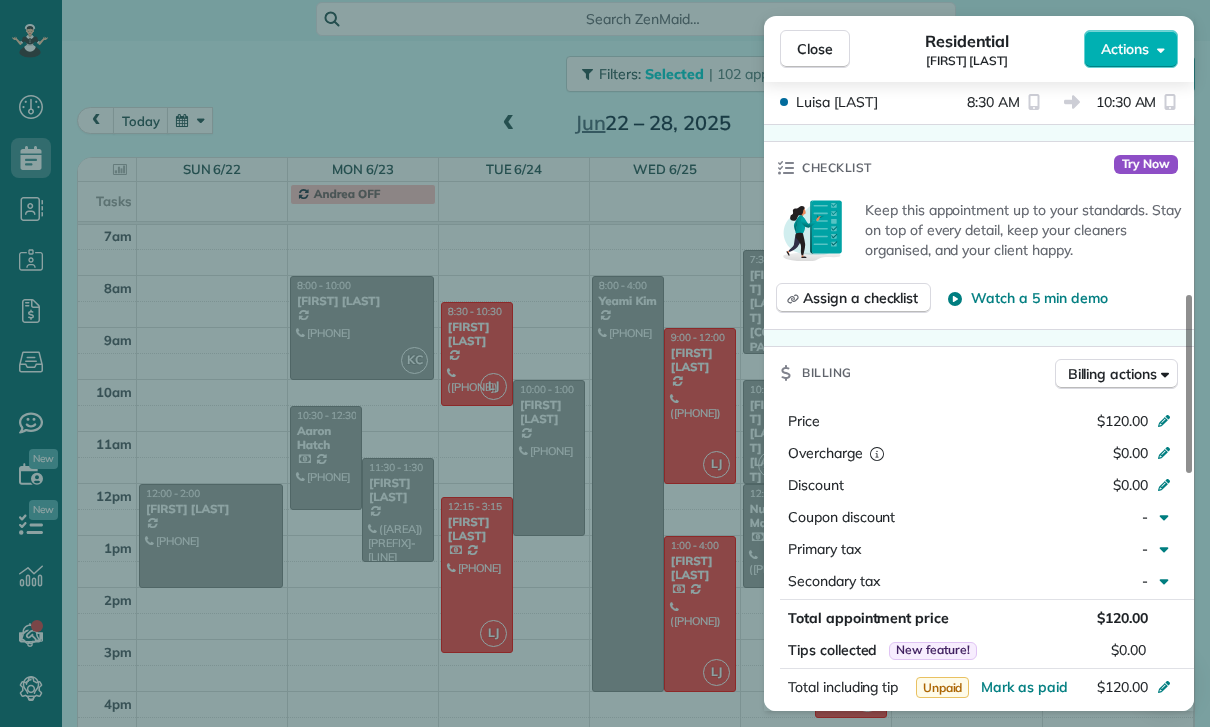 scroll, scrollTop: 856, scrollLeft: 0, axis: vertical 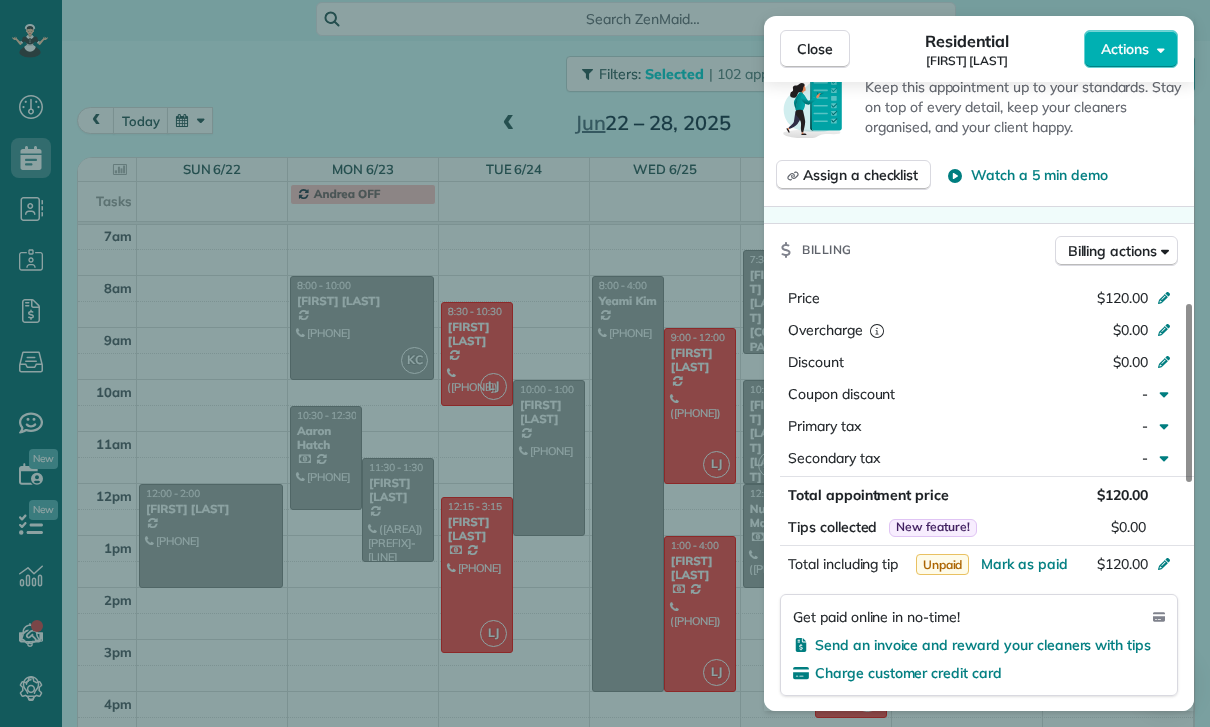 click on "Close Residential Jackie Biegel Actions Status Yet to Confirm Jackie Biegel · Open profile Mobile (215) 353-1683 Copy Home (215) 439-8848 Copy Home (323) 208-1891 Copy No email on record Add email View Details Residential Tuesday, June 24, 2025 8:30 AM 10:30 AM 2 hours and 0 minutes Repeats every 2 weeks Edit recurring service Previous (Jun 10) Next (Jul 08) 4217 Russell Ave. Loz Feliz ? CA ? Service was not rated yet Cleaners Time in and out Assign Invite Team Luisa Cleaners Luisa   Juarez 8:30 AM 10:30 AM Checklist Try Now Keep this appointment up to your standards. Stay on top of every detail, keep your cleaners organised, and your client happy. Assign a checklist Watch a 5 min demo Billing Billing actions Price $120.00 Overcharge $0.00 Discount $0.00 Coupon discount - Primary tax - Secondary tax - Total appointment price $120.00 Tips collected New feature! $0.00 Unpaid Mark as paid Total including tip $120.00 Get paid online in no-time! Send an invoice and reward your cleaners with tips Key # - Notes 0 0" at bounding box center [605, 363] 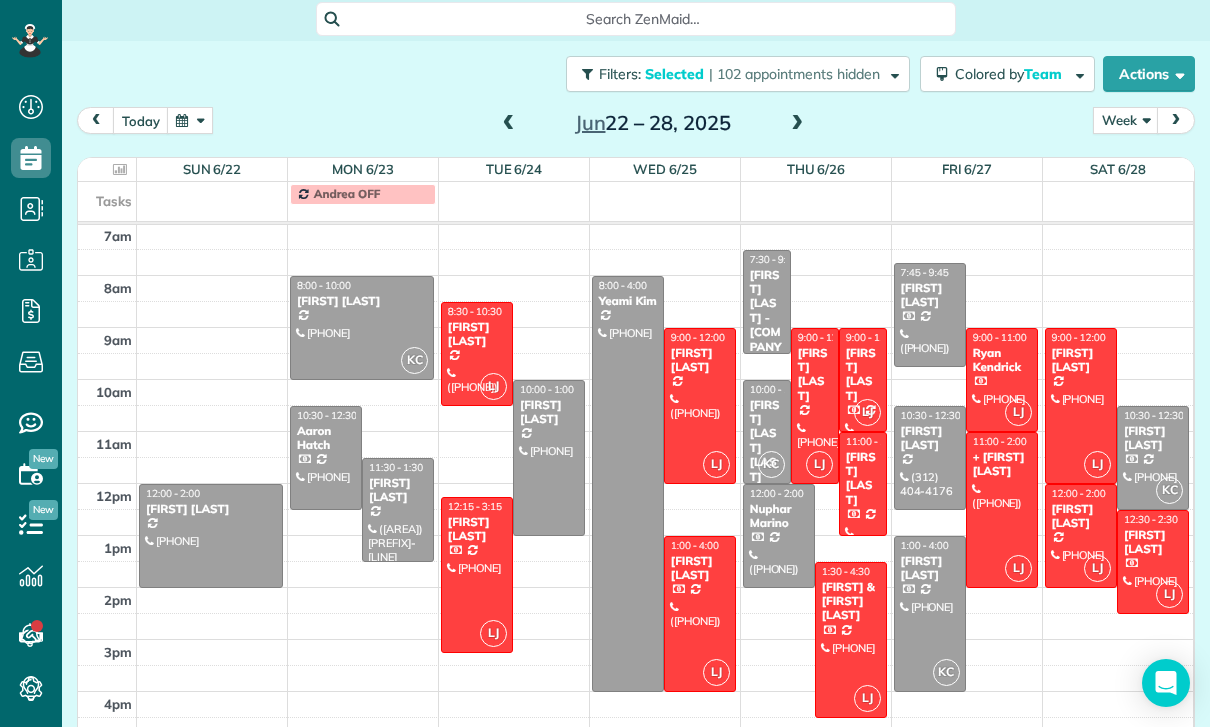 click on "Ryan Kendrick" at bounding box center (1002, 360) 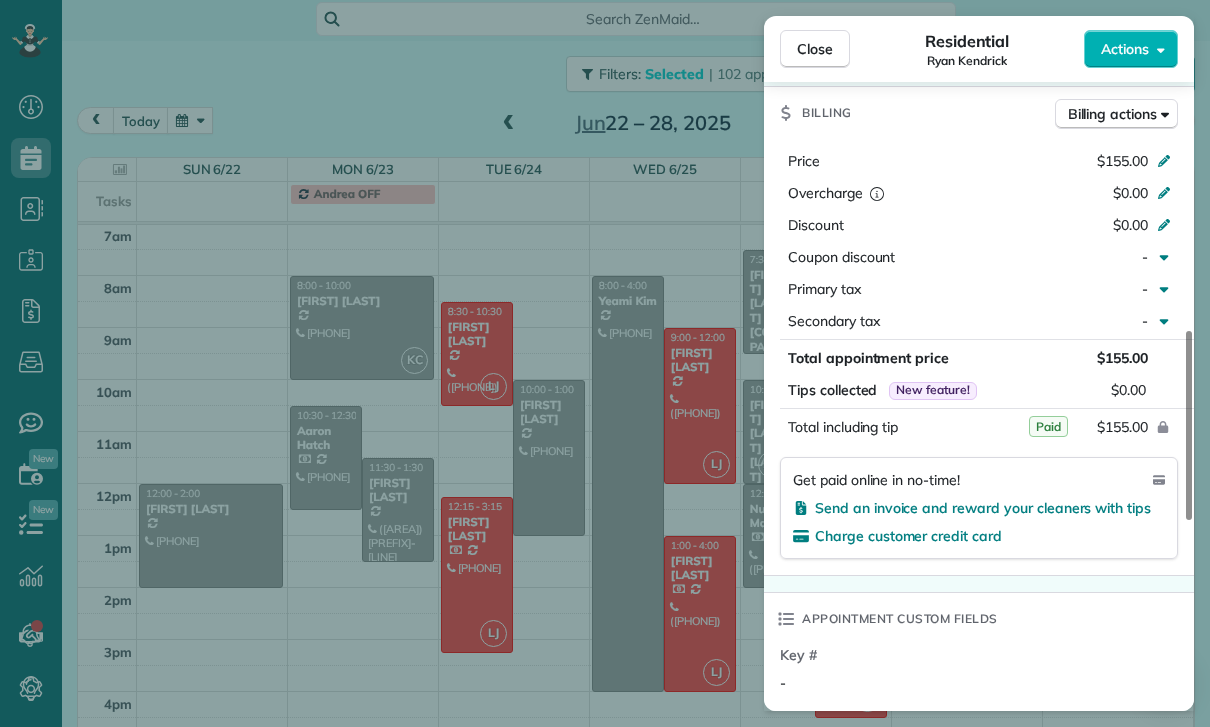 scroll, scrollTop: 908, scrollLeft: 0, axis: vertical 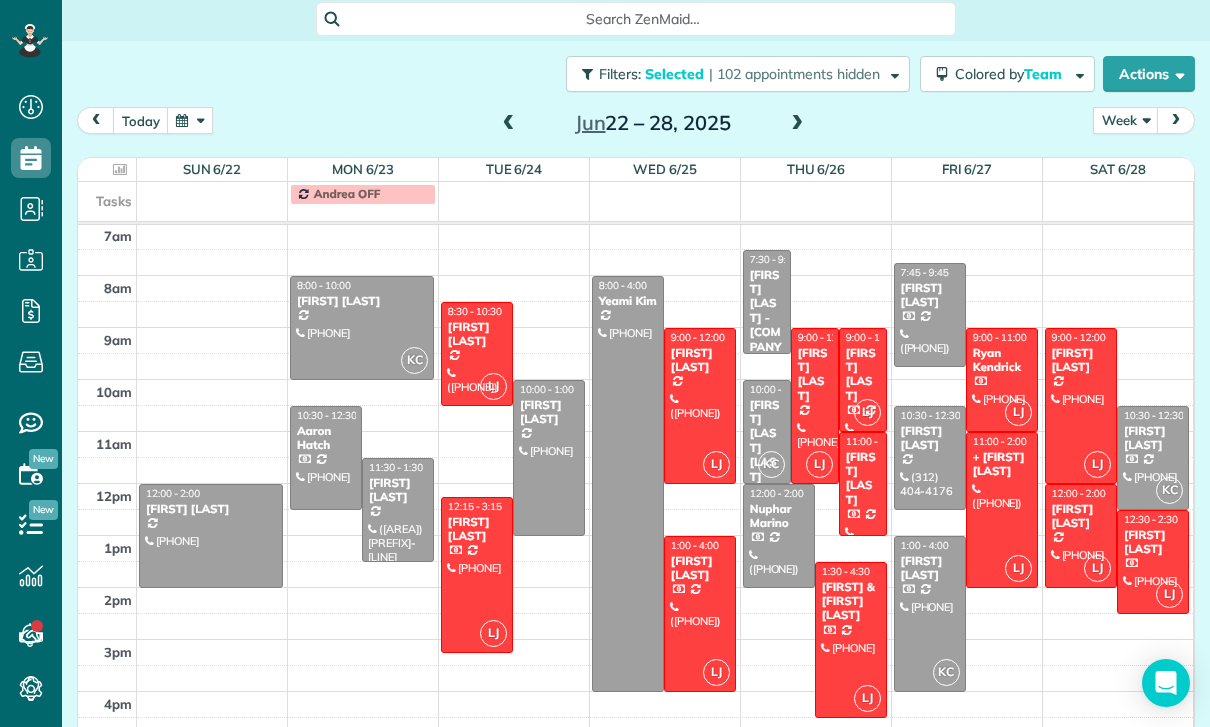 click at bounding box center (1081, 406) 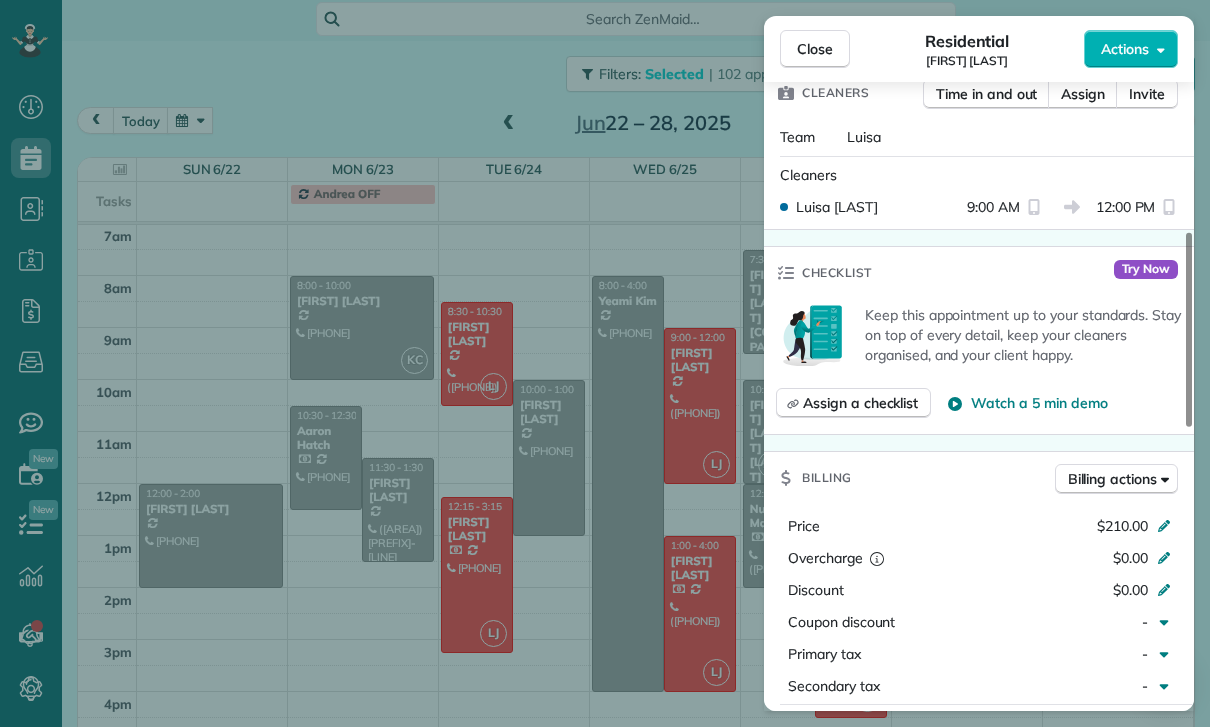 scroll, scrollTop: 825, scrollLeft: 0, axis: vertical 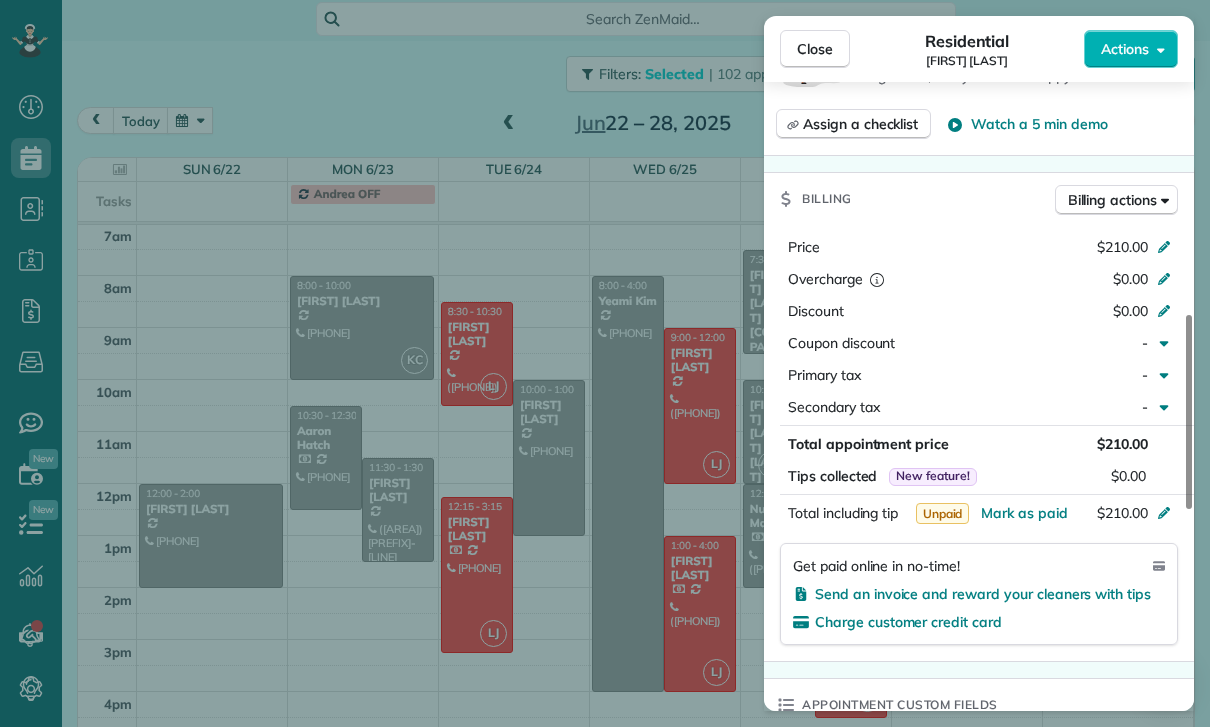 click on "Close Residential Karen Johnson Actions Status Yet to Confirm Karen Johnson · Open profile Home (657) 465-0249 Copy No email on record Add email View Details Residential Saturday, June 28, 2025 9:00 AM 12:00 PM 3 hours and 0 minutes Repeats every 3 weeks Edit recurring service Previous (May 31) Next (Jul 19) 1325 South Orange Drive Los Angeles CA 90019 Service was not rated yet Cleaners Time in and out Assign Invite Team Luisa Cleaners Luisa   Juarez 9:00 AM 12:00 PM Checklist Try Now Keep this appointment up to your standards. Stay on top of every detail, keep your cleaners organised, and your client happy. Assign a checklist Watch a 5 min demo Billing Billing actions Price $210.00 Overcharge $0.00 Discount $0.00 Coupon discount - Primary tax - Secondary tax - Total appointment price $210.00 Tips collected New feature! $0.00 Unpaid Mark as paid Total including tip $210.00 Get paid online in no-time! Send an invoice and reward your cleaners with tips Charge customer credit card Appointment custom fields - 0" at bounding box center (605, 363) 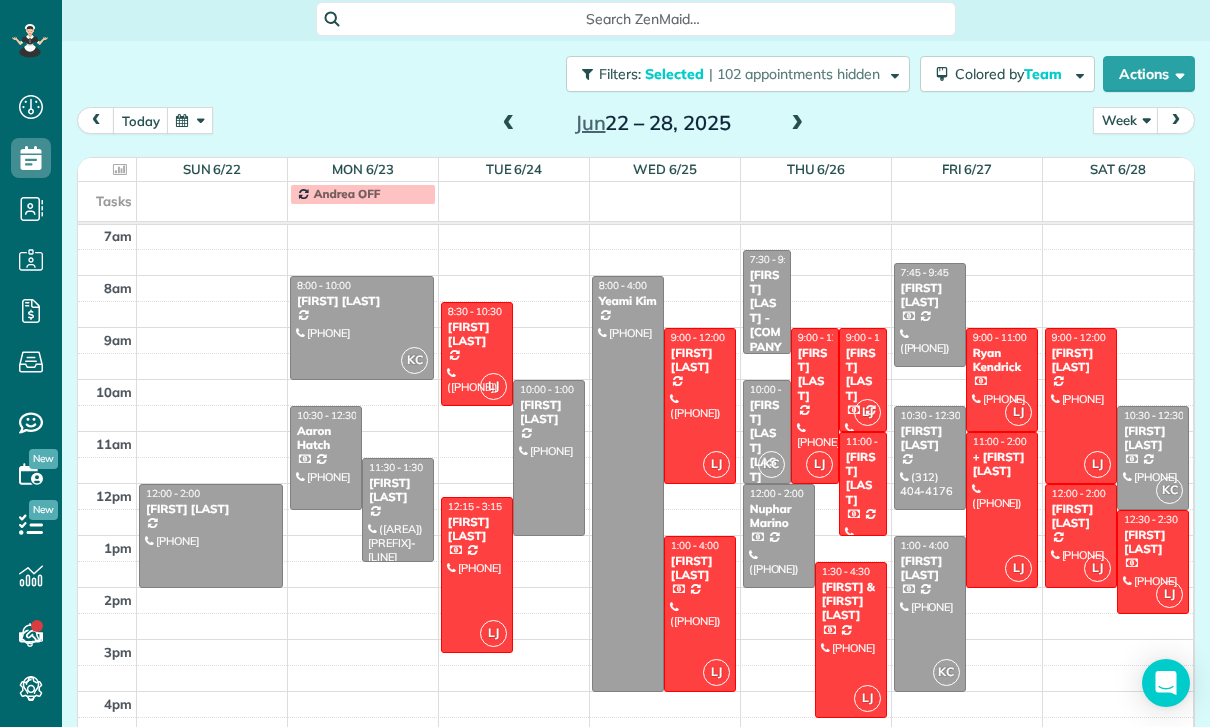 click at bounding box center (362, 328) 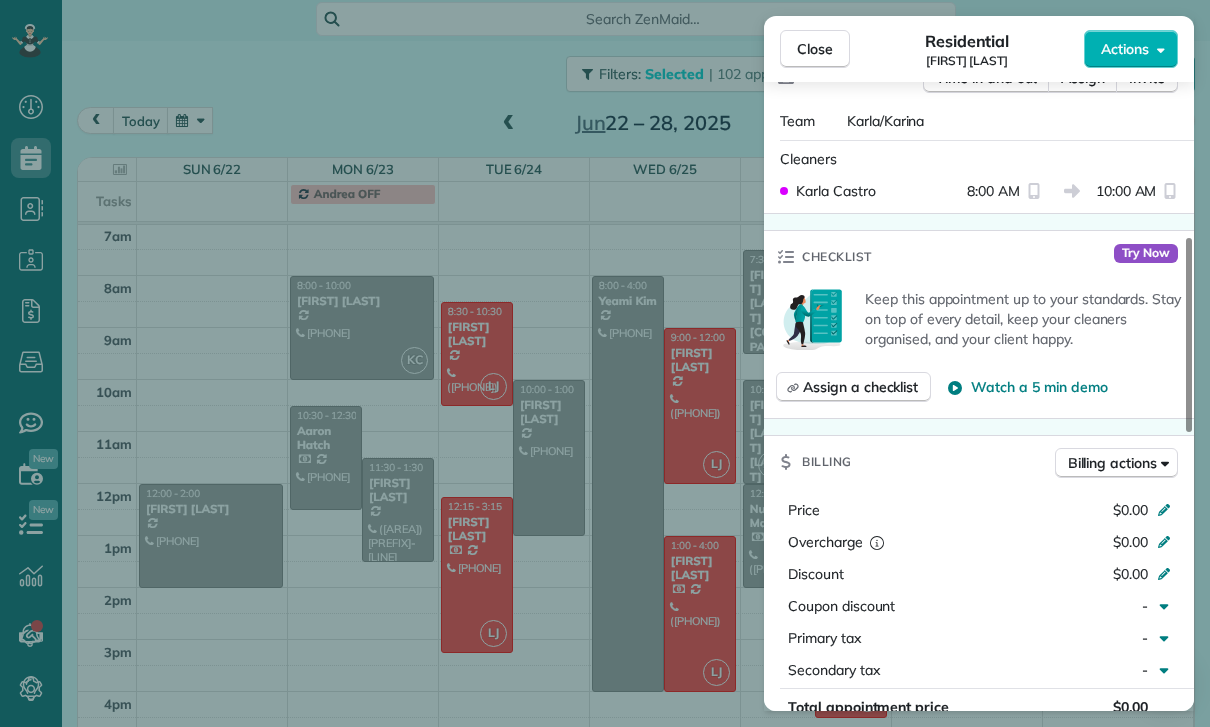 scroll, scrollTop: 777, scrollLeft: 0, axis: vertical 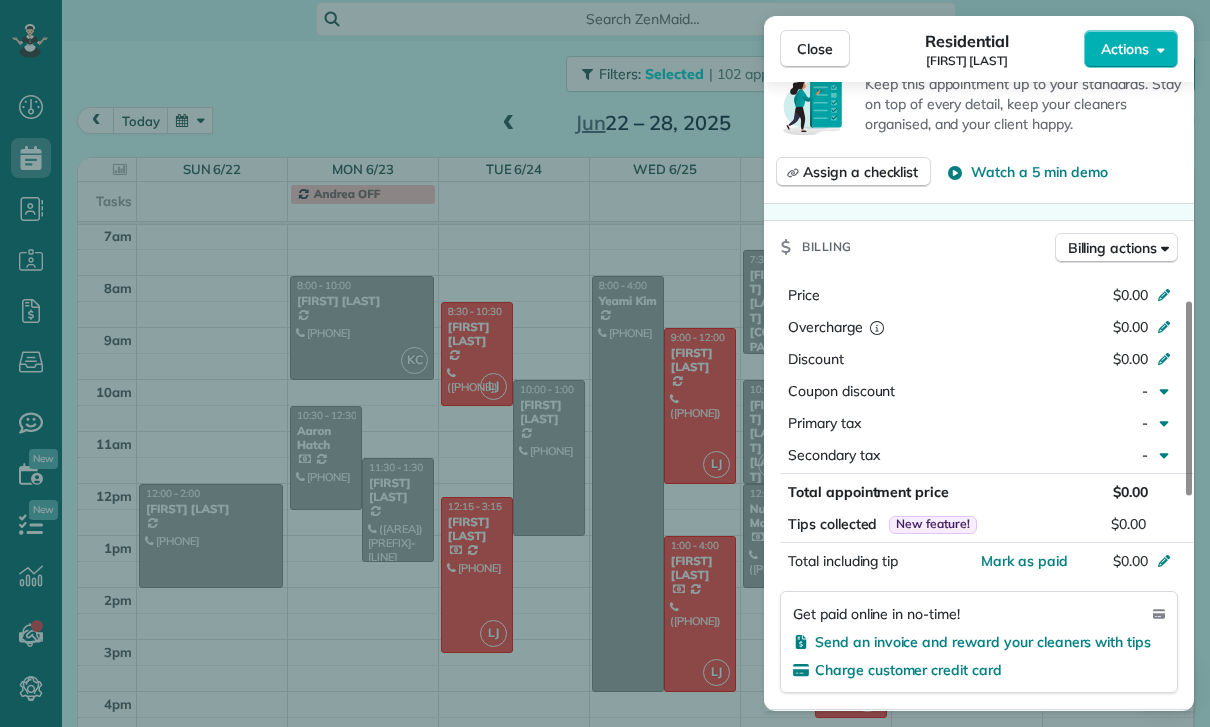 click on "Close Residential Mark Ransom Actions Status Confirmed Mark Ransom · Open profile Mobile (774) 259-1119 Copy No email on record Add email View Details Residential Monday, June 23, 2025 8:00 AM 10:00 AM 2 hours and 0 minutes Repeats weekly Edit recurring service Previous (Jun 16) Next (Jun 30) 2208 Silver Lake Boulevard Los Angeles CA 90039 Service was not rated yet Cleaners Time in and out Assign Invite Team Karla/Karina Cleaners Karla   Castro 8:00 AM 10:00 AM Checklist Try Now Keep this appointment up to your standards. Stay on top of every detail, keep your cleaners organised, and your client happy. Assign a checklist Watch a 5 min demo Billing Billing actions Price $0.00 Overcharge $0.00 Discount $0.00 Coupon discount - Primary tax - Secondary tax - Total appointment price $0.00 Tips collected New feature! $0.00 Mark as paid Total including tip $0.00 Get paid online in no-time! Send an invoice and reward your cleaners with tips Charge customer credit card Appointment custom fields Key # - Work items 0 0" at bounding box center (605, 363) 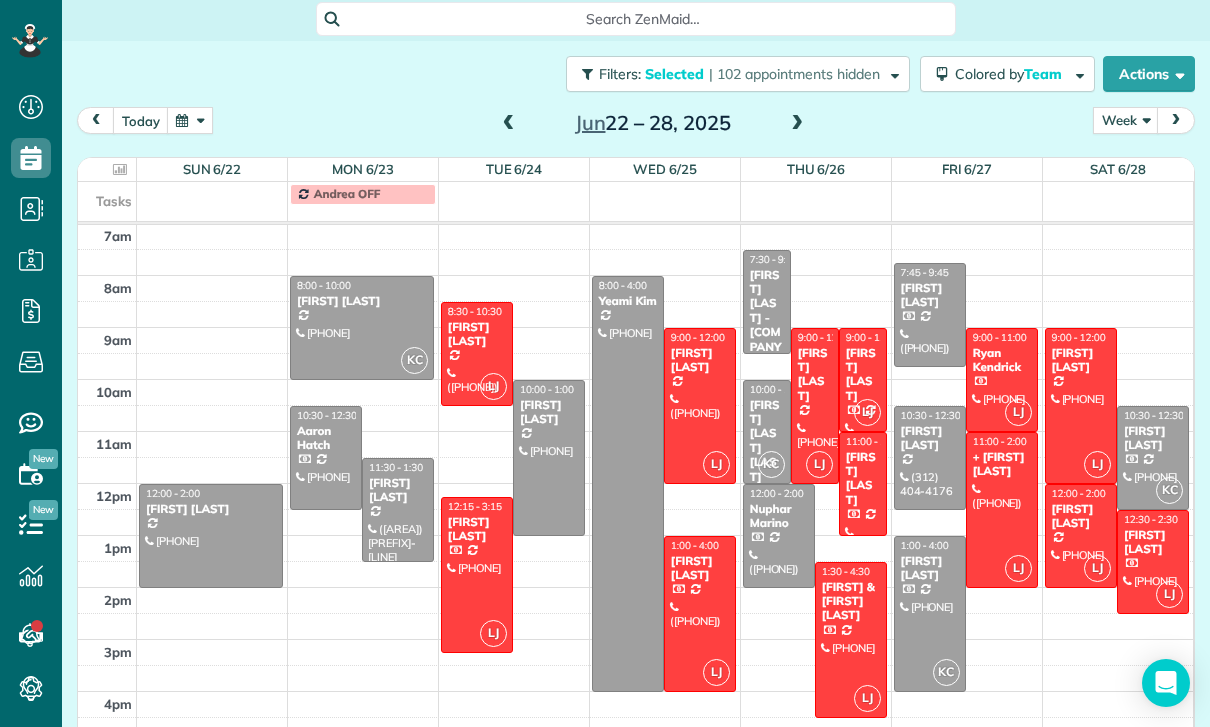 click at bounding box center [326, 458] 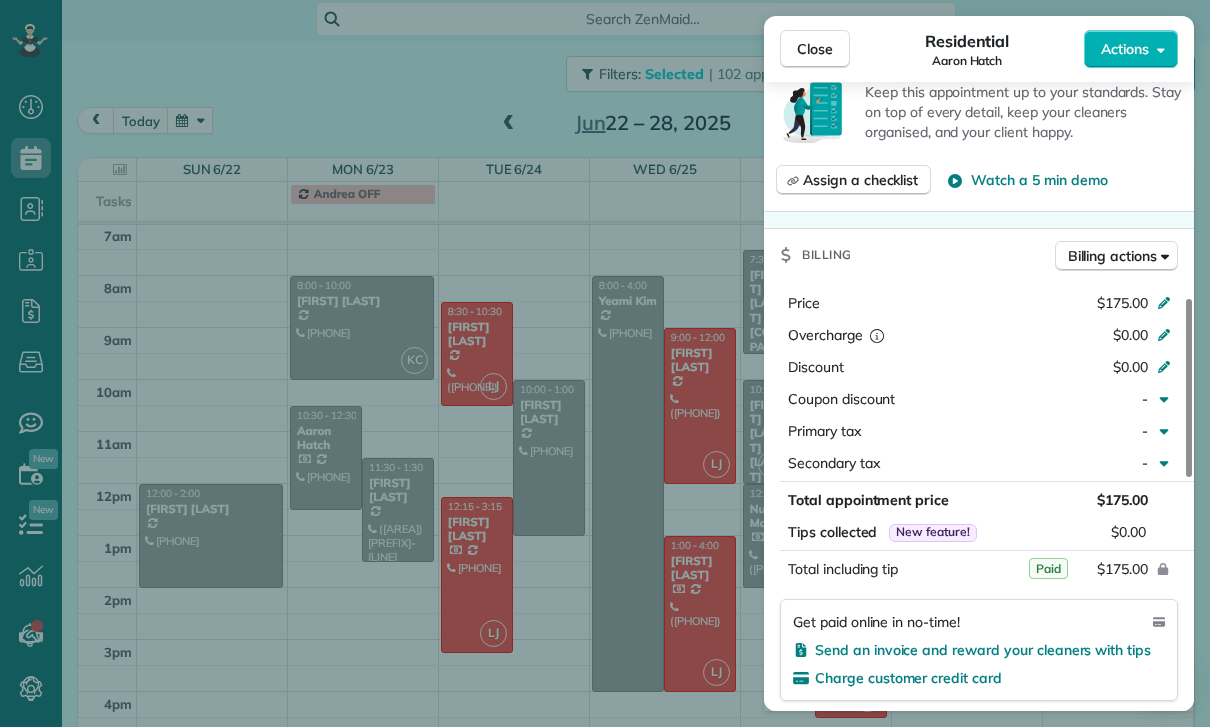 scroll, scrollTop: 837, scrollLeft: 0, axis: vertical 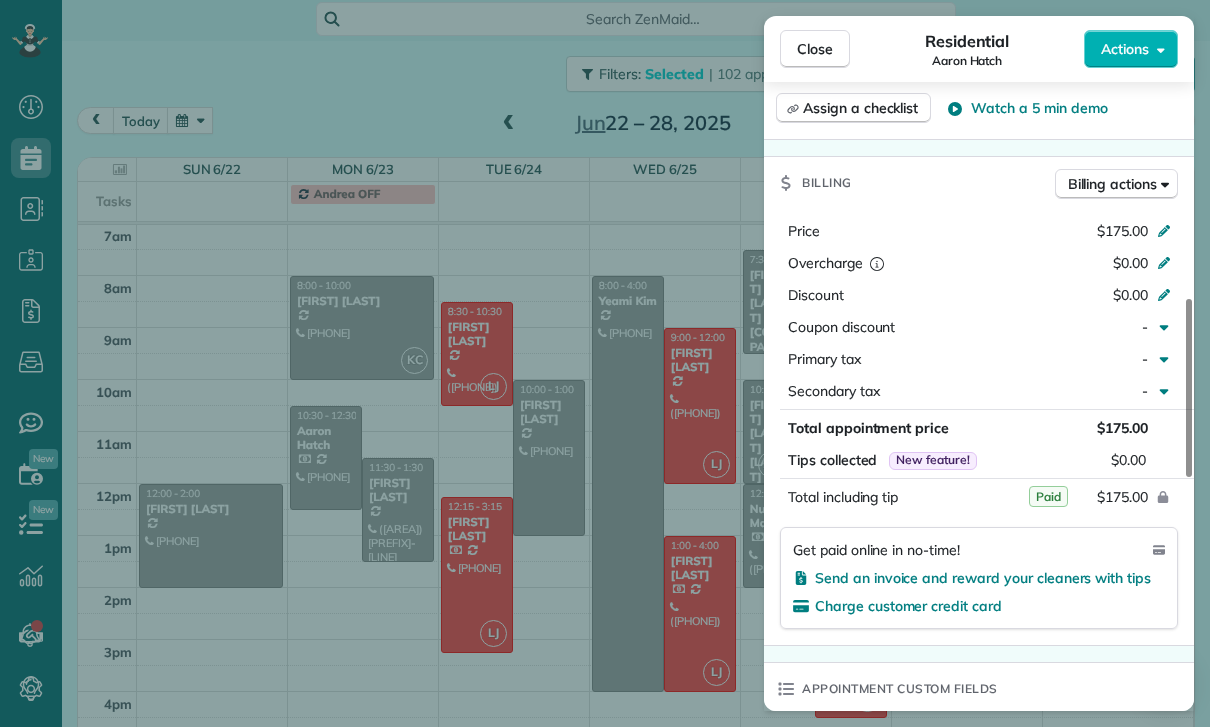 click on "Close Residential Aaron Hatch Actions Status Yet to Confirm Aaron Hatch · Open profile Mobile (213) 922-0019 Copy No email on record Add email View Details Residential Monday, June 23, 2025 10:30 AM 12:30 PM 2 hours and 0 minutes Repeats every 4 weeks Edit recurring service Previous (May 27) Next (Jul 21) 600 North Mott Street Los Angeles CA 90033 Service was not rated yet Cleaners Time in and out Assign Invite Team Karla/Karina Cleaners No cleaners assigned yet Checklist Try Now Keep this appointment up to your standards. Stay on top of every detail, keep your cleaners organised, and your client happy. Assign a checklist Watch a 5 min demo Billing Billing actions Price $175.00 Overcharge $0.00 Discount $0.00 Coupon discount - Primary tax - Secondary tax - Total appointment price $175.00 Tips collected New feature! $0.00 Paid Total including tip $175.00 Get paid online in no-time! Send an invoice and reward your cleaners with tips Charge customer credit card Appointment custom fields Key # - Work items Notes" at bounding box center (605, 363) 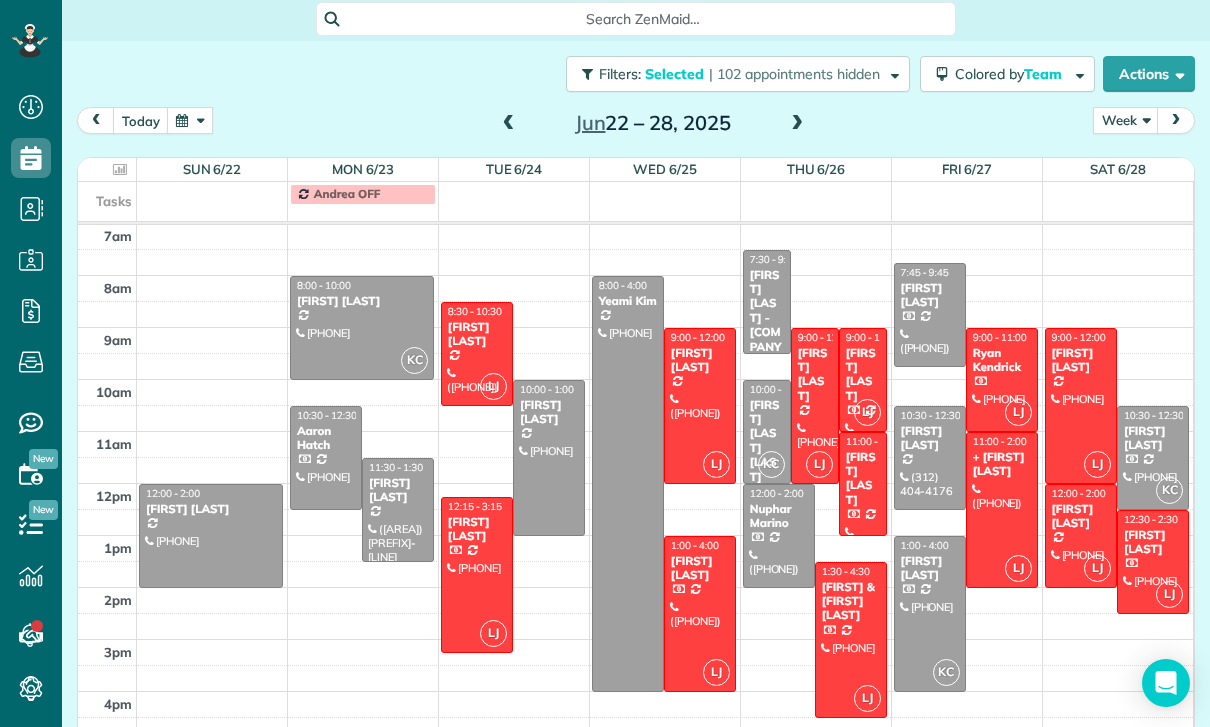 click at bounding box center [628, 484] 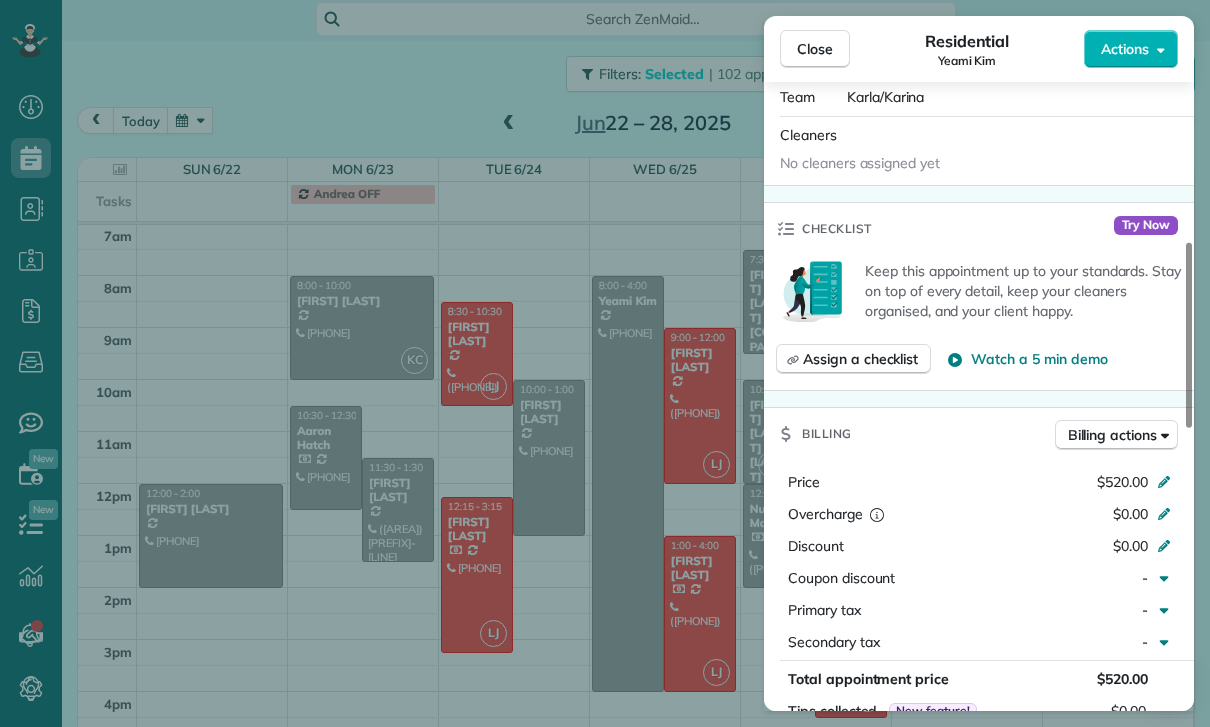 scroll, scrollTop: 679, scrollLeft: 0, axis: vertical 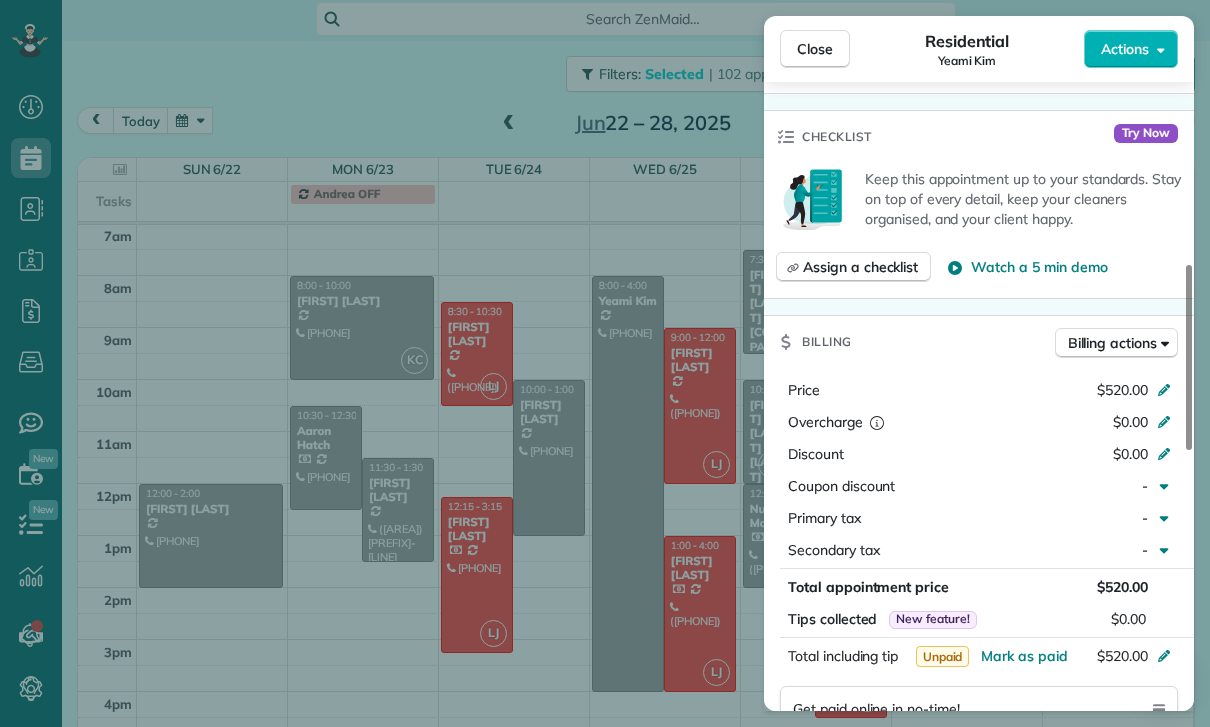 click on "Close Residential Yeami Kim Actions Status Yet to Confirm Yeami Kim · Open profile Mobile (818) 572-6743 Copy yeami.kim@gmail.com Copy View Details Residential Wednesday, June 25, 2025 8:00 AM 4:00 PM 8 hours and 0 minutes Repeats weekly Edit recurring service Previous (Jun 18) Next (Jul 02) 1432 Harridge Dr. Berverly Hills CA 90210 Service was not rated yet Cleaners Time in and out Assign Invite Team Karla/Karina Cleaners No cleaners assigned yet Checklist Try Now Keep this appointment up to your standards. Stay on top of every detail, keep your cleaners organised, and your client happy. Assign a checklist Watch a 5 min demo Billing Billing actions Price $520.00 Overcharge $0.00 Discount $0.00 Coupon discount - Primary tax - Secondary tax - Total appointment price $520.00 Tips collected New feature! $0.00 Unpaid Mark as paid Total including tip $520.00 Get paid online in no-time! Send an invoice and reward your cleaners with tips Charge customer credit card Appointment custom fields Key # - Work items Notes" at bounding box center (605, 363) 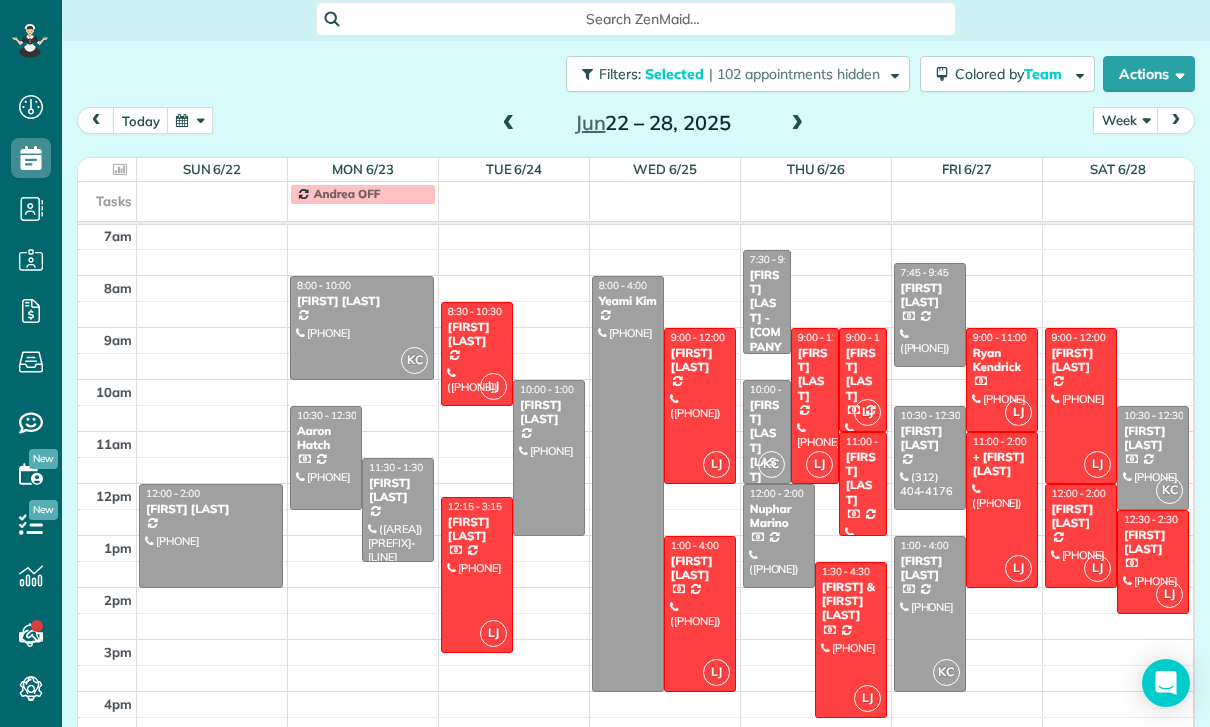 click at bounding box center (398, 510) 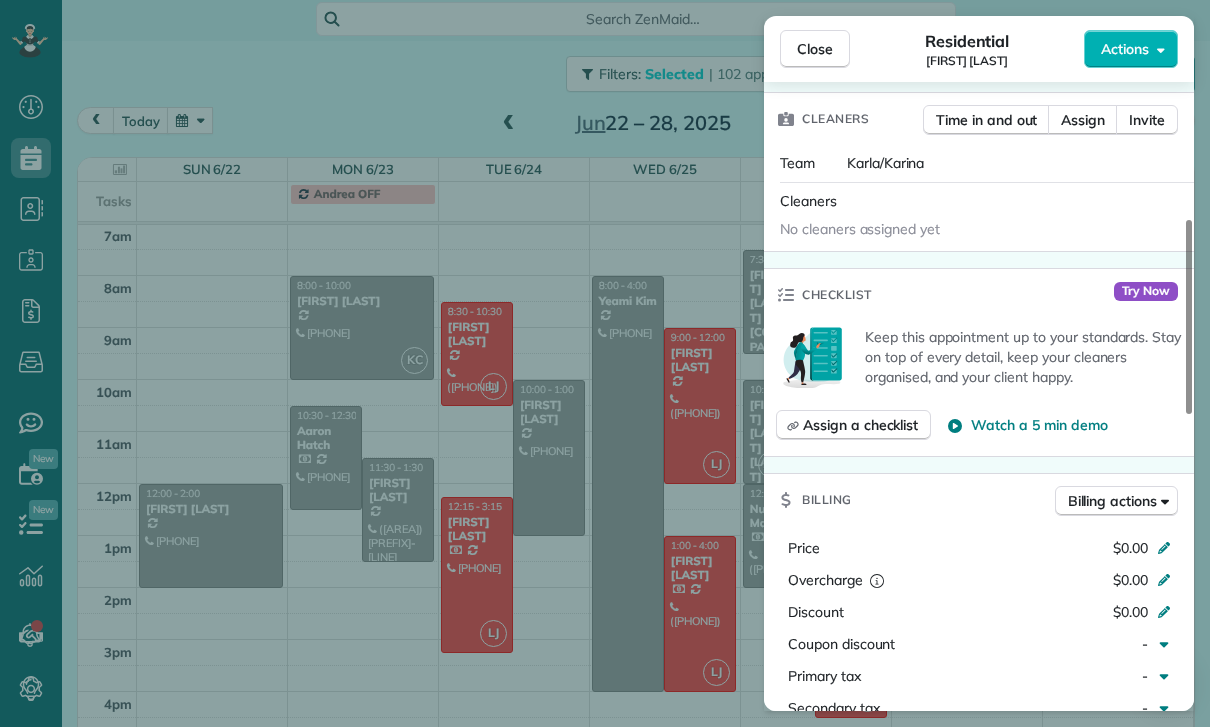 scroll, scrollTop: 737, scrollLeft: 0, axis: vertical 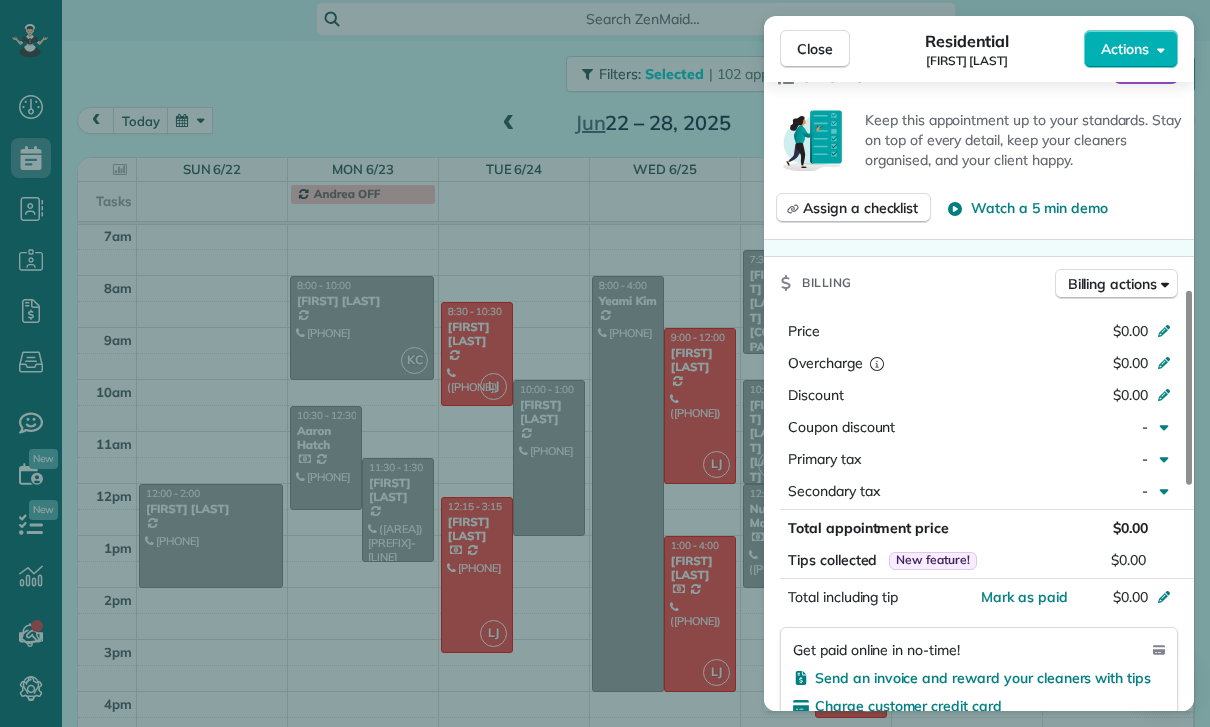 click on "Close Residential Helen Krieger Actions Status Confirmed Helen Krieger · Open profile Mobile (504) 975-7667 Copy No email on record Add email View Details Residential Monday, June 23, 2025 11:30 AM 1:30 PM 2 hours and 0 minutes Repeats every 4 weeks Edit recurring service Previous (May 23) Next (Jul 21) 1300 North Laurel Avenue West Hollywood CA 90046 Service was not rated yet Cleaners Time in and out Assign Invite Team Karla/Karina Cleaners No cleaners assigned yet Checklist Try Now Keep this appointment up to your standards. Stay on top of every detail, keep your cleaners organised, and your client happy. Assign a checklist Watch a 5 min demo Billing Billing actions Price $0.00 Overcharge $0.00 Discount $0.00 Coupon discount - Primary tax - Secondary tax - Total appointment price $0.00 Tips collected New feature! $0.00 Mark as paid Total including tip $0.00 Get paid online in no-time! Send an invoice and reward your cleaners with tips Charge customer credit card Appointment custom fields Key # - Work items" at bounding box center (605, 363) 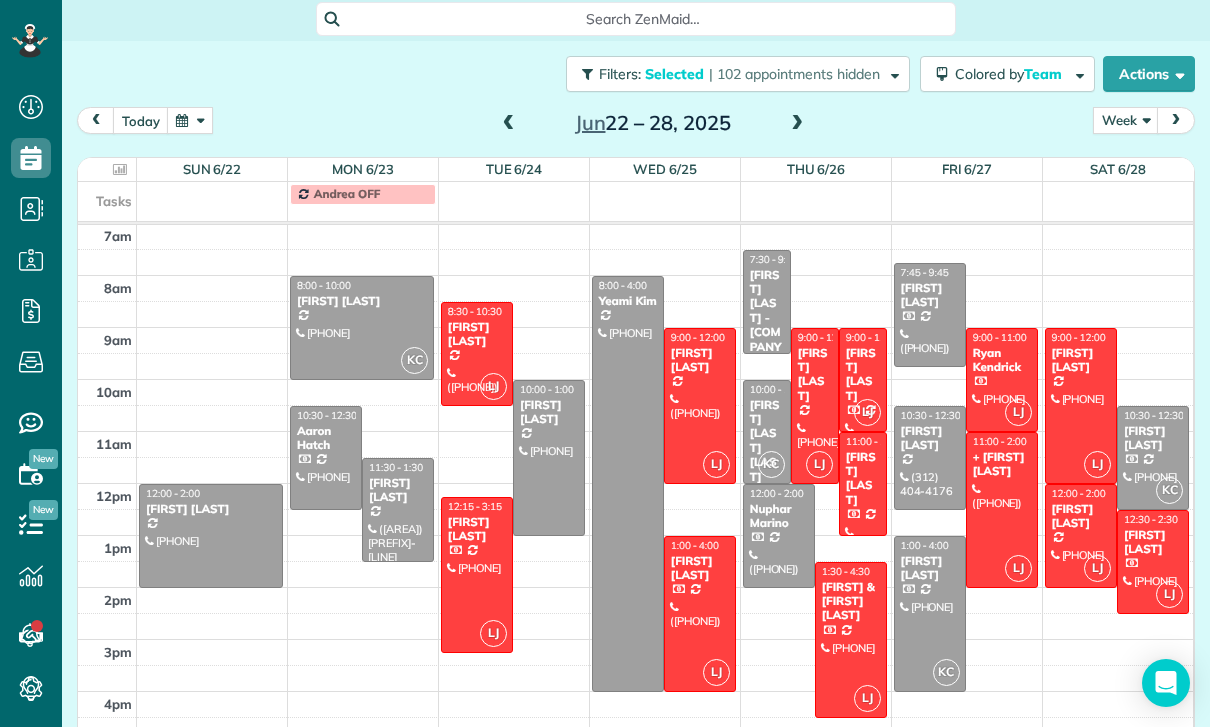 click at bounding box center (509, 124) 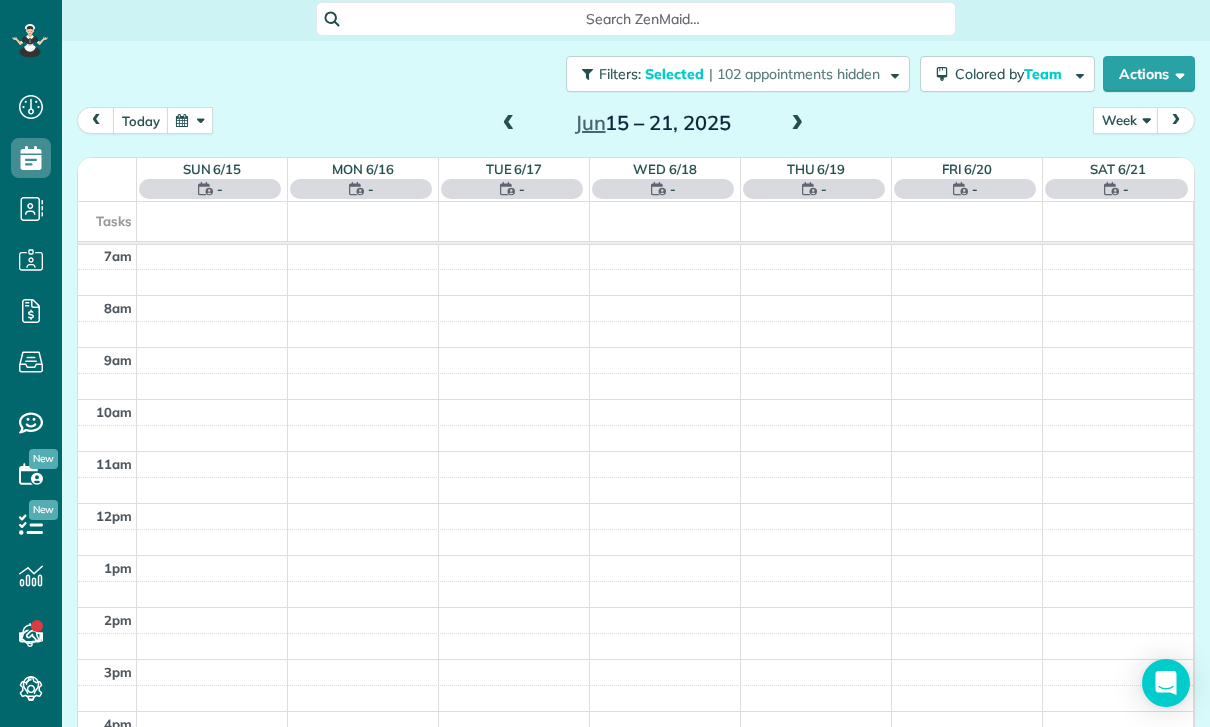 scroll, scrollTop: 157, scrollLeft: 0, axis: vertical 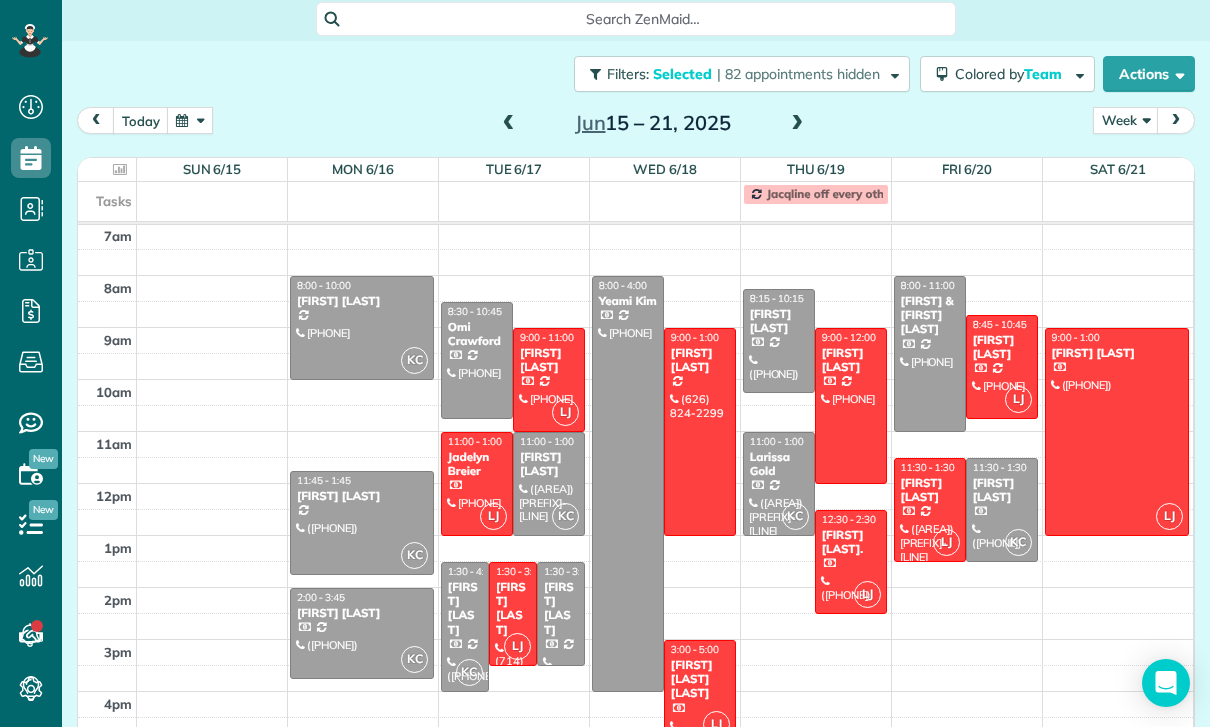 click at bounding box center [362, 328] 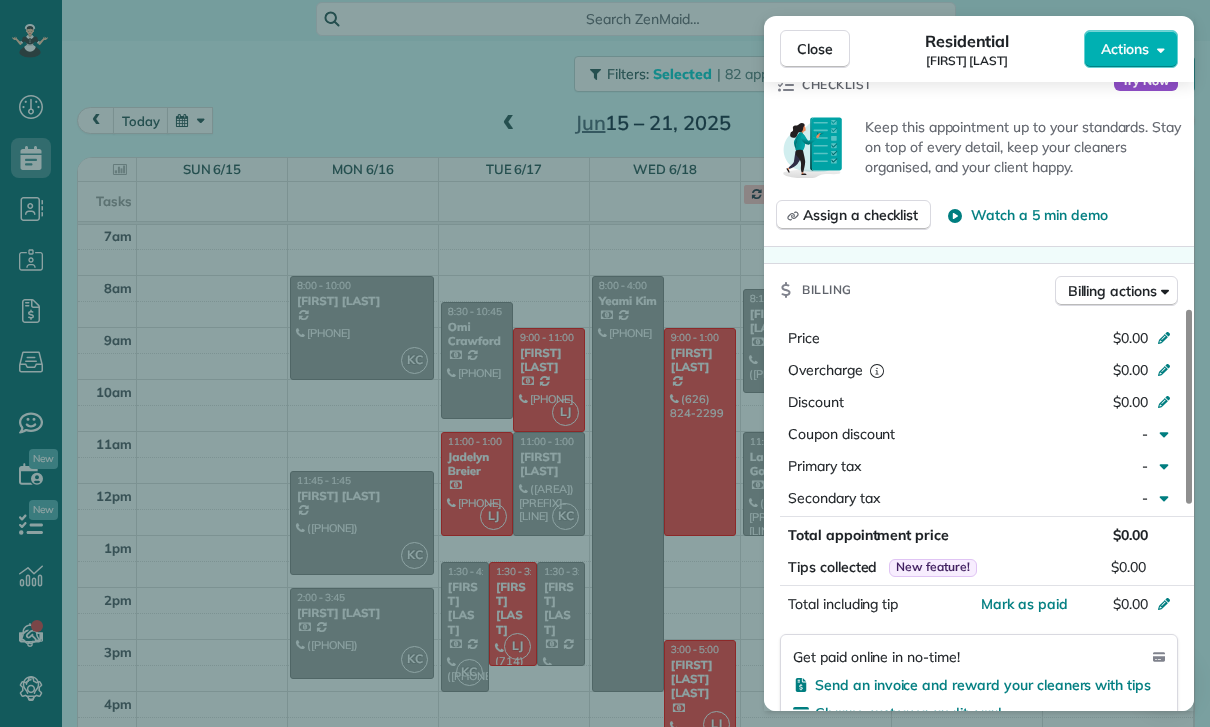 scroll, scrollTop: 861, scrollLeft: 0, axis: vertical 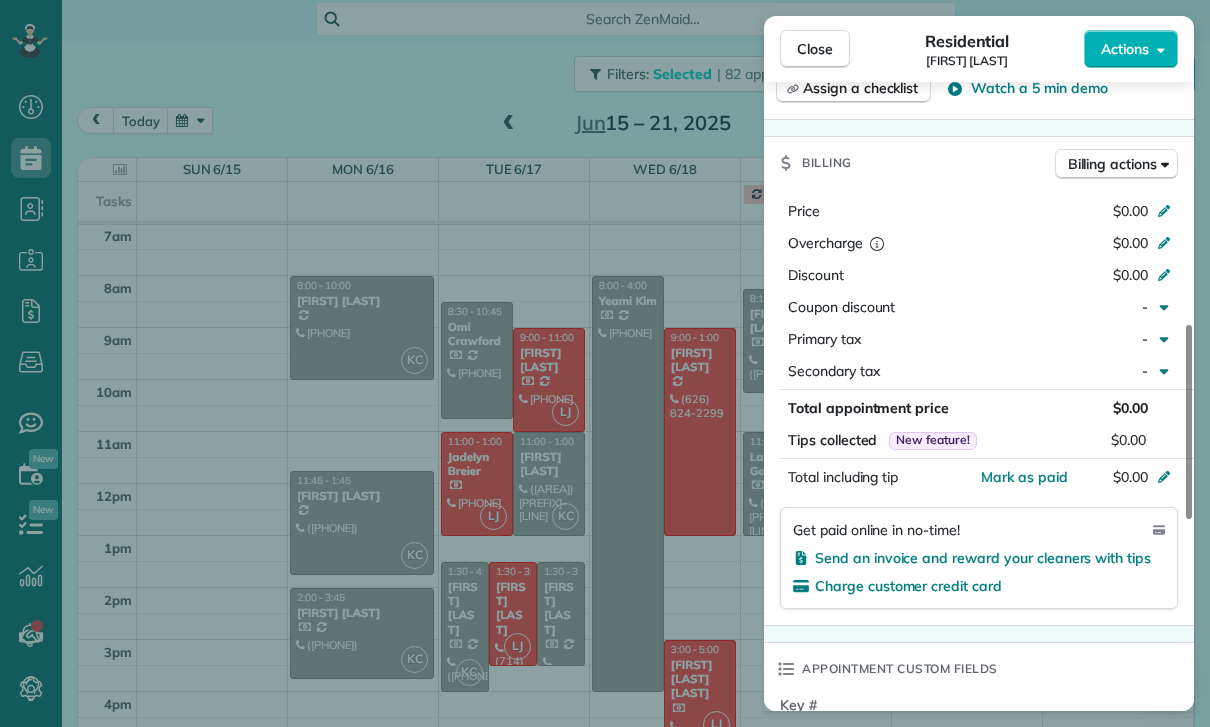click on "Close Residential Mark Ransom Actions Status Confirmed Mark Ransom · Open profile Mobile (774) 259-1119 Copy No email on record Add email View Details Residential Monday, June 16, 2025 8:00 AM 10:00 AM 2 hours and 0 minutes Repeats weekly Edit recurring service Previous (Jun 09) Next (Jun 23) 2208 Silver Lake Boulevard Los Angeles CA 90039 Service was not rated yet Cleaners Time in and out Assign Invite Team Karla/Karina Cleaners Karla   Castro 8:00 AM 10:00 AM Checklist Try Now Keep this appointment up to your standards. Stay on top of every detail, keep your cleaners organised, and your client happy. Assign a checklist Watch a 5 min demo Billing Billing actions Price $0.00 Overcharge $0.00 Discount $0.00 Coupon discount - Primary tax - Secondary tax - Total appointment price $0.00 Tips collected New feature! $0.00 Mark as paid Total including tip $0.00 Get paid online in no-time! Send an invoice and reward your cleaners with tips Charge customer credit card Appointment custom fields Key # - Work items 0 0" at bounding box center (605, 363) 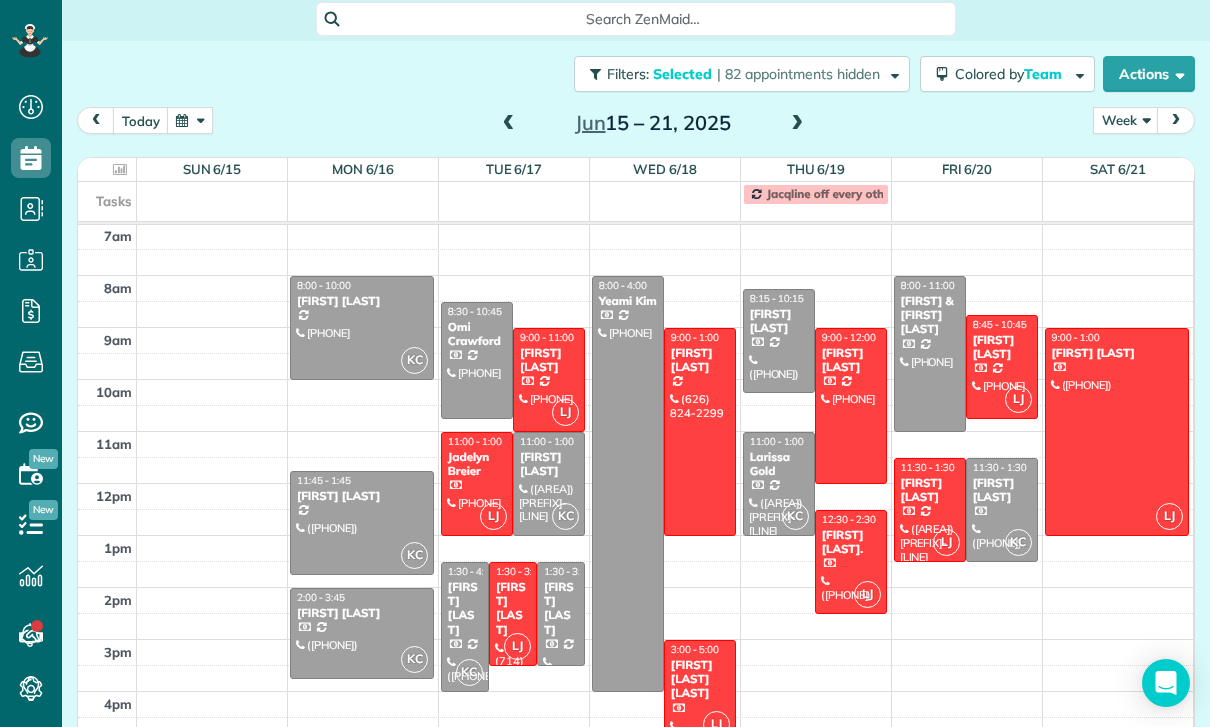 click at bounding box center [362, 523] 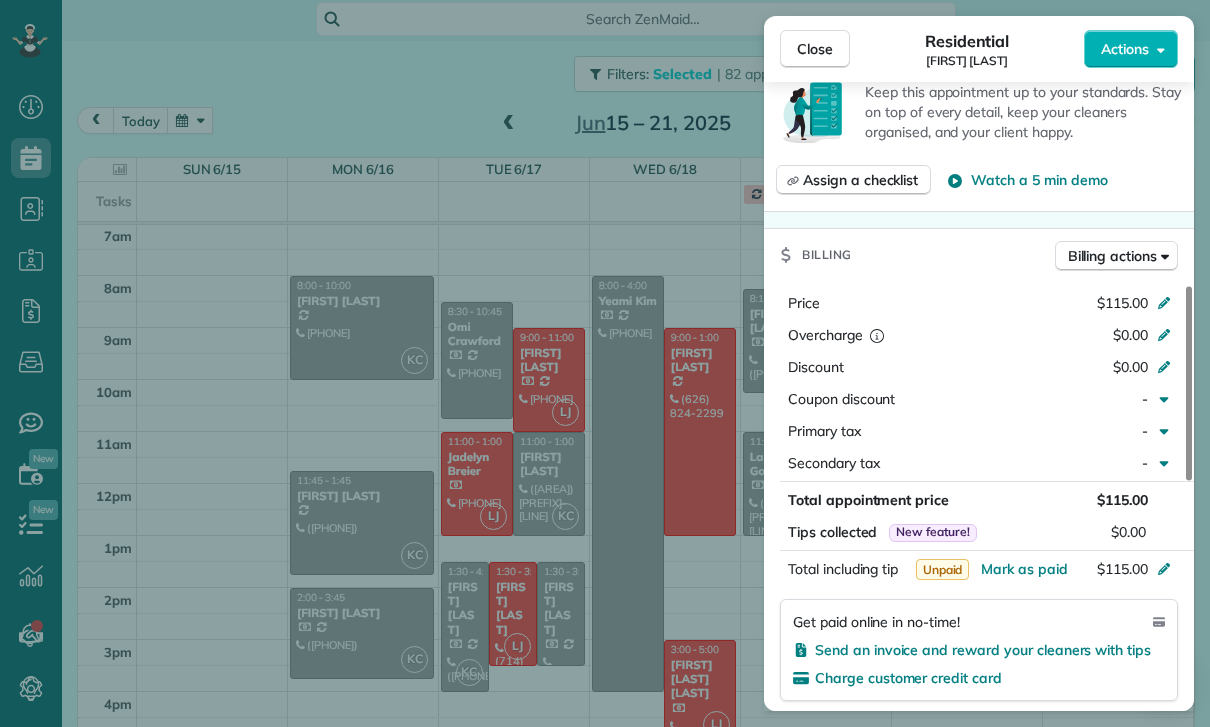 scroll, scrollTop: 777, scrollLeft: 0, axis: vertical 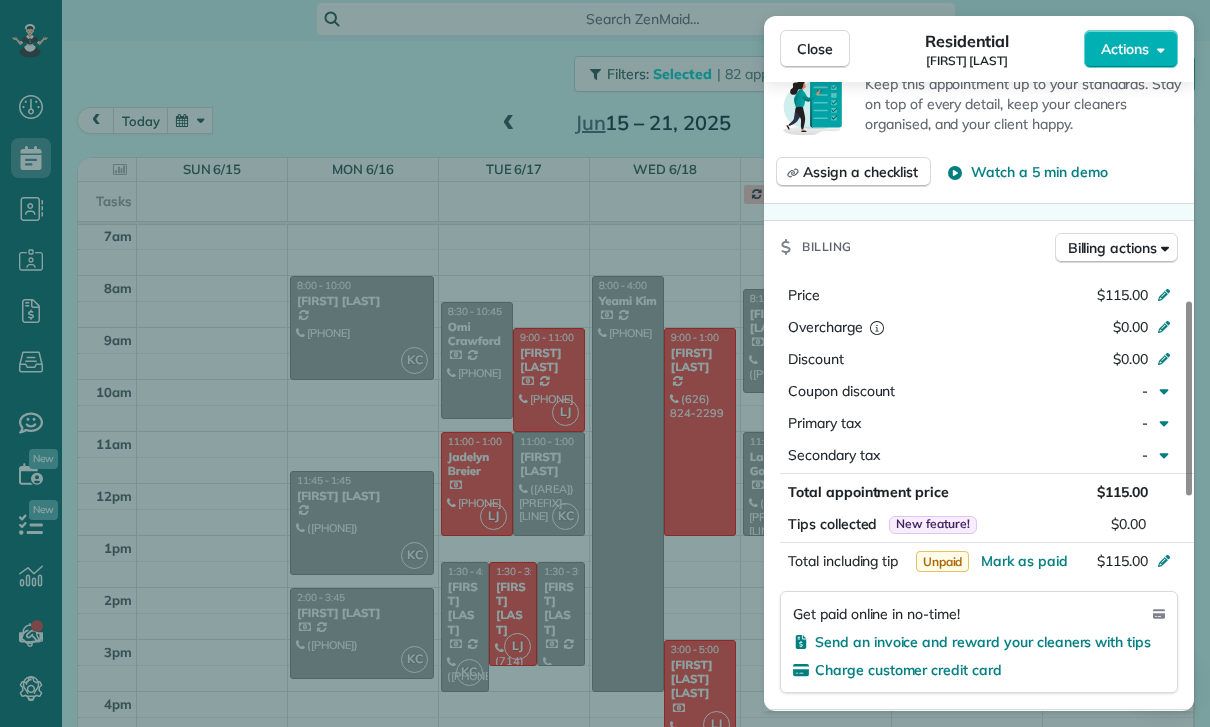 click on "Close Residential Benjamin Brody Actions Status Confirmed Benjamin Brody · Open profile Mobile (818) 264-9617 Copy No email on record Add email View Details Residential Monday, June 16, 2025 11:45 AM 1:45 PM 2 hours and 0 minutes Repeats every 2 weeks Edit recurring service Previous (Jun 02) Next (Jun 30) 5737 Bianca Avenue Encino CA 91316 Service was not rated yet Cleaners Time in and out Assign Invite Team Karla/Karina Cleaners Karla   Castro 11:45 AM 1:45 PM Checklist Try Now Keep this appointment up to your standards. Stay on top of every detail, keep your cleaners organised, and your client happy. Assign a checklist Watch a 5 min demo Billing Billing actions Price $115.00 Overcharge $0.00 Discount $0.00 Coupon discount - Primary tax - Secondary tax - Total appointment price $115.00 Tips collected New feature! $0.00 Unpaid Mark as paid Total including tip $115.00 Get paid online in no-time! Send an invoice and reward your cleaners with tips Charge customer credit card Appointment custom fields Key # - 0" at bounding box center [605, 363] 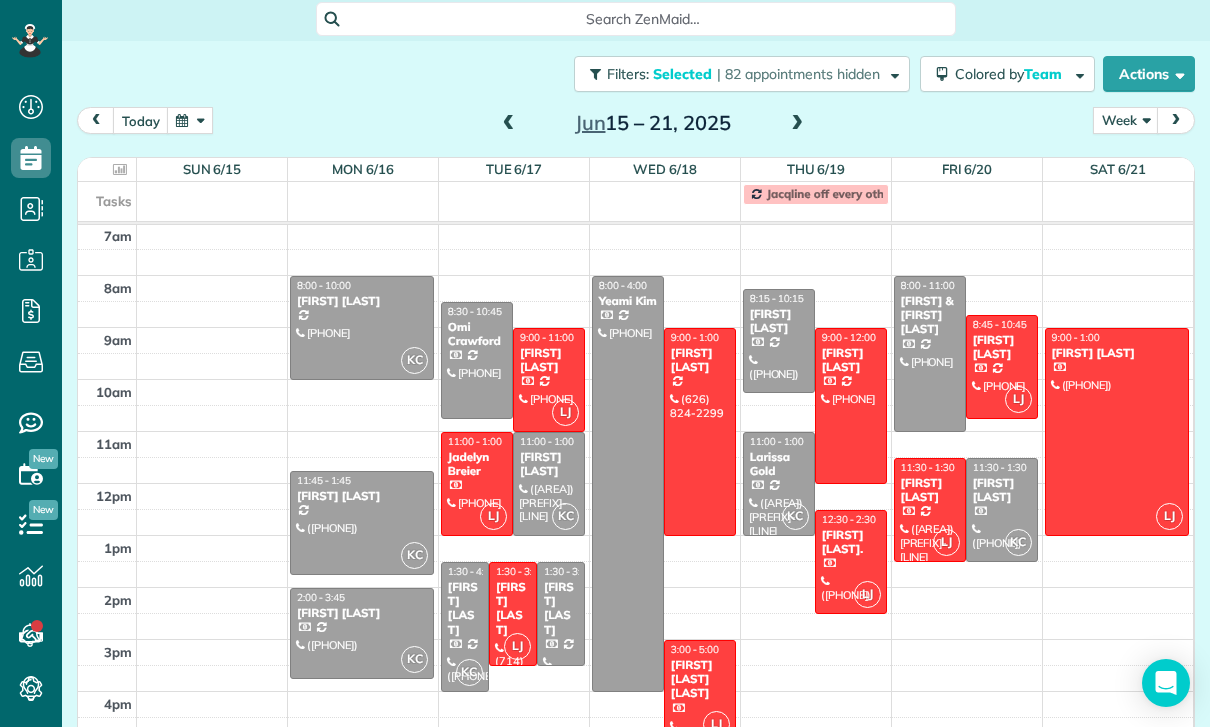 click at bounding box center (190, 120) 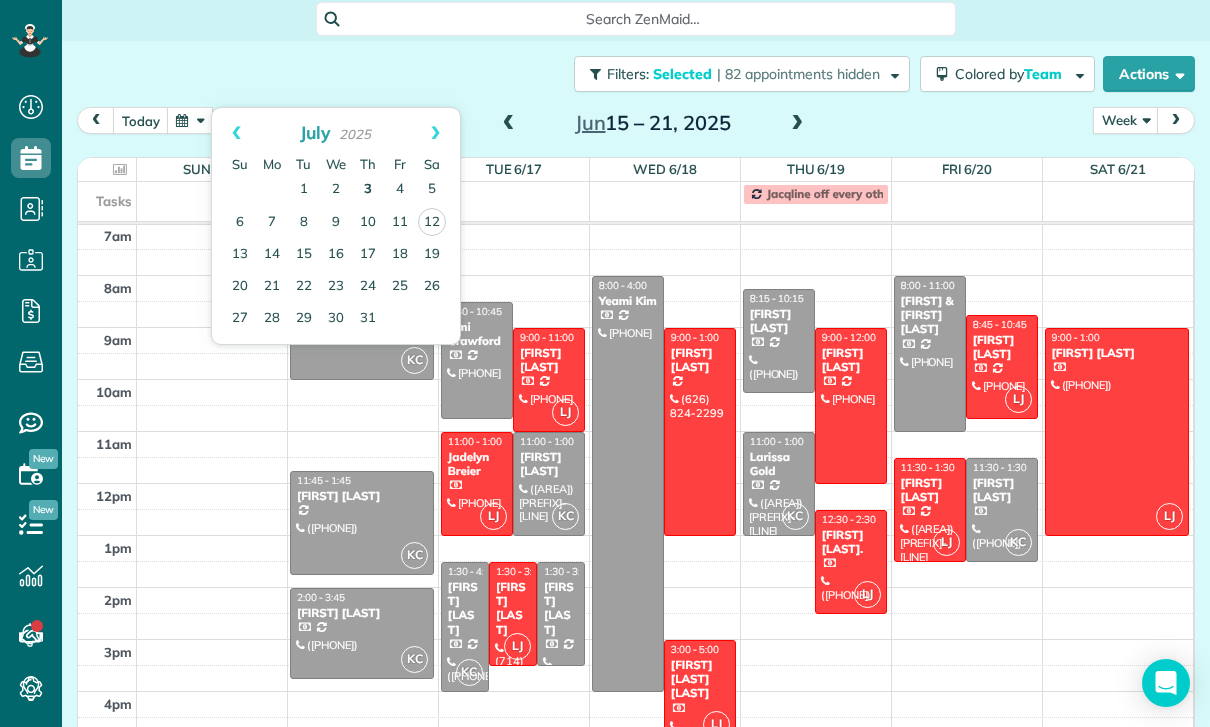 click on "3" at bounding box center [368, 190] 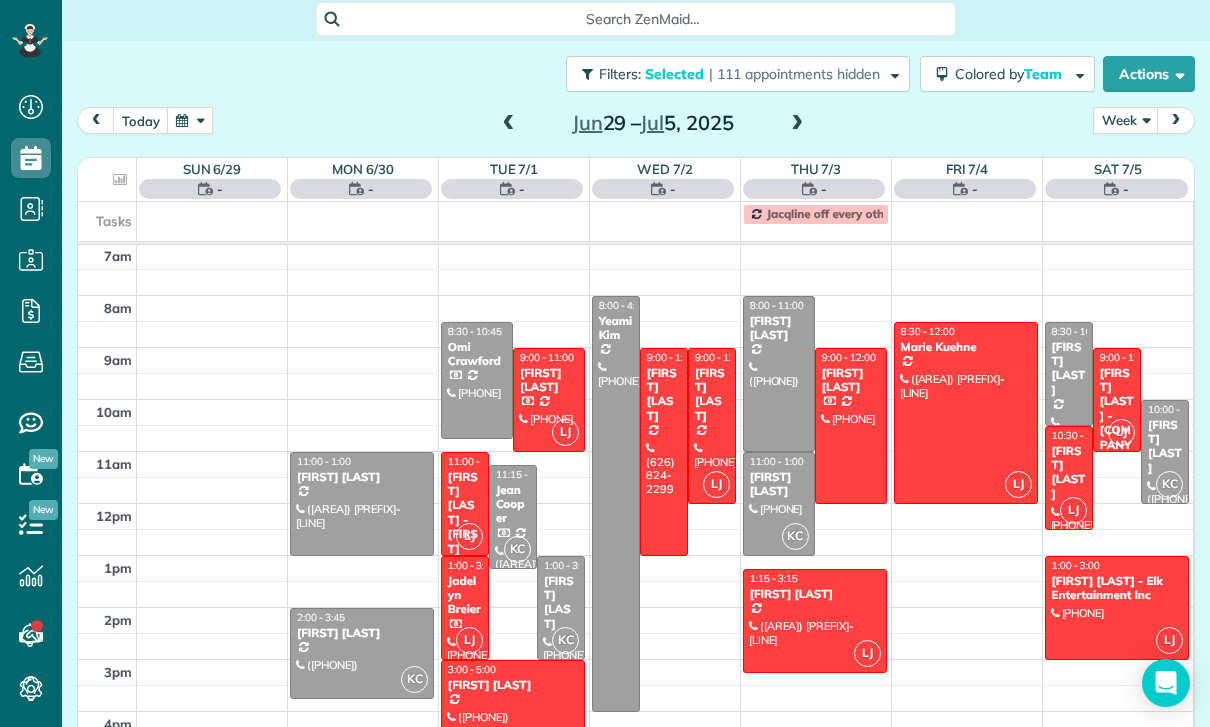 scroll, scrollTop: 157, scrollLeft: 0, axis: vertical 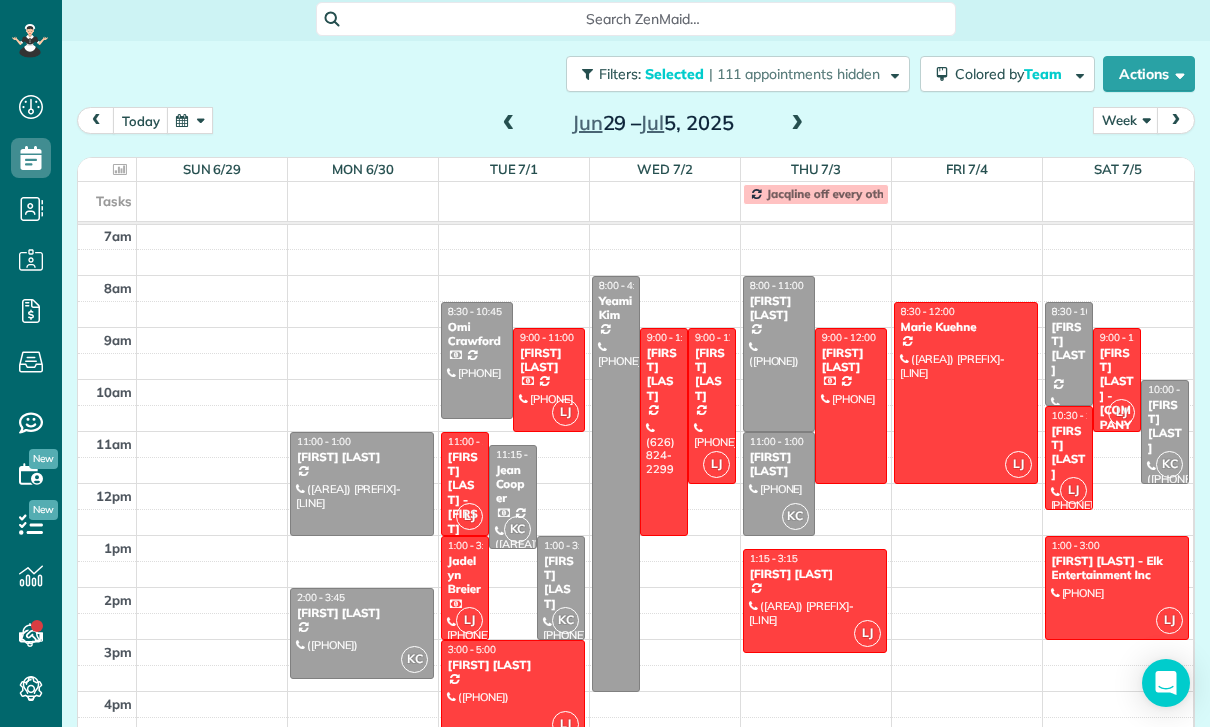 click at bounding box center [549, 380] 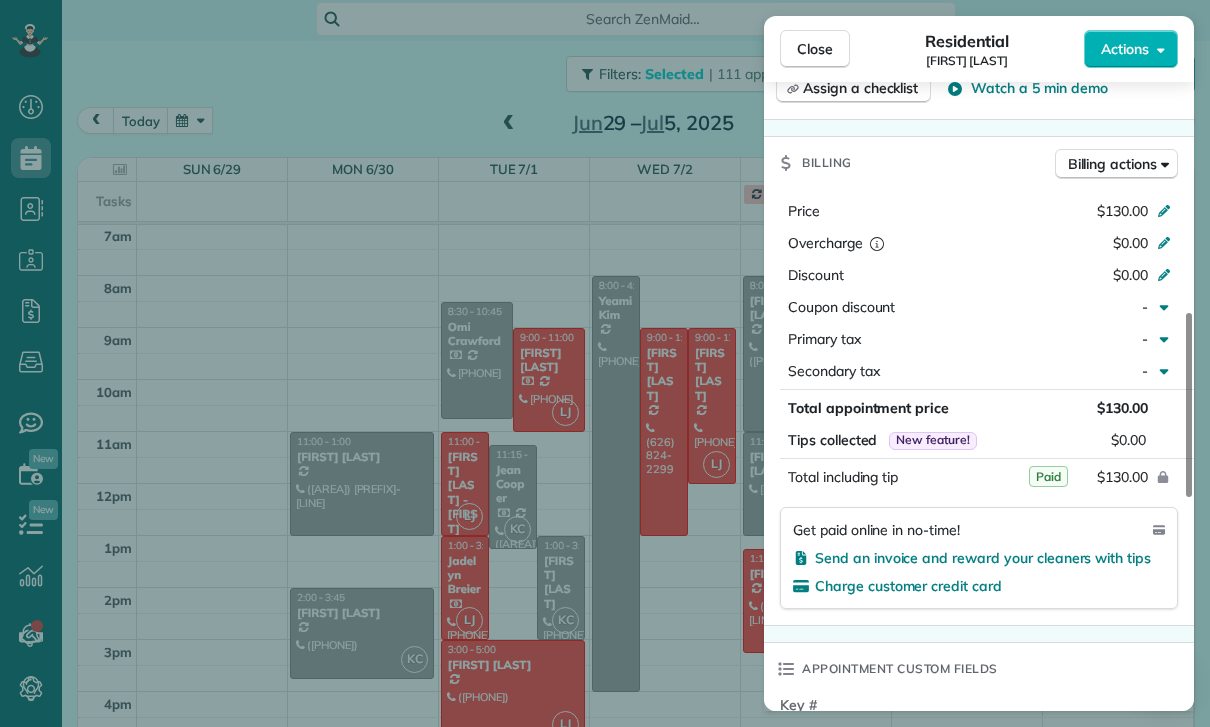 scroll, scrollTop: 859, scrollLeft: 0, axis: vertical 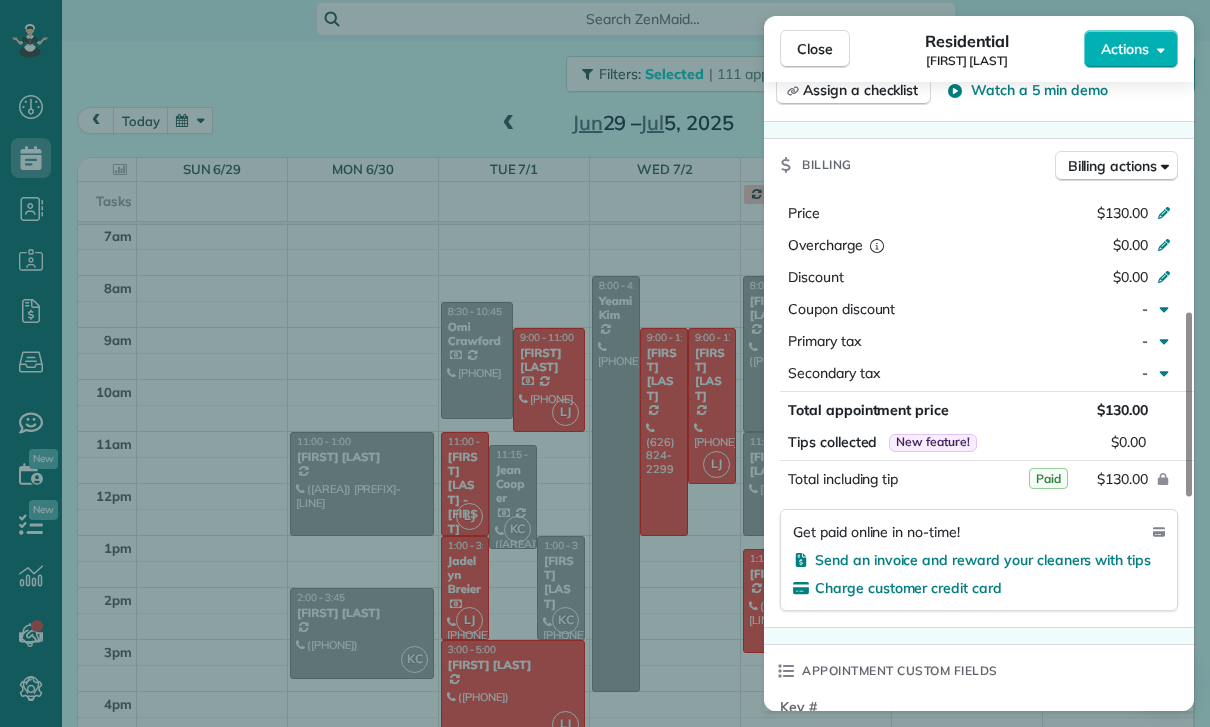 click on "Close Residential Paula Kirchner Actions Status Yet to Confirm Paula Kirchner · Open profile Mobile (805) 432-5617 Copy No email on record Add email View Details Residential Tuesday, July 01, 2025 ( 2 weeks ago ) 9:00 AM 11:00 AM 2 hours and 0 minutes Repeats every 2 weeks Edit recurring service Previous (Jun 17) Next (Jul 16) 8735 oak park ave. Northridge CA 91325 Service was not rated yet Cleaners Time in and out Assign Invite Team Luisa Cleaners Luisa   Juarez 9:00 AM 11:00 AM Checklist Try Now Keep this appointment up to your standards. Stay on top of every detail, keep your cleaners organised, and your client happy. Assign a checklist Watch a 5 min demo Billing Billing actions Price $130.00 Overcharge $0.00 Discount $0.00 Coupon discount - Primary tax - Secondary tax - Total appointment price $130.00 Tips collected New feature! $0.00 Paid Total including tip $130.00 Get paid online in no-time! Send an invoice and reward your cleaners with tips Charge customer credit card Appointment custom fields Key #" at bounding box center (605, 363) 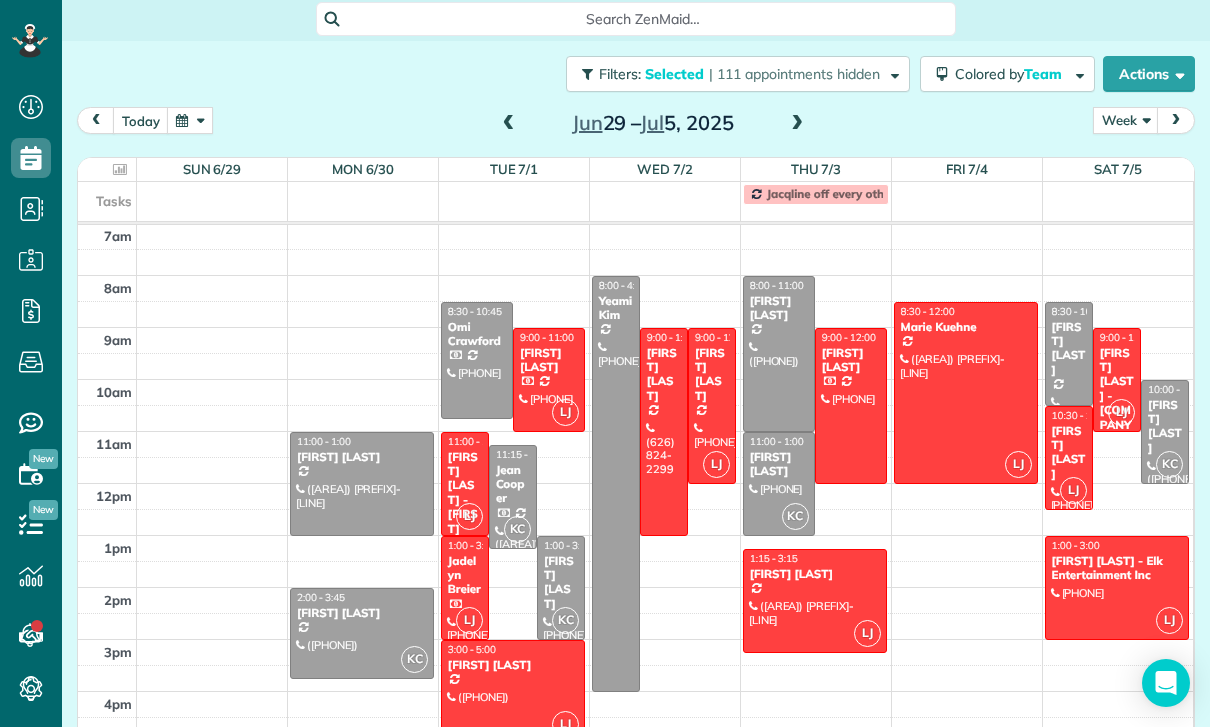 click on "[FIRST] [LAST] - [FIRST] [LAST]" at bounding box center [465, 507] 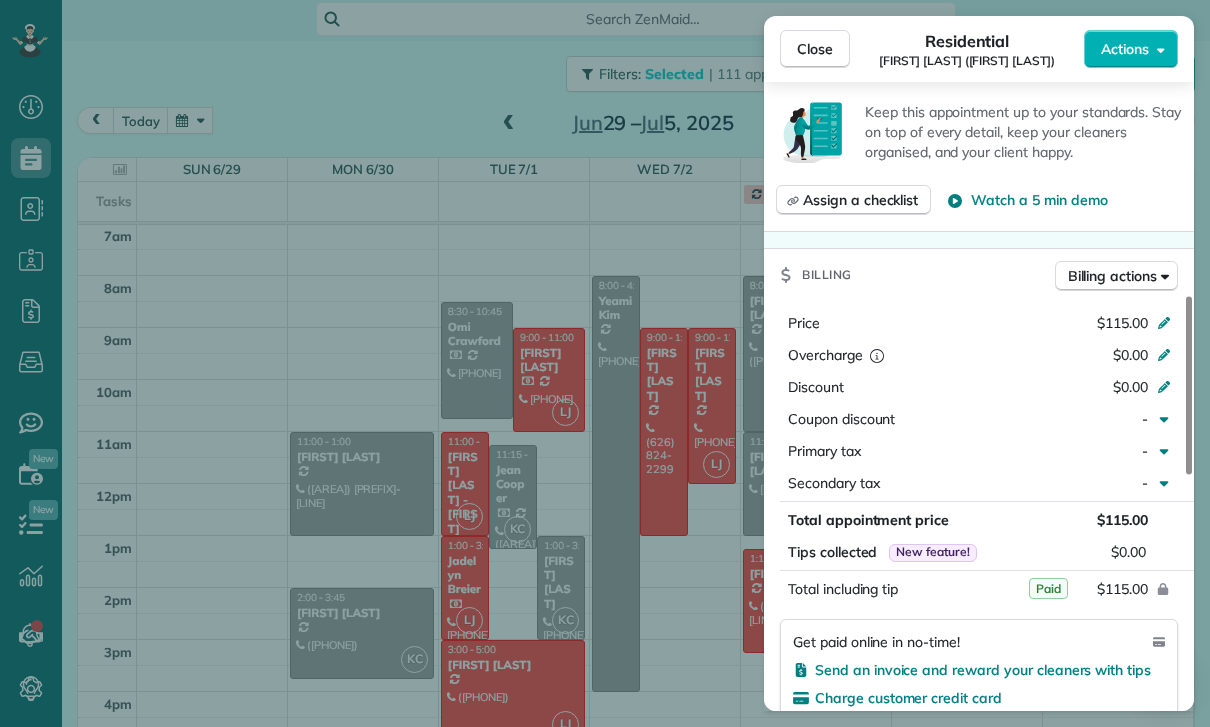 scroll, scrollTop: 853, scrollLeft: 0, axis: vertical 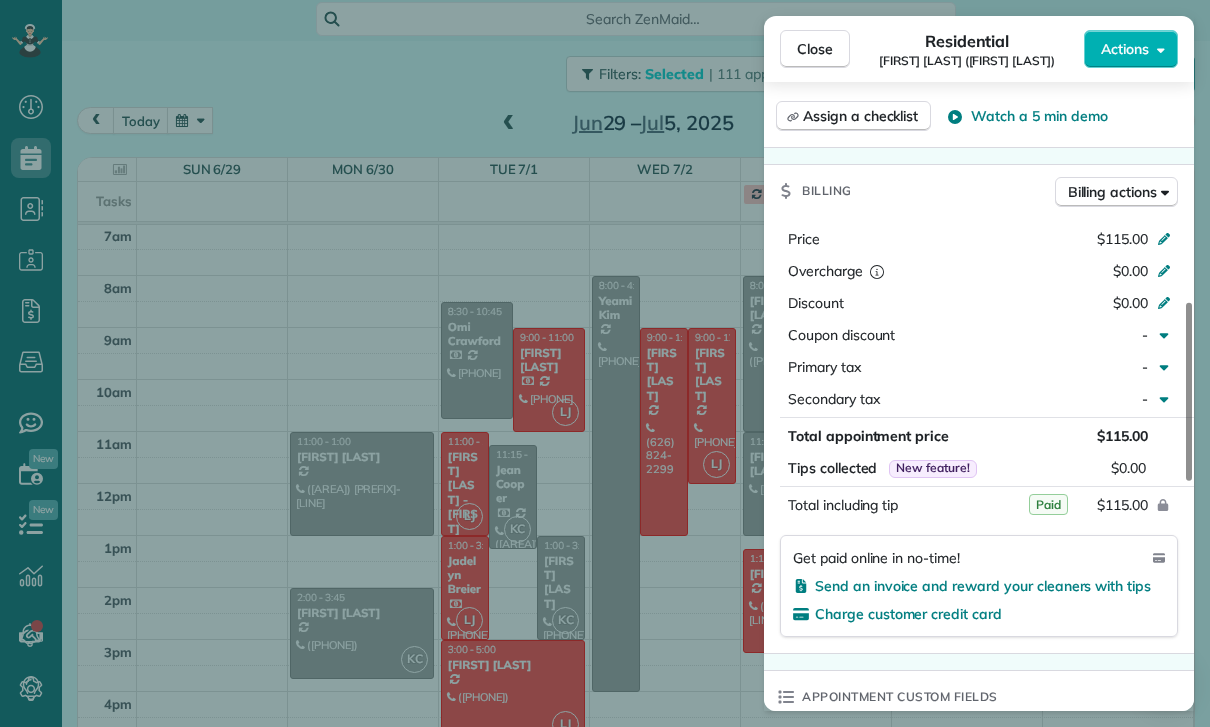 click on "Close Residential Paul Vargas (Laura Neustaedter) Actions Status Yet to Confirm Paul Vargas (Laura Neustaedter) · Open profile Mobile (818) 439-9208 Copy No email on record Add email View Details Residential Tuesday, July 01, 2025 ( 2 weeks ago ) 11:00 AM 1:00 PM 2 hours and 0 minutes Repeats every 4 weeks Edit recurring service Previous (Jun 06) Next (Jul 29) 14540 Dickens St #109 Sherman Oaks CA 91423 Service was not rated yet Cleaners Time in and out Assign Invite Team Luisa Cleaners Luisa   Juarez 11:00 AM 1:00 PM Checklist Try Now Keep this appointment up to your standards. Stay on top of every detail, keep your cleaners organised, and your client happy. Assign a checklist Watch a 5 min demo Billing Billing actions Price $115.00 Overcharge $0.00 Discount $0.00 Coupon discount - Primary tax - Secondary tax - Total appointment price $115.00 Tips collected New feature! $0.00 Paid Total including tip $115.00 Get paid online in no-time! Send an invoice and reward your cleaners with tips Key # - Work items 1" at bounding box center (605, 363) 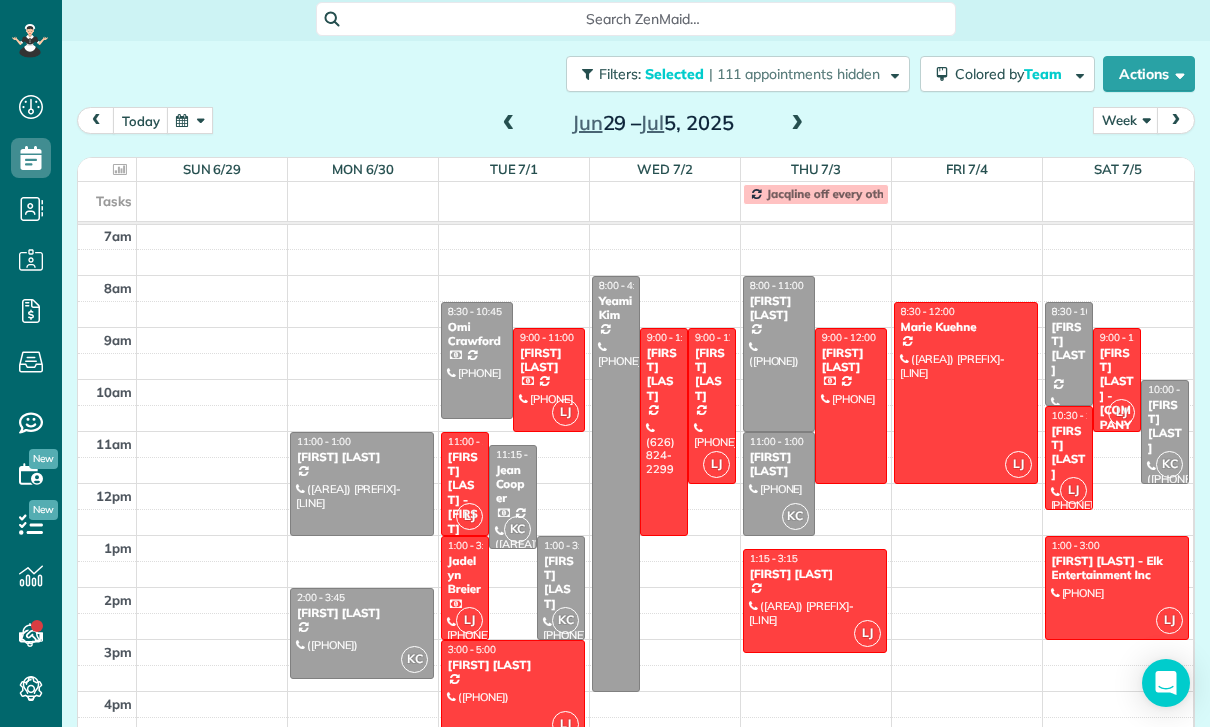 click on "Jadelyn Breier" at bounding box center [465, 575] 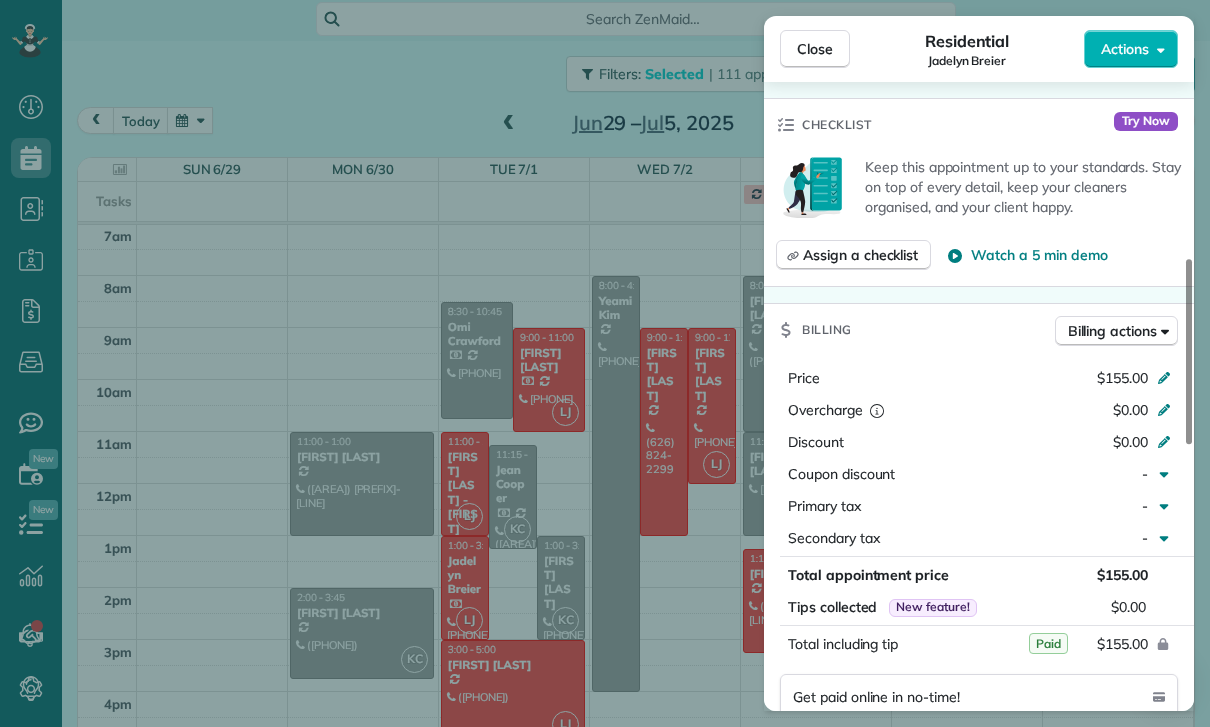 scroll, scrollTop: 748, scrollLeft: 0, axis: vertical 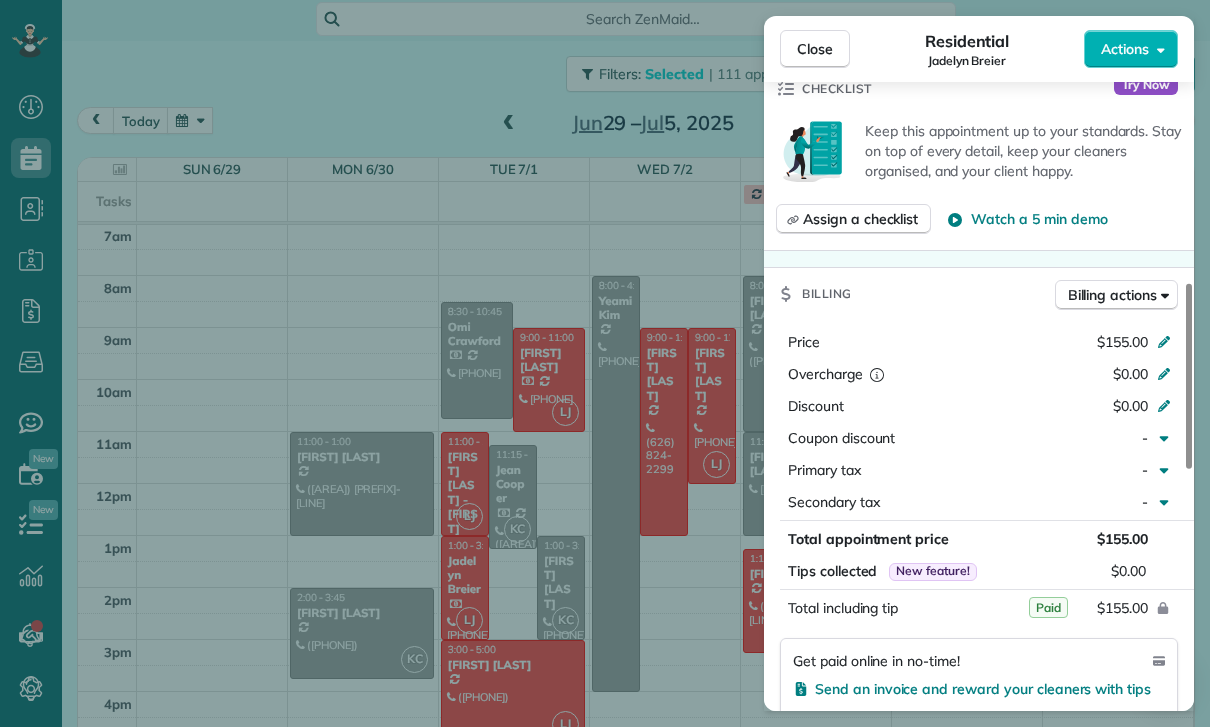 click on "Close Residential Jadelyn Breier Actions Status Confirmed Jadelyn Breier · Open profile Mobile (805) 403-0444 Copy Mobile (509) 380-2455 Copy No email on record Add email View Details Residential Tuesday, July 01, 2025 ( 2 weeks ago ) 1:00 PM 3:00 PM 2 hours and 0 minutes One time 11855 Goshen Avenue Brentwood CA 90049 Service was not rated yet Cleaners Time in and out Assign Invite Team Luisa Cleaners Luisa   Juarez 1:00 PM 3:00 PM Checklist Try Now Keep this appointment up to your standards. Stay on top of every detail, keep your cleaners organised, and your client happy. Assign a checklist Watch a 5 min demo Billing Billing actions Price $155.00 Overcharge $0.00 Discount $0.00 Coupon discount - Primary tax - Secondary tax - Total appointment price $155.00 Tips collected New feature! $0.00 Paid Total including tip $155.00 Get paid online in no-time! Send an invoice and reward your cleaners with tips Charge customer credit card Appointment custom fields Key # - Work items No work items to display Notes 1 0" at bounding box center (605, 363) 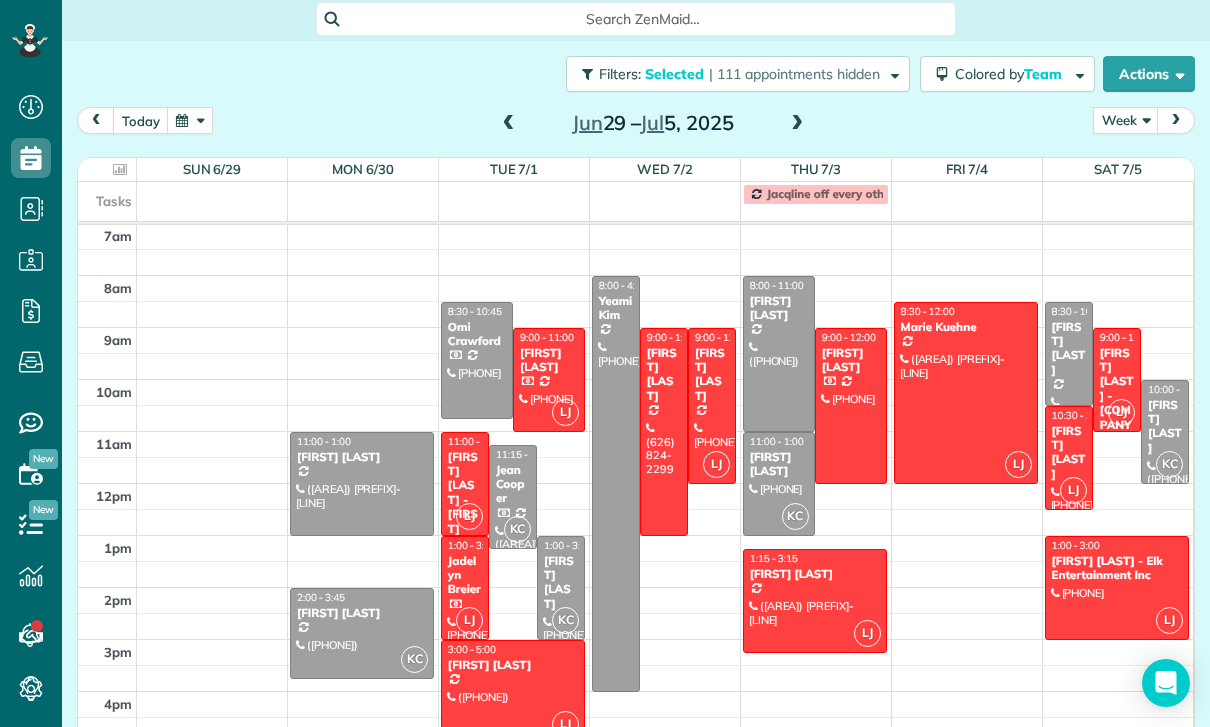 click at bounding box center [513, 692] 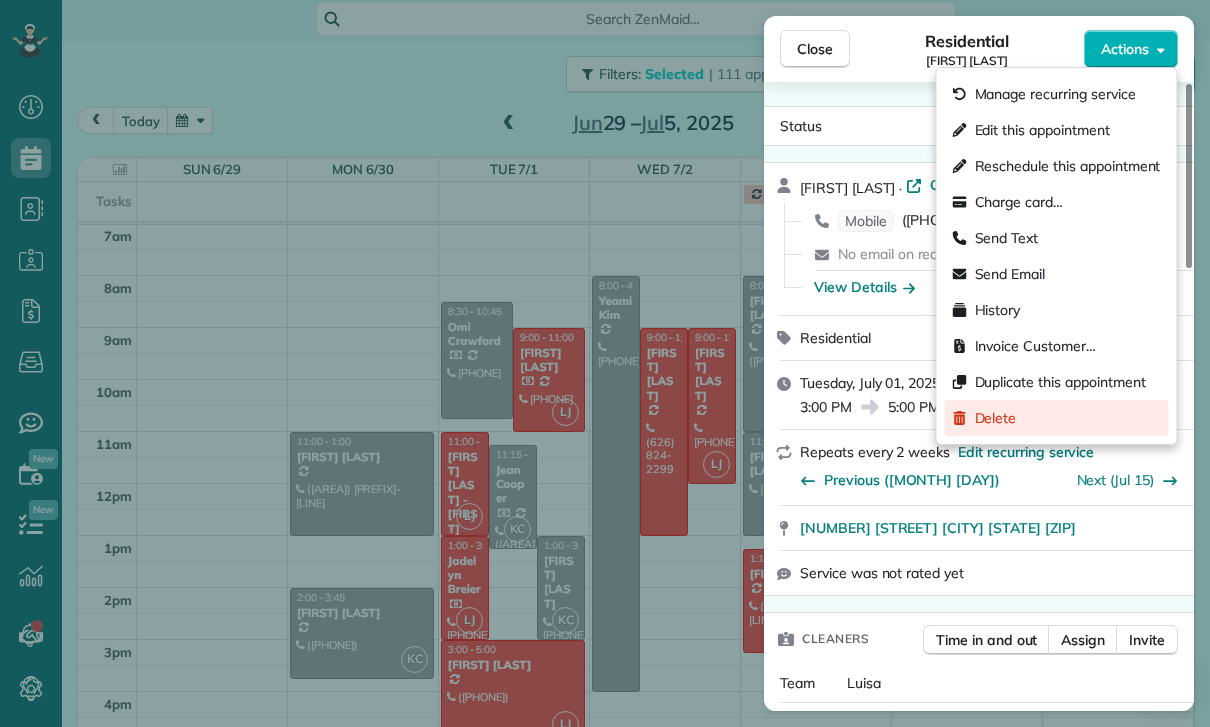 click on "Delete" at bounding box center [996, 418] 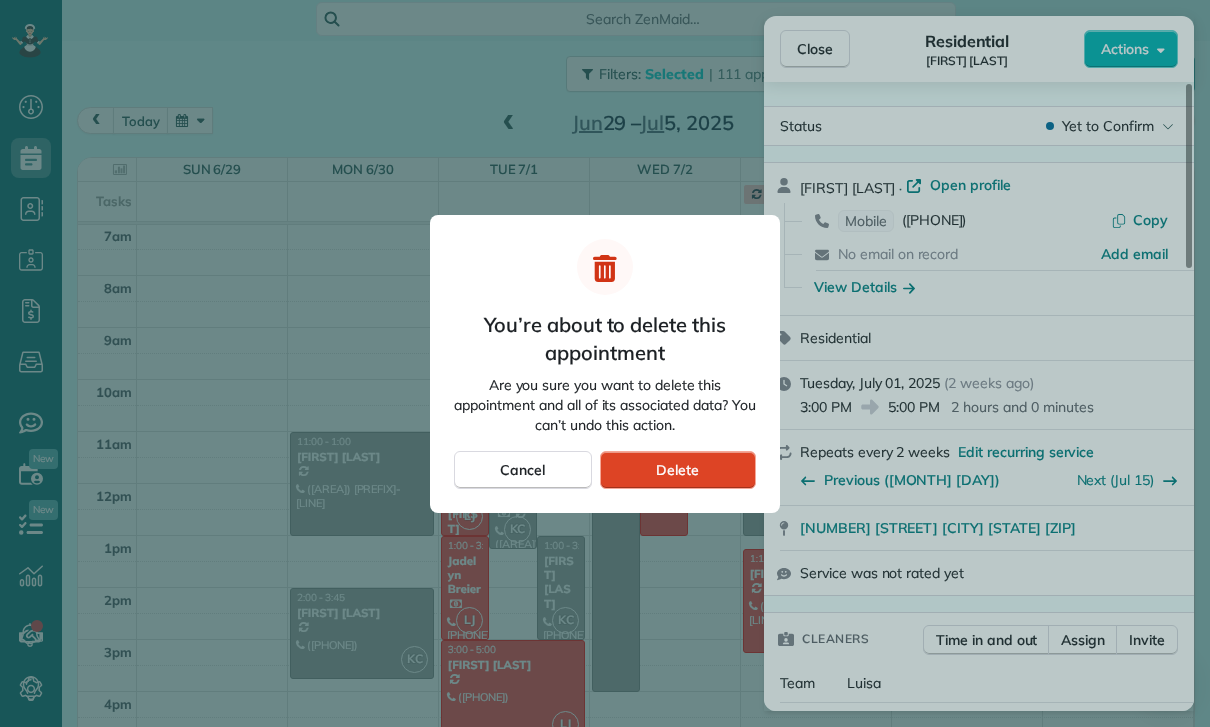click on "Delete" at bounding box center (677, 470) 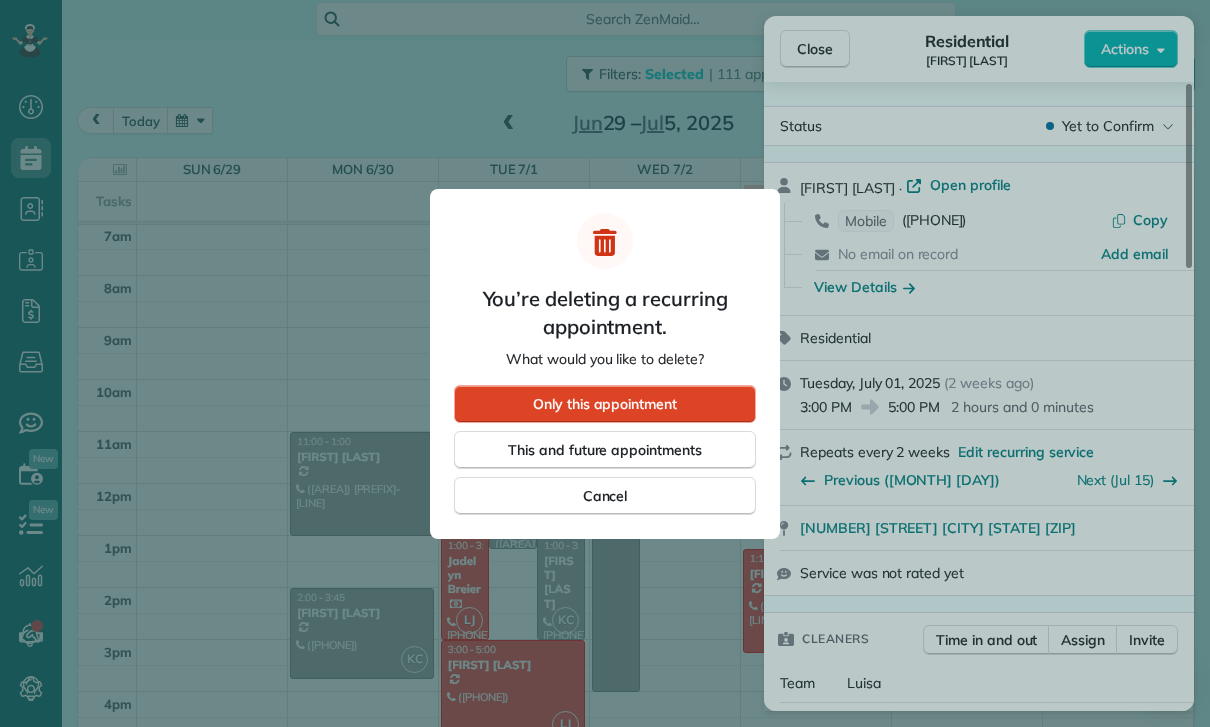 click on "Only this appointment" at bounding box center (605, 404) 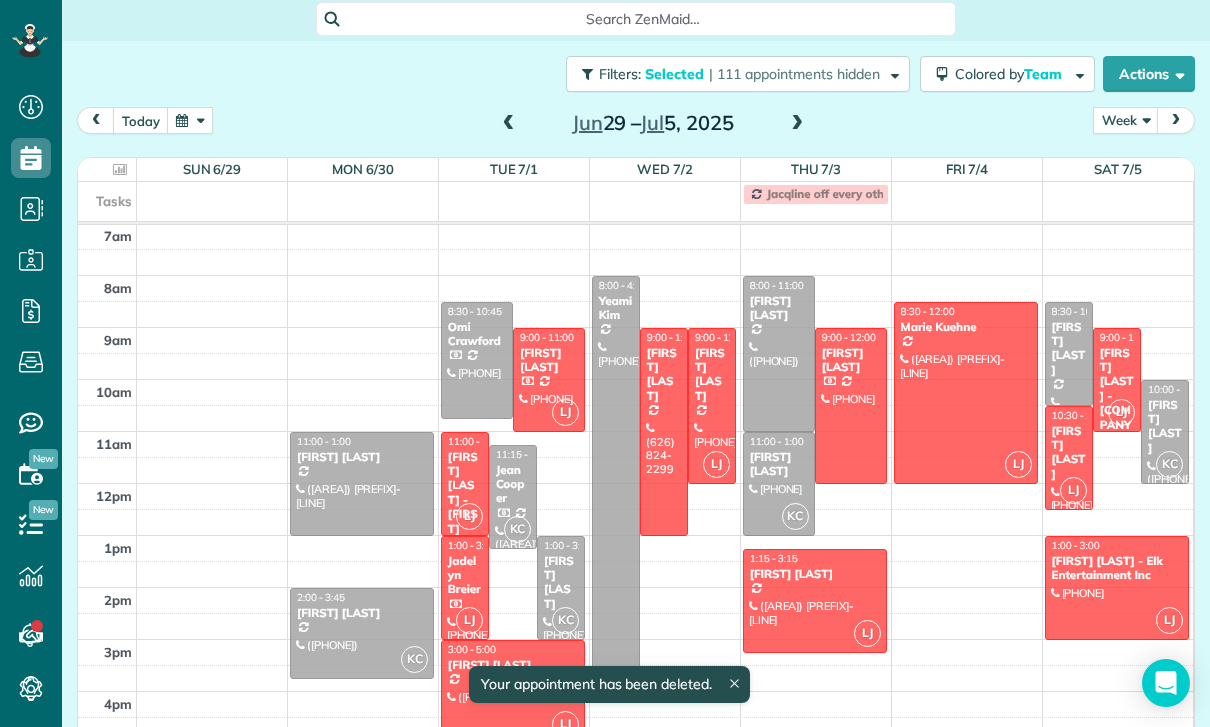 scroll, scrollTop: 157, scrollLeft: 0, axis: vertical 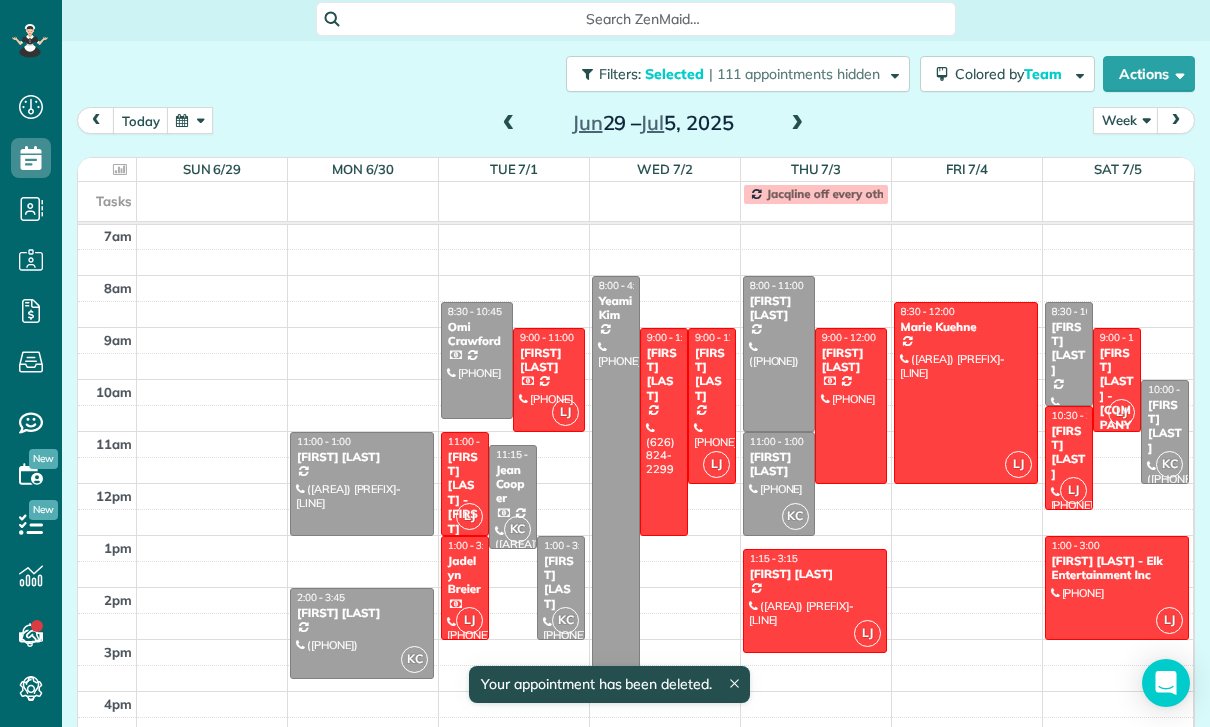 click on "Robert Tobolowsky" at bounding box center (712, 375) 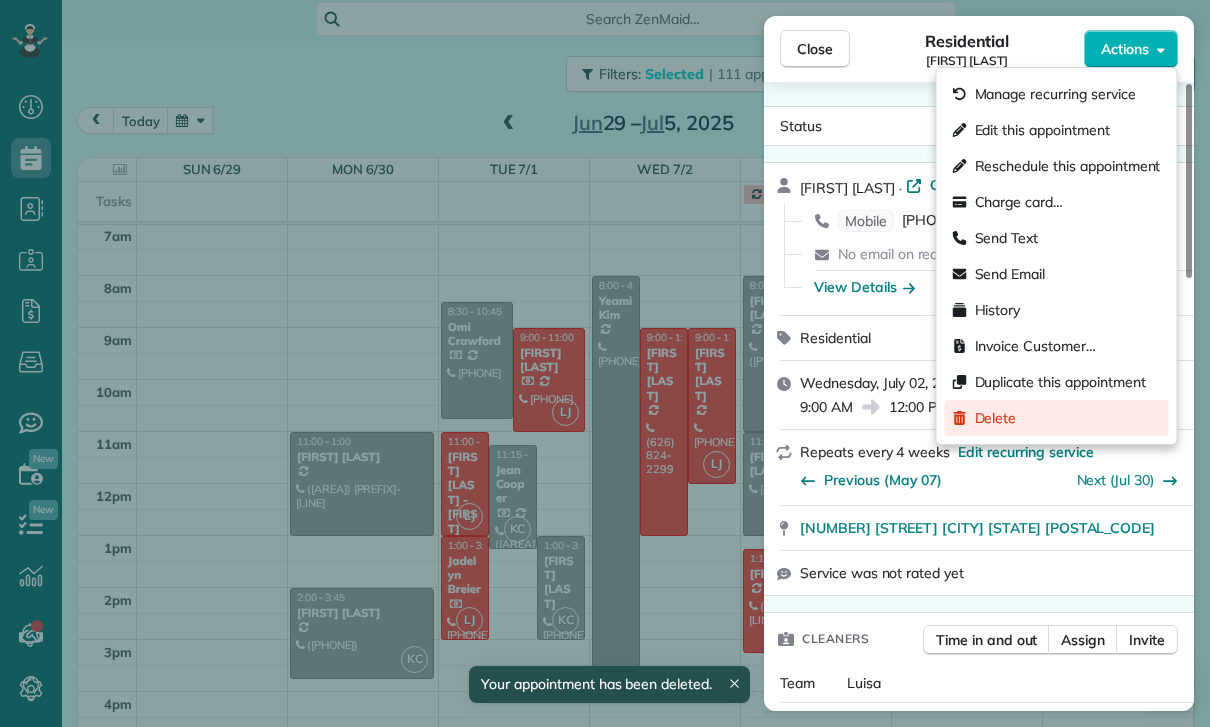 click on "Delete" at bounding box center [996, 418] 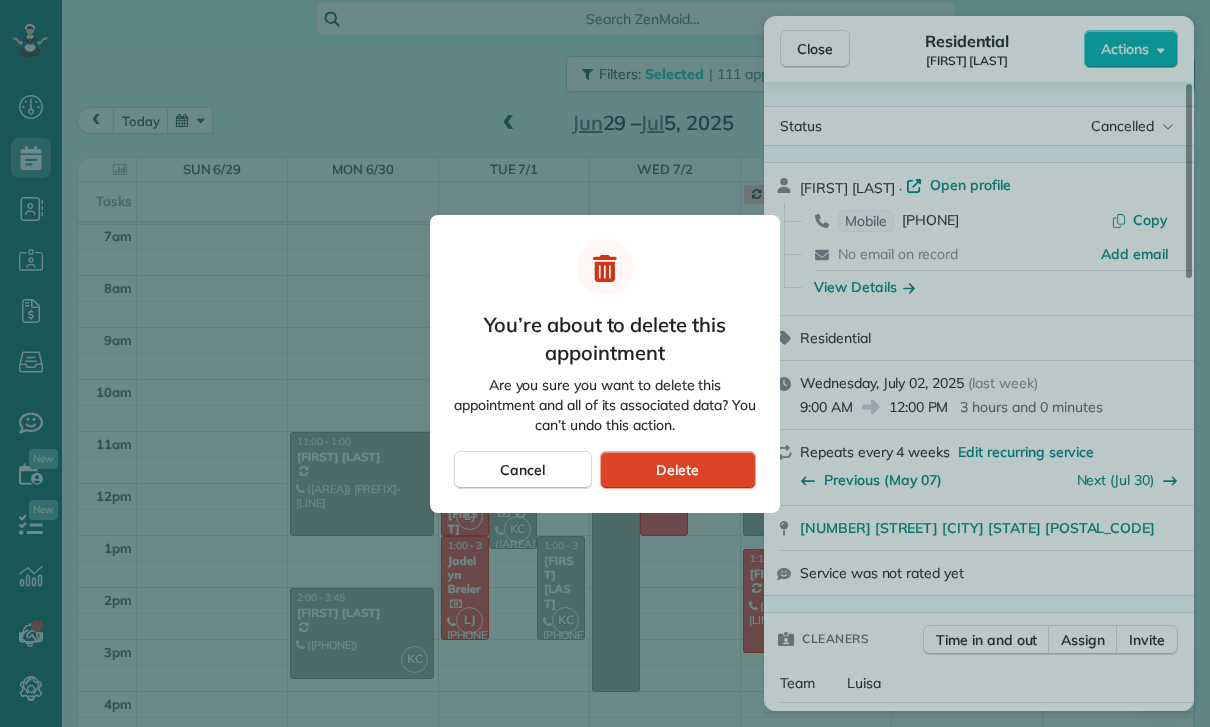 click on "Delete" at bounding box center (677, 470) 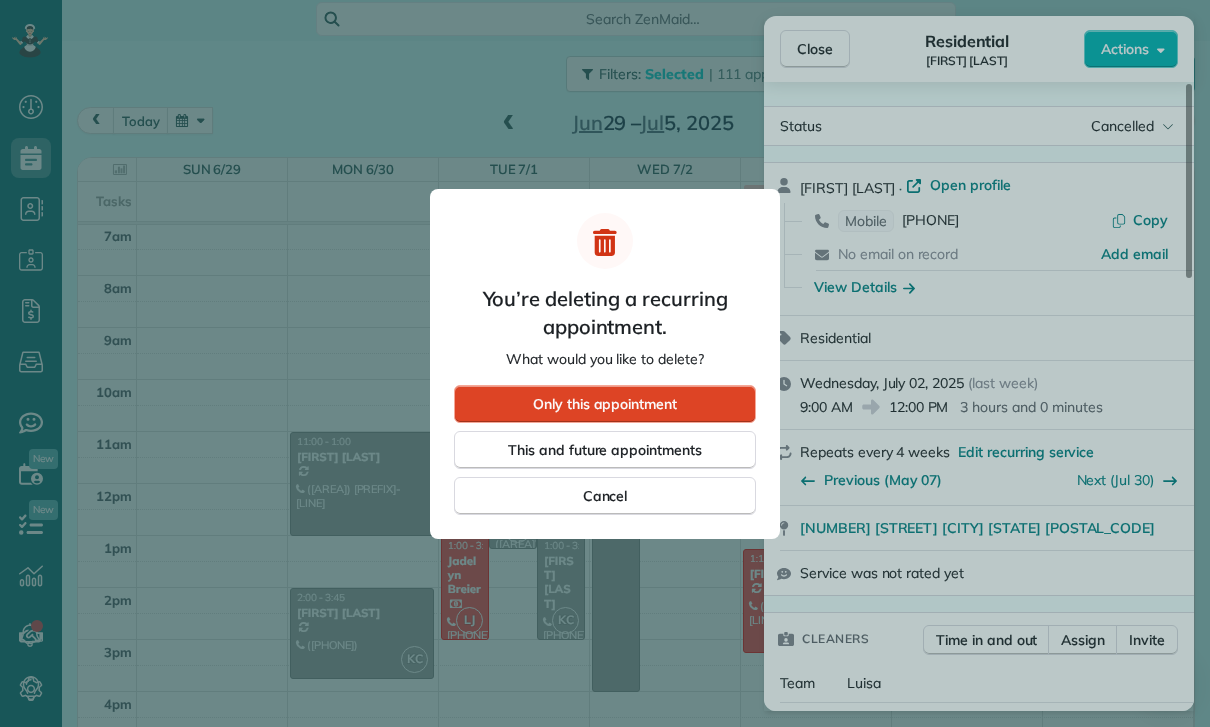 click on "Only this appointment" at bounding box center [605, 404] 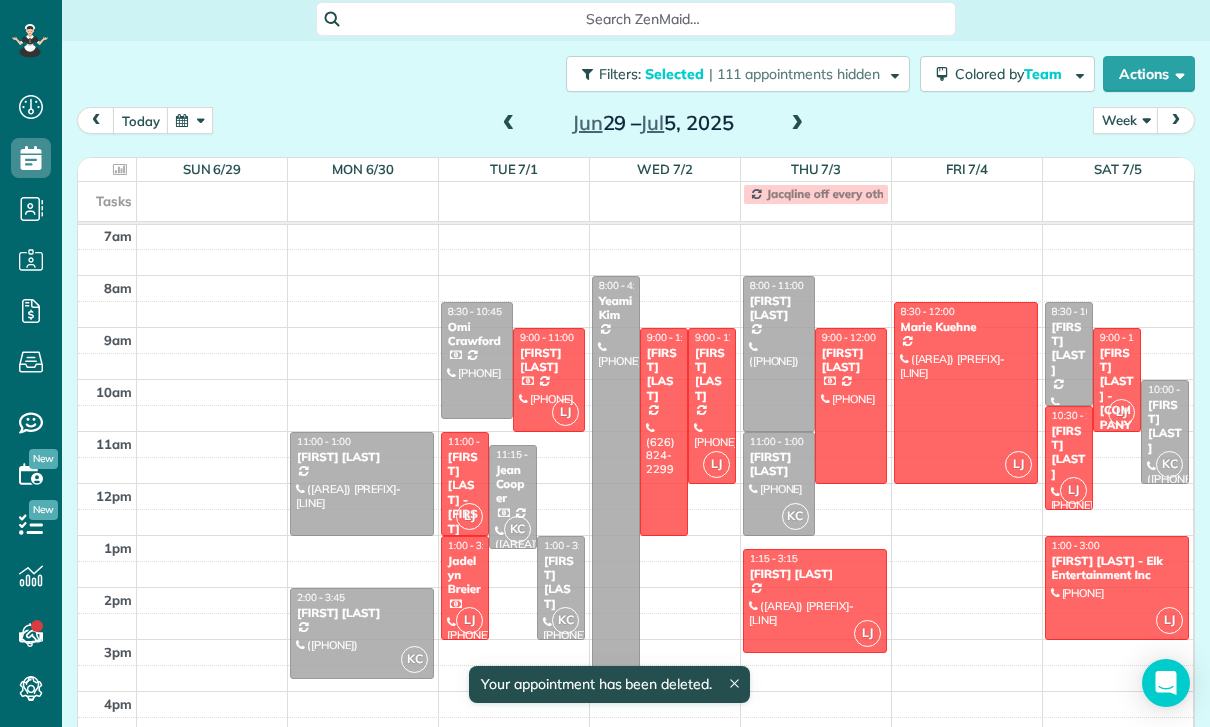 scroll, scrollTop: 157, scrollLeft: 0, axis: vertical 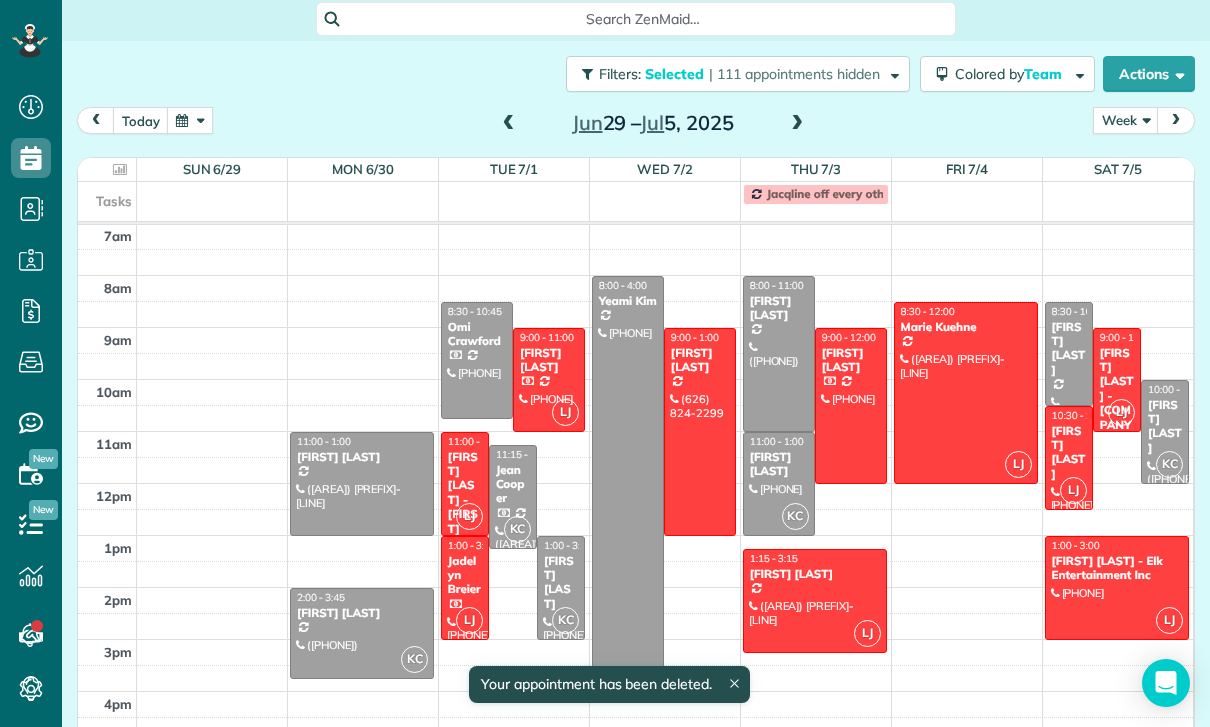click at bounding box center (851, 406) 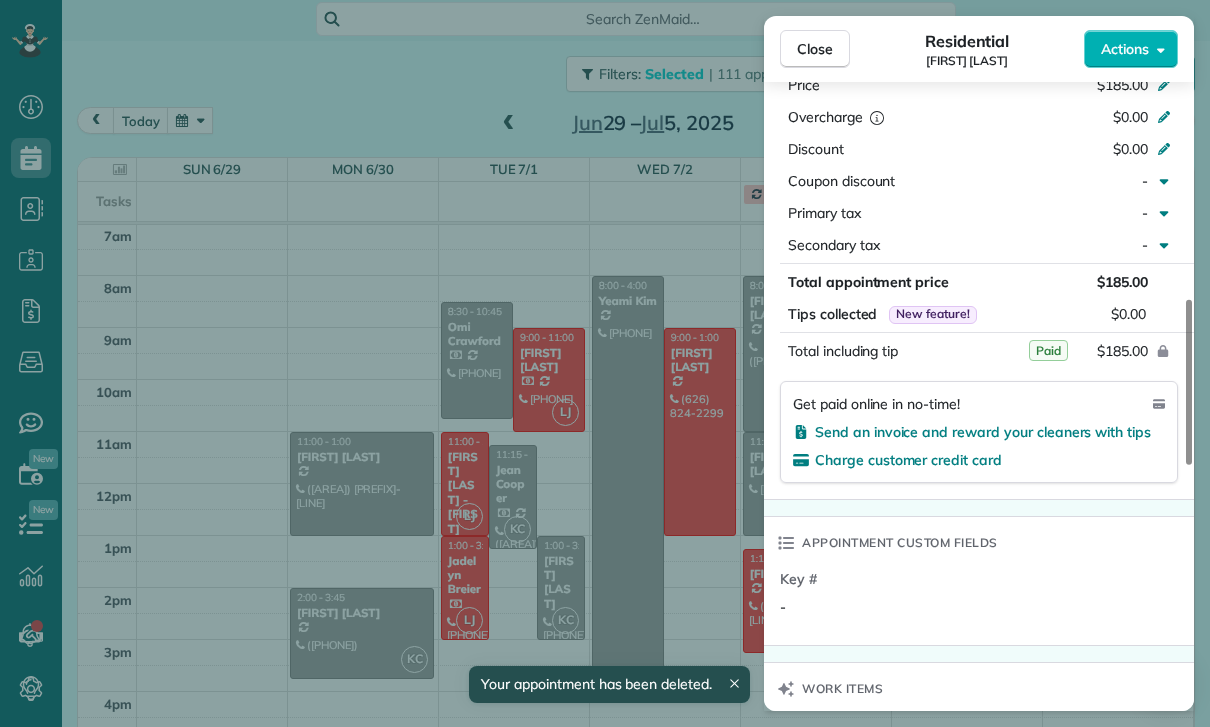 scroll, scrollTop: 1030, scrollLeft: 0, axis: vertical 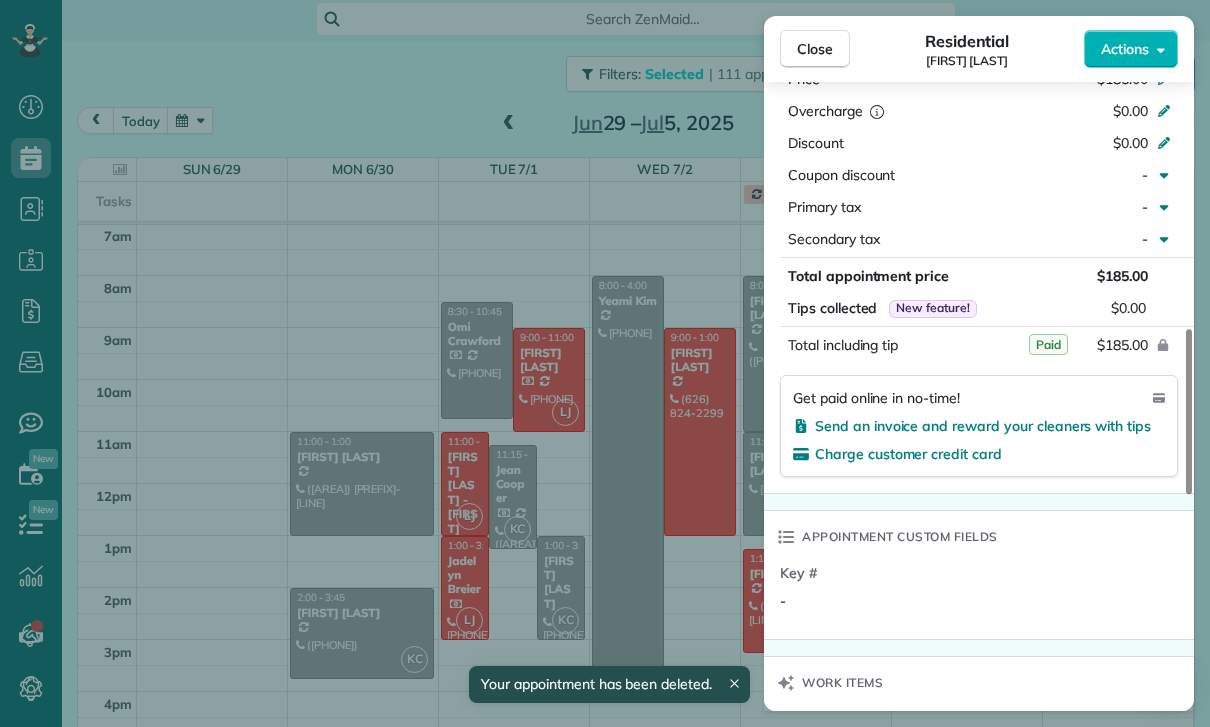 click on "Close Residential Kendra McCall Actions Status Yet to Confirm Kendra McCall · Open profile Home (818) 835-9877 Copy Mobile (818) 857-8790 Copy No email on record Add email View Details Residential Thursday, July 03, 2025 ( last week ) 9:00 AM 12:00 PM 3 hours and 0 minutes Repeats every 2 weeks Edit recurring service Previous (Jun 19) Next (Jul 17) 4041 Balcony Dr. Calabasas CA 91302 Service was not rated yet Cleaners Time in and out Assign Invite Team Luisa Cleaners No cleaners assigned yet Checklist Try Now Keep this appointment up to your standards. Stay on top of every detail, keep your cleaners organised, and your client happy. Assign a checklist Watch a 5 min demo Billing Billing actions Price $185.00 Overcharge $0.00 Discount $0.00 Coupon discount - Primary tax - Secondary tax - Total appointment price $185.00 Tips collected New feature! $0.00 Paid Total including tip $185.00 Get paid online in no-time! Send an invoice and reward your cleaners with tips Charge customer credit card Key # - Work items 2" at bounding box center [605, 363] 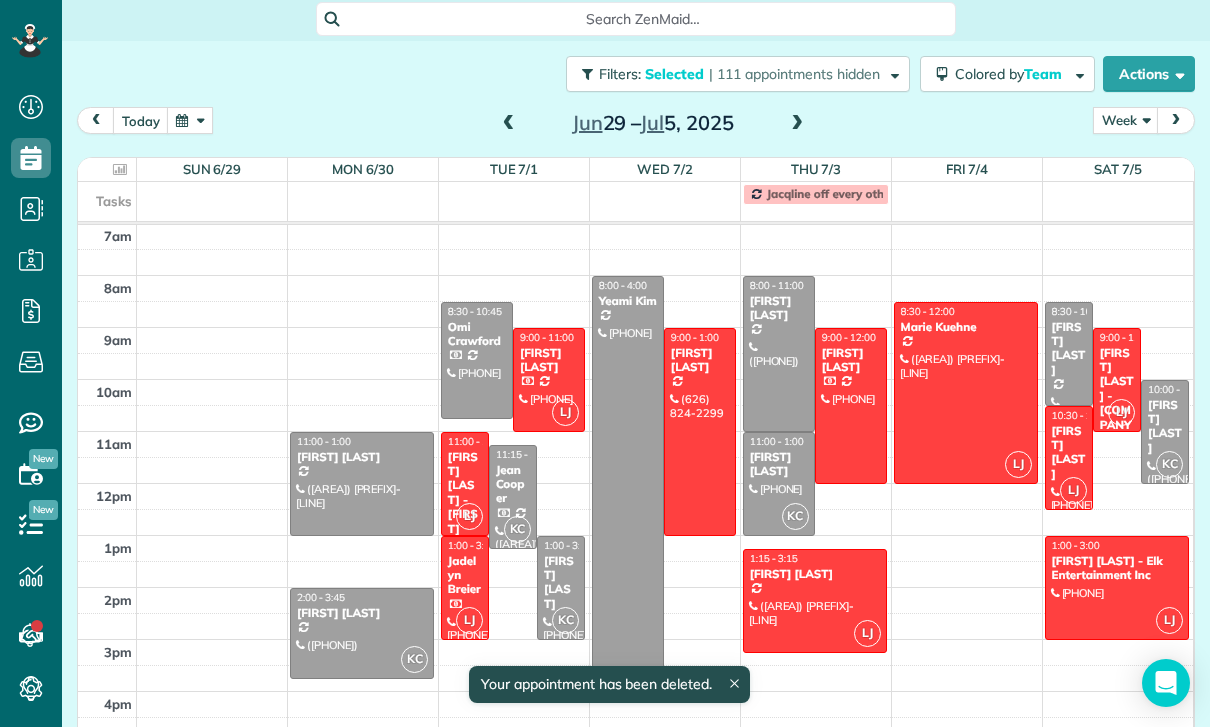 click at bounding box center (815, 601) 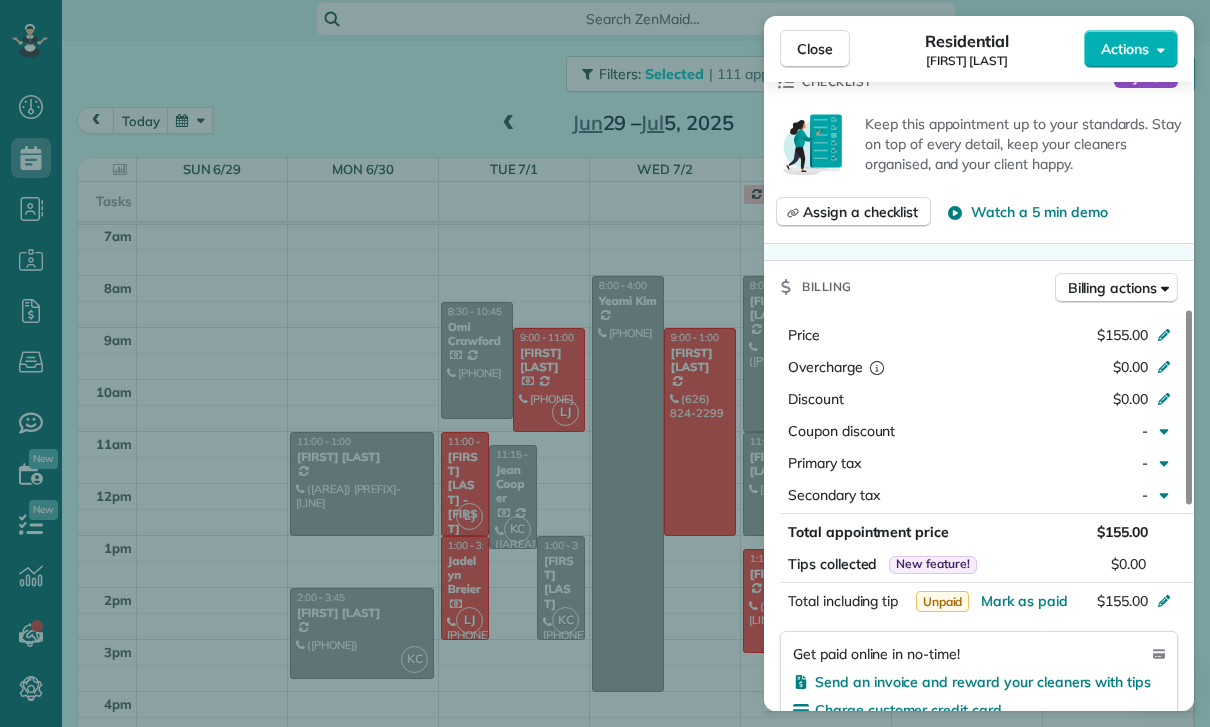 scroll, scrollTop: 809, scrollLeft: 0, axis: vertical 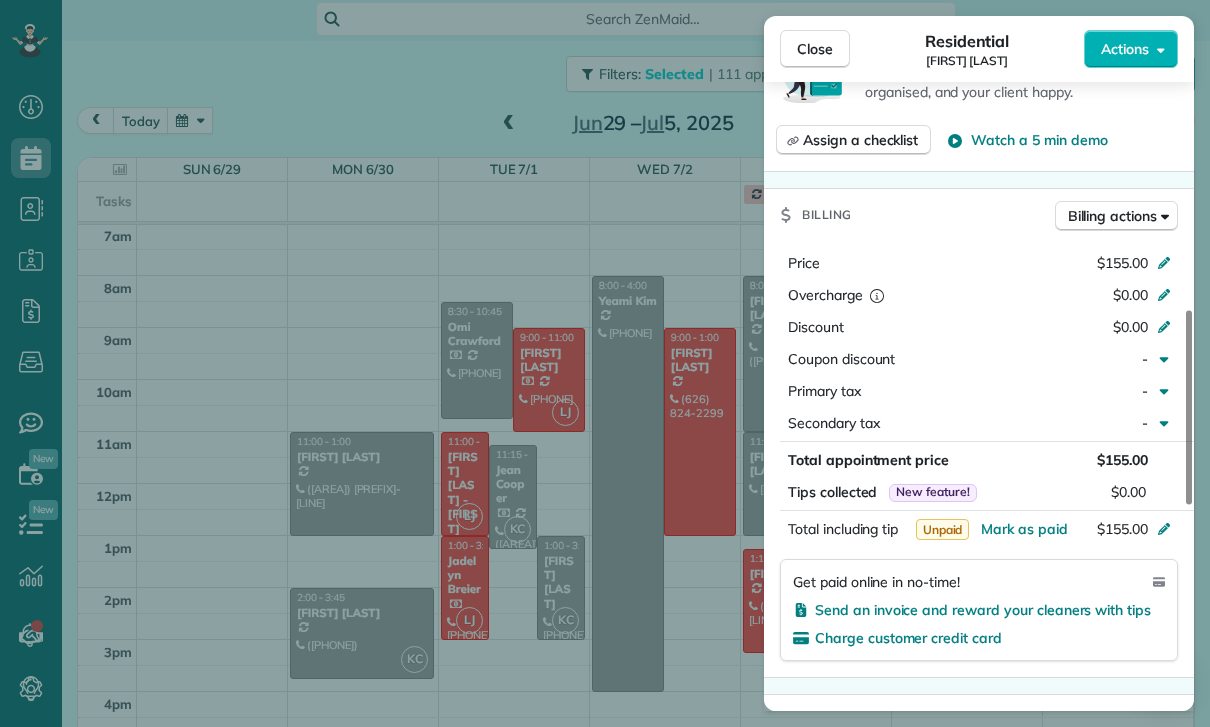 click on "Close Residential Kristen Larson Actions Status Confirmed Kristen Larson · Open profile Home (818) 317-6406 Copy No email on record Add email View Details Residential Thursday, July 03, 2025 ( last week ) 1:15 PM 3:15 PM 2 hours and 0 minutes Repeats every 2 weeks Edit recurring service Previous (Jun 20) Next (Jul 18) 11461 Cassara Ave Sylmar ? 91342 Service was not rated yet Cleaners Time in and out Assign Invite Team Luisa Cleaners Luisa   Juarez 1:15 PM 3:15 PM Checklist Try Now Keep this appointment up to your standards. Stay on top of every detail, keep your cleaners organised, and your client happy. Assign a checklist Watch a 5 min demo Billing Billing actions Price $155.00 Overcharge $0.00 Discount $0.00 Coupon discount - Primary tax - Secondary tax - Total appointment price $155.00 Tips collected New feature! $0.00 Unpaid Mark as paid Total including tip $155.00 Get paid online in no-time! Send an invoice and reward your cleaners with tips Charge customer credit card Appointment custom fields Key # -" at bounding box center [605, 363] 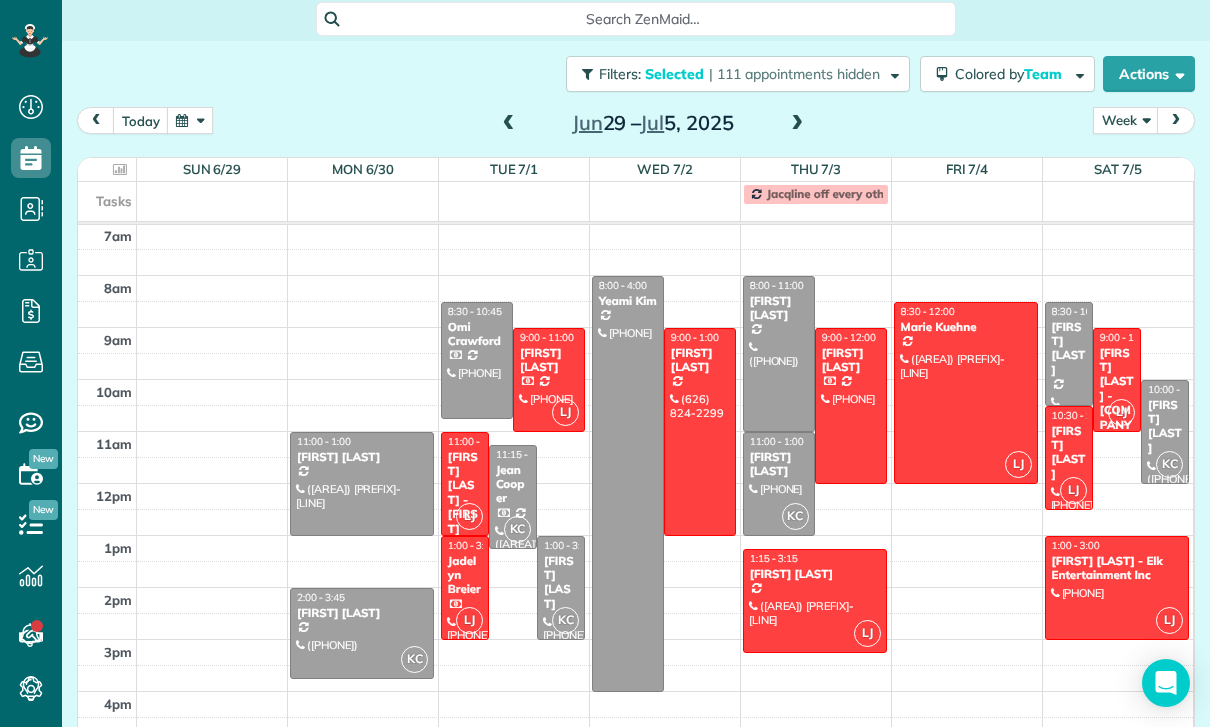 click at bounding box center (966, 393) 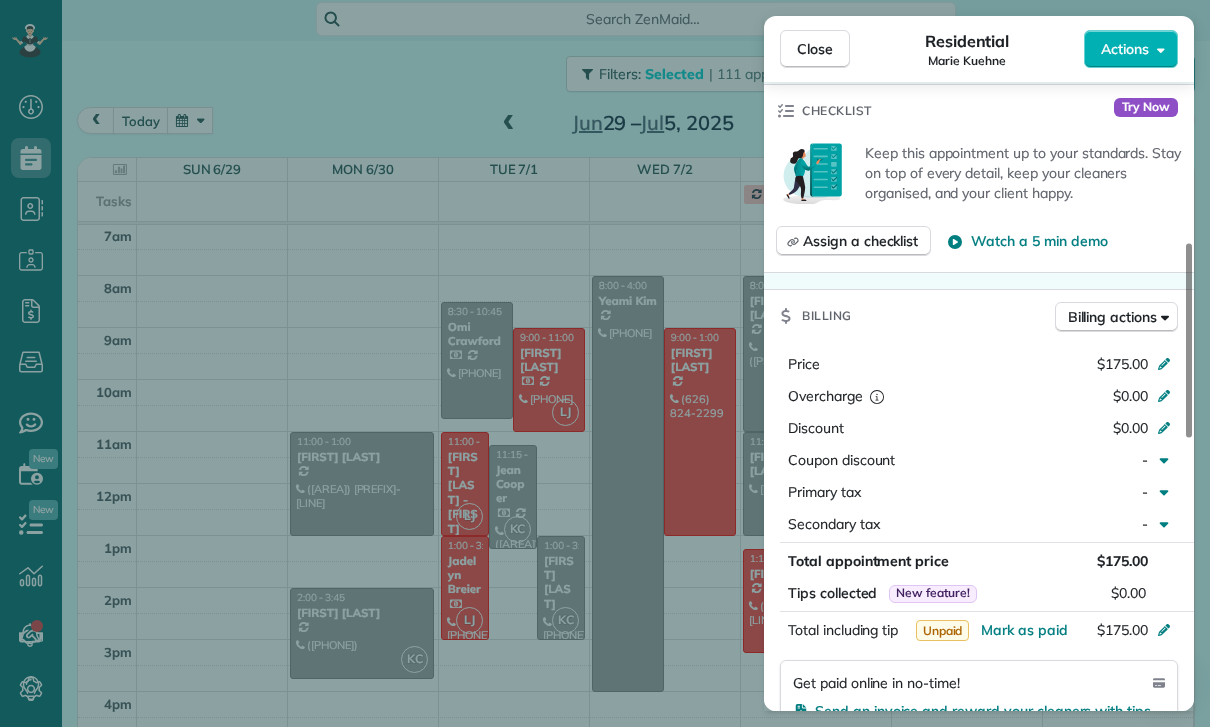 scroll, scrollTop: 778, scrollLeft: 0, axis: vertical 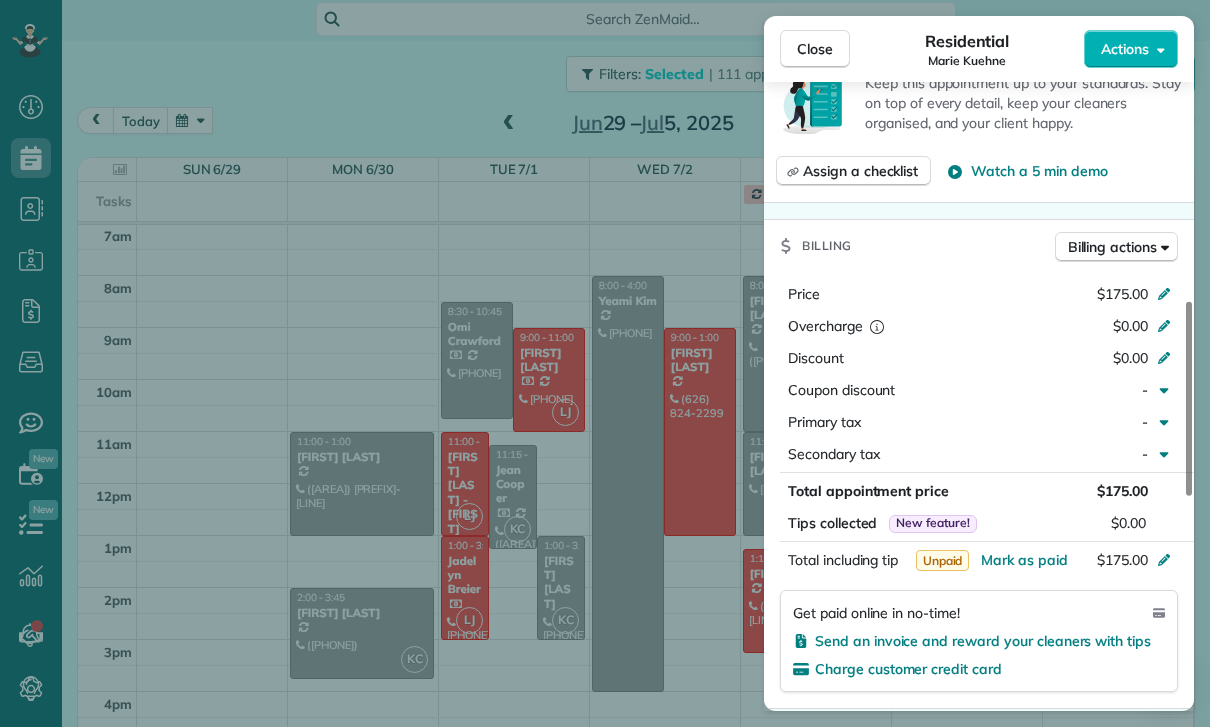click on "Close Residential Marie Kuehne Actions Status Confirmed Marie Kuehne · Open profile Mobile (646) 467-4268 Copy No email on record Add email View Details Residential Friday, July 04, 2025 ( last week ) 8:30 AM 12:00 PM 3 hours and 30 minutes Repeats weekly Edit recurring service Previous (Jun 27) Next (Jul 11) 4257 Beeman Avenue Studio City CA 91604 Service was not rated yet Cleaners Time in and out Assign Invite Team Luisa Cleaners Luisa   Juarez 8:30 AM 12:00 PM Checklist Try Now Keep this appointment up to your standards. Stay on top of every detail, keep your cleaners organised, and your client happy. Assign a checklist Watch a 5 min demo Billing Billing actions Price $175.00 Overcharge $0.00 Discount $0.00 Coupon discount - Primary tax - Secondary tax - Total appointment price $175.00 Tips collected New feature! $0.00 Unpaid Mark as paid Total including tip $175.00 Get paid online in no-time! Send an invoice and reward your cleaners with tips Charge customer credit card Appointment custom fields Key # -" at bounding box center (605, 363) 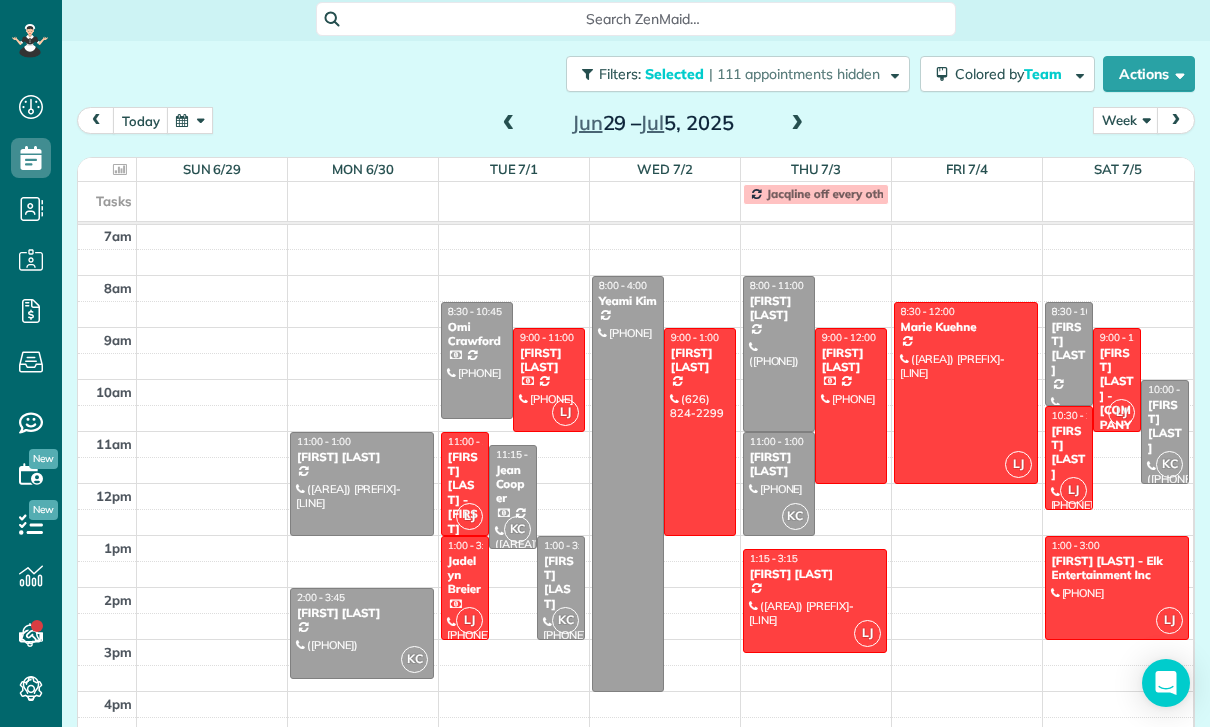 click on "[FIRST] [LAST]" at bounding box center [1069, 453] 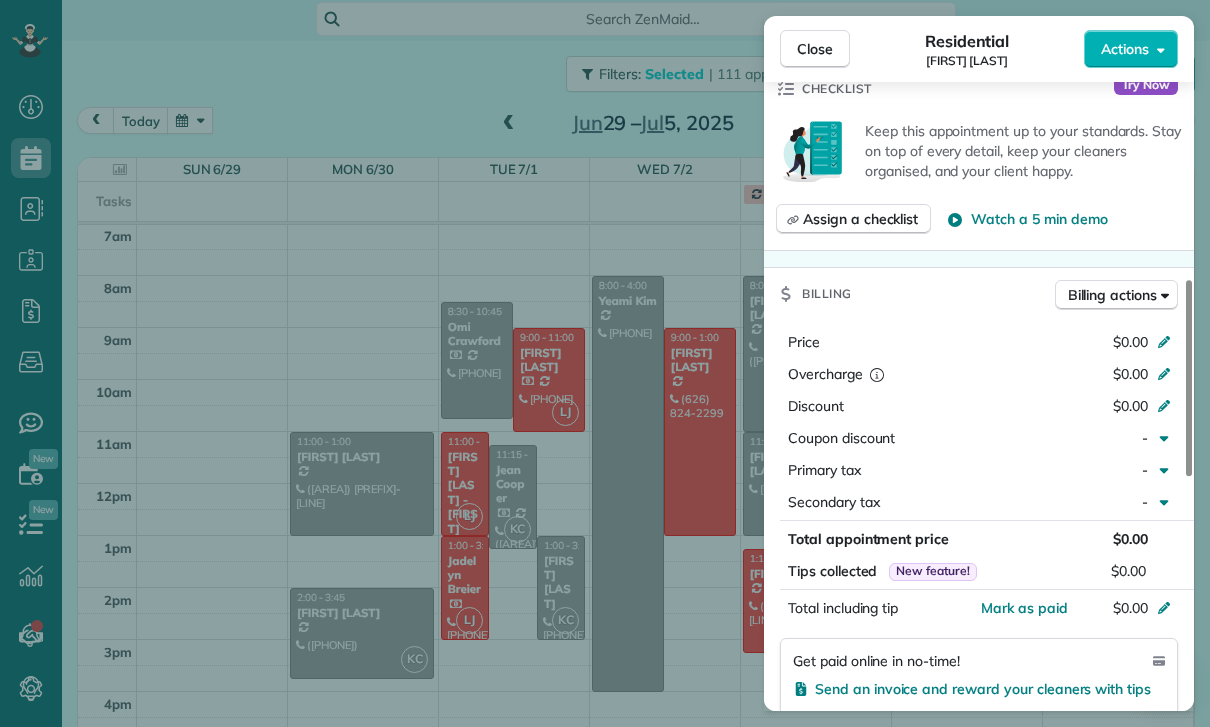 scroll, scrollTop: 720, scrollLeft: 0, axis: vertical 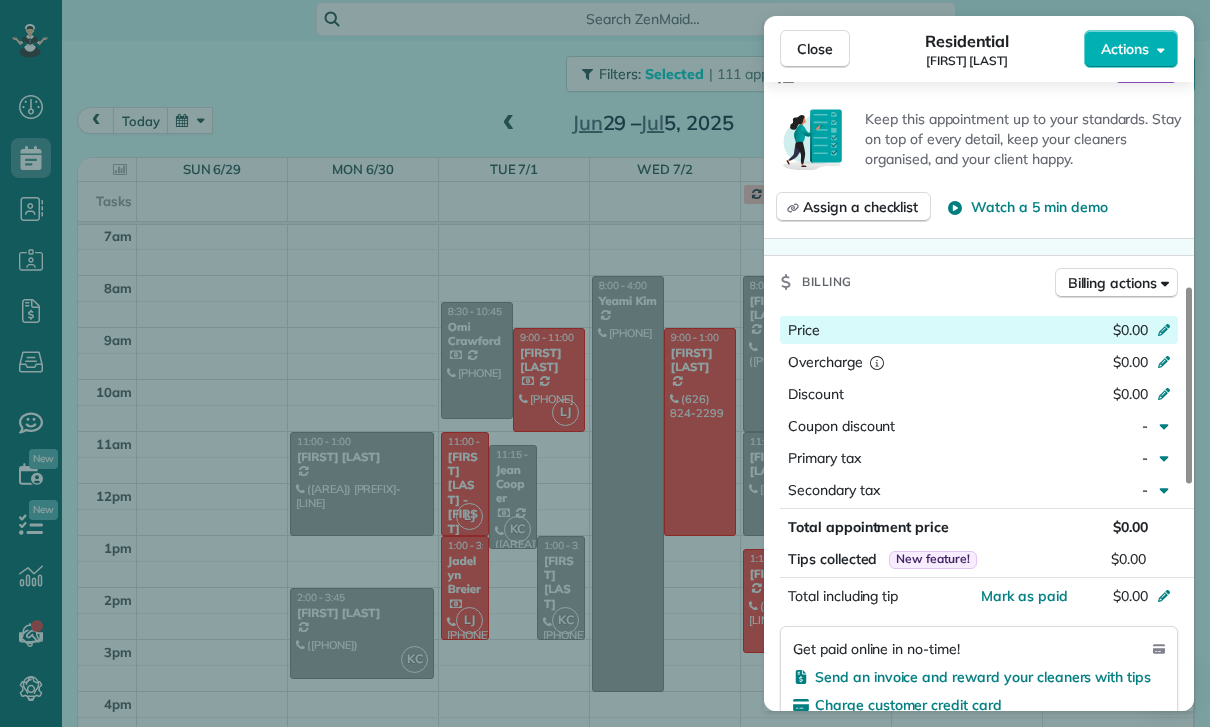 click on "$0.00" at bounding box center (1058, 332) 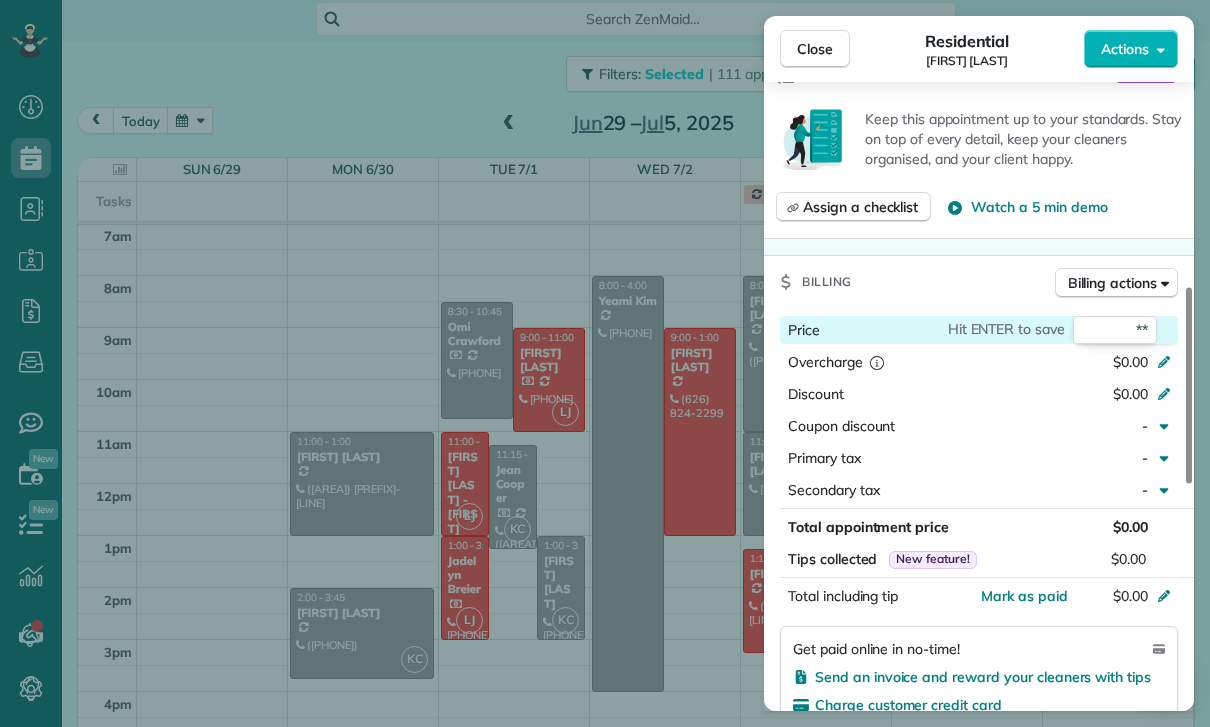 type on "***" 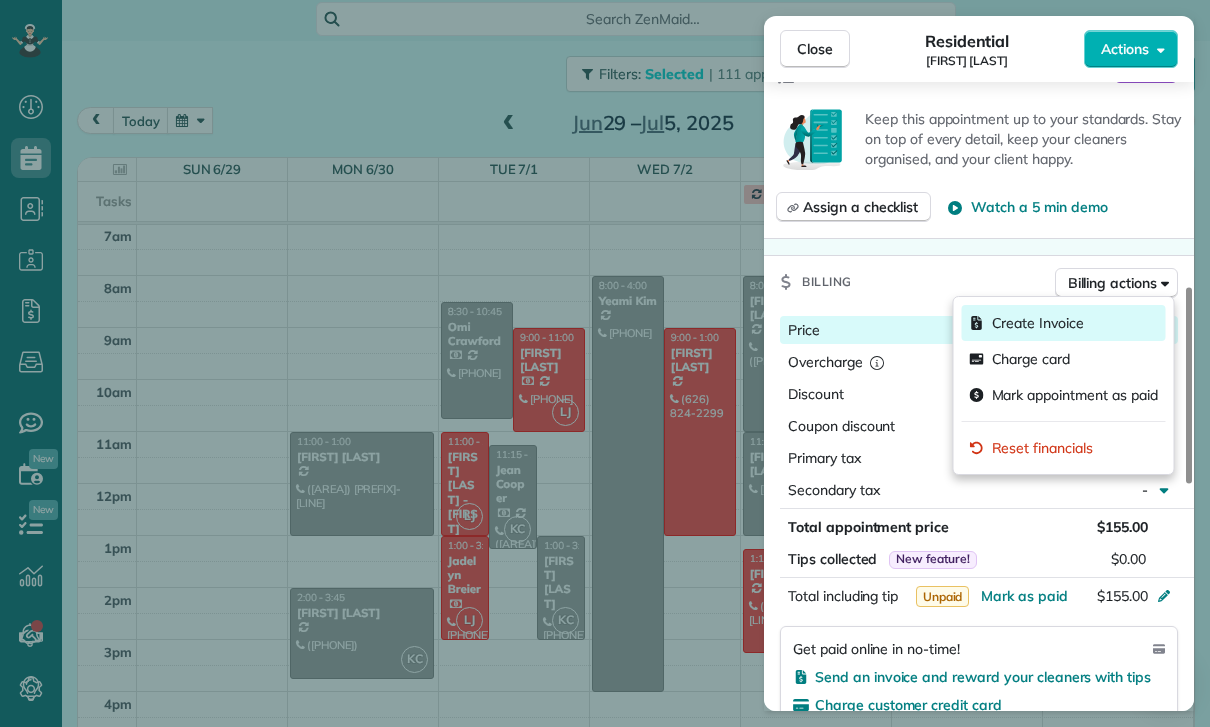 click on "Create Invoice" at bounding box center (1038, 323) 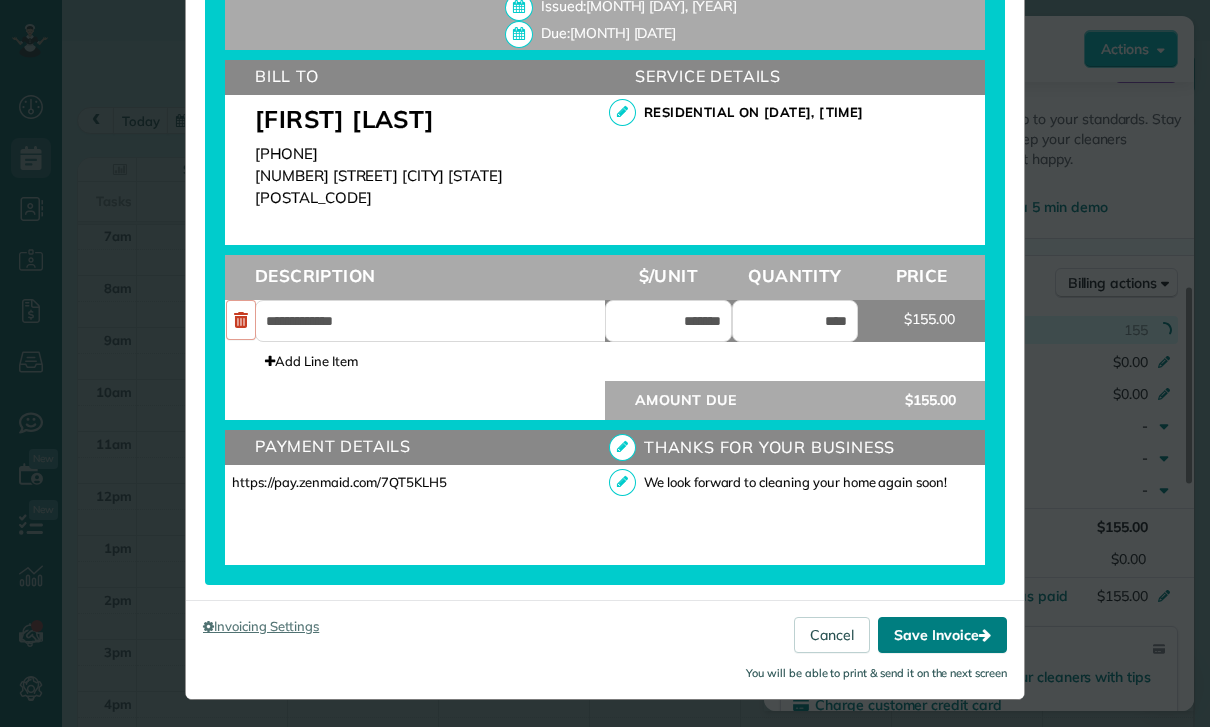 click on "Save Invoice" at bounding box center [942, 635] 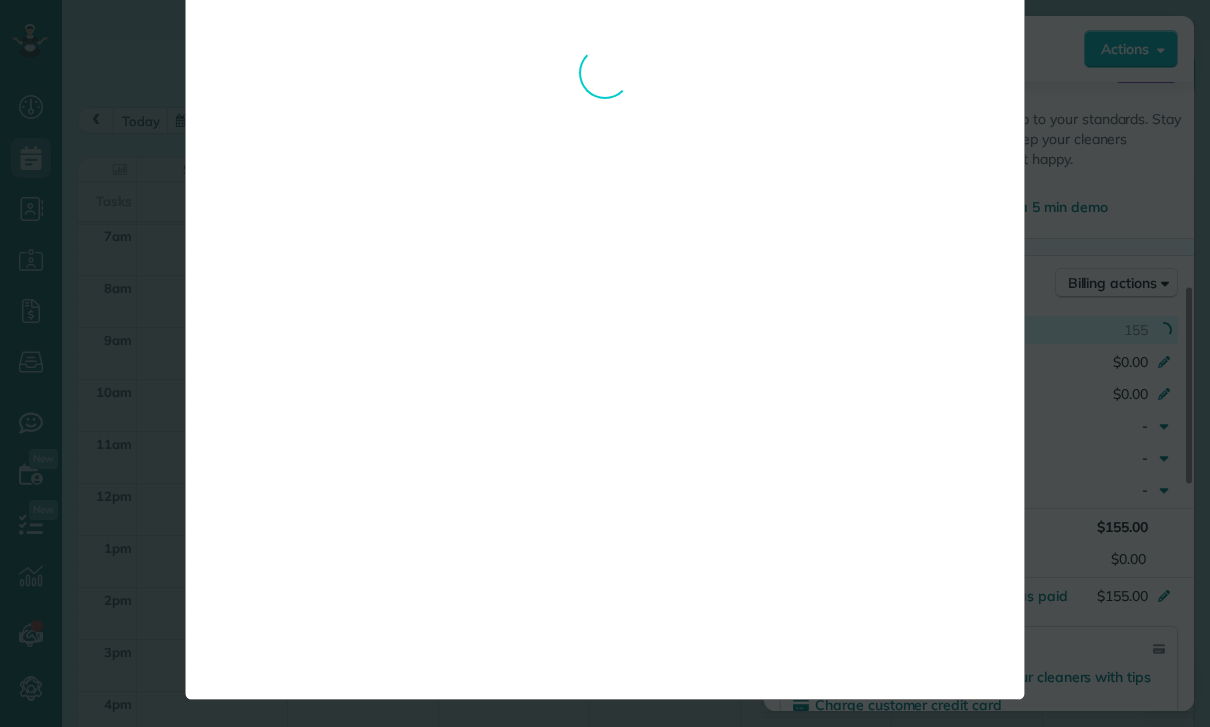 scroll, scrollTop: 82, scrollLeft: 0, axis: vertical 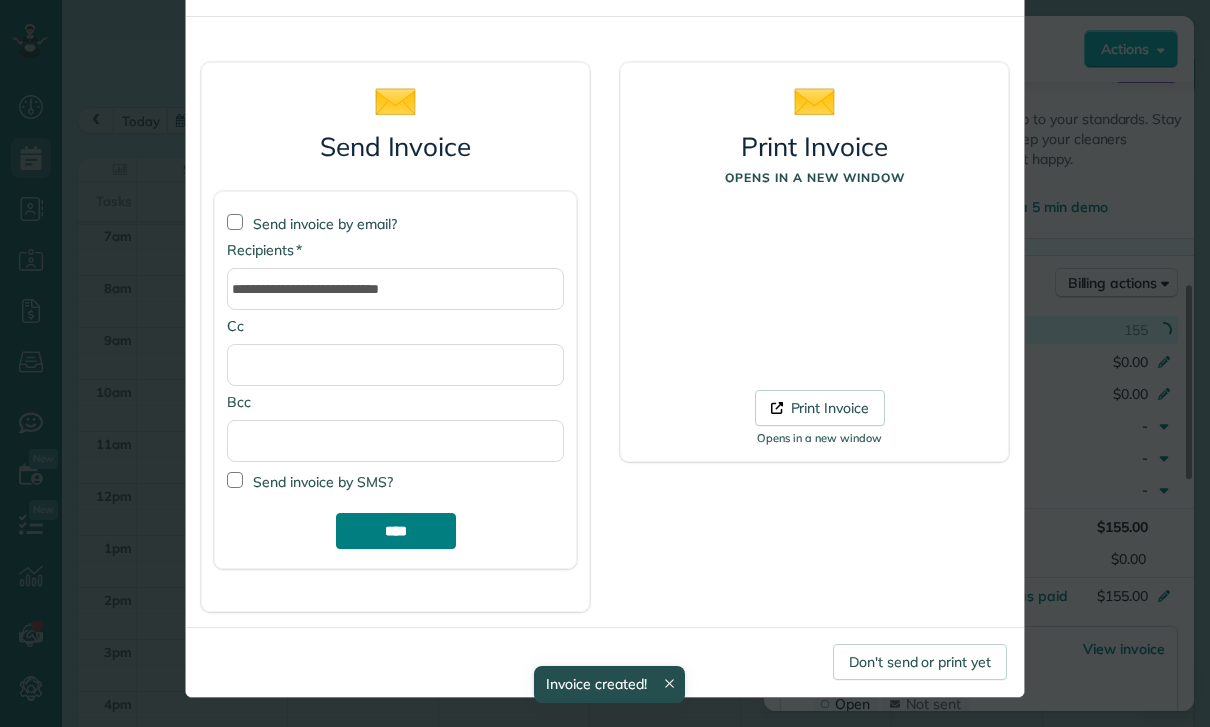 click on "****" at bounding box center (396, 531) 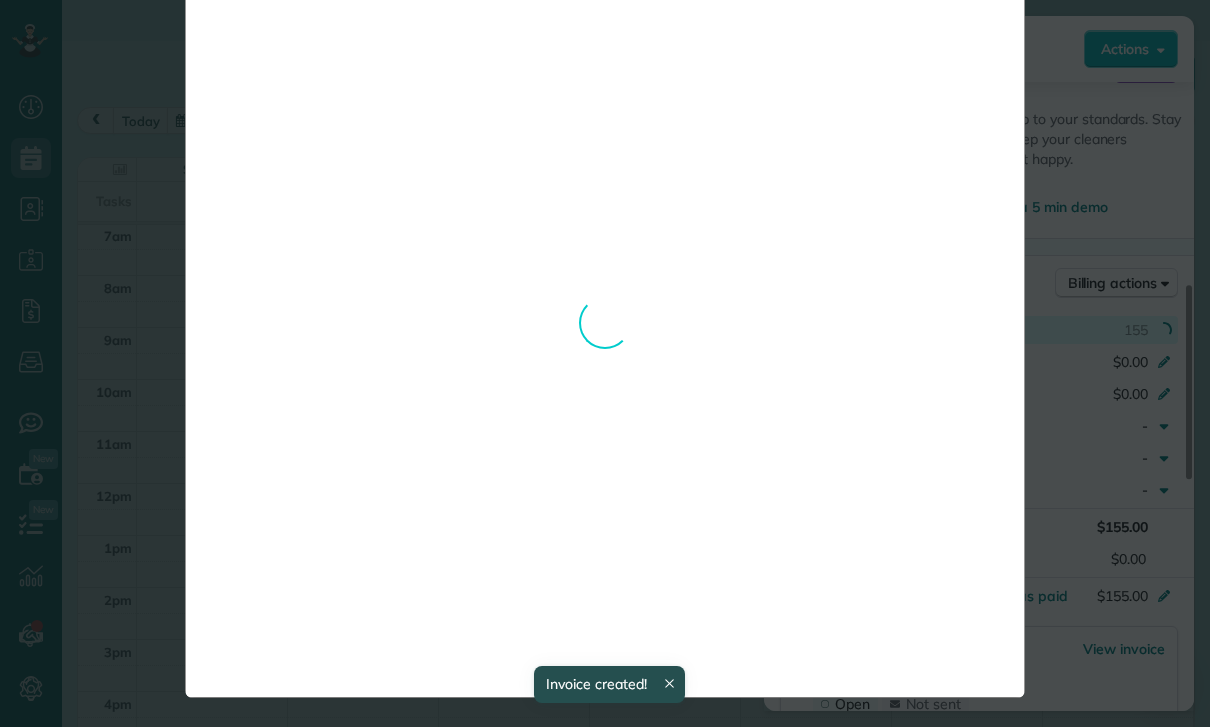 scroll, scrollTop: 0, scrollLeft: 0, axis: both 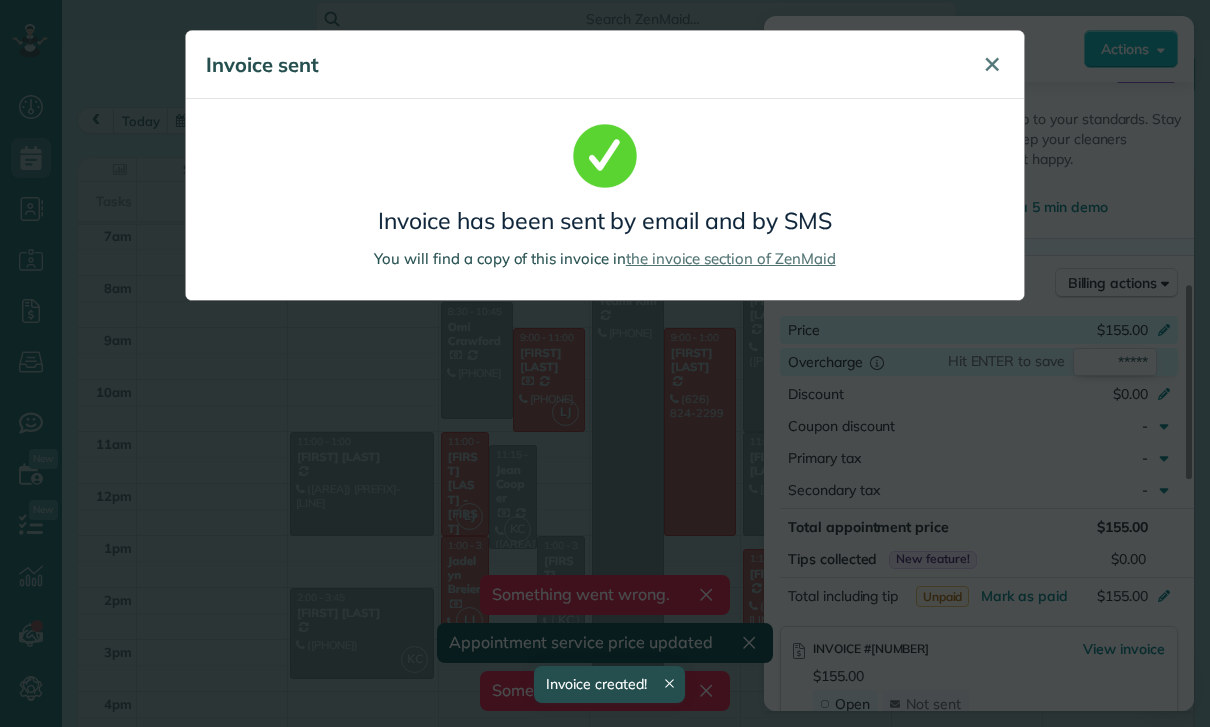 click on "✕" at bounding box center [992, 64] 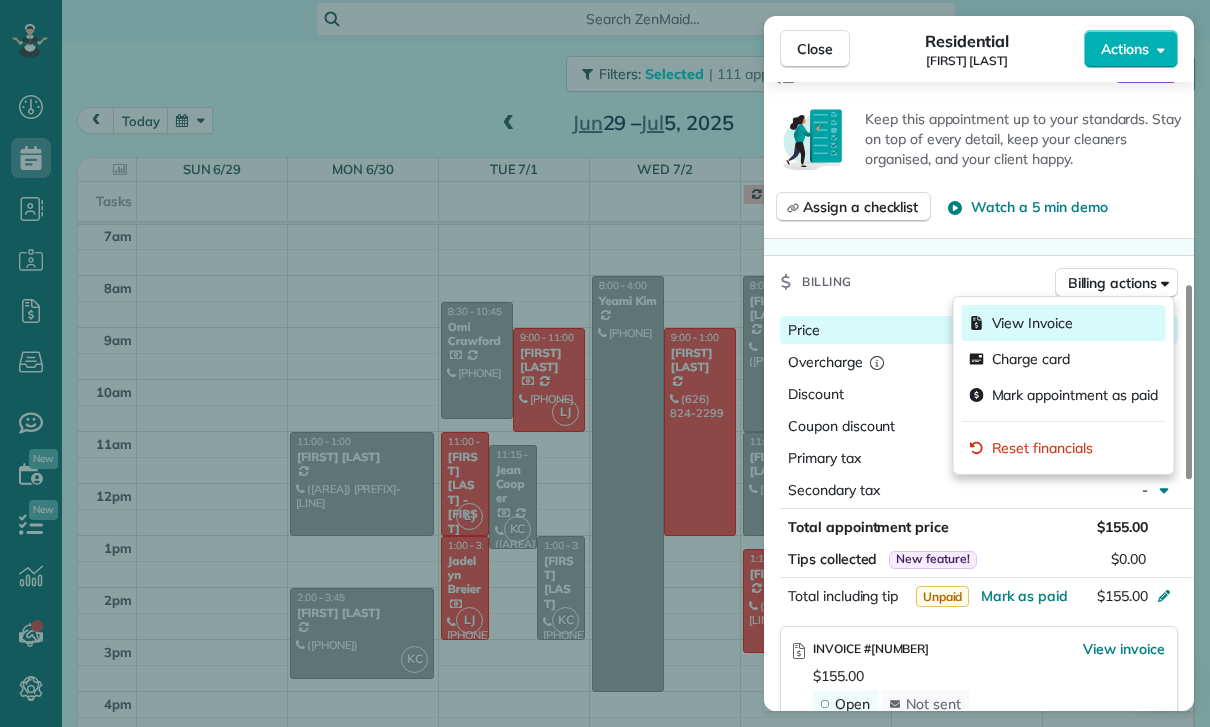 click on "View Invoice" at bounding box center [1033, 323] 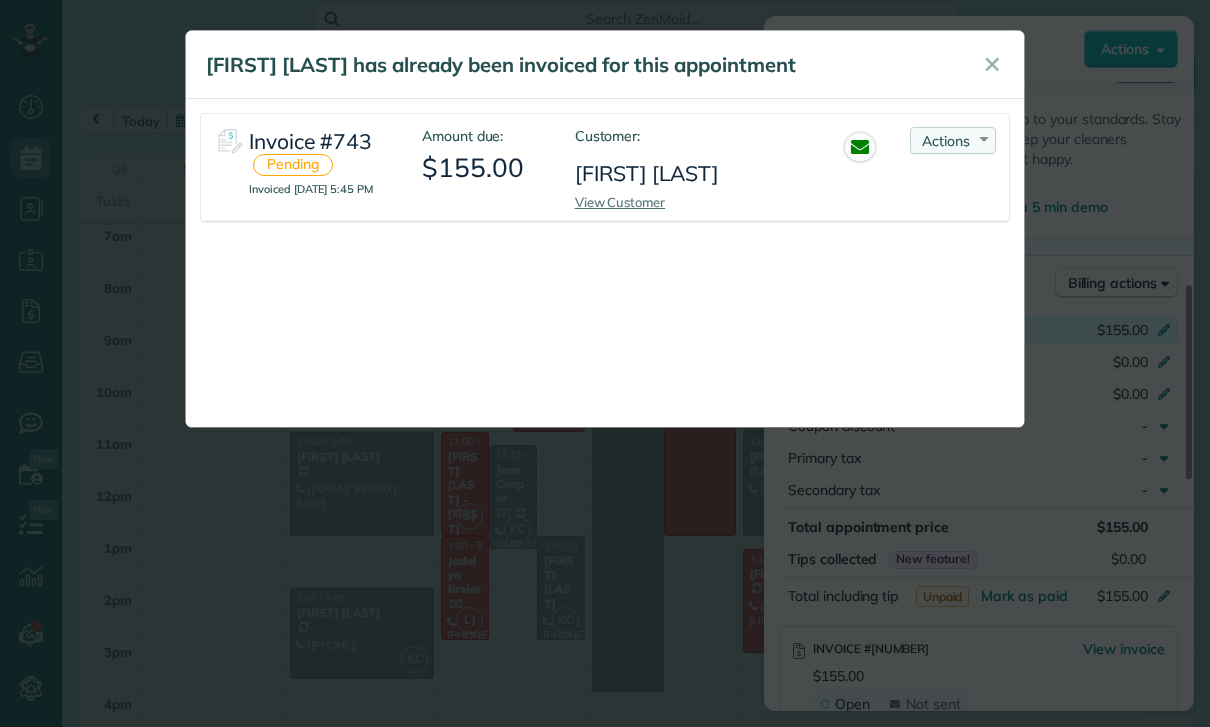 click on "Actions" at bounding box center [946, 141] 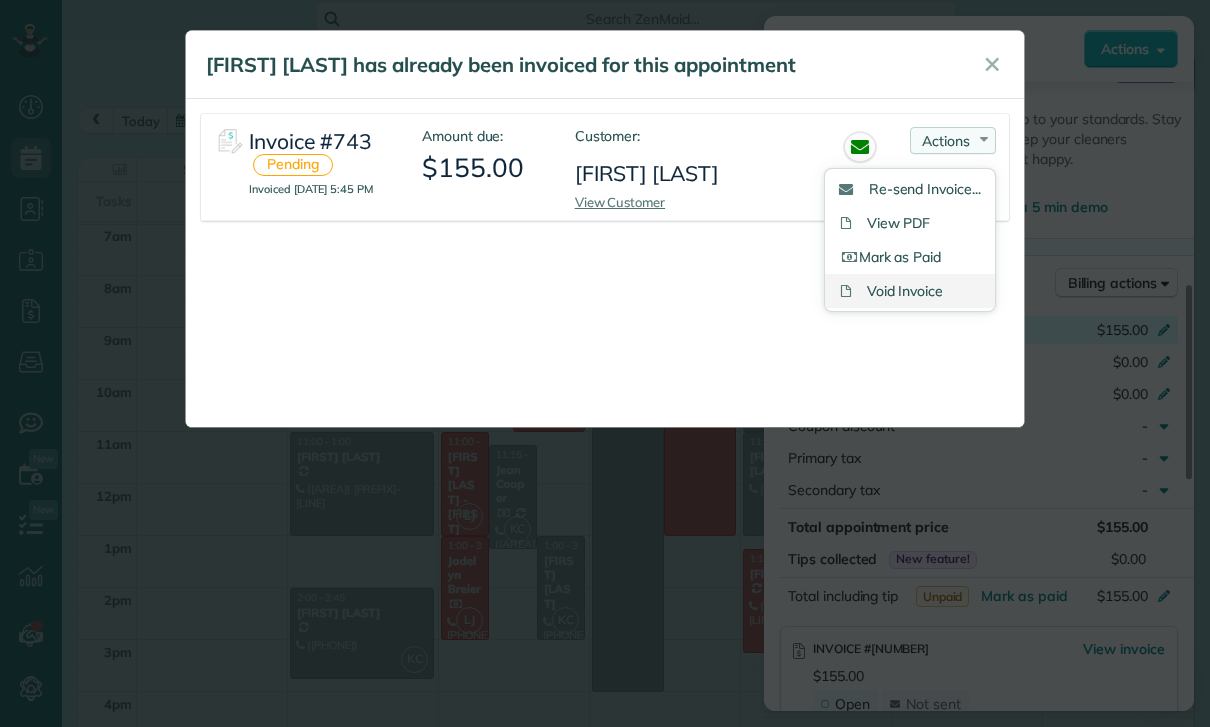 click on "Void Invoice" at bounding box center (910, 291) 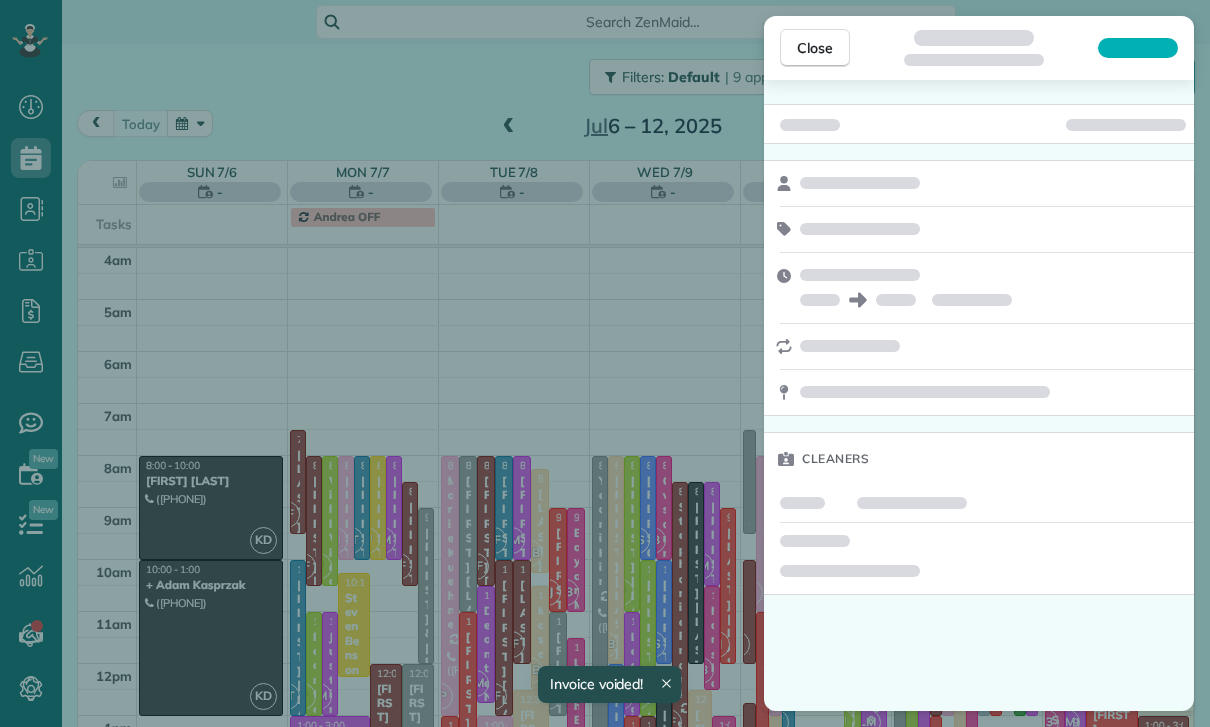 scroll, scrollTop: 0, scrollLeft: 0, axis: both 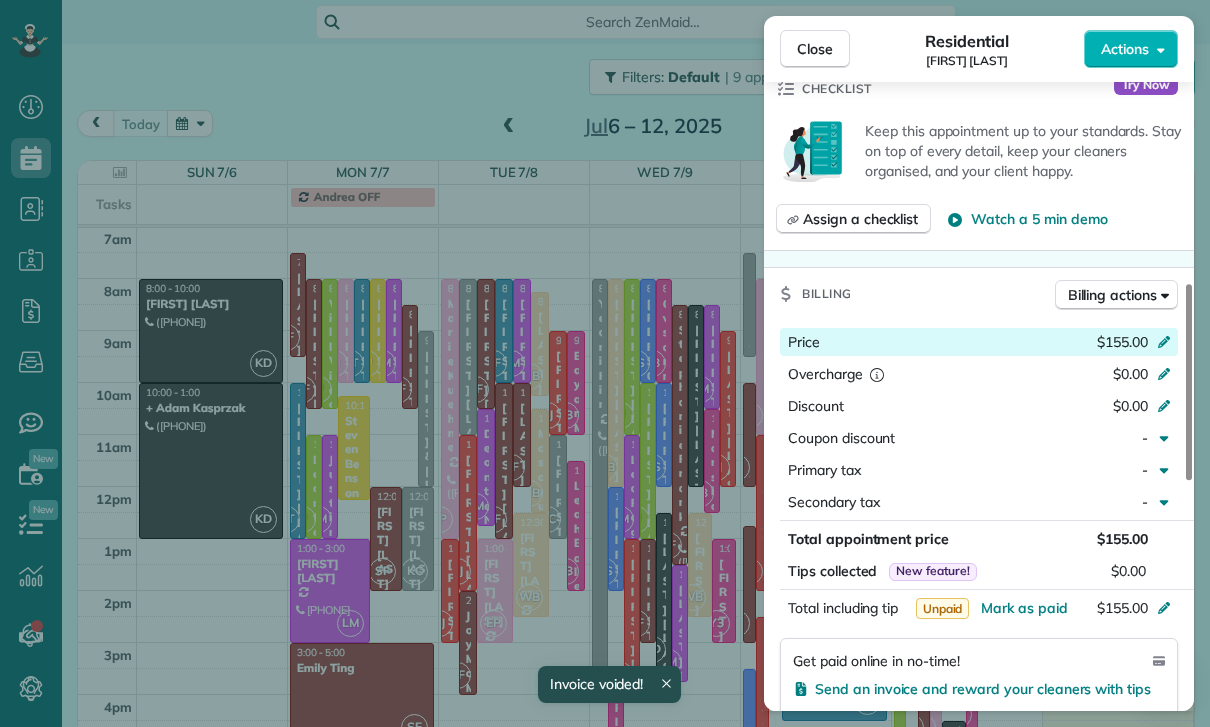 click on "Price $[NUMBER]" at bounding box center (979, 342) 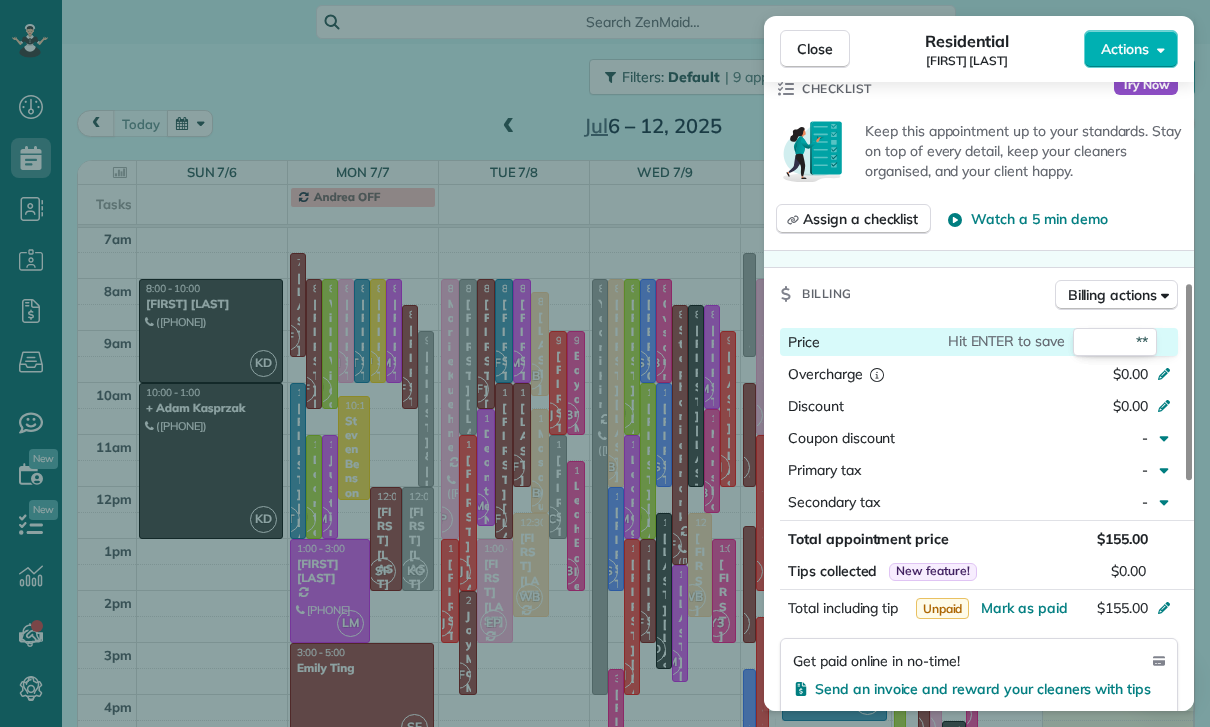 type on "***" 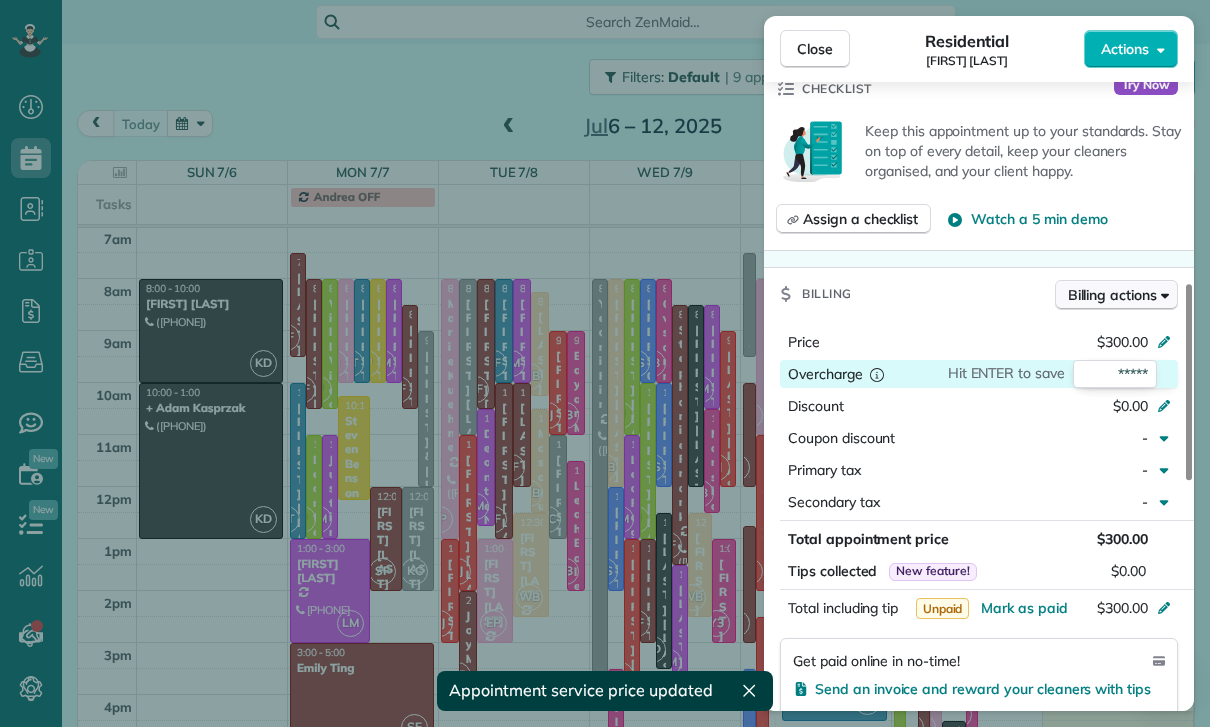 click on "Billing actions" at bounding box center (1116, 295) 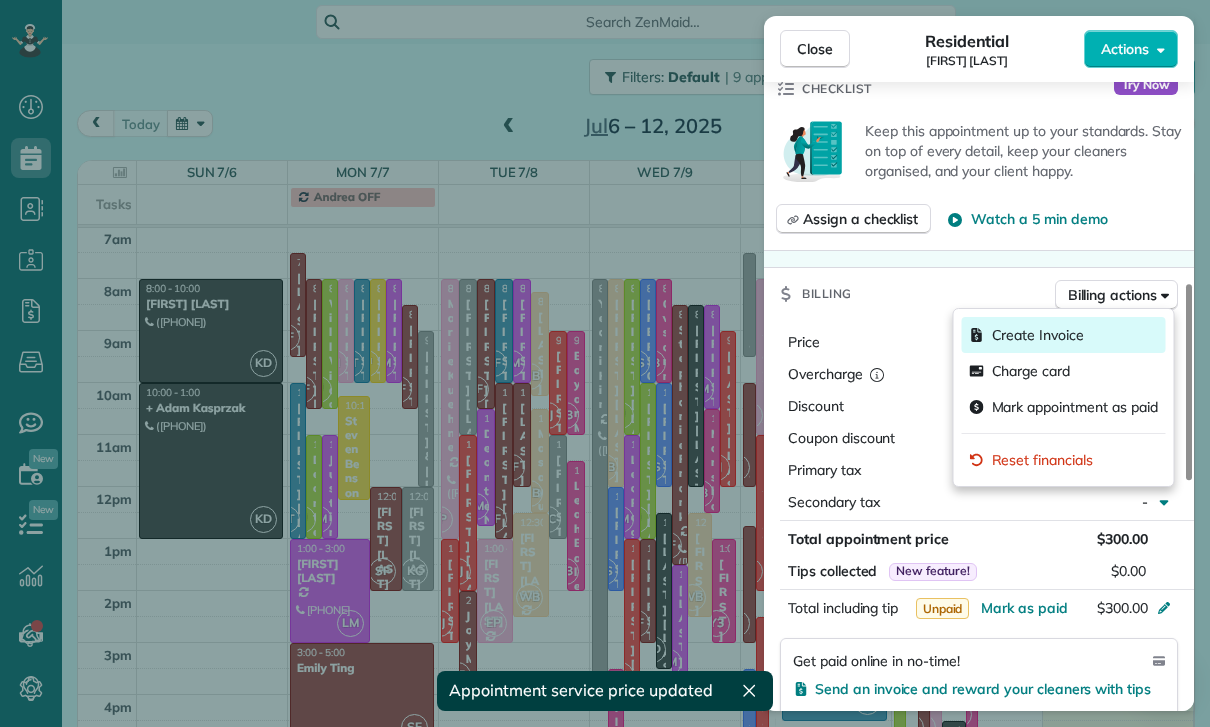 click on "Create Invoice" at bounding box center (1064, 335) 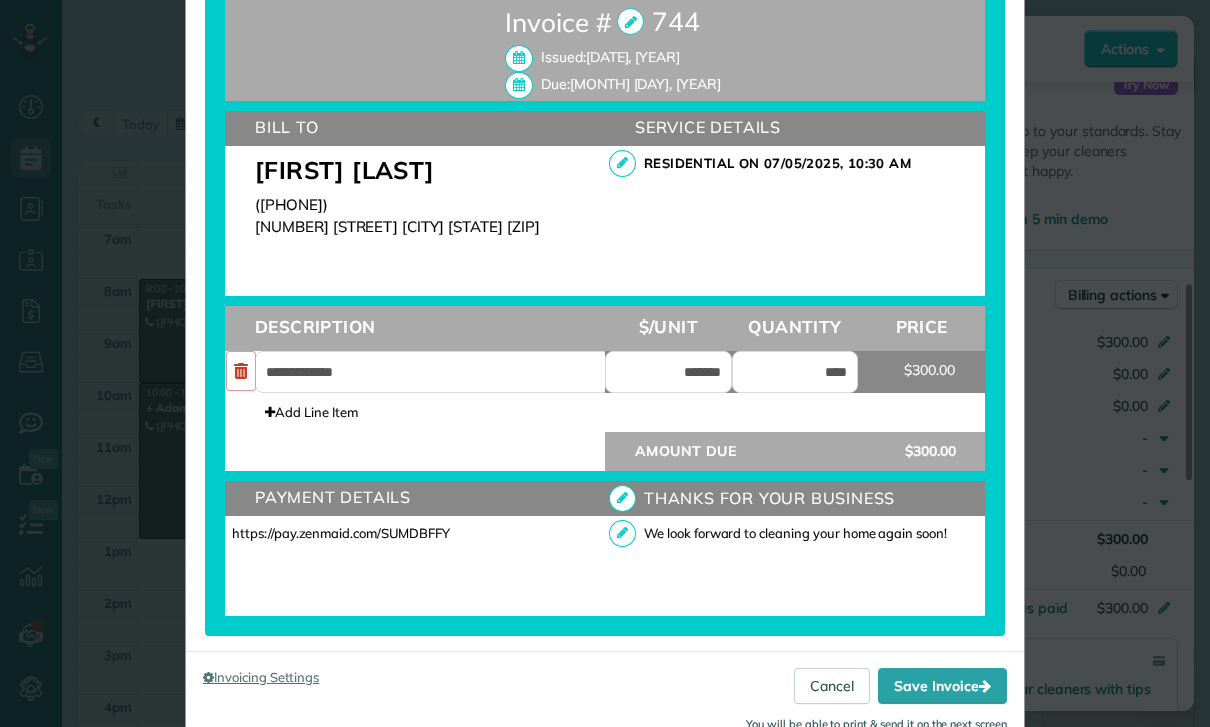 scroll, scrollTop: 568, scrollLeft: 0, axis: vertical 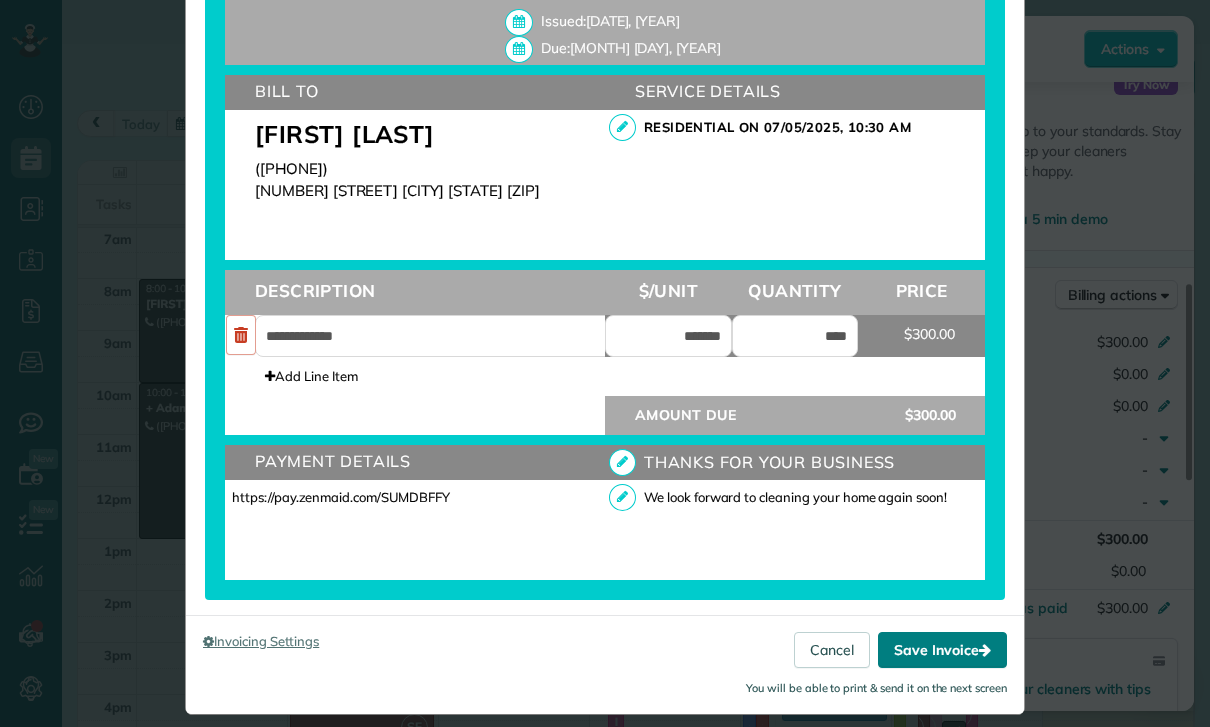 click on "Save Invoice" at bounding box center (942, 650) 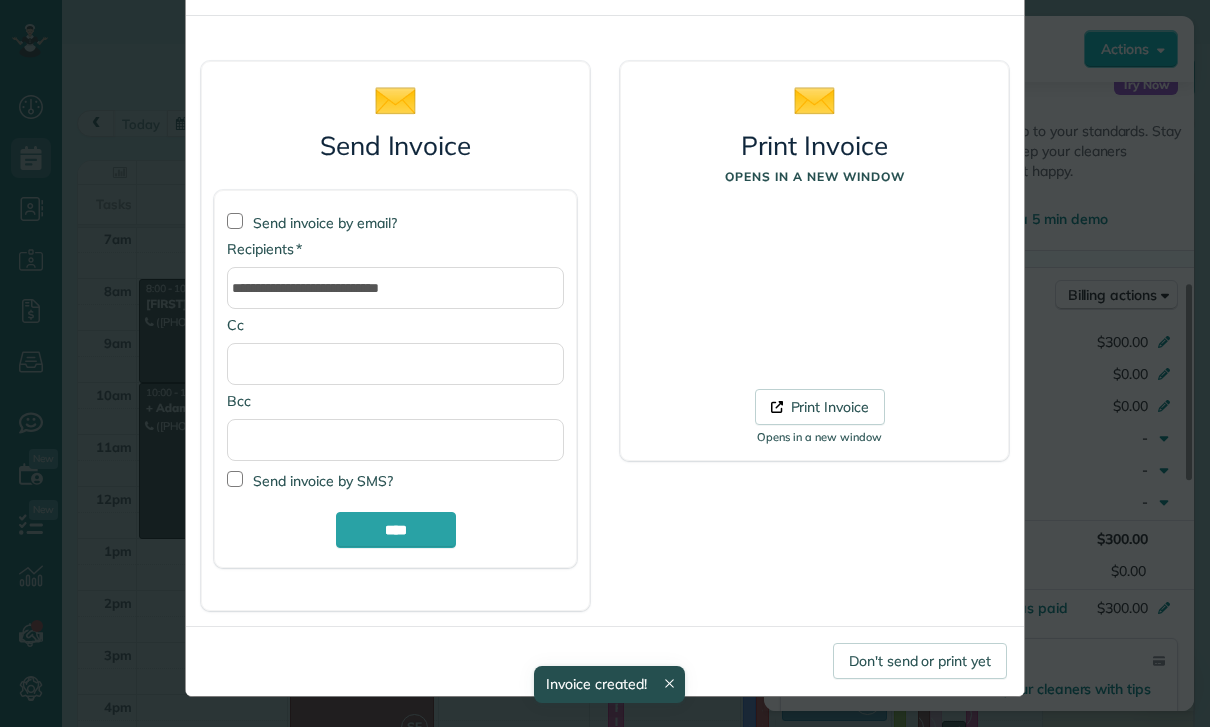 scroll, scrollTop: 82, scrollLeft: 0, axis: vertical 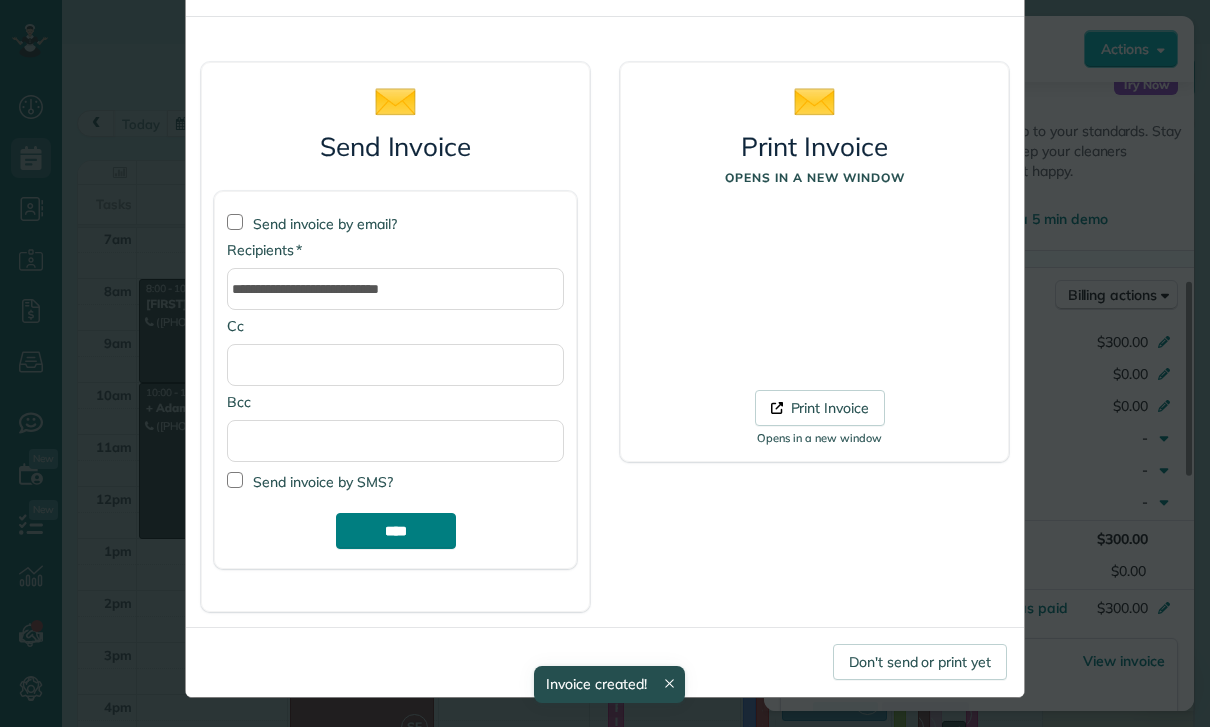 click on "****" at bounding box center (396, 531) 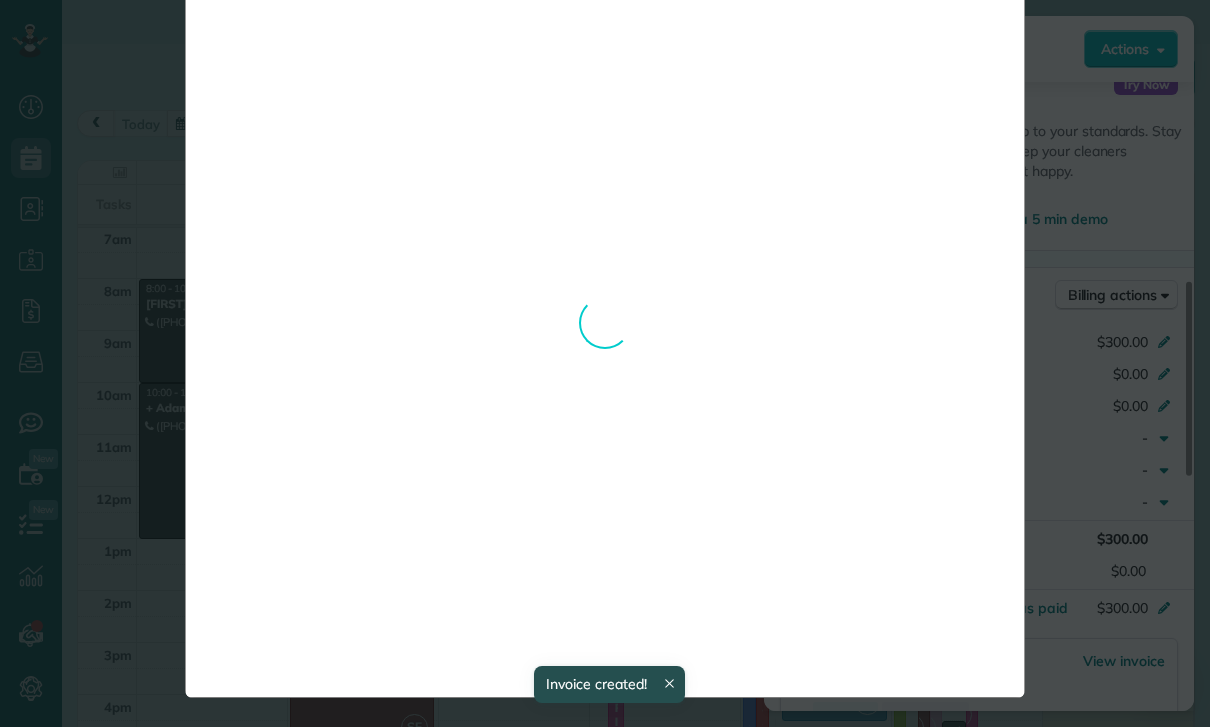 scroll, scrollTop: 0, scrollLeft: 0, axis: both 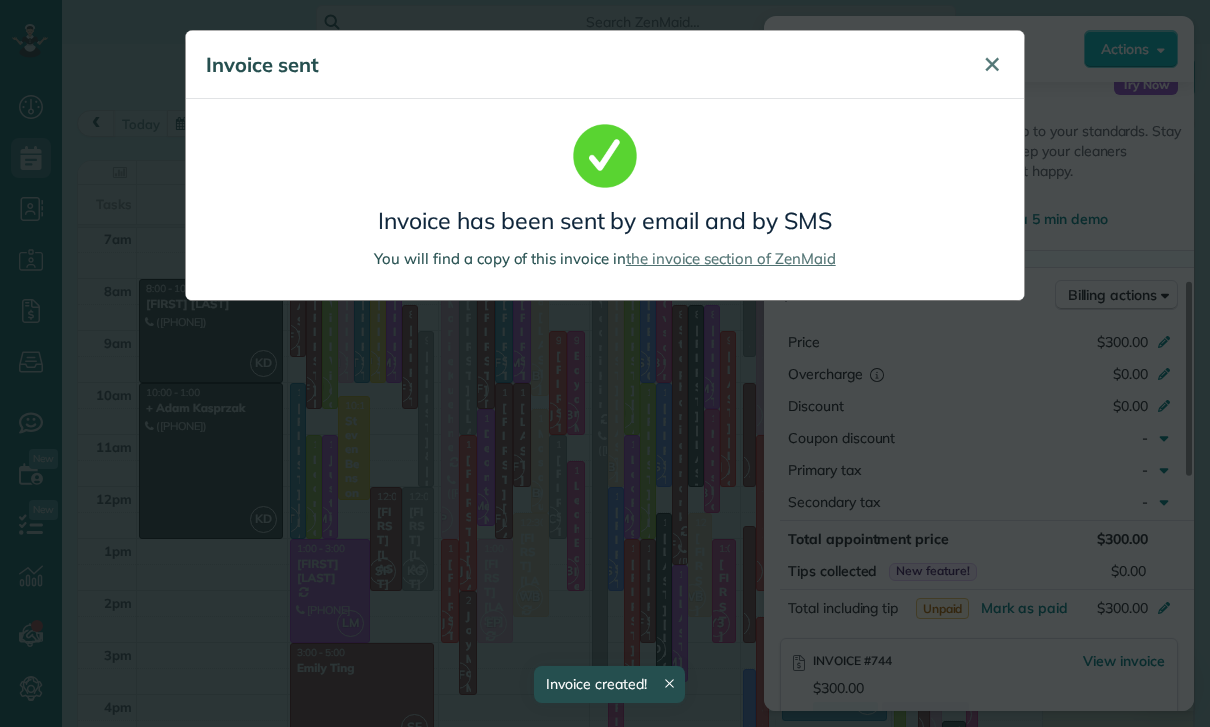 click on "✕" at bounding box center (992, 64) 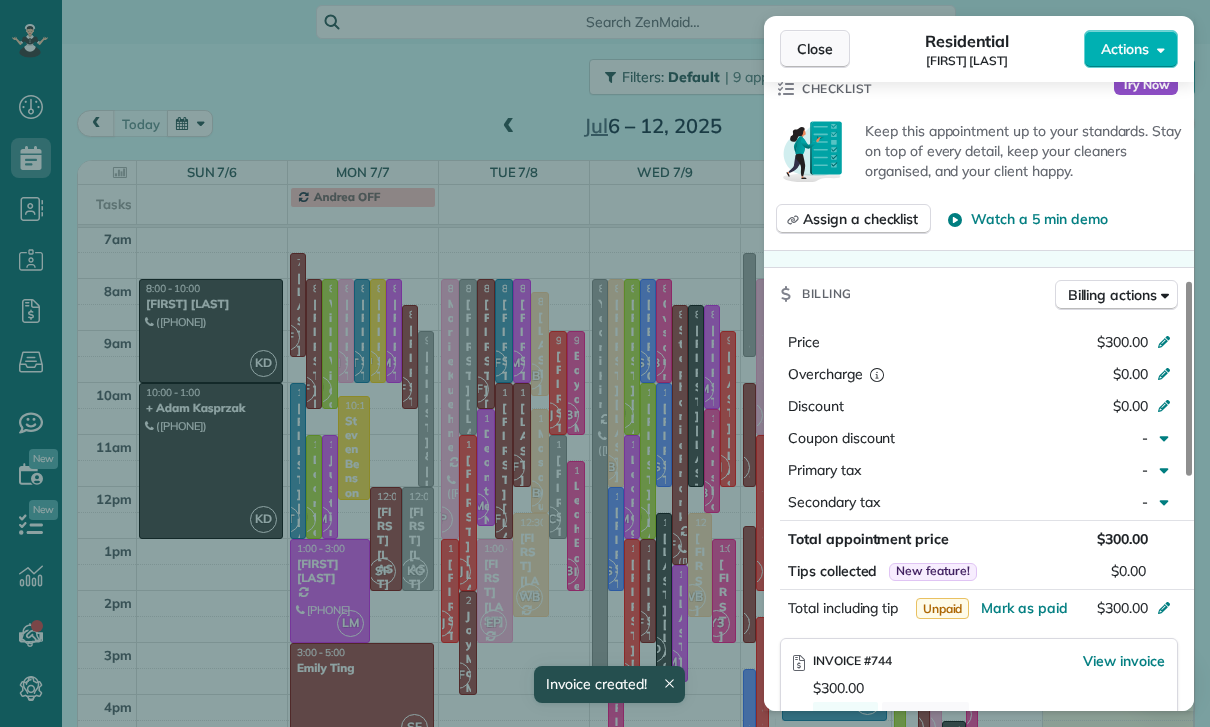 click on "Close" at bounding box center [815, 49] 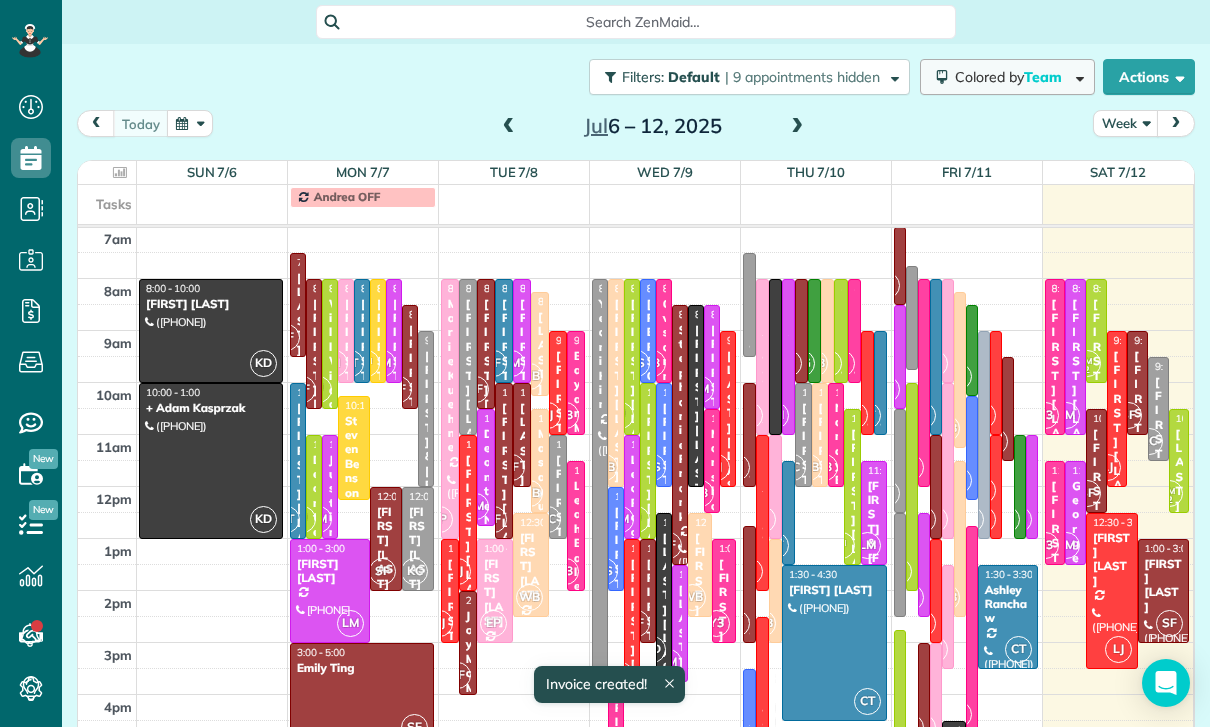 click on "Team" at bounding box center [1044, 77] 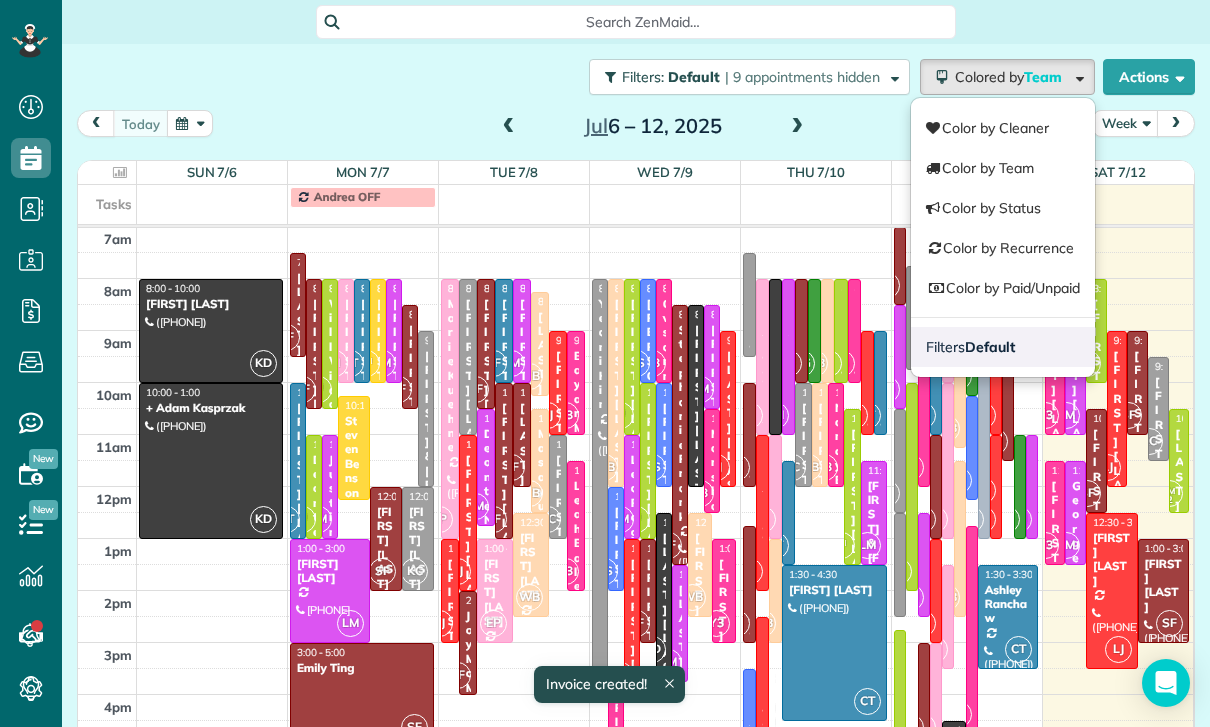 click on "Filters  Default" at bounding box center (1003, 347) 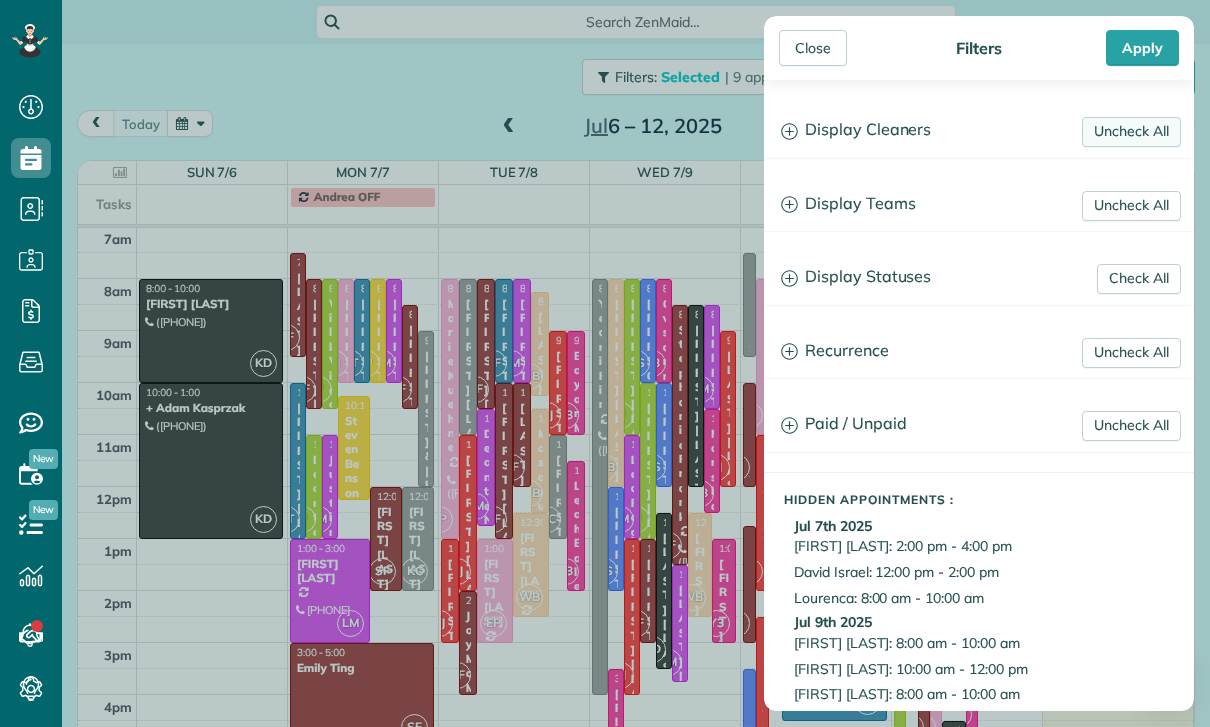 click on "Uncheck All" at bounding box center [1131, 132] 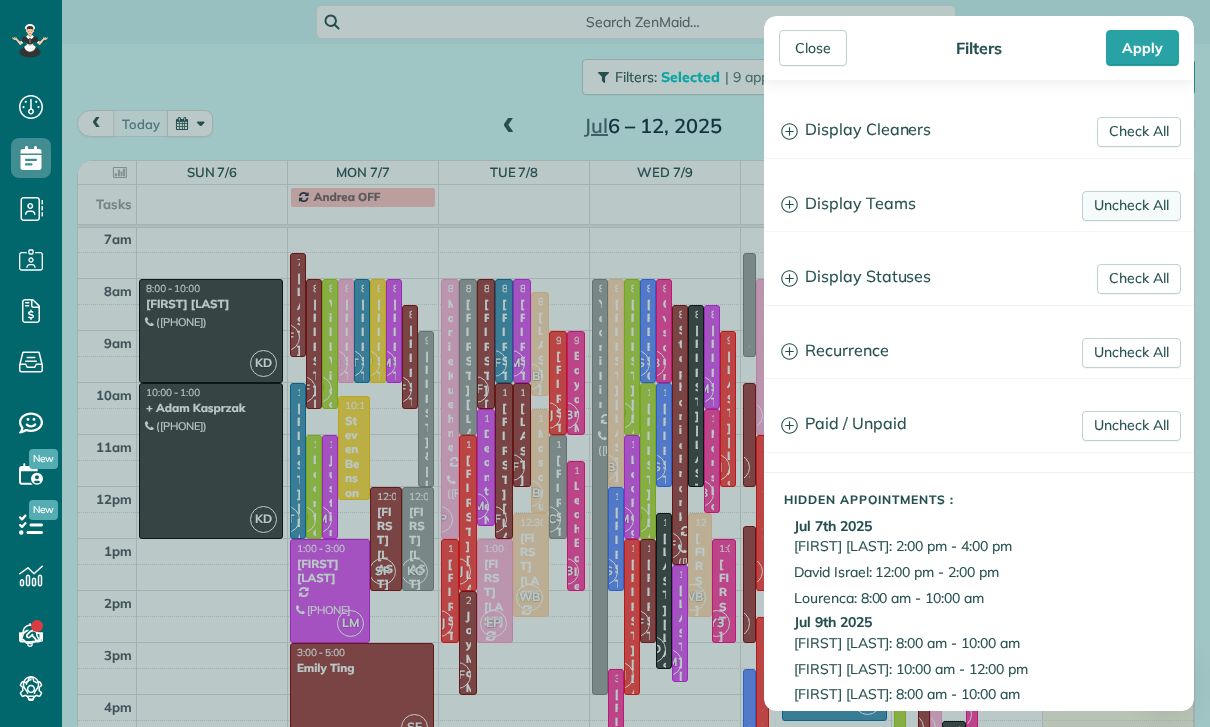 click on "Uncheck All" at bounding box center [1131, 206] 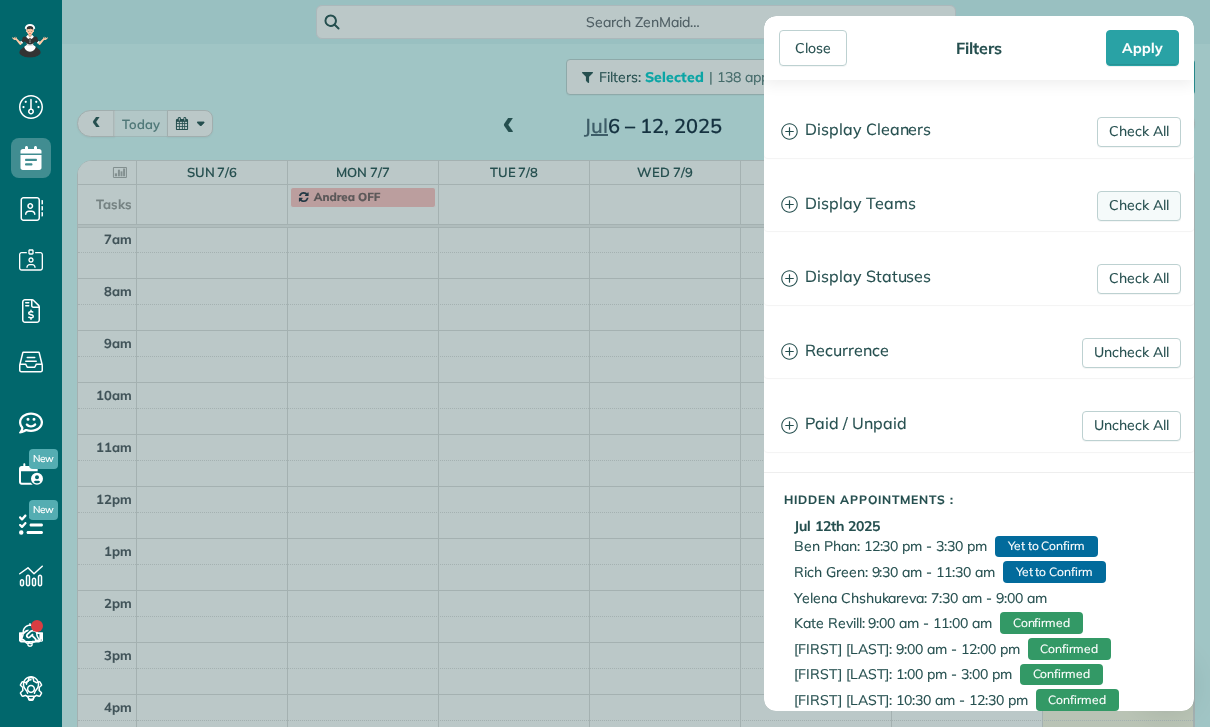 scroll, scrollTop: 157, scrollLeft: 0, axis: vertical 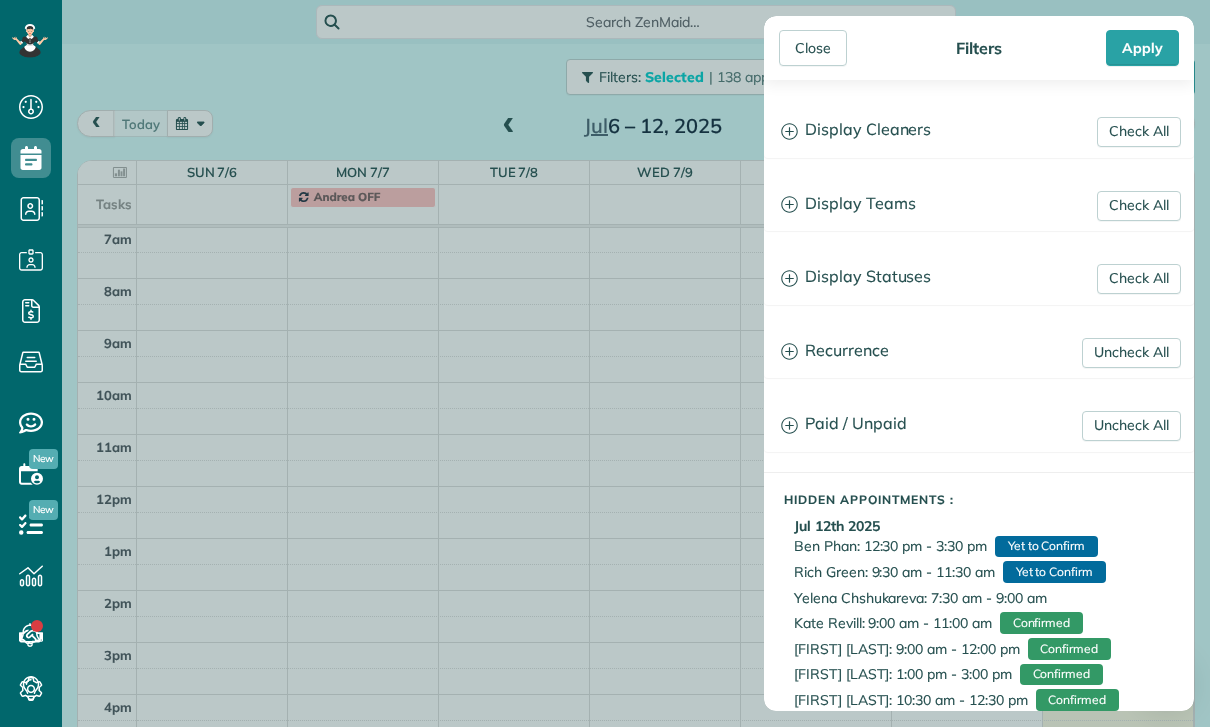 click on "Display Teams" at bounding box center (979, 204) 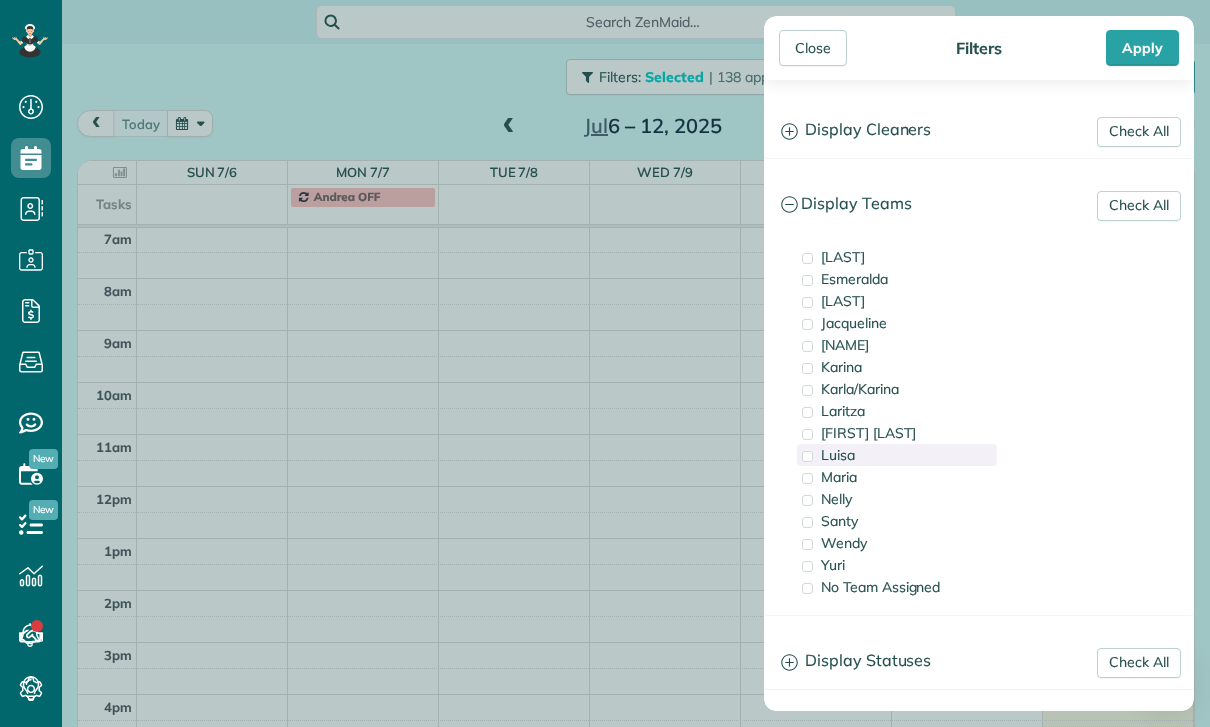 click on "Luisa" at bounding box center (897, 455) 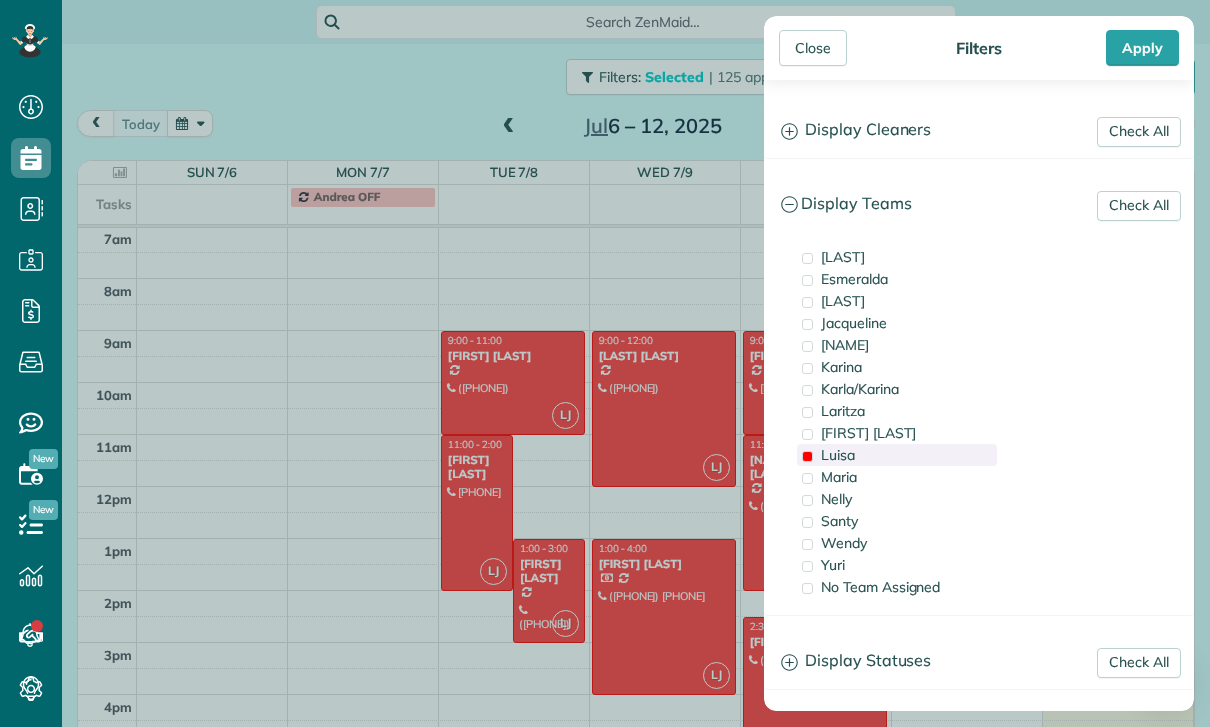 scroll, scrollTop: 157, scrollLeft: 0, axis: vertical 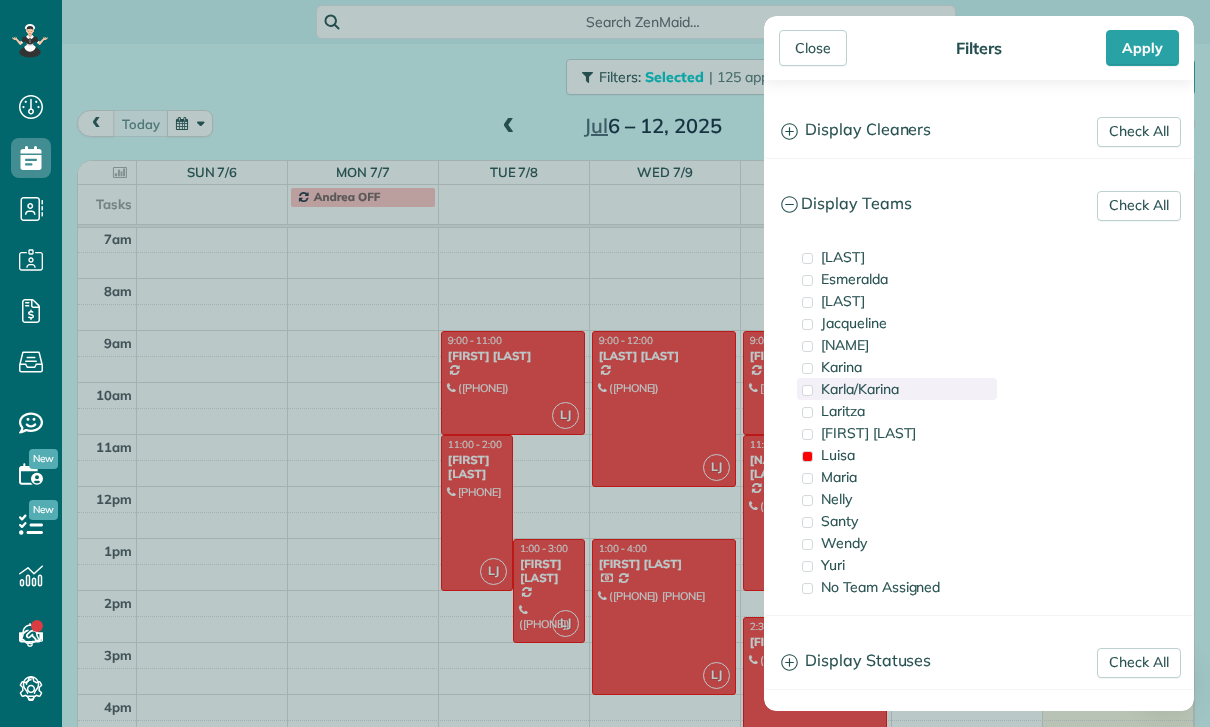 click on "Karla/Karina" at bounding box center (860, 389) 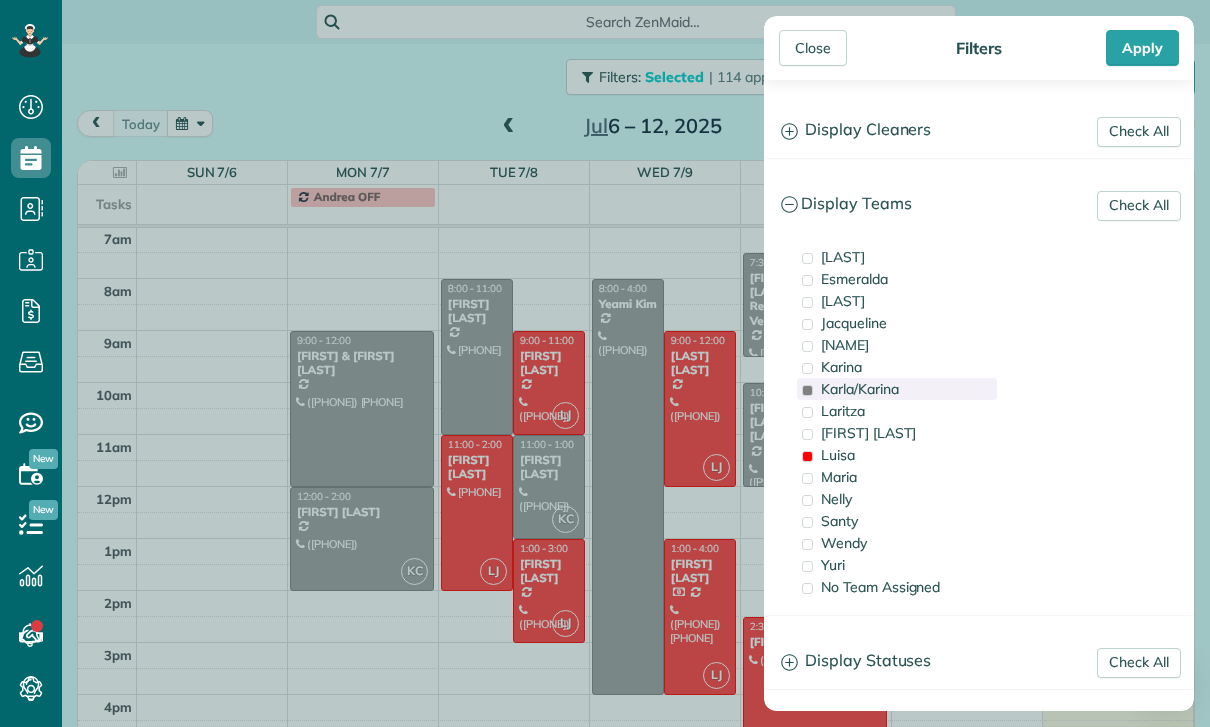 scroll, scrollTop: 157, scrollLeft: 0, axis: vertical 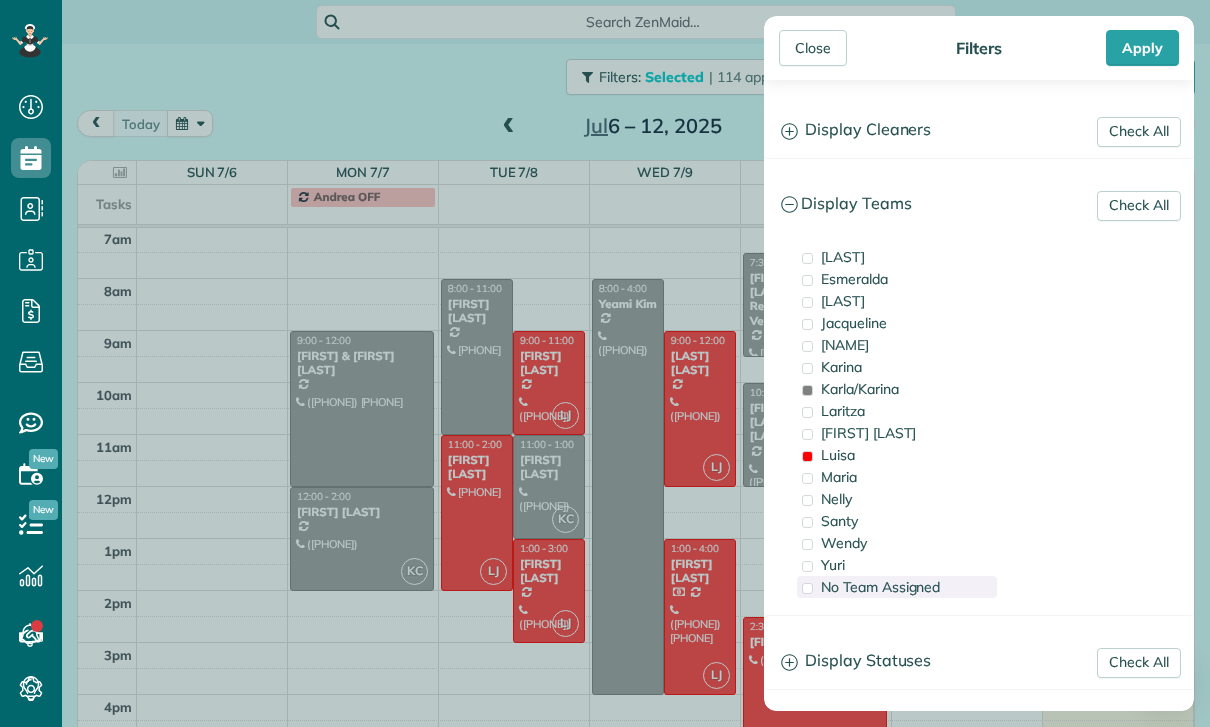 click on "No Team Assigned" at bounding box center (880, 587) 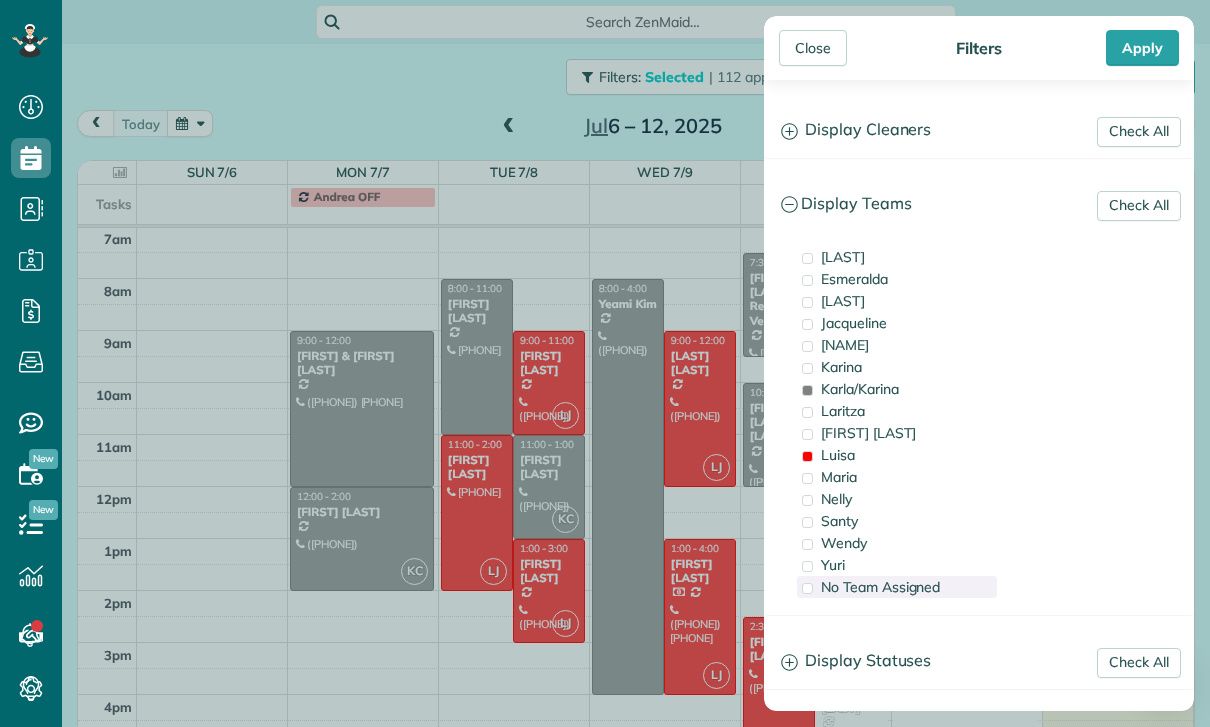 scroll, scrollTop: 157, scrollLeft: 0, axis: vertical 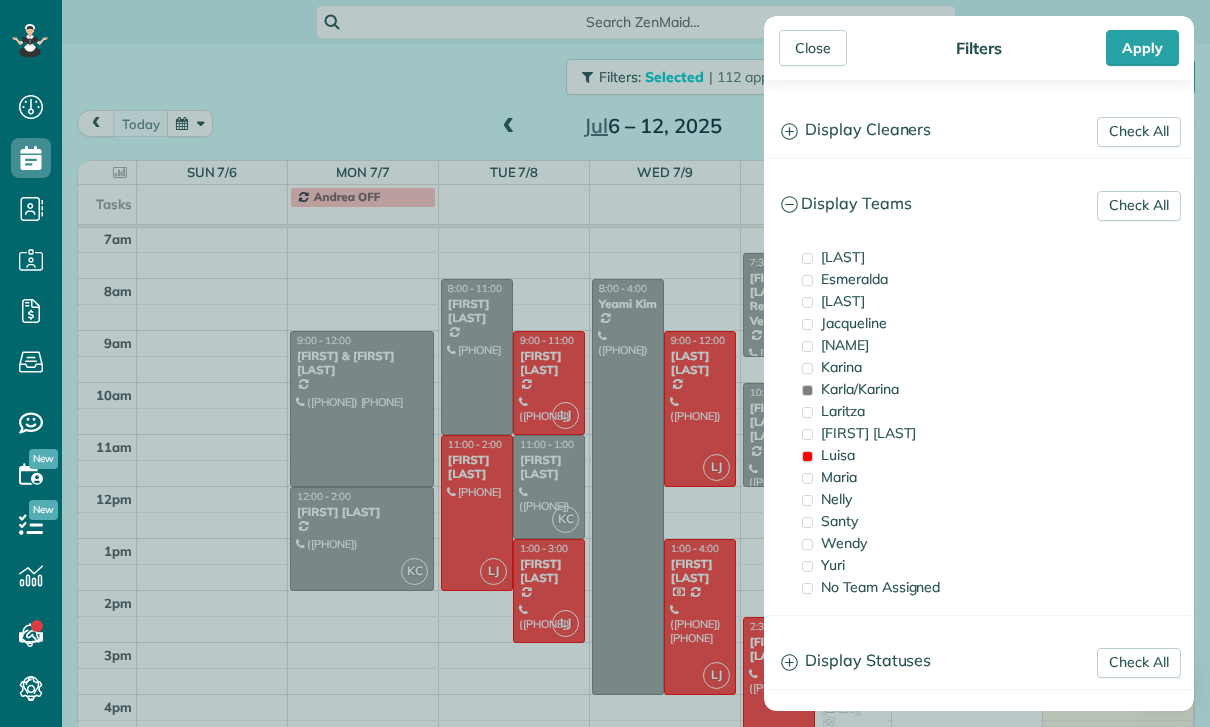 click on "Display Statuses" at bounding box center (979, 661) 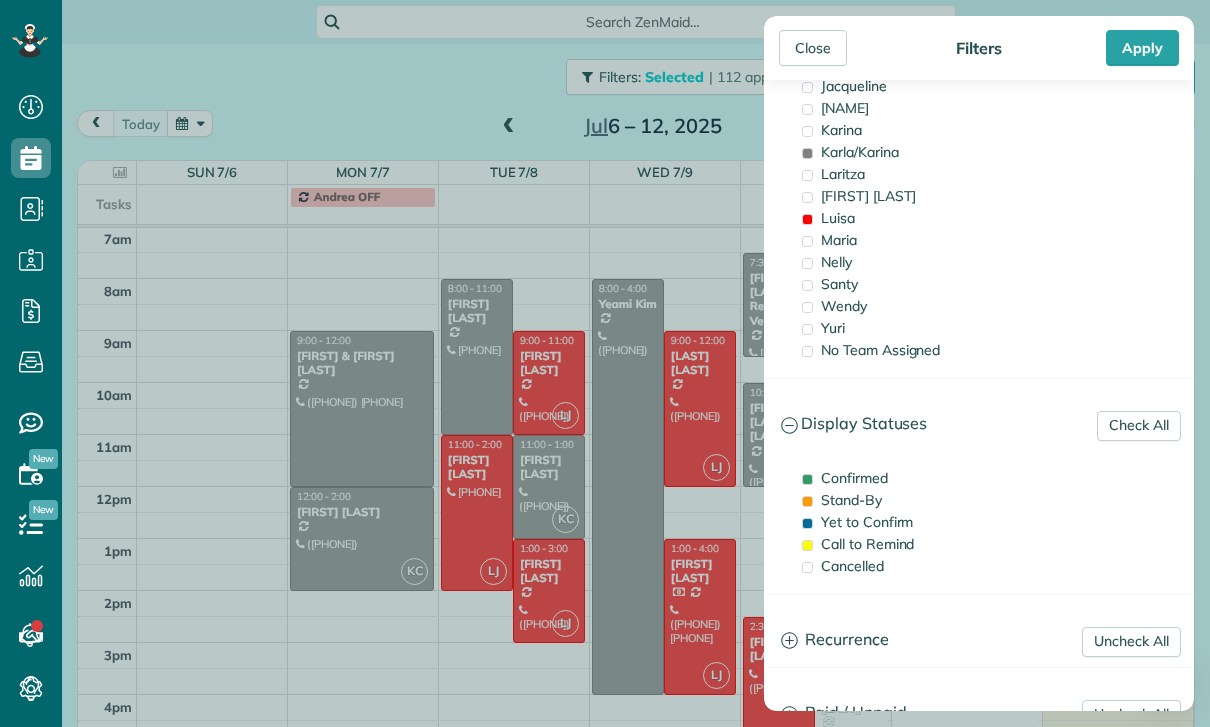scroll, scrollTop: 292, scrollLeft: 0, axis: vertical 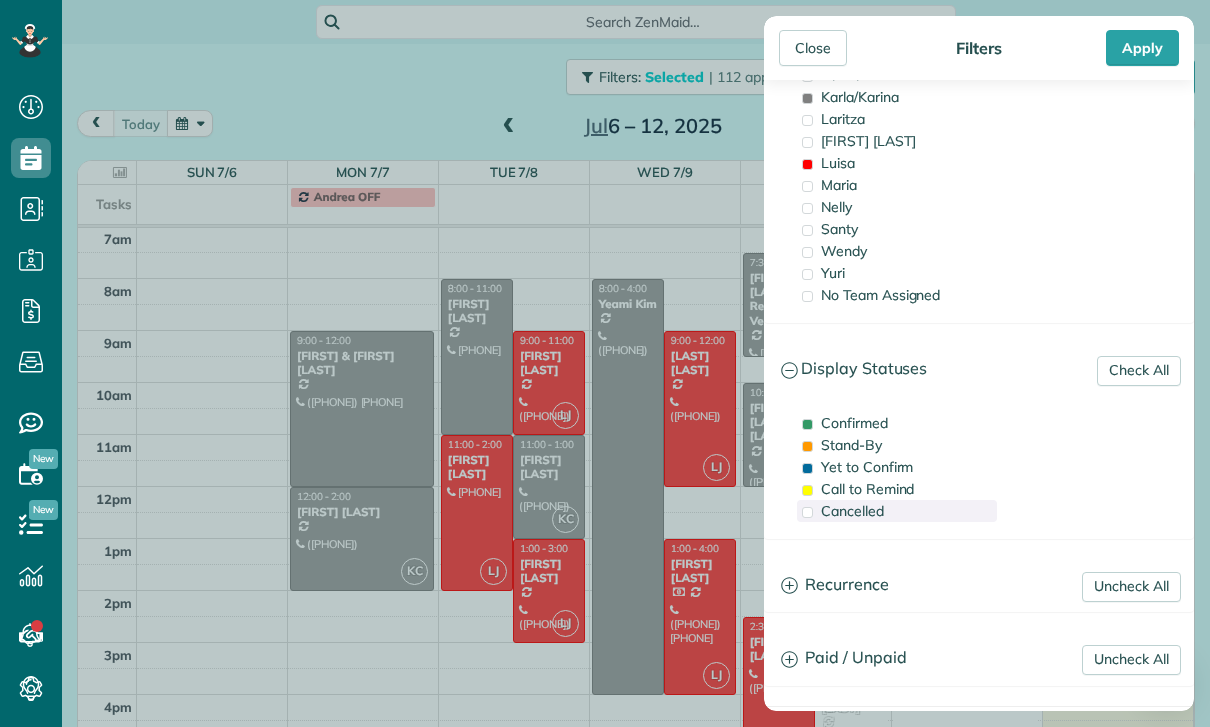 click on "Cancelled" at bounding box center [852, 511] 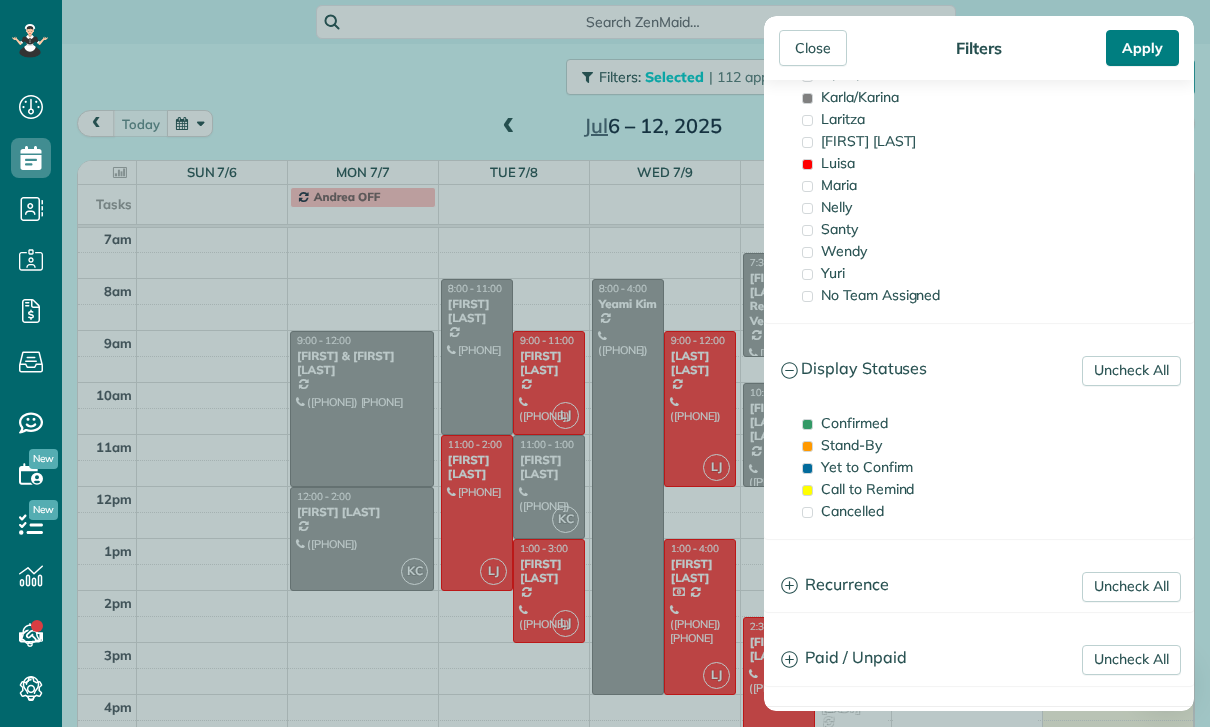 click on "Apply" at bounding box center [1142, 48] 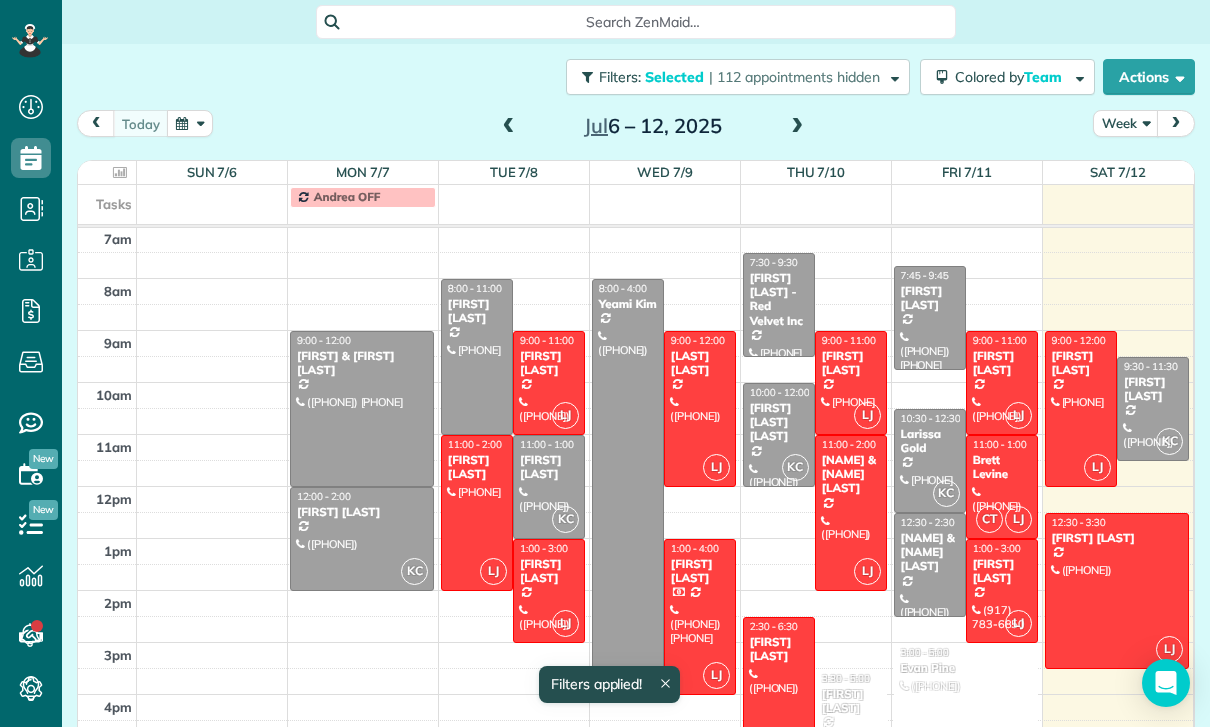 click at bounding box center [509, 127] 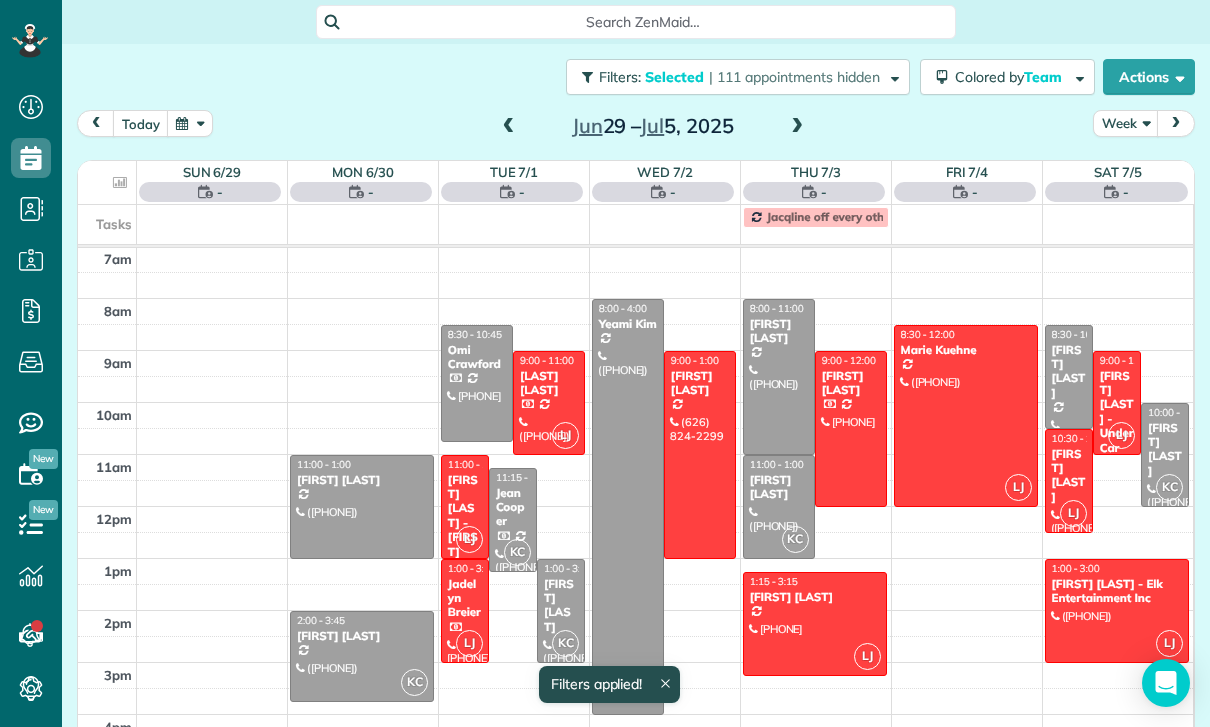 scroll, scrollTop: 157, scrollLeft: 0, axis: vertical 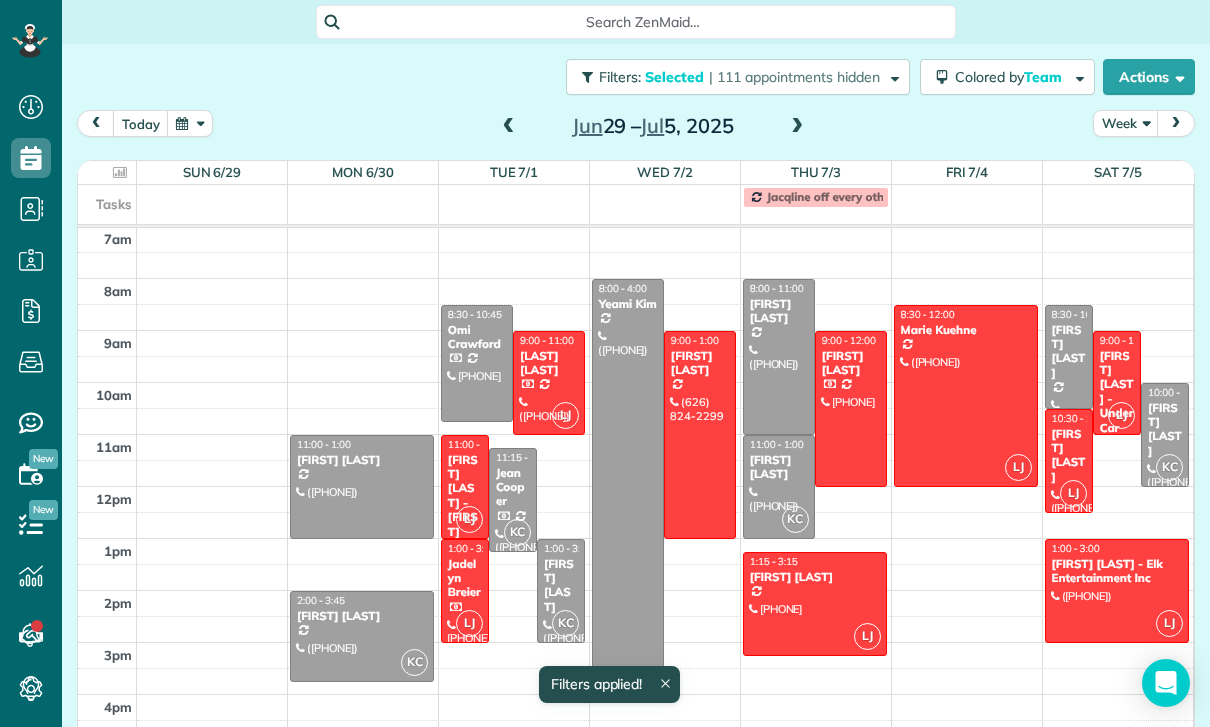 click on "[FIRST] [LAST] - Elk Entertainment Inc" at bounding box center (1117, 571) 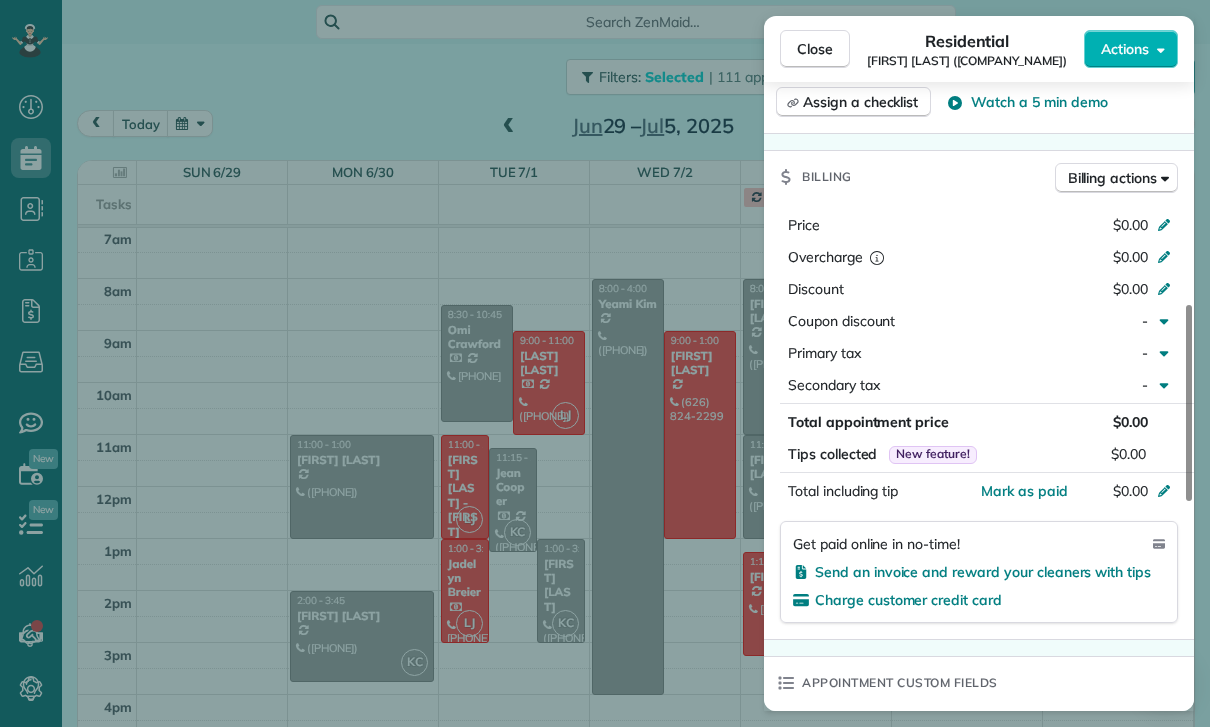 scroll, scrollTop: 913, scrollLeft: 0, axis: vertical 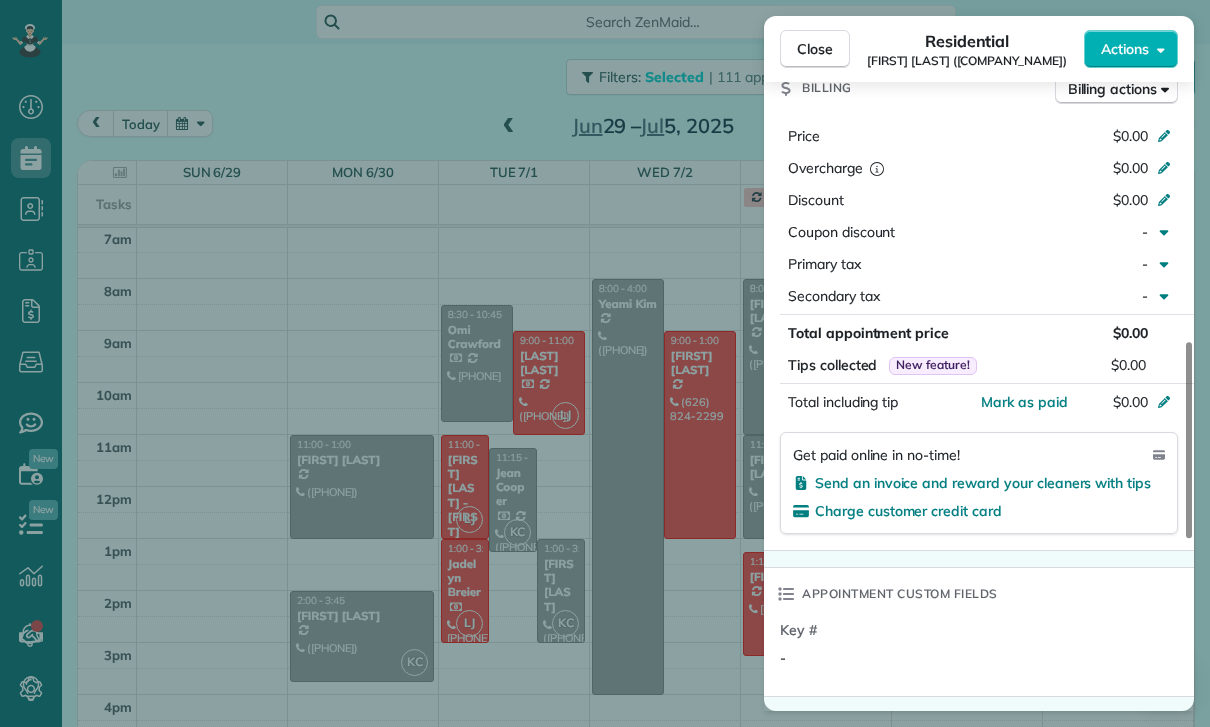 click on "Close Residential [FIRST] [LAST] (Elk Entertainment Inc) Actions Status Confirmed [FIRST] [LAST] (Elk Entertainment Inc) · Open profile Mobile ([PHONE]) Copy No email on record Add email View Details Residential Saturday, July 05, 2025 ( last week ) 1:00 PM 3:00 PM 2 hours and 0 minutes One time [NUMBER] [STREET] [NUMBER] [CITY] CA [ZIP] Service was not rated yet Cleaners Time in and out Assign Invite Team Luisa Cleaners Luisa   Juarez 1:00 PM 3:00 PM Checklist Try Now Keep this appointment up to your standards. Stay on top of every detail, keep your cleaners organised, and your client happy. Assign a checklist Watch a 5 min demo Billing Billing actions Price $0.00 Overcharge $0.00 Discount $0.00 Coupon discount - Primary tax - Secondary tax - Total appointment price $0.00 Tips collected New feature! $0.00 Mark as paid Total including tip $0.00 Get paid online in no-time! Send an invoice and reward your cleaners with tips Charge customer credit card Appointment custom fields Key # - Work items Notes Appointment 0 0" at bounding box center [605, 363] 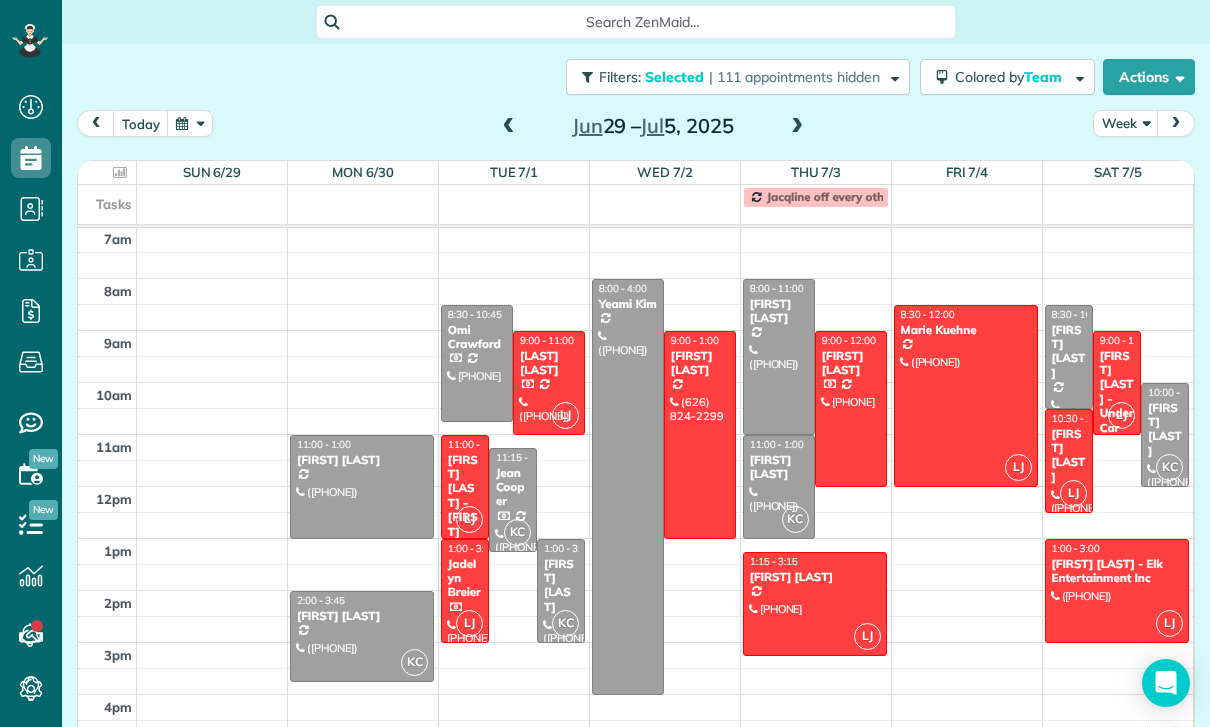 click at bounding box center [362, 487] 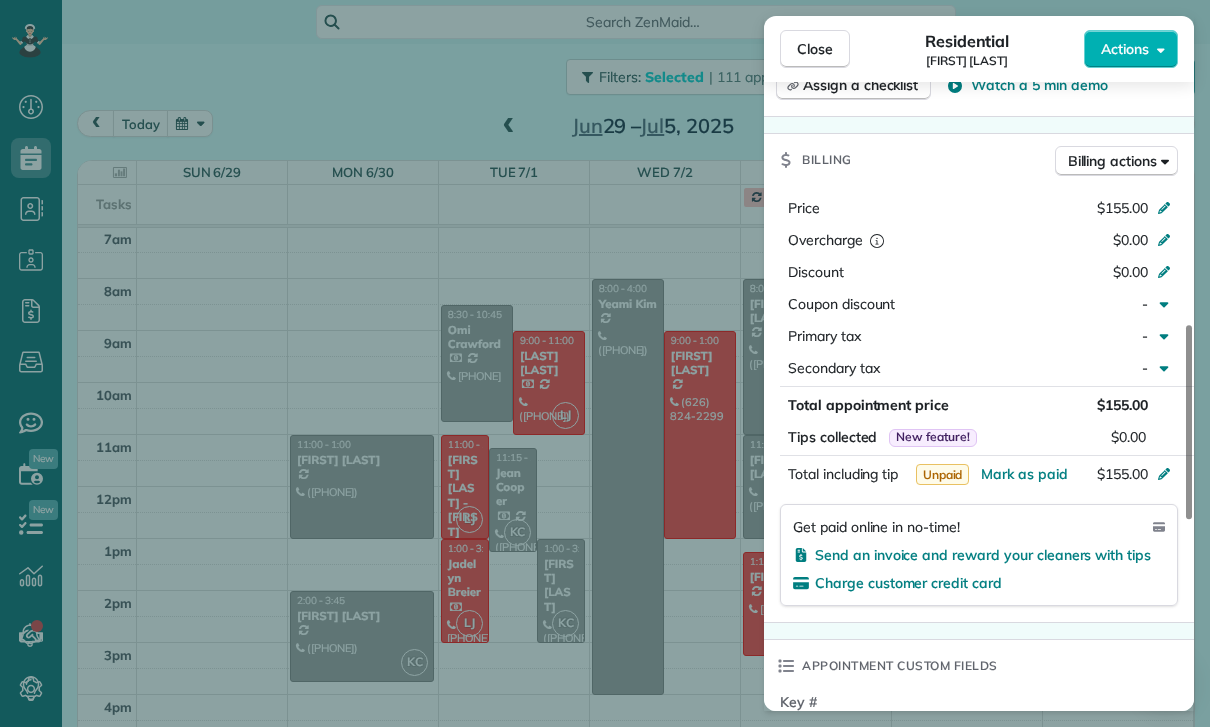 scroll, scrollTop: 860, scrollLeft: 0, axis: vertical 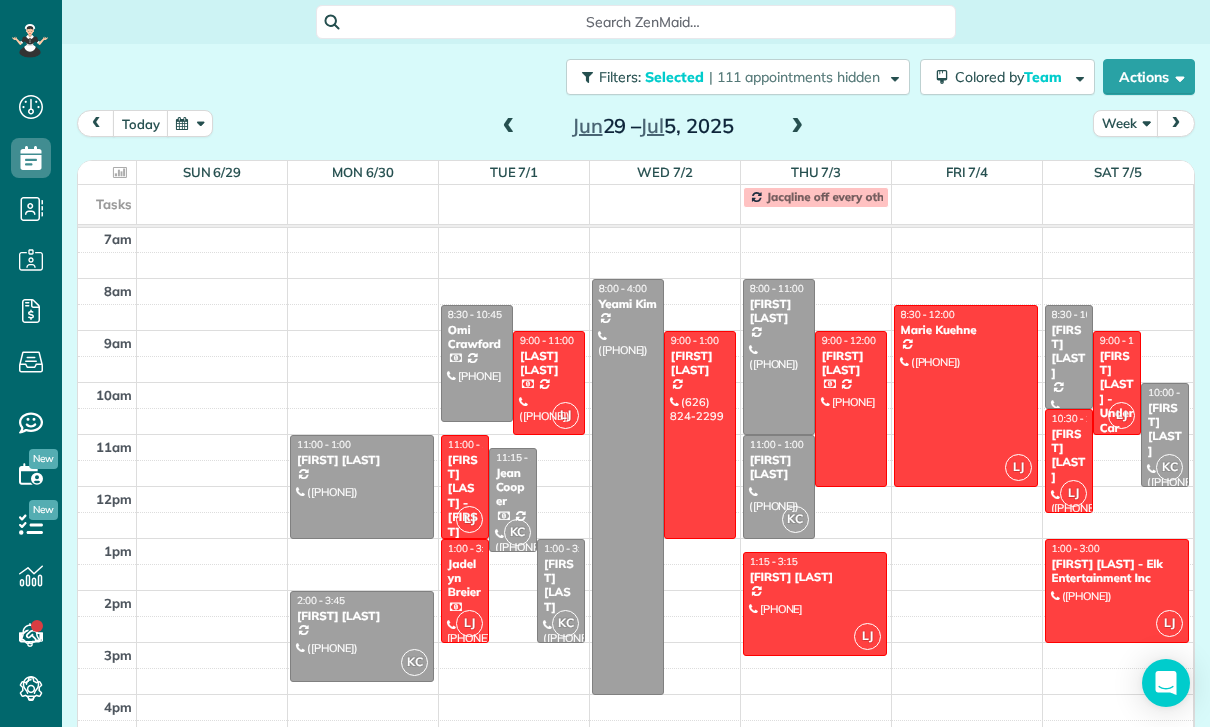 click at bounding box center (362, 636) 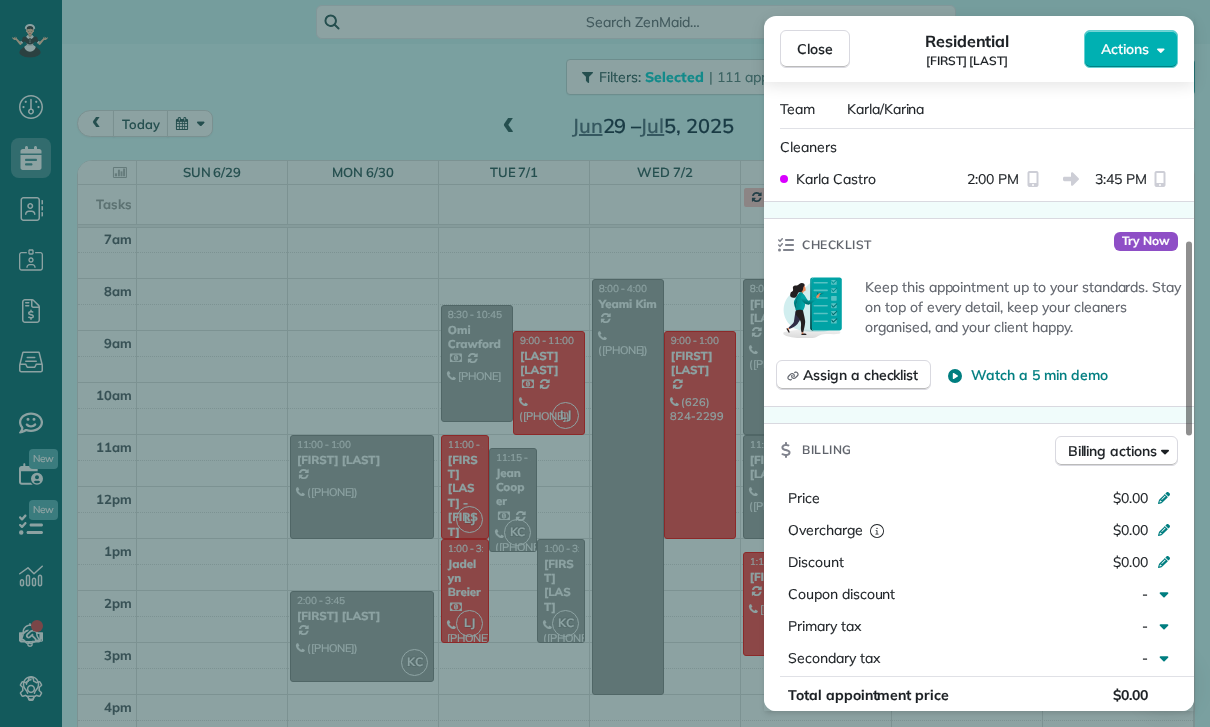scroll, scrollTop: 830, scrollLeft: 0, axis: vertical 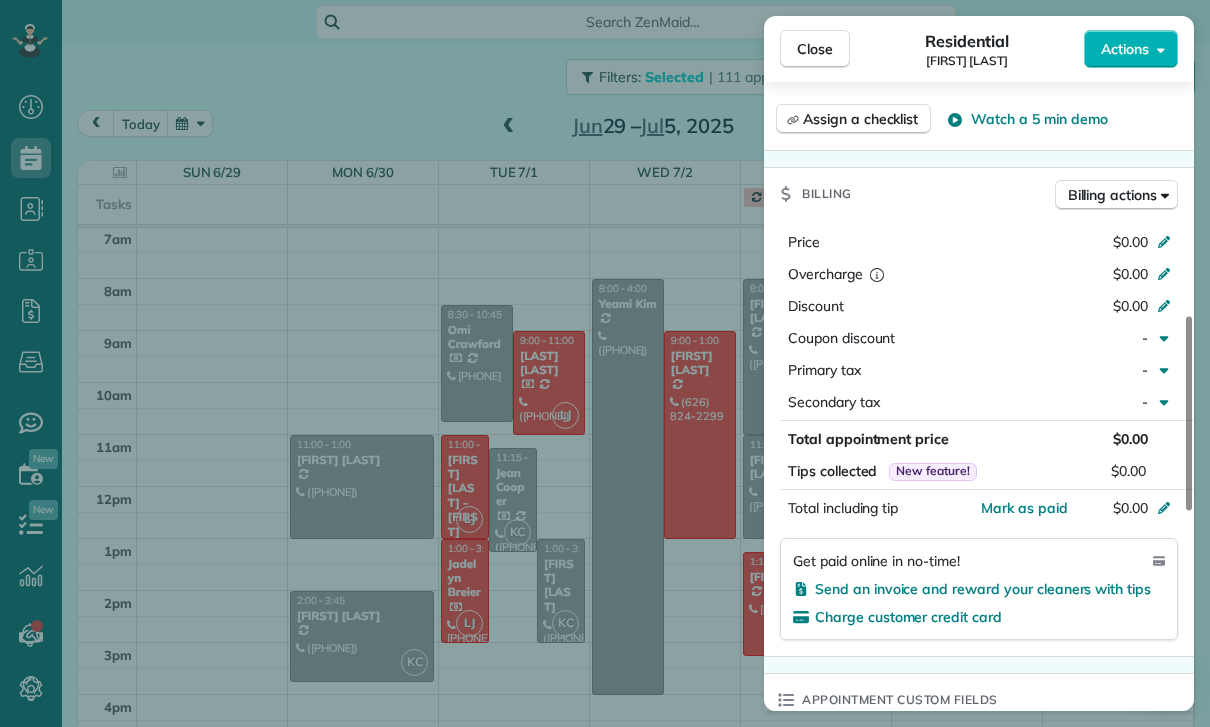 click on "Close Residential [FIRST] [LAST] Actions Status Confirmed [FIRST] [LAST] · Open profile Mobile [PHONE] Copy No email on record Add email View Details Residential [DAY], [MONTH] [DAY], [YEAR] ( [TIME_AGO] ) [TIME] [TIME] [DURATION] Repeats every [NUMBER] weeks Edit recurring service Previous ([MONTH] [DAY]) Next ([MONTH] [DAY]) [NUMBER] [STREET] [CITY] [STATE] [POSTAL_CODE] Service was not rated yet Cleaners Time in and out Assign Invite Team Karla/Karina Cleaners Karla   Castro [TIME] [TIME] Checklist Try Now Keep this appointment up to your standards. Stay on top of every detail, keep your cleaners organised, and your client happy. Assign a checklist Watch a 5 min demo Billing Billing actions Price [PRICE] Overcharge [PRICE] Discount [PRICE] Coupon discount - Primary tax - Secondary tax - Total appointment price [PRICE] Tips collected New feature! [PRICE] Mark as paid Total including tip [PRICE] Get paid online in no-time! Send an invoice and reward your cleaners with tips Charge customer credit card Key # - Work items" at bounding box center (605, 363) 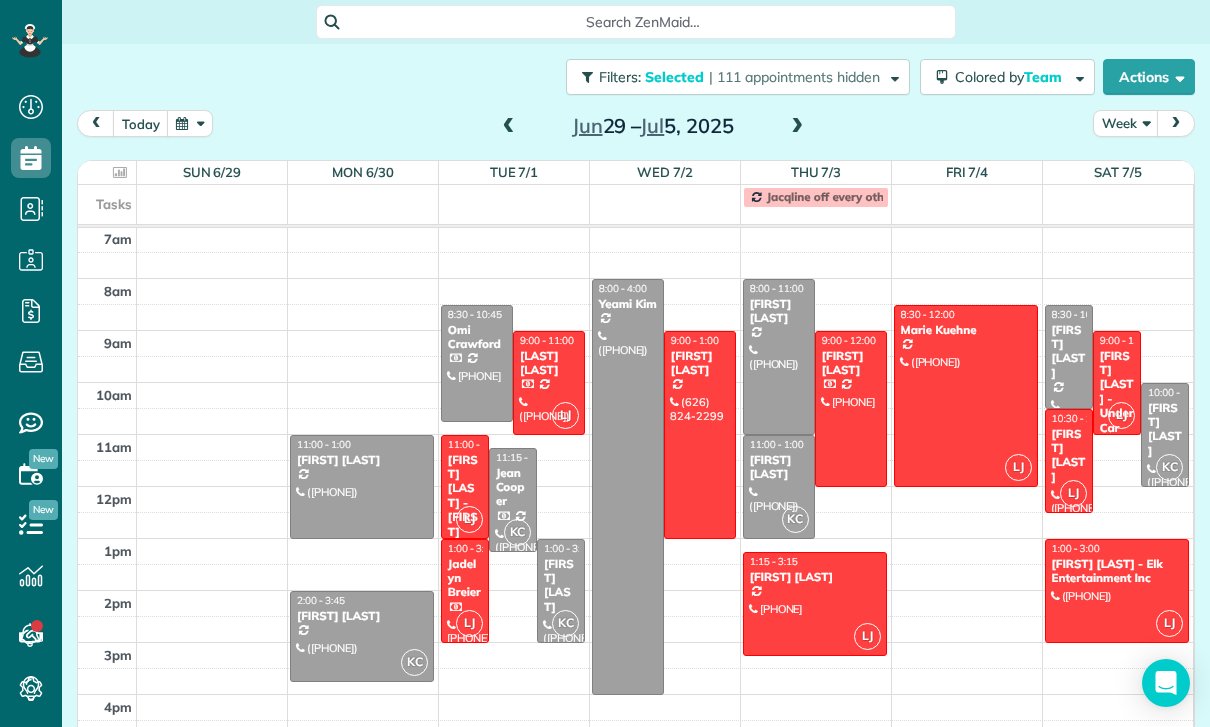 click at bounding box center [477, 363] 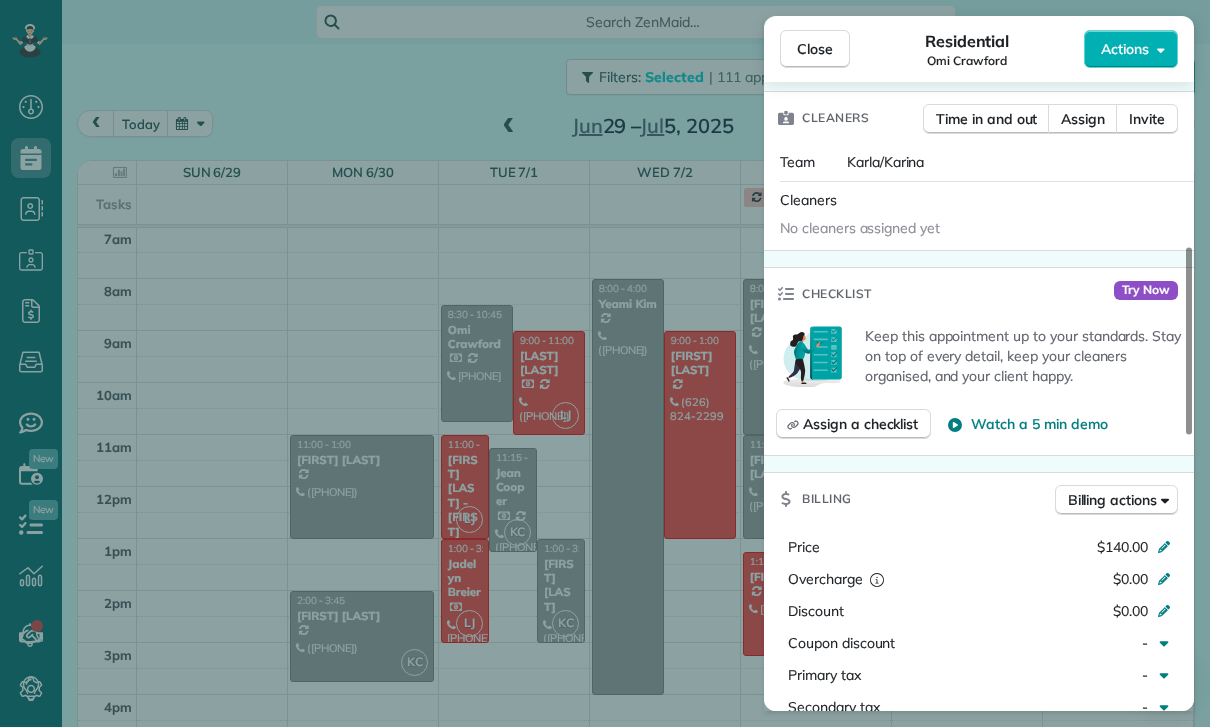 scroll, scrollTop: 833, scrollLeft: 0, axis: vertical 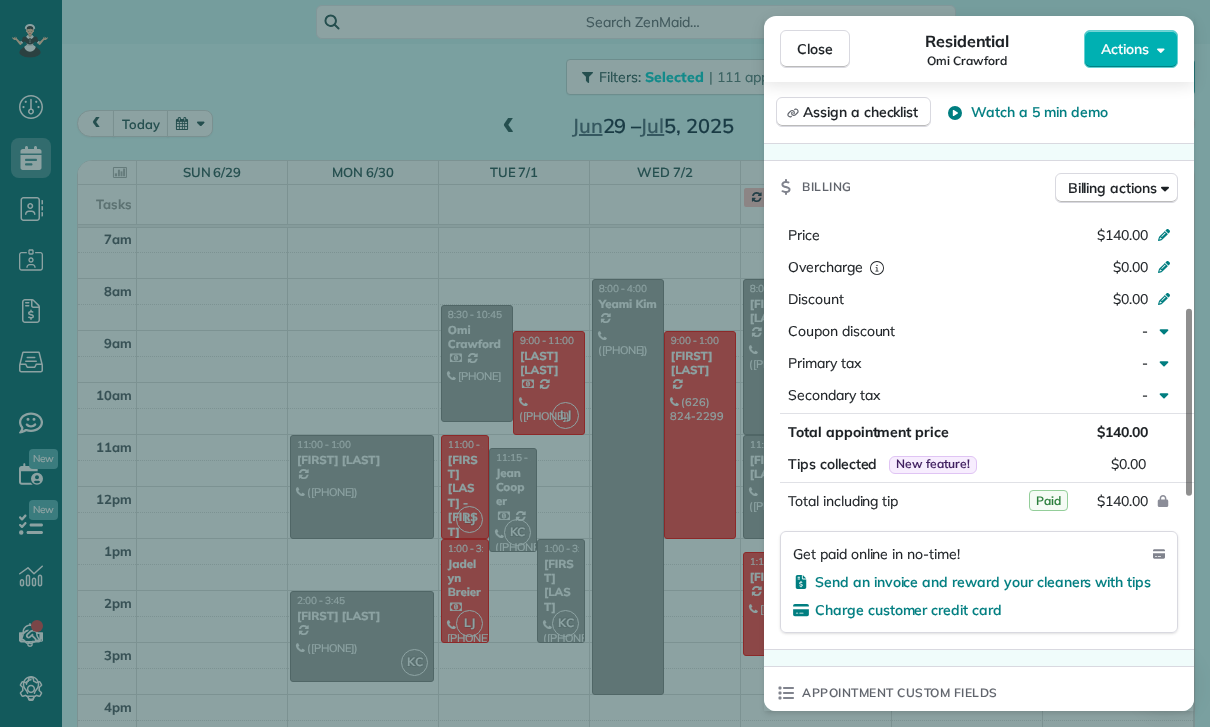 click on "Close Residential [FIRST] [LAST] Actions Status Confirmed [FIRST] [LAST] · Open profile Mobile ([PHONE]) Copy No email on record Add email View Details Residential Tuesday, July 01, 2025 ( 2 weeks ago ) 8:30 AM 10:45 AM 2 hours and 15 minutes Repeats every 2 weeks Edit recurring service Previous (Jun 17) Next (Jul 15) [NUMBER] [STREET] [CITY] [STATE] [POSTAL_CODE] Service was not rated yet Cleaners Time in and out Assign Invite Team Karla/Karina Cleaners No cleaners assigned yet Checklist Try Now Keep this appointment up to your standards. Stay on top of every detail, keep your cleaners organised, and your client happy. Assign a checklist Watch a 5 min demo Billing Billing actions Price $140.00 Overcharge $0.00 Discount $0.00 Coupon discount - Primary tax - Secondary tax - Total appointment price $140.00 Tips collected New feature! $0.00 Paid Total including tip $140.00 Get paid online in no-time! Send an invoice and reward your cleaners with tips Charge customer credit card Appointment custom fields Key # - 1 0" at bounding box center (605, 363) 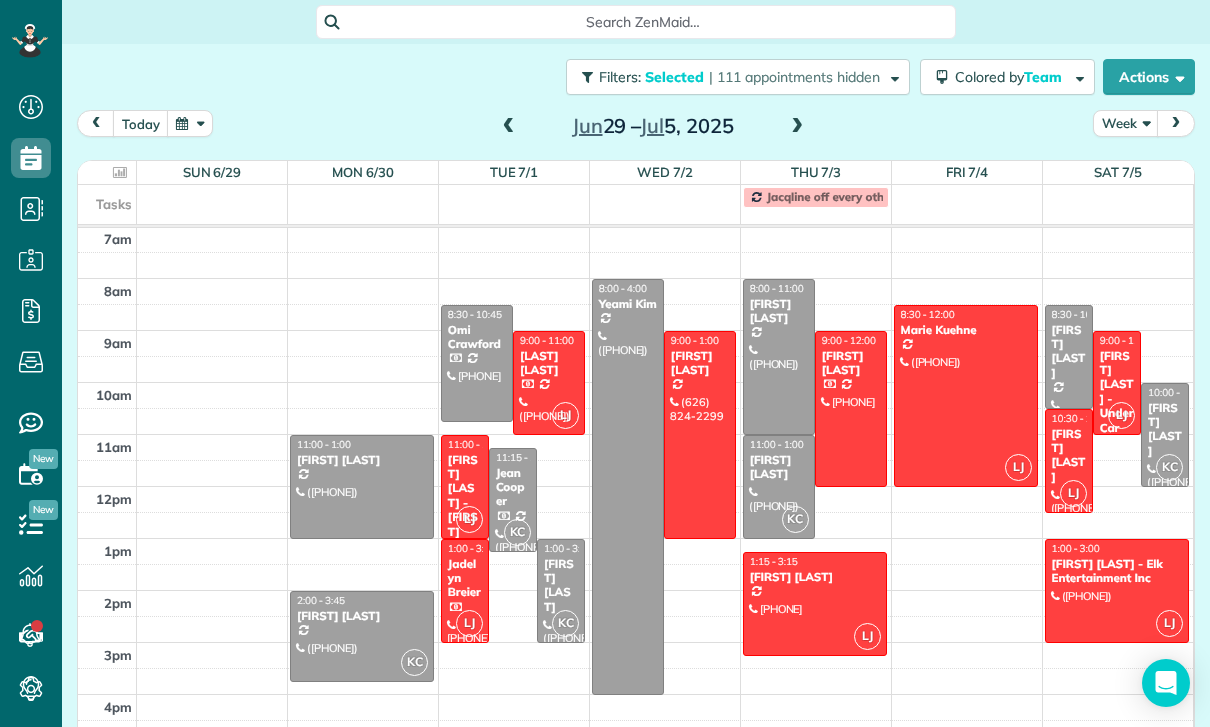 click on "Jean Cooper" at bounding box center (513, 487) 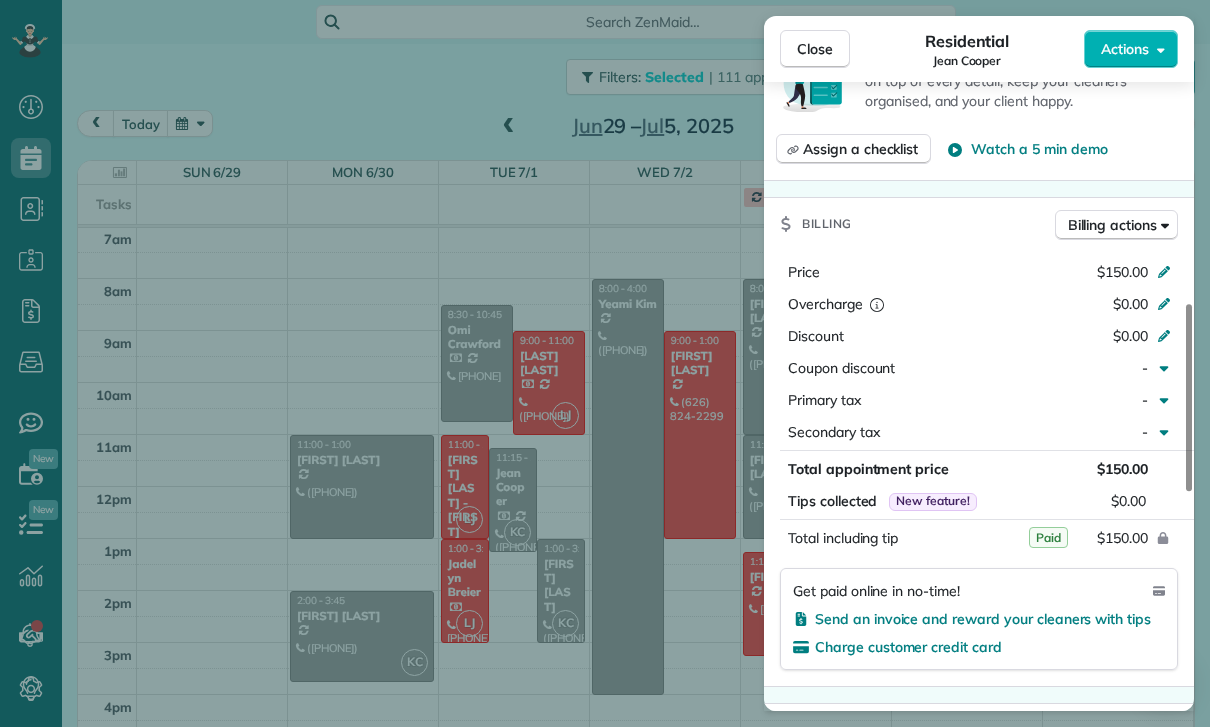 scroll, scrollTop: 818, scrollLeft: 0, axis: vertical 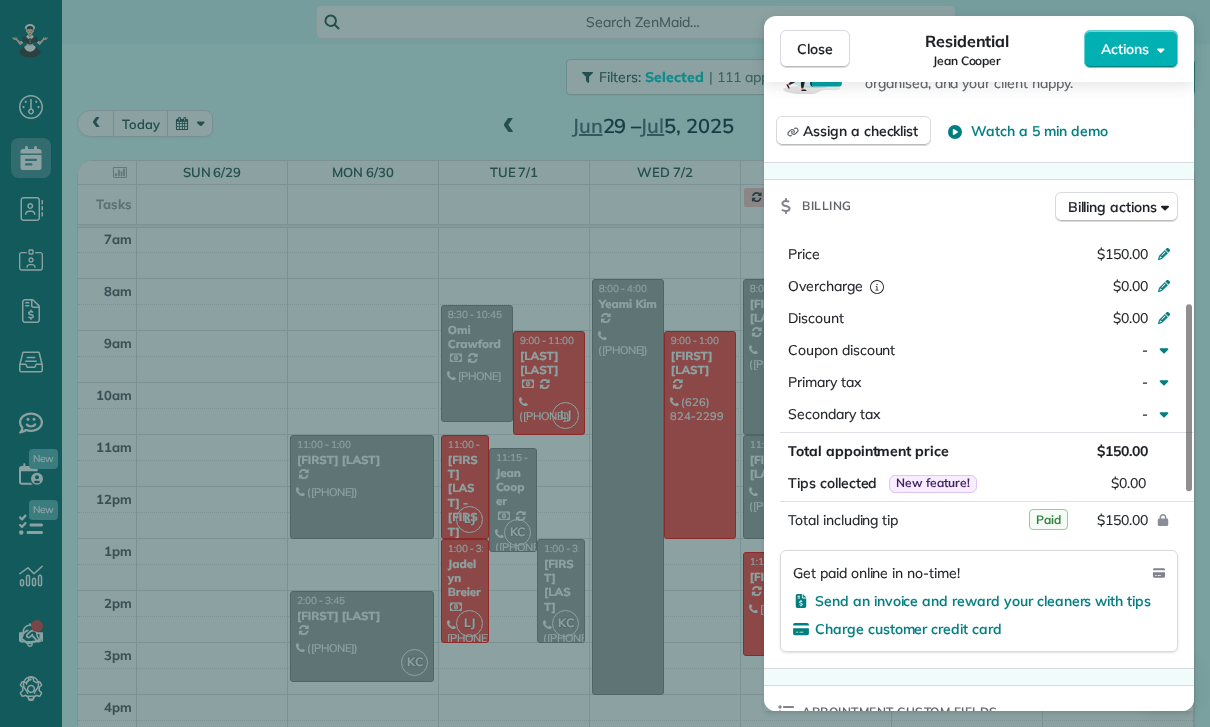 click on "Close Residential [FIRST] [LAST] Actions Status Confirmed [FIRST] [LAST] · Open profile Mobile ([PHONE]) Copy No email on record Add email View Details Residential [DAY], [MONTH] [DAY], [YEAR] ( [TIME_AGO] ) [TIME] [TIME] [DURATION] Repeats every 4 weeks Edit recurring service Previous ([MONTH] [DAY]) Next ([MONTH] [DAY]) [NUMBER] [STREET] [CITY] [STATE] [POSTAL_CODE] Service was not rated yet Cleaners Time in and out Assign Invite Team [FIRST]/[FIRST] Cleaners [FIRST]   [LAST] [TIME] [TIME] Checklist Try Now Keep this appointment up to your standards. Stay on top of every detail, keep your cleaners organised, and your client happy. Assign a checklist Watch a 5 min demo Billing Billing actions Price $150.00 Overcharge $0.00 Discount $0.00 Coupon discount - Primary tax - Secondary tax - Total appointment price $150.00 Tips collected New feature! $0.00 Paid Total including tip $150.00 Get paid online in no-time! Send an invoice and reward your cleaners with tips Charge customer credit card Appointment custom fields Key #" at bounding box center [605, 363] 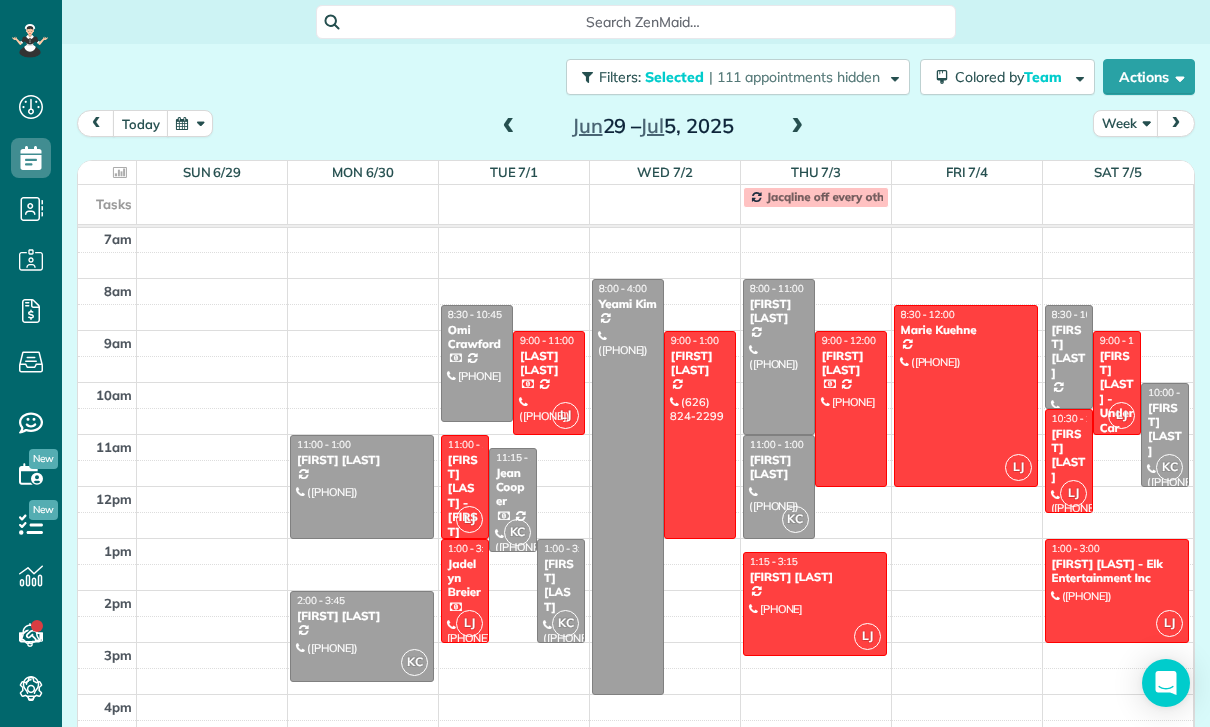 click on "[FIRST] [LAST]" at bounding box center (561, 586) 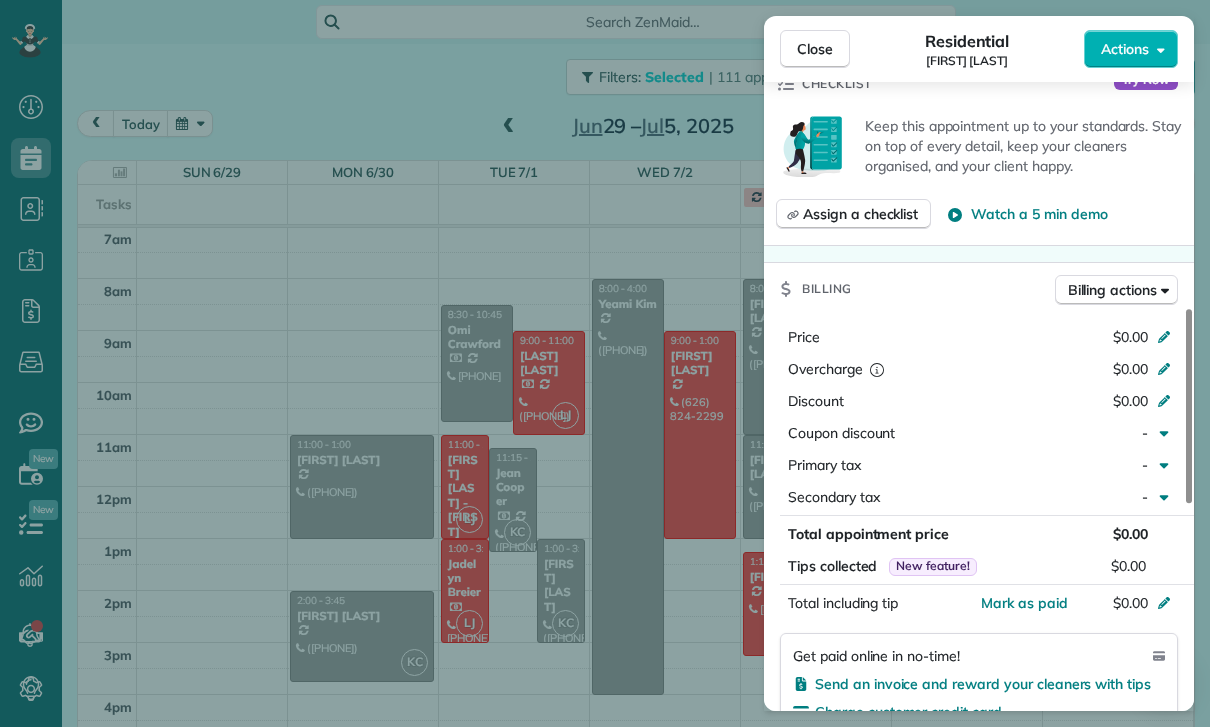 scroll, scrollTop: 803, scrollLeft: 0, axis: vertical 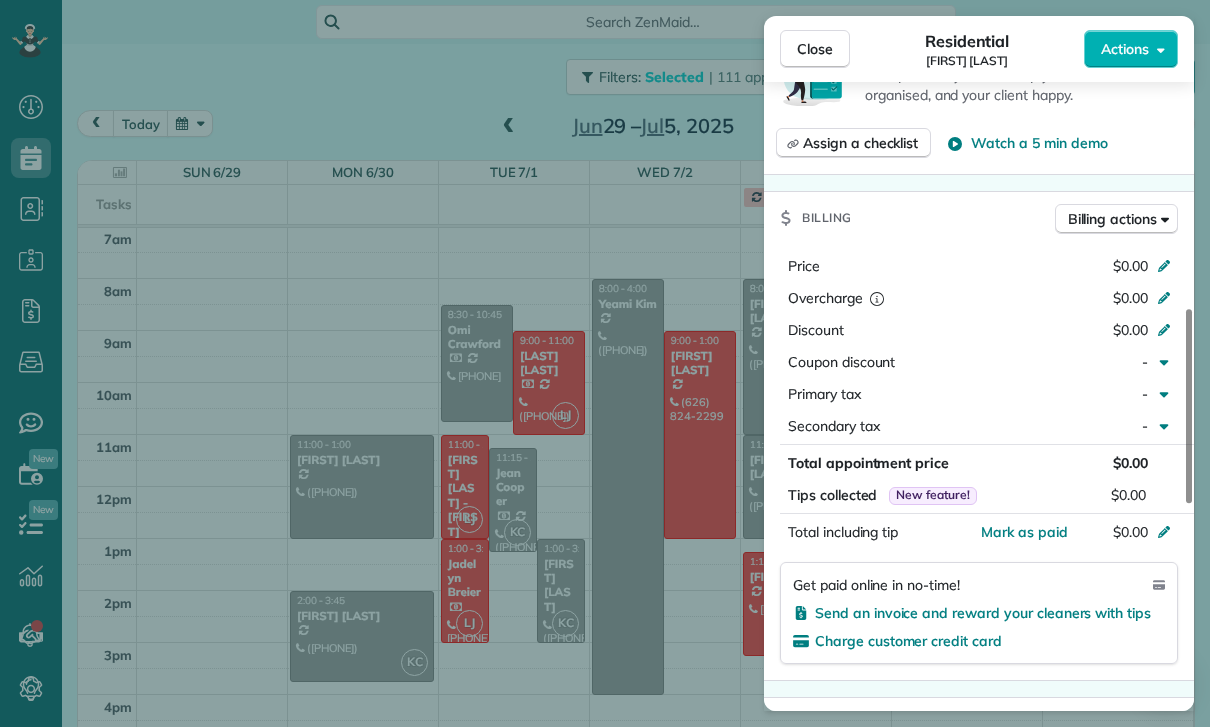 click on "Close Residential [FIRST] [LAST] Actions Status Confirmed [FIRST] [LAST] · Open profile Mobile ([PHONE]) Copy No email on record Add email View Details Residential [DAY], [MONTH] [DAY], [YEAR] ( [DURATION] ago ) [TIME] [TIME] [DURATION] One time [NUMBER] [STREET] [UNIT] [CITY] [STATE] [POSTAL_CODE] Service was not rated yet Cleaners Time in and out Assign Invite Team [CLEANER_NAME]/[CLEANER_NAME] Cleaners [CLEANER_NAME] [CLEANER_NAME] [TIME] [TIME] Checklist Try Now Keep this appointment up to your standards. Stay on top of every detail, keep your cleaners organised, and your client happy. Assign a checklist Watch a 5 min demo Billing Billing actions Price [PRICE] Overcharge [PRICE] Discount [PRICE] Coupon discount - Primary tax - Secondary tax - Total appointment price [PRICE] Tips collected New feature! [PRICE] Mark as paid Total including tip [PRICE] Get paid online in no-time! Send an invoice and reward your cleaners with tips Charge customer credit card Appointment custom fields Key # - Work items No work items to display Notes 0 0" at bounding box center (605, 363) 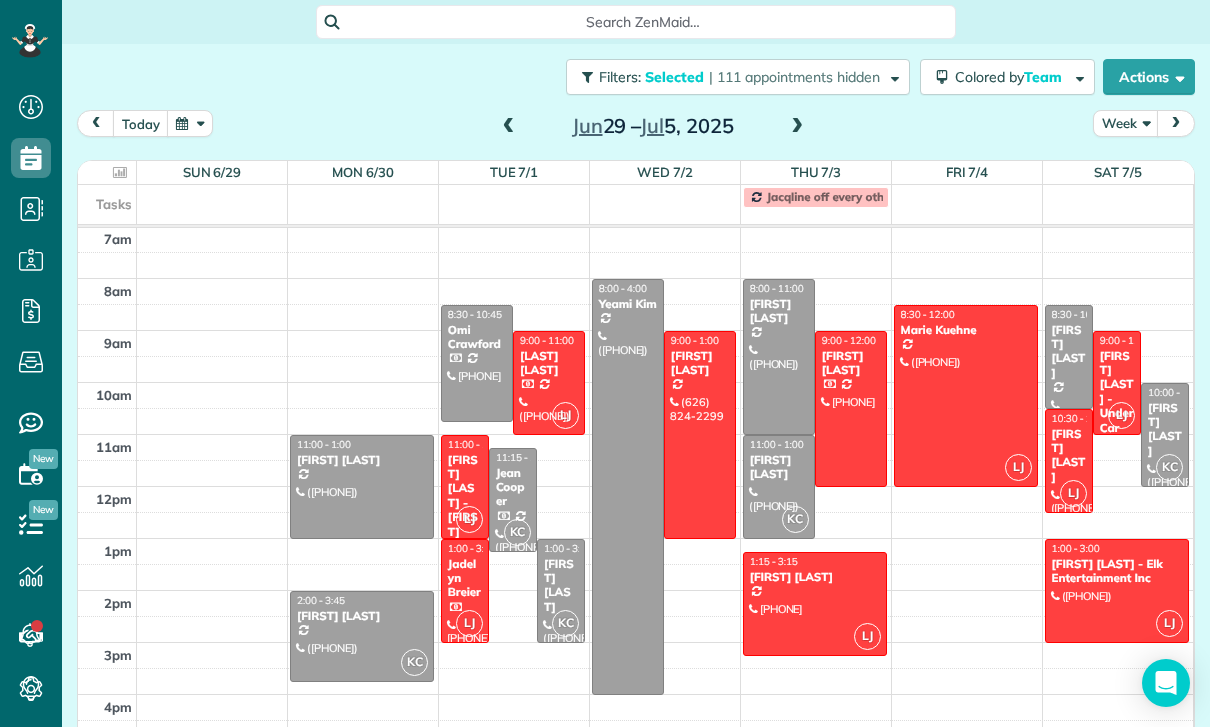 click at bounding box center [628, 487] 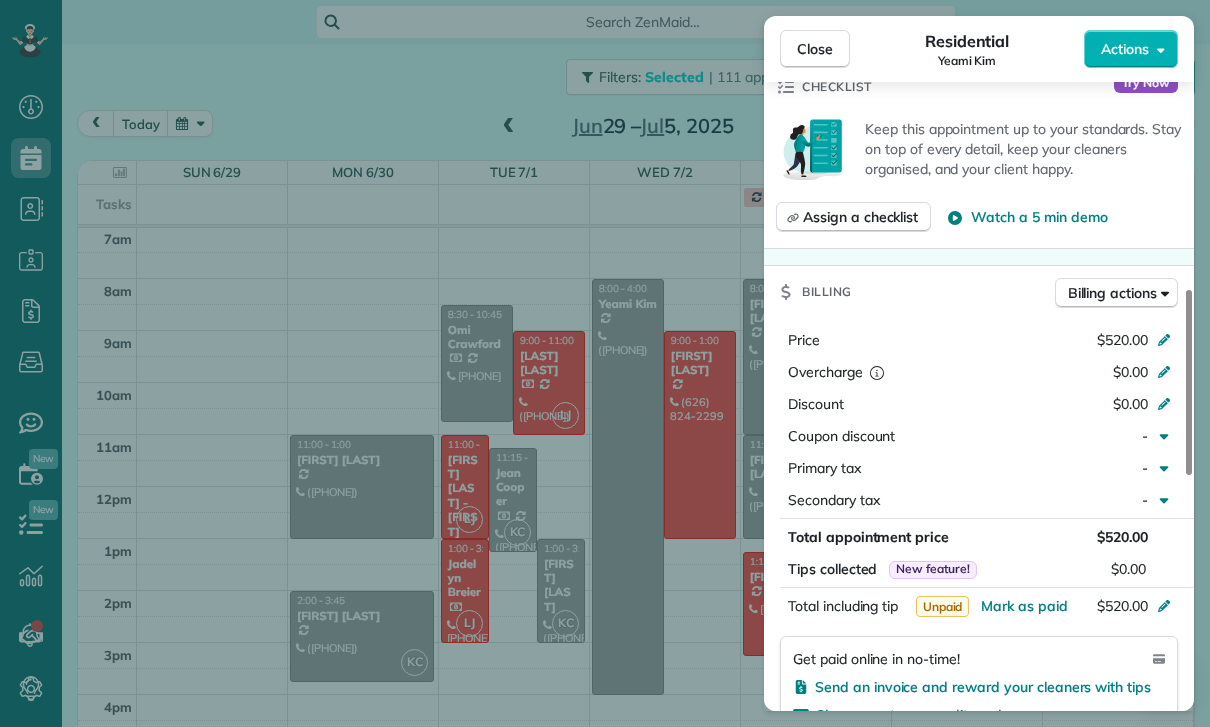 scroll, scrollTop: 784, scrollLeft: 0, axis: vertical 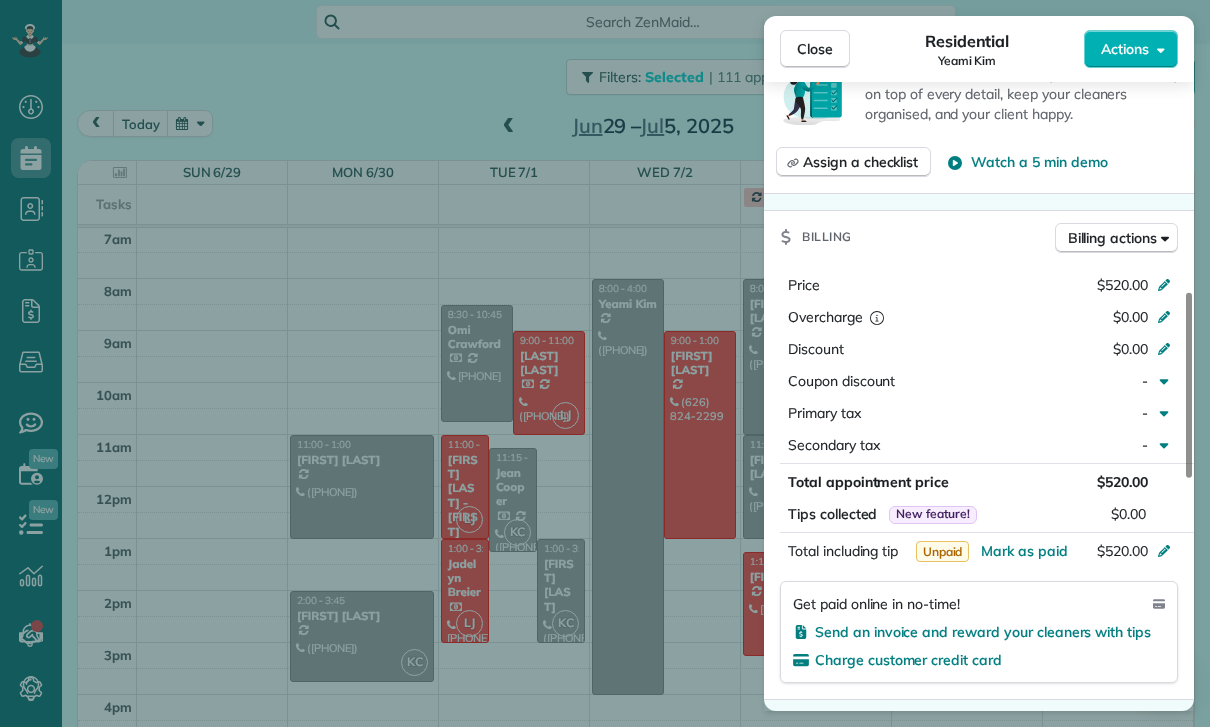 click on "Close Residential [LAST] [LAST] Actions Status Yet to Confirm [LAST] [LAST] · Open profile Mobile ([PHONE]) Copy [EMAIL] Copy View Details Residential Wednesday, [DATE] ( last week ) [TIME] [TIME] [DURATION] Repeats weekly Edit recurring service Previous ([DATE]) Next ([DATE]) [NUMBER] [STREET] [CITY] [STATE] [POSTAL_CODE] Service was not rated yet Cleaners Time in and out Assign Invite Team [NAME]/[NAME] Cleaners No cleaners assigned yet Checklist Try Now Keep this appointment up to your standards. Stay on top of every detail, keep your cleaners organised, and your client happy. Assign a checklist Watch a 5 min demo Billing Billing actions Price $[NUMBER] Overcharge $[NUMBER] Discount $[NUMBER] Coupon discount - Primary tax - Secondary tax - Total appointment price $[NUMBER] Tips collected New feature! $[NUMBER] Unpaid Mark as paid Total including tip $[NUMBER] Get paid online in no-time! Send an invoice and reward your cleaners with tips Charge customer credit card Appointment custom fields Key # - 0" at bounding box center [605, 363] 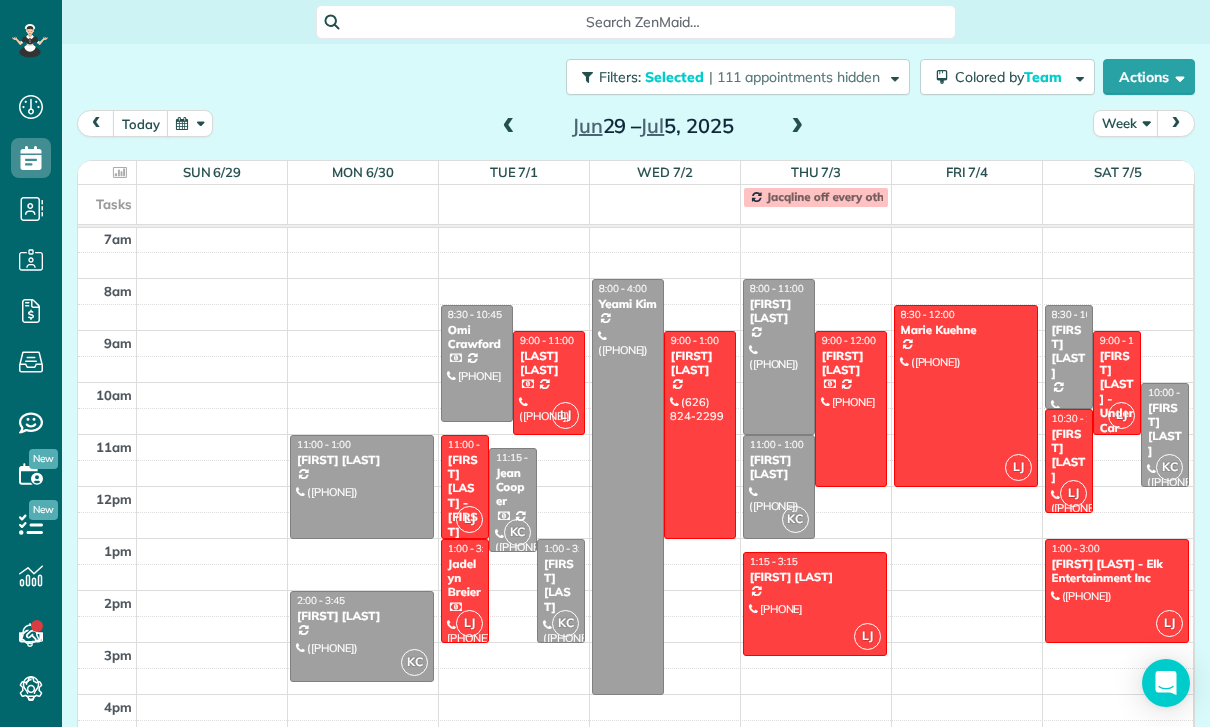 click at bounding box center (779, 357) 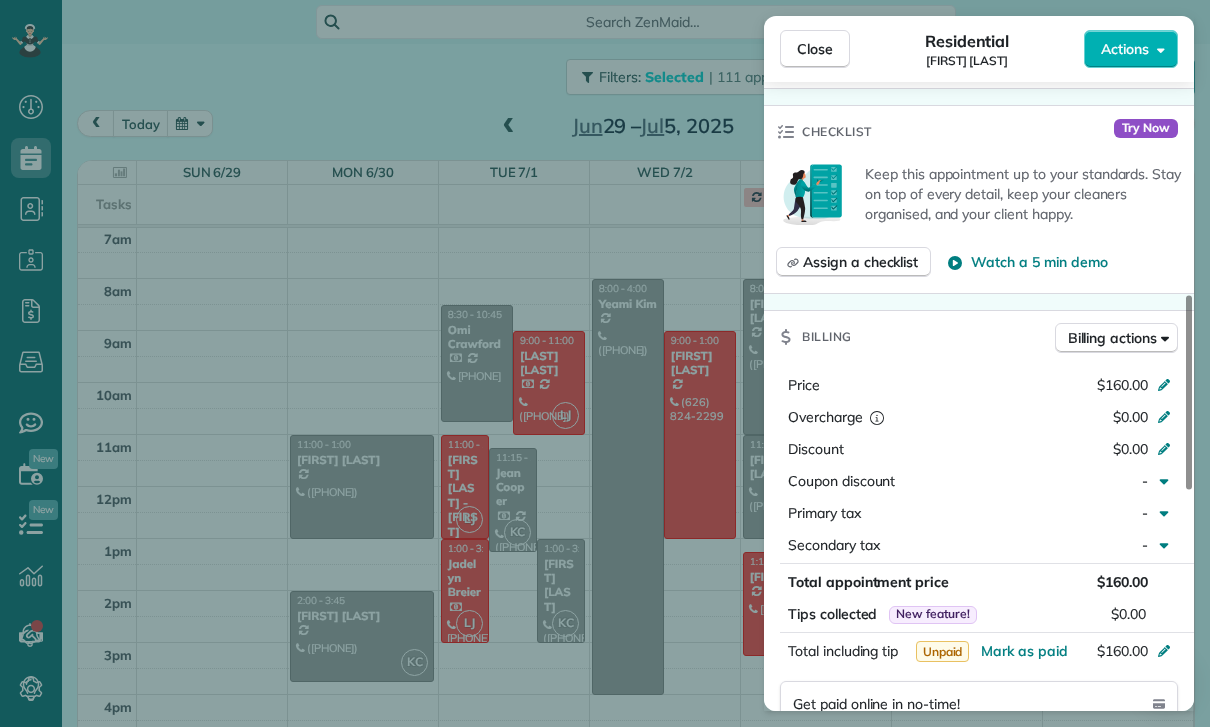 scroll, scrollTop: 782, scrollLeft: 0, axis: vertical 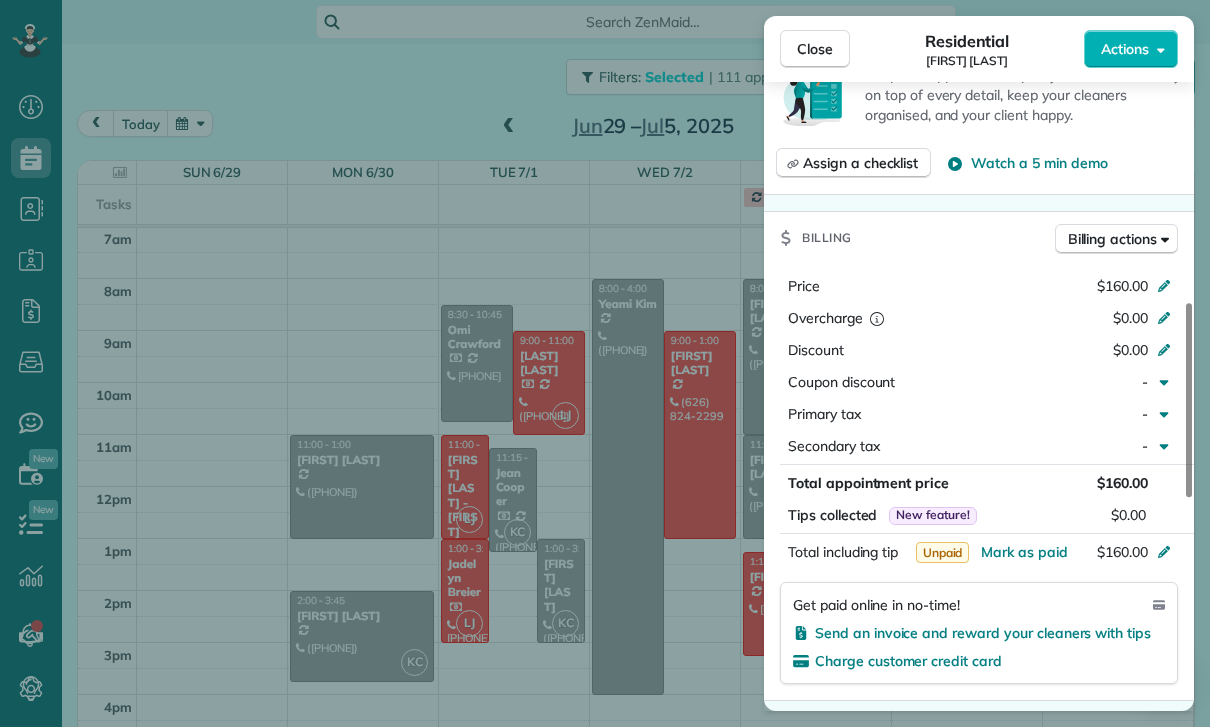 click on "Close Residential [FIRST] [LAST] Actions Status Confirmed [FIRST] [LAST] · Open profile Mobile ([PHONE]) Copy No email on record Add email View Details Residential Thursday, July 03, 2025 ( [DATE] ago ) 8:00 AM 11:00 AM 3 hours and 0 minutes Repeats every 2 weeks Edit recurring service Previous (Jun 19) Next (Jul 14) [NUMBER] [STREET] [CITY] [STATE] [ZIP] Service was not rated yet Cleaners Time in and out Assign Invite Team Karla/Karina Cleaners No cleaners assigned yet Checklist Try Now Keep this appointment up to your standards. Stay on top of every detail, keep your cleaners organised, and your client happy. Assign a checklist Watch a 5 min demo Billing Billing actions Price $160.00 Overcharge $0.00 Discount $0.00 Coupon discount - Primary tax - Secondary tax - Total appointment price $160.00 Tips collected New feature! $0.00 Unpaid Mark as paid Total including tip $160.00 Get paid online in no-time! Send an invoice and reward your cleaners with tips Charge customer credit card Key # - Work items Notes" at bounding box center (605, 363) 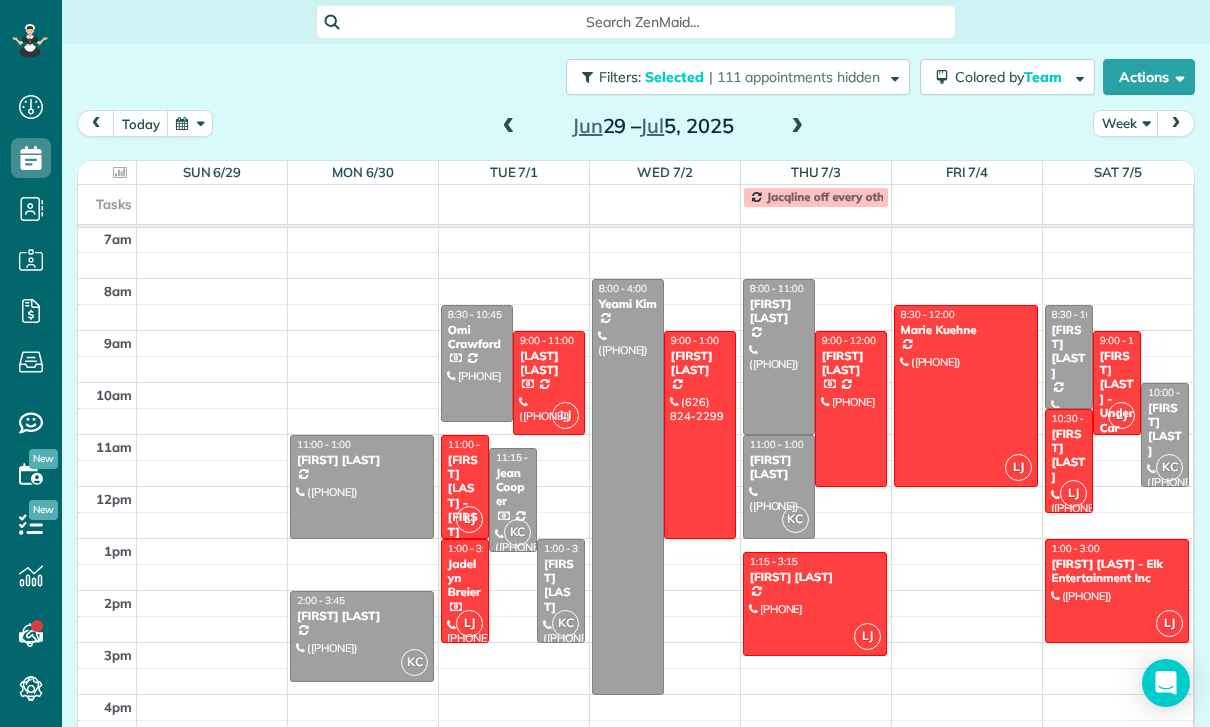 click on "[FIRST] [LAST]" at bounding box center [779, 467] 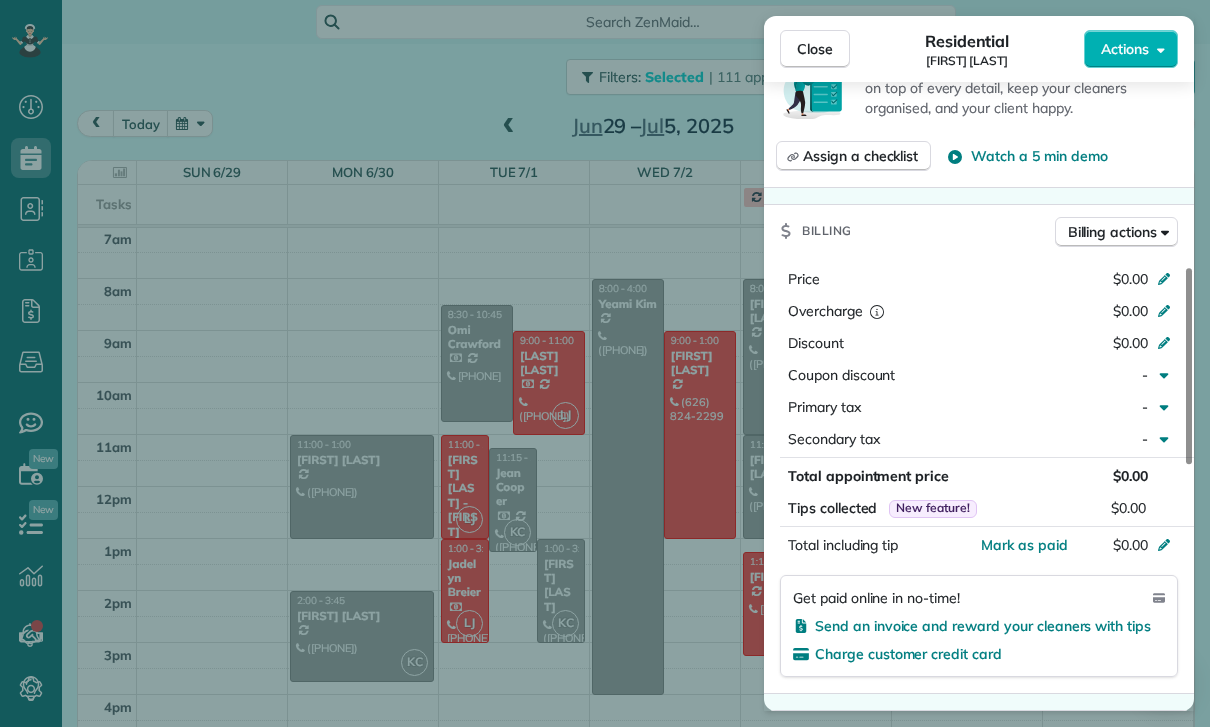 scroll, scrollTop: 852, scrollLeft: 0, axis: vertical 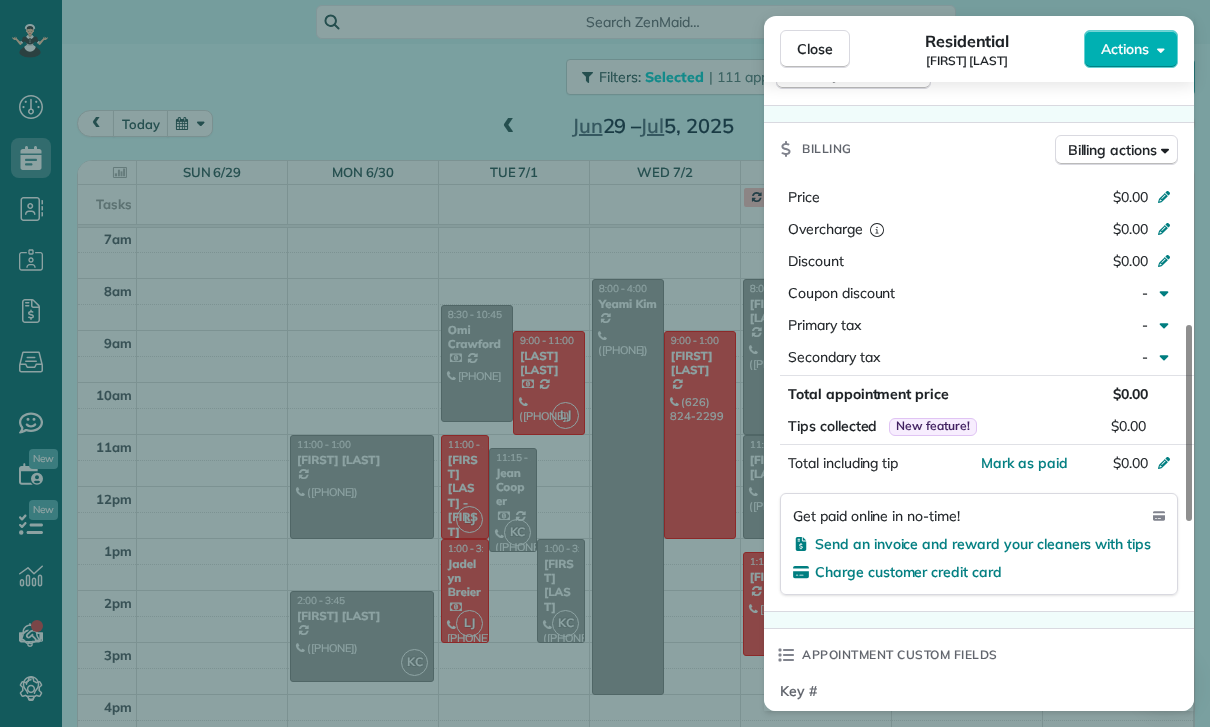 click on "Close Residential [FIRST] [LAST] Actions Status Confirmed [FIRST] [LAST] · Open profile Mobile ([PHONE]) Copy No email on record Add email View Details Residential Thursday, July 03, 2025 ( last week ) 11:00 AM 1:00 PM 2 hours and 0 minutes One time [NUMBER] [STREET] [CITY] CA [ZIP] Service was not rated yet Cleaners Time in and out Assign Invite Team Karla/Karina Cleaners Karla   Castro 11:00 AM 1:00 PM Checklist Try Now Keep this appointment up to your standards. Stay on top of every detail, keep your cleaners organised, and your client happy. Assign a checklist Watch a 5 min demo Billing Billing actions Price $0.00 Overcharge $0.00 Discount $0.00 Coupon discount - Primary tax - Secondary tax - Total appointment price $0.00 Tips collected New feature! $0.00 Mark as paid Total including tip $0.00 Get paid online in no-time! Send an invoice and reward your cleaners with tips Charge customer credit card Appointment custom fields Key # - Work items No work items to display Notes Appointment 0 Customer" at bounding box center [605, 363] 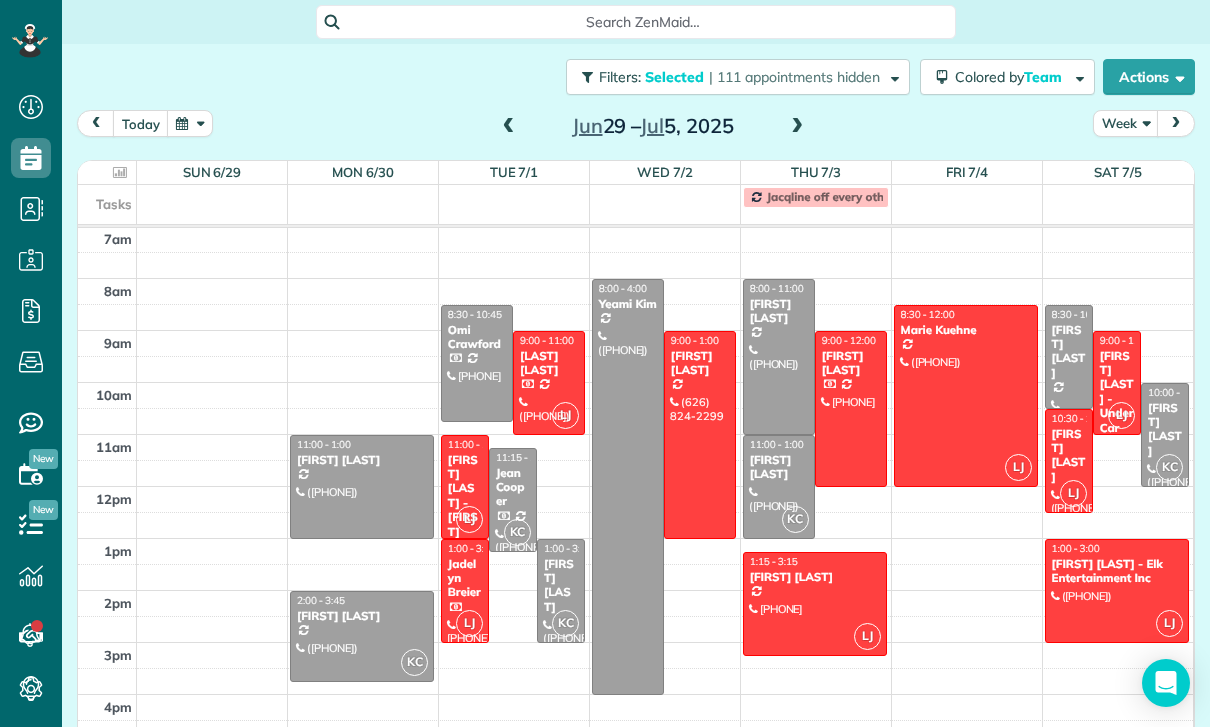 click on "[FIRST] [LAST]" at bounding box center (1069, 352) 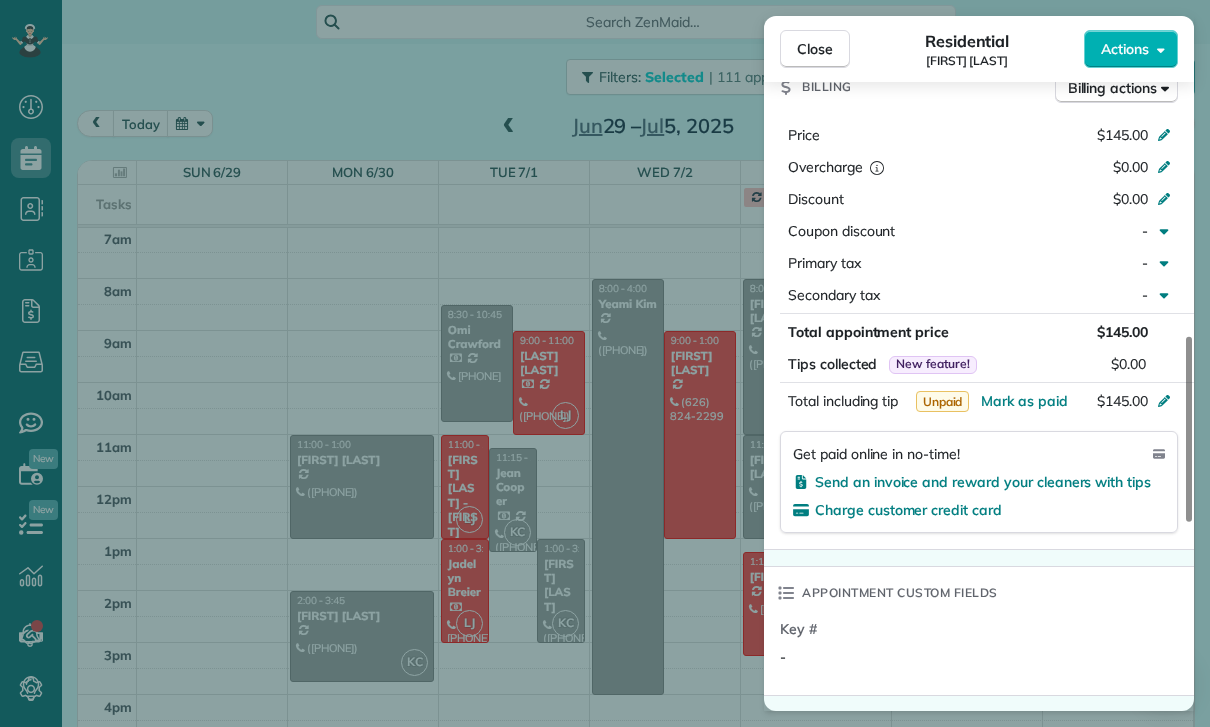 scroll, scrollTop: 948, scrollLeft: 0, axis: vertical 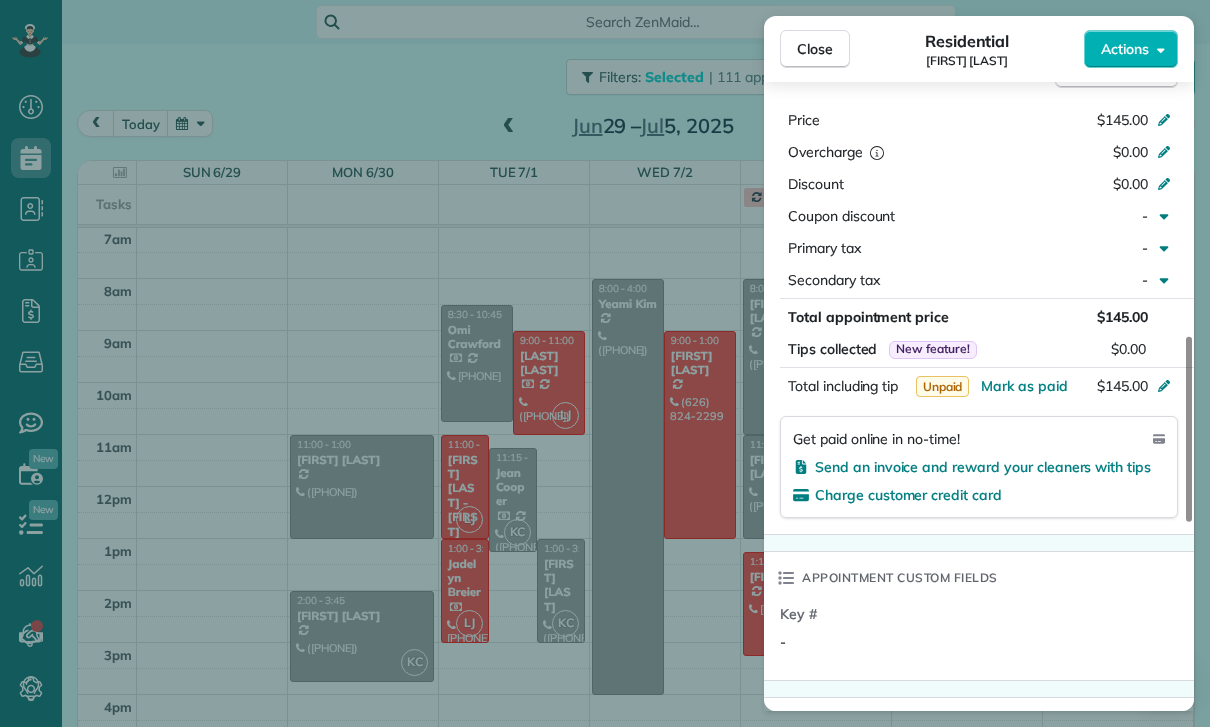 click on "Close Residential [FIRST] [LAST] Actions Status Yet to Confirm [FIRST] [LAST] · Open profile Mobile ([PHONE]) Copy No email on record Add email View Details Residential Saturday, July 05, 2025 ( last week ) 8:30 AM 10:30 AM 2 hours and 0 minutes Repeats every 4 weeks Edit recurring service Previous (Jun 07) Next (Aug 02) [NUMBER] [STREET] [CITY] [STATE] [POSTAL_CODE] Service was not rated yet Cleaners Time in and out Assign Invite Team Karla/Karina Cleaners No cleaners assigned yet Checklist Try Now Keep this appointment up to your standards. Stay on top of every detail, keep your cleaners organised, and your client happy. Assign a checklist Watch a 5 min demo Billing Billing actions Price $145.00 Overcharge $0.00 Discount $0.00 Coupon discount - Primary tax - Secondary tax - Total appointment price $145.00 Tips collected New feature! $0.00 Unpaid Mark as paid Total including tip $145.00 Get paid online in no-time! Send an invoice and reward your cleaners with tips Appointment custom fields" at bounding box center (605, 363) 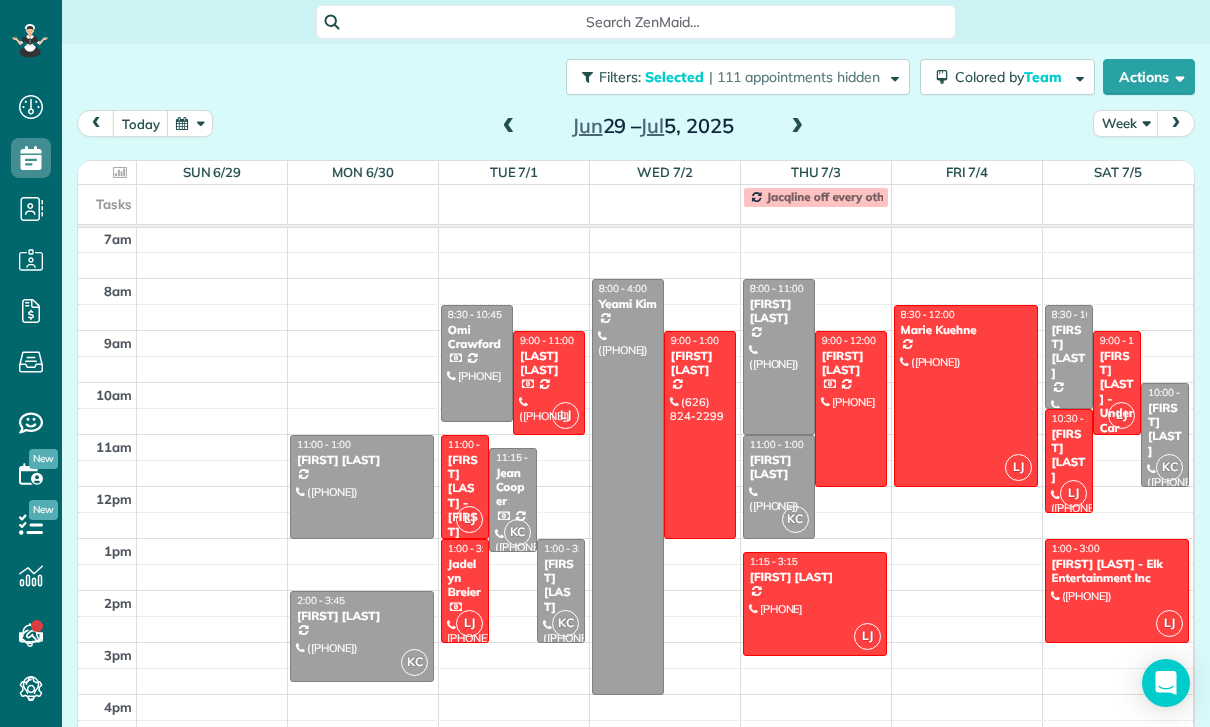 click on "[FIRST] [LAST]" at bounding box center [1165, 430] 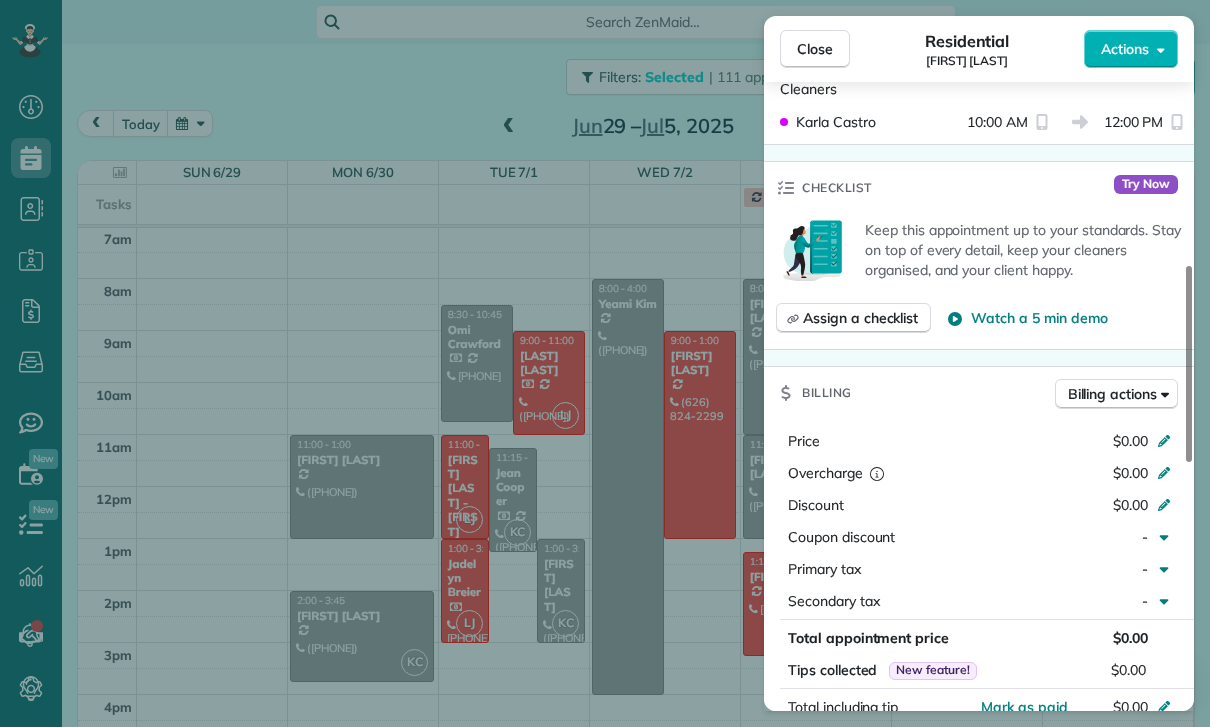 scroll, scrollTop: 789, scrollLeft: 0, axis: vertical 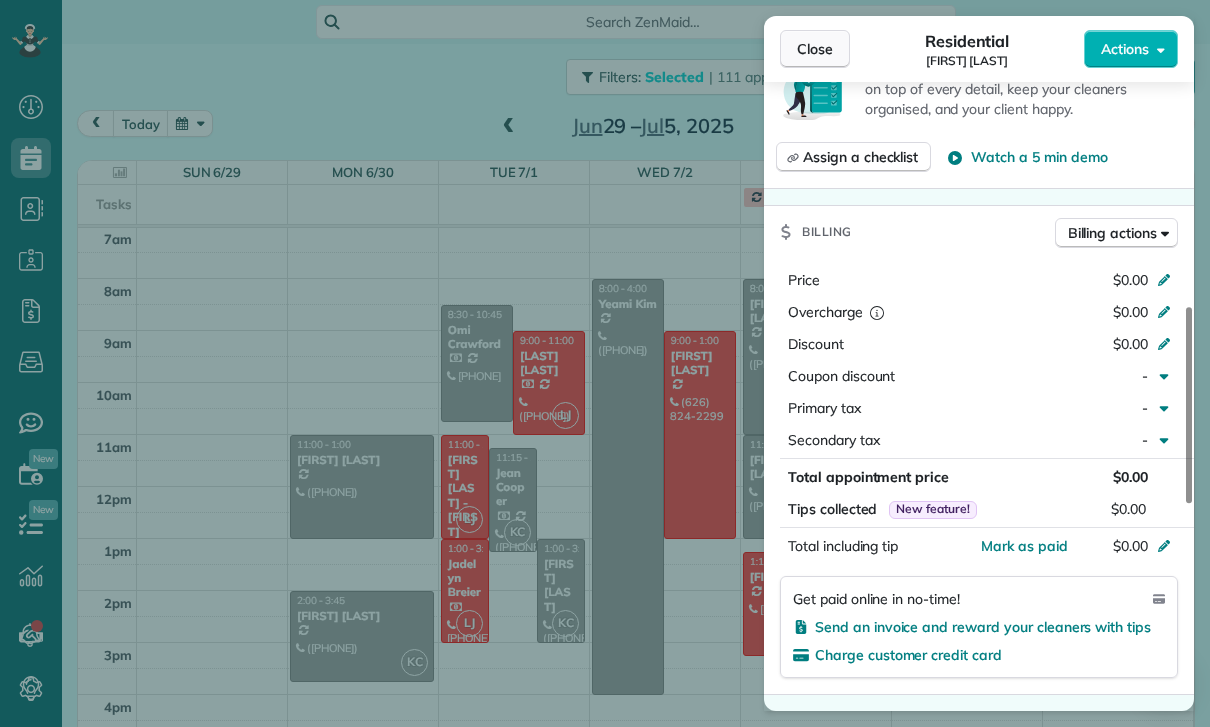 click on "Close" at bounding box center [815, 49] 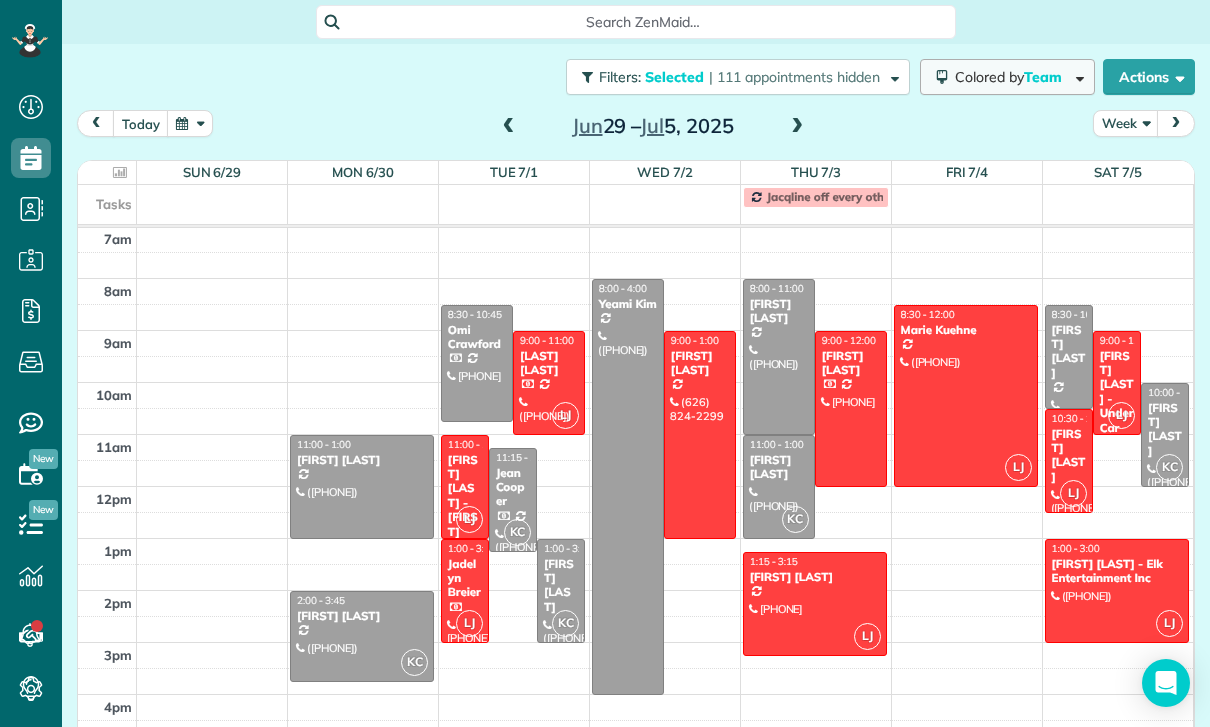 click on "Colored by  Team" at bounding box center [1007, 77] 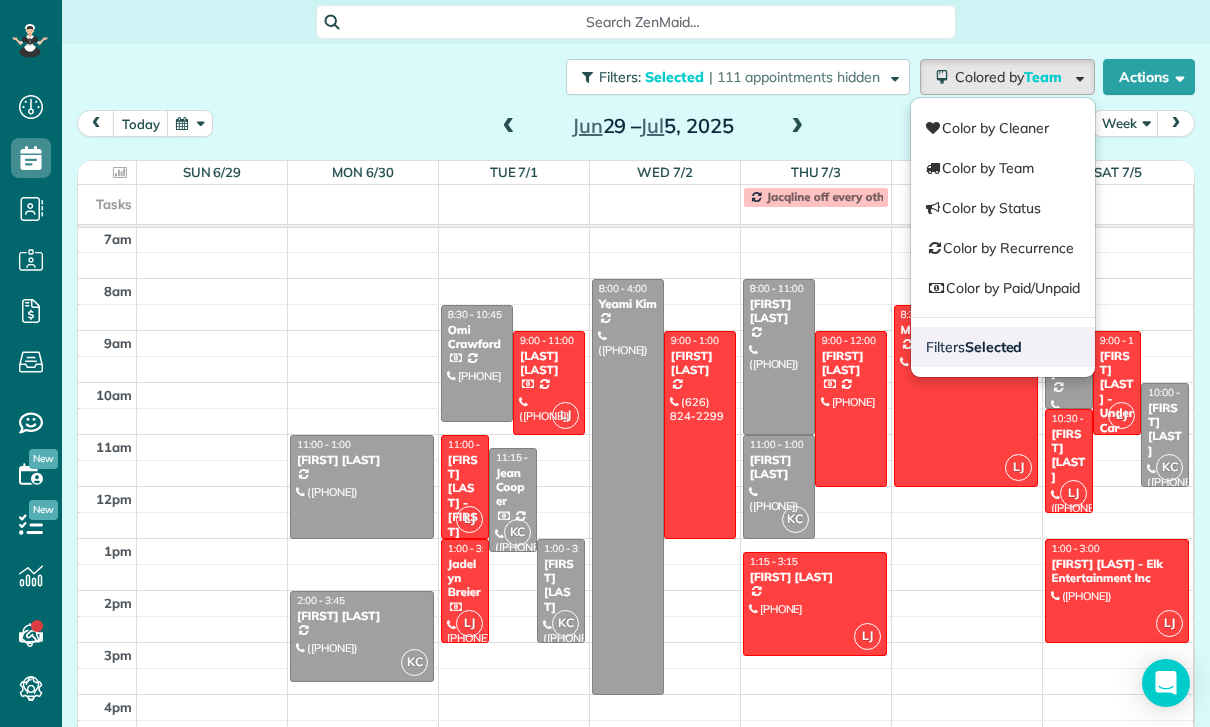 click on "Selected" at bounding box center (994, 347) 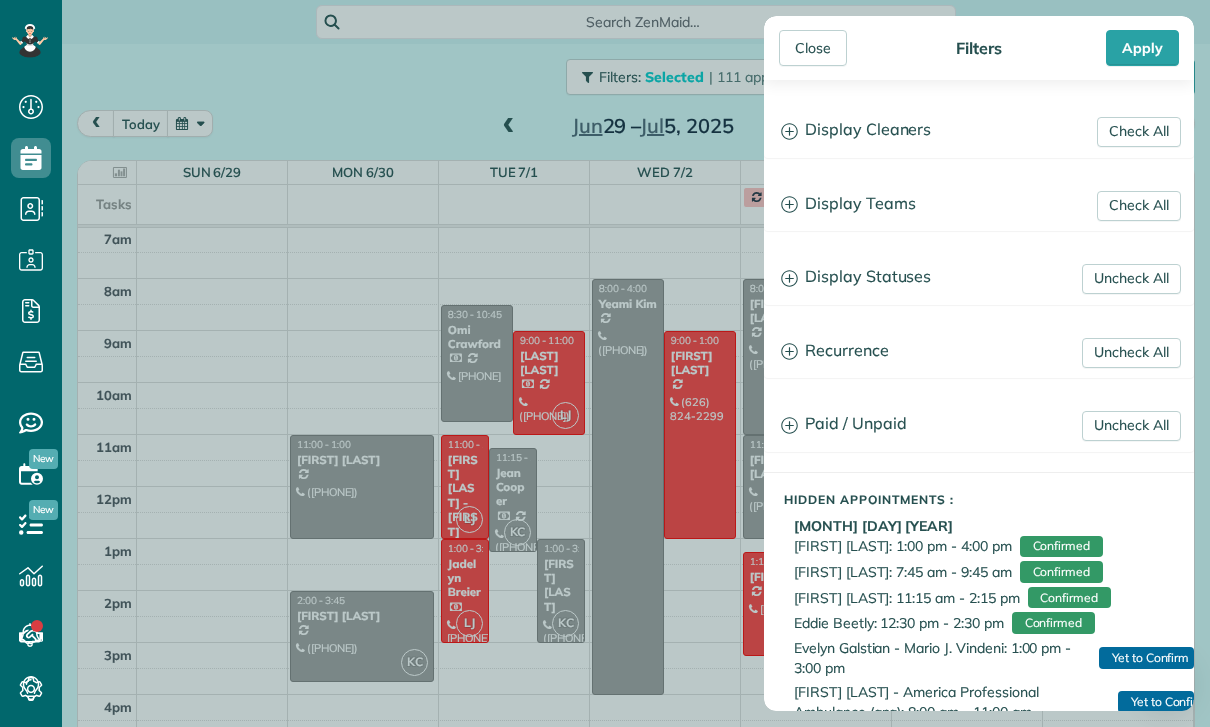click on "Display Teams" at bounding box center (979, 204) 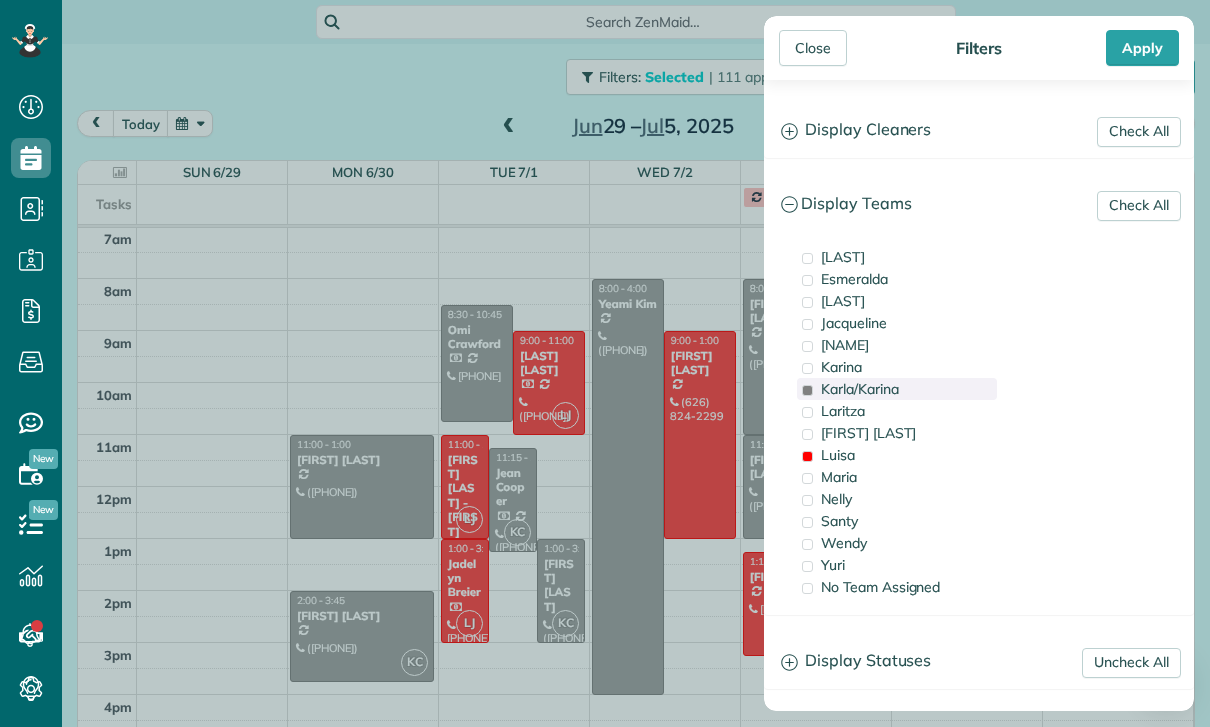 click on "Karla/Karina" at bounding box center [860, 389] 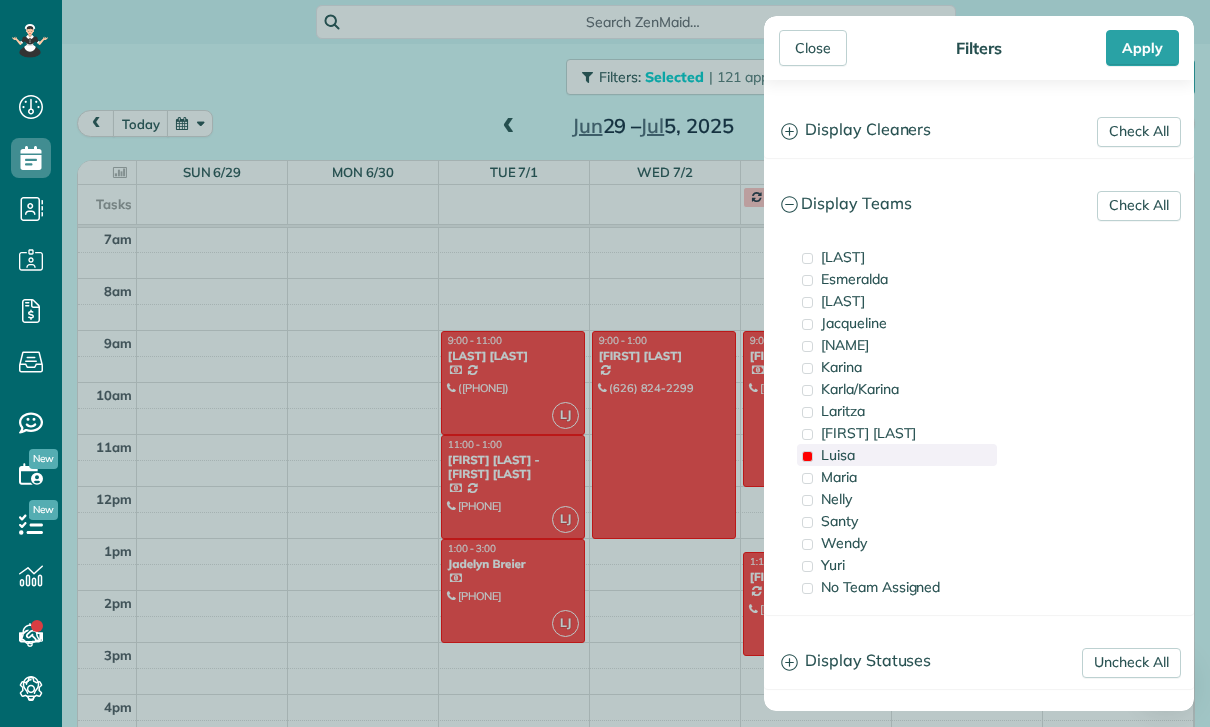 click on "Luisa" at bounding box center [897, 455] 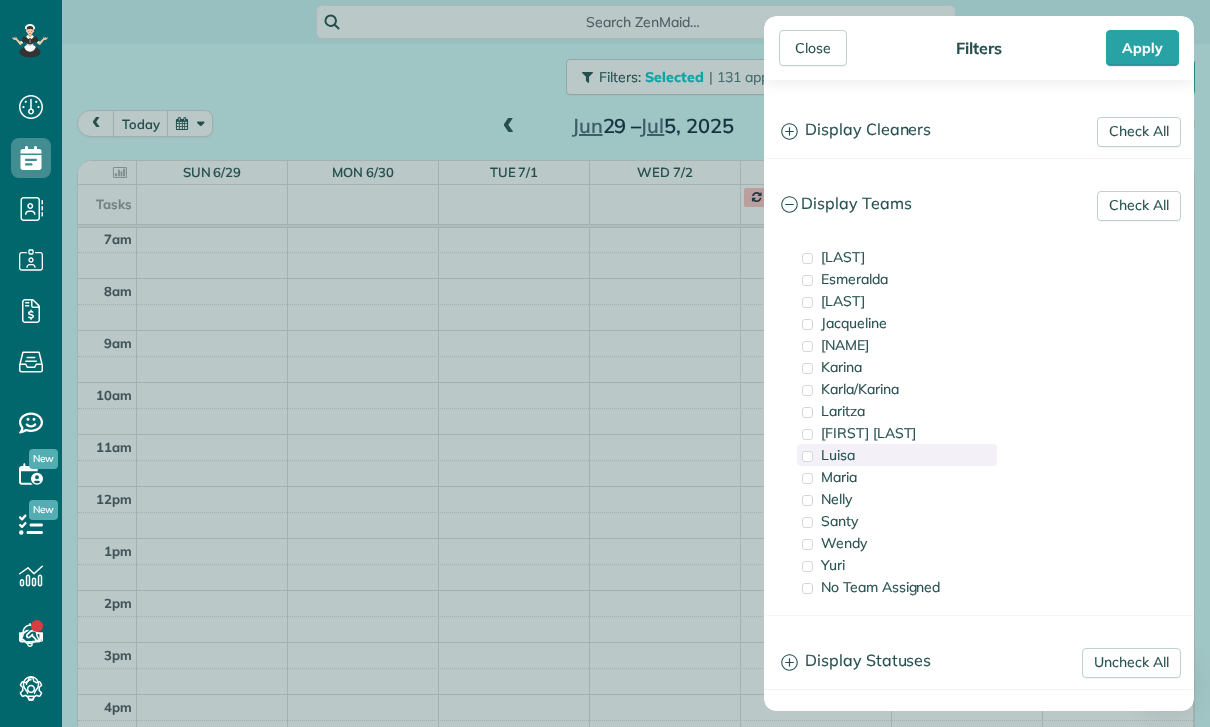 scroll, scrollTop: 157, scrollLeft: 0, axis: vertical 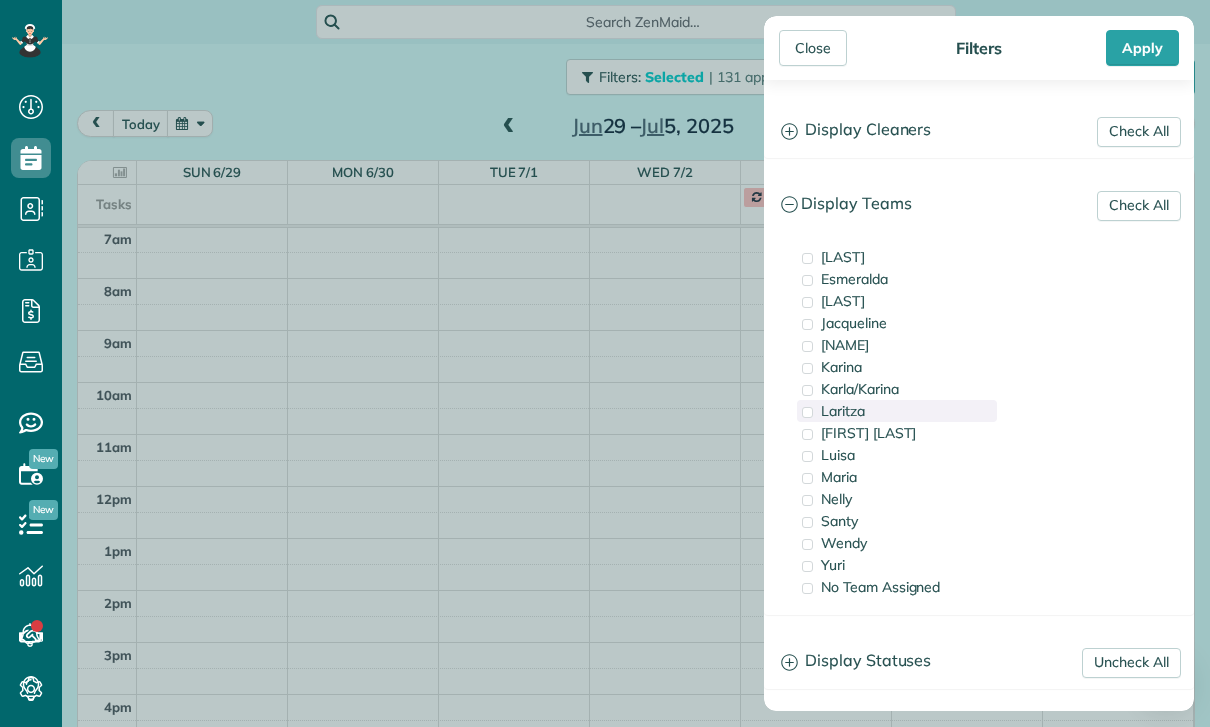 click on "Laritza" at bounding box center [897, 411] 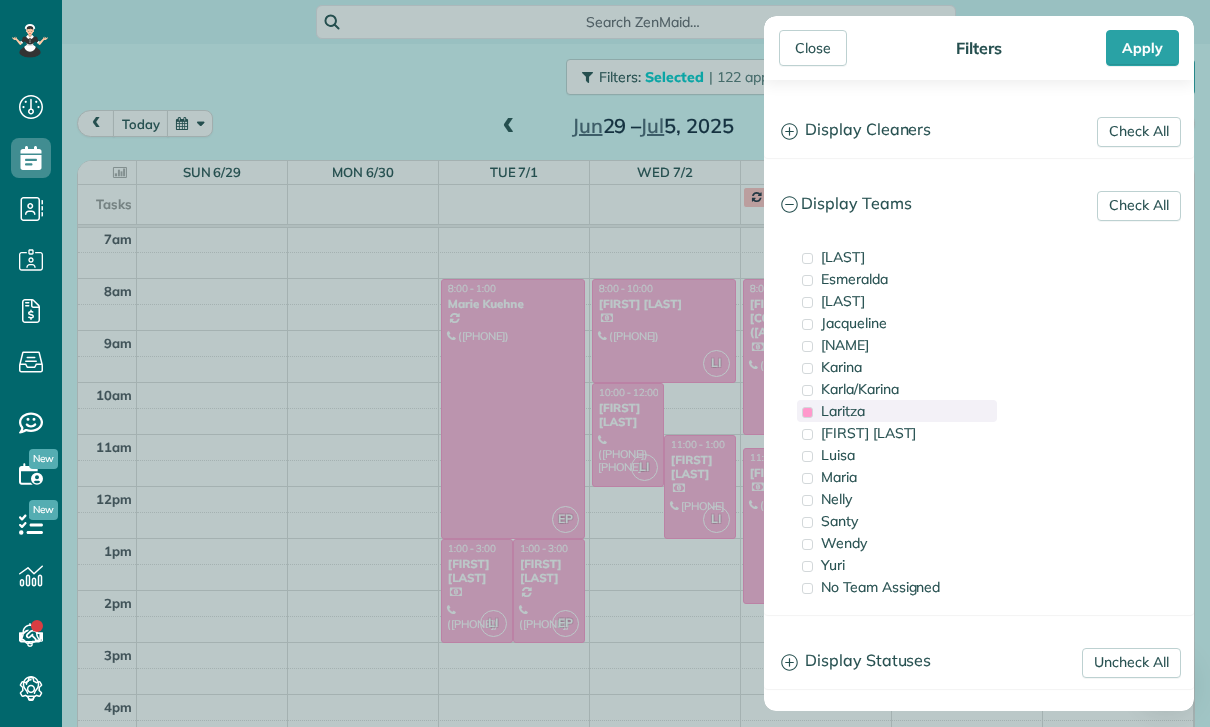 scroll, scrollTop: 157, scrollLeft: 0, axis: vertical 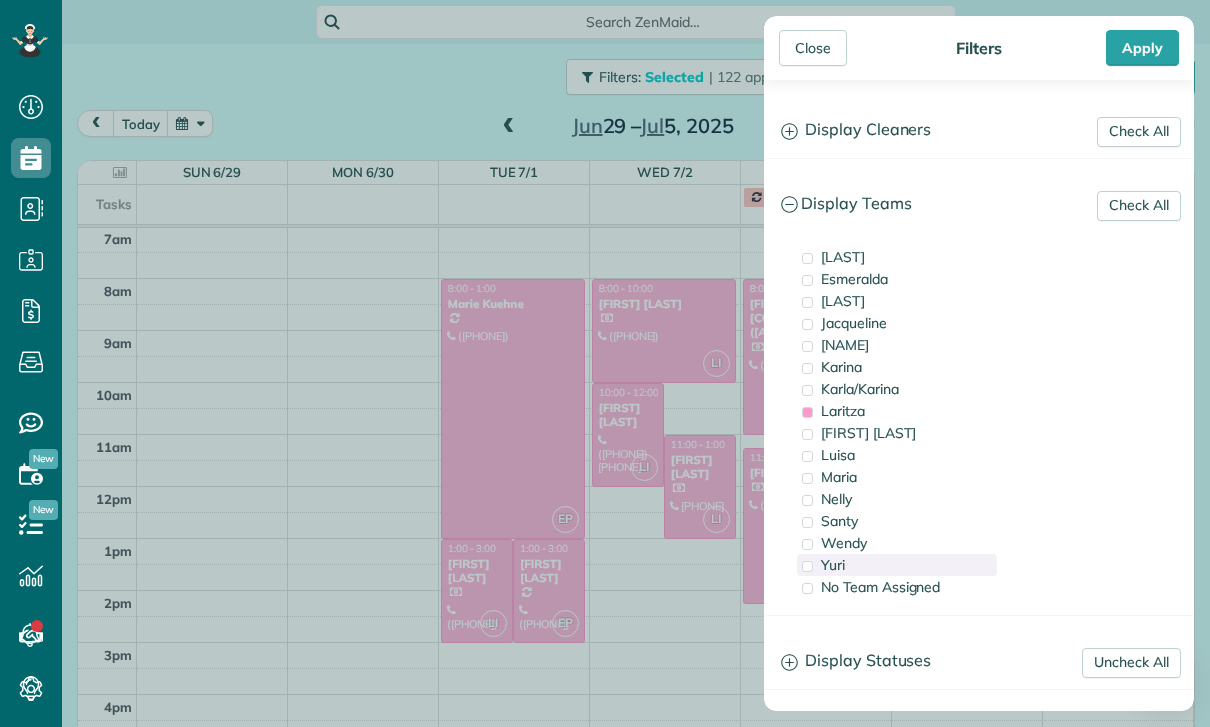 click on "Yuri" at bounding box center [897, 565] 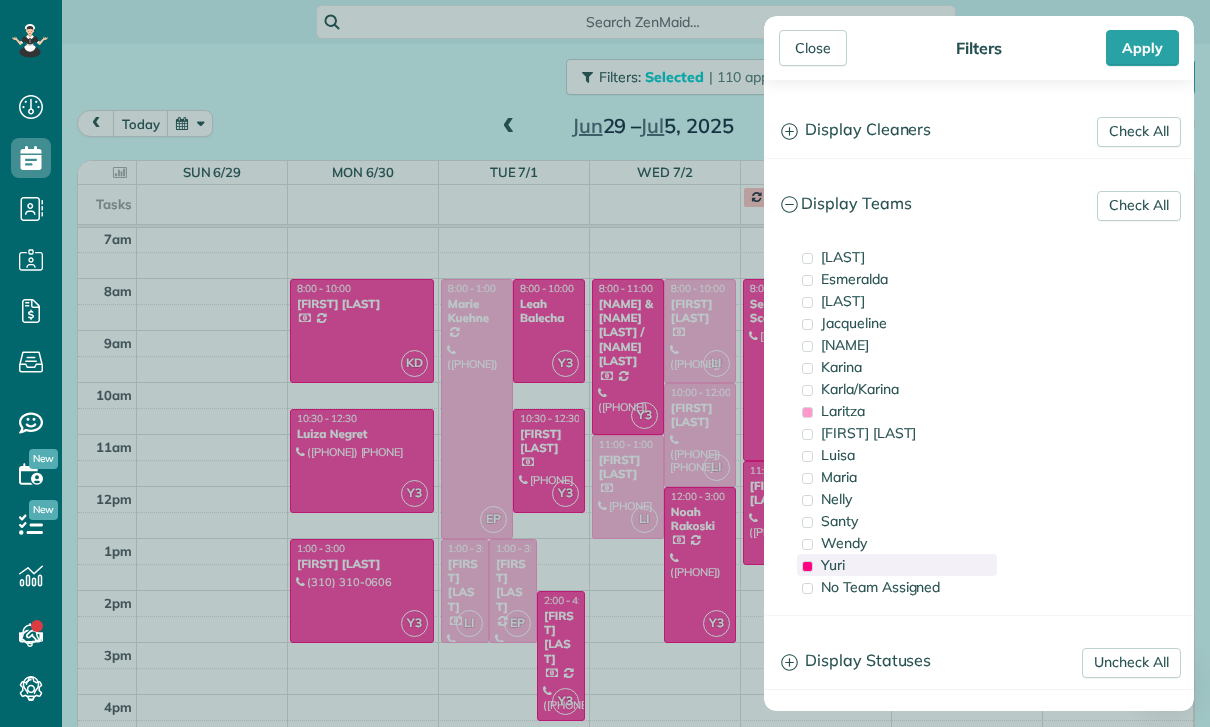 scroll, scrollTop: 157, scrollLeft: 0, axis: vertical 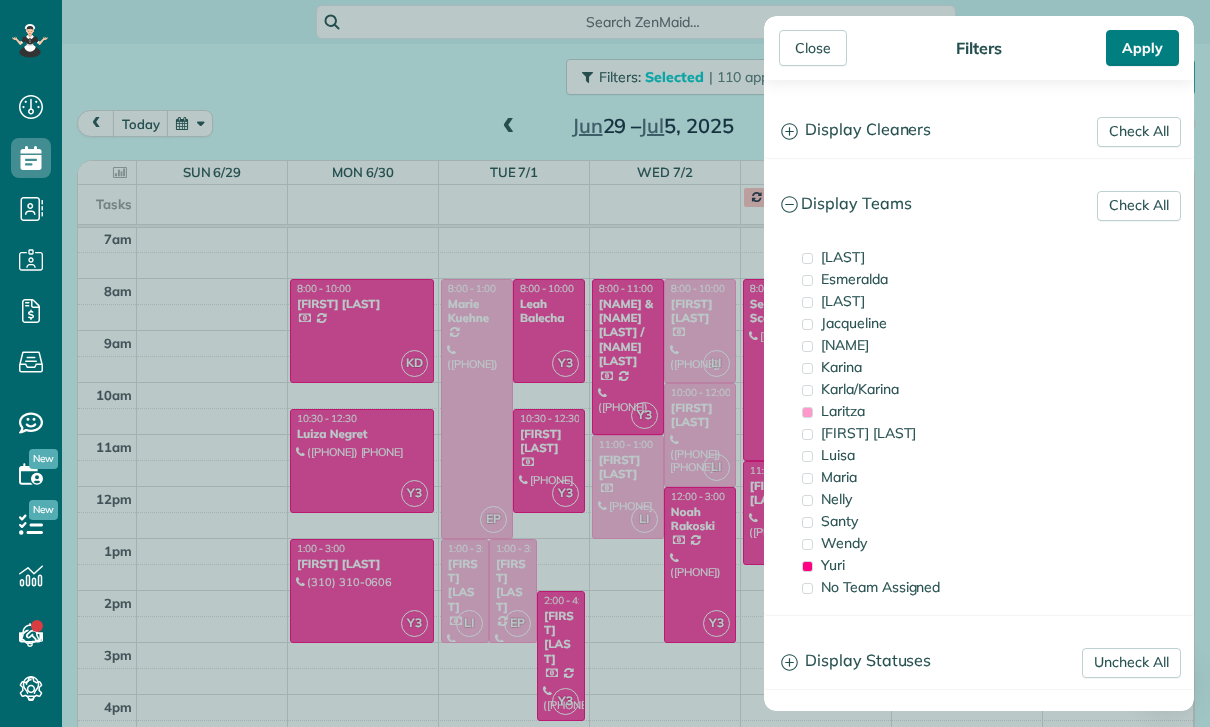 click on "Apply" at bounding box center (1142, 48) 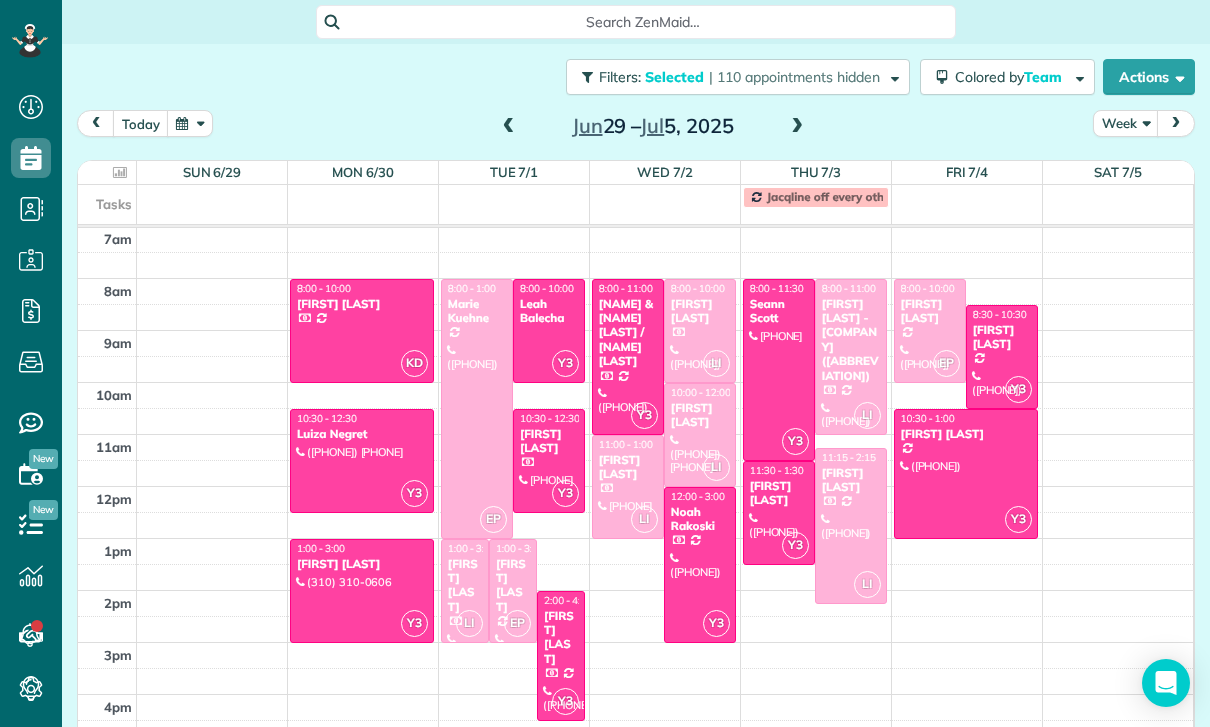 click at bounding box center [477, 409] 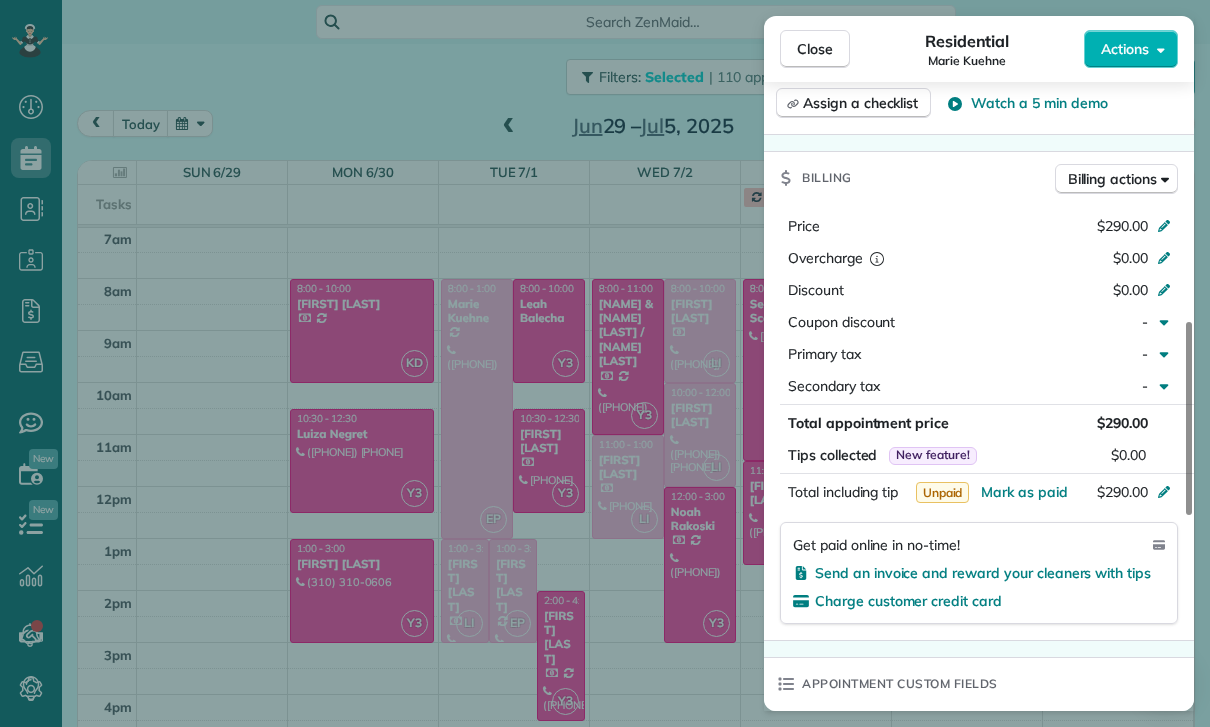 scroll, scrollTop: 950, scrollLeft: 0, axis: vertical 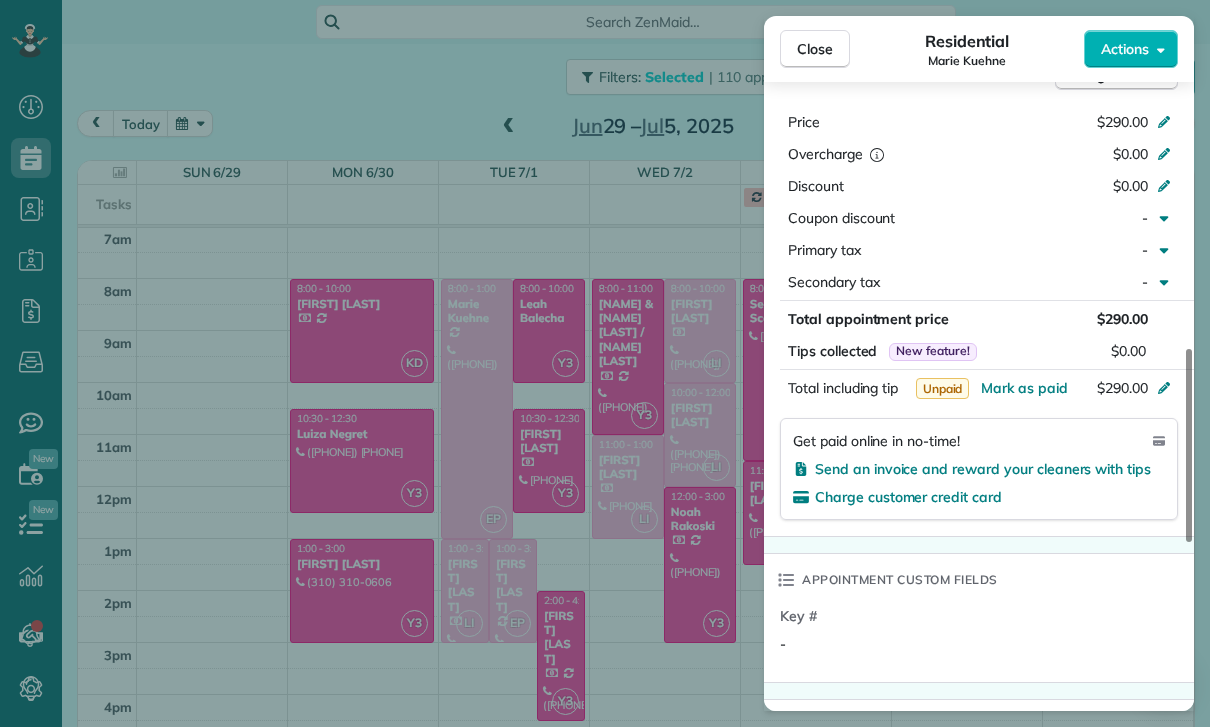 click on "Close Residential [FIRST] [LAST] Actions Status Confirmed [FIRST] [LAST] · Open profile Mobile [PHONE] Copy No email on record Add email View Details Residential Tuesday, July 01, 2025 ( 2 weeks ago ) 8:00 AM 1:00 PM 5 hours and 0 minutes Repeats weekly Edit recurring service Previous (Jun 24) Next (Jul 08) [NUMBER] [STREET] [CITY] [STATE] [POSTAL_CODE] Service was not rated yet Cleaners Time in and out Assign Invite Team Laritza Cleaners Esmeralda   Parra 8:00 AM 1:00 PM Checklist Try Now Keep this appointment up to your standards. Stay on top of every detail, keep your cleaners organised, and your client happy. Assign a checklist Watch a 5 min demo Billing Billing actions Price $290.00 Overcharge $0.00 Discount $0.00 Coupon discount - Primary tax - Secondary tax - Total appointment price $290.00 Tips collected New feature! $0.00 Unpaid Mark as paid Total including tip $290.00 Get paid online in no-time! Send an invoice and reward your cleaners with tips Charge customer credit card Appointment custom fields -" at bounding box center (605, 363) 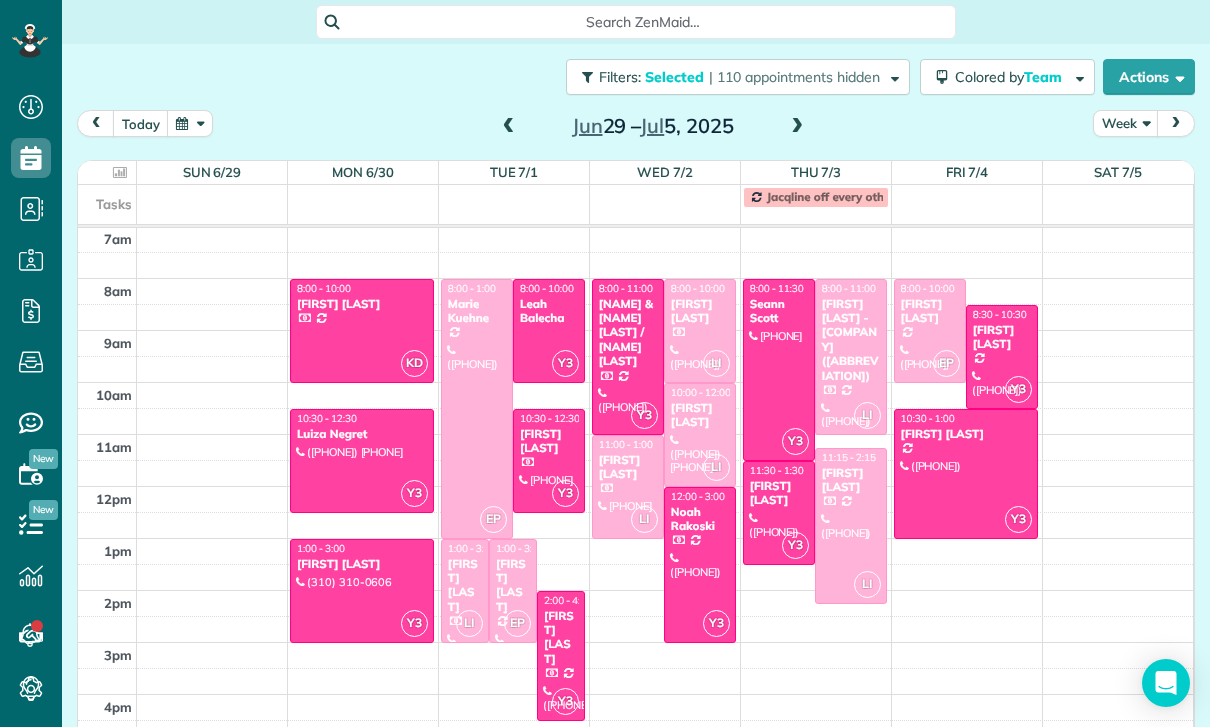 click on "[FIRST] [LAST]" at bounding box center (513, 586) 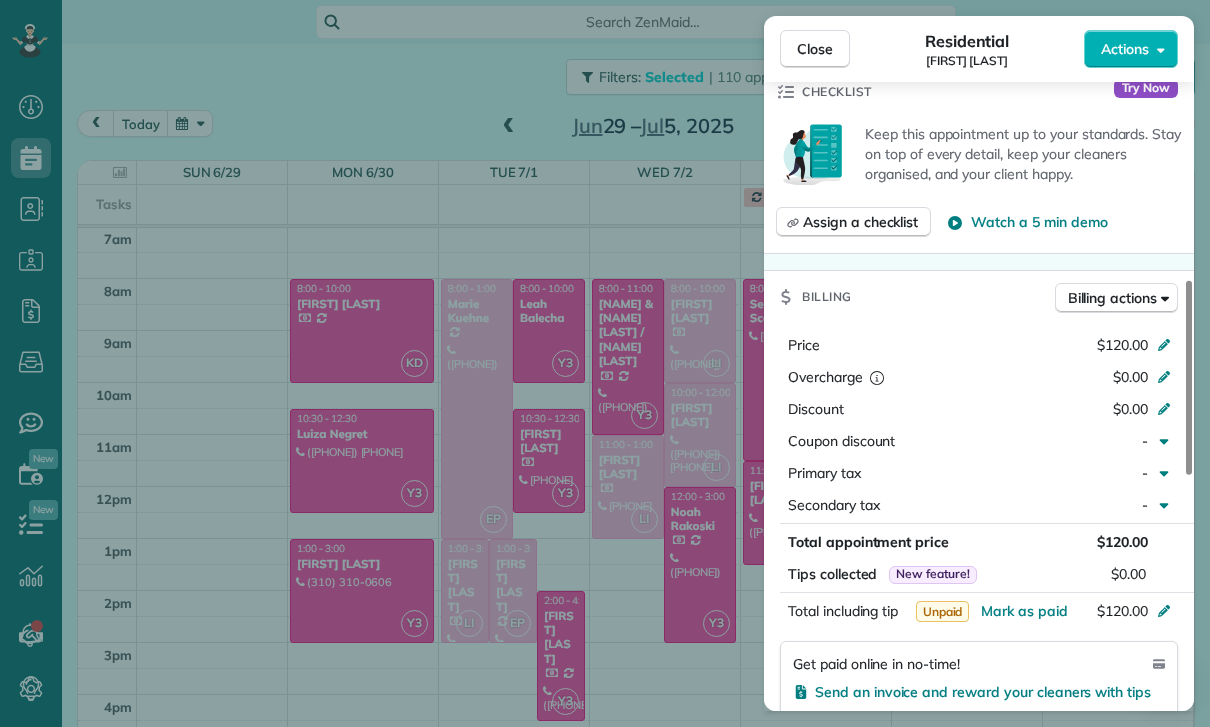 scroll, scrollTop: 830, scrollLeft: 0, axis: vertical 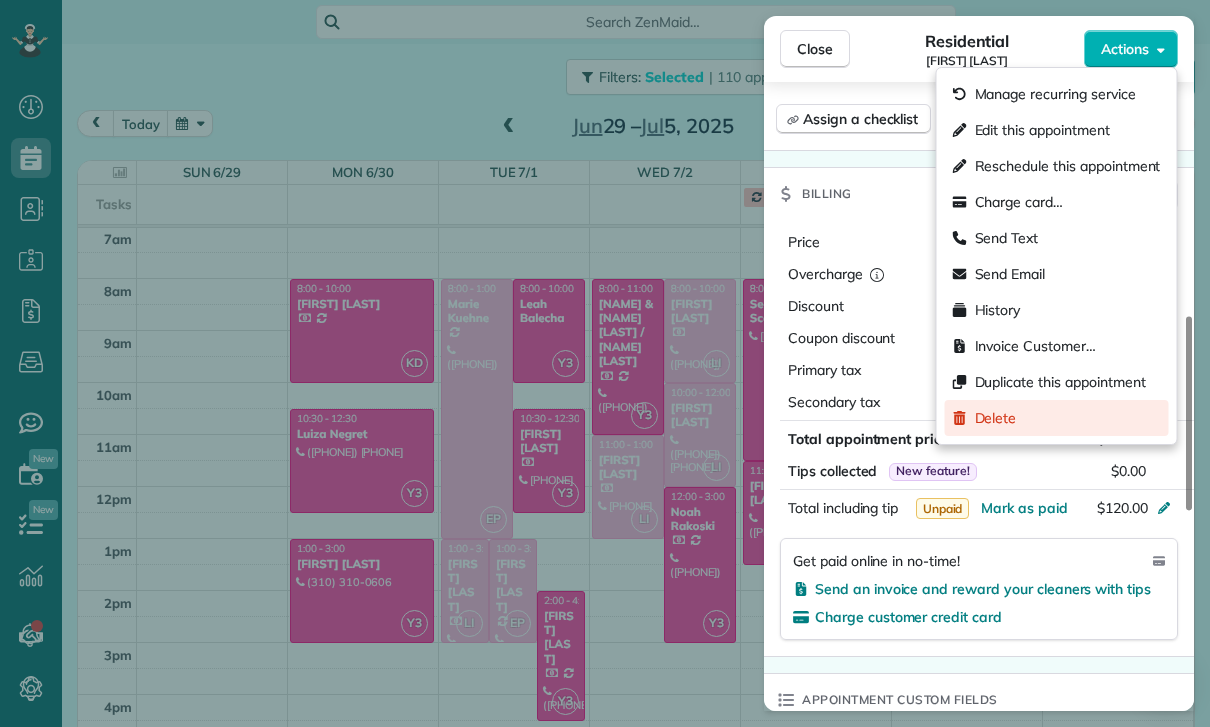 click on "Delete" at bounding box center [996, 418] 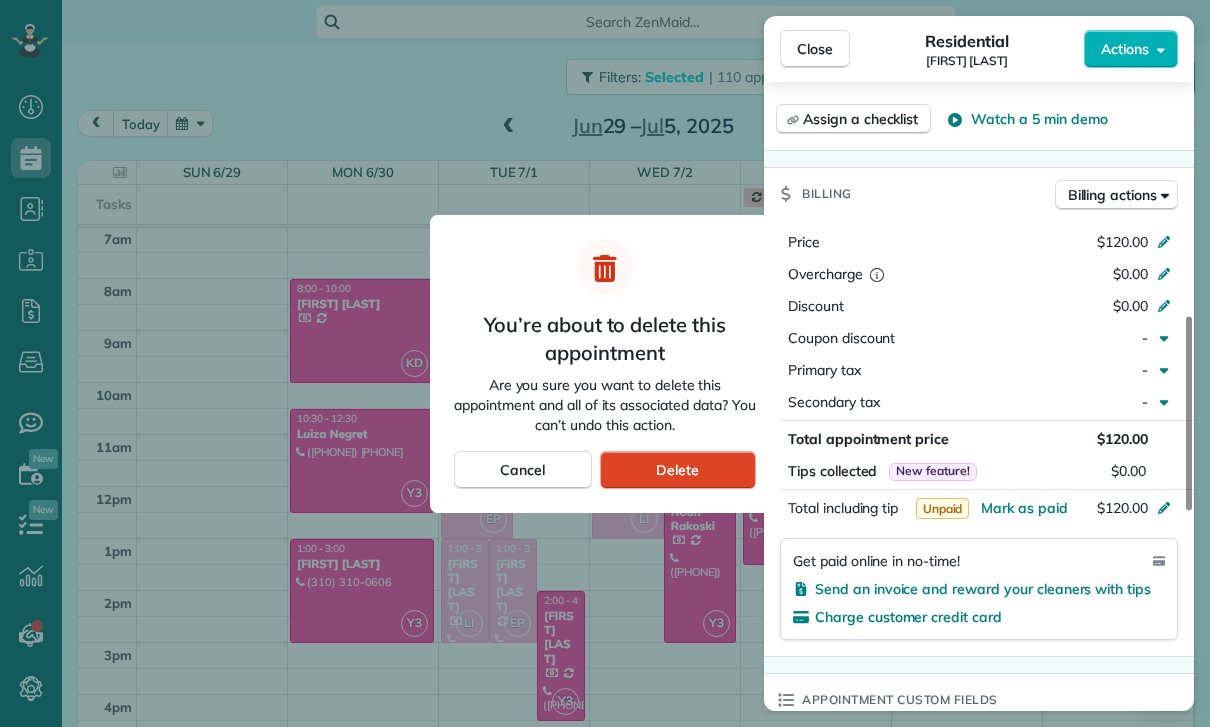 click on "Delete" at bounding box center [678, 470] 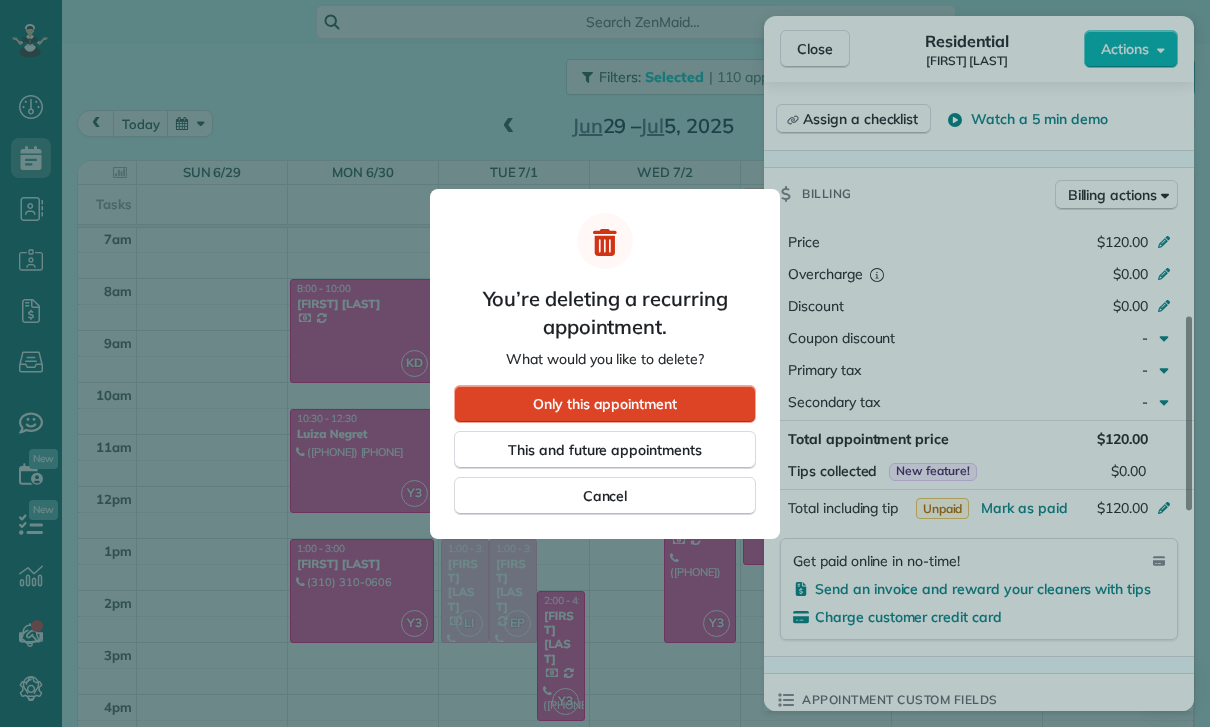click on "Only this appointment" at bounding box center [605, 404] 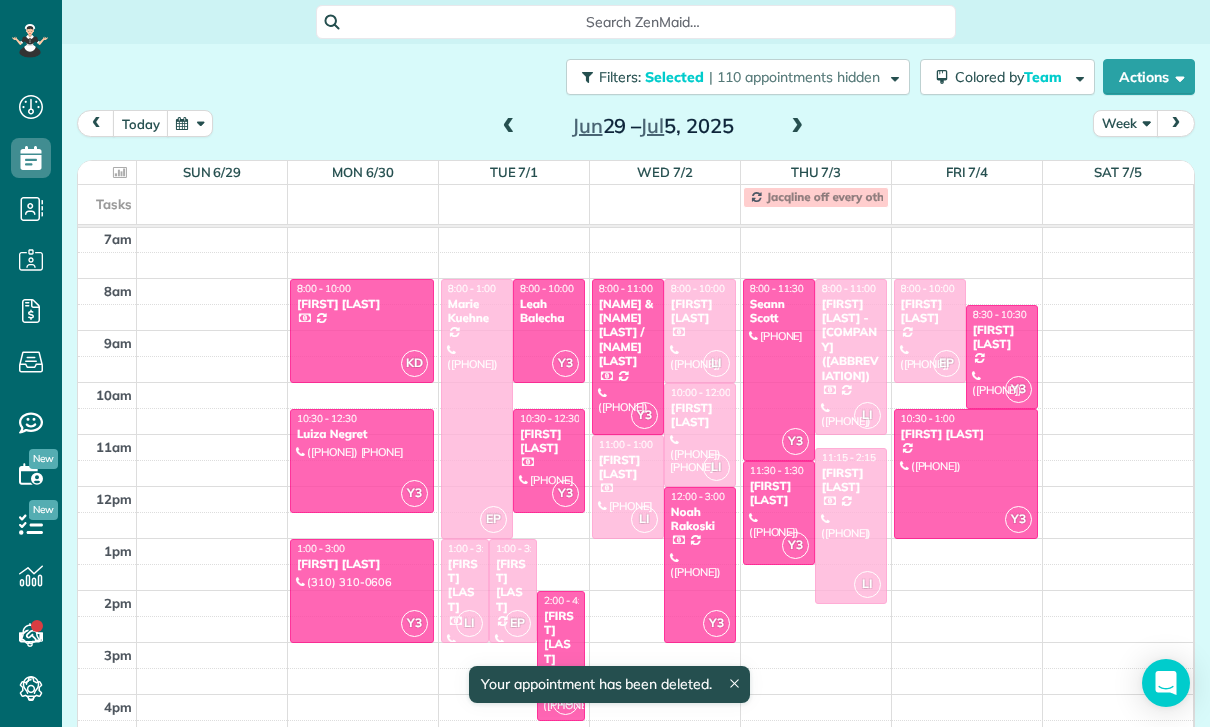 scroll, scrollTop: 157, scrollLeft: 0, axis: vertical 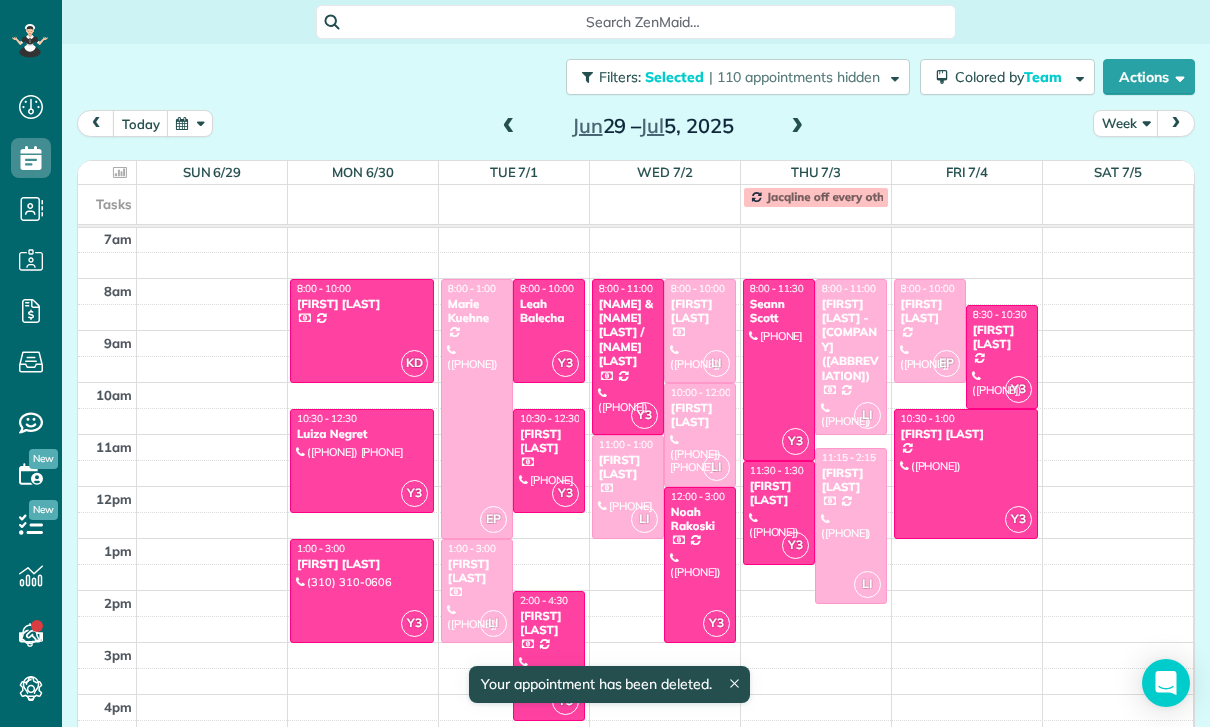 click at bounding box center [477, 591] 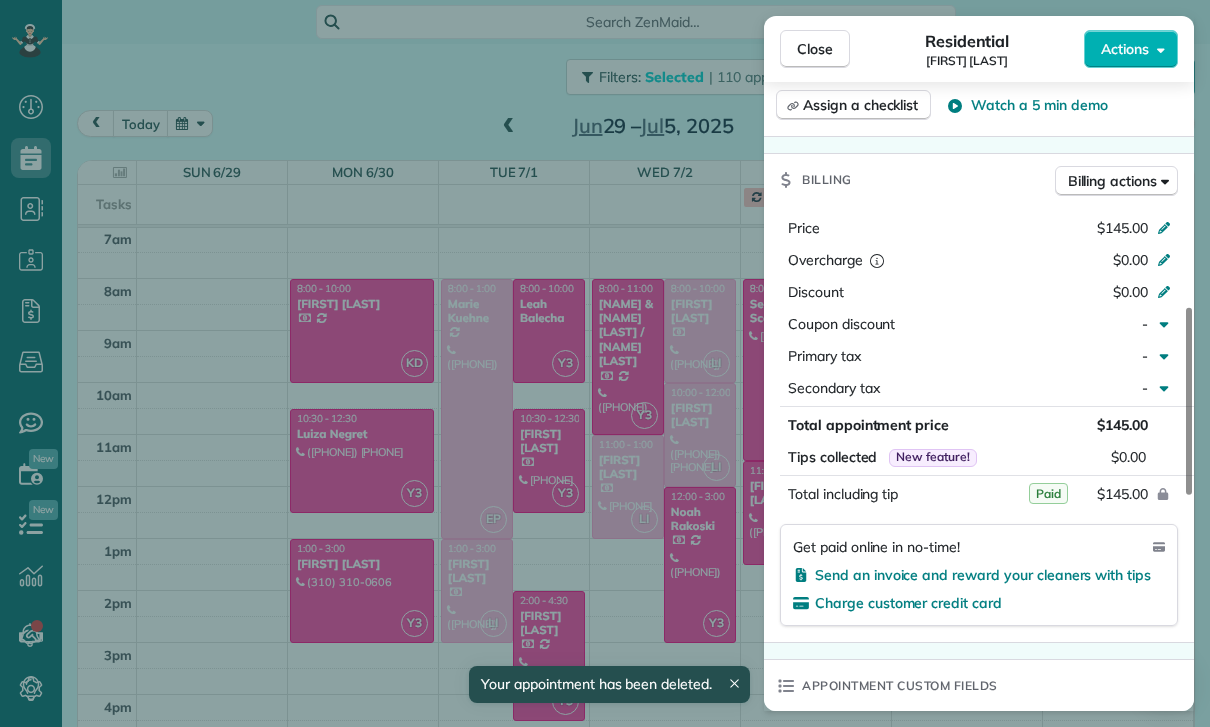 scroll, scrollTop: 908, scrollLeft: 0, axis: vertical 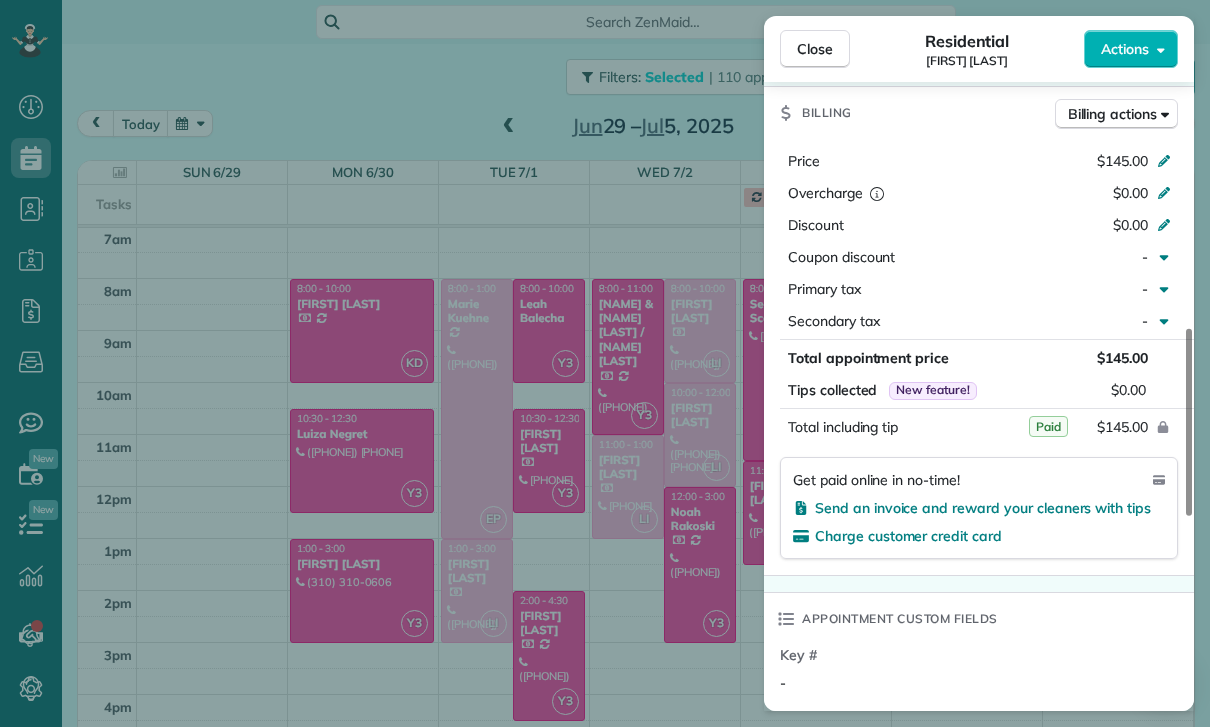 click on "Close Residential [FIRST] [LAST] Actions Status Confirmed [FIRST] [LAST] · Open profile Mobile [PHONE] Copy No email on record Add email View Details Residential [DAY], [MONTH] [DAY], [YEAR] ( [TIME_AGO] ) [TIME] [TIME] [DURATION] One time [NUMBER] [STREET] [FIRST] [LAST] ([RELATION]) [CITY] [STATE] [POSTAL_CODE] Service was not rated yet Cleaners Time in and out Assign Invite Team Laritza Cleaners Lariza   Isabel [TIME] [TIME] Checklist Try Now Keep this appointment up to your standards. Stay on top of every detail, keep your cleaners organised, and your client happy. Assign a checklist Watch a 5 min demo Billing Billing actions Price [PRICE] Overcharge [PRICE] Discount [PRICE] Coupon discount - Primary tax - Secondary tax - Total appointment price [PRICE] Tips collected New feature! [PRICE] Paid Total including tip [PRICE] Get paid online in no-time! Send an invoice and reward your cleaners with tips Charge customer credit card Appointment custom fields Key # - Work items No work items to display Notes Appointment" at bounding box center [605, 363] 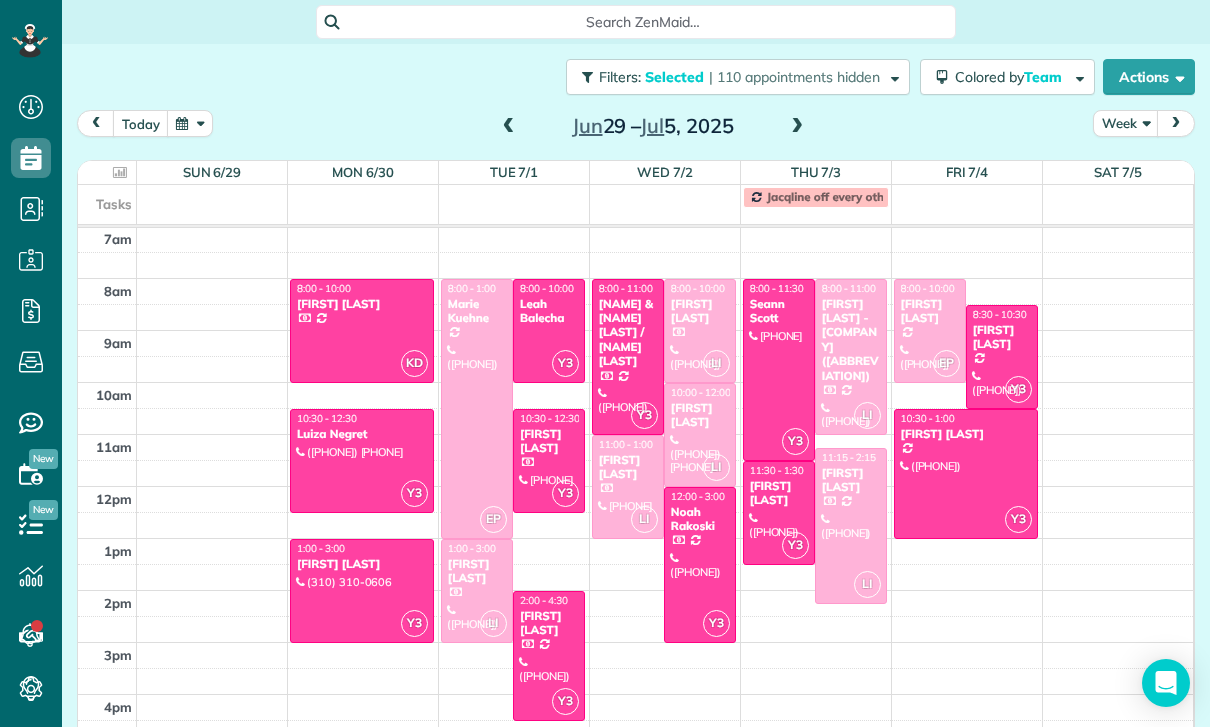 click on "[FIRST] [LAST]" at bounding box center [700, 311] 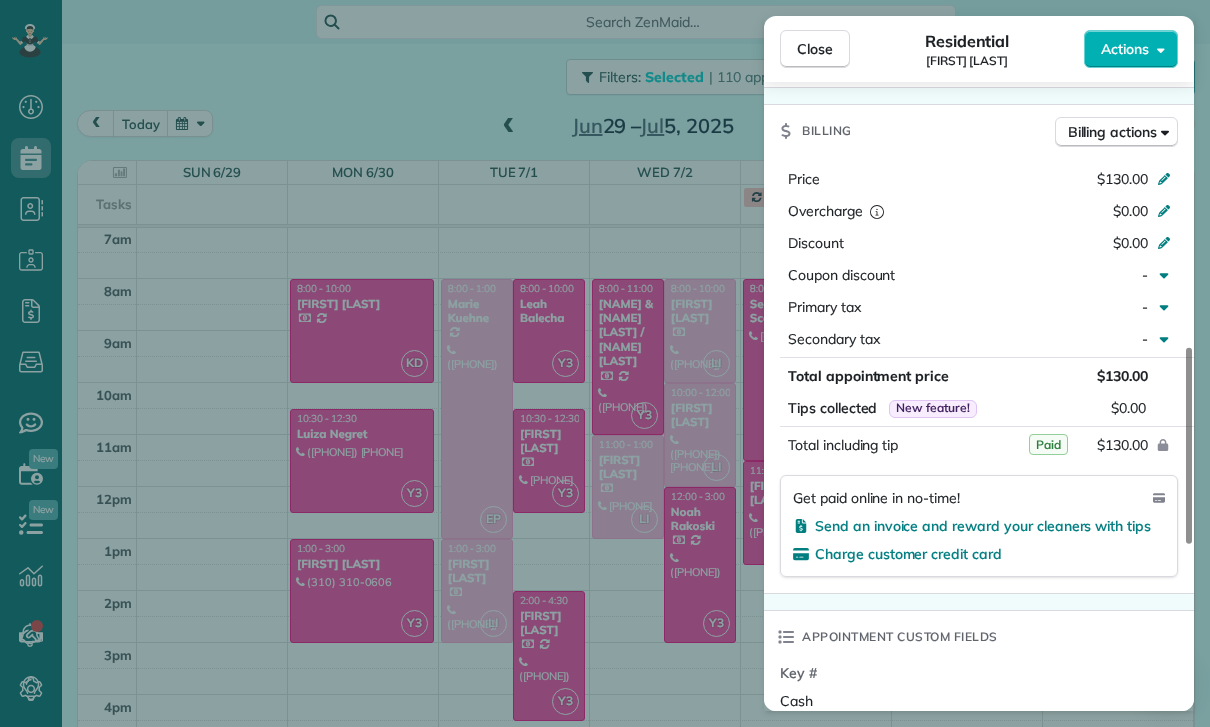 scroll, scrollTop: 932, scrollLeft: 0, axis: vertical 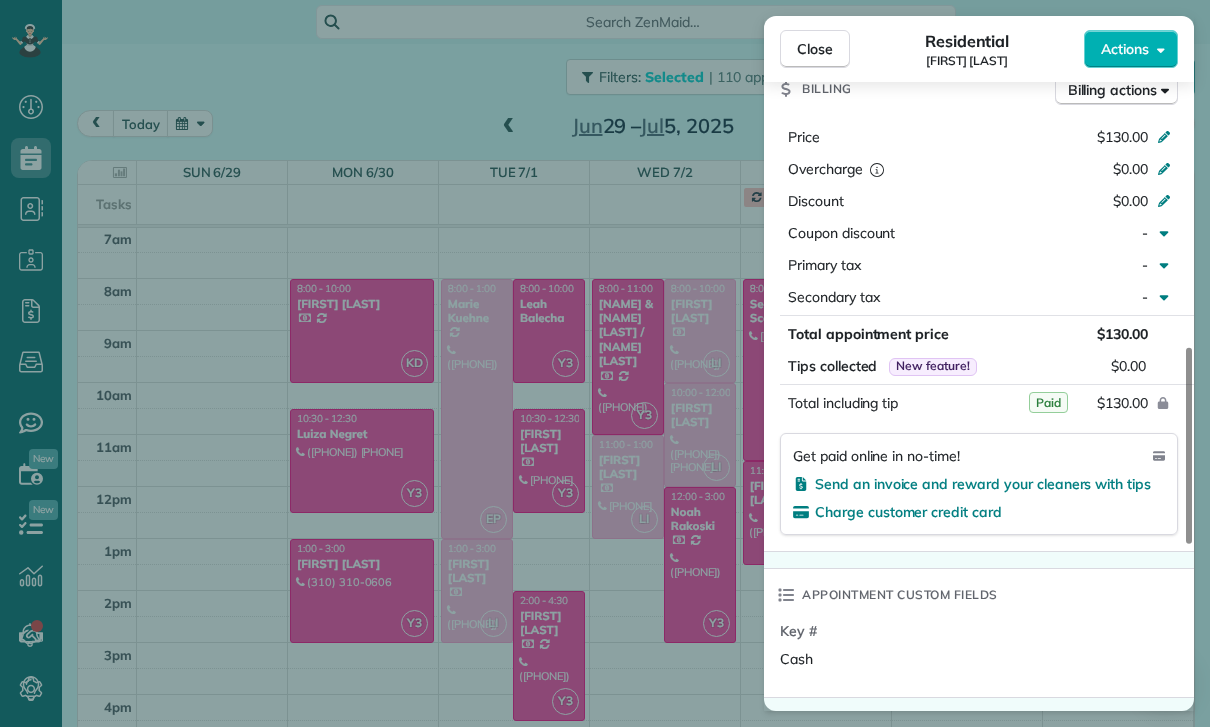 click on "Close Residential [FIRST] [LAST] Actions Status Confirmed [FIRST] [LAST] · Open profile Mobile ([PHONE]) Copy No email on record Add email View Details Residential [DAY], [MONTH] [DAY], [YEAR] ( [TIME_AGO] ) [TIME] [TIME] [DURATION] One time [NUMBER] [STREET] [UNIT] [CITY] [STATE] [POSTAL_CODE] Service was not rated yet Cleaners Time in and out Assign Invite Team [CLEANER_NAME] Cleaners [CLEANER_NAME] [CLEANER_NAME] [TIME] [TIME] Checklist Try Now Keep this appointment up to your standards. Stay on top of every detail, keep your cleaners organised, and your client happy. Assign a checklist Watch a 5 min demo Billing Billing actions Price [PRICE] Overcharge [PRICE] Discount [PRICE] Coupon discount - Primary tax - Secondary tax - Total appointment price [PRICE] Tips collected New feature! [PRICE] Paid Total including tip [PRICE] Get paid online in no-time! Send an invoice and reward your cleaners with tips Charge customer credit card Appointment custom fields Key # Cash Work items No work items to display Notes Appointment 0 0" at bounding box center (605, 363) 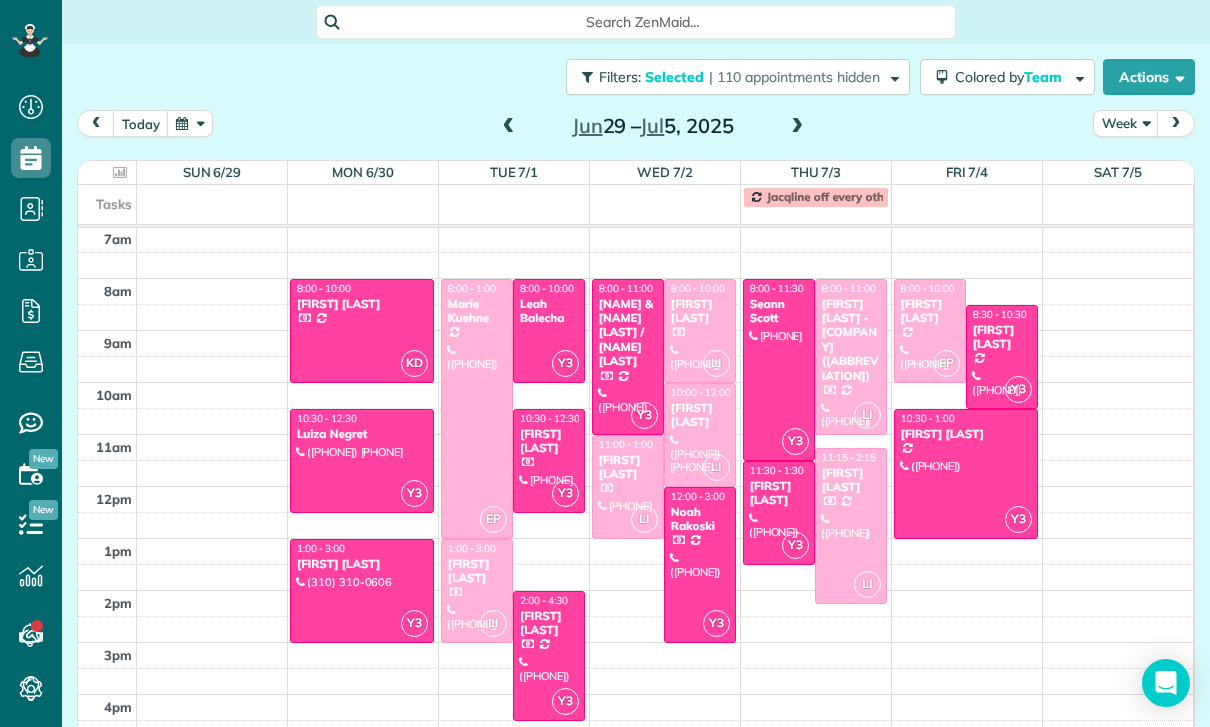 click at bounding box center (628, 487) 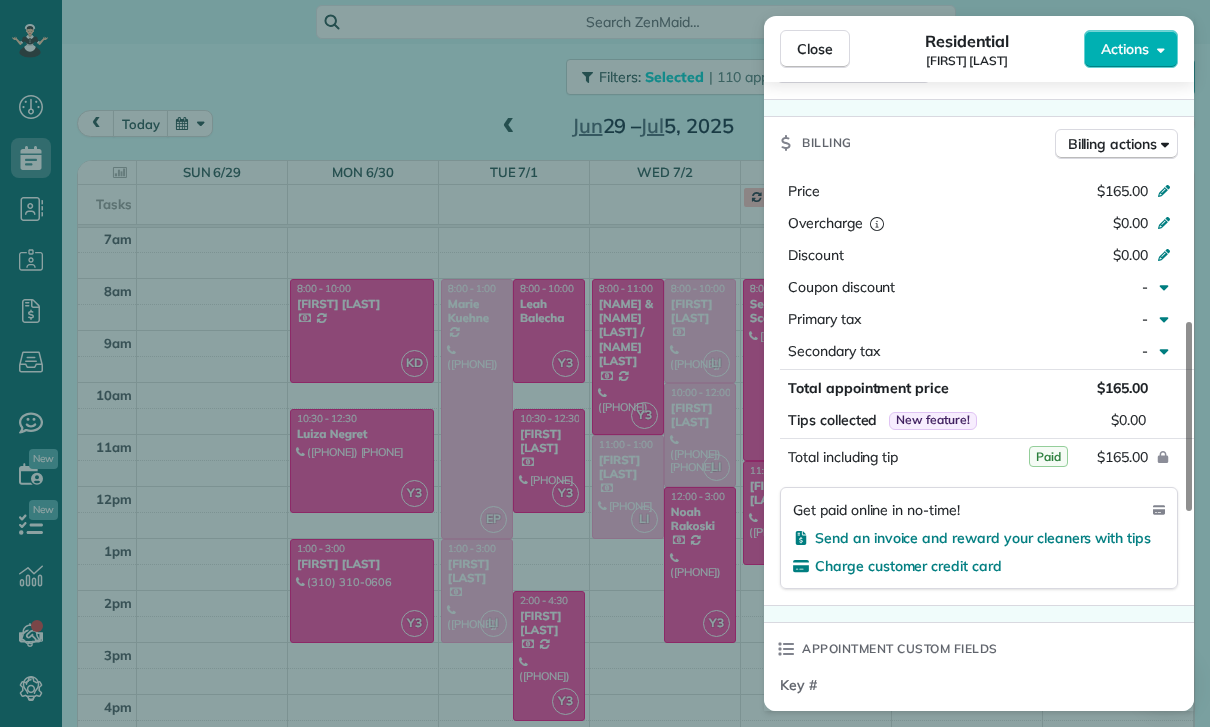 scroll, scrollTop: 875, scrollLeft: 0, axis: vertical 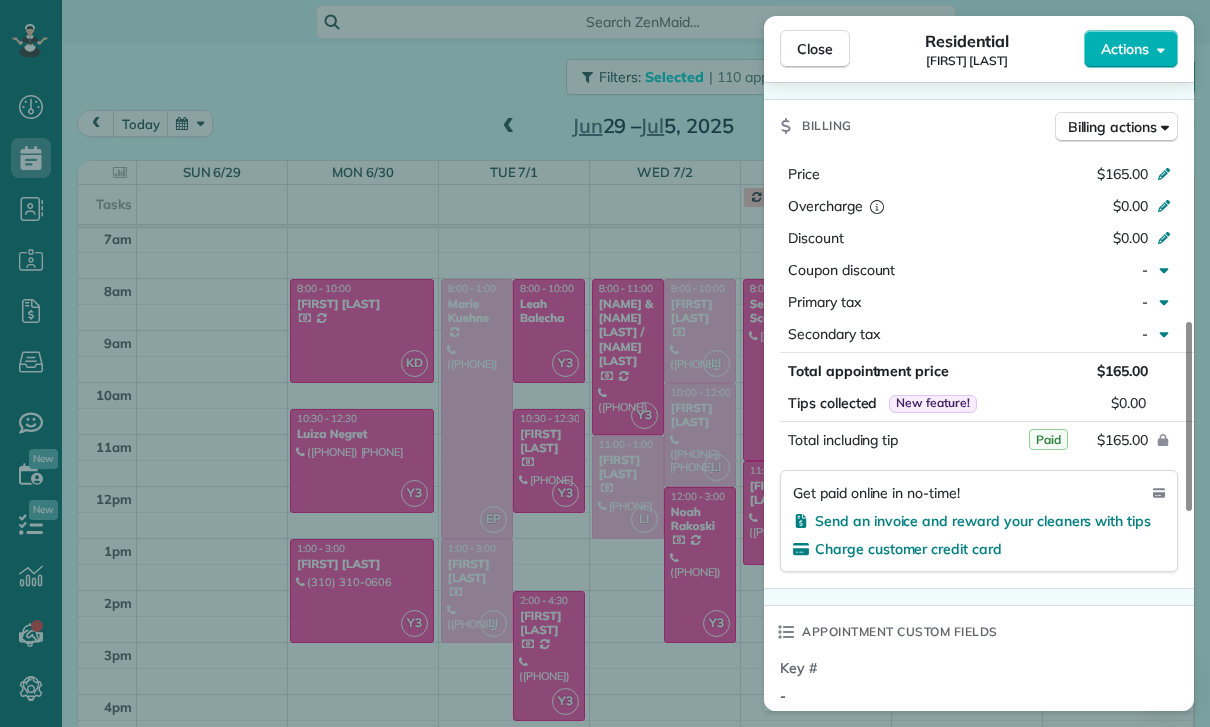click on "Close Residential [FIRST] [LAST] Actions Status Confirmed [FIRST] [LAST] · Open profile Mobile ([PHONE]) Copy No email on record Add email View Details Residential Wednesday, July 02, 2025 ( last week ) 11:00 AM 1:00 PM 2 hours and 0 minutes One time [NUMBER] [STREET] [CITY] [STATE] [POSTAL_CODE] Service was not rated yet Cleaners Time in and out Assign Invite Team Laritza Cleaners Lariza [LAST] 11:00 AM 1:00 PM Checklist Try Now Keep this appointment up to your standards. Stay on top of every detail, keep your cleaners organised, and your client happy. Assign a checklist Watch a 5 min demo Billing Billing actions Price $165.00 Overcharge $0.00 Discount $0.00 Coupon discount - Primary tax - Secondary tax - Total appointment price $165.00 Tips collected New feature! $0.00 Paid Total including tip $165.00 Get paid online in no-time! Send an invoice and reward your cleaners with tips Charge customer credit card Appointment custom fields Key # - Work items No work items to display Notes Appointment 1 Customer 0 ( )" at bounding box center [605, 363] 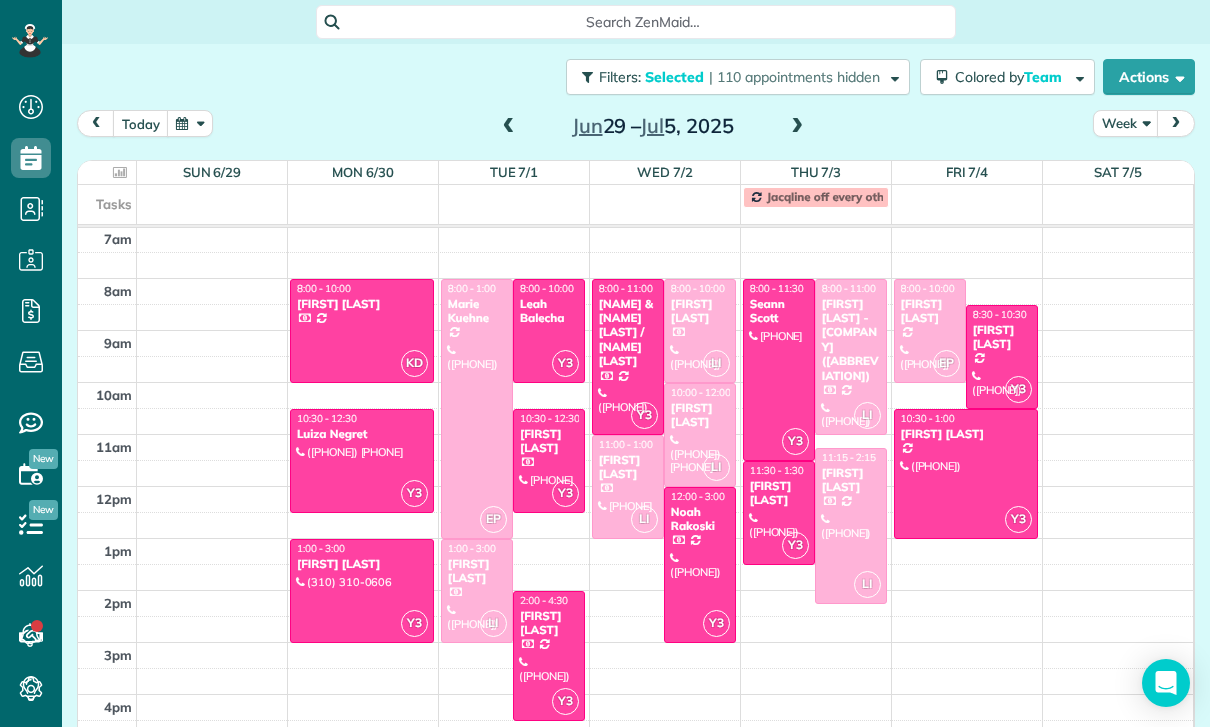 click at bounding box center (700, 435) 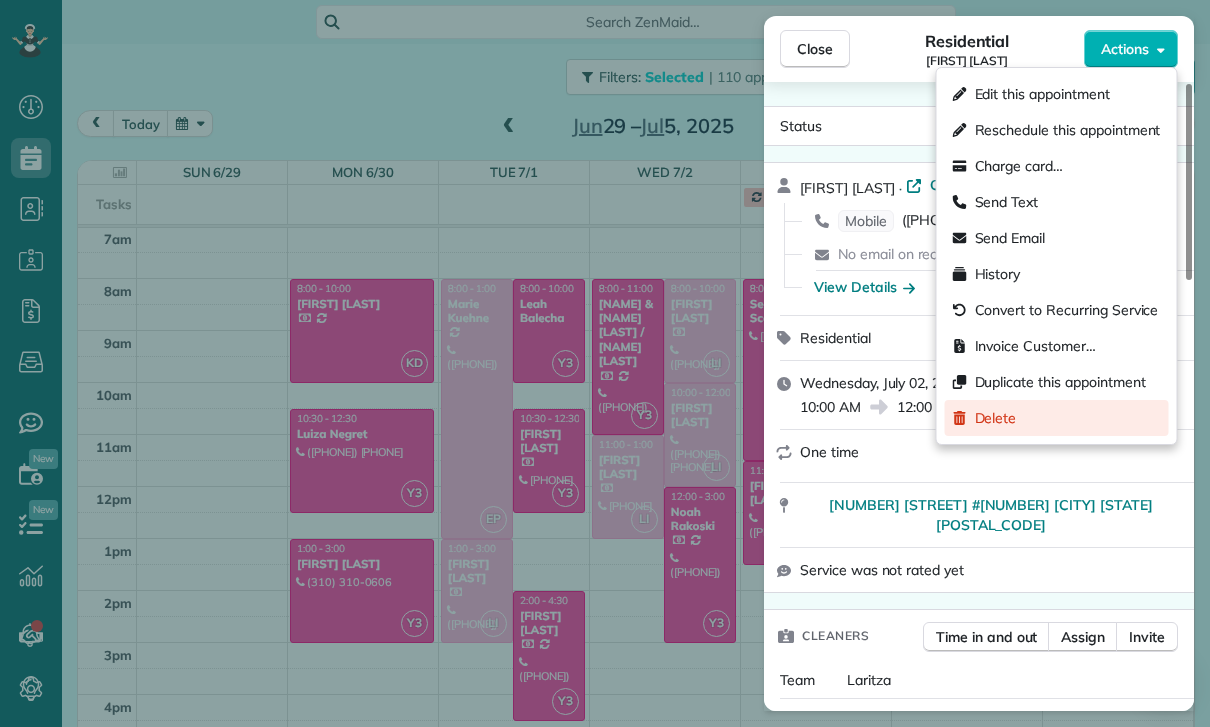 click on "Delete" at bounding box center [1057, 418] 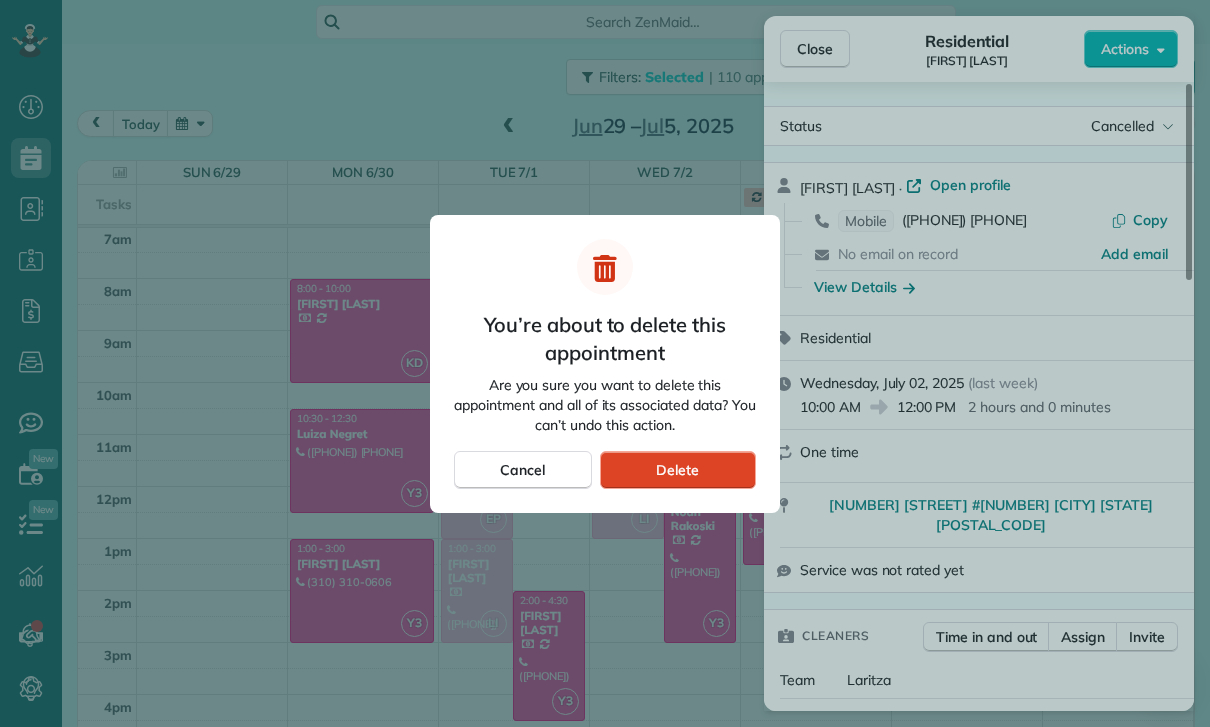 click on "Delete" at bounding box center [677, 470] 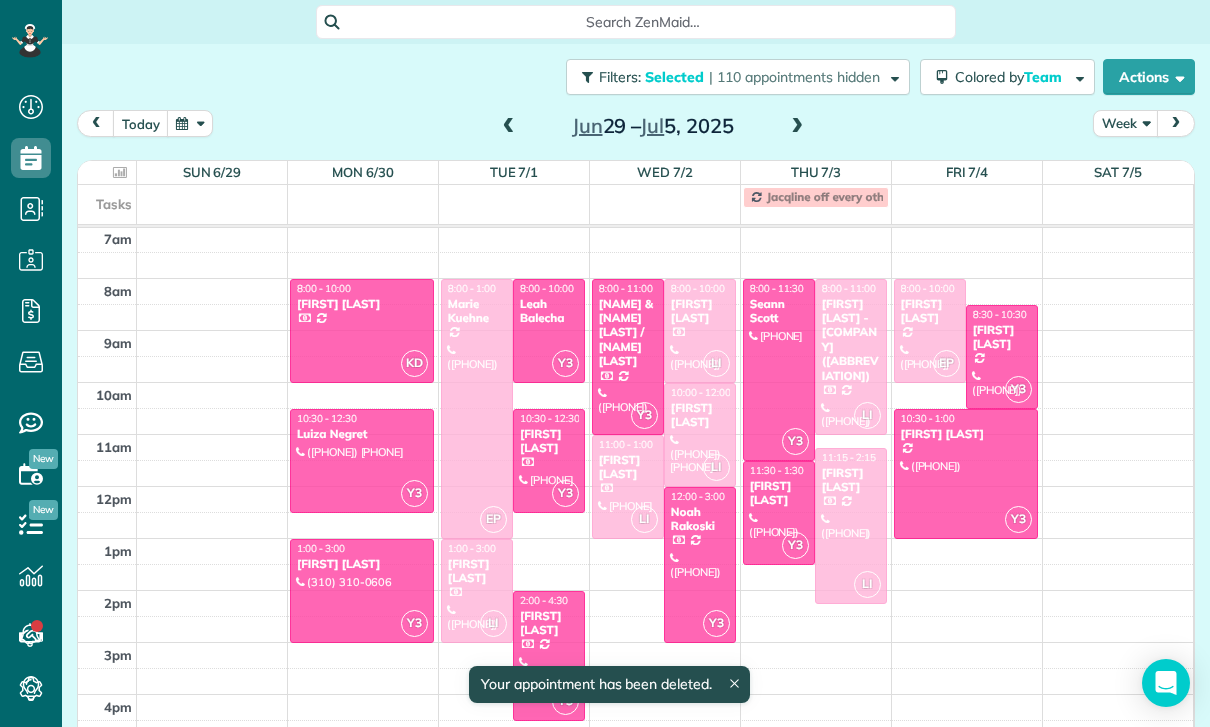 scroll, scrollTop: 157, scrollLeft: 0, axis: vertical 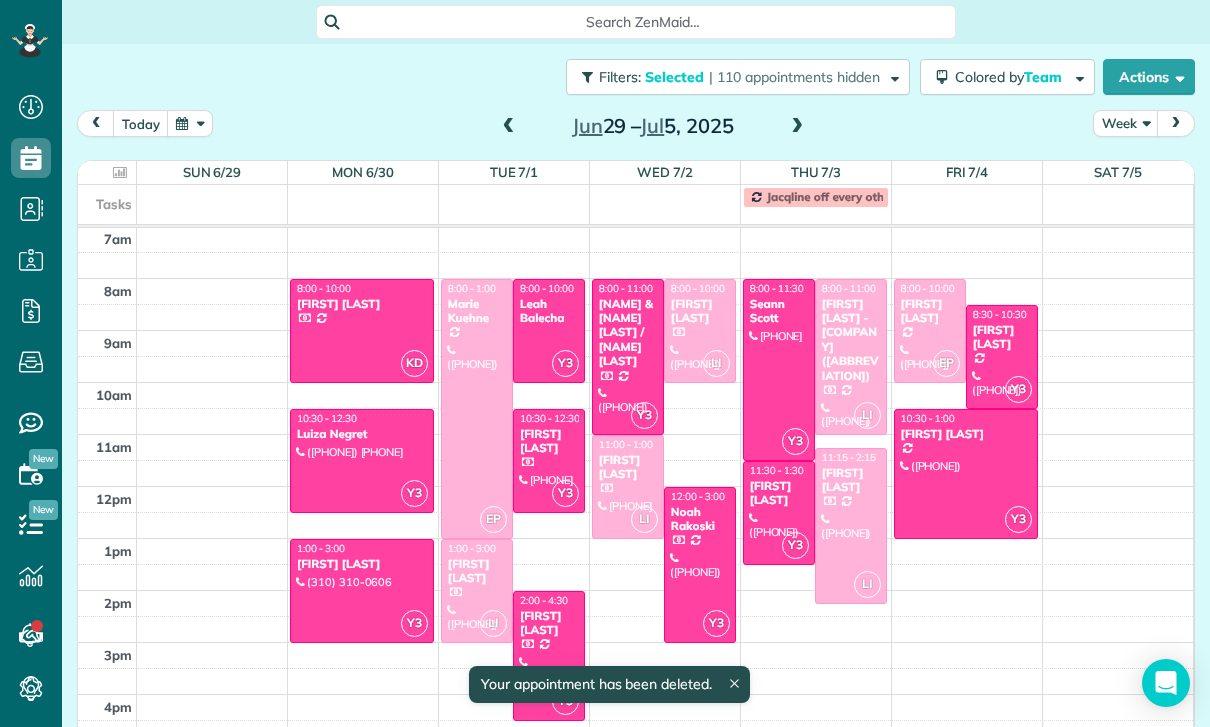 click on "[FIRST] [LAST] - [COMPANY] ([ABBREVIATION])" at bounding box center (851, 340) 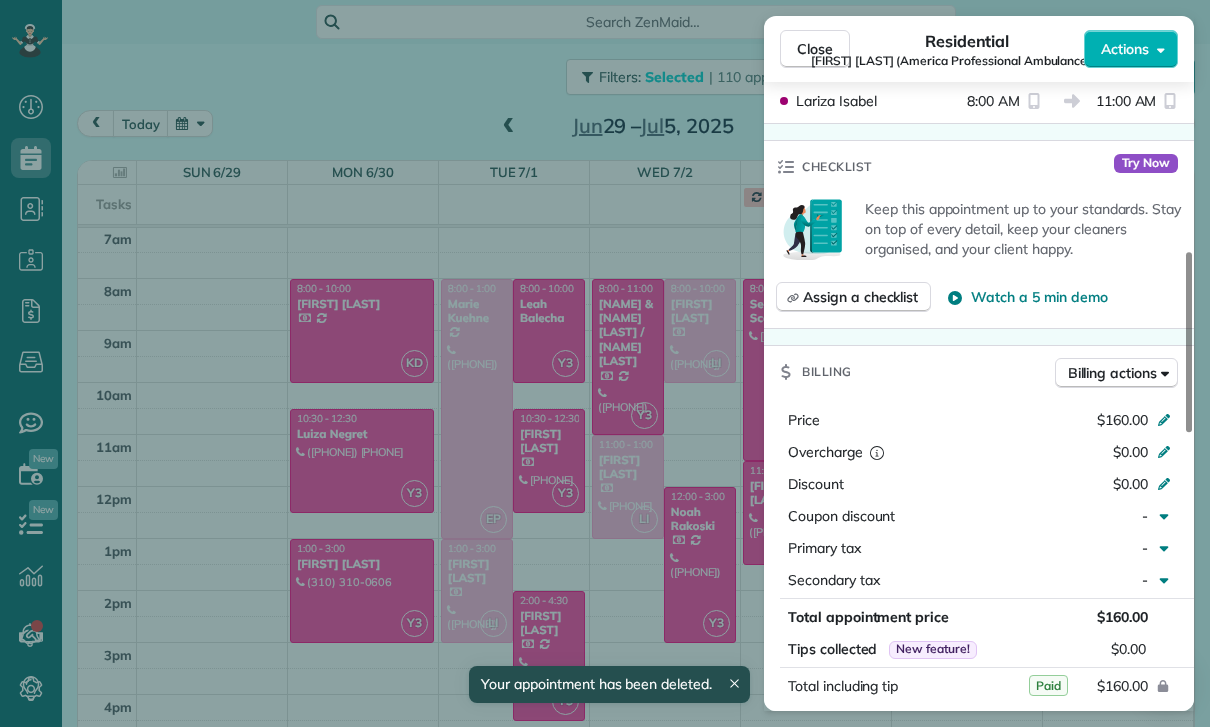 scroll, scrollTop: 815, scrollLeft: 0, axis: vertical 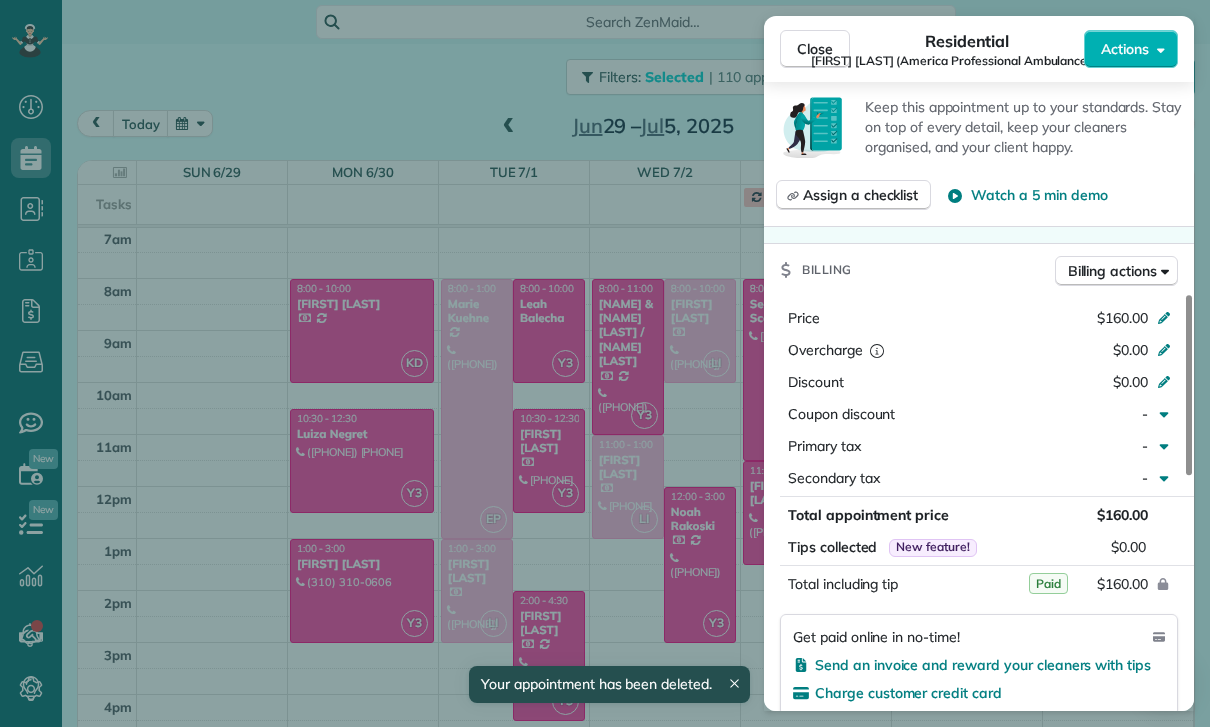 click on "Close Residential [FIRST] [LAST] (America Professional Ambulance (apa)) Actions Status Yet to Confirm [FIRST] [LAST] (America Professional Ambulance (apa)) · Open profile Work ([PHONE]) Copy Mobile ([PHONE]) Copy No email on record Add email View Details Residential Thursday, July 03, 2025 ( last week ) 8:00 AM 11:00 AM 3 hours and 0 minutes Repeats every 2 weeks Edit recurring service Previous (Jun 19) Next (Jul 17) [NUMBER] [STREET] [CITY] CA [ZIP] Service was not rated yet Cleaners Time in and out Assign Invite Team Laritza Cleaners Lariza   Isabel 8:00 AM 11:00 AM Checklist Try Now Keep this appointment up to your standards. Stay on top of every detail, keep your cleaners organised, and your client happy. Assign a checklist Watch a 5 min demo Billing Billing actions Price $160.00 Overcharge $0.00 Discount $0.00 Coupon discount - Primary tax - Secondary tax - Total appointment price $160.00 Tips collected New feature! $0.00 Paid Total including tip $160.00 Get paid online in no-time! Key # Check#[NUMBER]" at bounding box center (605, 363) 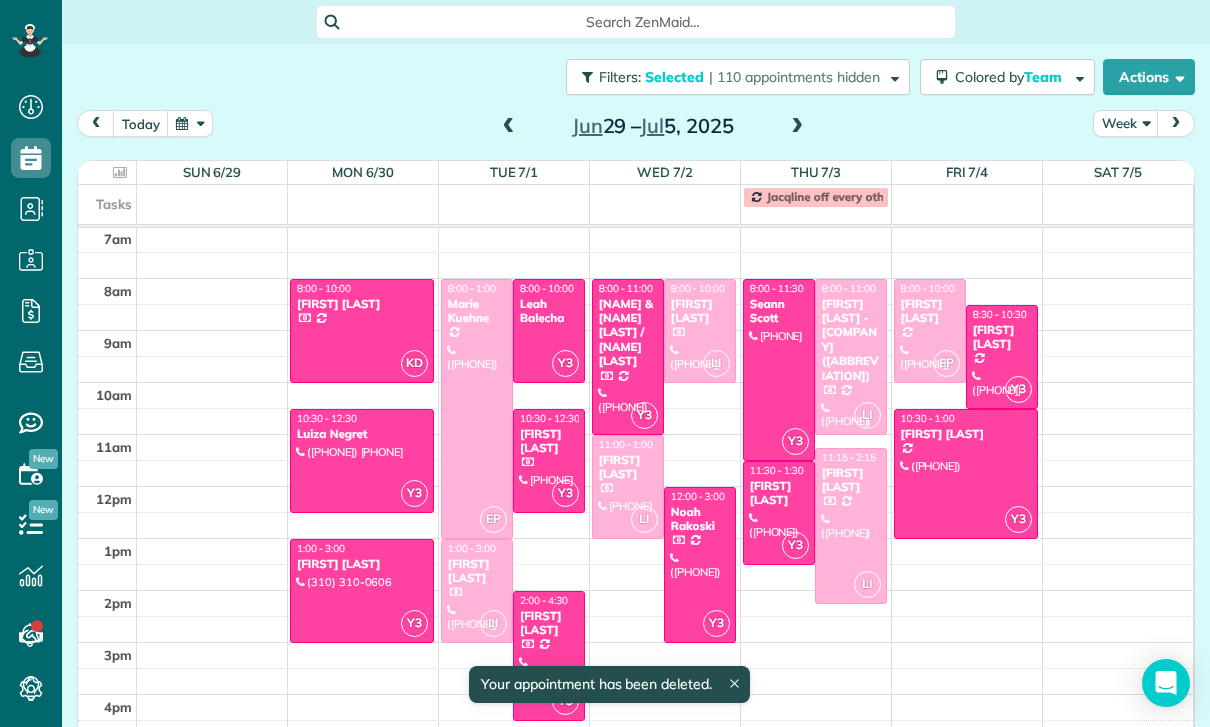 click at bounding box center [851, 526] 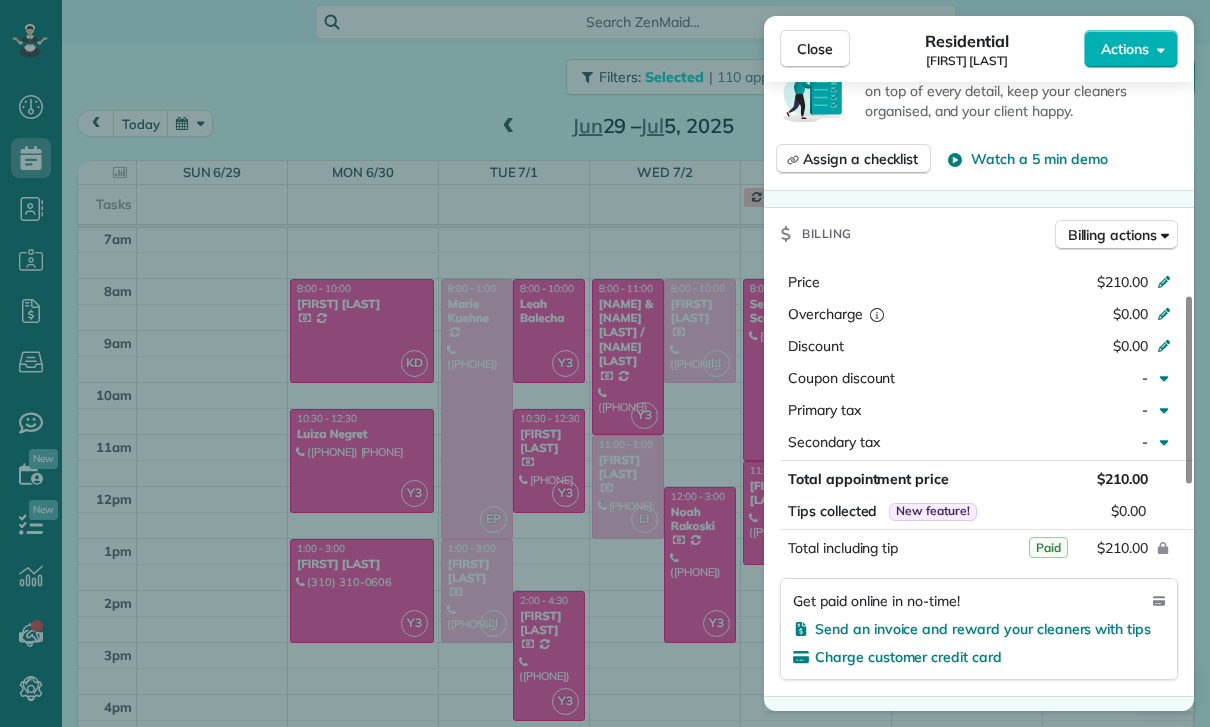 scroll, scrollTop: 789, scrollLeft: 0, axis: vertical 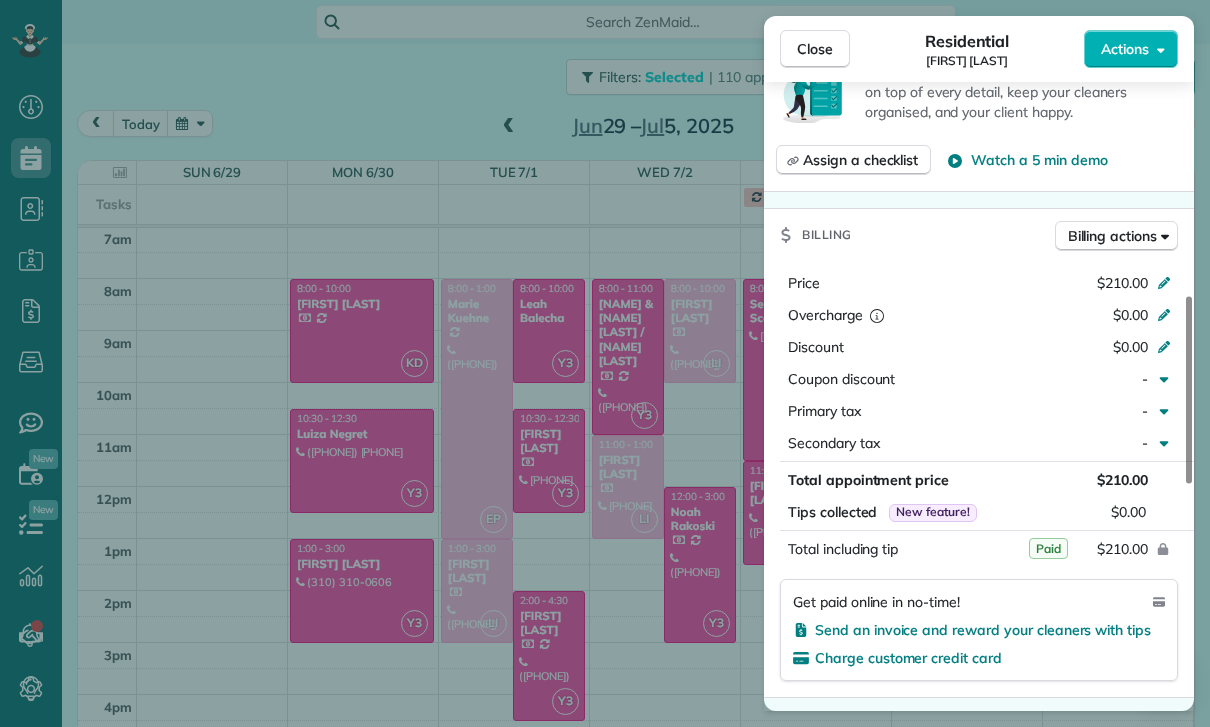 click on "Close Residential [FIRST] [LAST] Actions Status Confirmed [FIRST] [LAST] · Open profile Mobile [PHONE] Copy No email on record Add email View Details Residential [DAY], [MONTH] [DAY], [YEAR] ( [TIME_AGO] ) [TIME] [TIME] [DURATION] Repeats every [NUMBER] weeks Edit recurring service Previous ([MONTH] [DAY]) Next ([MONTH] [DAY]) [NUMBER] [STREET] [CITY] [STATE] [POSTAL_CODE] Service was not rated yet Cleaners Time in and out Assign Invite Team Laritza Cleaners Lariza   Isabel [TIME] [TIME] Checklist Try Now Keep this appointment up to your standards. Stay on top of every detail, keep your cleaners organised, and your client happy. Assign a checklist Watch a 5 min demo Billing Billing actions Price [PRICE] Overcharge [PRICE] Discount [PRICE] Coupon discount - Primary tax - Secondary tax - Total appointment price [PRICE] Tips collected New feature! [PRICE] Paid Total including tip [PRICE] Get paid online in no-time! Send an invoice and reward your cleaners with tips Charge customer credit card Appointment custom fields Key #" at bounding box center [605, 363] 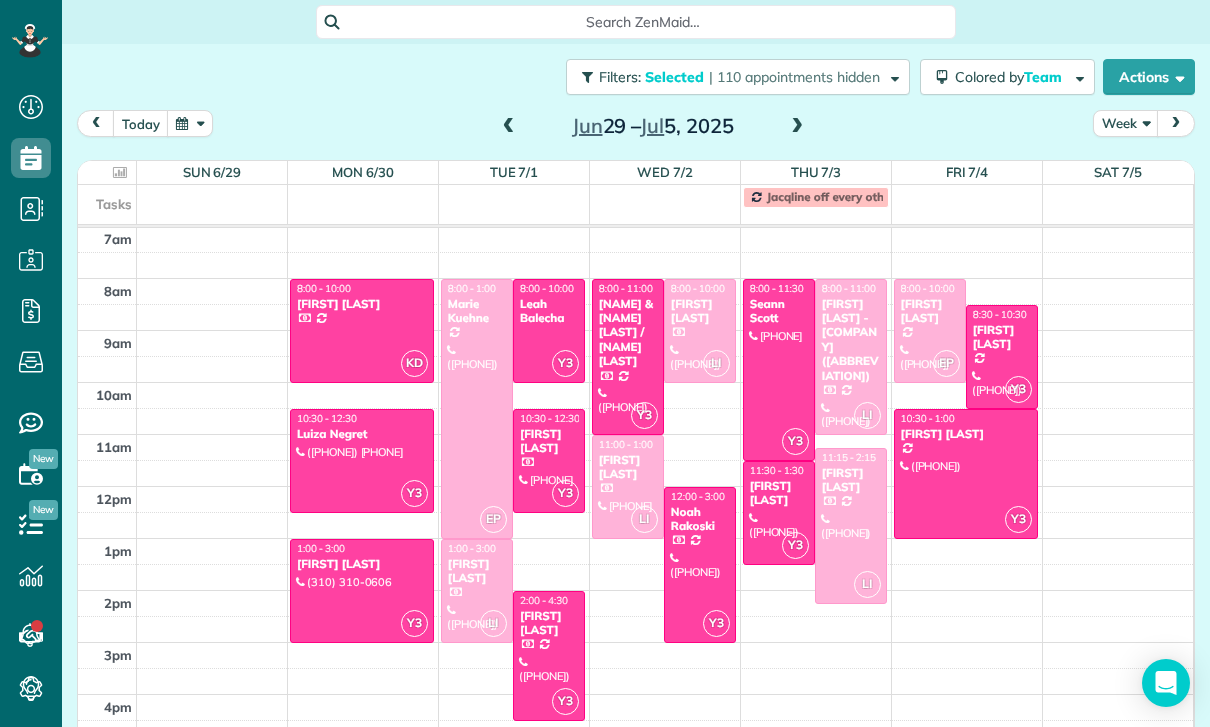 click on "[FIRST] [LAST]" at bounding box center [930, 311] 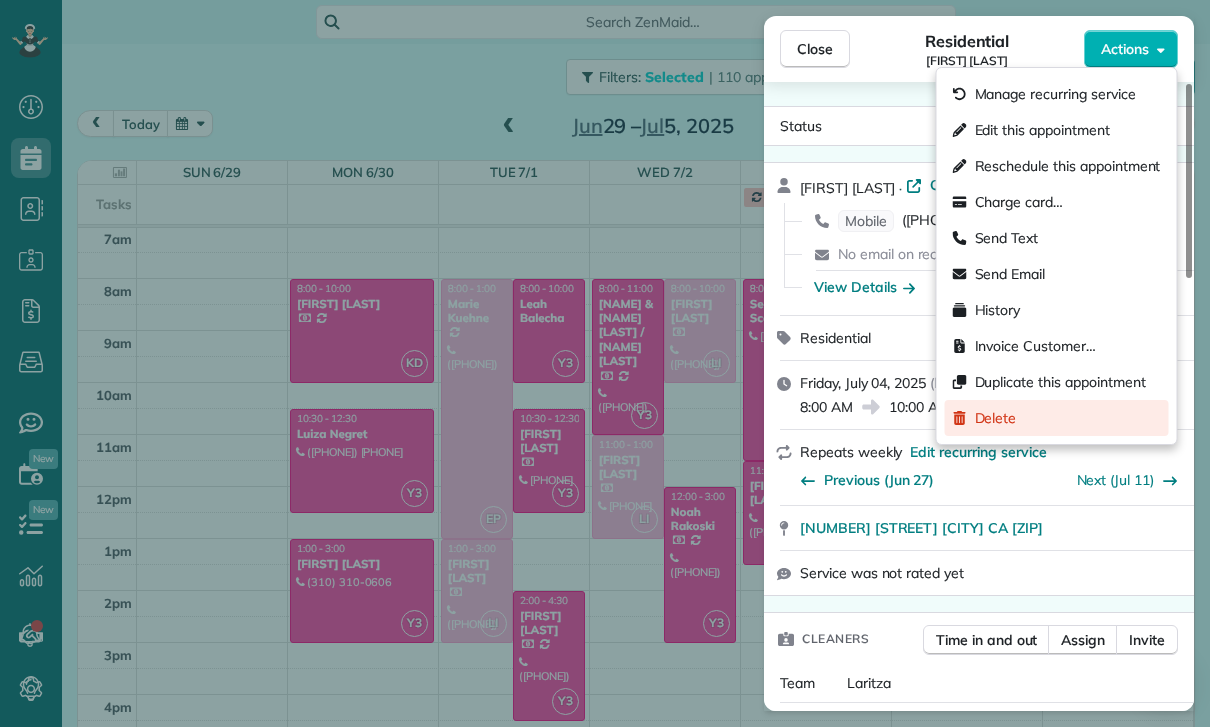 click on "Delete" at bounding box center [996, 418] 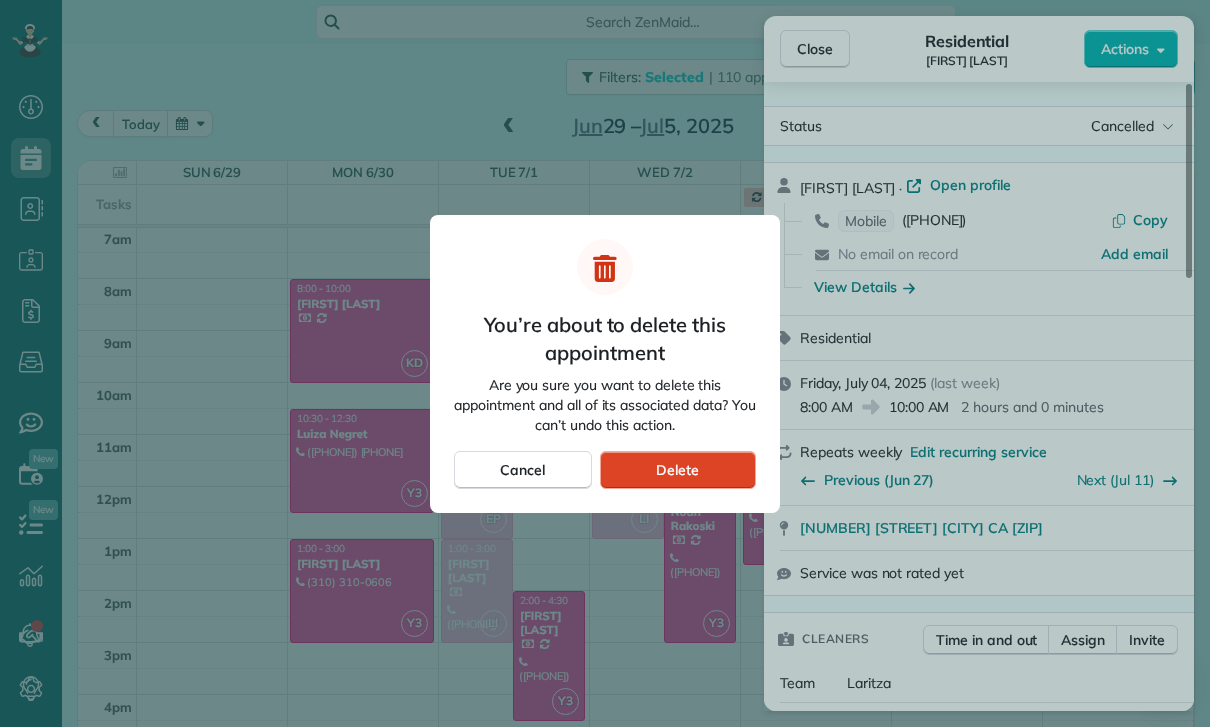 click on "Delete" at bounding box center (677, 470) 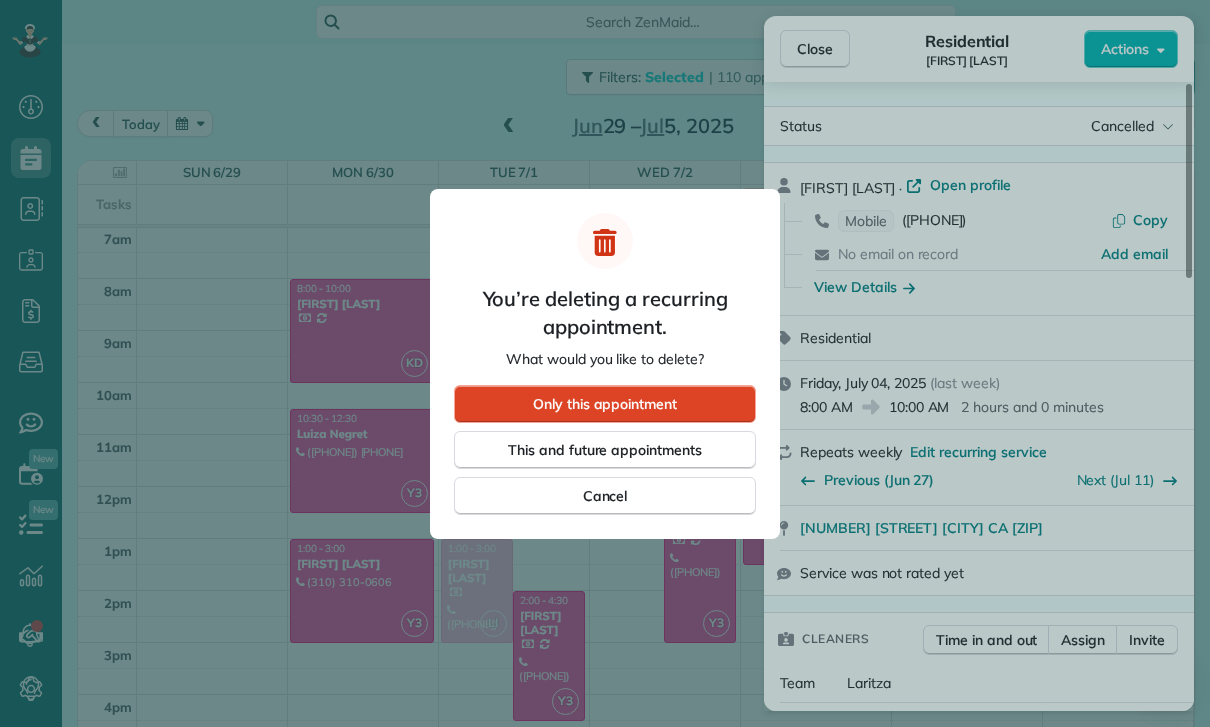 click on "Only this appointment" at bounding box center (605, 404) 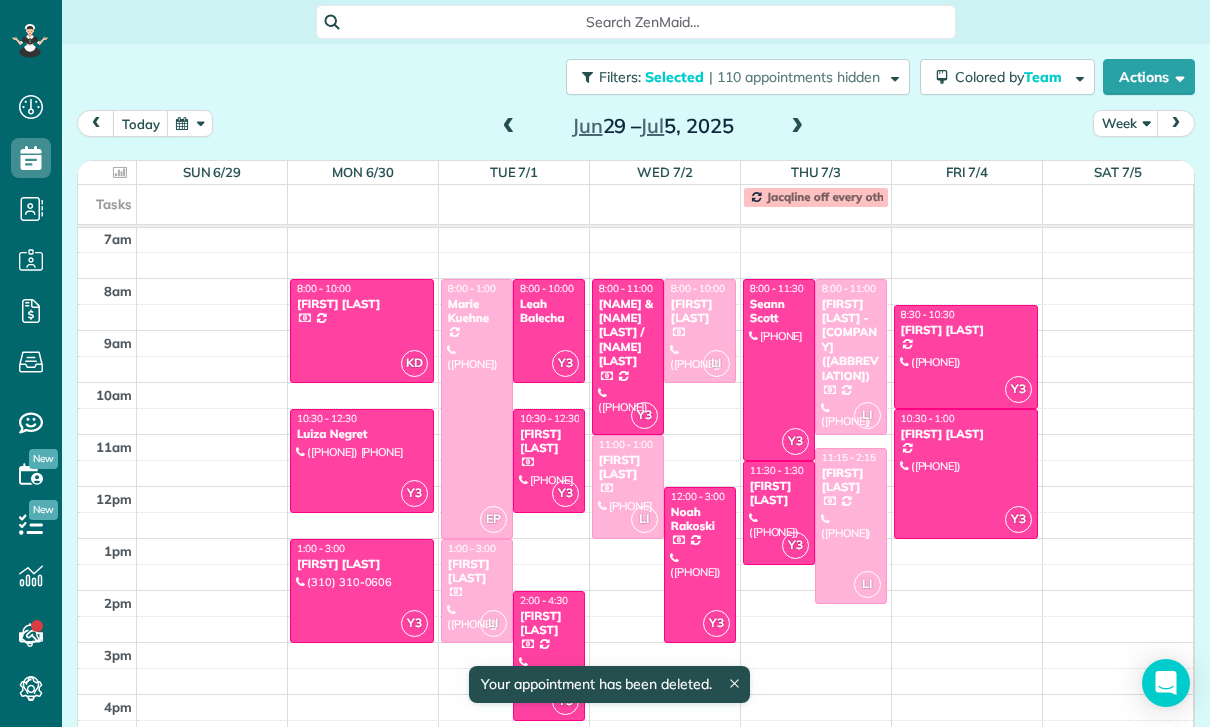 scroll, scrollTop: 157, scrollLeft: 0, axis: vertical 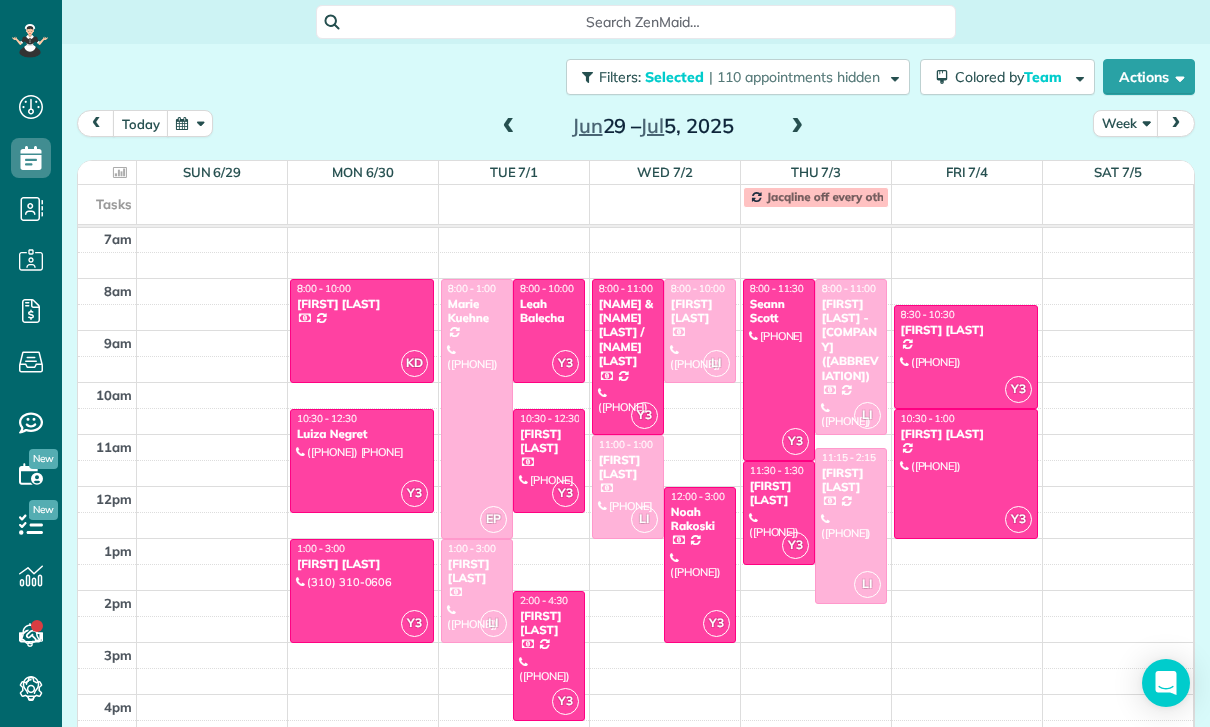 click at bounding box center [362, 331] 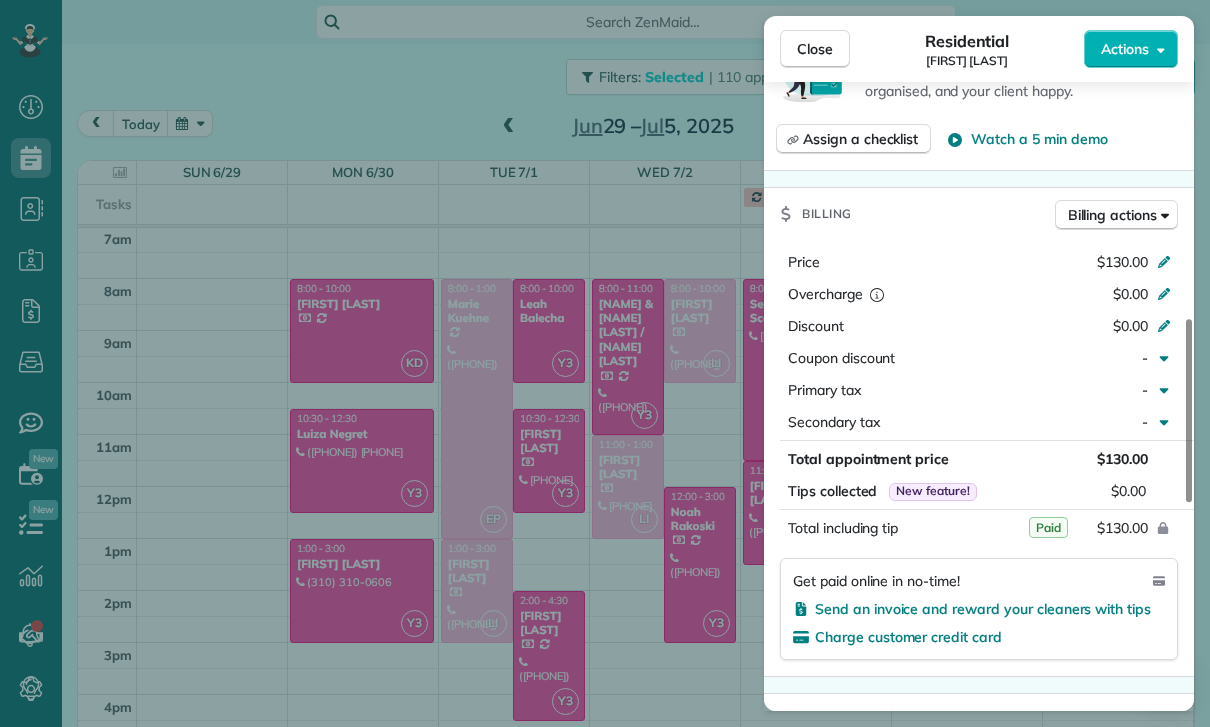 scroll, scrollTop: 889, scrollLeft: 0, axis: vertical 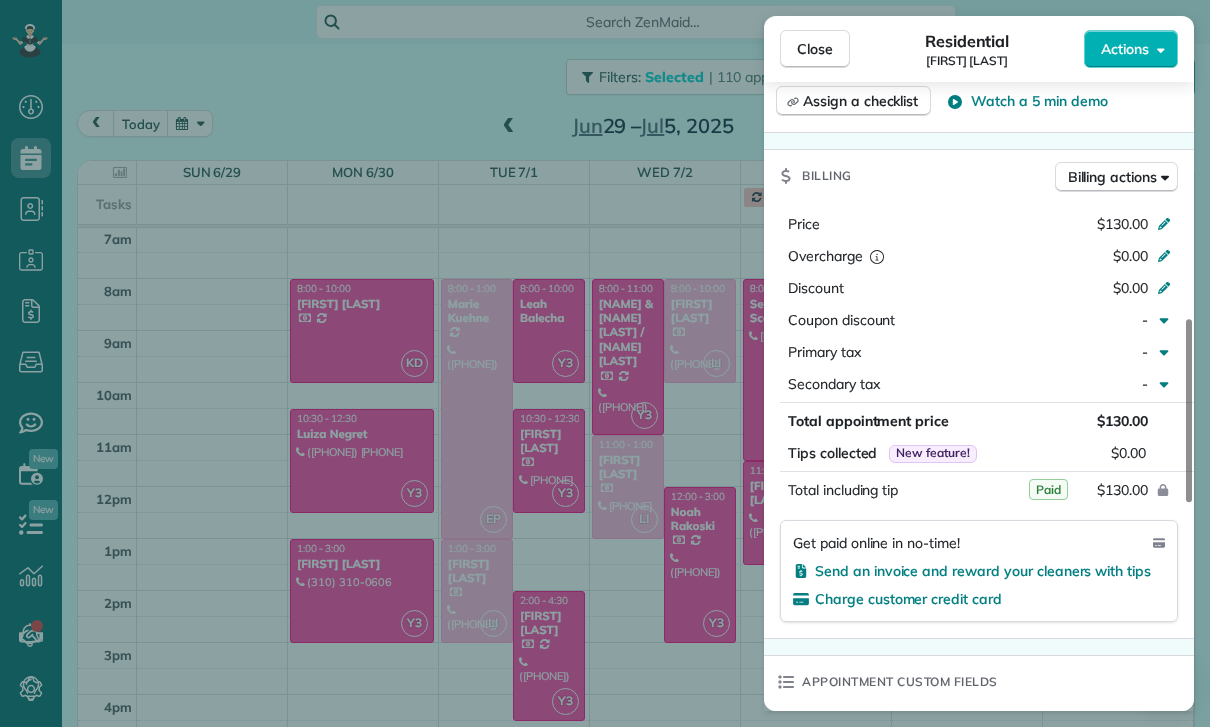 click on "Close Residential [FIRST] [LAST] Actions Status Confirmed [FIRST] [LAST] · Open profile Mobile ([PHONE]) Copy Mobile ([PHONE]) Copy No email on record Add email View Details Residential Monday, June 30, 2025 ( [DATE] ago ) 8:00 AM 10:00 AM 2 hours and 0 minutes Repeats every 3 weeks Edit recurring service Previous (Jun 09) Next (Jul 21) [NUMBER] [STREET] Unit [NUMBER] [CITY] [STATE] [ZIP] Service was not rated yet Cleaners Time in and out Assign Invite Team Yuri Cleaners Karina   Duenas 8:00 AM 10:00 AM Checklist Try Now Keep this appointment up to your standards. Stay on top of every detail, keep your cleaners organised, and your client happy. Assign a checklist Watch a 5 min demo Billing Billing actions Price $130.00 Overcharge $0.00 Discount $0.00 Coupon discount - Primary tax - Secondary tax - Total appointment price $130.00 Tips collected New feature! $0.00 Paid Total including tip $130.00 Get paid online in no-time! Send an invoice and reward your cleaners with tips Charge customer credit card -" at bounding box center [605, 363] 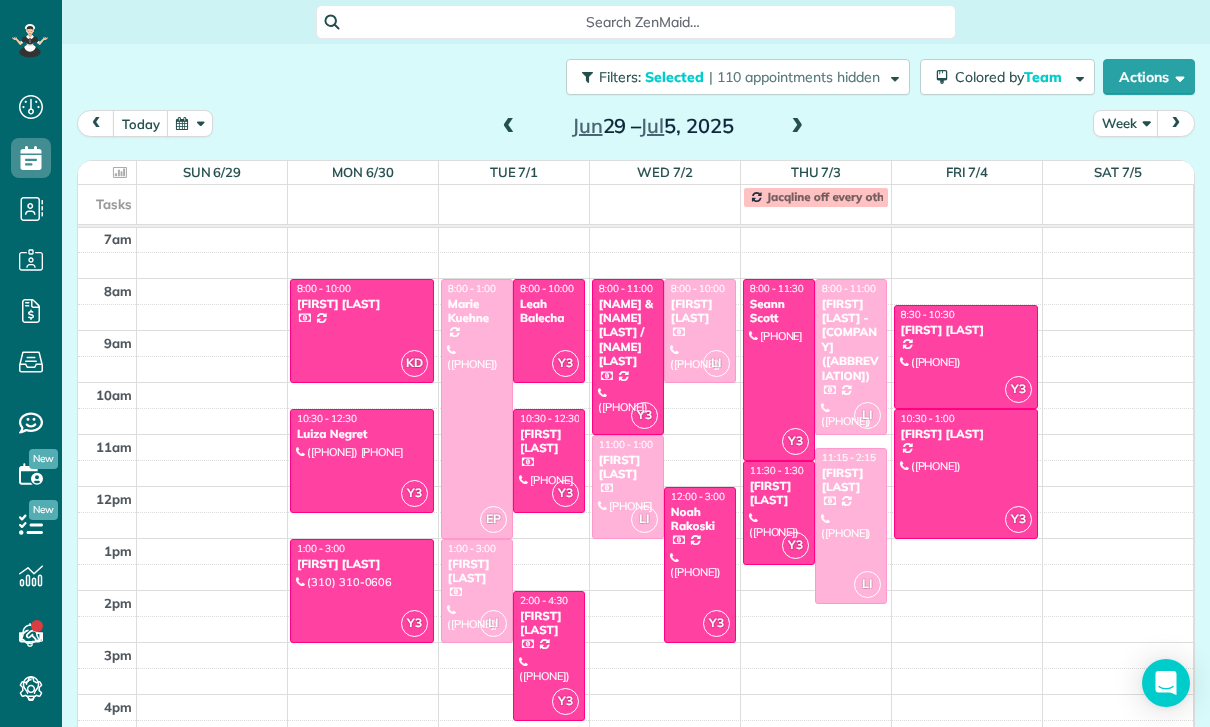 click on "Luiza Negret" at bounding box center [362, 434] 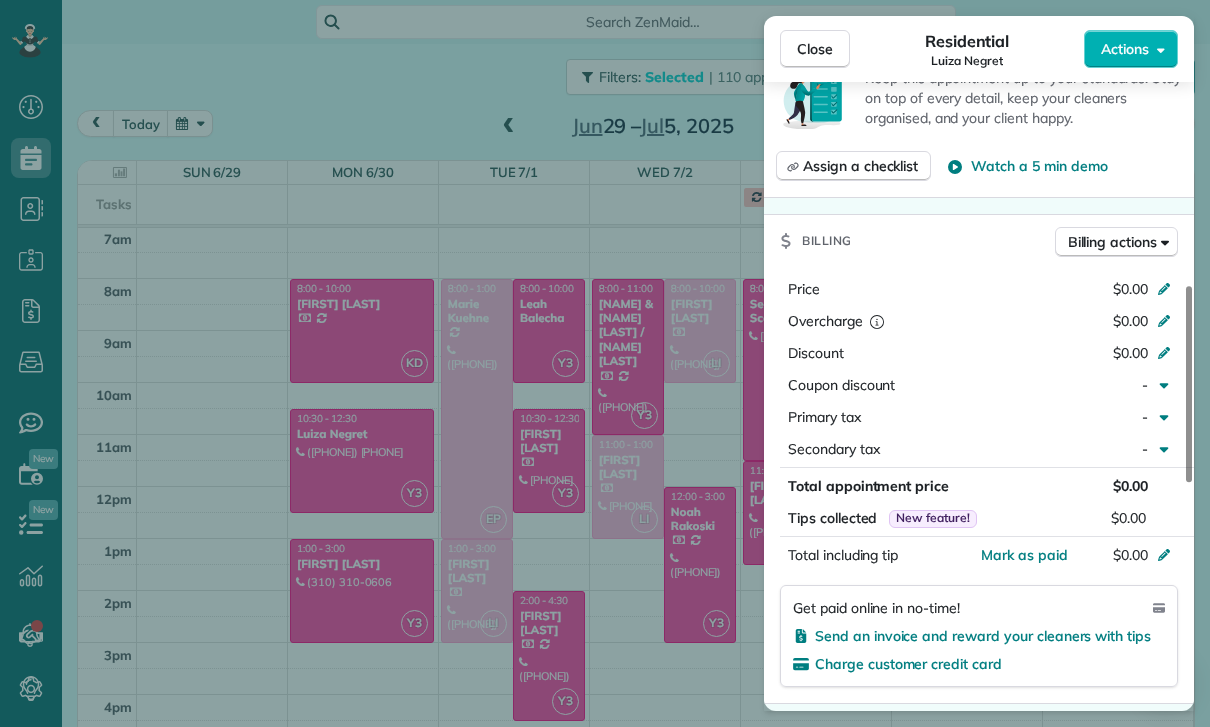 scroll, scrollTop: 768, scrollLeft: 0, axis: vertical 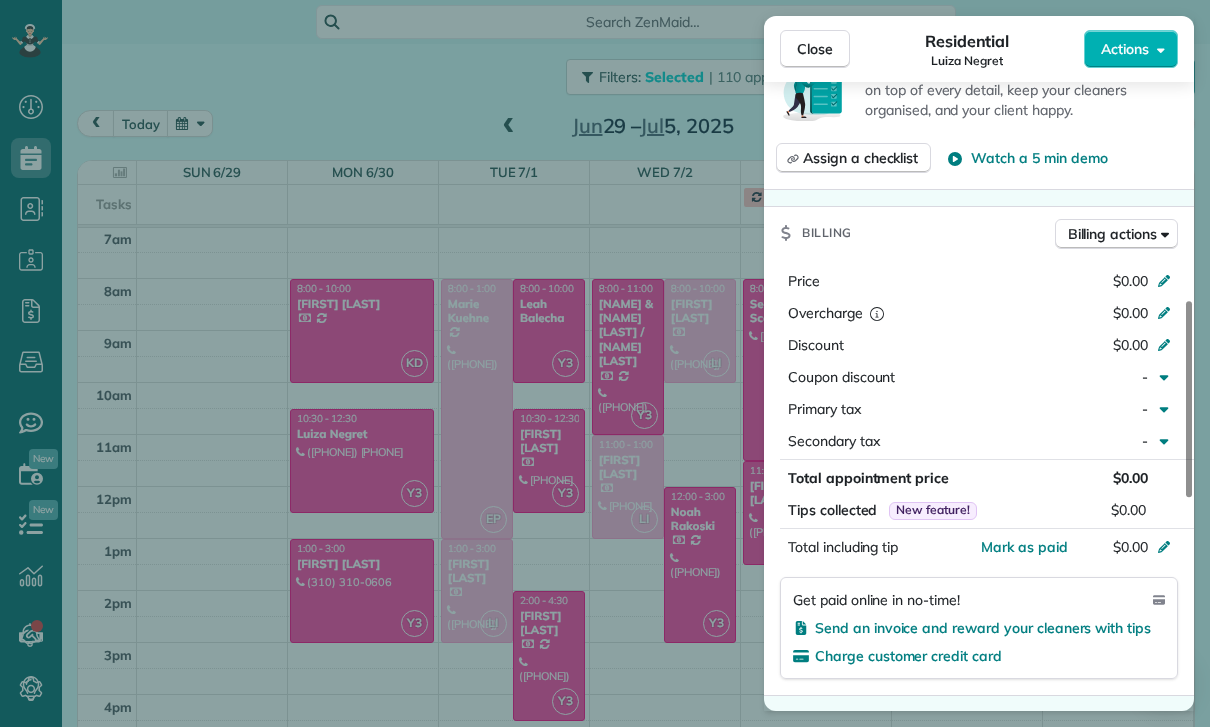 click on "Close Residential [FIRST] [LAST] Actions Status Confirmed [FIRST] [LAST] · Open profile Mobile ([PHONE]) Copy No email on record Add email View Details Residential [DAY], [MONTH] [DAY], [YEAR] ( [TIME_AGO] ) [TIME] [TIME] [DURATION] One time [NUMBER] [STREET] [CITY] [STATE] [POSTAL_CODE] Service was not rated yet Cleaners Time in and out Assign Invite Team Yuri Cleaners Yuri   [TIME] [TIME] Checklist Try Now Keep this appointment up to your standards. Stay on top of every detail, keep your cleaners organised, and your client happy. Assign a checklist Watch a 5 min demo Billing Billing actions Price $0.00 Overcharge $0.00 Discount $0.00 Coupon discount - Primary tax - Secondary tax - Total appointment price $0.00 Tips collected New feature! $0.00 Mark as paid Total including tip $0.00 Get paid online in no-time! Send an invoice and reward your cleaners with tips Charge customer credit card Appointment custom fields Key # - Work items No work items to display Notes Appointment 0 Customer 0" at bounding box center (605, 363) 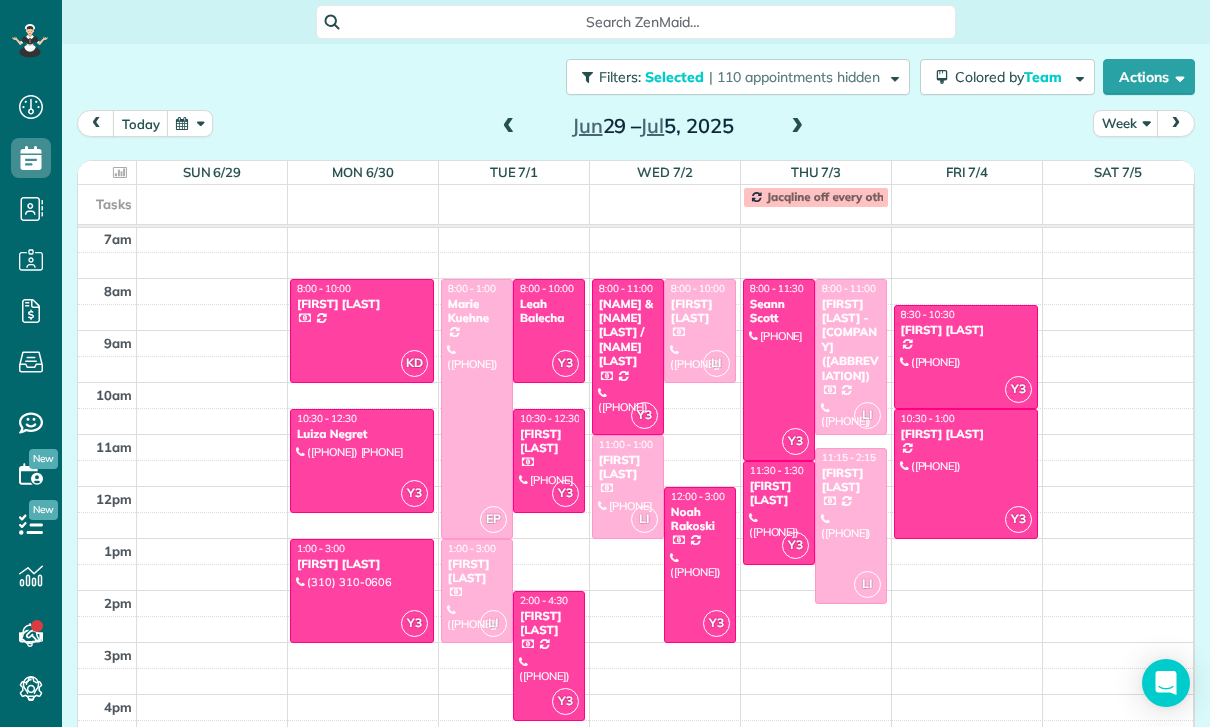 click on "[FIRST] [LAST]" at bounding box center [362, 564] 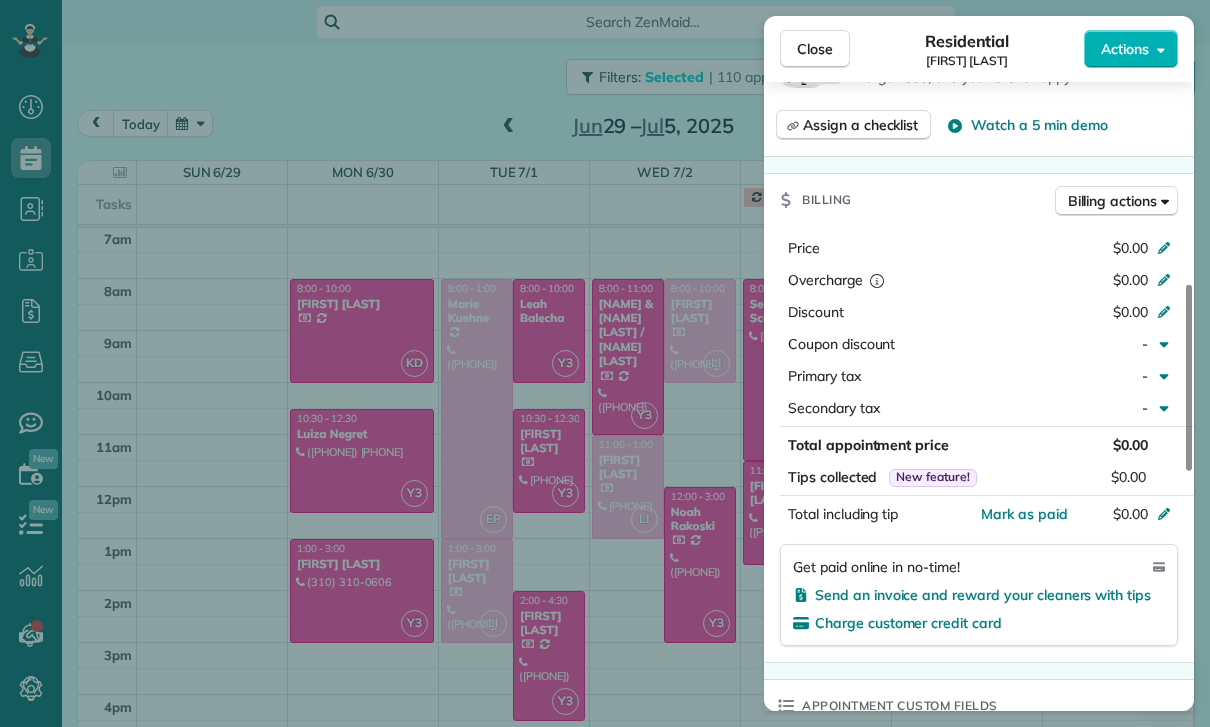 scroll, scrollTop: 810, scrollLeft: 0, axis: vertical 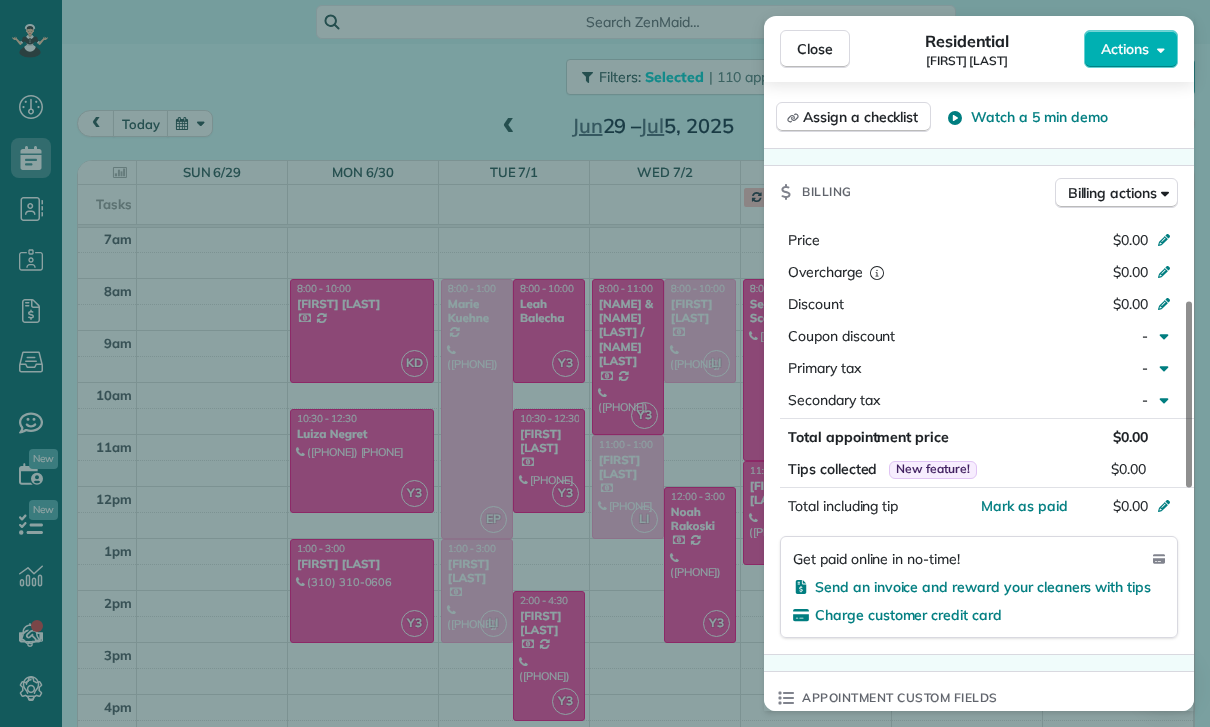 click on "Close Residential [FIRST] [LAST] Actions Status Confirmed [FIRST] [LAST] · Open profile Mobile ([PHONE]) Copy garyabowen@me.com Copy View Details Residential [DAY], [MONTH] [DAY], [YEAR] ( [TIME_AGO] ) [TIME] [TIME] [DURATION] One time [NUMBER] [STREET] #[NUMBER] [CITY] [STATE] [POSTAL_CODE] Service was not rated yet Cleaners Time in and out Assign Invite Team Yuri Cleaners Yuri   [TIME] [TIME] Checklist Try Now Keep this appointment up to your standards. Stay on top of every detail, keep your cleaners organised, and your client happy. Assign a checklist Watch a 5 min demo Billing Billing actions Price $0.00 Overcharge $0.00 Discount $0.00 Coupon discount - Primary tax - Secondary tax - Total appointment price $0.00 Tips collected New feature! $0.00 Mark as paid Total including tip $0.00 Get paid online in no-time! Send an invoice and reward your cleaners with tips Charge customer credit card Appointment custom fields Key # - Work items No work items to display Notes Appointment 0 Customer 0 New note New note" at bounding box center (605, 363) 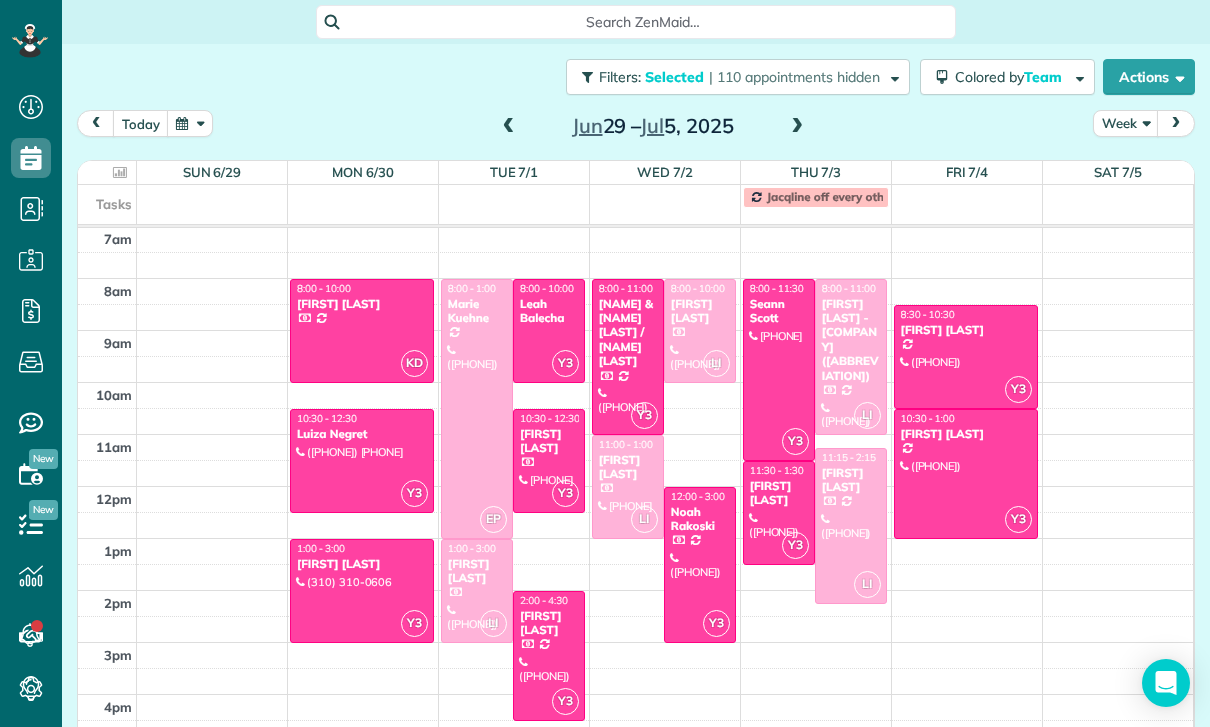 click on "Leah Balecha" at bounding box center [549, 311] 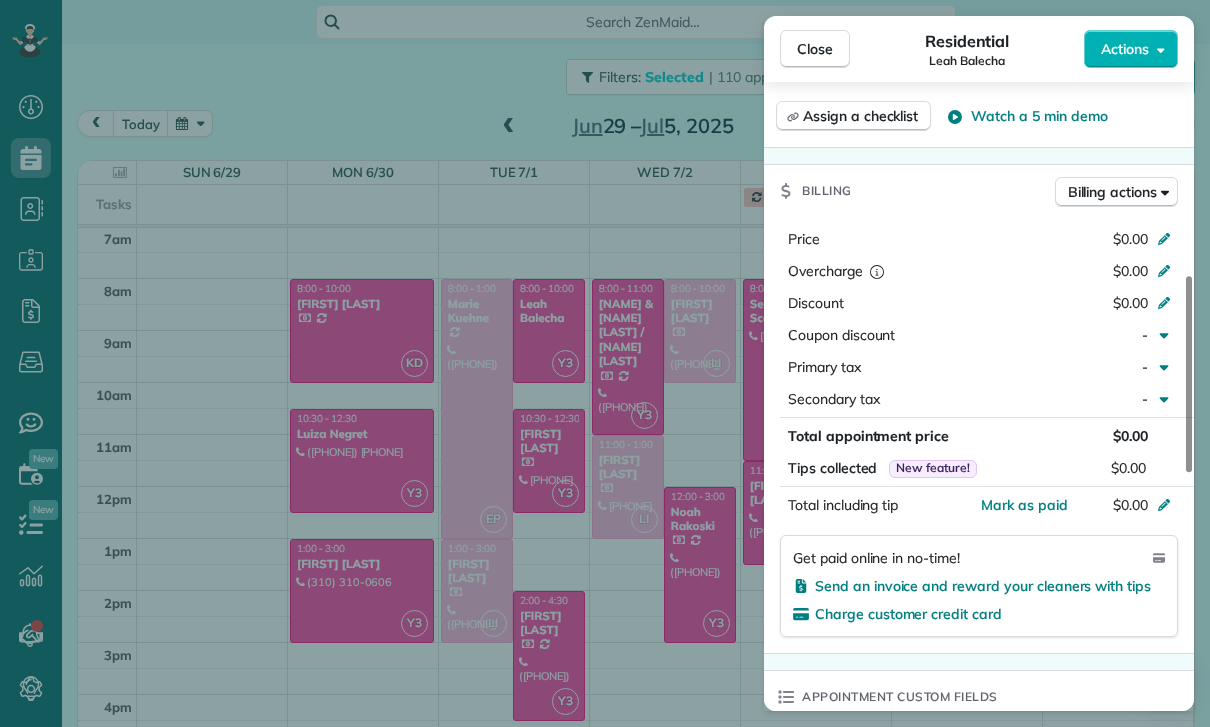 scroll, scrollTop: 815, scrollLeft: 0, axis: vertical 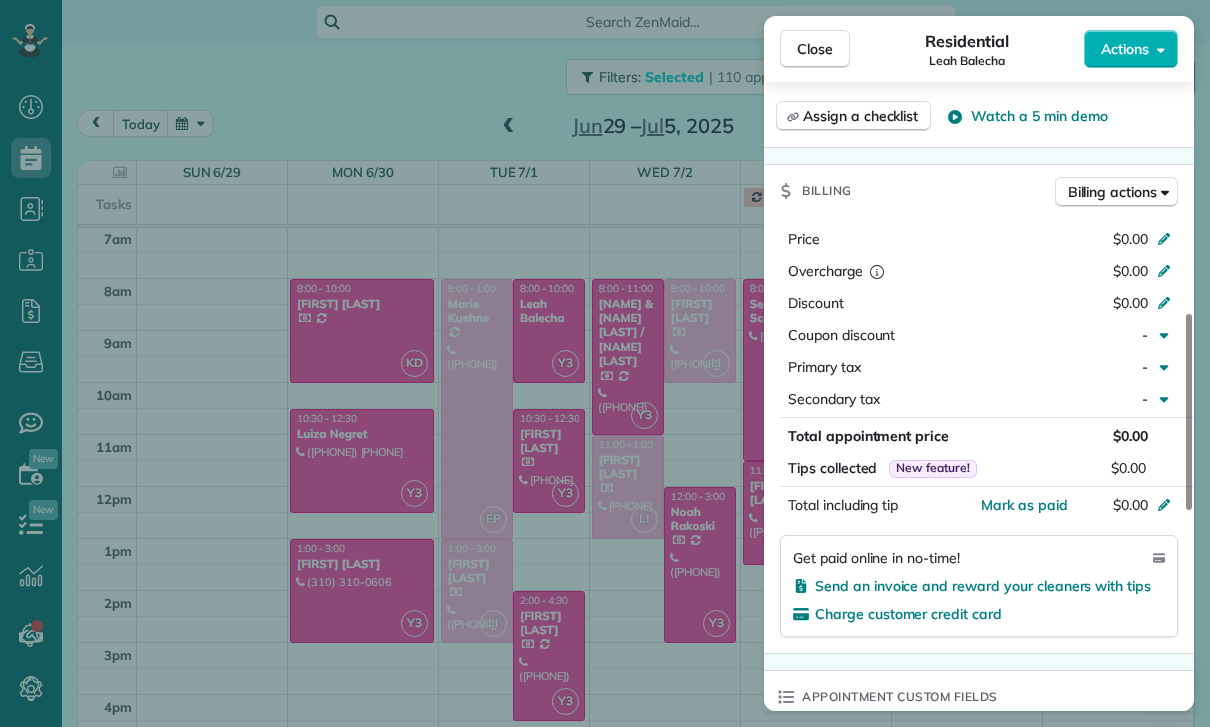 click on "Close Residential [FIRST] [LAST] Actions Status Confirmed [FIRST] [LAST] · Open profile No phone number on record Add phone number No email on record Add email View Details Residential Tuesday, July 01, 2025 ( [DATE] ago ) 8:00 AM 10:00 AM 2 hours and 0 minutes One time [NUMBER] [STREET] [CITY] [STATE] [ZIP] Service was not rated yet Cleaners Time in and out Assign Invite Team Yuri Cleaners Yuri   8:00 AM 10:00 AM Checklist Try Now Keep this appointment up to your standards. Stay on top of every detail, keep your cleaners organised, and your client happy. Assign a checklist Watch a 5 min demo Billing Billing actions Price $0.00 Overcharge $0.00 Discount $0.00 Coupon discount - Primary tax - Secondary tax - Total appointment price $0.00 Tips collected New feature! $0.00 Mark as paid Total including tip $0.00 Get paid online in no-time! Send an invoice and reward your cleaners with tips Charge customer credit card Appointment custom fields Key # - Work items No work items to display Notes Appointment 0 0" at bounding box center (605, 363) 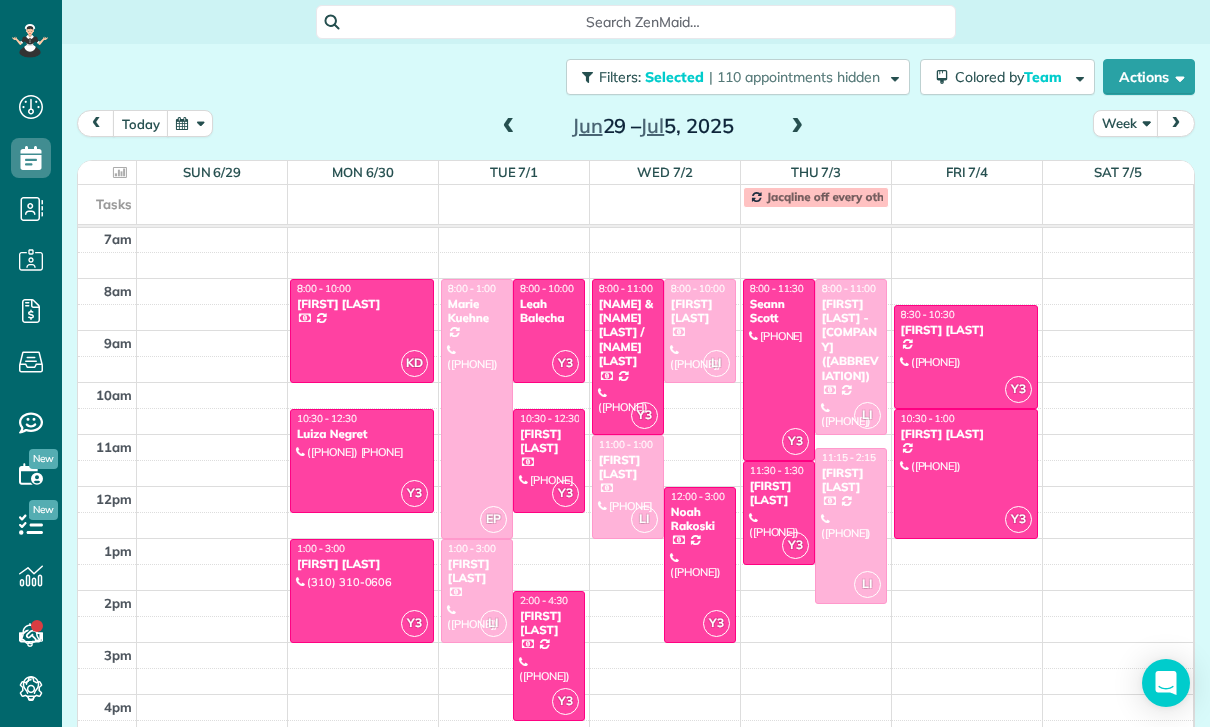 click on "[FIRST] [LAST]" at bounding box center (549, 441) 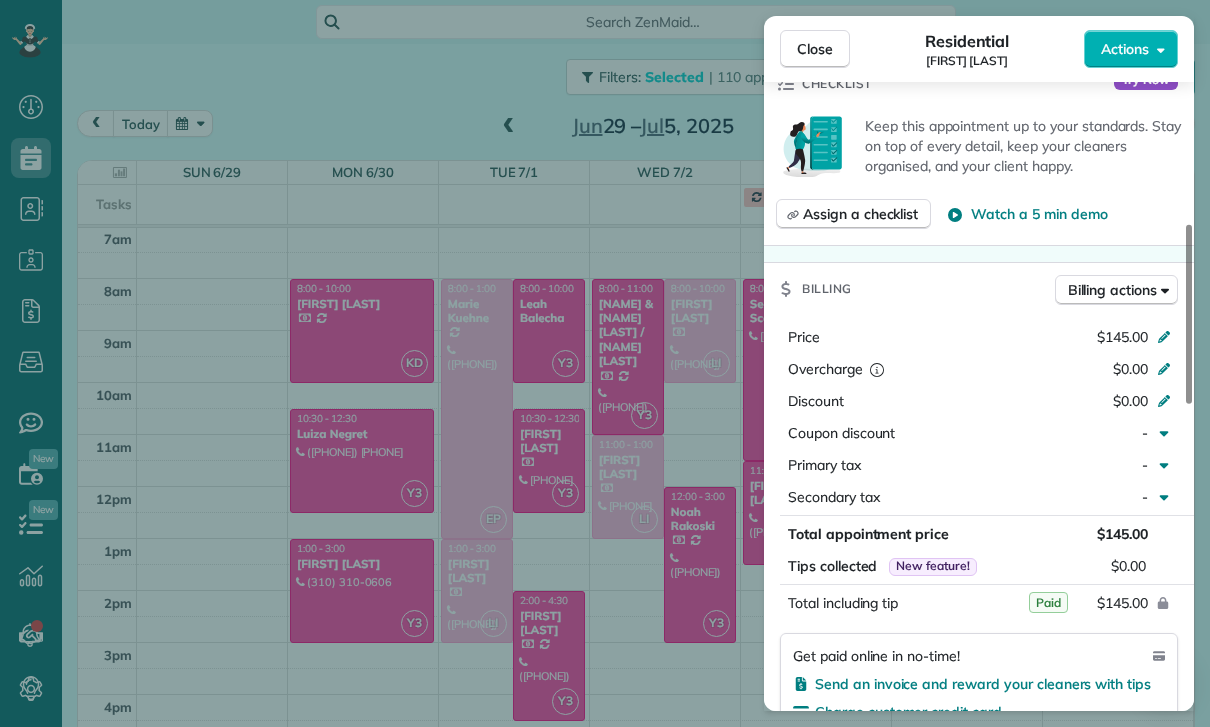 scroll, scrollTop: 783, scrollLeft: 0, axis: vertical 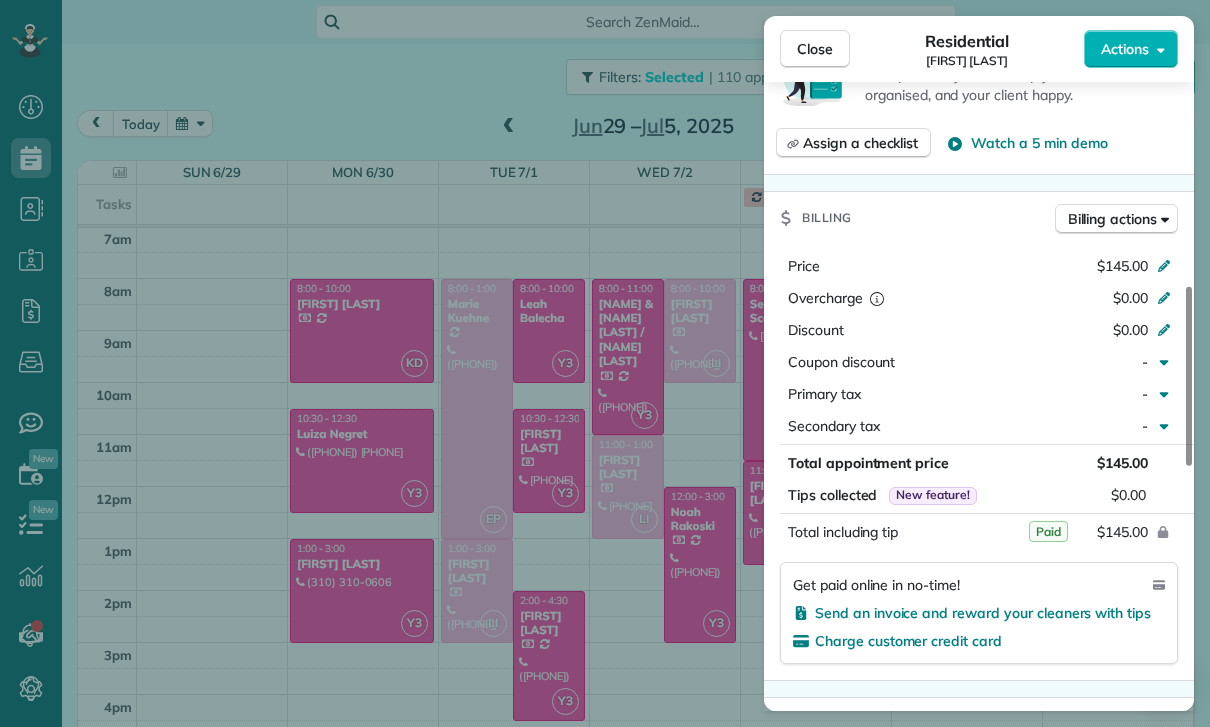 click on "Close Residential [FIRST] [LAST] Actions Status Confirmed [FIRST] [LAST] · Open profile Mobile ([PHONE]) Copy No email on record Add email View Details Residential Tuesday, July 01, 2025 ( 2 weeks ago ) 10:30 AM 12:30 PM 2 hours and 0 minutes One time [NUMBER] [STREET] [CITY] [STATE] [POSTAL_CODE] Service was not rated yet Cleaners Time in and out Assign Invite Team Yuri Cleaners Yuri   10:30 AM 12:30 PM Checklist Try Now Keep this appointment up to your standards. Stay on top of every detail, keep your cleaners organised, and your client happy. Assign a checklist Watch a 5 min demo Billing Billing actions Price $145.00 Overcharge $0.00 Discount $0.00 Coupon discount - Primary tax - Secondary tax - Total appointment price $145.00 Tips collected New feature! $0.00 Paid Total including tip $145.00 Get paid online in no-time! Send an invoice and reward your cleaners with tips Charge customer credit card Appointment custom fields Key # - Work items No work items to display Notes Appointment 1 Customer 0 New note (" at bounding box center [605, 363] 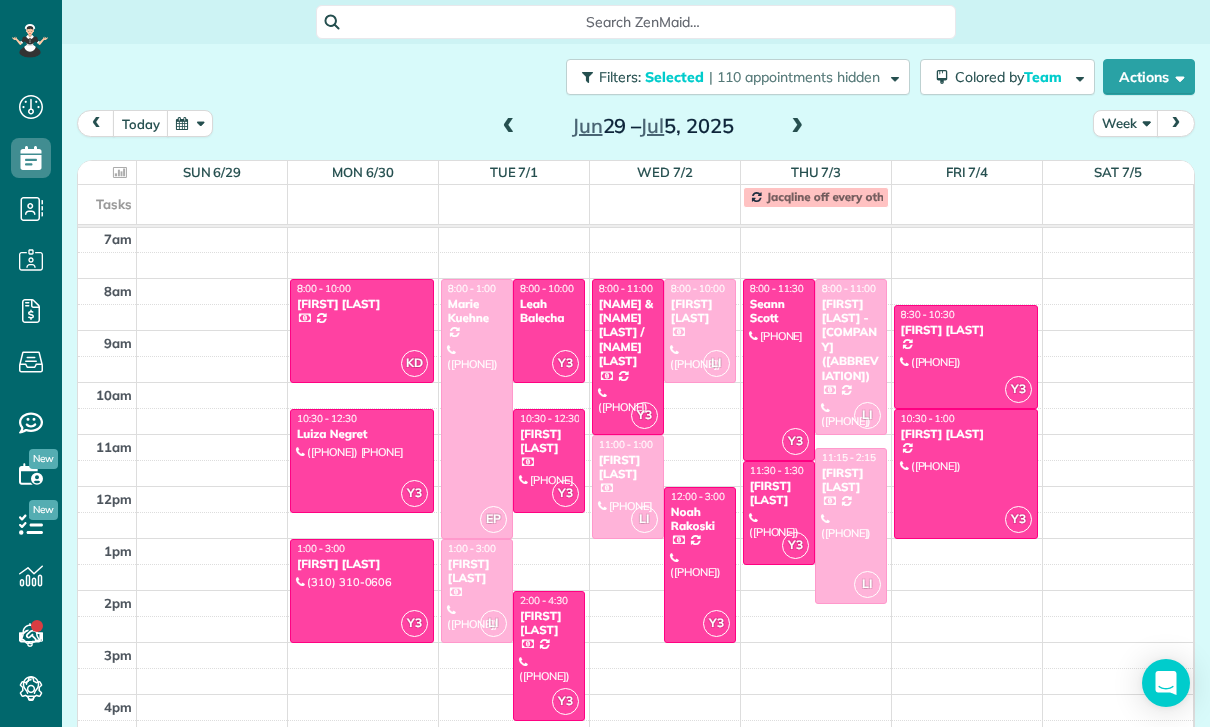 click on "[FIRST] [LAST]" at bounding box center (549, 623) 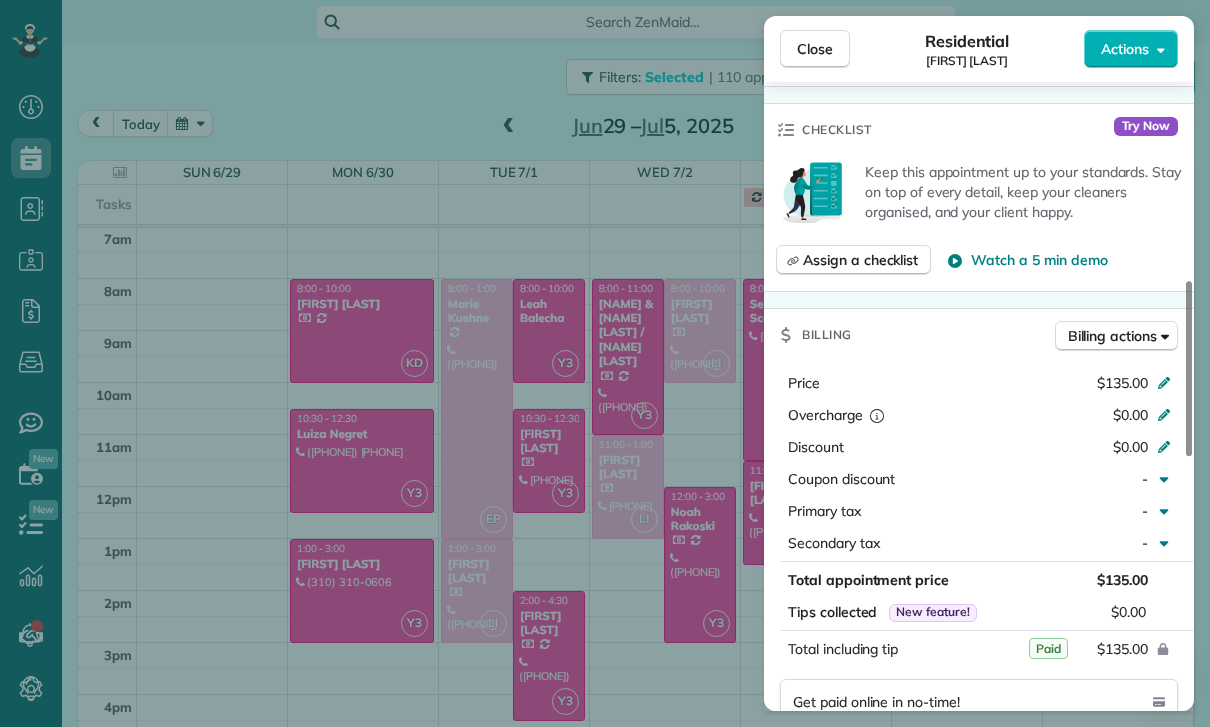scroll, scrollTop: 783, scrollLeft: 0, axis: vertical 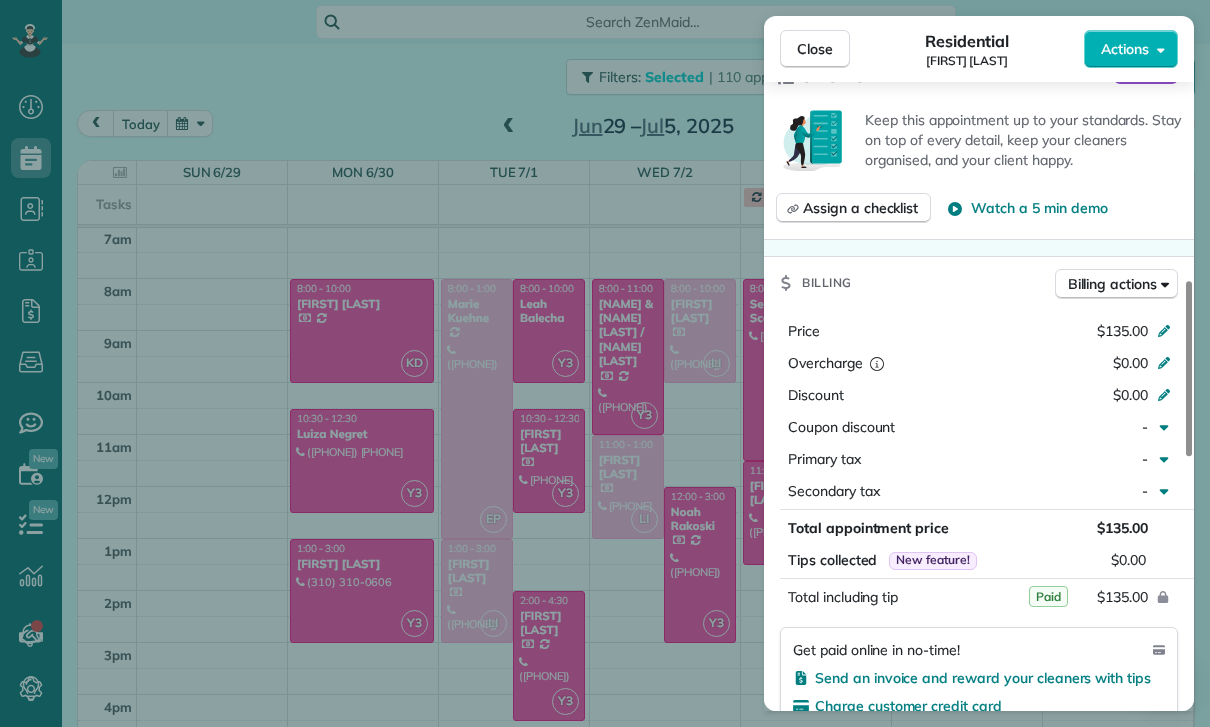click on "Close Residential [FIRST] [LAST] Actions Status Yet to Confirm [FIRST] [LAST] · Open profile Spouse [PHONE] Copy Mobile [PHONE] Copy [EMAIL] Copy View Details Residential [DAY], [MONTH] [DAY], [YEAR] ( [TIME_AGO] ) [TIME] [TIME] [DURATION] Repeats weekly Edit recurring service Previous ([MONTH] [DAY]) Next ([MONTH] [DAY]) [NUMBER] [STREET] [CITY] [STATE] [POSTAL_CODE] Service was not rated yet Cleaners Time in and out Assign Invite Team Yuri Cleaners Yuri   [TIME] [TIME] Checklist Try Now Keep this appointment up to your standards. Stay on top of every detail, keep your cleaners organised, and your client happy. Assign a checklist Watch a 5 min demo Billing Billing actions Price [PRICE] Overcharge [PRICE] Discount [PRICE] Coupon discount - Primary tax - Secondary tax - Total appointment price [PRICE] Tips collected New feature! [PRICE] Paid Total including tip [PRICE] Get paid online in no-time! Send an invoice and reward your cleaners with tips Charge customer credit card Key # - Notes 1" at bounding box center (605, 363) 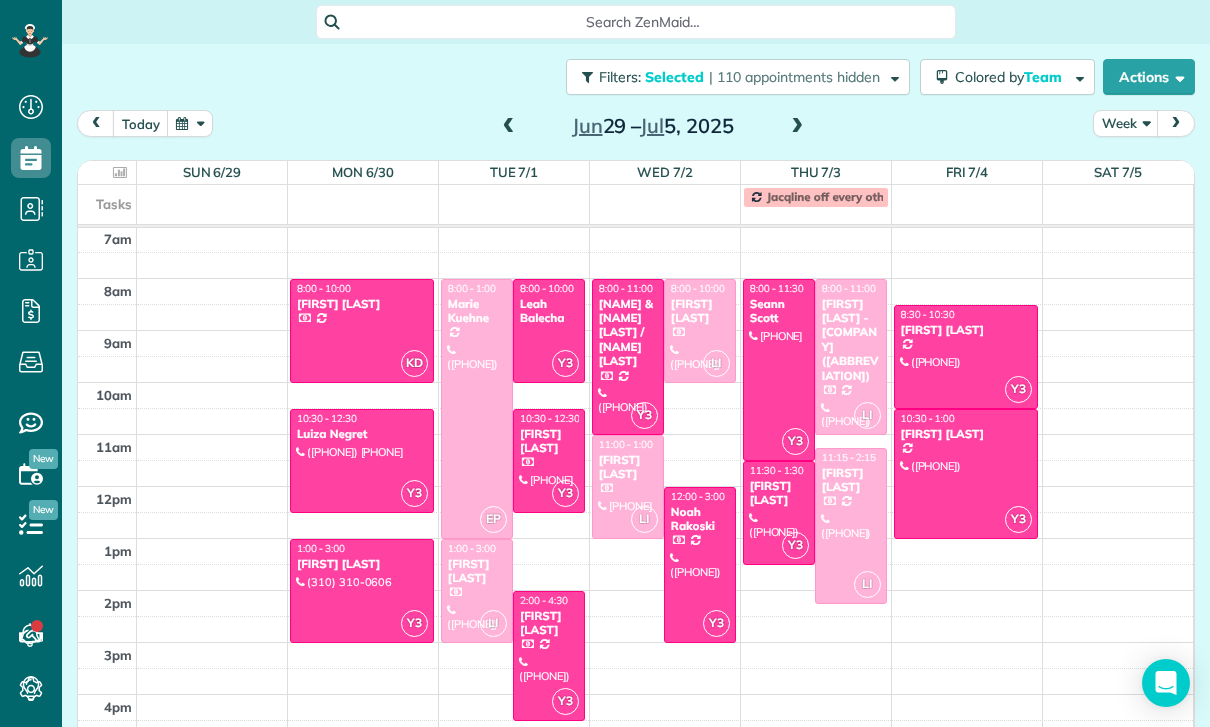 click on "[NAME] & [NAME] [LAST] / [NAME] [LAST]" at bounding box center [628, 333] 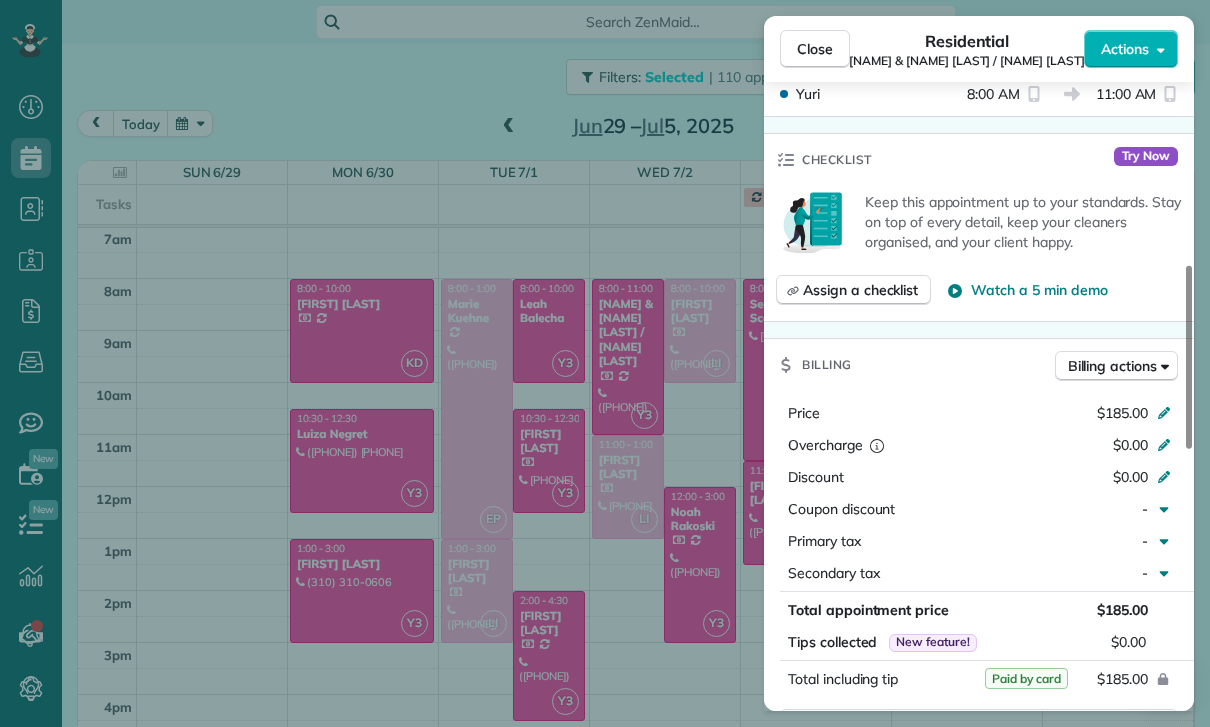 scroll, scrollTop: 801, scrollLeft: 0, axis: vertical 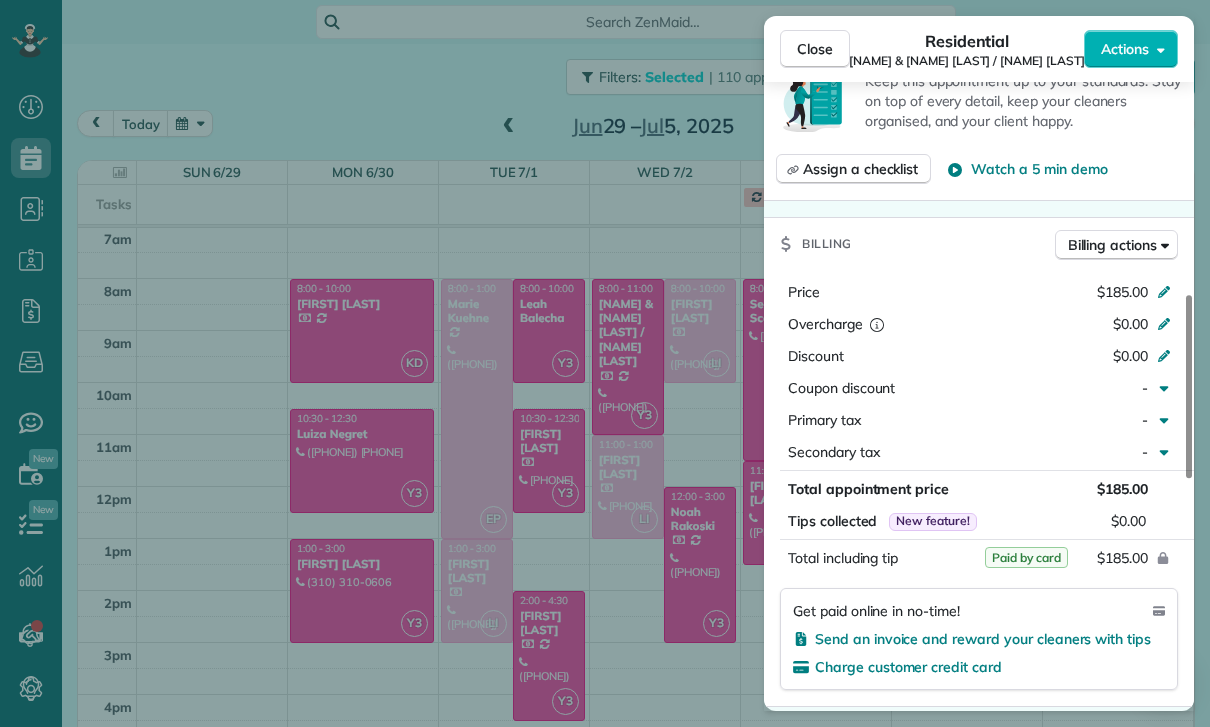 click on "Close Residential [FIRST] & [FIRST] [LAST] / [FIRST] [LAST] Actions Status Yet to Confirm [FIRST] & [FIRST] [LAST] / [FIRST] [LAST] · Open profile Mobile ([PHONE]) Copy [EMAIL] Copy View Details Residential Wednesday, July 02, 2025 ( last week ) 8:00 AM 11:00 AM 3 hours and 0 minutes Repeats every 2 weeks Edit recurring service Previous (Jun 18) Next (Jul 16) [NUMBER] [STREET] [CITY] CA [ZIP] Service was not rated yet Cleaners Time in and out Assign Invite Team Yuri Cleaners Yuri   8:00 AM 11:00 AM Checklist Try Now Keep this appointment up to your standards. Stay on top of every detail, keep your cleaners organised, and your client happy. Assign a checklist Watch a 5 min demo Billing Billing actions Price $185.00 Overcharge $0.00 Discount $0.00 Coupon discount - Primary tax - Secondary tax - Total appointment price $185.00 Tips collected New feature! $0.00 Paid by card Total including tip $185.00 Get paid online in no-time! Send an invoice and reward your cleaners with tips Key # - Notes 0" at bounding box center (605, 363) 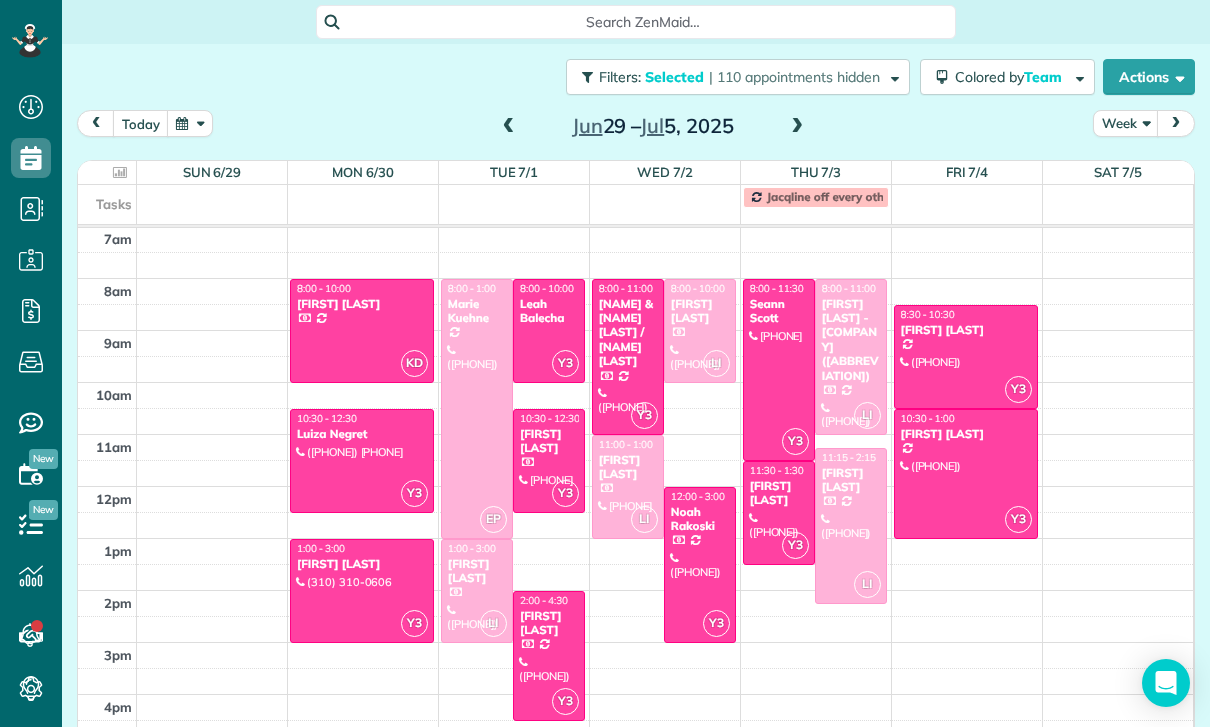 click at bounding box center [700, 565] 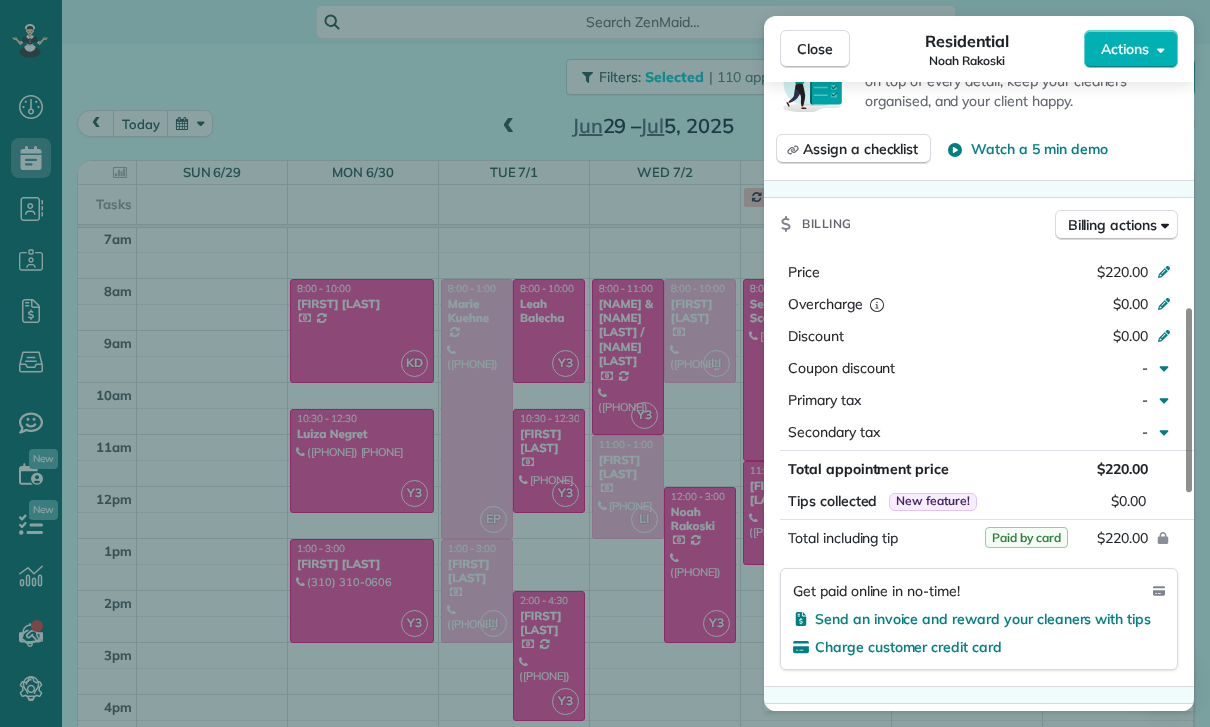 scroll, scrollTop: 843, scrollLeft: 0, axis: vertical 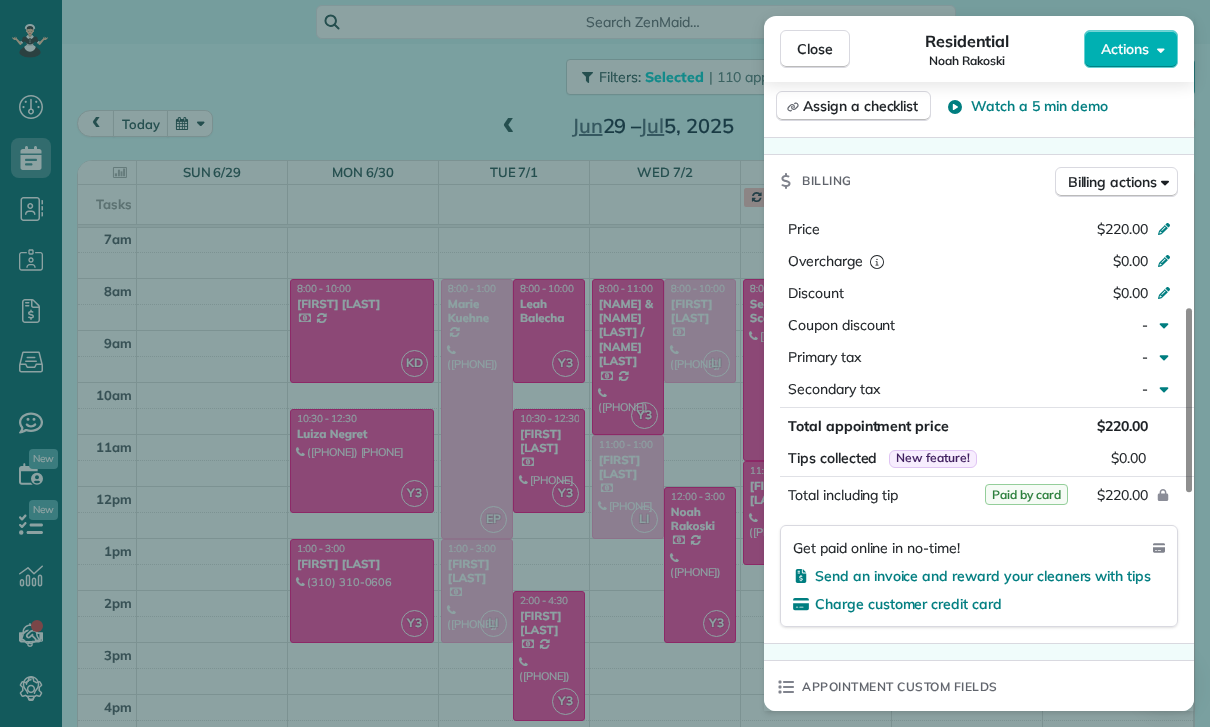click on "Close Residential [FIRST] [LAST] Actions Status Yet to Confirm [FIRST] [LAST] · Open profile Mobile ([PHONE]) Copy No email on record Add email View Details Residential Wednesday, July 02, 2025 ( last week ) 12:00 PM 3:00 PM 3 hours and 0 minutes Repeats every 4 weeks Edit recurring service Previous (Jun 04) Next (Jul 30) [NUMBER] [STREET] [CITY] [STATE] [POSTAL_CODE] Service was not rated yet Cleaners Time in and out Assign Invite Team Yuri Cleaners Yuri   12:00 PM 3:00 PM Checklist Try Now Keep this appointment up to your standards. Stay on top of every detail, keep your cleaners organised, and your client happy. Assign a checklist Watch a 5 min demo Billing Billing actions Price $220.00 Overcharge $0.00 Discount $0.00 Coupon discount - Primary tax - Secondary tax - Total appointment price $220.00 Tips collected New feature! $0.00 Paid by card Total including tip $220.00 Get paid online in no-time! Send an invoice and reward your cleaners with tips Charge customer credit card Appointment custom fields Key #" at bounding box center [605, 363] 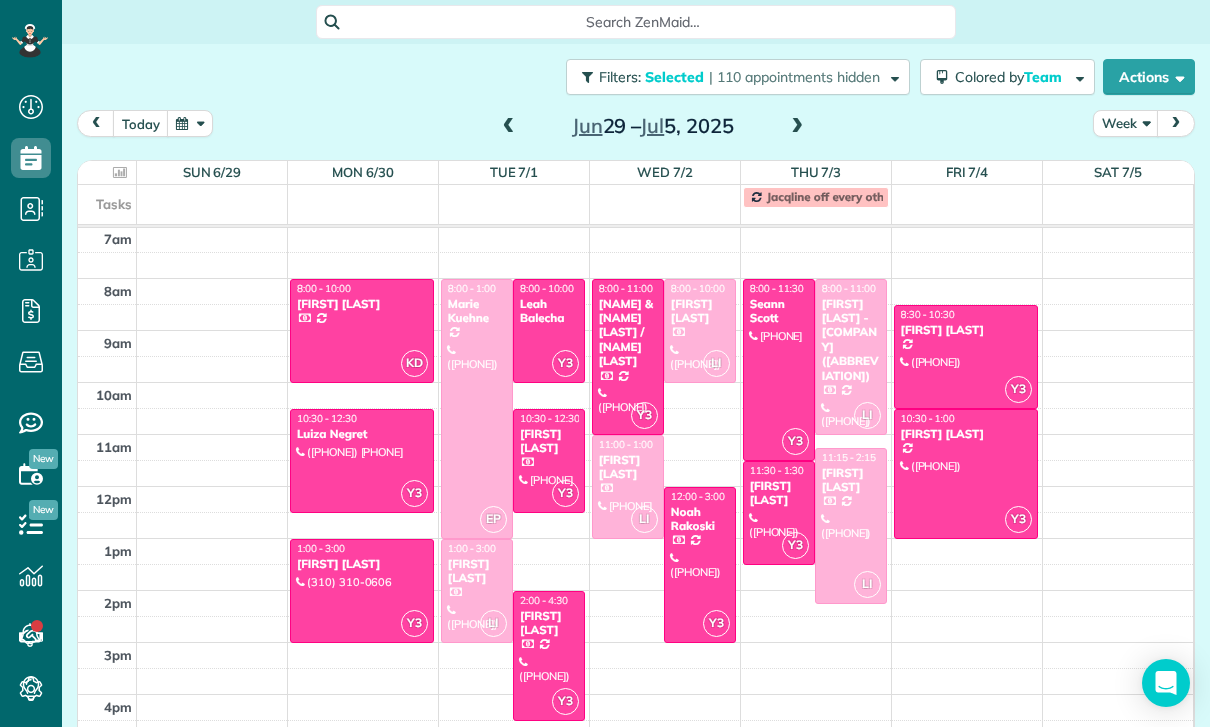 click at bounding box center (779, 370) 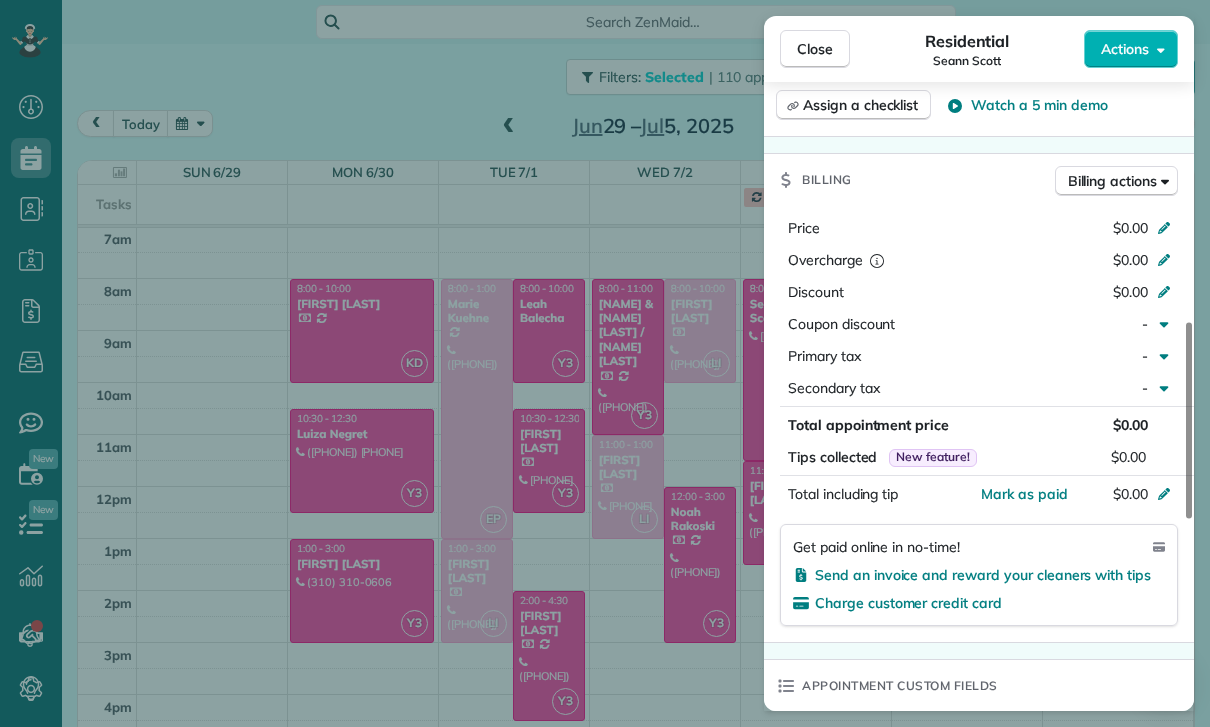 scroll, scrollTop: 843, scrollLeft: 0, axis: vertical 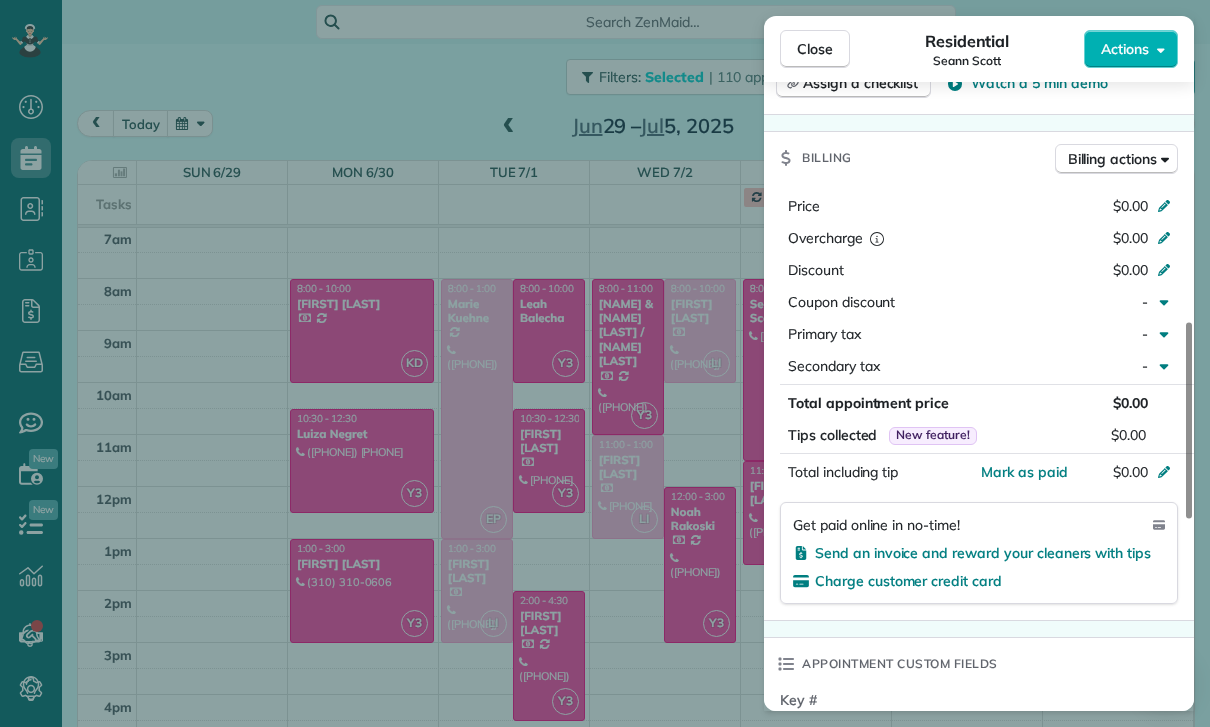 click on "Close Residential [FIRST] [LAST] Actions Status Confirmed [FIRST] [LAST] · Open profile Mobile ([PHONE]) Copy No email on record Add email View Details Residential [DAY], [MONTH] [DAY], [YEAR] ( [TIME_AGO] ) [TIME] [TIME] [DURATION] One time [NUMBER] [STREET] [CITY] [STATE] [POSTAL_CODE] Service was not rated yet Cleaners Time in and out Assign Invite Team Yuri Cleaners Yuri   [TIME] [TIME] Checklist Try Now Keep this appointment up to your standards. Stay on top of every detail, keep your cleaners organised, and your client happy. Assign a checklist Watch a 5 min demo Billing Billing actions Price $0.00 Overcharge $0.00 Discount $0.00 Coupon discount - Primary tax - Secondary tax - Total appointment price $0.00 Tips collected New feature! $0.00 Mark as paid Total including tip $0.00 Get paid online in no-time! Send an invoice and reward your cleaners with tips Charge customer credit card Appointment custom fields Key # - Work items No work items to display Notes Appointment 0 Customer 0 New note" at bounding box center [605, 363] 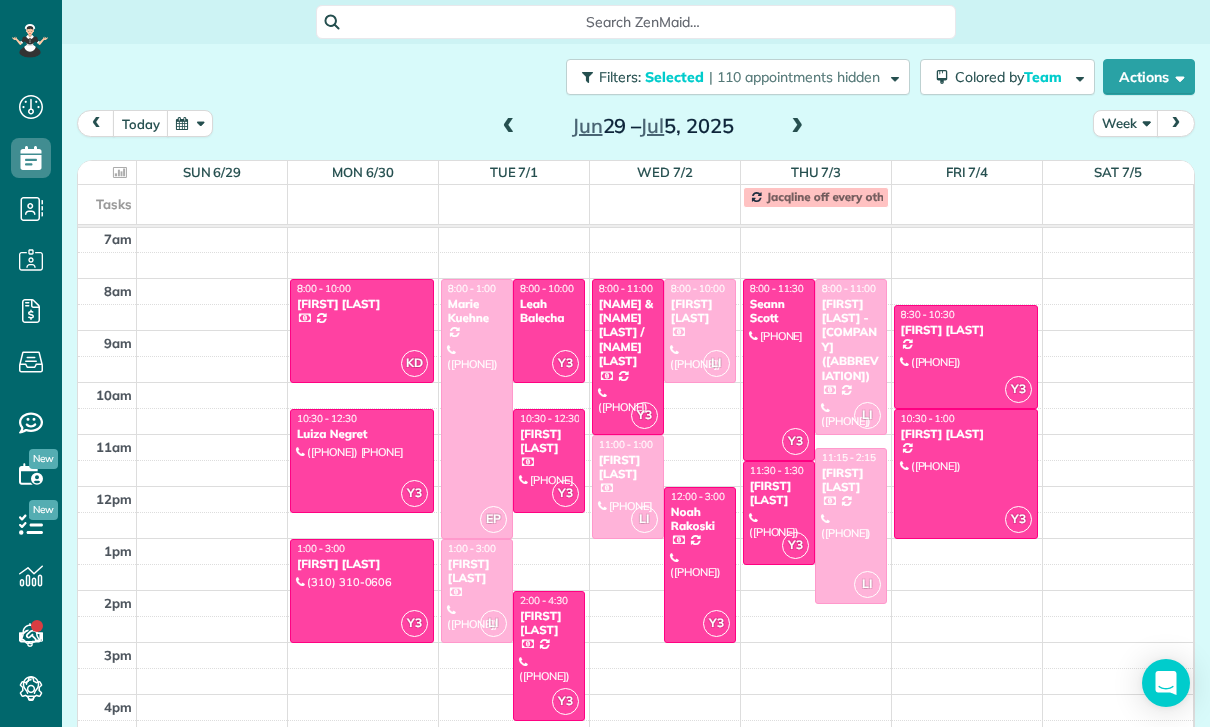 click on "[FIRST] [LAST]" at bounding box center [779, 493] 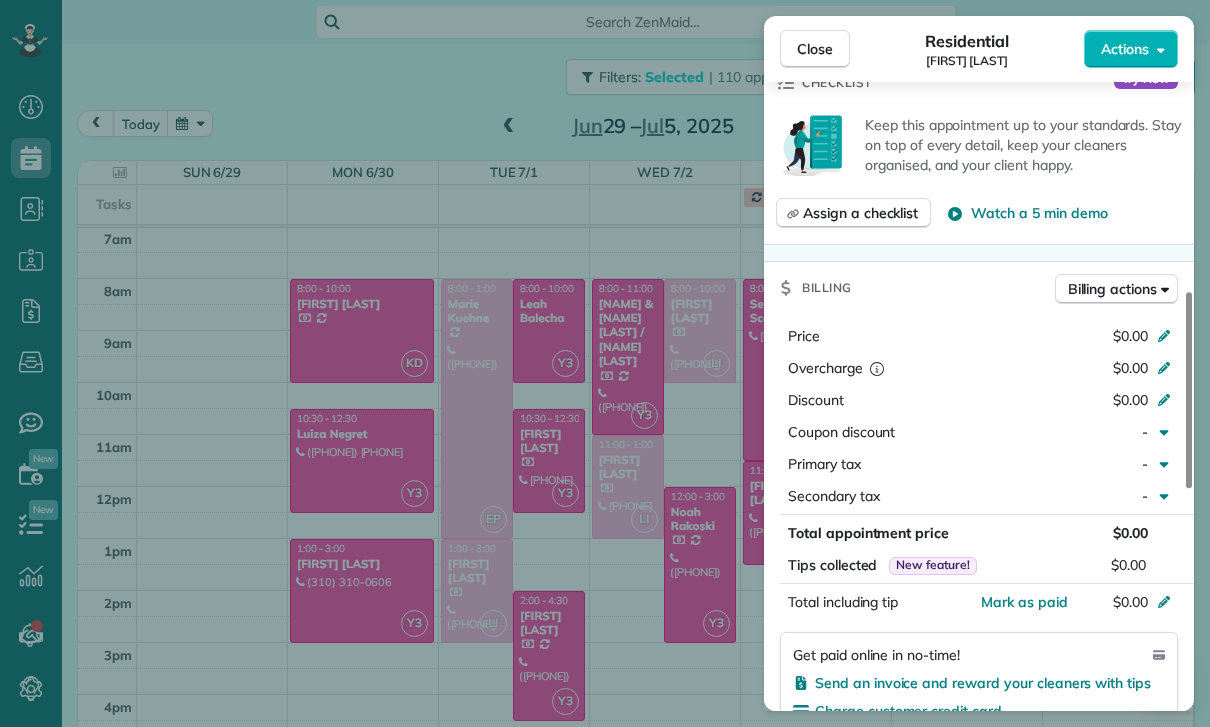 scroll, scrollTop: 736, scrollLeft: 0, axis: vertical 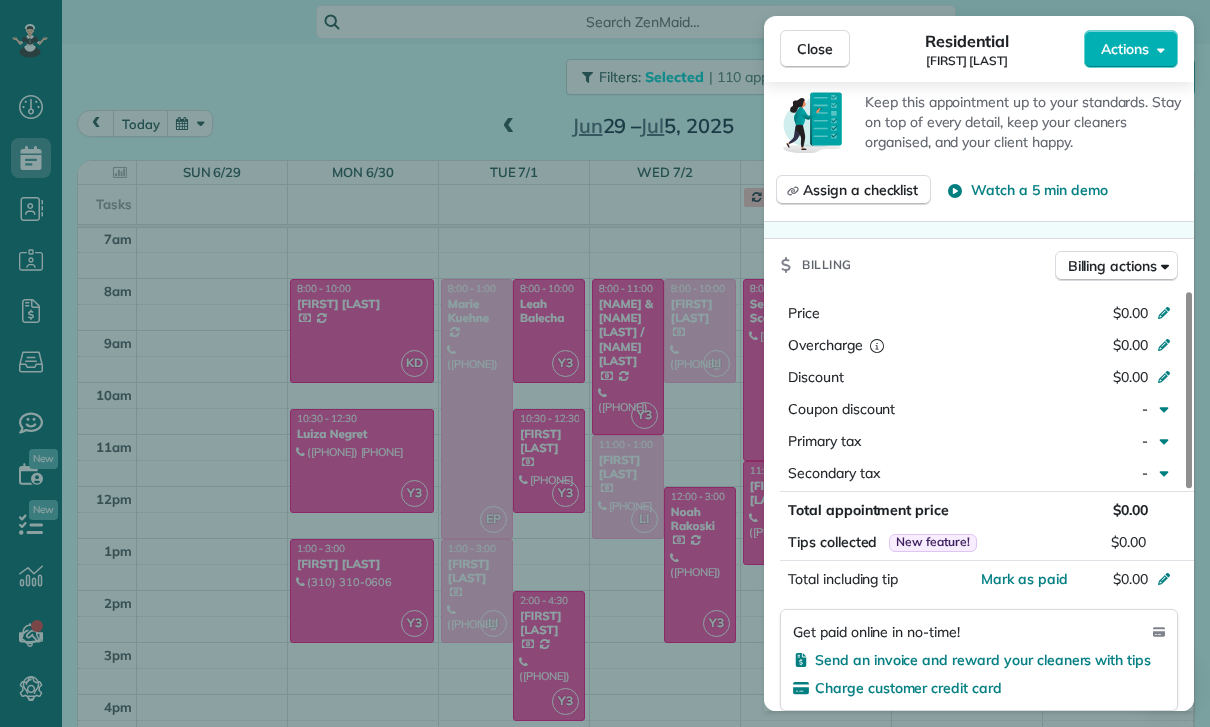 click on "Close Residential [FIRST] [LAST] [LAST] Actions Status Confirmed [FIRST] [LAST] [LAST] · Open profile Mobile ([PHONE]) Copy No email on record Add email View Details Residential Thursday, July 03, 2025 ( last week ) 11:30 AM 1:30 PM 2 hours and 0 minutes One time [NUMBER] [STREET] [CITY] CA [ZIP] Service was not rated yet Cleaners Time in and out Assign Invite Team Yuri Cleaners Yuri   11:30 AM 1:30 PM Checklist Try Now Keep this appointment up to your standards. Stay on top of every detail, keep your cleaners organised, and your client happy. Assign a checklist Watch a 5 min demo Billing Billing actions Price $0.00 Overcharge $0.00 Discount $0.00 Coupon discount - Primary tax - Secondary tax - Total appointment price $0.00 Tips collected New feature! $0.00 Mark as paid Total including tip $0.00 Get paid online in no-time! Send an invoice and reward your cleaners with tips Charge customer credit card Appointment custom fields Key # - Work items No work items to display Notes Appointment 0 Customer 0" at bounding box center (605, 363) 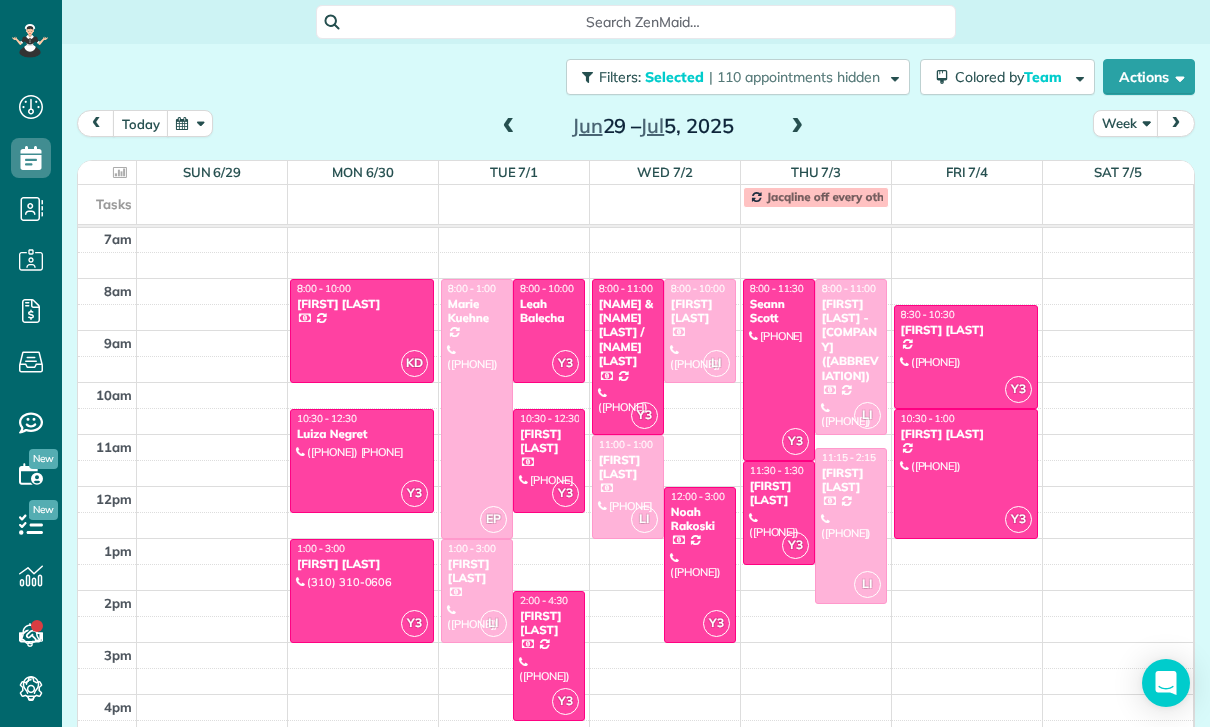 click at bounding box center (966, 357) 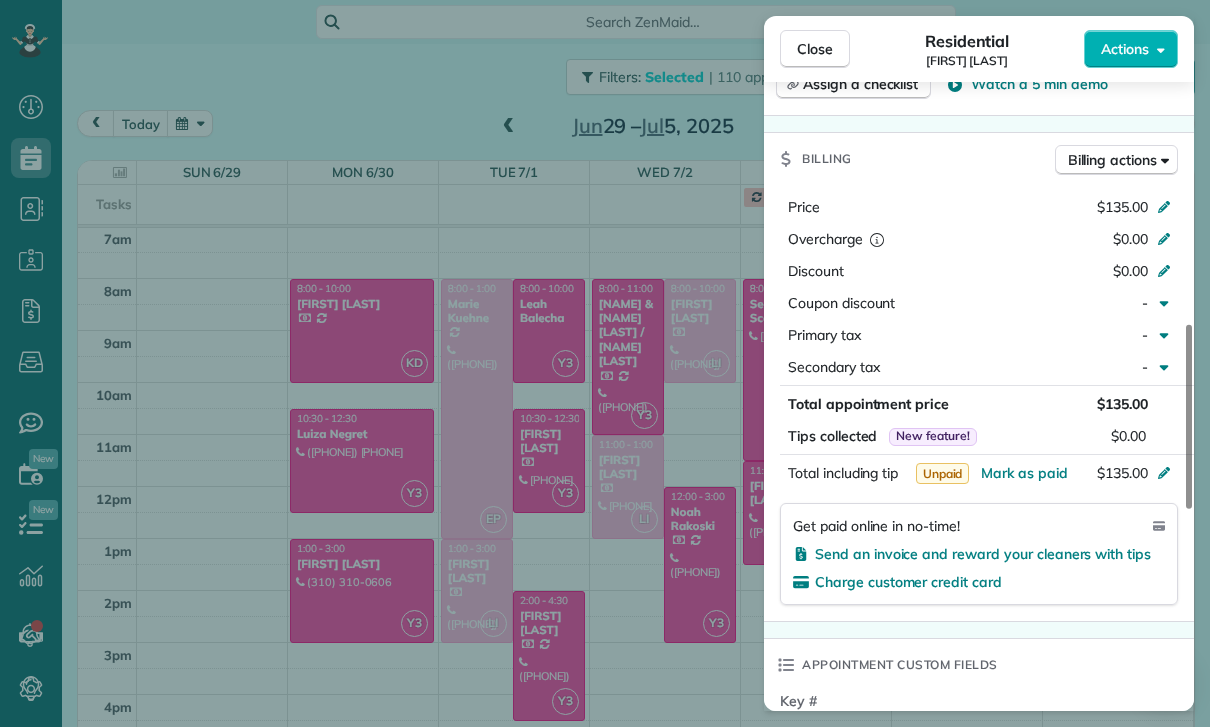 scroll, scrollTop: 905, scrollLeft: 0, axis: vertical 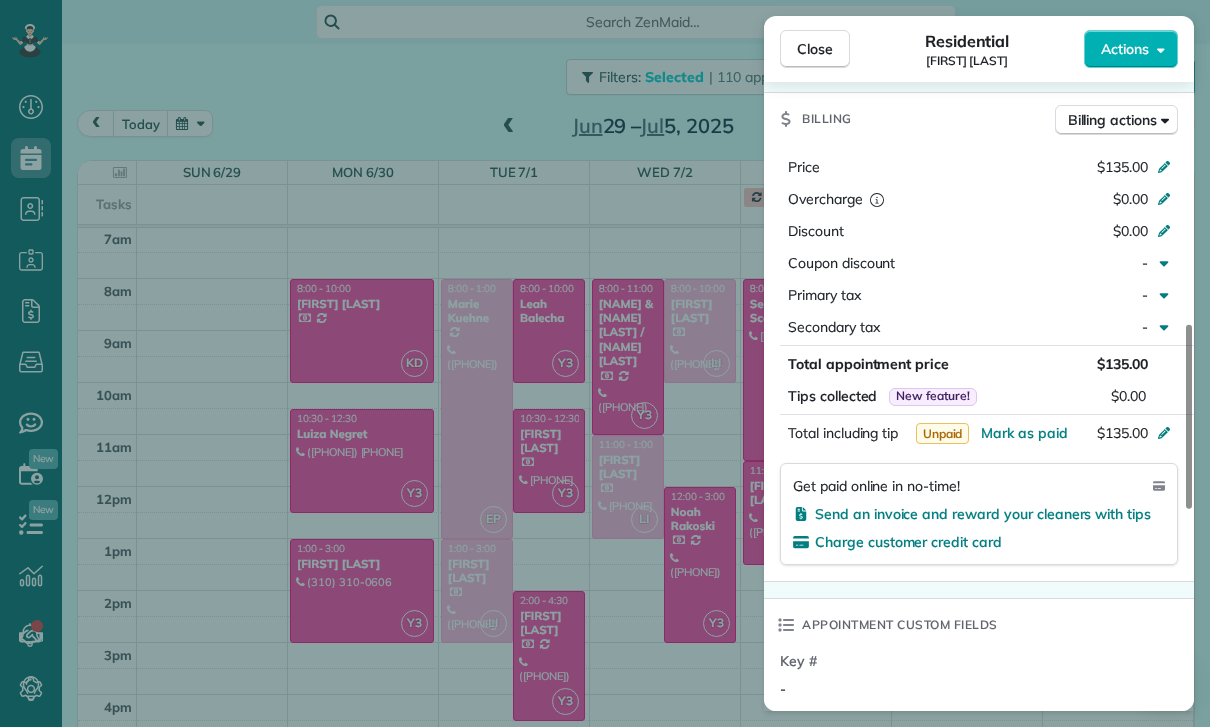 click on "Close Residential [FIRST] [LAST] Actions Status Yet to Confirm [FIRST] [LAST] · Open profile Mobile ([PHONE]) Copy No email on record Add email View Details Residential Friday, July 04, 2025 ( last week ) 8:30 AM 10:30 AM 2 hours and 0 minutes Repeats every 2 weeks Edit recurring service Previous (Jun 06) Next (Jul 18) [NUMBER] [STREET] # [NUMBER] [CITY] CA [ZIP] Service was not rated yet Cleaners Time in and out Assign Invite Team Yuri Cleaners Yuri   8:30 AM 10:30 AM Checklist Try Now Keep this appointment up to your standards. Stay on top of every detail, keep your cleaners organised, and your client happy. Assign a checklist Watch a 5 min demo Billing Billing actions Price $135.00 Overcharge $0.00 Discount $0.00 Coupon discount - Primary tax - Secondary tax - Total appointment price $135.00 Tips collected New feature! $0.00 Unpaid Mark as paid Total including tip $135.00 Get paid online in no-time! Send an invoice and reward your cleaners with tips Charge customer credit card Key # - Work items 0" at bounding box center (605, 363) 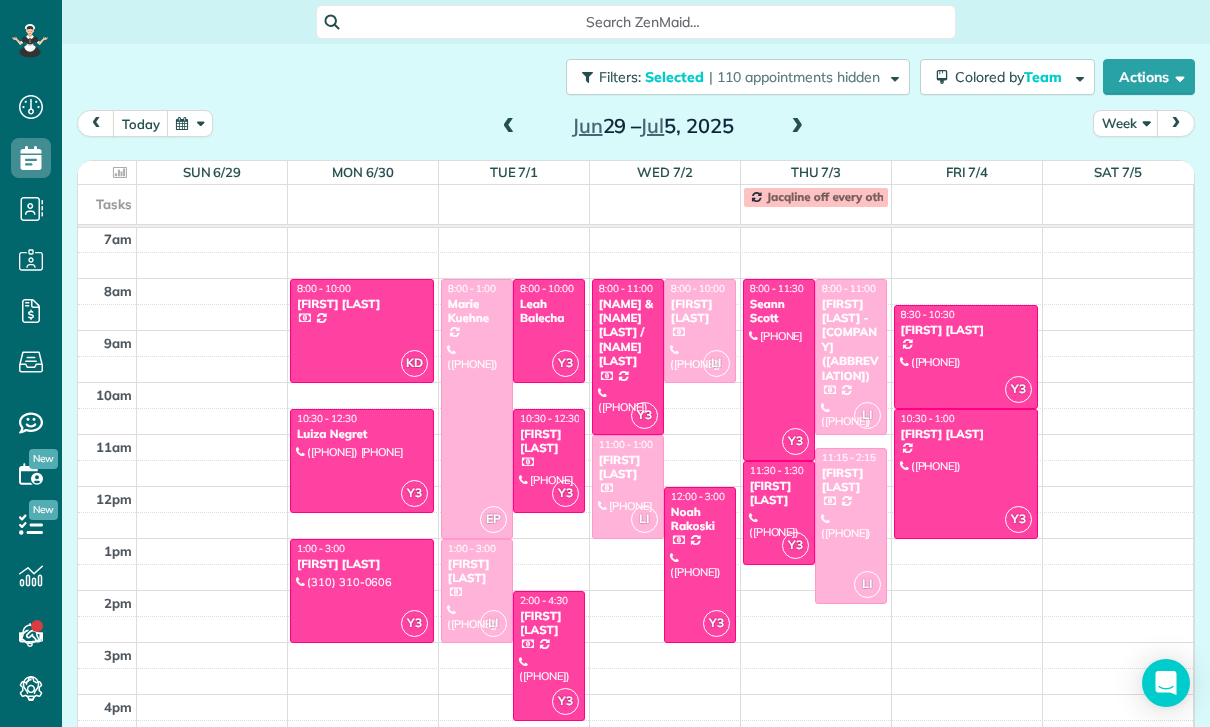 click at bounding box center [966, 474] 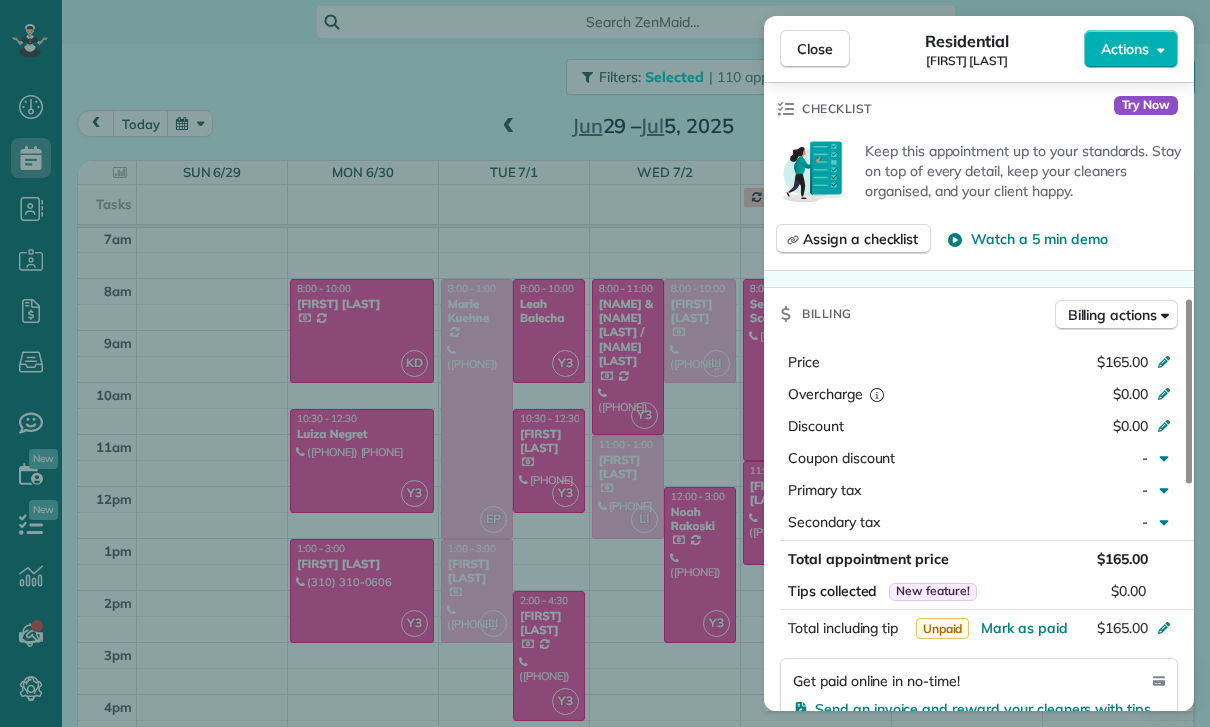 scroll, scrollTop: 865, scrollLeft: 0, axis: vertical 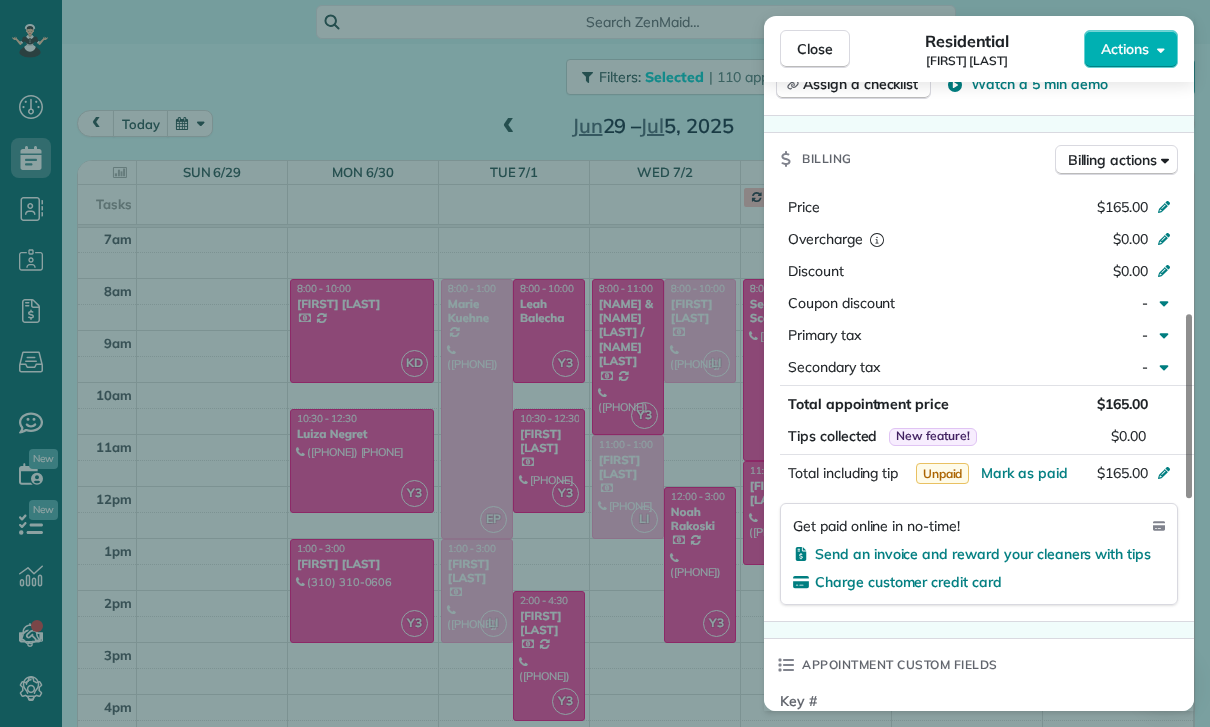 click on "Close Residential [FIRST] [LAST] Actions Status Yet to Confirm [FIRST] [LAST] · Open profile Mobile [PHONE] Copy No email on record Add email View Details Residential Friday, July 04, 2025 ( last week ) 10:30 AM 1:00 PM 2 hours and 30 minutes Repeats every 2 weeks Edit recurring service Previous (Jun 20) Next (Jul 18) [NUMBER] [STREET] [CITY] [STATE] [POSTAL_CODE] Service was not rated yet Cleaners Time in and out Assign Invite Team Yuri Cleaners Yuri   10:30 AM 1:00 PM Checklist Try Now Keep this appointment up to your standards. Stay on top of every detail, keep your cleaners organised, and your client happy. Assign a checklist Watch a 5 min demo Billing Billing actions Price $165.00 Overcharge $0.00 Discount $0.00 Coupon discount - Primary tax - Secondary tax - Total appointment price $165.00 Tips collected New feature! $0.00 Unpaid Mark as paid Total including tip $165.00 Get paid online in no-time! Send an invoice and reward your cleaners with tips Charge customer credit card Appointment custom fields - 0" at bounding box center [605, 363] 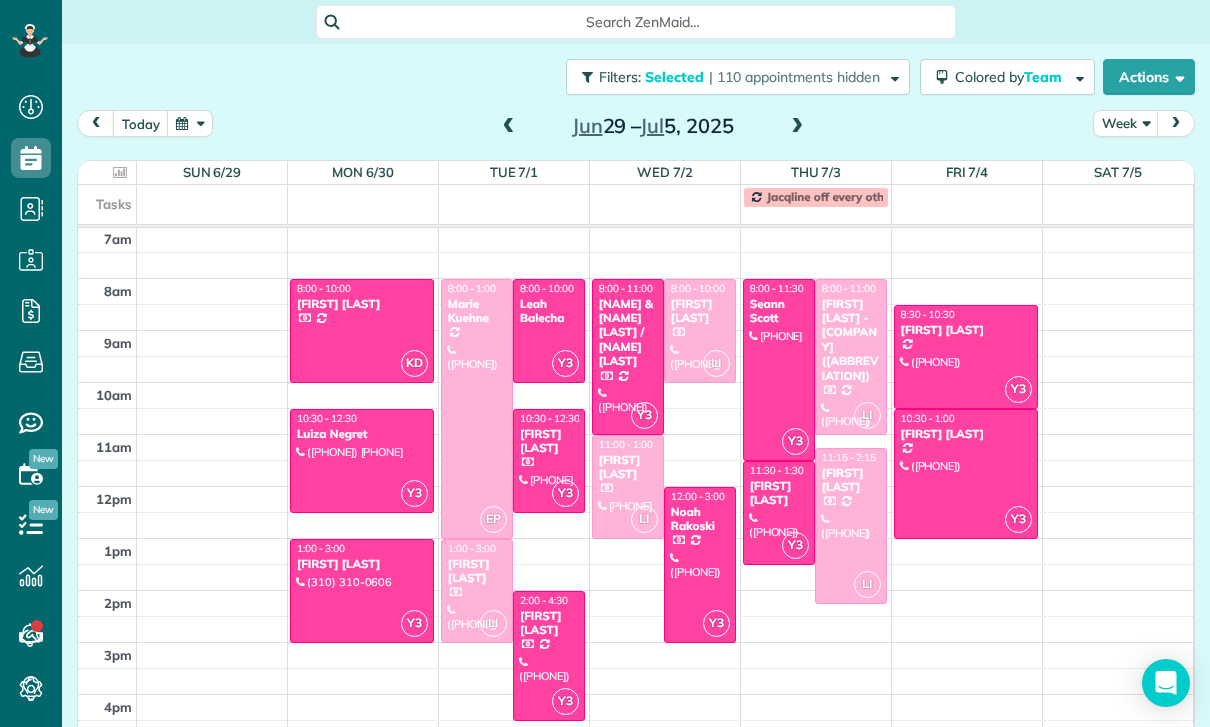 click at bounding box center [509, 127] 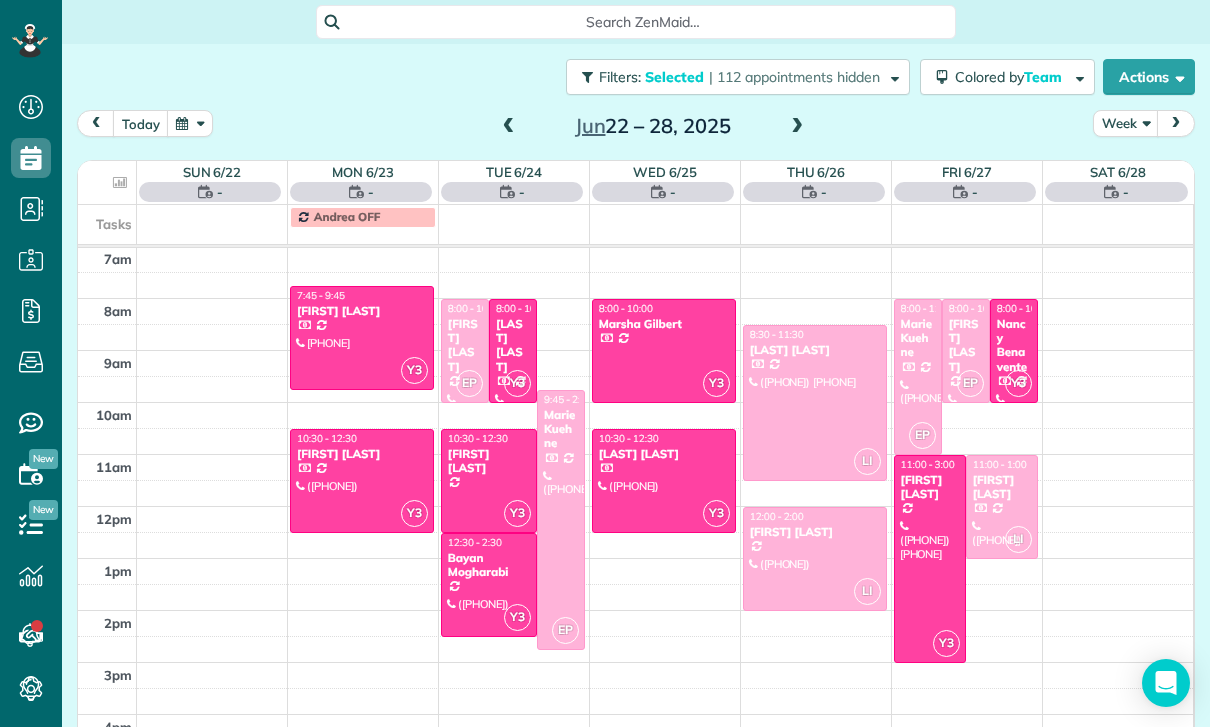 scroll, scrollTop: 157, scrollLeft: 0, axis: vertical 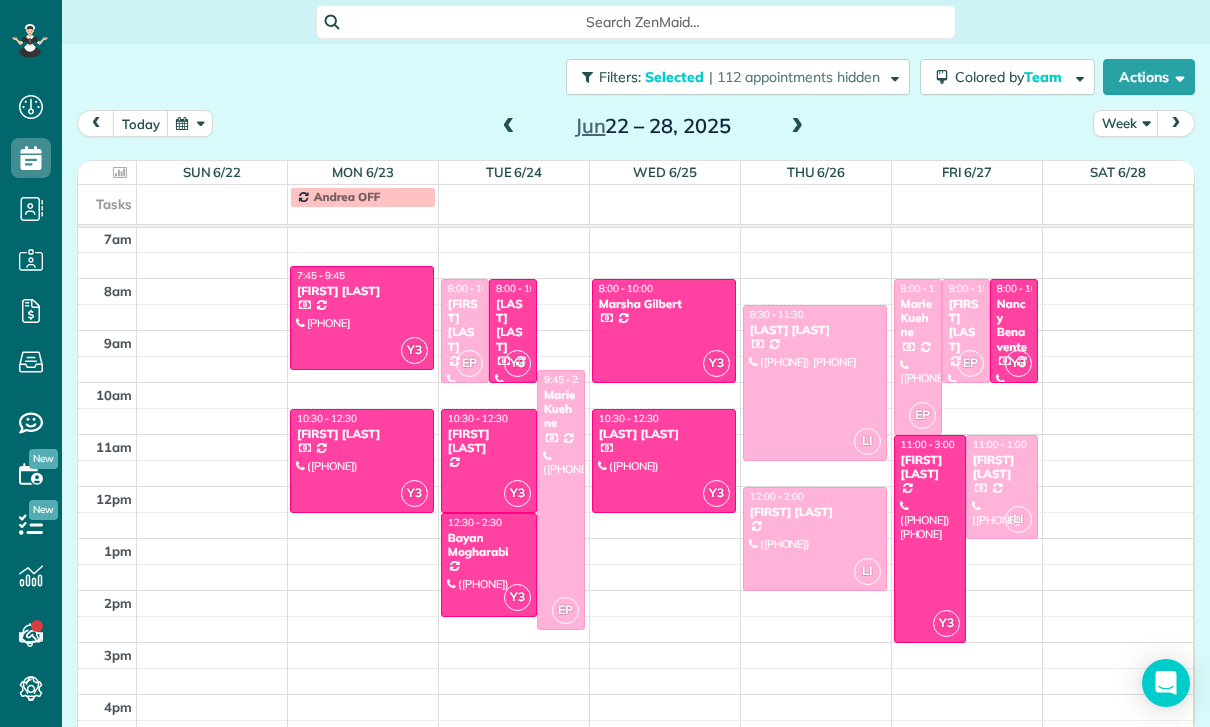 click on "[FIRST] [LAST]" at bounding box center (465, 326) 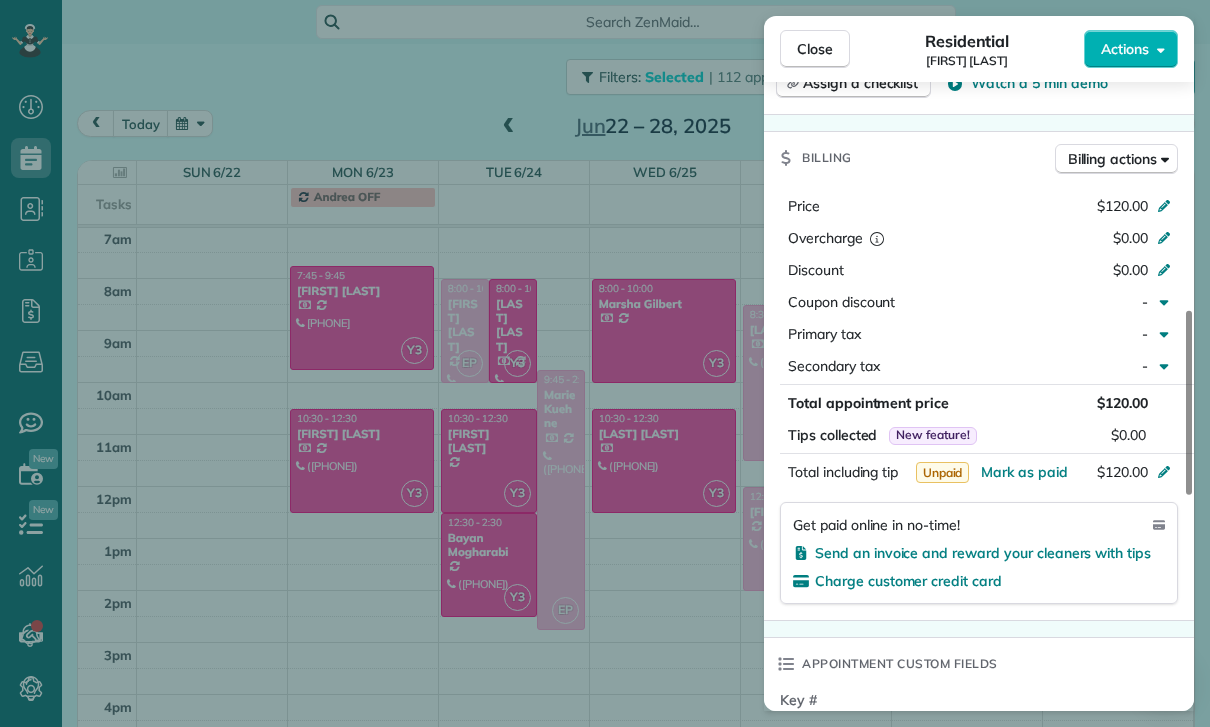 scroll, scrollTop: 965, scrollLeft: 0, axis: vertical 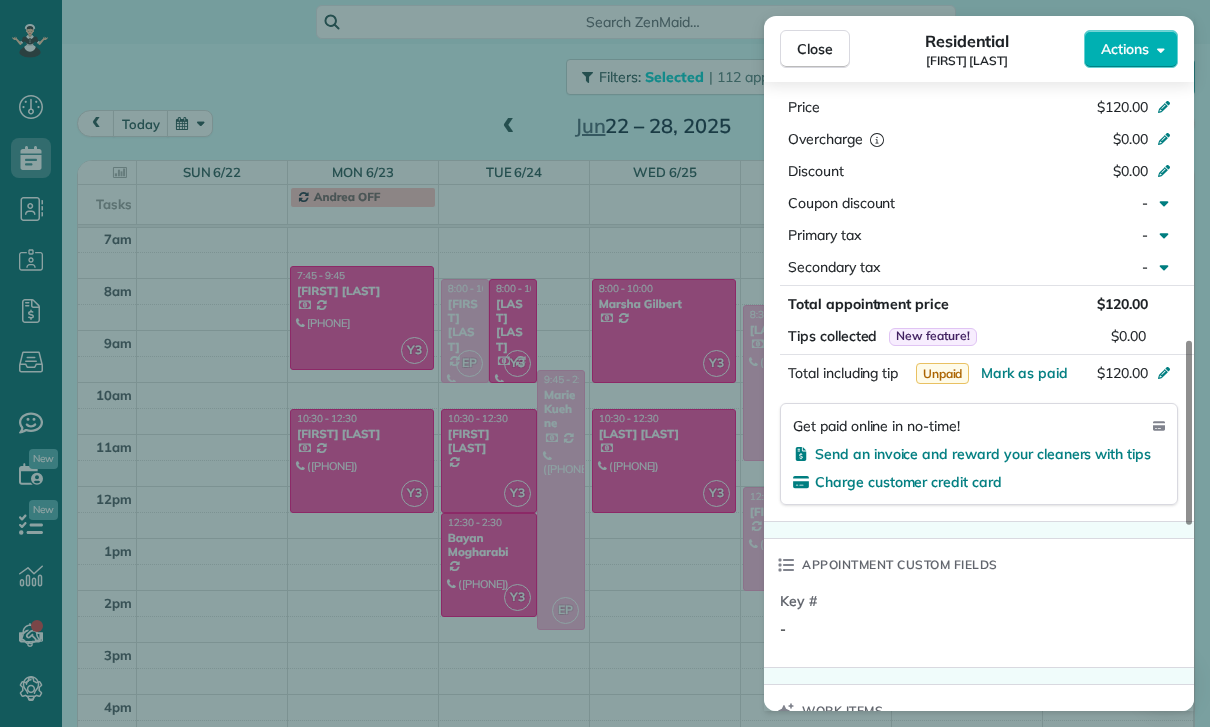 click on "Close Residential [FIRST] [LAST] Actions Status Yet to Confirm [FIRST] [LAST] · Open profile Mobile ([PHONE]) Copy No email on record Add email View Details Residential Tuesday, June 24, 2025 8:00 AM 10:00 AM 2 hours and 0 minutes Repeats weekly Edit recurring service Previous (Jun 17) Next (Jul 08) [NUMBER] [STREET] [CITY] CA [ZIP] Service was not rated yet Cleaners Time in and out Assign Invite Team Laritza Cleaners Esmeralda   Parra 8:00 AM 10:00 AM Checklist Try Now Keep this appointment up to your standards. Stay on top of every detail, keep your cleaners organised, and your client happy. Assign a checklist Watch a 5 min demo Billing Billing actions Price $120.00 Overcharge $0.00 Discount $0.00 Coupon discount - Primary tax - Secondary tax - Total appointment price $120.00 Tips collected New feature! $0.00 Unpaid Mark as paid Total including tip $120.00 Get paid online in no-time! Send an invoice and reward your cleaners with tips Charge customer credit card Appointment custom fields Key #" at bounding box center (605, 363) 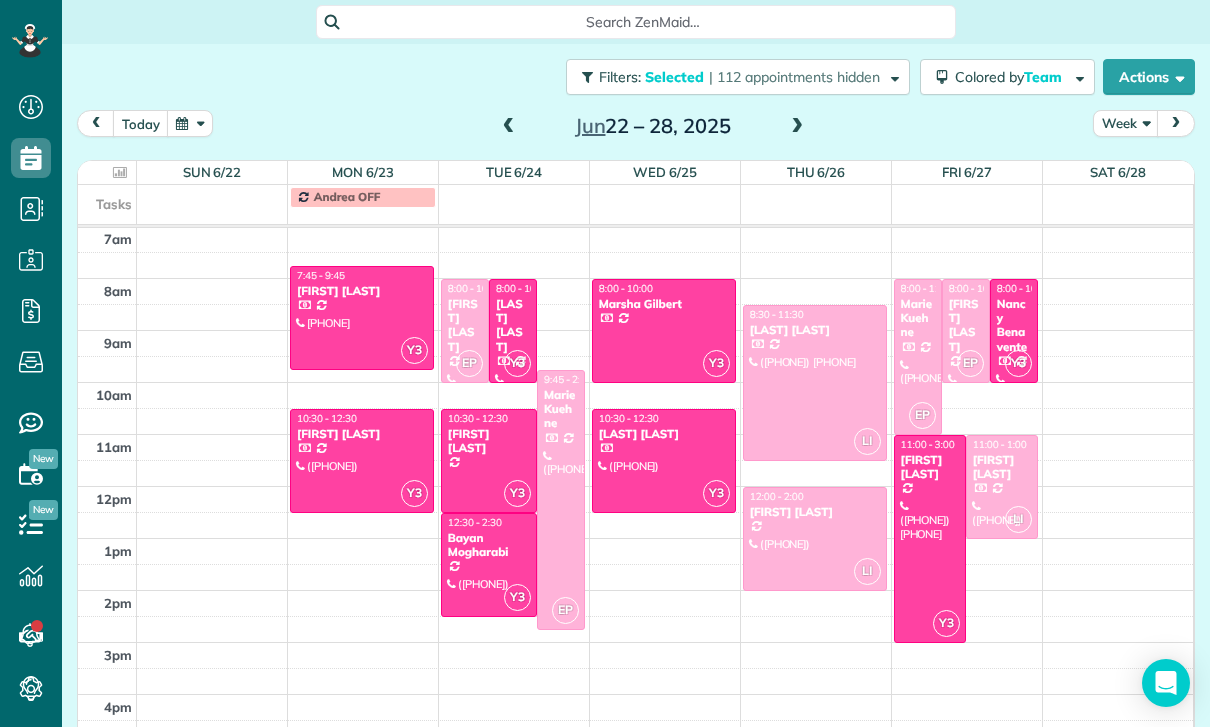 click on "[FIRST] [LAST]" at bounding box center [815, 512] 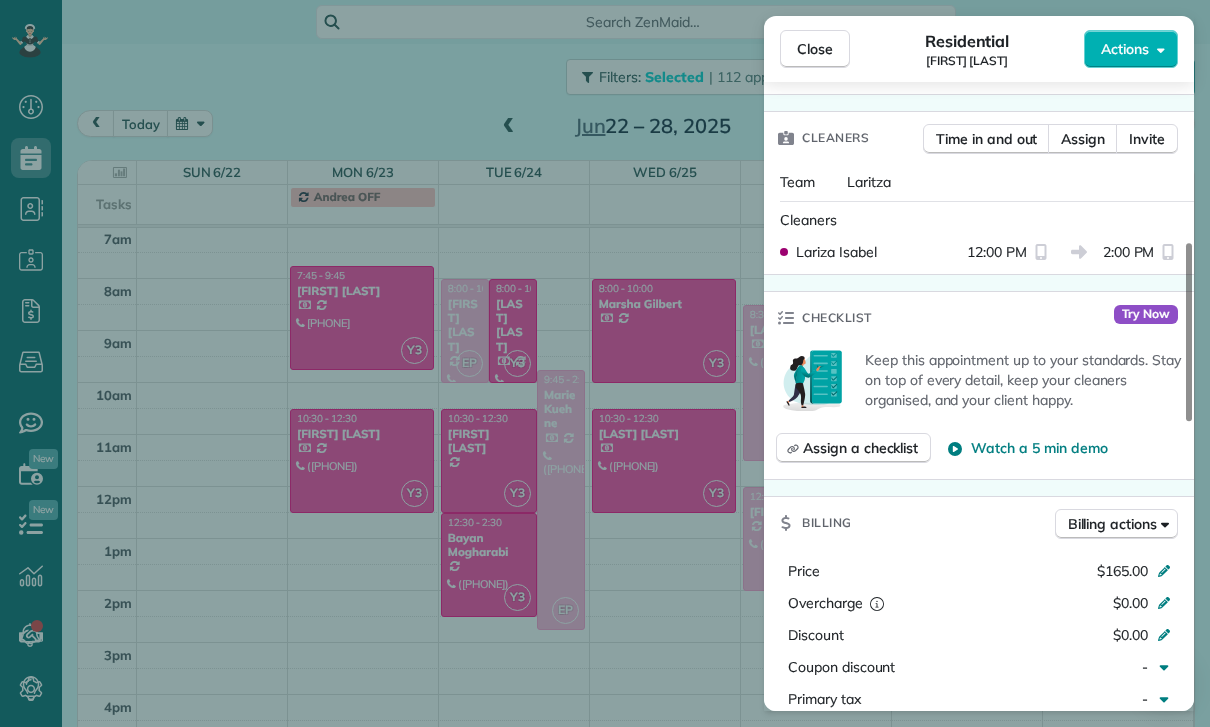 scroll, scrollTop: 773, scrollLeft: 0, axis: vertical 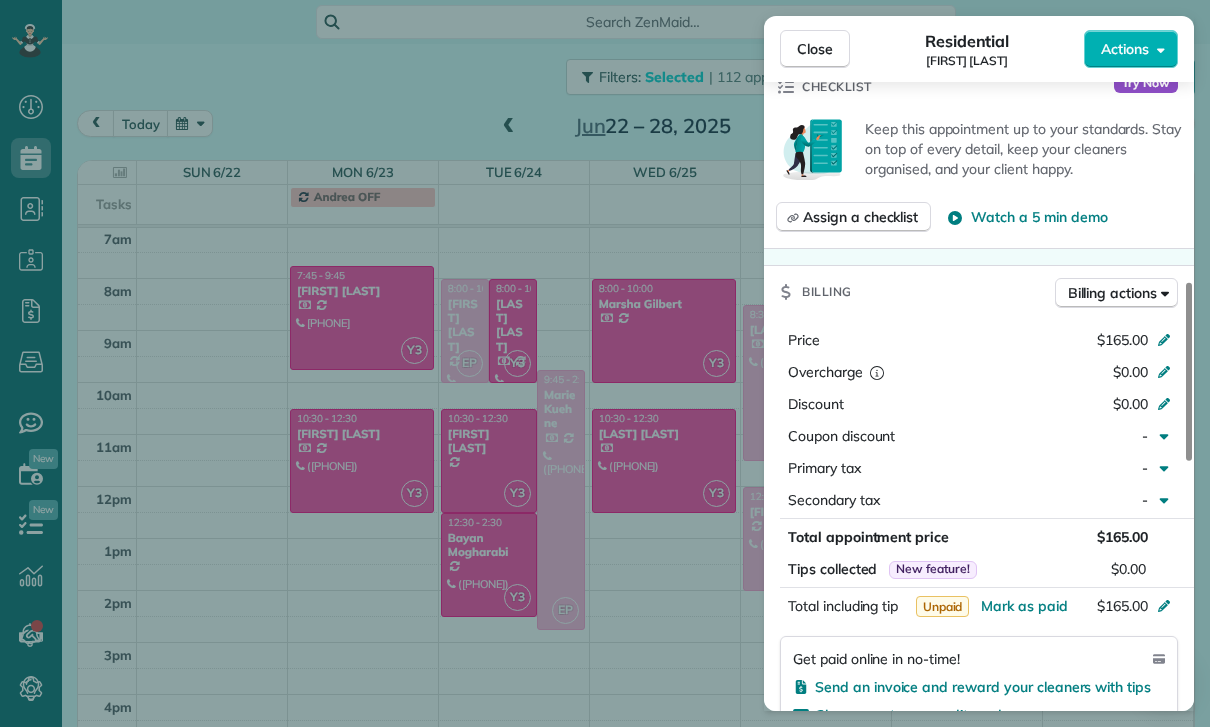 click on "Close Residential [FIRST] [LAST] Actions Status Yet to Confirm [FIRST] [LAST] · Open profile Spouse ([PHONE]) Copy Mobile ([PHONE]) Copy No email on record Add email View Details Residential [DAY], [MONTH] [DAY], [YEAR] [TIME] [TIME] [DURATION] Repeats every 4 weeks Edit recurring service Previous ([MONTH] [DAY]) Next ([MONTH] [DAY]) [NUMBER] [STREET] [CITY] [STATE] [POSTAL_CODE] Service was not rated yet Cleaners Time in and out Assign Invite Team Laritza Cleaners Lariza   Isabel [TIME] [TIME] Checklist Try Now Keep this appointment up to your standards. Stay on top of every detail, keep your cleaners organised, and your client happy. Assign a checklist Watch a 5 min demo Billing Billing actions Price $165.00 Overcharge $0.00 Discount $0.00 Coupon discount - Primary tax - Secondary tax - Total appointment price $165.00 Tips collected New feature! $0.00 Unpaid Mark as paid Total including tip $165.00 Get paid online in no-time! Send an invoice and reward your cleaners with tips Key # - Work items Notes" at bounding box center [605, 363] 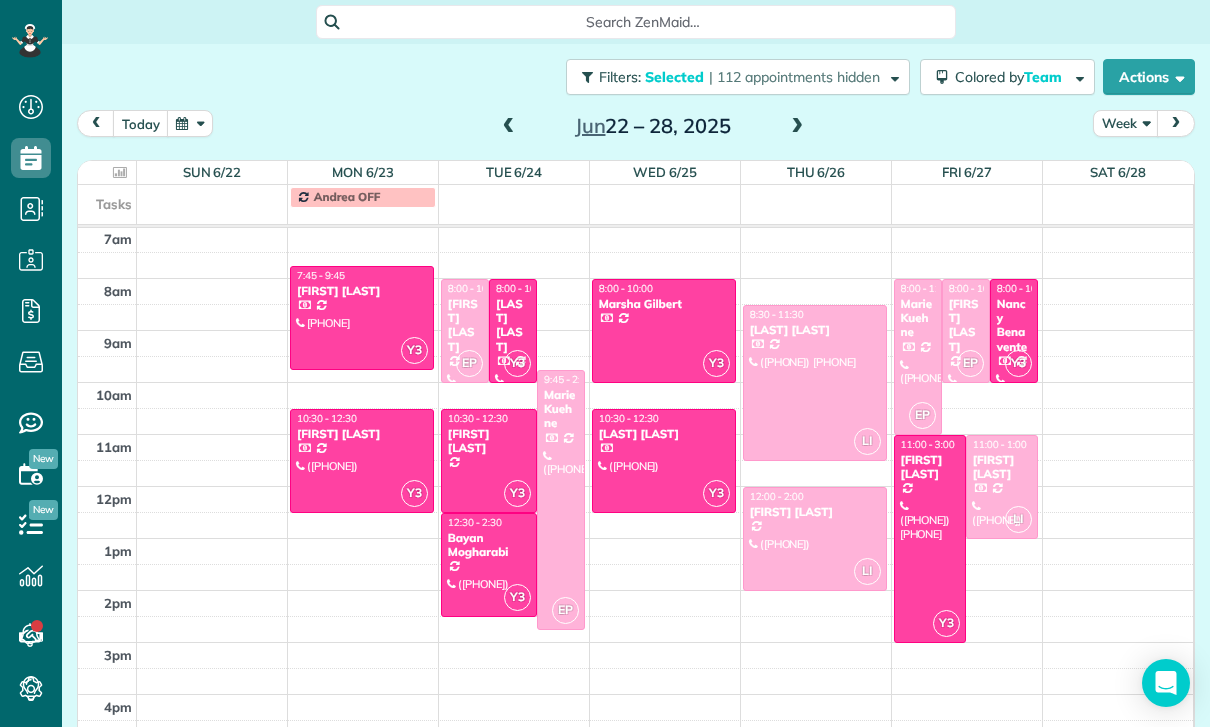 click on "[LAST] [LAST]" at bounding box center (513, 326) 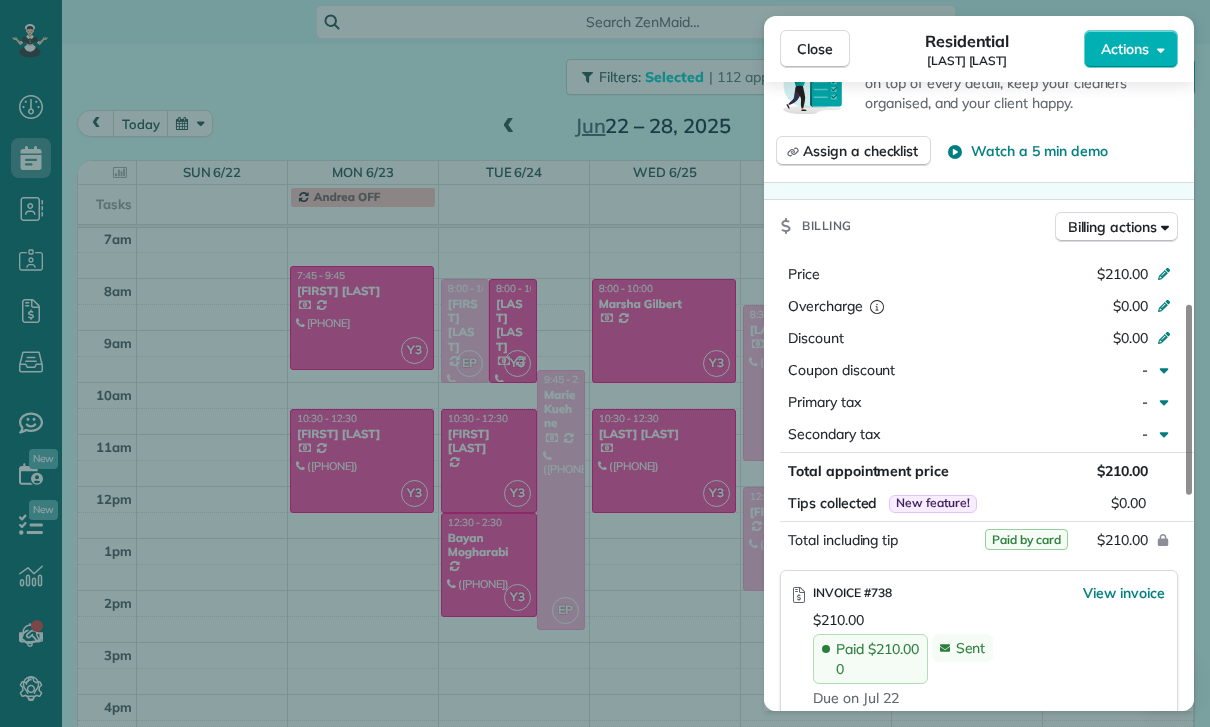 scroll, scrollTop: 883, scrollLeft: 0, axis: vertical 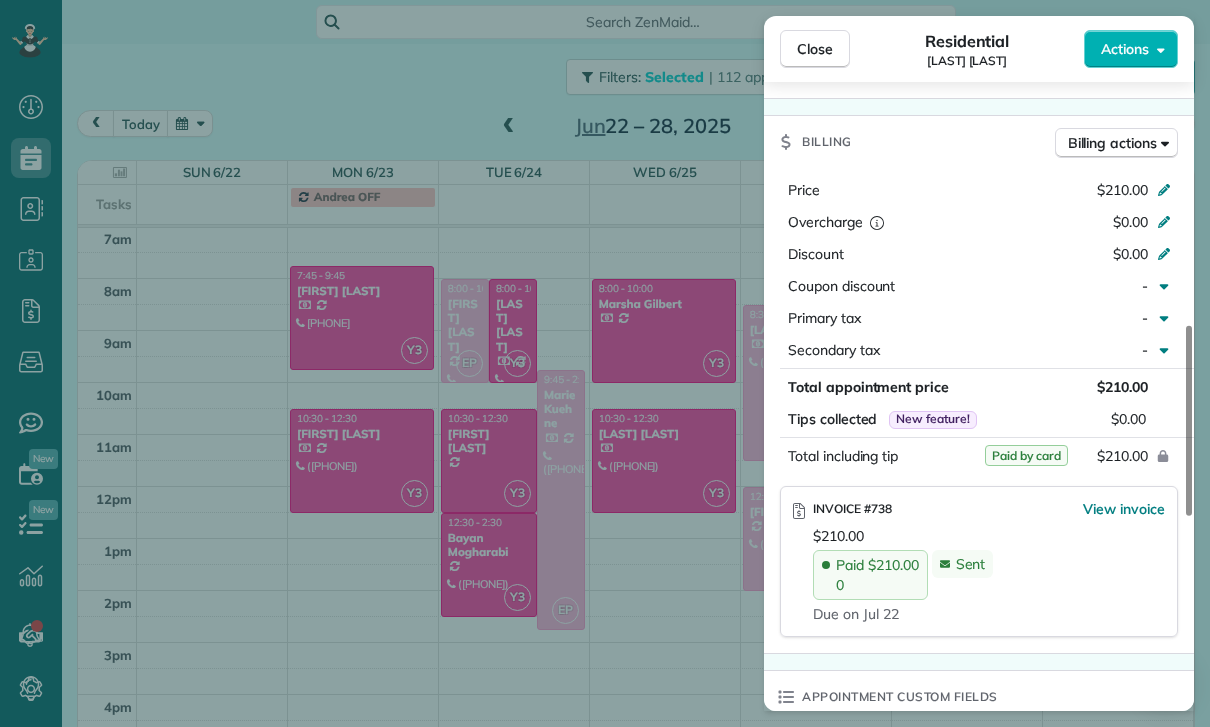 click on "Close Residential [FIRST] [LAST] Actions Status Confirmed [FIRST] [LAST] · Open profile Mobile ([PHONE]) Copy [EMAIL] Copy View Details Residential Tuesday, June 24, 2025 8:00 AM 10:00 AM 2 hours and 0 minutes Repeats every 3 weeks Edit recurring service Previous (Jun 04) Next (Jul 16) [NUMBER] [STREET] [CITY] [STATE] [POSTAL_CODE] Service was not rated yet Cleaners Time in and out Assign Invite Team Yuri Cleaners Yuri 8:00 AM 10:00 AM Checklist Try Now Keep this appointment up to your standards. Stay on top of every detail, keep your cleaners organised, and your client happy. Assign a checklist Watch a 5 min demo Billing Billing actions Price $210.00 Overcharge $0.00 Discount $0.00 Coupon discount - Primary tax - Secondary tax - Total appointment price $210.00 Tips collected New feature! $0.00 Paid by card Total including tip $210.00 INVOICE #738 View invoice $210.00 Paid $210.00 0 Sent Due on Jul 22 Appointment custom fields Key # - Work items No work items to display Notes Appointment" at bounding box center [605, 363] 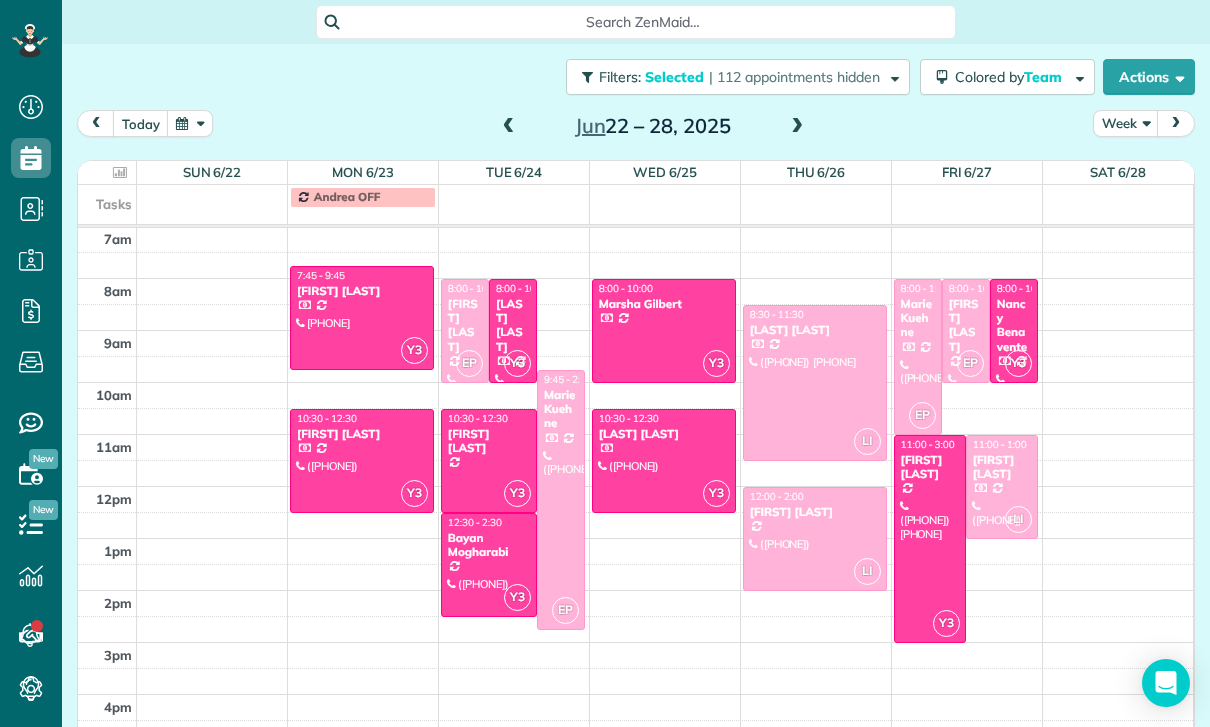 click on "[FIRST] [LAST]" at bounding box center (489, 441) 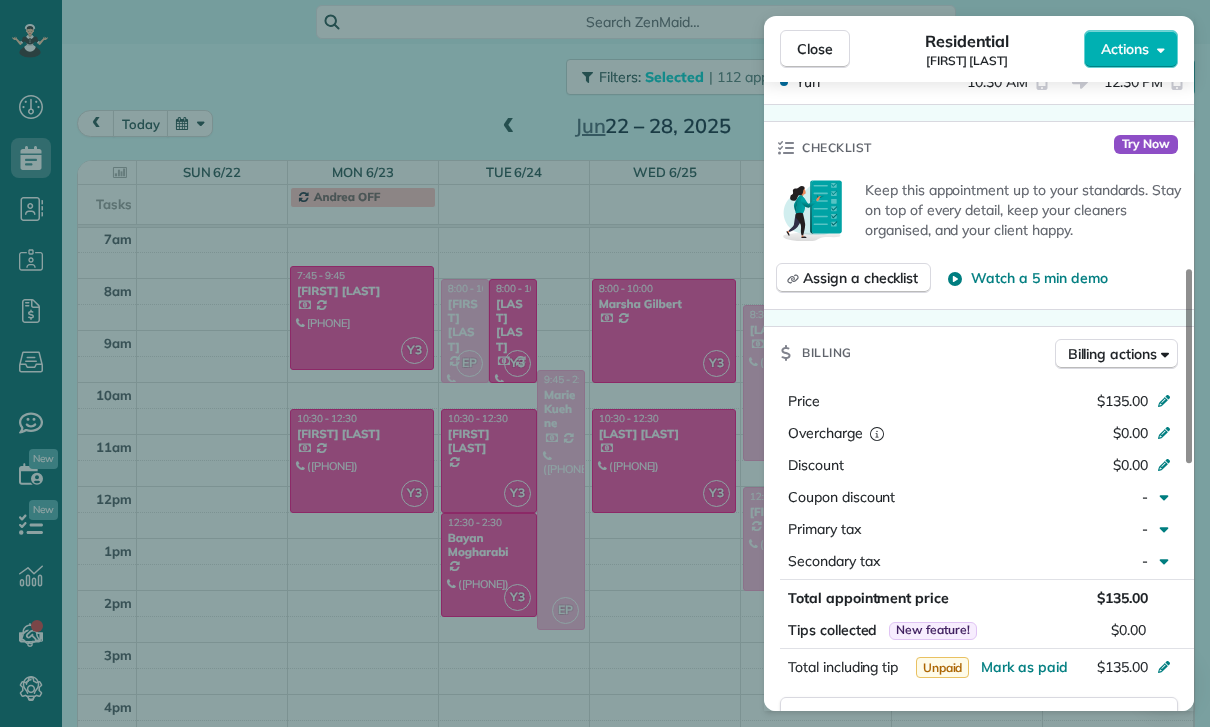 scroll, scrollTop: 852, scrollLeft: 0, axis: vertical 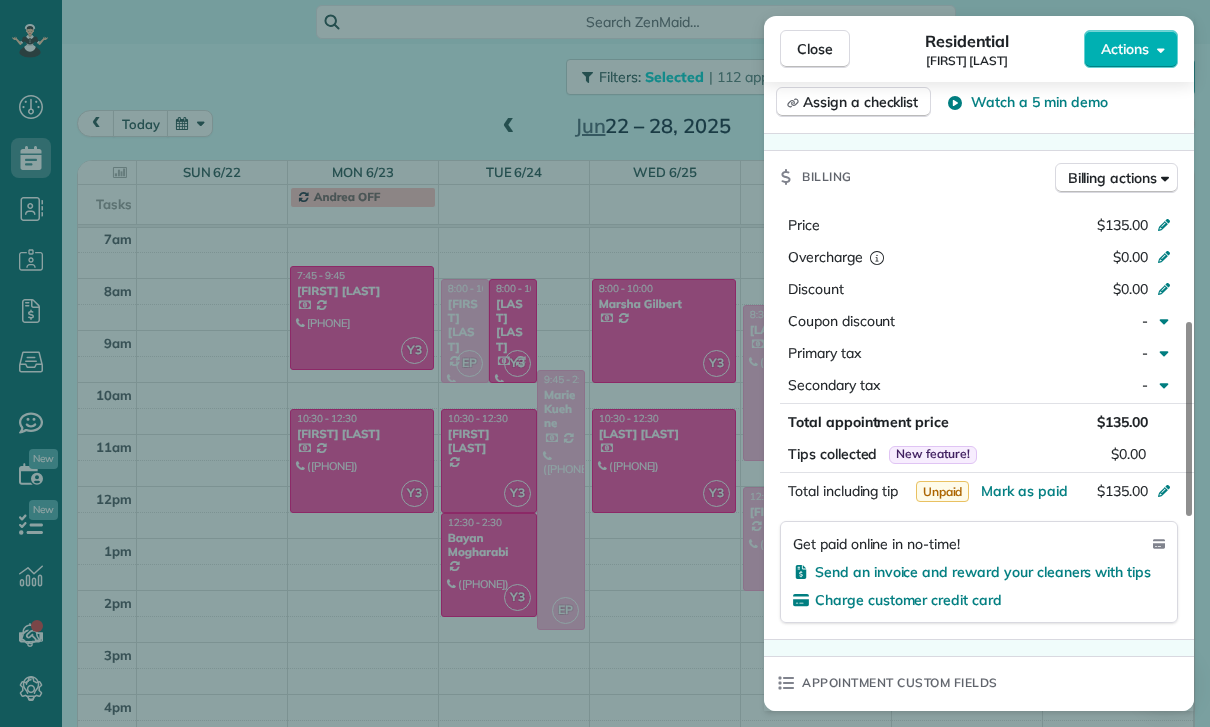 click on "Close Residential [FIRST] [LAST] Actions Status Confirmed [FIRST] [LAST] · Open profile No phone number on record Add phone number No email on record Add email View Details Residential Tuesday, June 24, 2025 10:30 AM 12:30 PM 2 hours and 0 minutes Repeats every 4 weeks Edit recurring service Previous (May 30) Next (Jul 22) [NUMBER] [STREET] [CITY] [STATE] [POSTAL_CODE] Service was not rated yet Cleaners Time in and out Assign Invite Team Yuri Cleaners Yuri   10:30 AM 12:30 PM Checklist Try Now Keep this appointment up to your standards. Stay on top of every detail, keep your cleaners organised, and your client happy. Assign a checklist Watch a 5 min demo Billing Billing actions Price $135.00 Overcharge $0.00 Discount $0.00 Coupon discount - Primary tax - Secondary tax - Total appointment price $135.00 Tips collected New feature! $0.00 Unpaid Mark as paid Total including tip $135.00 Get paid online in no-time! Send an invoice and reward your cleaners with tips Charge customer credit card Appointment custom fields - 0" at bounding box center [605, 363] 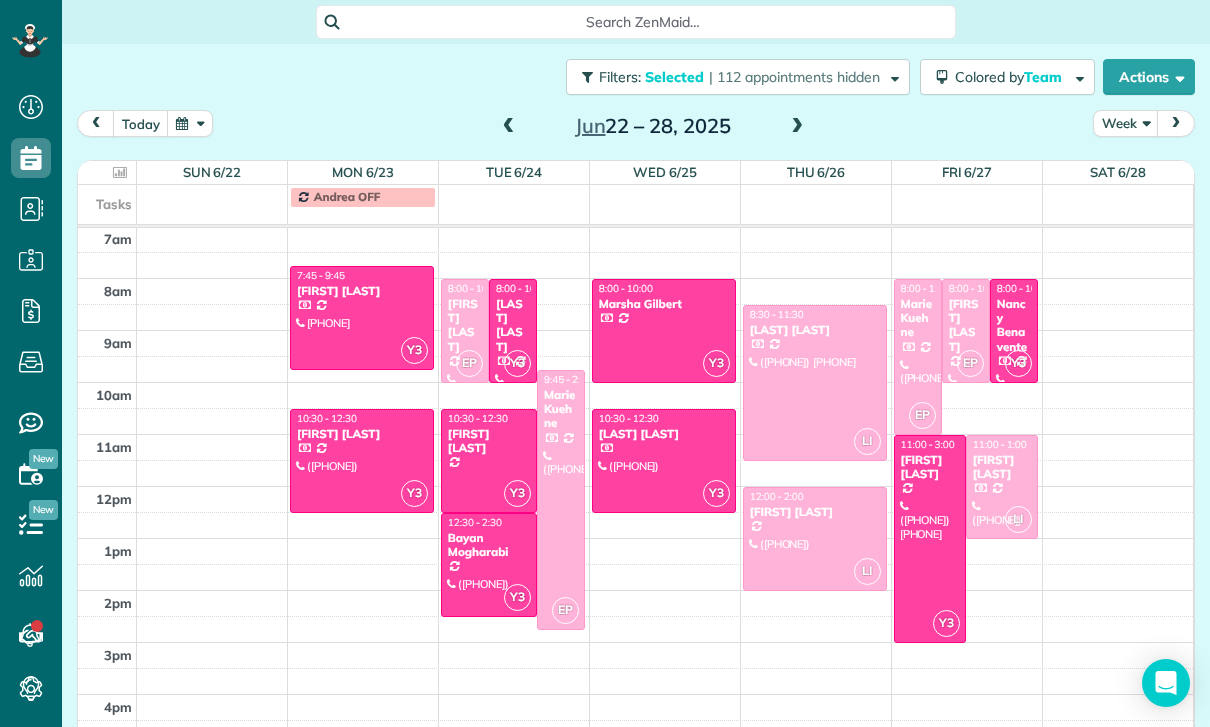 click at bounding box center [509, 127] 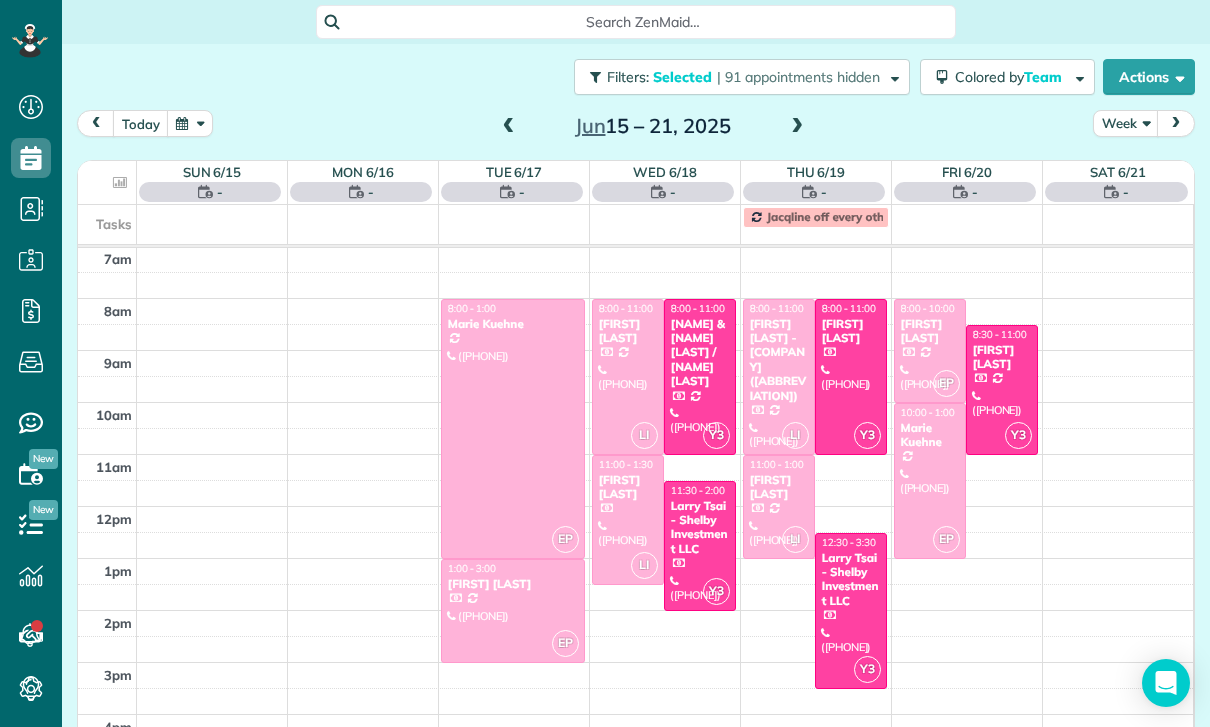 scroll, scrollTop: 157, scrollLeft: 0, axis: vertical 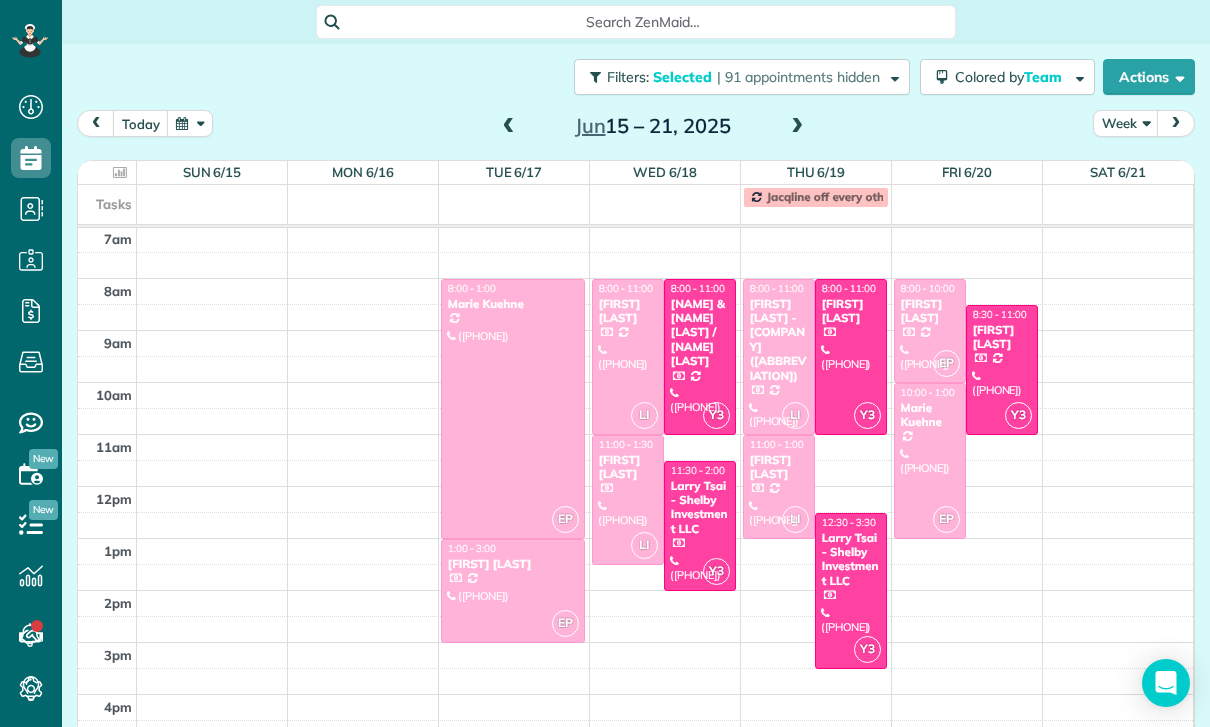 click at bounding box center [513, 409] 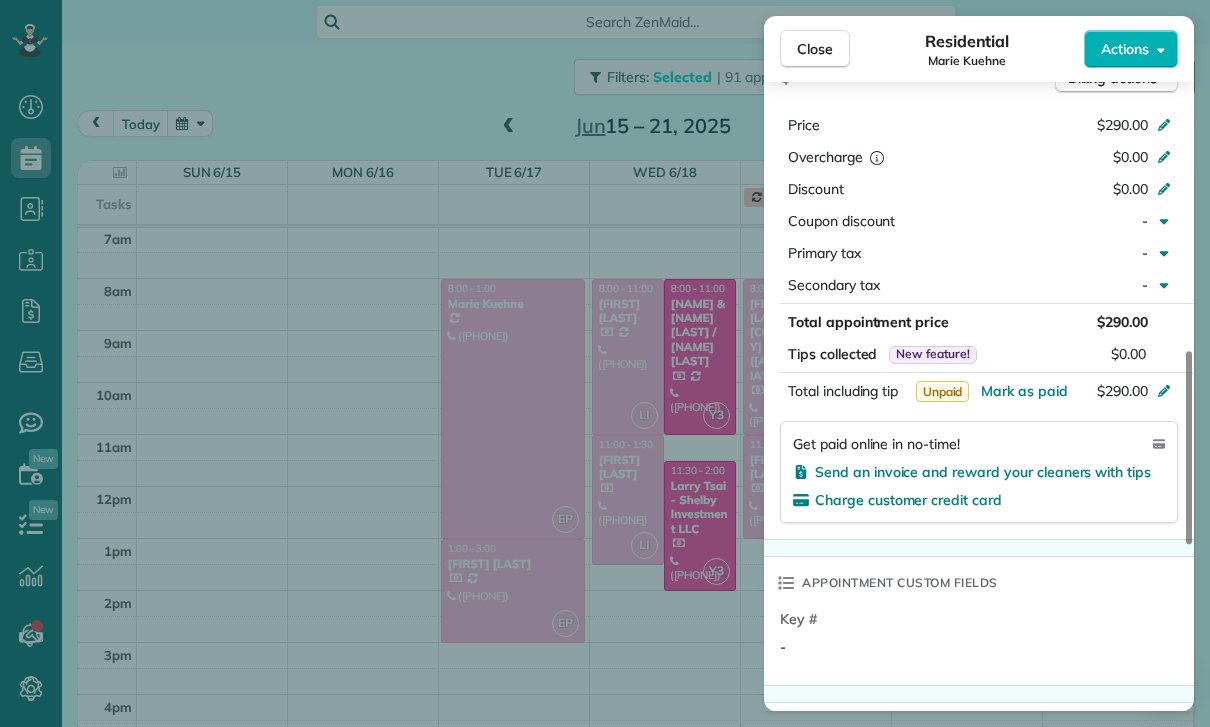 scroll, scrollTop: 991, scrollLeft: 0, axis: vertical 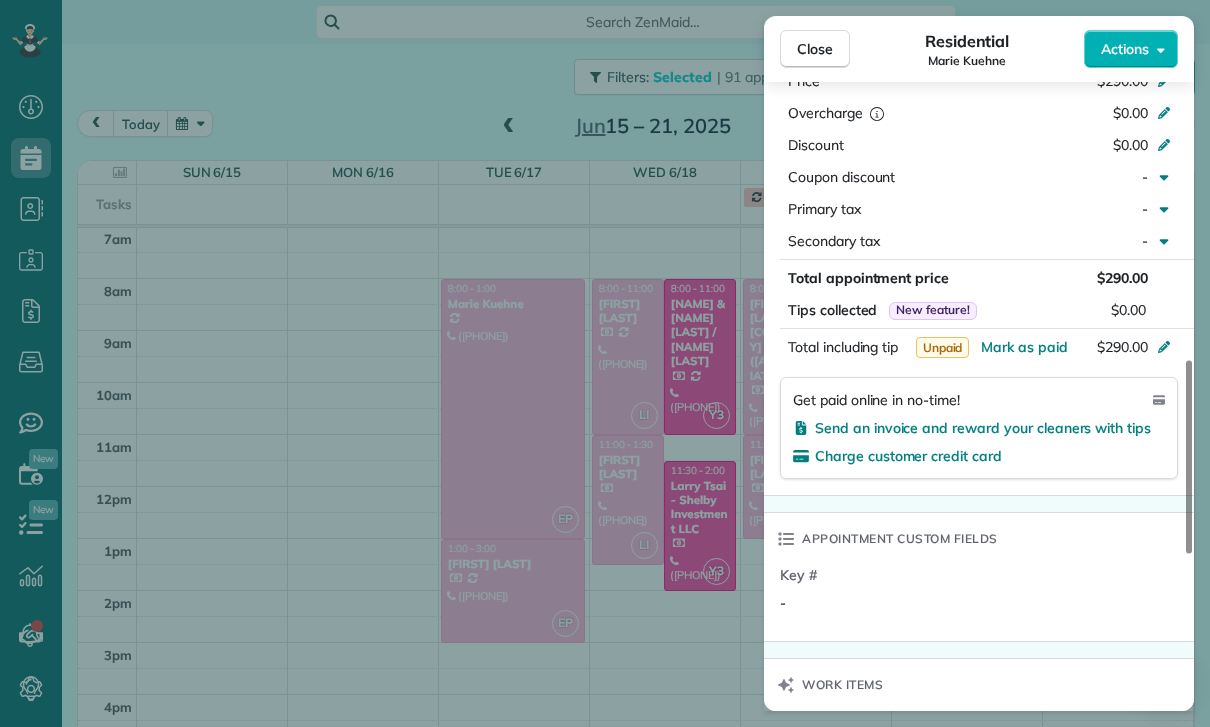 click on "Close Residential [FIRST] [LAST] Actions Status Confirmed [FIRST] [LAST] · Open profile Mobile ([PHONE]) Copy No email on record Add email View Details Residential [DAY], [MONTH] [DAY], [YEAR] [TIME] [TIME] [DURATION] Repeats [DURATION] Edit recurring service Previous ([MONTH] [DAY]) Next ([MONTH] [DAY]) [NUMBER] [STREET] [CITY] [STATE] [POSTAL_CODE] Service was not rated yet Cleaners Time in and out Assign Invite Team [CLEANER_NAME] Cleaners [CLEANER_NAME] [CLEANER_NAME] [TIME] [TIME] Checklist Try Now Keep this appointment up to your standards. Stay on top of every detail, keep your cleaners organised, and your client happy. Assign a checklist Watch a 5 min demo Billing Billing actions Price [PRICE] Overcharge [PRICE] Discount [PRICE] Coupon discount - Primary tax - Secondary tax - Total appointment price [PRICE] Tips collected New feature! [PRICE] Unpaid Mark as paid Total including tip [PRICE] Get paid online in no-time! Send an invoice and reward your cleaners with tips Charge customer credit card Appointment custom fields Key # - Work items" at bounding box center (605, 363) 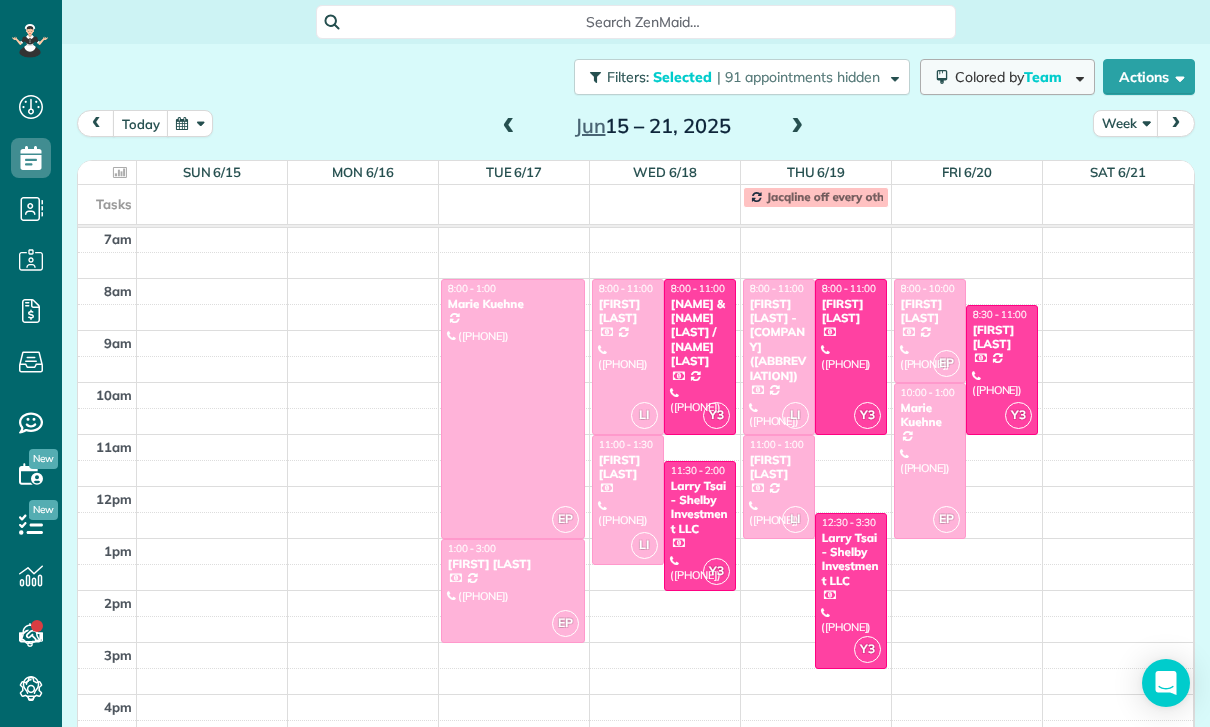 click on "Colored by  Team" at bounding box center [1012, 77] 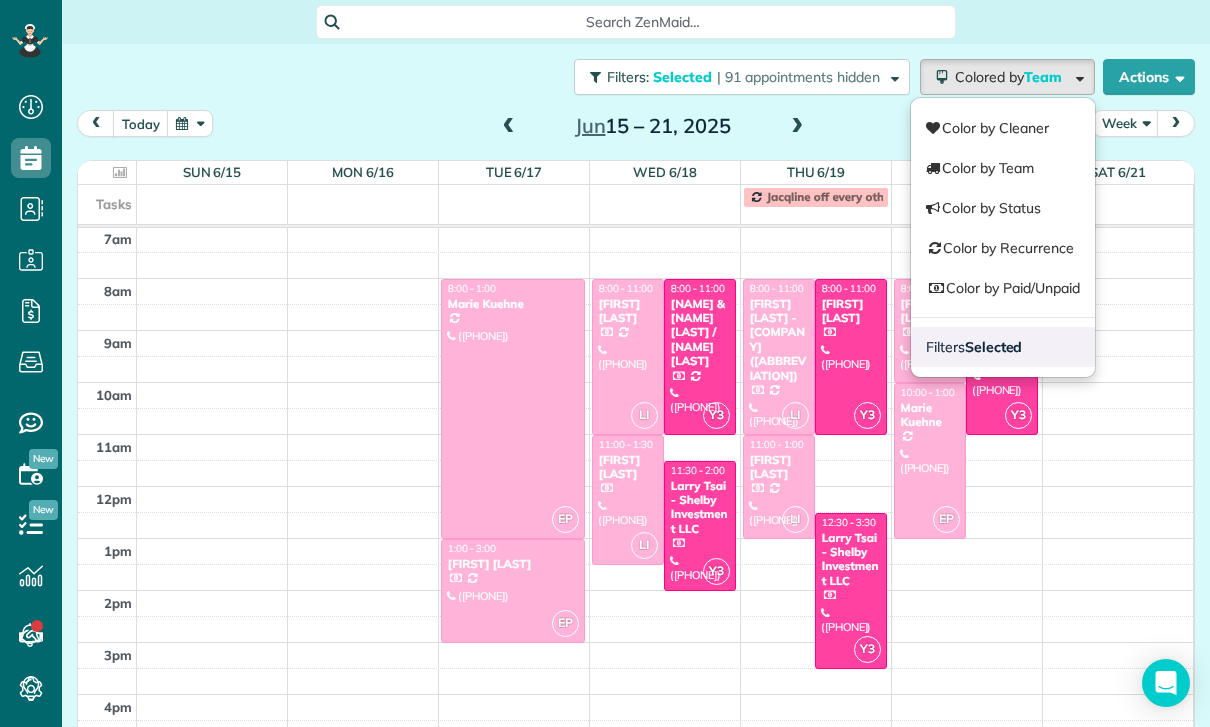 click on "Selected" at bounding box center (994, 347) 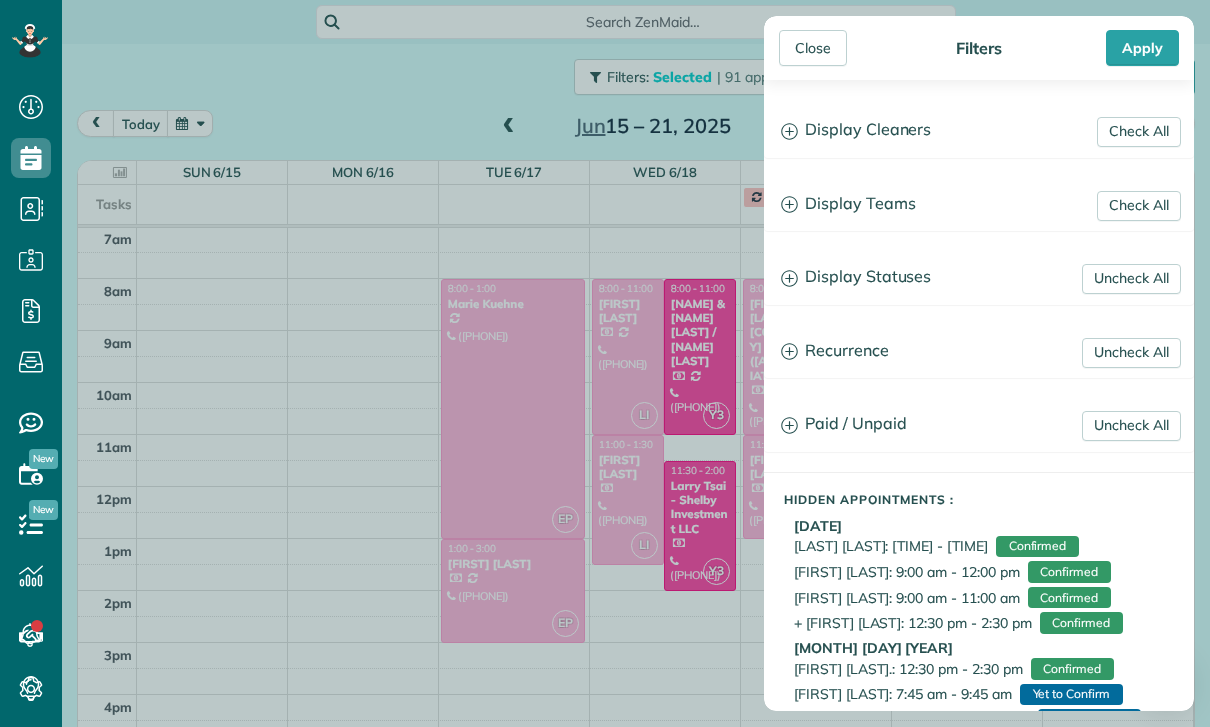 click on "Display Teams" at bounding box center (979, 204) 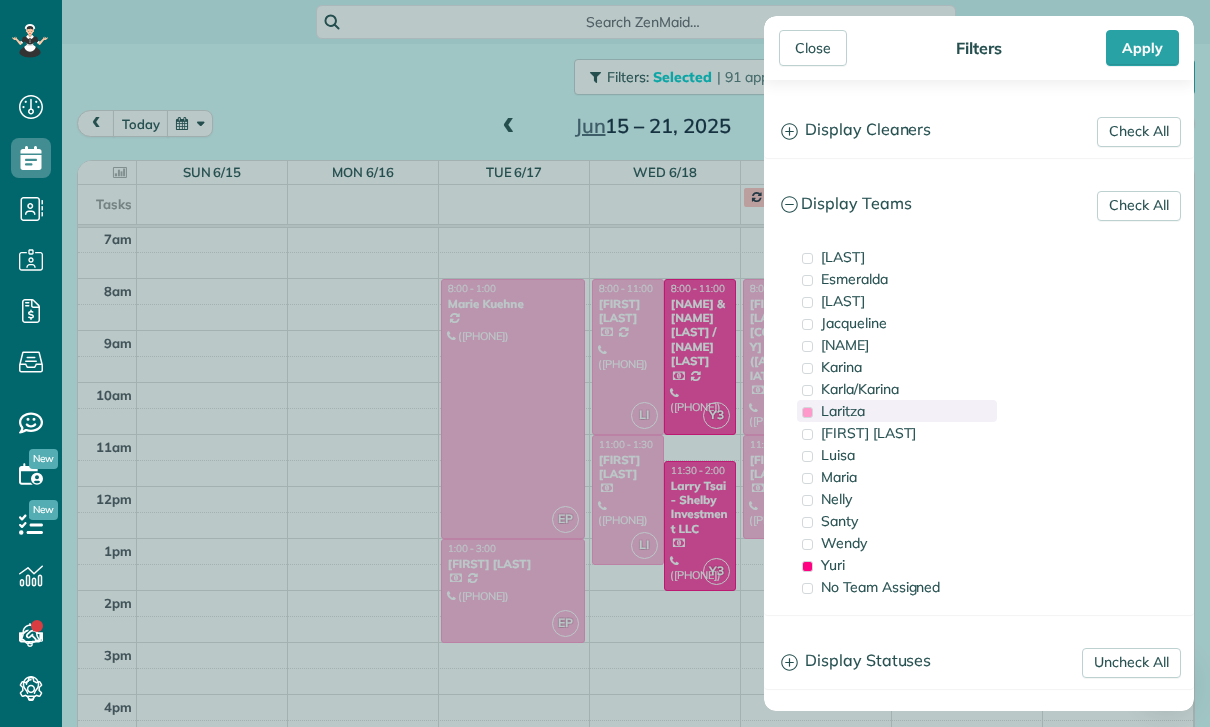 click on "Laritza" at bounding box center [843, 411] 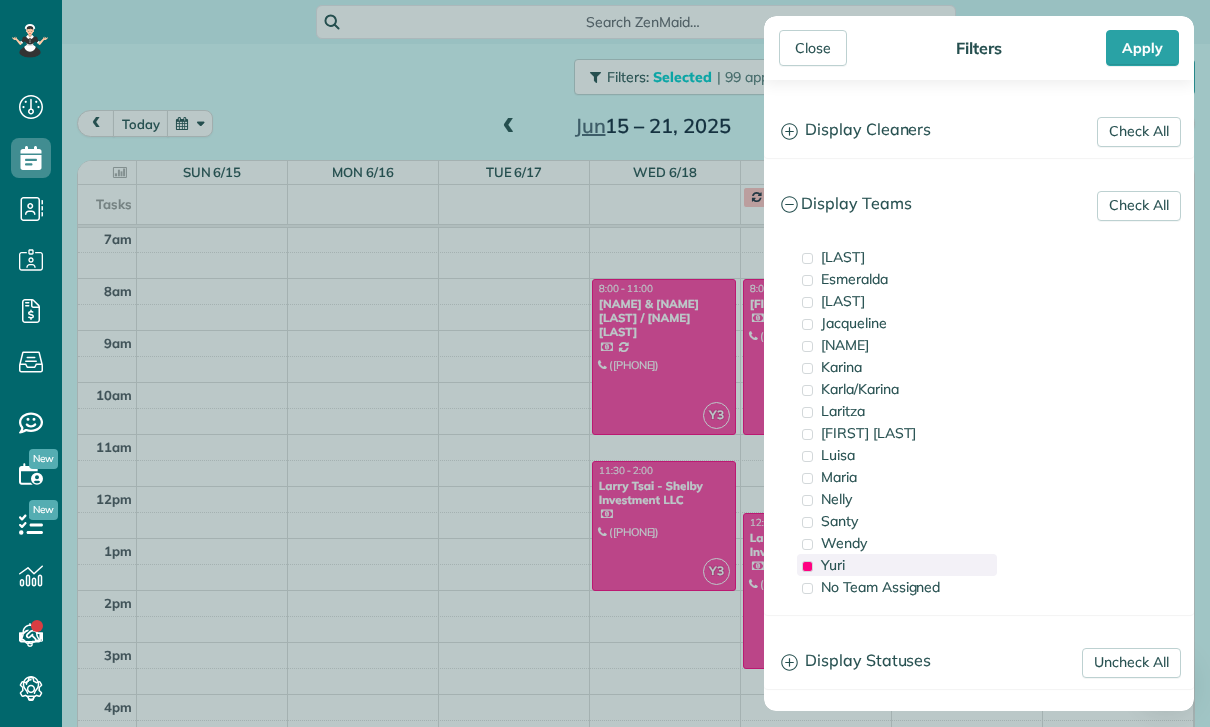 click on "Yuri" at bounding box center [897, 565] 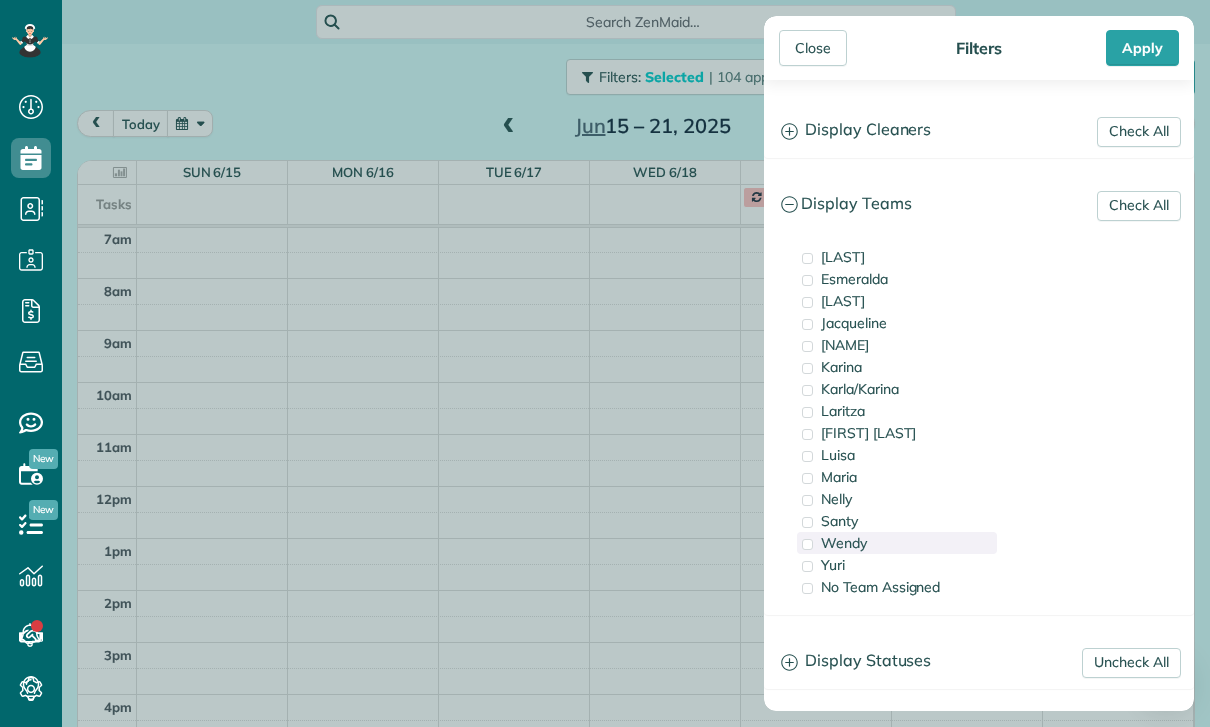 click on "Wendy" at bounding box center [844, 543] 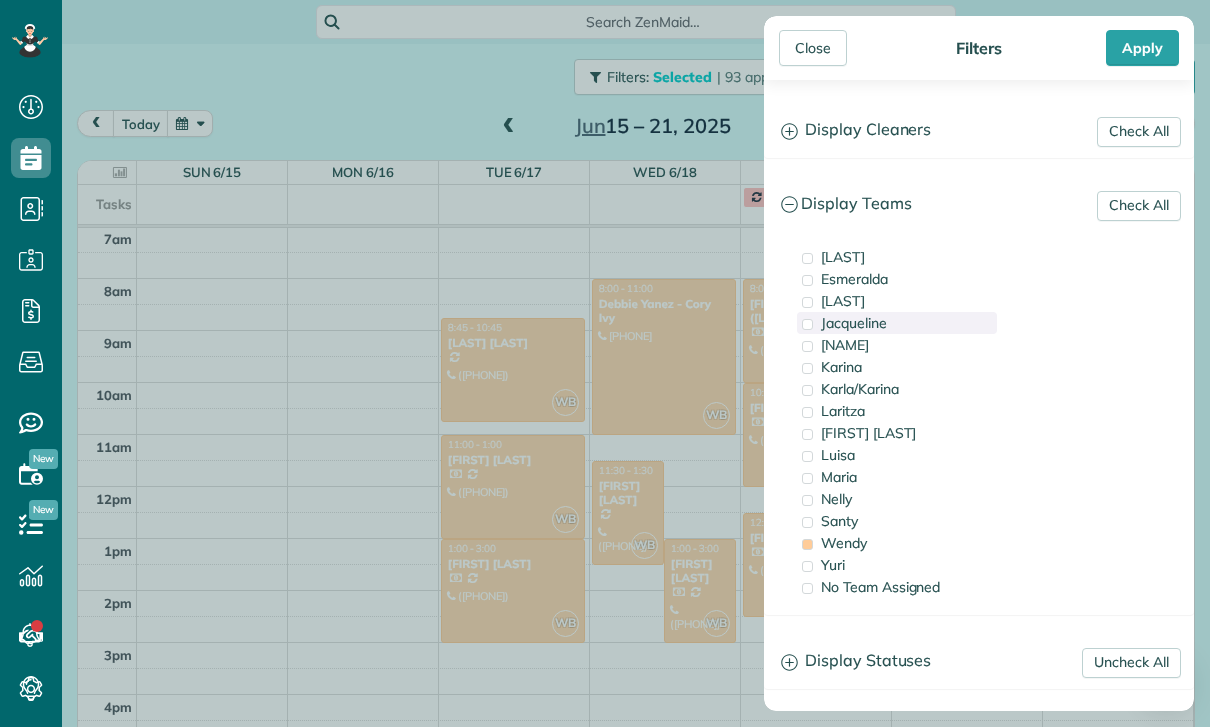 click on "Jacqueline" at bounding box center [854, 323] 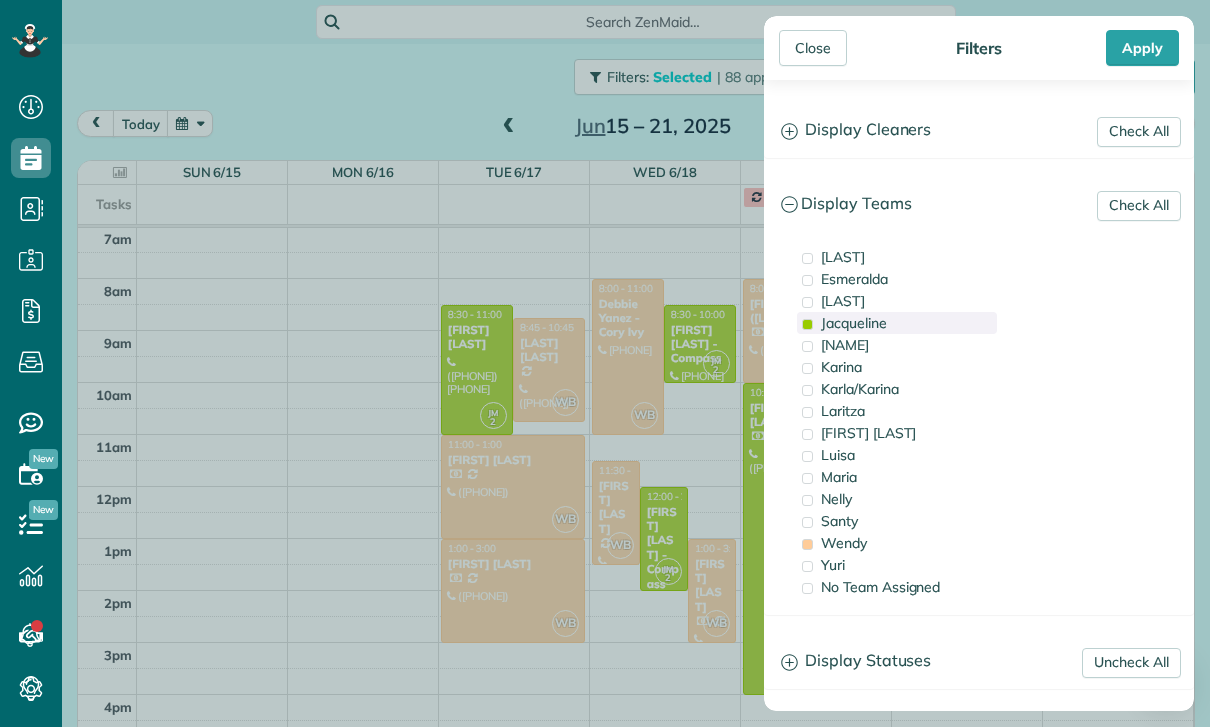 scroll, scrollTop: 157, scrollLeft: 0, axis: vertical 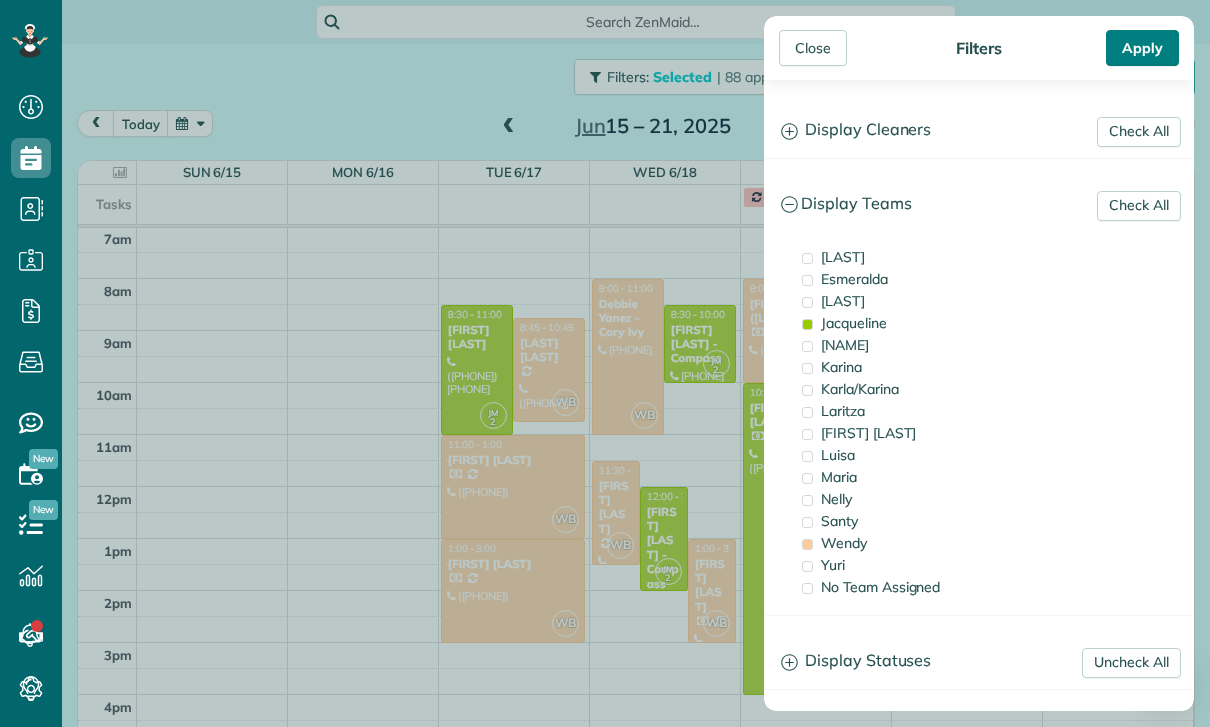 click on "Apply" at bounding box center (1142, 48) 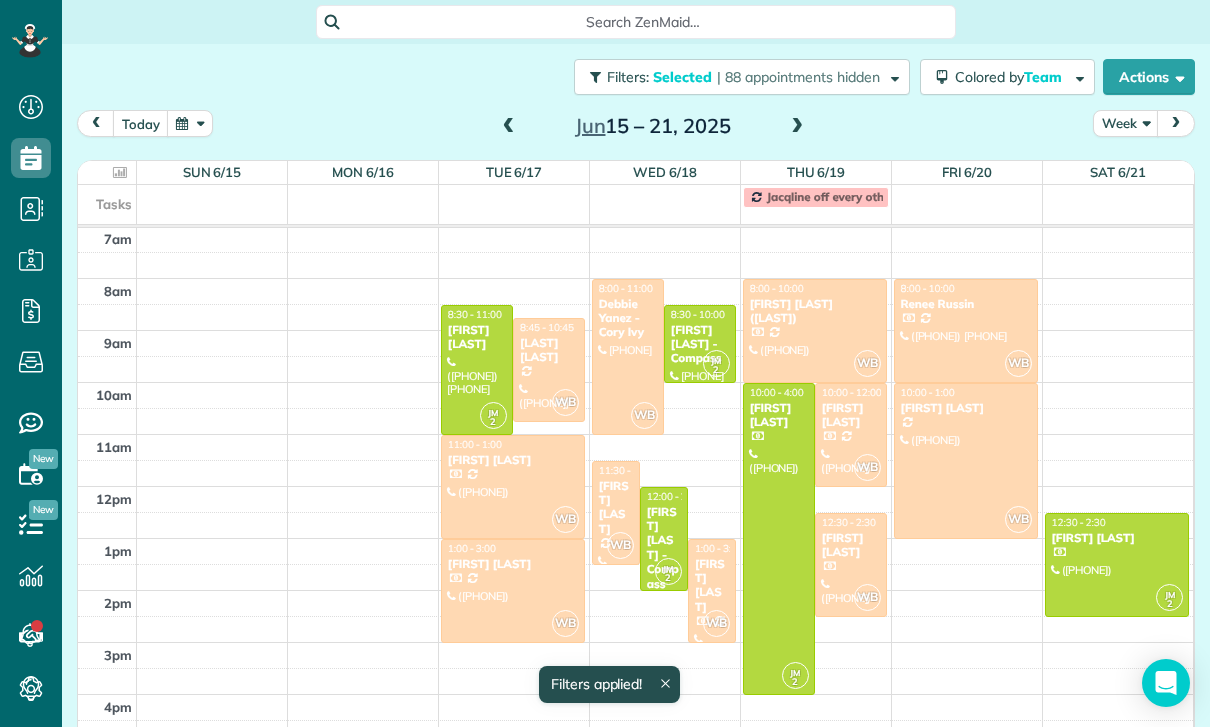 click at bounding box center (190, 123) 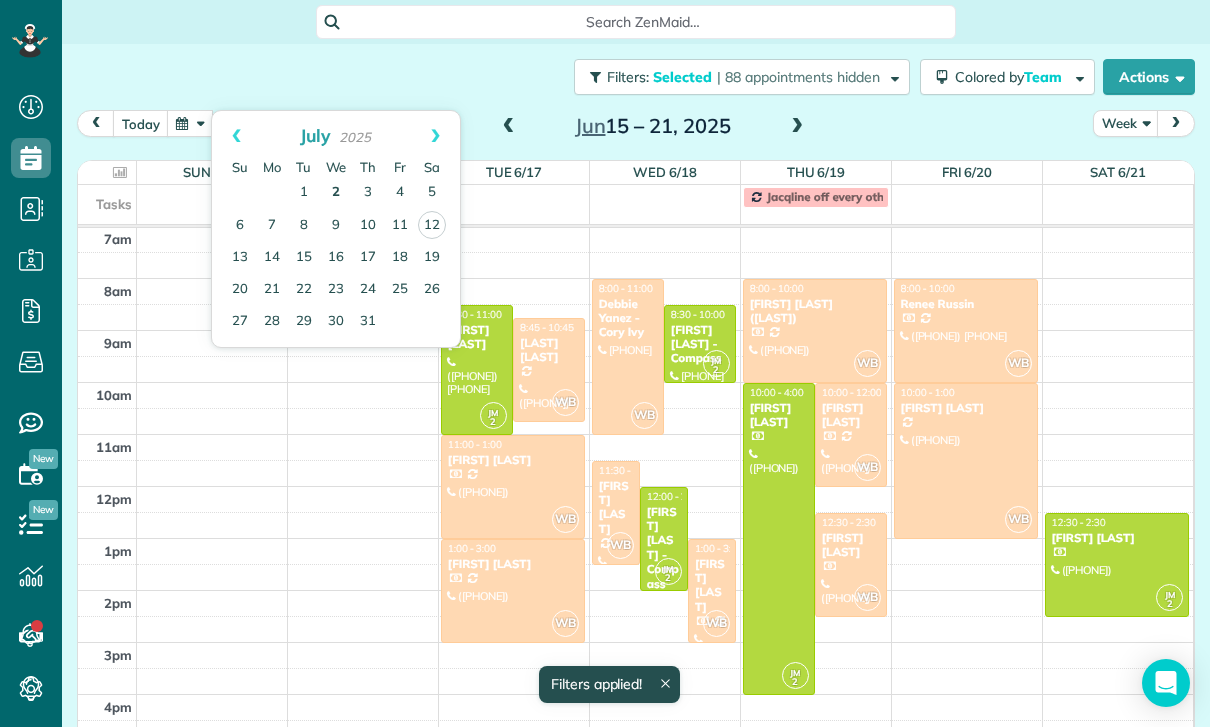 click on "2" at bounding box center [336, 193] 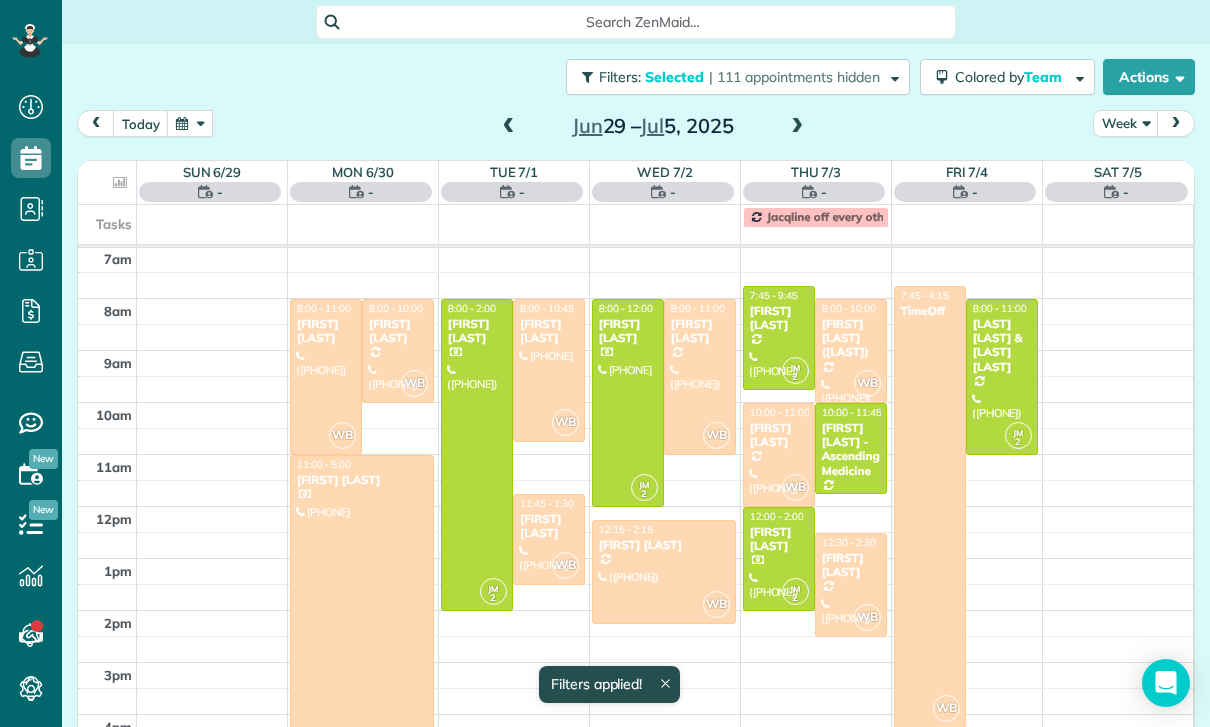 scroll, scrollTop: 157, scrollLeft: 0, axis: vertical 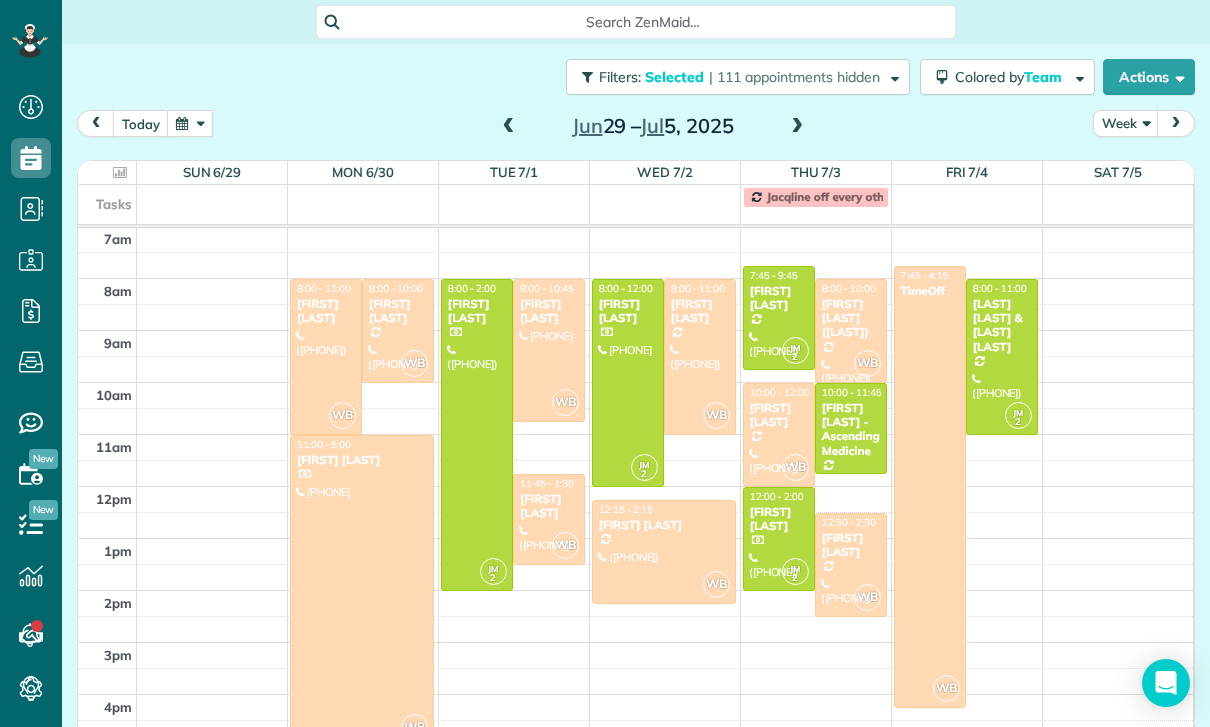 click at bounding box center (326, 357) 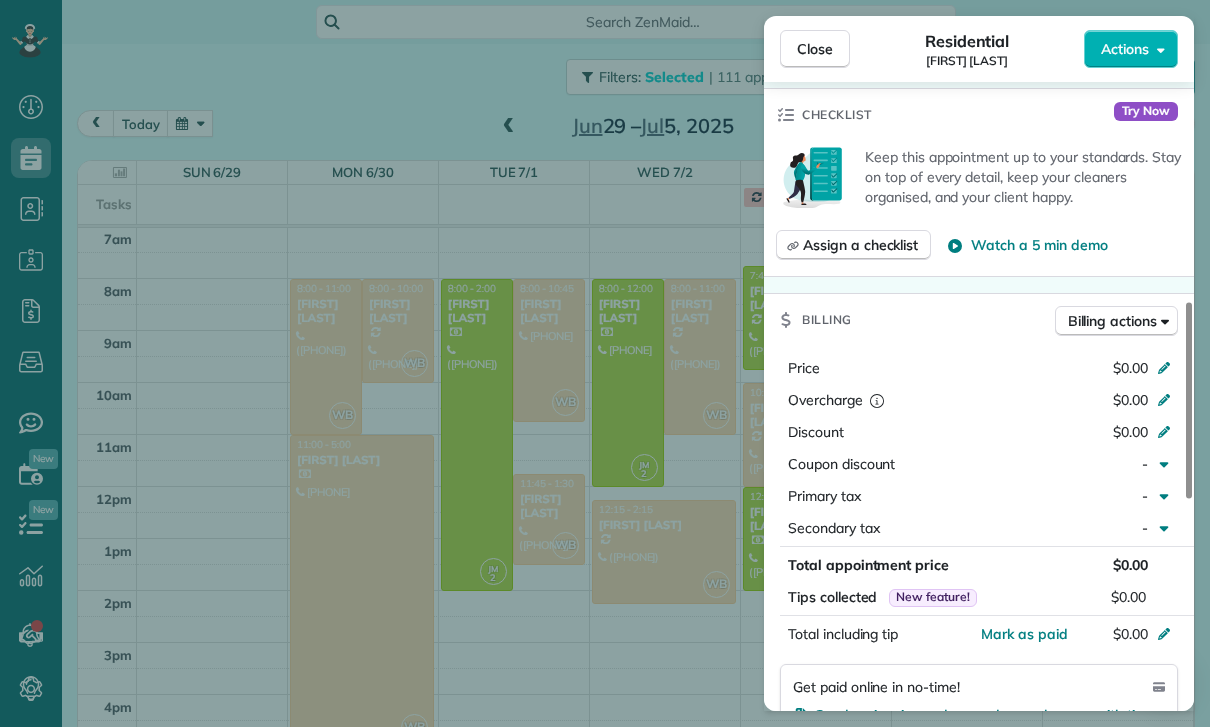 scroll, scrollTop: 828, scrollLeft: 0, axis: vertical 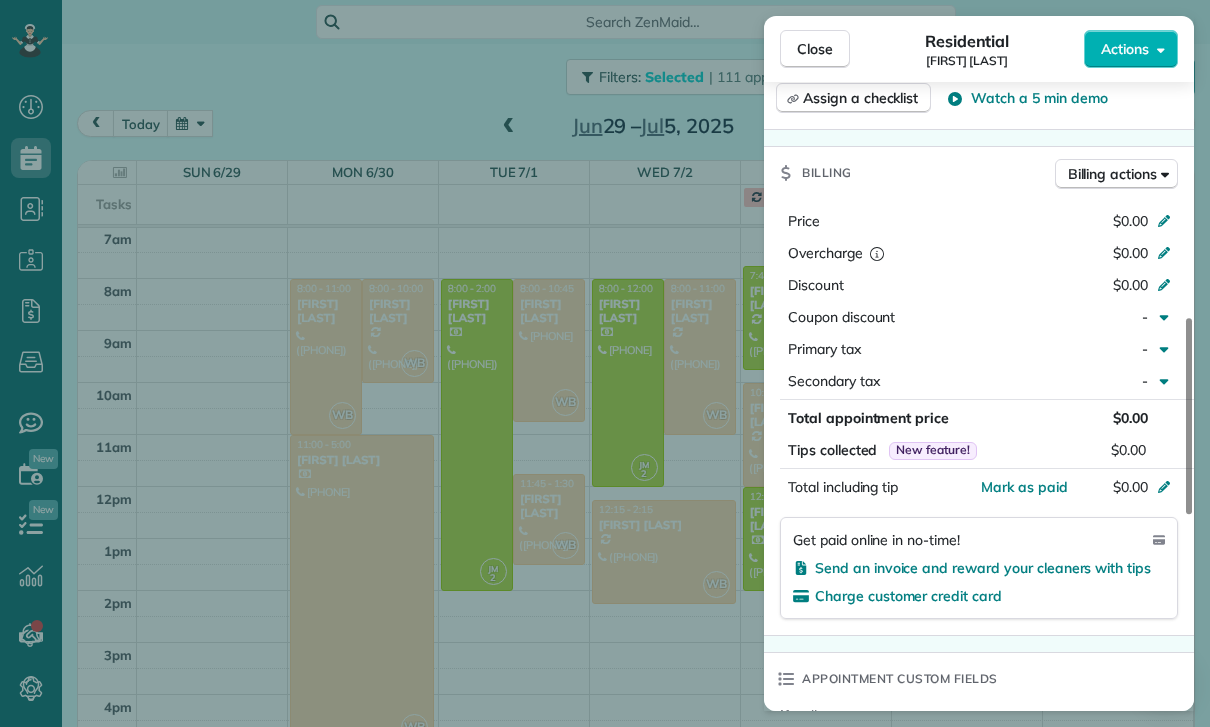 click on "Close Residential [FIRST] [LAST] Actions Status Confirmed [FIRST] [LAST] · Open profile Mobile ([PHONE]) Copy No email on record Add email View Details Residential Monday, June 30, 2025 ( [DATE] ago ) 8:00 AM 11:00 AM 3 hours and 0 minutes One time [NUMBER] [STREET] [CITY] [STATE] [ZIP] Service was not rated yet Cleaners Time in and out Assign Invite Team Wendy Cleaners Wendy   Bonilla 8:00 AM 11:00 AM Checklist Try Now Keep this appointment up to your standards. Stay on top of every detail, keep your cleaners organised, and your client happy. Assign a checklist Watch a 5 min demo Billing Billing actions Price $0.00 Overcharge $0.00 Discount $0.00 Coupon discount - Primary tax - Secondary tax - Total appointment price $0.00 Tips collected New feature! $0.00 Mark as paid Total including tip $0.00 Get paid online in no-time! Send an invoice and reward your cleaners with tips Charge customer credit card Appointment custom fields Key # - Work items No work items to display Notes Appointment 0 Customer 0" at bounding box center (605, 363) 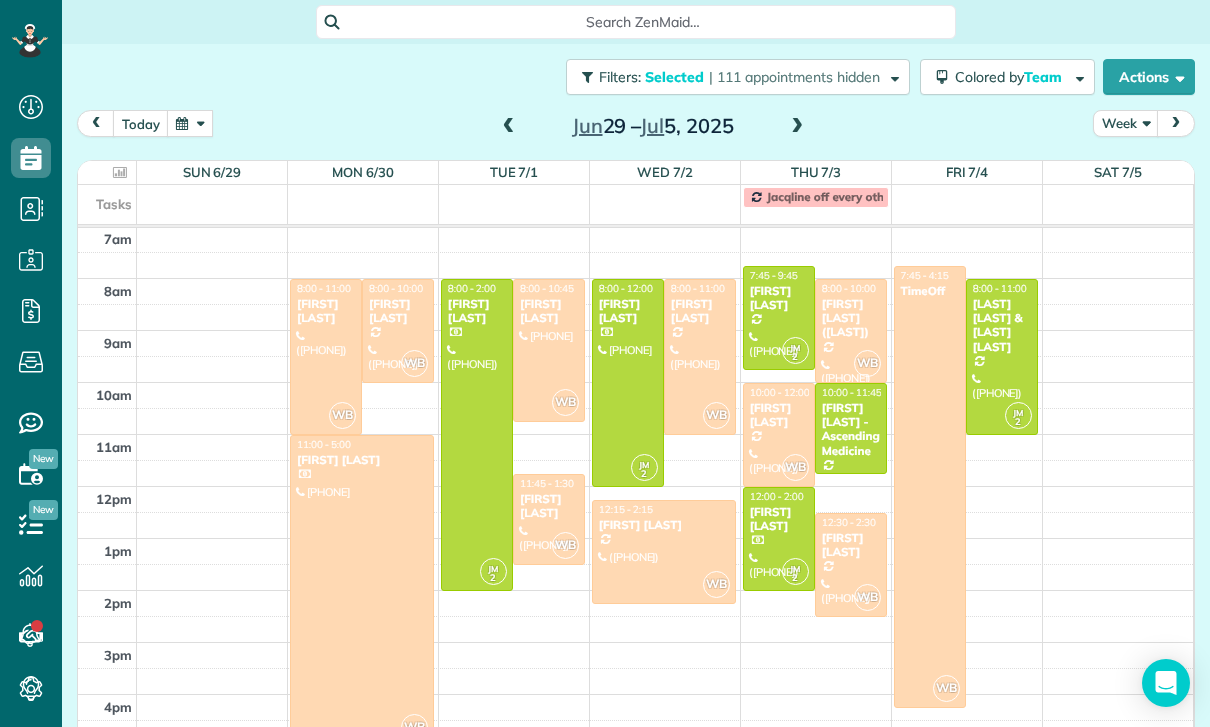 click on "[FIRST] [LAST]" at bounding box center (398, 311) 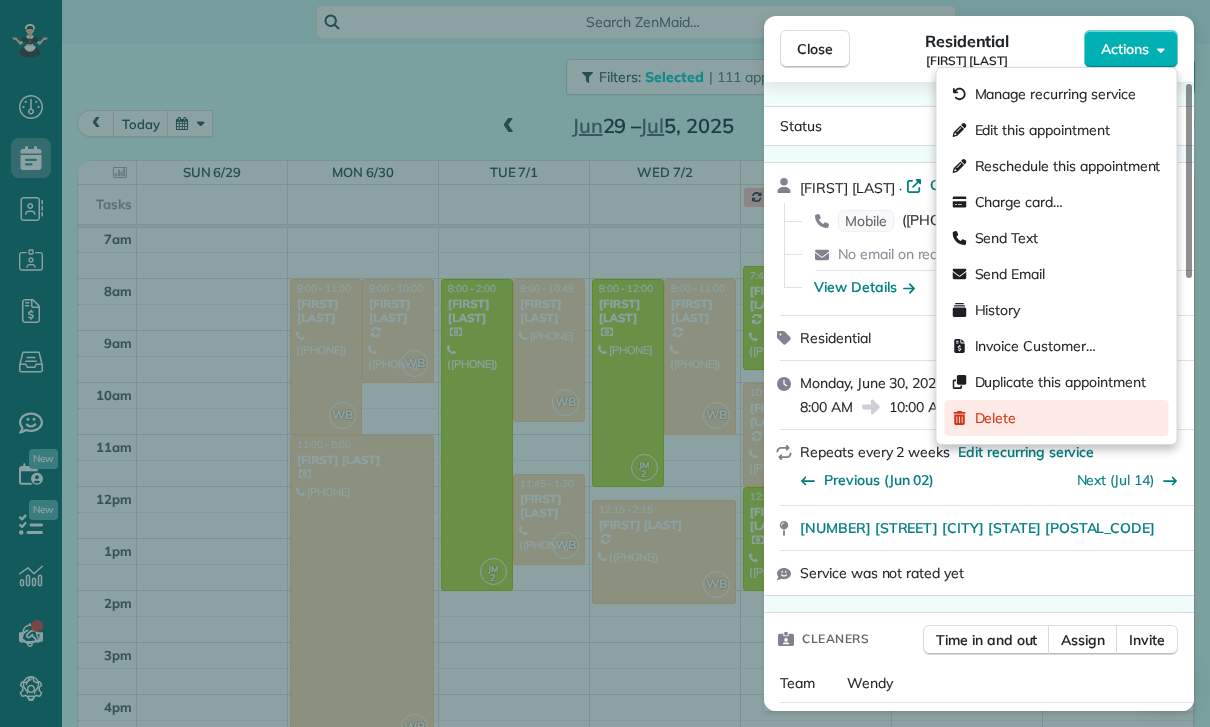 click on "Delete" at bounding box center [996, 418] 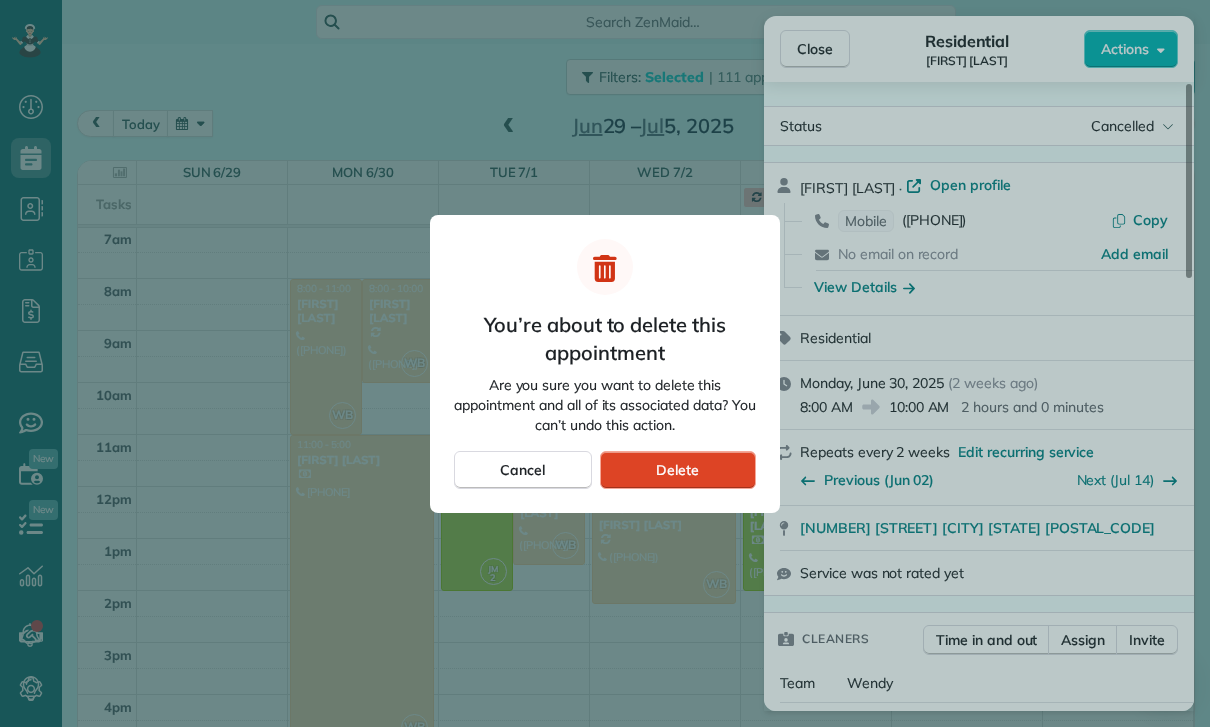 click on "Delete" at bounding box center [677, 470] 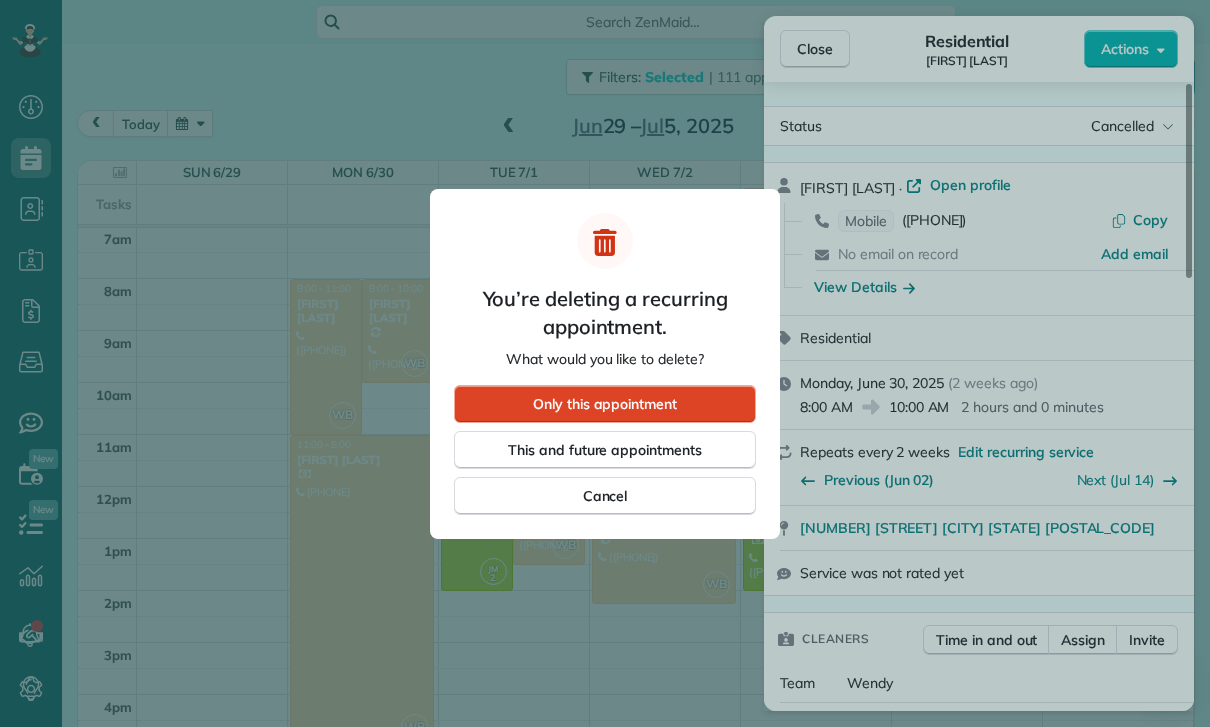 click on "Only this appointment" at bounding box center [605, 404] 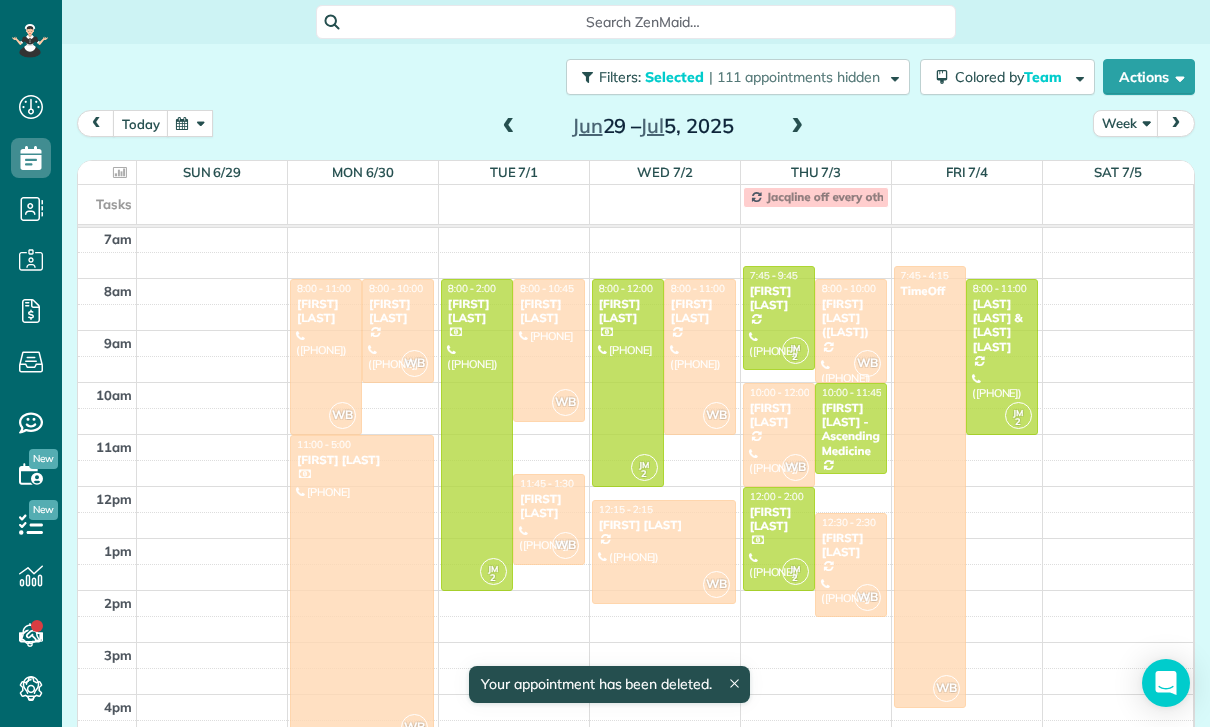 scroll, scrollTop: 157, scrollLeft: 0, axis: vertical 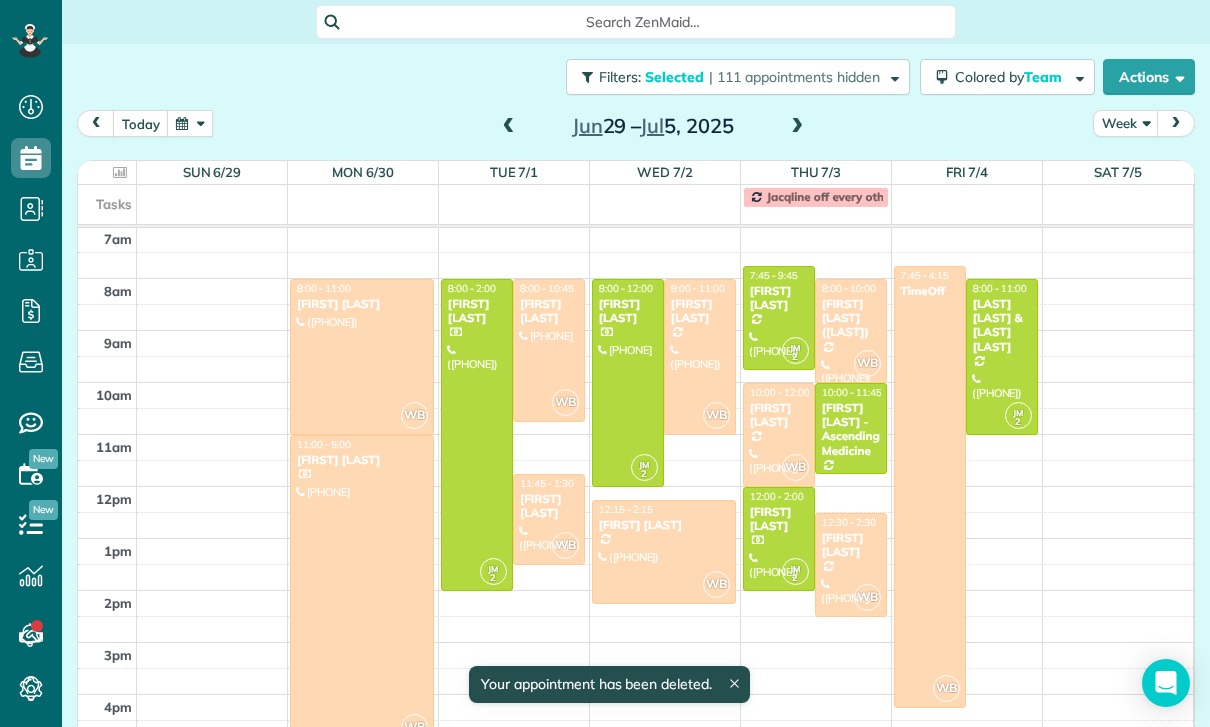 click at bounding box center (362, 591) 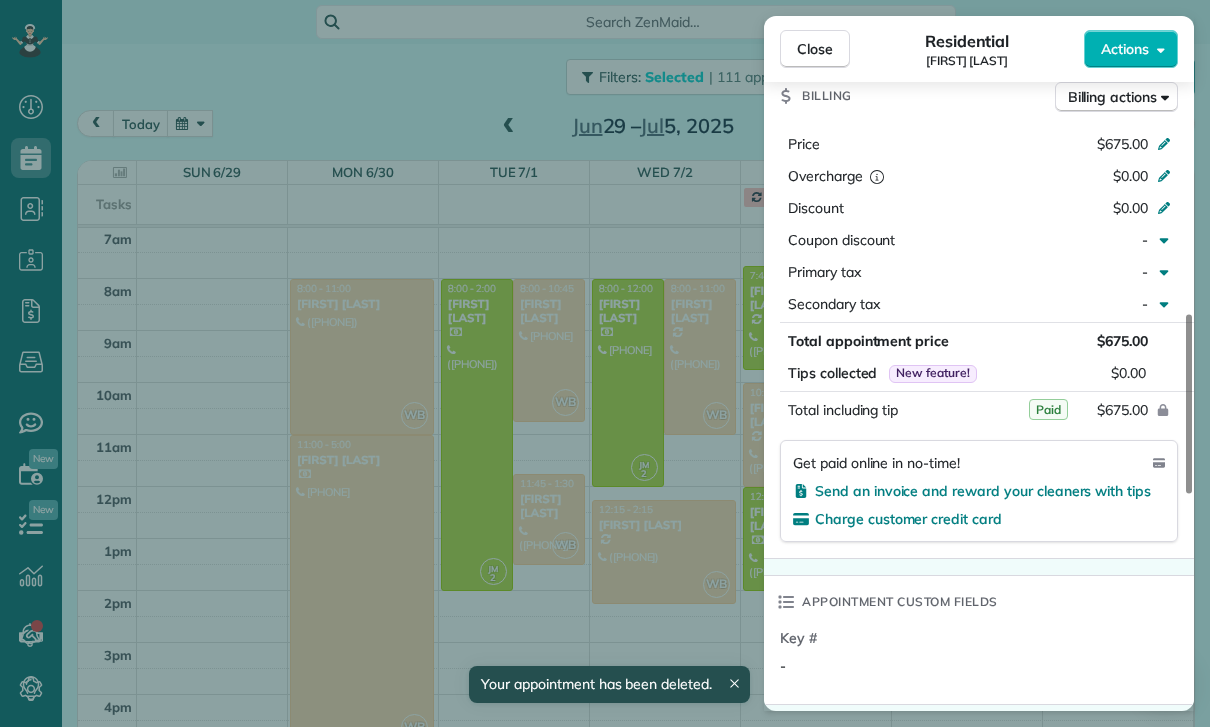 scroll, scrollTop: 933, scrollLeft: 0, axis: vertical 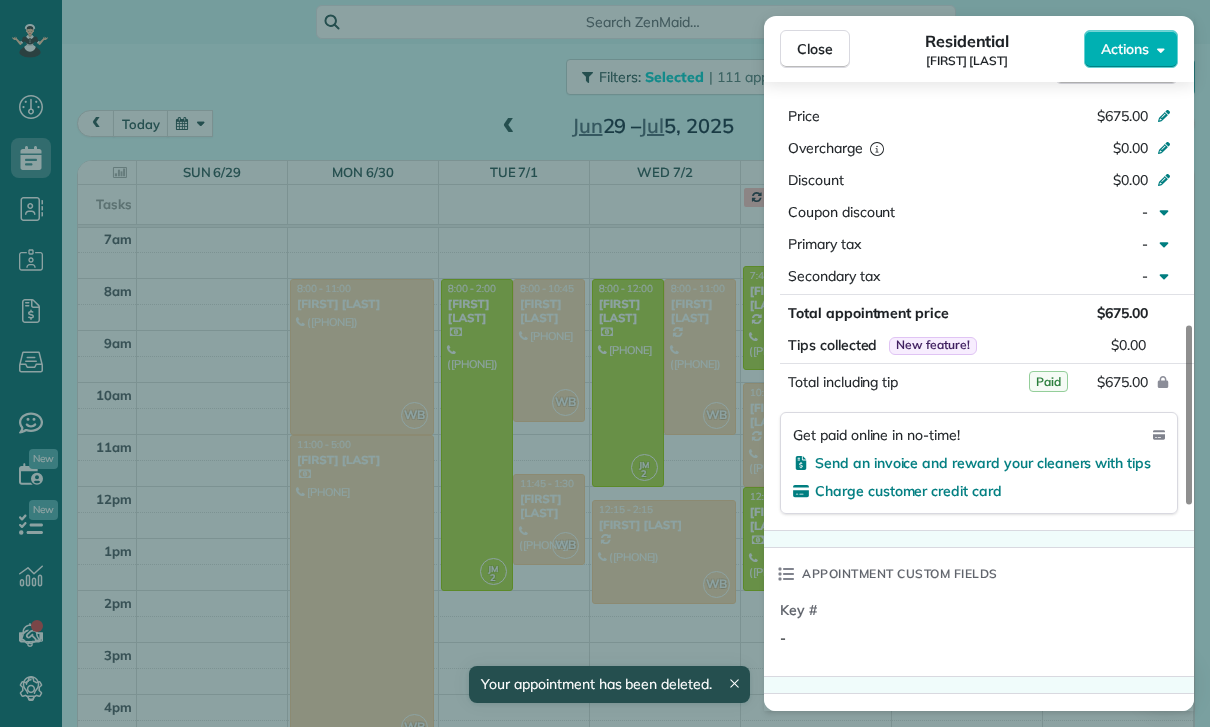 click on "Close Residential [FIRST] [LAST] Actions Status Confirmed [FIRST] [LAST] · Open profile Mobile ([PHONE]) Copy No email on record Add email View Details Residential Monday, June 30, 2025 ( 2 weeks ago ) 11:00 AM 5:00 PM 6 hours and 0 minutes One time [NUMBER] [STREET] [CITY] CA [ZIP] Service was not rated yet Cleaners Time in and out Assign Invite Team Wendy Cleaners Wendy   Bonilla 11:00 AM 5:00 PM Checklist Try Now Keep this appointment up to your standards. Stay on top of every detail, keep your cleaners organised, and your client happy. Assign a checklist Watch a 5 min demo Billing Billing actions Price $675.00 Overcharge $0.00 Discount $0.00 Coupon discount - Primary tax - Secondary tax - Total appointment price $675.00 Tips collected New feature! $0.00 Paid Total including tip $675.00 Get paid online in no-time! Send an invoice and reward your cleaners with tips Charge customer credit card Appointment custom fields Key # - Work items No work items to display Notes Appointment 1 Customer 0 (" at bounding box center (605, 363) 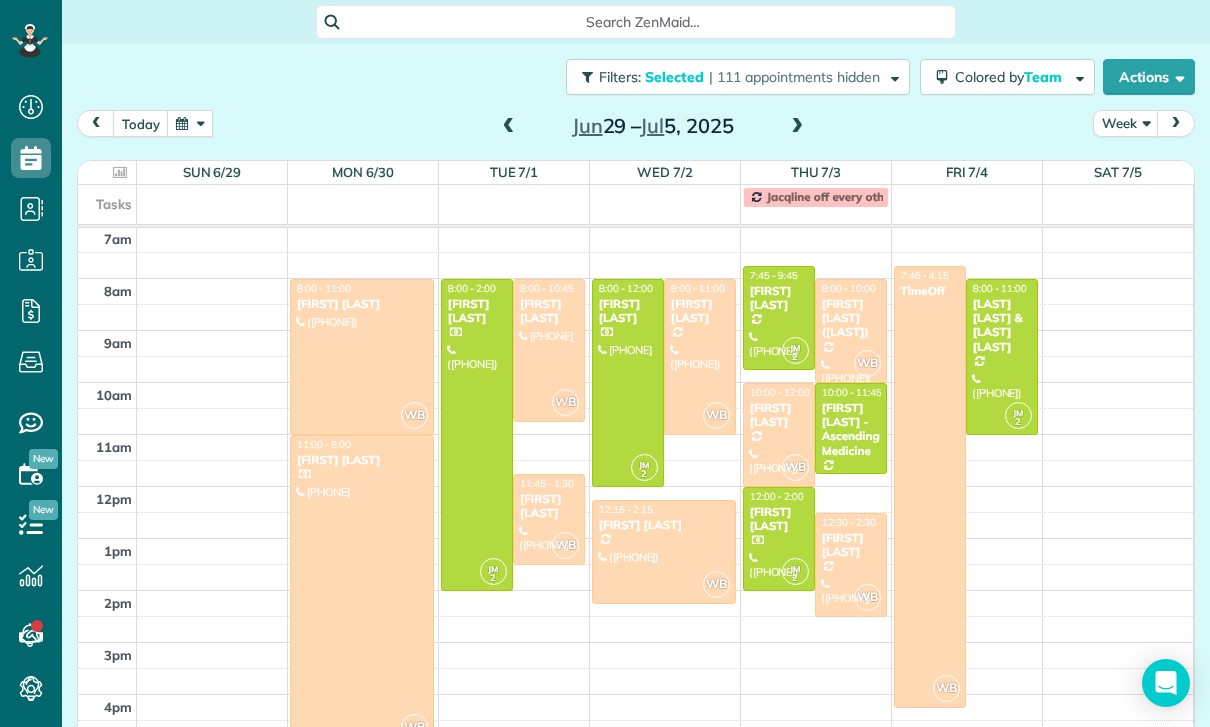 click on "[FIRST] [LAST]" at bounding box center (549, 311) 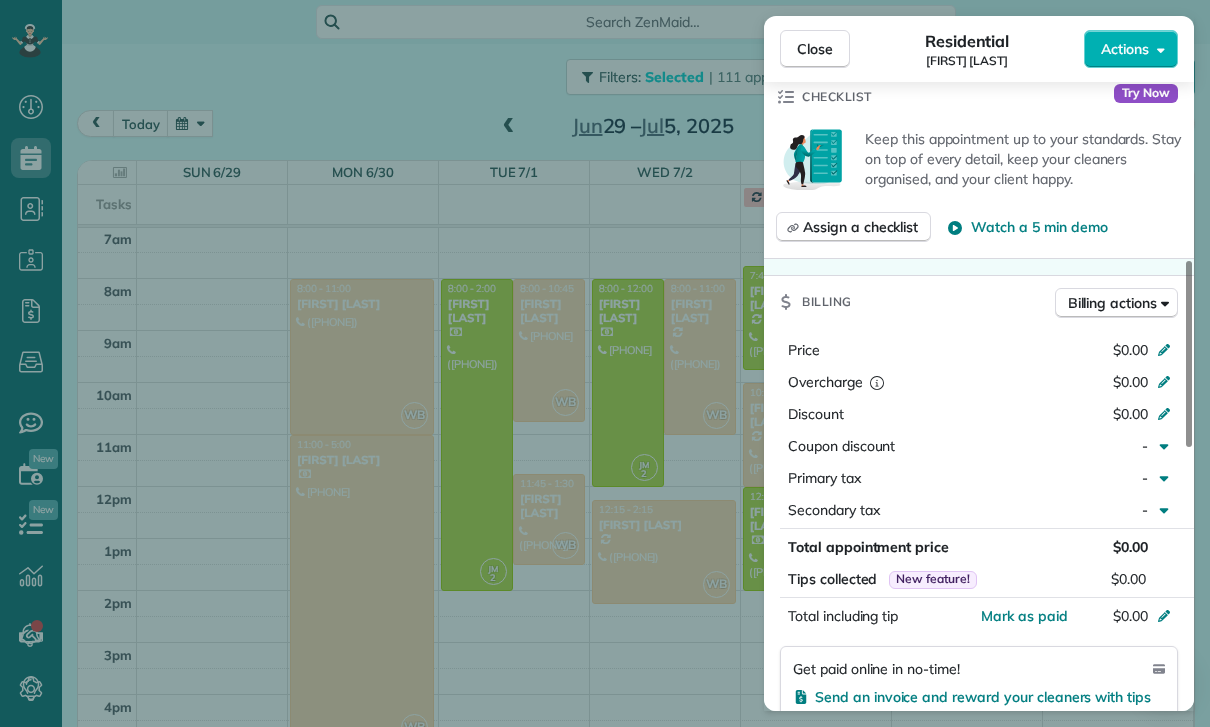 scroll, scrollTop: 805, scrollLeft: 0, axis: vertical 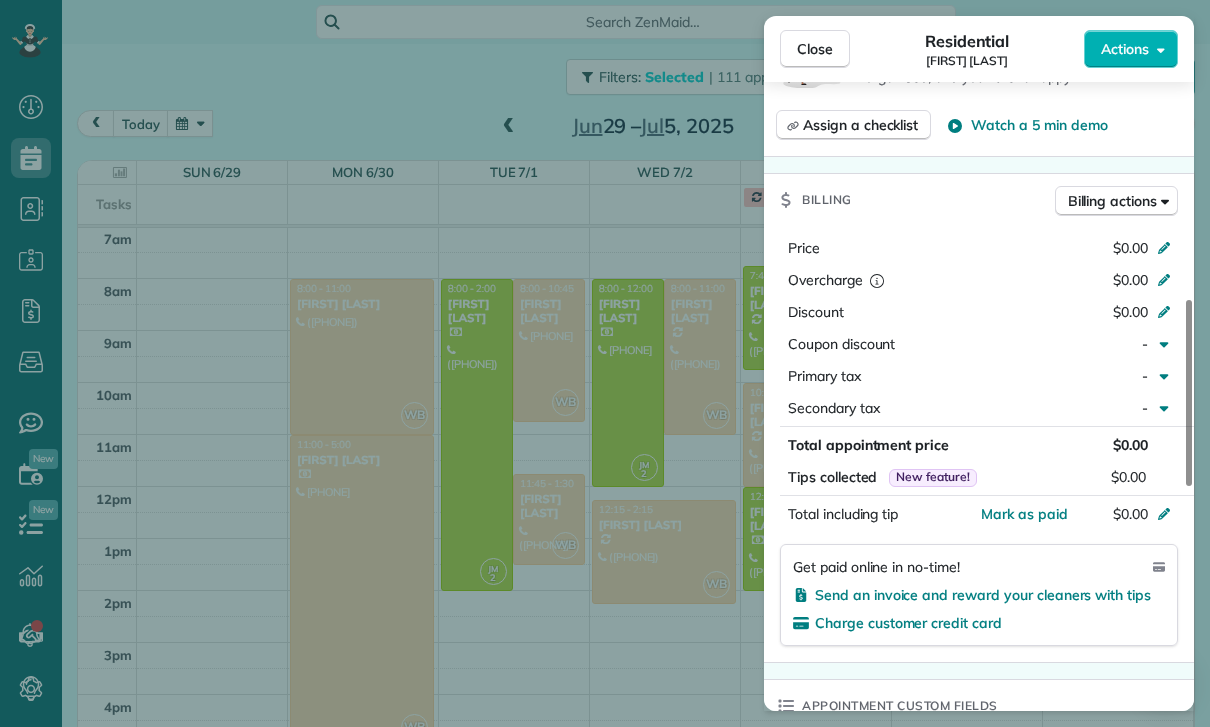 click on "Close Residential [FIRST] [LAST] Actions Status Confirmed [FIRST] [LAST] · Open profile Mobile ([PHONE]) Copy No email on record Add email View Details Residential [DAY], [MONTH] [DAY], [YEAR] ( [TIME_AGO] ) [TIME] [TIME] [DURATION] One time [NUMBER] [STREET] [CITY] [STATE] [POSTAL_CODE] Open access information Service was not rated yet Cleaners Time in and out Assign Invite Team Wendy Cleaners Wendy   Bonilla [TIME] [TIME] Checklist Try Now Keep this appointment up to your standards. Stay on top of every detail, keep your cleaners organised, and your client happy. Assign a checklist Watch a 5 min demo Billing Billing actions Price $0.00 Overcharge $0.00 Discount $0.00 Coupon discount - Primary tax - Secondary tax - Total appointment price $0.00 Tips collected New feature! $0.00 Mark as paid Total including tip $0.00 Get paid online in no-time! Send an invoice and reward your cleaners with tips Charge customer credit card Appointment custom fields Key # - Work items No work items to display 0 0" at bounding box center (605, 363) 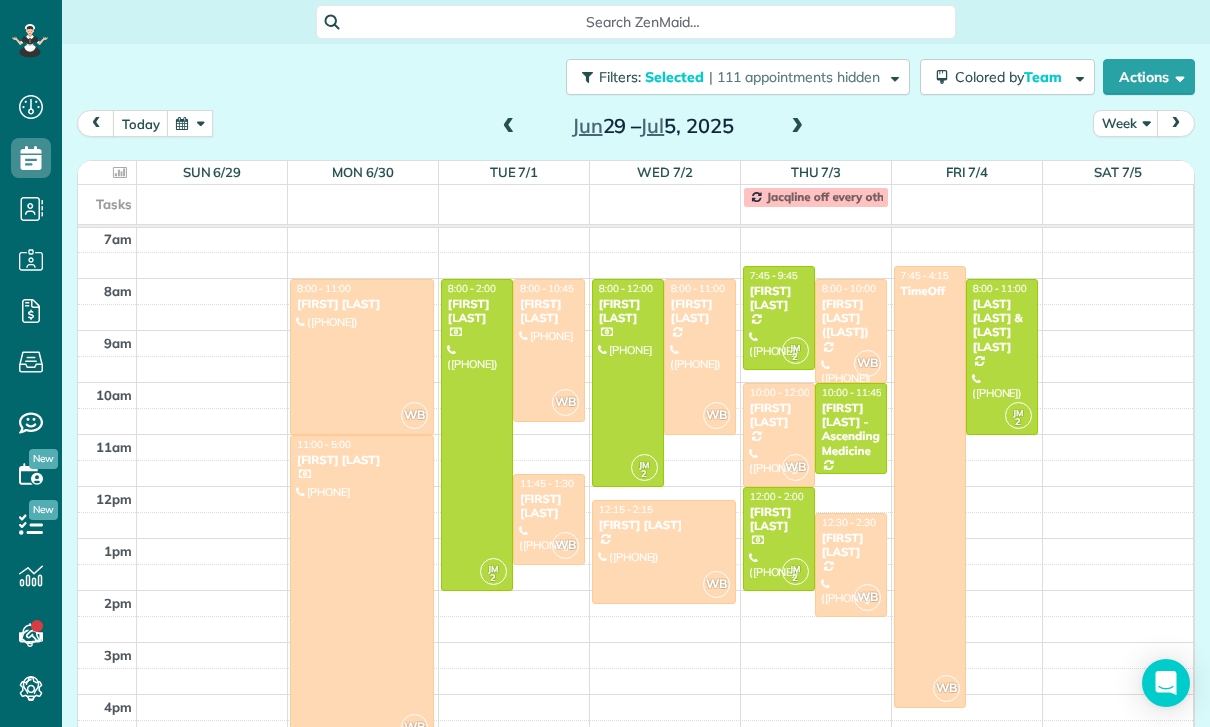 click at bounding box center [549, 519] 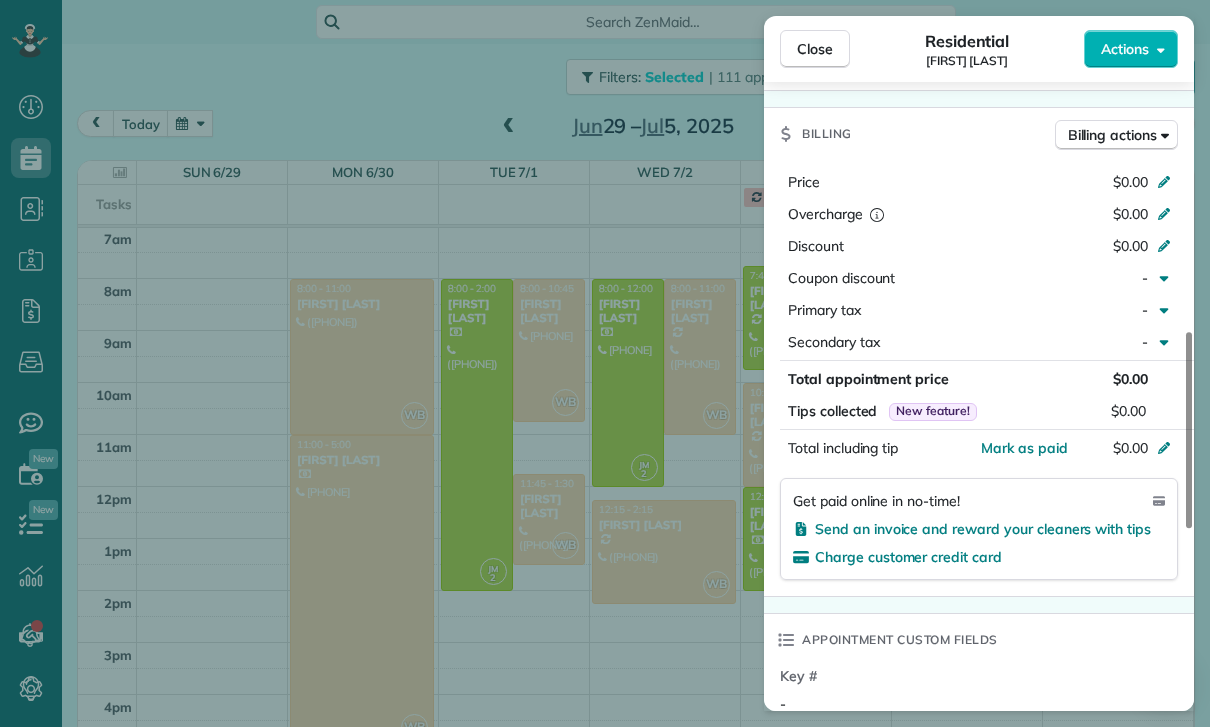 scroll, scrollTop: 877, scrollLeft: 0, axis: vertical 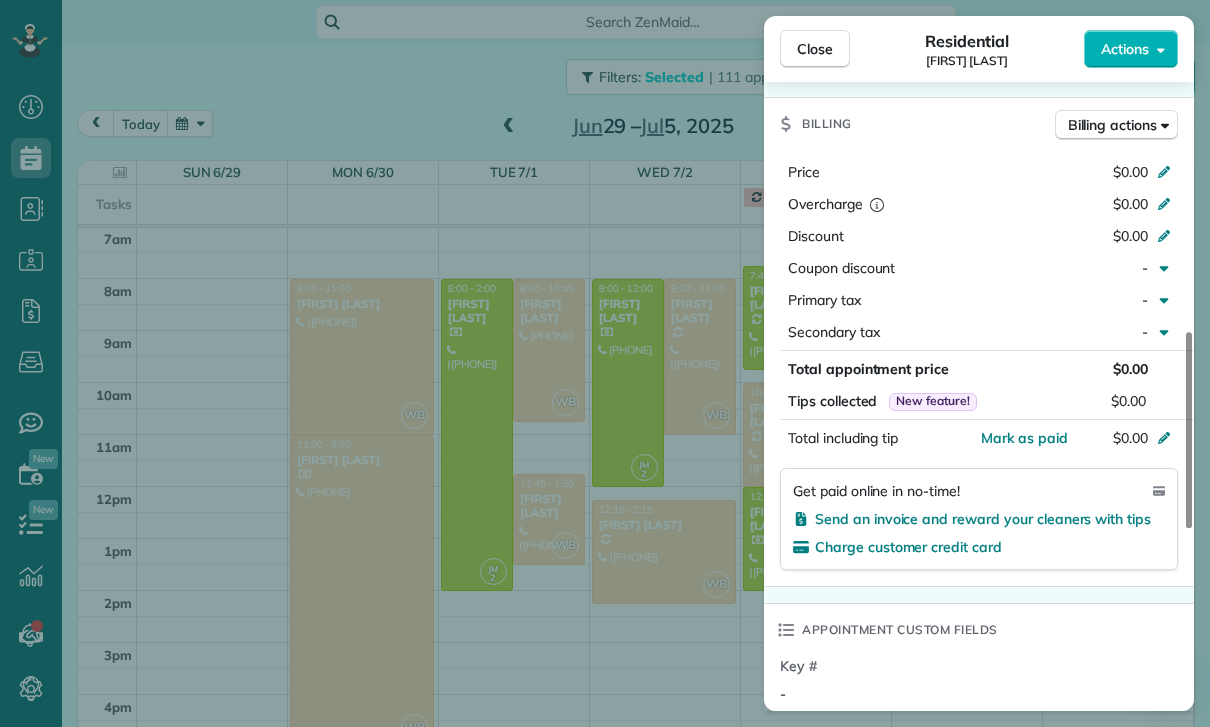 click on "Close Residential [FIRST] [LAST] Actions Status Confirmed [FIRST] [LAST] · Open profile Mobile [PHONE] Copy No email on record Add email View Details Residential [DAY], [MONTH] [DAY], [YEAR] ( [TIME_AGO] ) [TIME] [TIME] [DURATION] One time [NUMBER] [STREET] [CITY] [STATE] [POSTAL_CODE] Service was not rated yet Cleaners Time in and out Assign Invite Team Wendy Cleaners Wendy   Bonilla [TIME] [TIME] Checklist Try Now Keep this appointment up to your standards. Stay on top of every detail, keep your cleaners organised, and your client happy. Assign a checklist Watch a 5 min demo Billing Billing actions Price [PRICE] Overcharge [PRICE] Discount [PRICE] Coupon discount - Primary tax - Secondary tax - Total appointment price [PRICE] Tips collected New feature! [PRICE] Mark as paid Total including tip [PRICE] Get paid online in no-time! Send an invoice and reward your cleaners with tips Charge customer credit card Appointment custom fields Key # - Work items No work items to display Notes Appointment [NUMBER] Customer [NUMBER]" at bounding box center [605, 363] 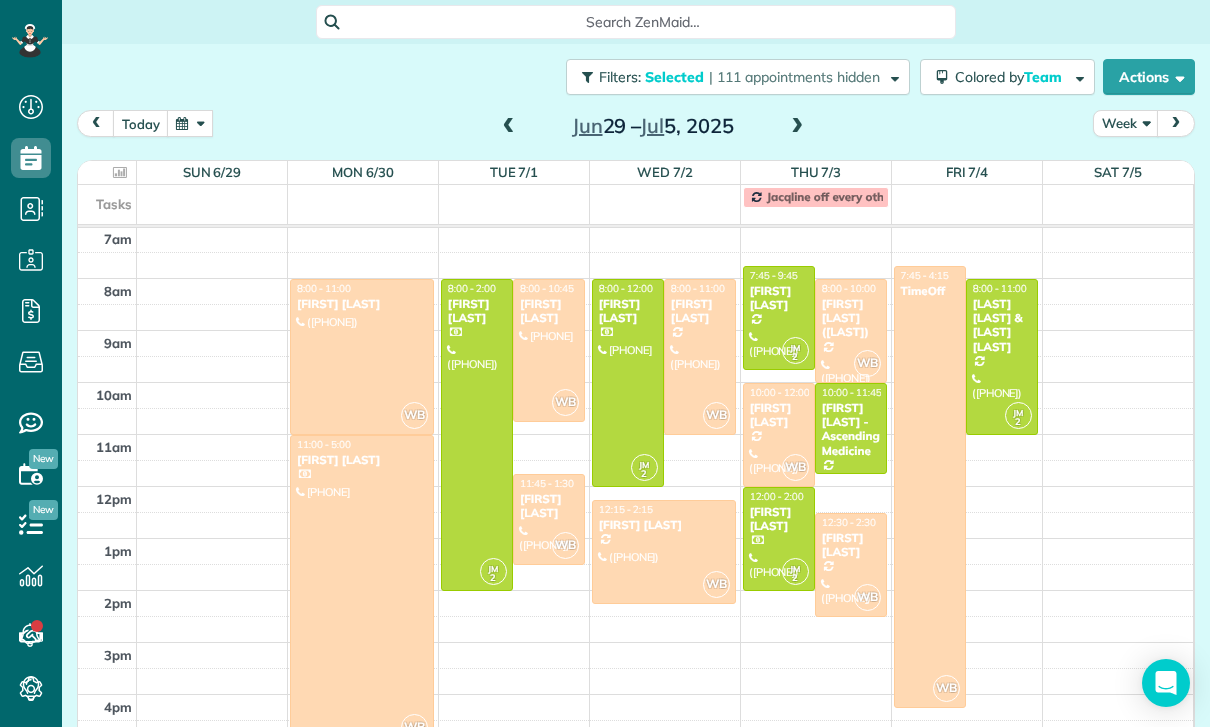 click on "[FIRST] [LAST]" at bounding box center [700, 311] 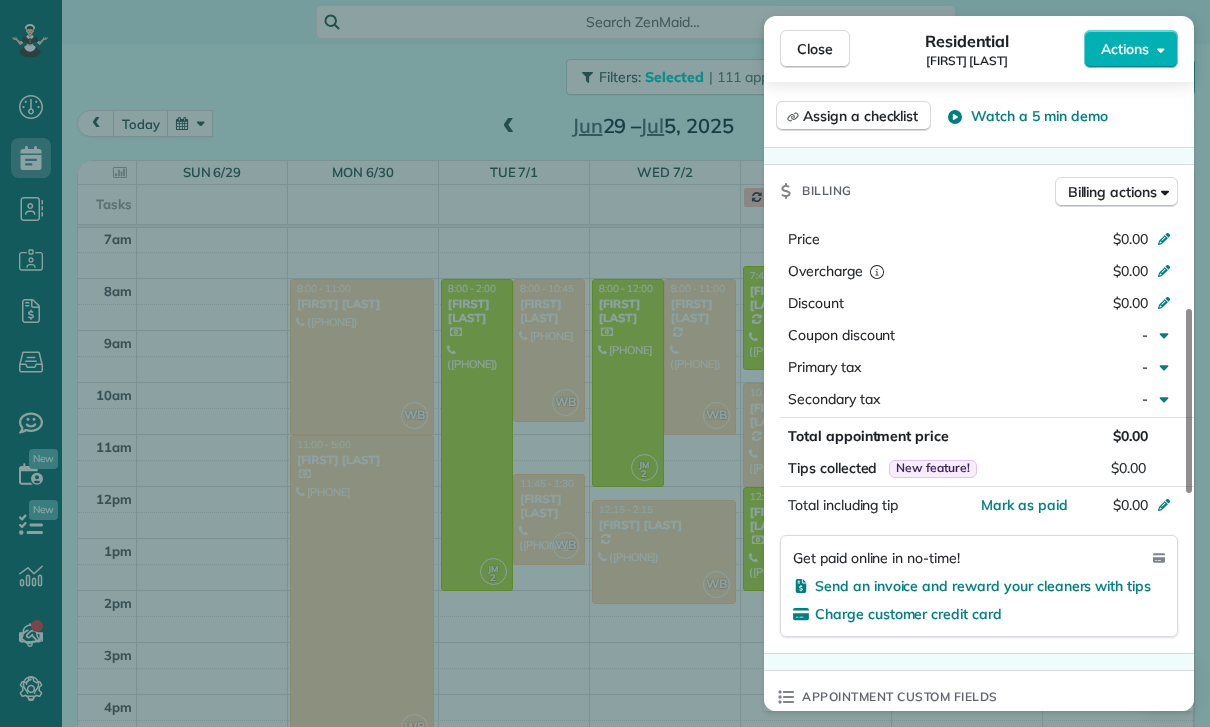 scroll, scrollTop: 908, scrollLeft: 0, axis: vertical 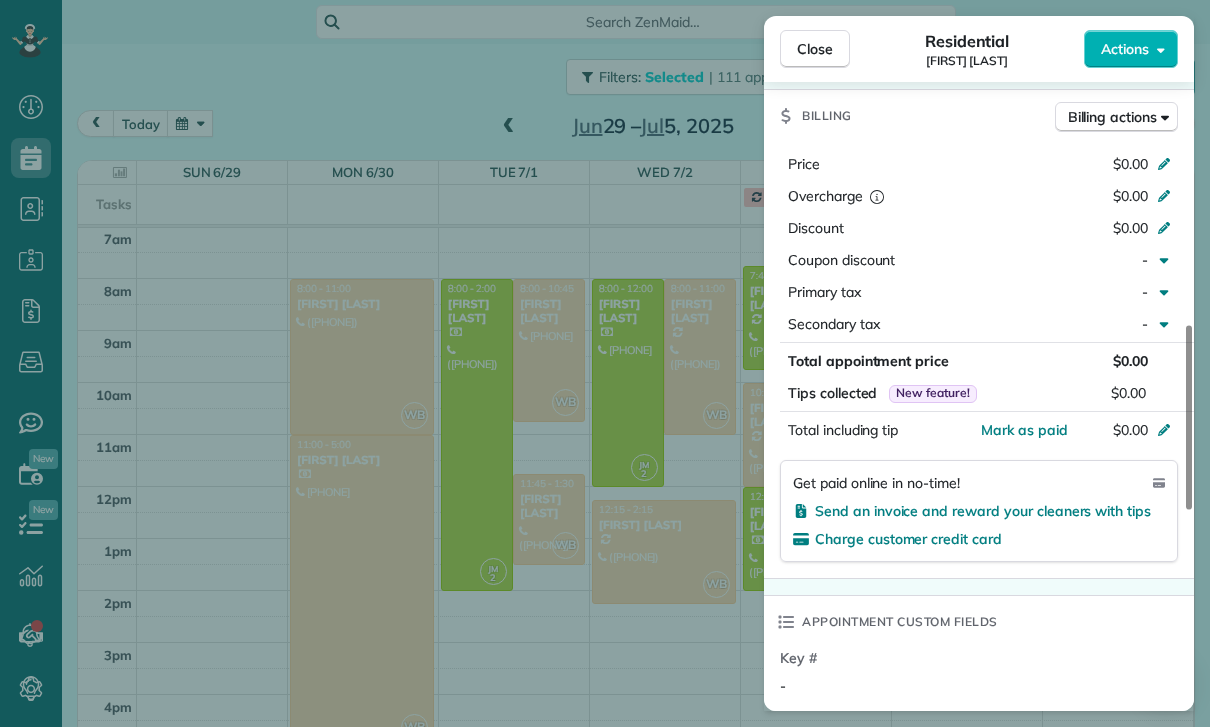 click on "Close Residential [FIRST] [LAST] Actions Status Yet to Confirm [FIRST] [LAST] · Open profile Mobile ([PHONE]) Copy No email on record Add email View Details Residential [DAY], [MONTH] [DAY], [YEAR] ( [TIME_AGO] ) [TIME] [TIME] [DURATION] Repeats weekly Edit recurring service Previous ([MONTH] [DAY]) Next ([MONTH] [DAY]) [NUMBER] [STREET] [CITY] [STATE] [POSTAL_CODE] Service was not rated yet Cleaners Time in and out Assign Invite Team Wendy Cleaners Wendy   Bonilla [TIME] [TIME] Checklist Try Now Keep this appointment up to your standards. Stay on top of every detail, keep your cleaners organised, and your client happy. Assign a checklist Watch a 5 min demo Billing Billing actions Price $0.00 Overcharge $0.00 Discount $0.00 Coupon discount - Primary tax - Secondary tax - Total appointment price $0.00 Tips collected New feature! $0.00 Mark as paid Total including tip $0.00 Get paid online in no-time! Send an invoice and reward your cleaners with tips Charge customer credit card Appointment custom fields Key # - 0" at bounding box center [605, 363] 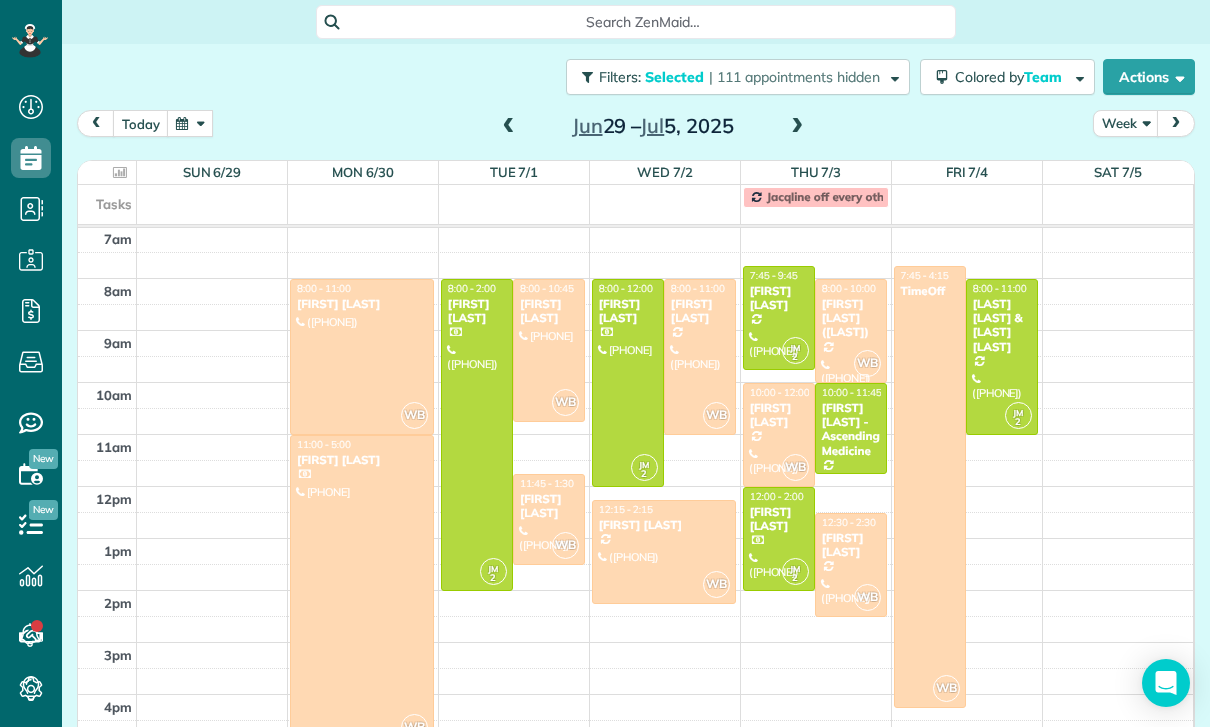 click at bounding box center (664, 552) 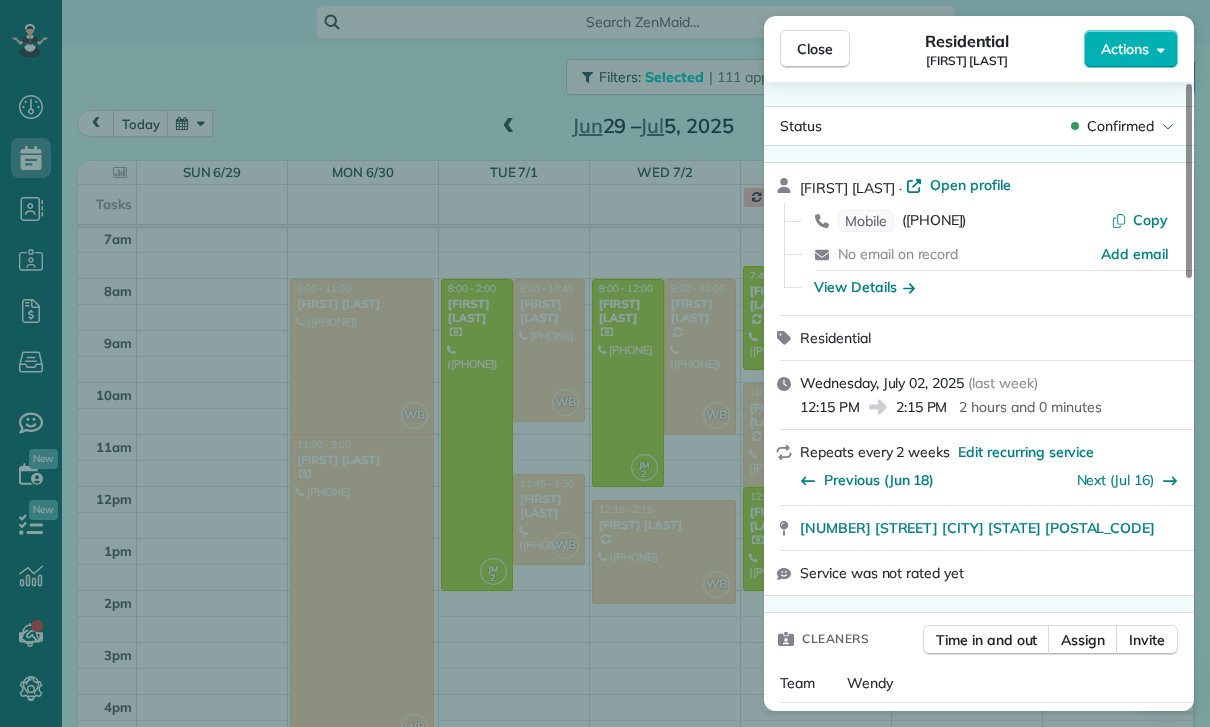 click on "Close Residential [FIRST] [LAST] Actions Status Confirmed [FIRST] [LAST] · Open profile Mobile [PHONE] Copy No email on record Add email View Details Residential Wednesday, July 02, 2025 ( last week ) 12:15 PM 2:15 PM 2 hours and 0 minutes Repeats every 2 weeks Edit recurring service Previous (Jun 18) Next (Jul 16) [NUMBER] [STREET] [CITY] [STATE] [POSTAL_CODE] Service was not rated yet Cleaners Time in and out Assign Invite Team Wendy Cleaners Wendy   Bonilla 12:15 PM 2:15 PM Checklist Try Now Keep this appointment up to your standards. Stay on top of every detail, keep your cleaners organised, and your client happy. Assign a checklist Watch a 5 min demo Billing Billing actions Price $115.00 Overcharge $0.00 Discount $0.00 Coupon discount - Primary tax - Secondary tax - Total appointment price $115.00 Tips collected New feature! $0.00 Unpaid Mark as paid Total including tip $115.00 Get paid online in no-time! Send an invoice and reward your cleaners with tips Charge customer credit card Key # - Work items" at bounding box center (605, 363) 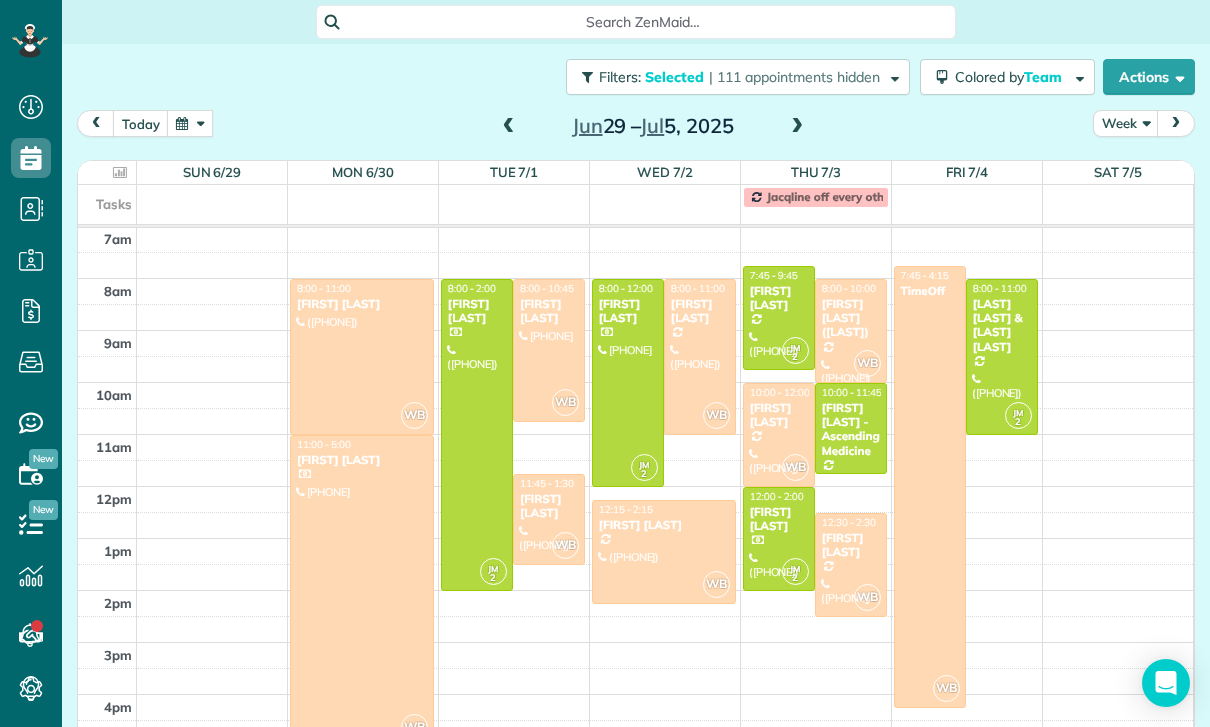 click on "[FIRST] [LAST] ([LAST])" at bounding box center [851, 318] 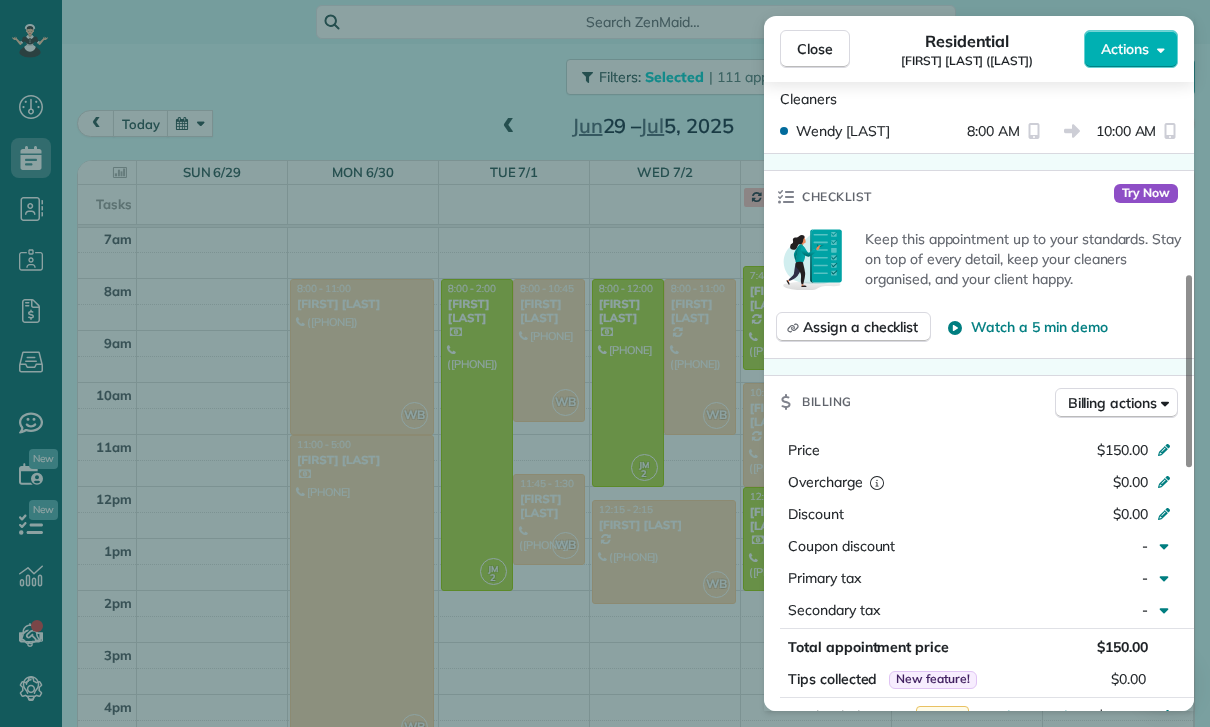 scroll, scrollTop: 825, scrollLeft: 0, axis: vertical 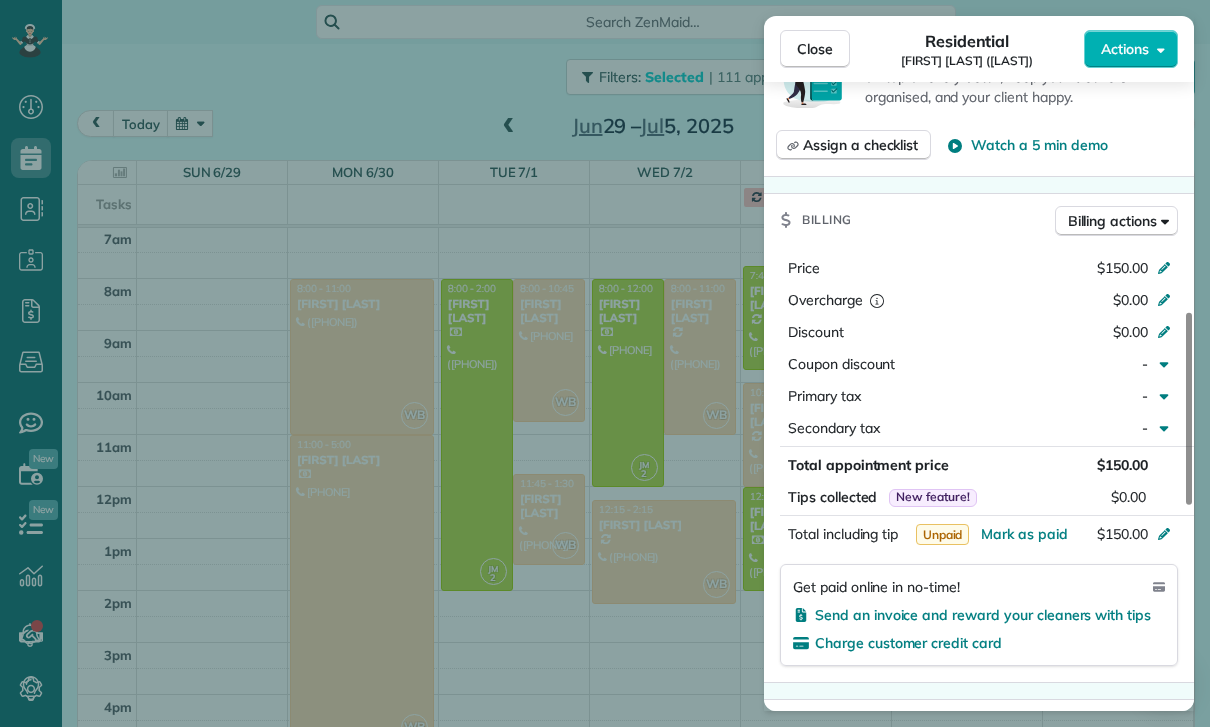 click on "Close Residential [LAST] [LAST] ([LAST]) Actions Status Confirmed [LAST] [LAST] · Open profile Mobile ([PHONE]) [NAME] [LAST] neighbor  Copy [EMAIL] Copy View Details Residential Thursday, [DATE] ( last week ) [TIME] [TIME] [DURATION] Repeats every 2 weeks Edit recurring service Previous ([DATE]) Next ([DATE]) [NUMBER] [STREET] [CITY] [STATE] [POSTAL_CODE] Service was not rated yet Cleaners Time in and out Assign Invite Team [NAME] Cleaners [NAME] [LAST] [TIME] [TIME] Checklist Try Now Keep this appointment up to your standards. Stay on top of every detail, keep your cleaners organised, and your client happy. Assign a checklist Watch a 5 min demo Billing Billing actions Price $[NUMBER] Overcharge $[NUMBER] Discount $[NUMBER] Coupon discount - Primary tax - Secondary tax - Total appointment price $[NUMBER] Tips collected New feature! $[NUMBER] Unpaid Mark as paid Total including tip $[NUMBER] Get paid online in no-time! Send an invoice and reward your cleaners with tips - 0" at bounding box center (605, 363) 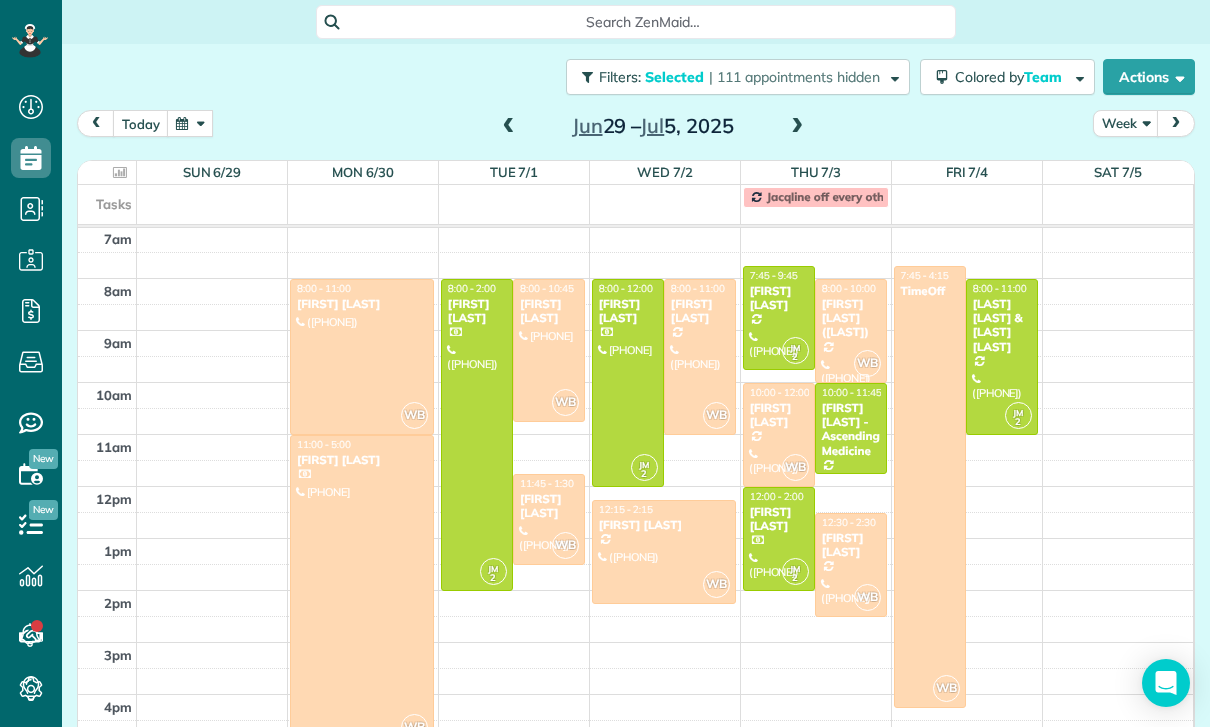 click at bounding box center [779, 435] 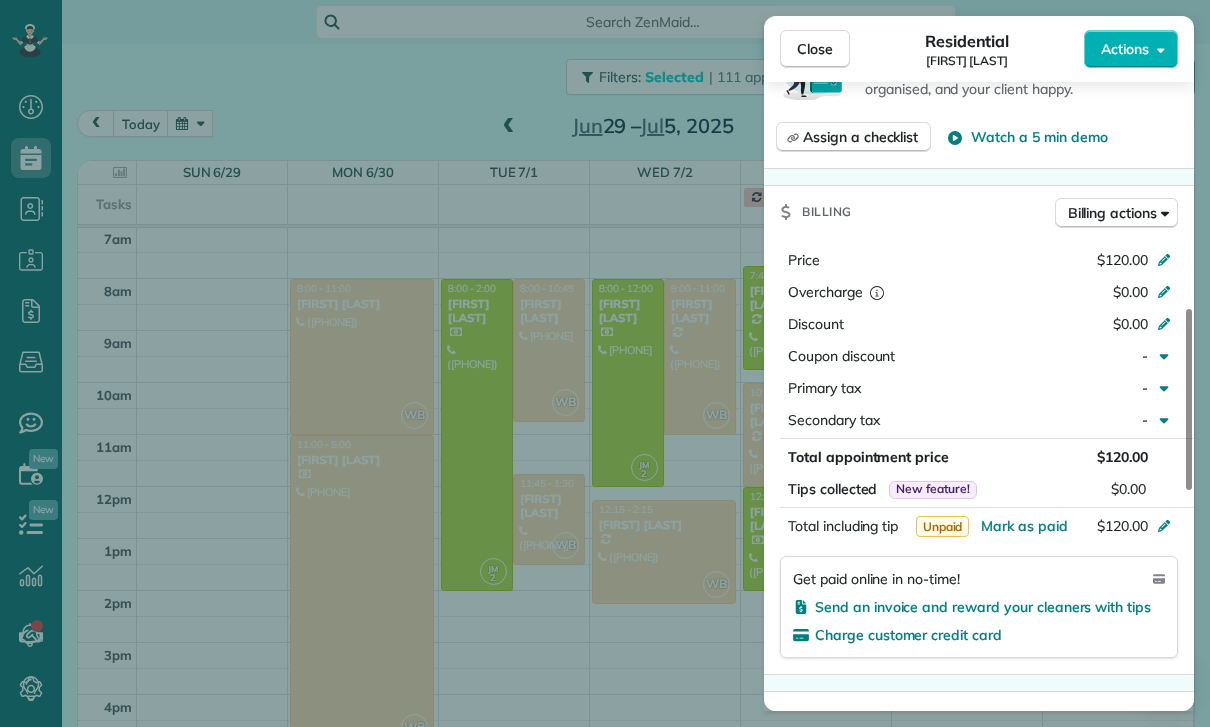 scroll, scrollTop: 861, scrollLeft: 0, axis: vertical 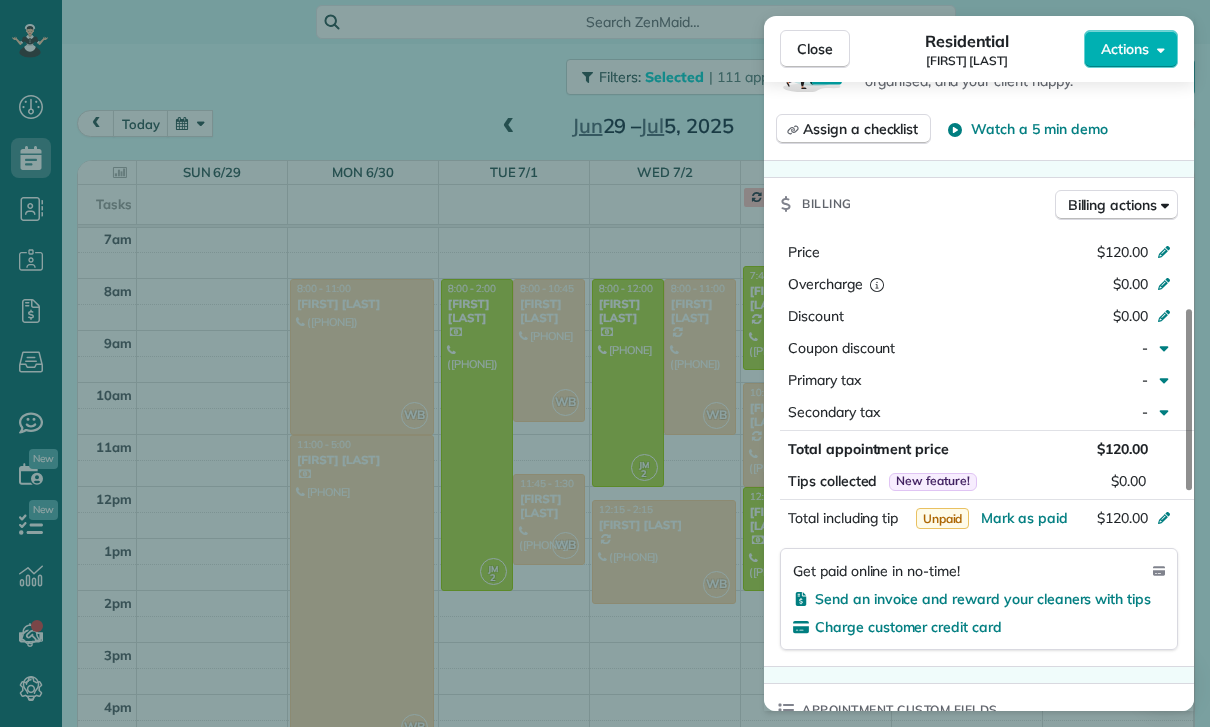click on "Close Residential [FIRST] [LAST] Actions Status Yet to Confirm [FIRST] [LAST] · Open profile Mobile ([PHONE]) Copy Home ([PHONE]) Copy No email on record Add email View Details Residential Thursday, July 03, 2025 ( last week ) 10:00 AM 12:00 PM 2 hours and 0 minutes Repeats weekly Edit recurring service Previous (Jun 26) Next (Jul 10) [NUMBER] [STREET] [CITY] CA [ZIP] Service was not rated yet Cleaners Time in and out Assign Invite Team Wendy Cleaners Wendy   Bonilla 10:00 AM 12:00 PM Checklist Try Now Keep this appointment up to your standards. Stay on top of every detail, keep your cleaners organised, and your client happy. Assign a checklist Watch a 5 min demo Billing Billing actions Price $120.00 Overcharge $0.00 Discount $0.00 Coupon discount - Primary tax - Secondary tax - Total appointment price $120.00 Tips collected New feature! $0.00 Unpaid Mark as paid Total including tip $120.00 Get paid online in no-time! Send an invoice and reward your cleaners with tips Charge customer credit card" at bounding box center [605, 363] 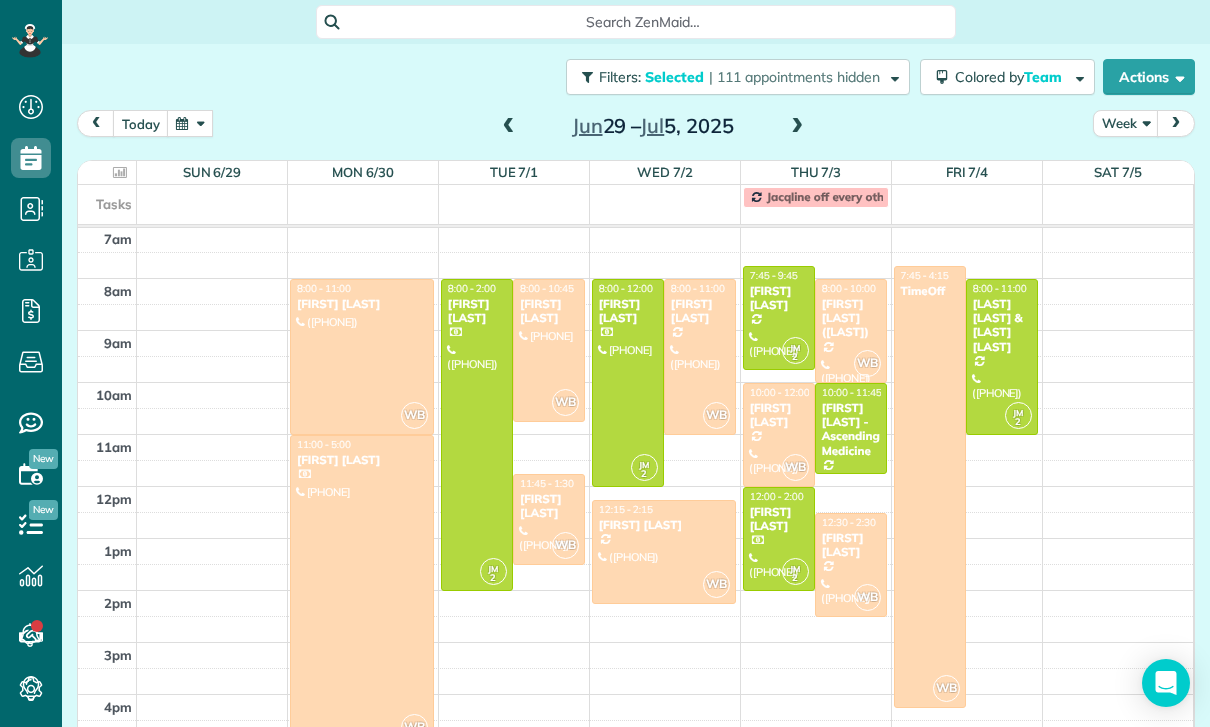 click at bounding box center (851, 565) 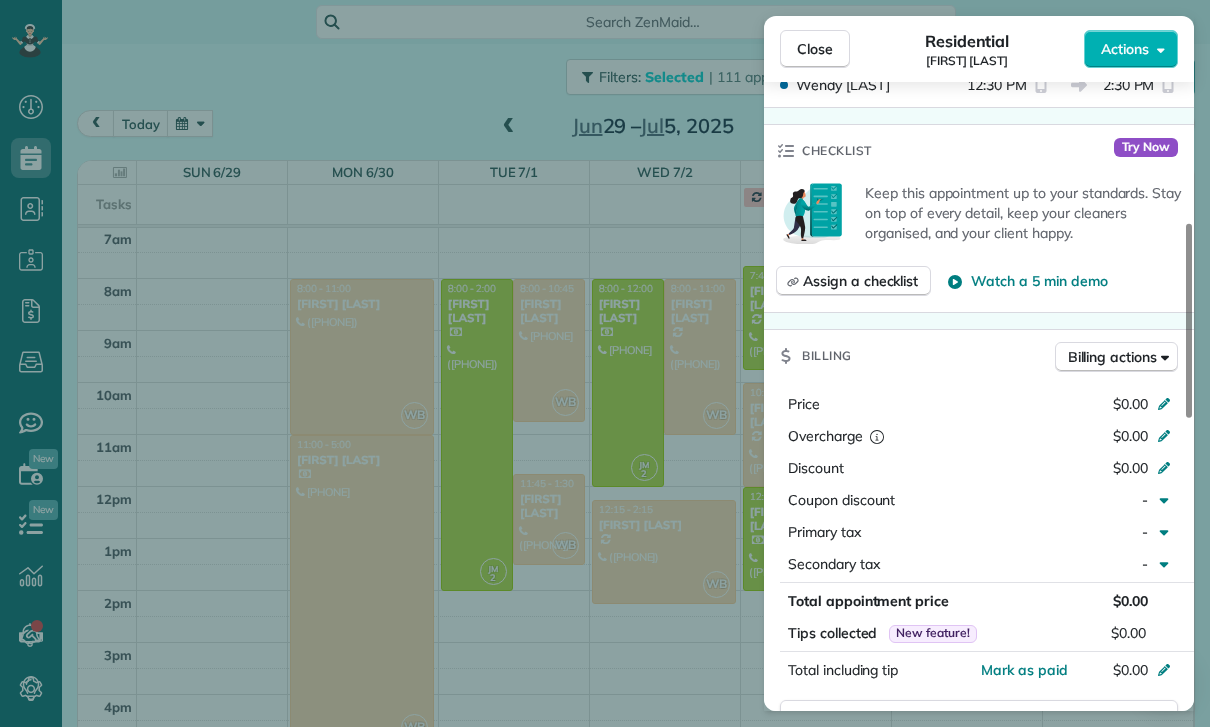 scroll, scrollTop: 685, scrollLeft: 0, axis: vertical 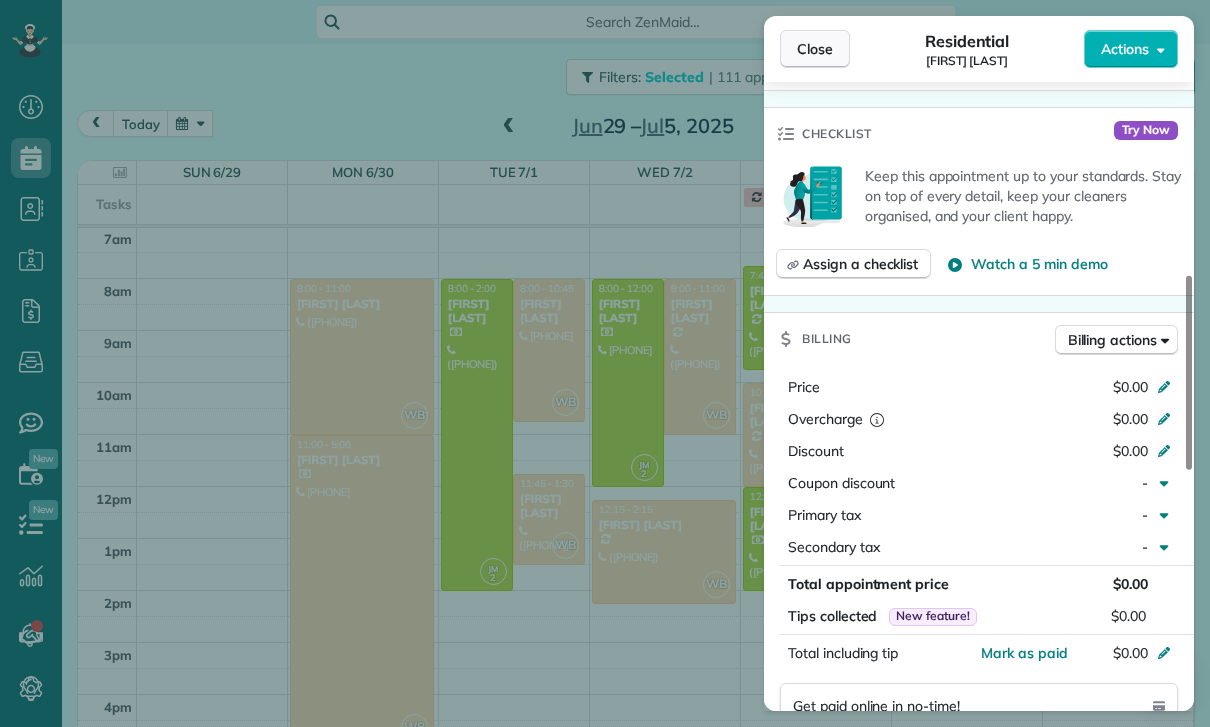 click on "Close" at bounding box center [815, 49] 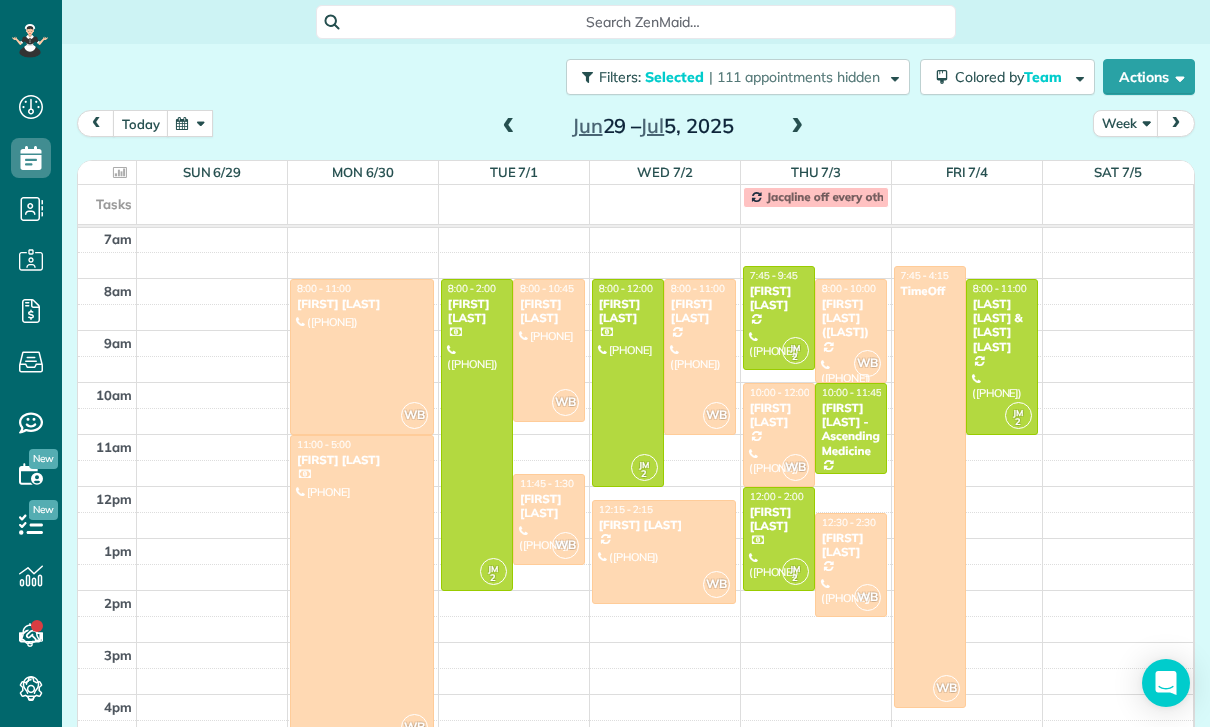 click at bounding box center [509, 127] 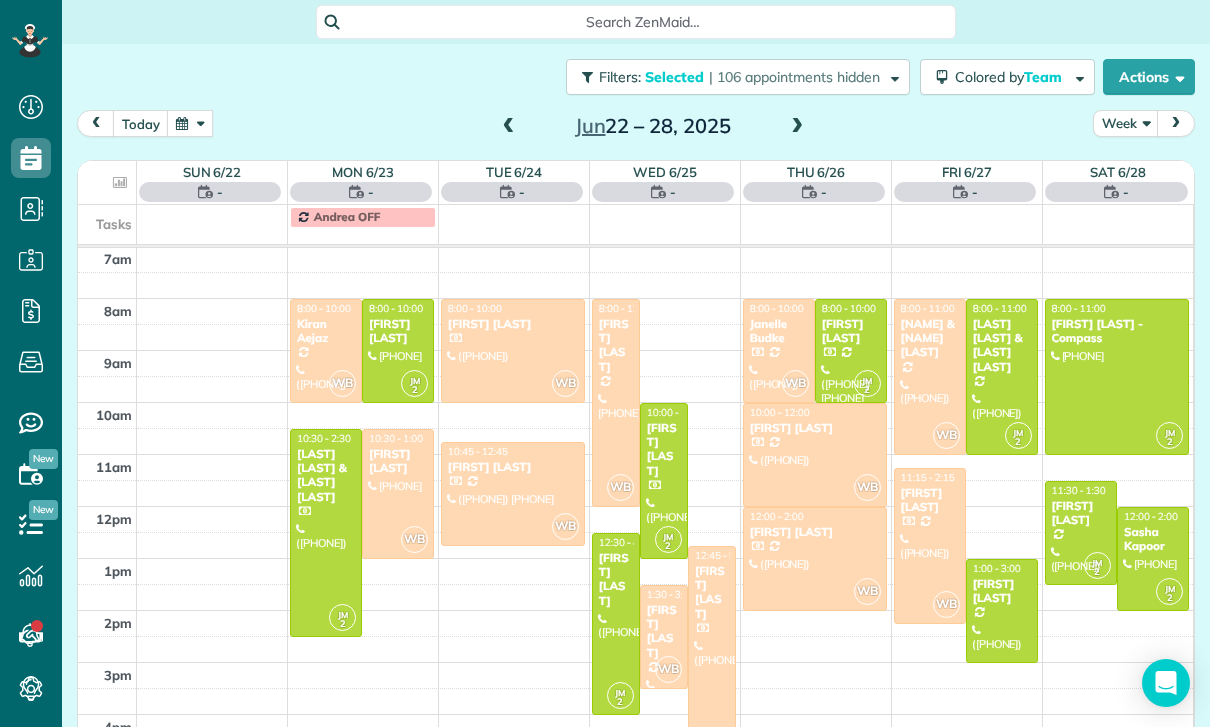 scroll, scrollTop: 157, scrollLeft: 0, axis: vertical 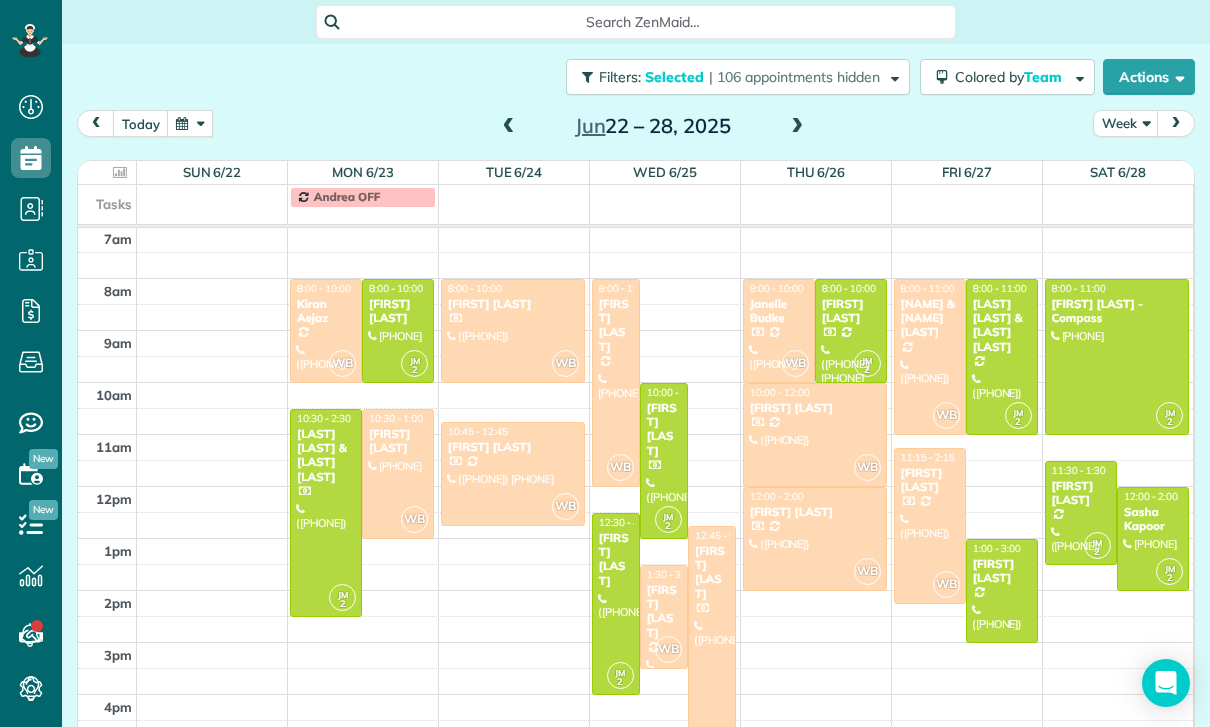click at bounding box center (398, 474) 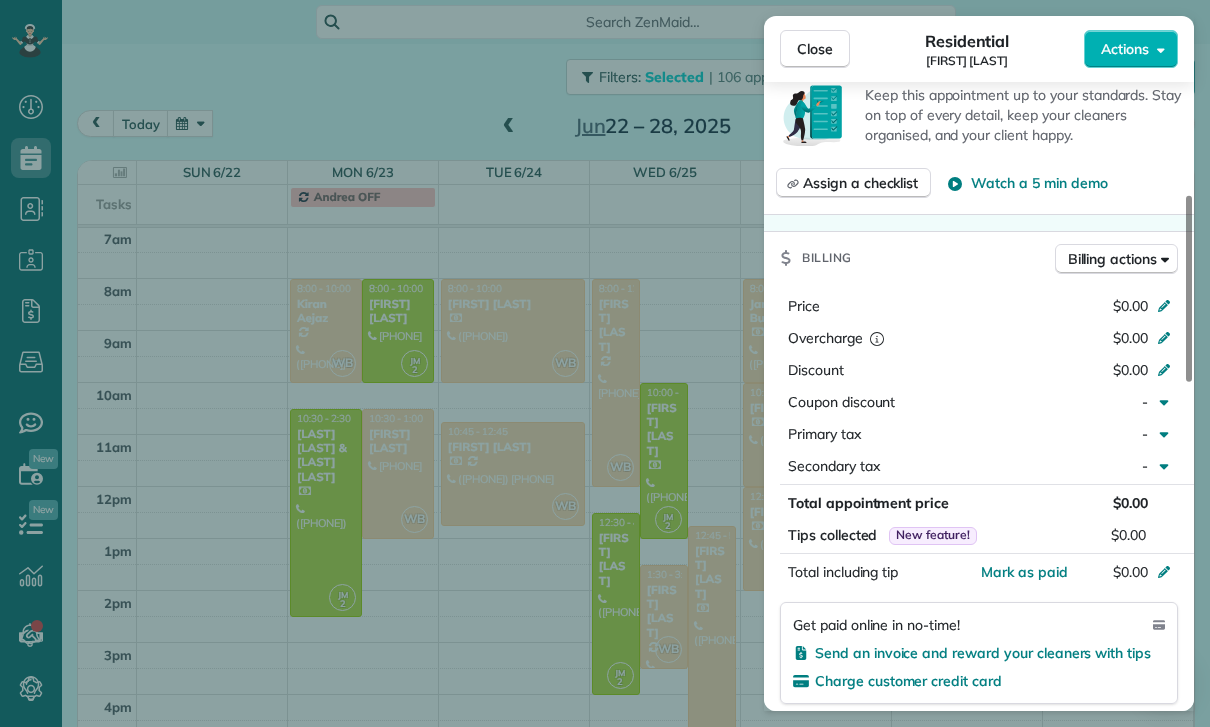 scroll, scrollTop: 863, scrollLeft: 0, axis: vertical 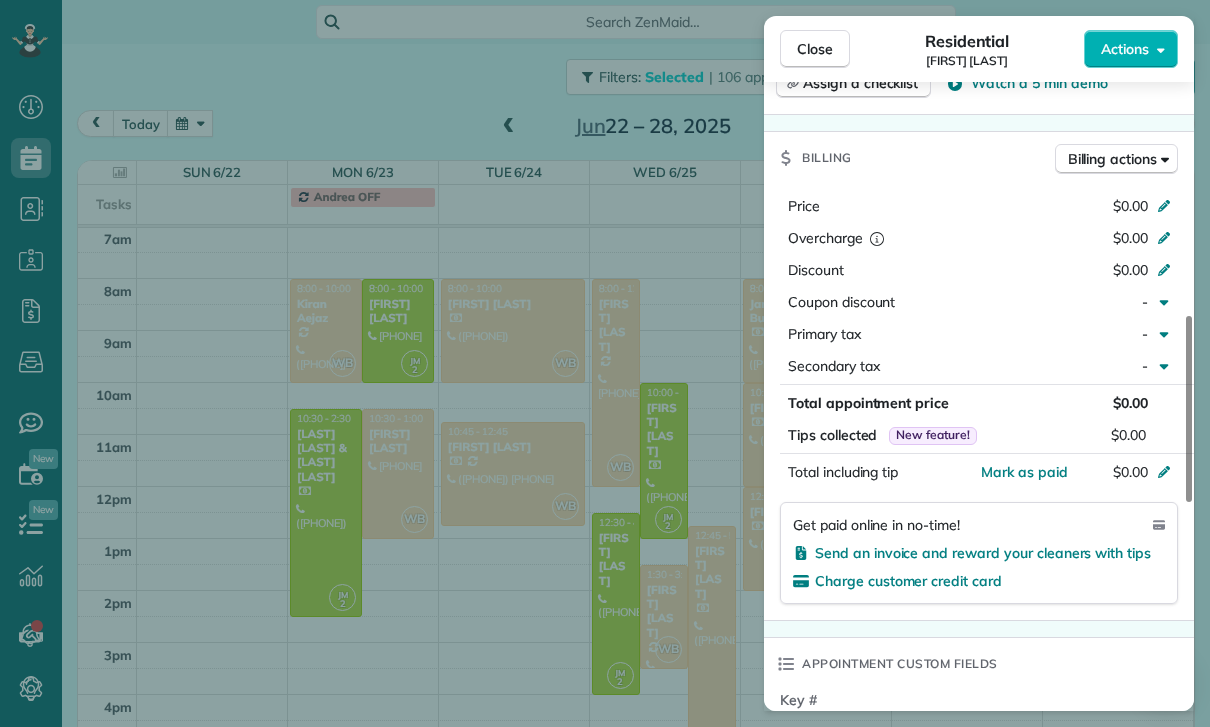 click on "Close Residential [FIRST] [LAST] Actions Status Confirmed [FIRST] [LAST] · Open profile Mobile ([PHONE]) Copy No email on record Add email View Details Residential [DAY], [MONTH] [DAY], [YEAR] [TIME] [TIME] [DURATION] One time [NUMBER] [STREET] [UNIT] [CITY] [STATE] [POSTAL_CODE] Service was not rated yet Cleaners Time in and out Assign Invite Team [CLEANER_NAME] Cleaners [CLEANER_NAME] [CLEANER_NAME] [TIME] [TIME] Checklist Try Now Keep this appointment up to your standards. Stay on top of every detail, keep your cleaners organised, and your client happy. Assign a checklist Watch a 5 min demo Billing Billing actions Price [PRICE] Overcharge [PRICE] Discount [PRICE] Coupon discount - Primary tax - Secondary tax - Total appointment price [PRICE] Tips collected New feature! [PRICE] Mark as paid Total including tip [PRICE] Get paid online in no-time! Send an invoice and reward your cleaners with tips Charge customer credit card Appointment custom fields Key # - Work items No work items to display Notes Appointment 0 Customer 0 New note" at bounding box center (605, 363) 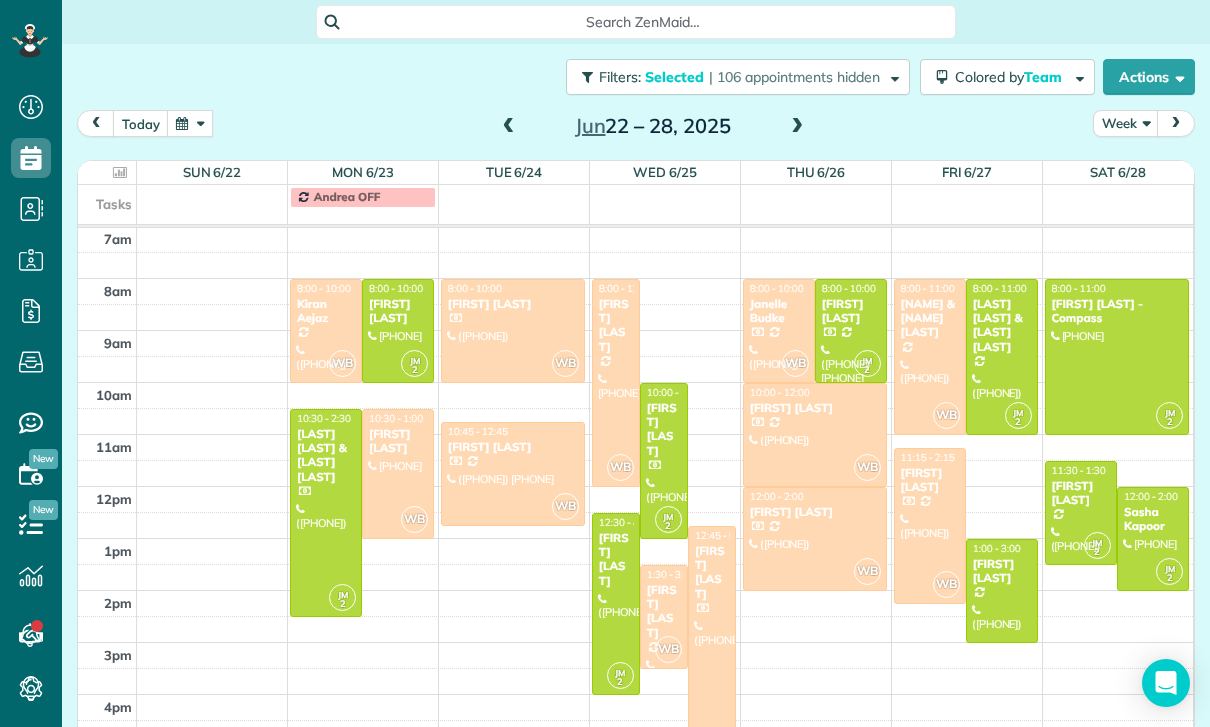 click at bounding box center [513, 331] 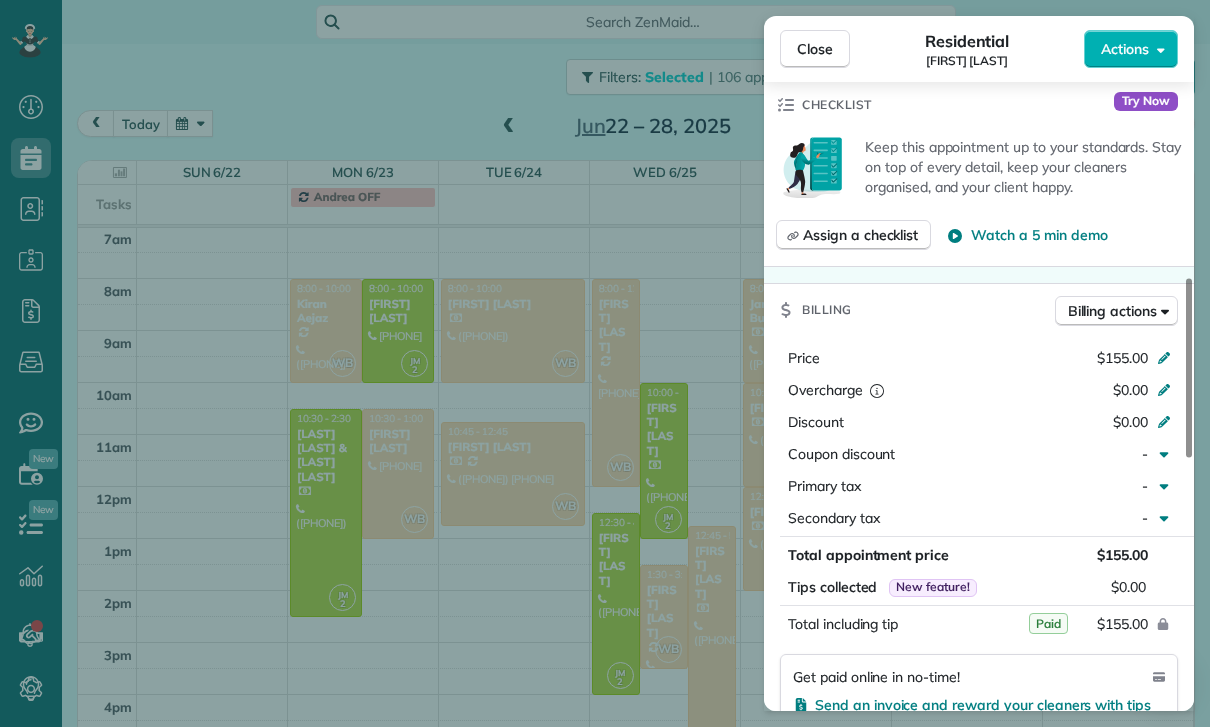 scroll, scrollTop: 752, scrollLeft: 0, axis: vertical 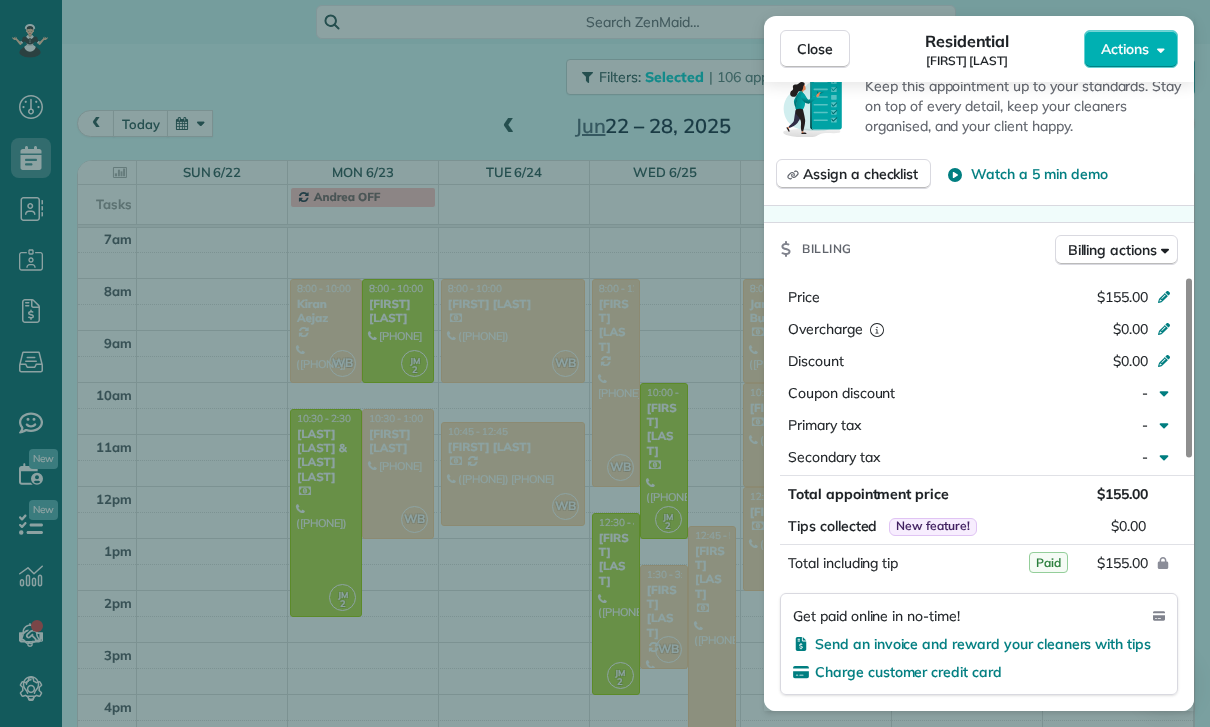 click on "Close Residential [LAST] [LAST] Actions Status Confirmed [LAST] [LAST] · Open profile Mobile ([PHONE]) Copy No email on record Add email View Details Residential Tuesday, [DATE] [TIME] [TIME] [DURATION] One time [NUMBER] [STREET] [CITY] [STATE] [POSTAL_CODE] Service was not rated yet Cleaners Time in and out Assign Invite Team [NAME] Cleaners [NAME] [LAST] [TIME] [TIME] Checklist Try Now Keep this appointment up to your standards. Stay on top of every detail, keep your cleaners organised, and your client happy. Assign a checklist Watch a 5 min demo Billing Billing actions Price $[NUMBER] Overcharge $[NUMBER] Discount $[NUMBER] Coupon discount - Primary tax - Secondary tax - Total appointment price $[NUMBER] Tips collected New feature! $[NUMBER] Paid Total including tip $[NUMBER] Get paid online in no-time! Send an invoice and reward your cleaners with tips Charge customer credit card Appointment custom fields Key # - Work items No work items to display Notes Appointment 1 Customer 0 New note Public ( )" at bounding box center [605, 363] 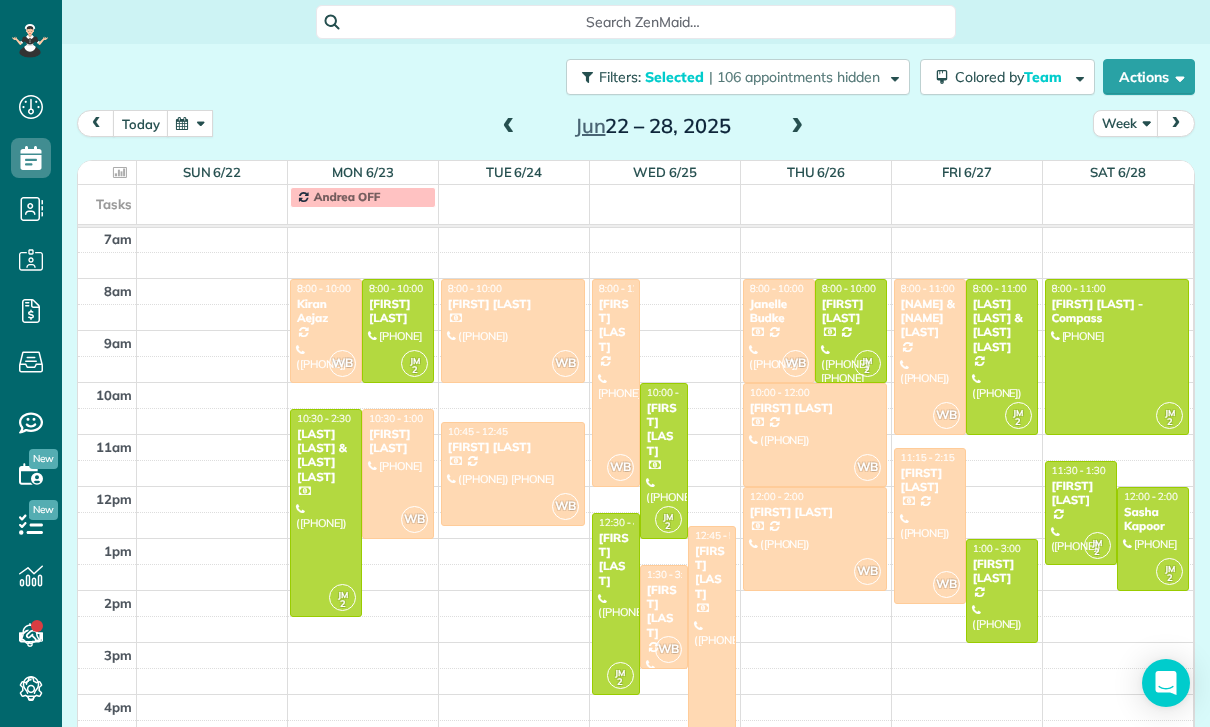 click at bounding box center [513, 474] 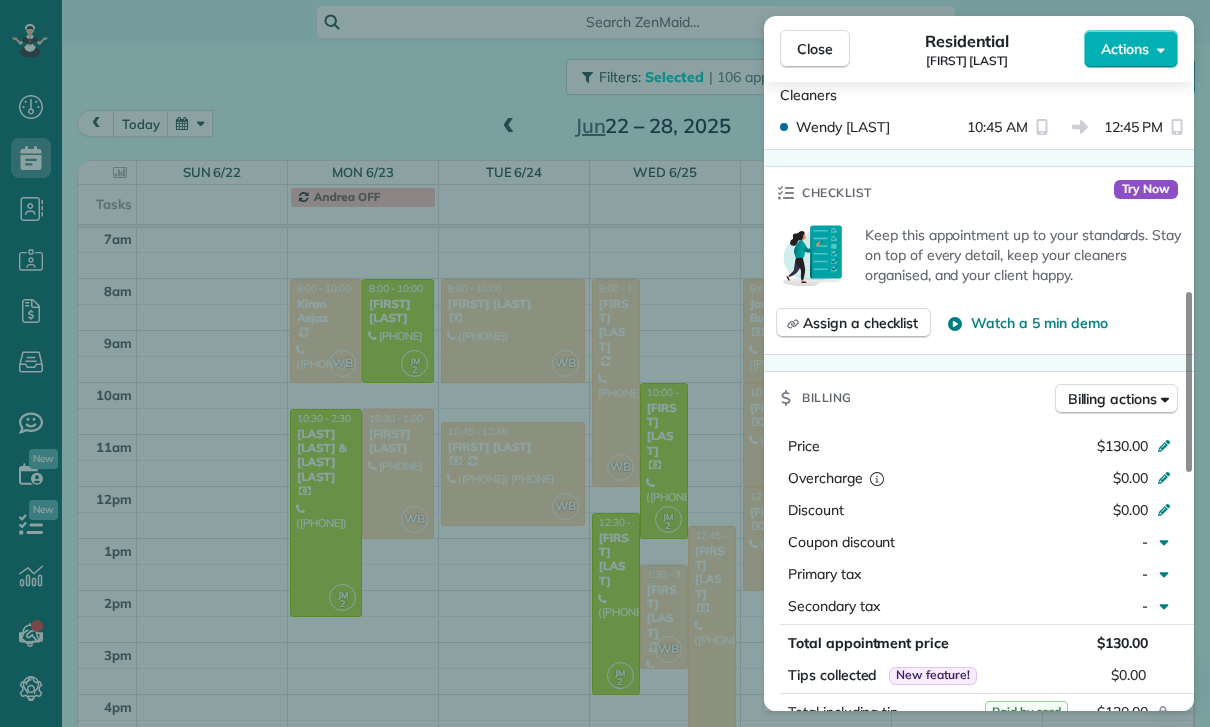 scroll, scrollTop: 825, scrollLeft: 0, axis: vertical 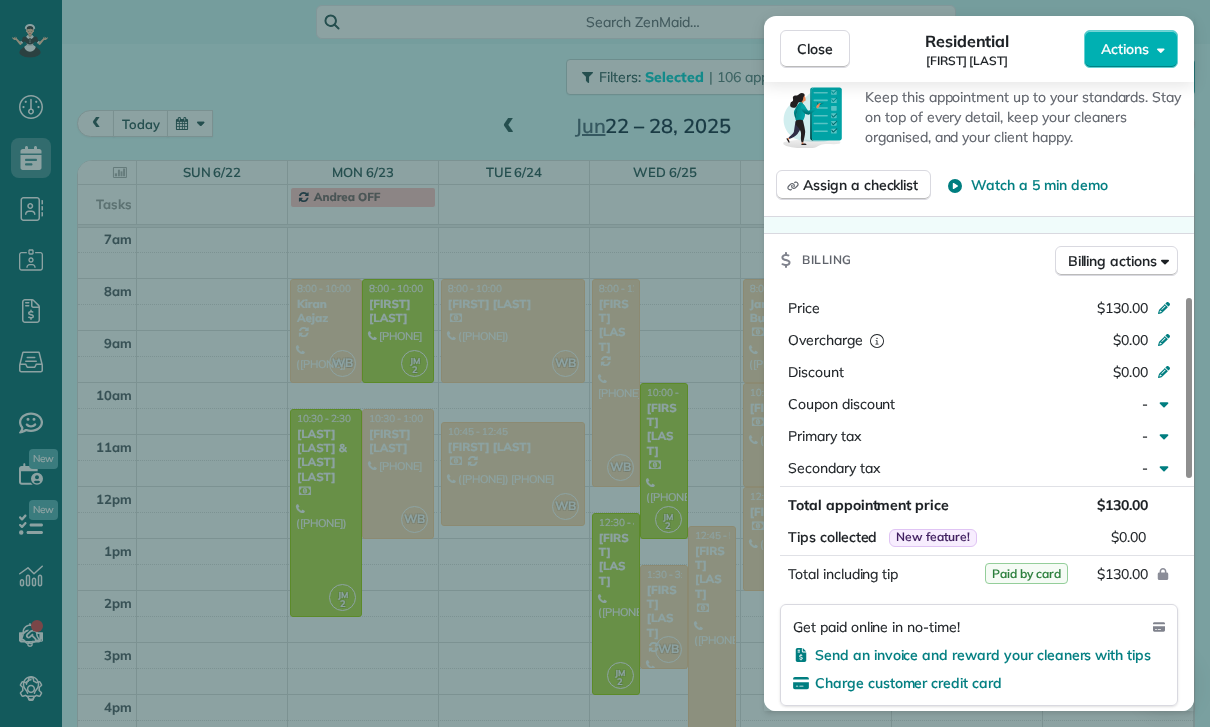 click on "Close Residential [FIRST] [LAST] Actions Status Yet to Confirm [FIRST] [LAST] · Open profile Mobile ([PHONE]) Copy Mobile ([PHONE]) Copy No email on record Add email View Details Residential Tuesday, June 24, 2025 10:45 AM 12:45 PM 2 hours and 0 minutes Repeats every 2 weeks Edit recurring service Previous (Jun 12) Next (Jul 08) [NUMBER] [STREET] # [NUMBER] [CITY] [STATE] [POSTAL_CODE] Service was not rated yet Cleaners Time in and out Assign Invite Team Wendy Cleaners Wendy   Bonilla 10:45 AM 12:45 PM Checklist Try Now Keep this appointment up to your standards. Stay on top of every detail, keep your cleaners organised, and your client happy. Assign a checklist Watch a 5 min demo Billing Billing actions Price $130.00 Overcharge $0.00 Discount $0.00 Coupon discount - Primary tax - Secondary tax - Total appointment price $130.00 Tips collected New feature! $0.00 Paid by card Total including tip $130.00 Get paid online in no-time! Send an invoice and reward your cleaners with tips Charge customer credit card Key # - 0" at bounding box center [605, 363] 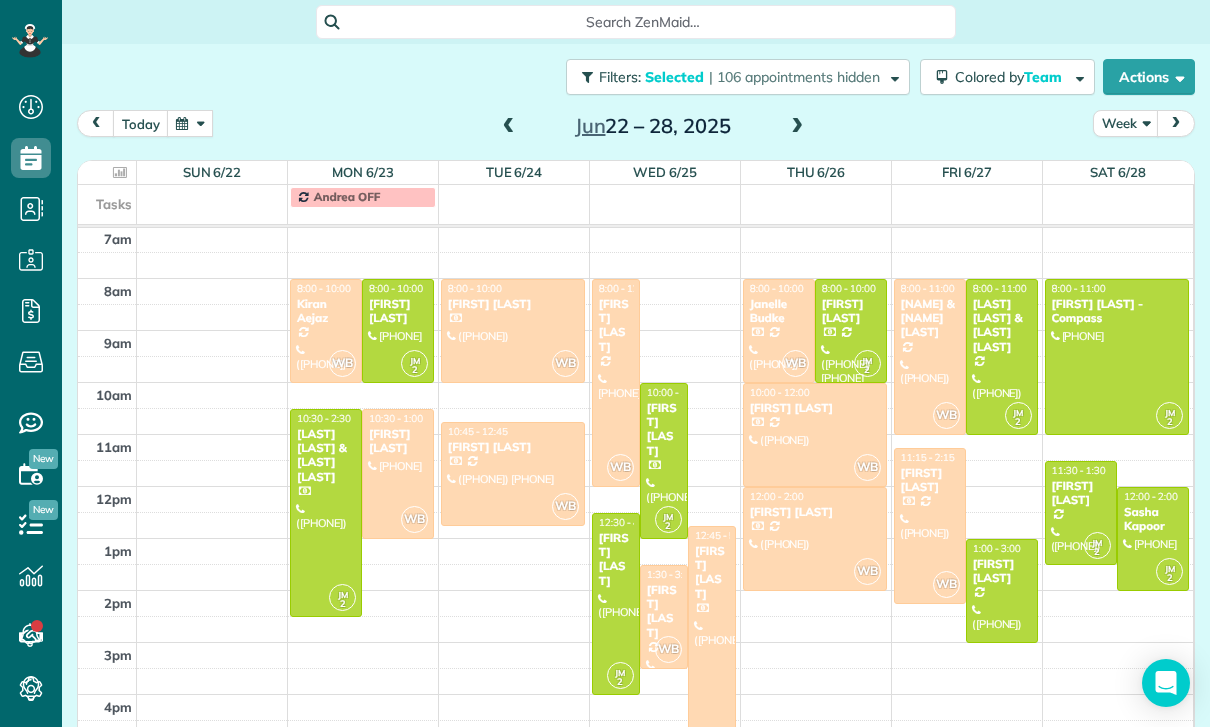 click on "[FIRST] [LAST]" at bounding box center [616, 326] 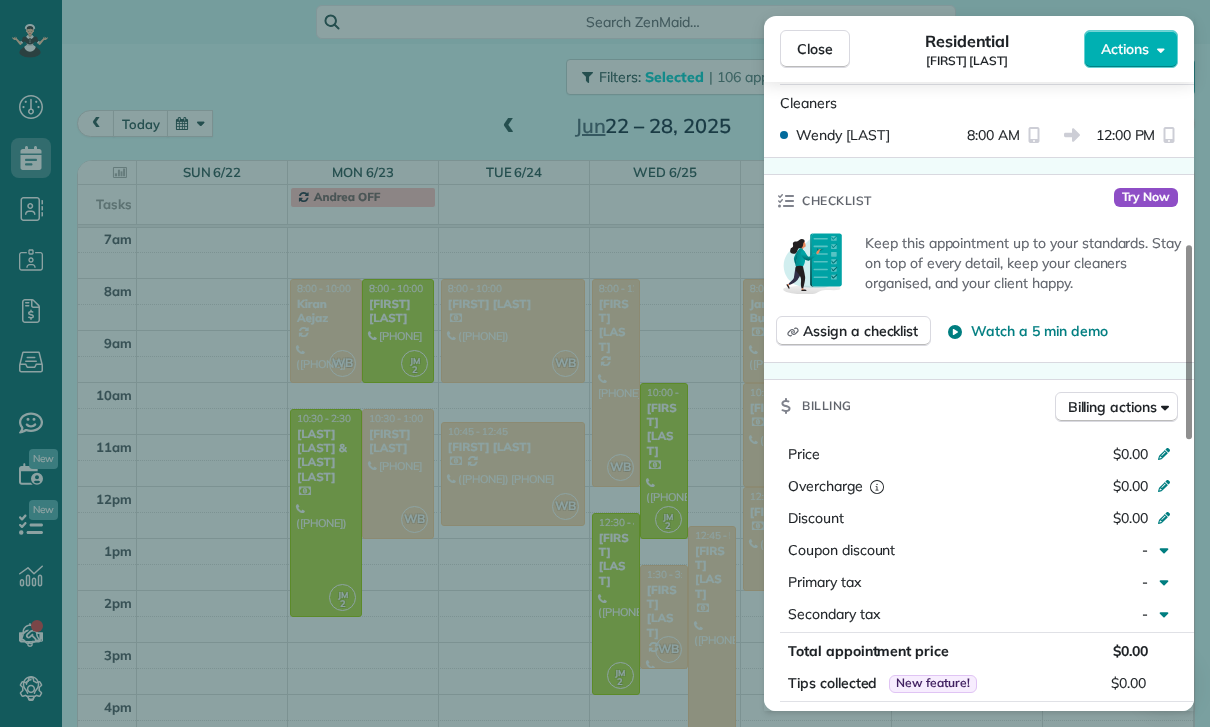 scroll, scrollTop: 884, scrollLeft: 0, axis: vertical 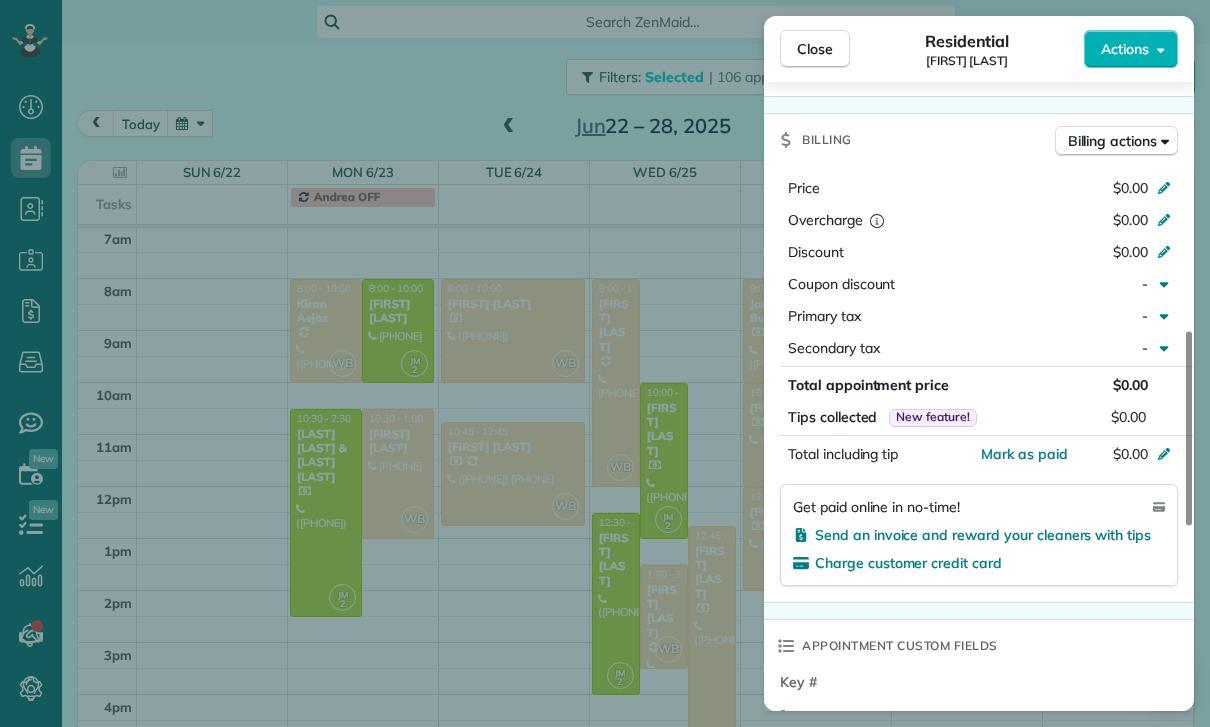 click on "Close Residential [FIRST] [LAST] Actions Status Confirmed [FIRST] [LAST] · Open profile Mobile [PHONE] Copy No email on record Add email View Details Residential [DAY], [MONTH] [DAY], [YEAR] [TIME] [TIME] [DURATION] Repeats every [NUMBER] weeks Edit recurring service Previous ([MONTH] [DAY]) Next ([MONTH] [DAY]) [NUMBER] [STREET] [CITY] [STATE] [POSTAL_CODE] Service was not rated yet Cleaners Time in and out Assign Invite Team Wendy Cleaners Wendy   Bonilla [TIME] [TIME] Checklist Try Now Keep this appointment up to your standards. Stay on top of every detail, keep your cleaners organised, and your client happy. Assign a checklist Watch a 5 min demo Billing Billing actions Price [PRICE] Overcharge [PRICE] Discount [PRICE] Coupon discount - Primary tax - Secondary tax - Total appointment price [PRICE] Tips collected New feature! [PRICE] Mark as paid Total including tip [PRICE] Get paid online in no-time! Send an invoice and reward your cleaners with tips Charge customer credit card Appointment custom fields Key # - Work items Notes" at bounding box center [605, 363] 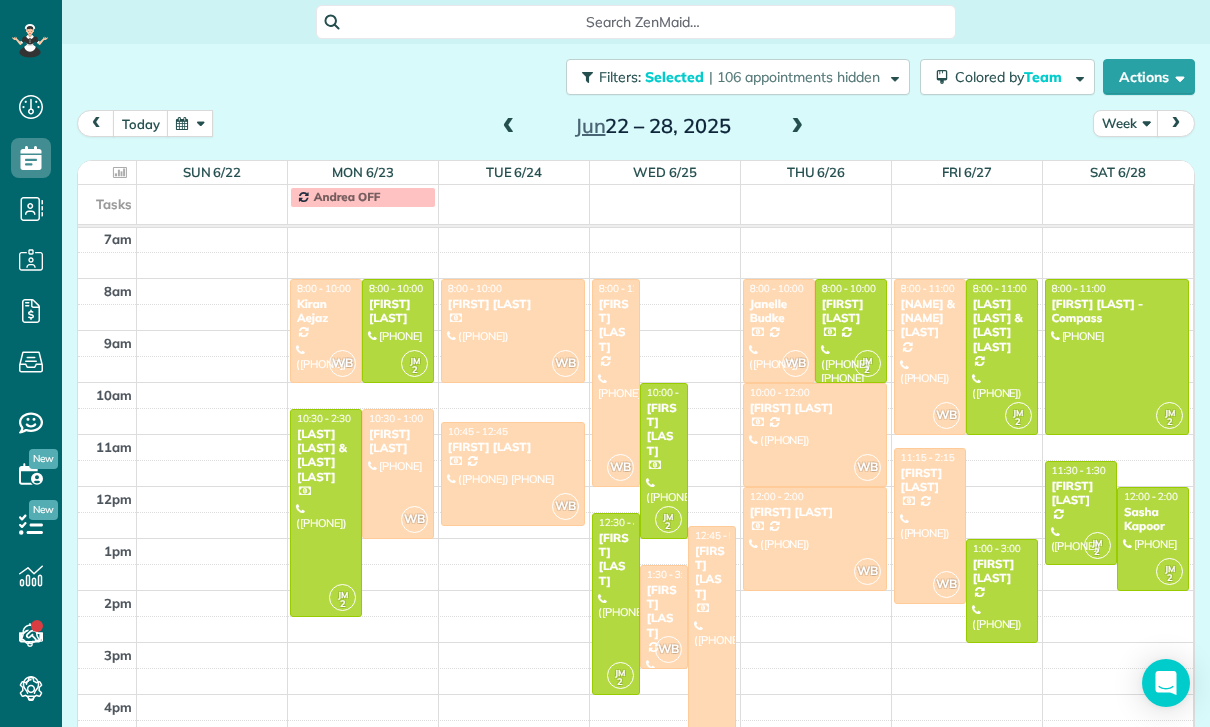 click on "[FIRST] [LAST]" at bounding box center (712, 573) 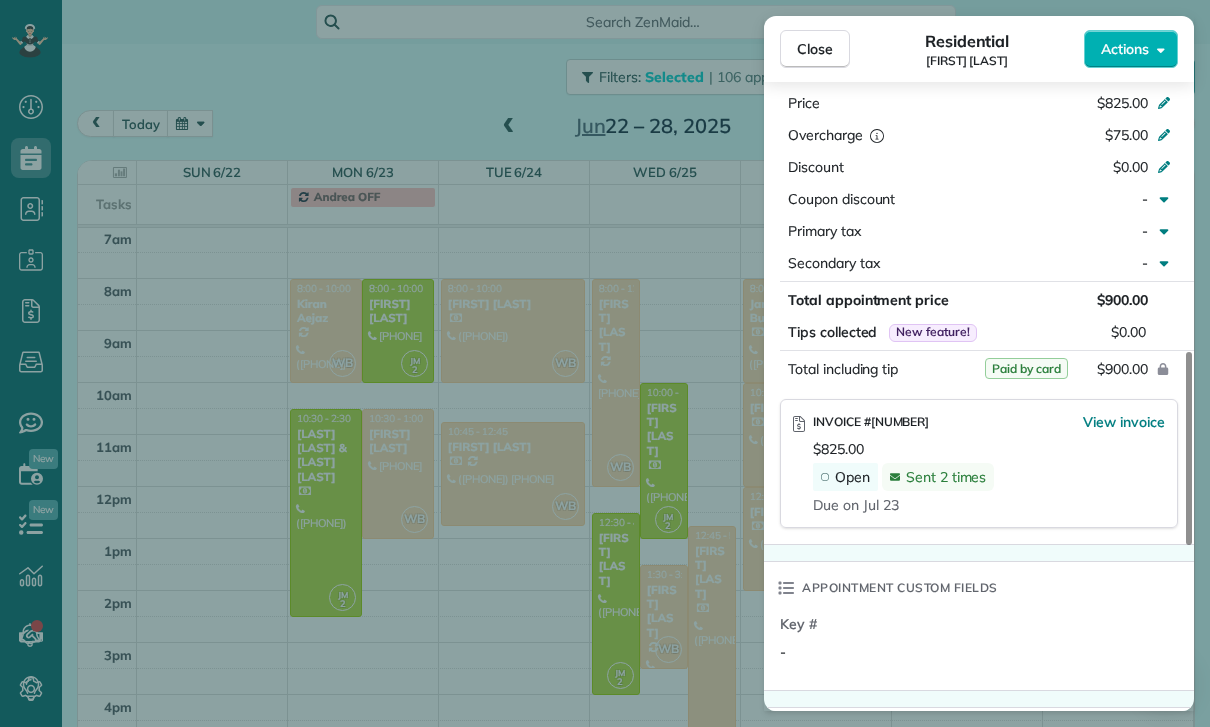 scroll, scrollTop: 970, scrollLeft: 0, axis: vertical 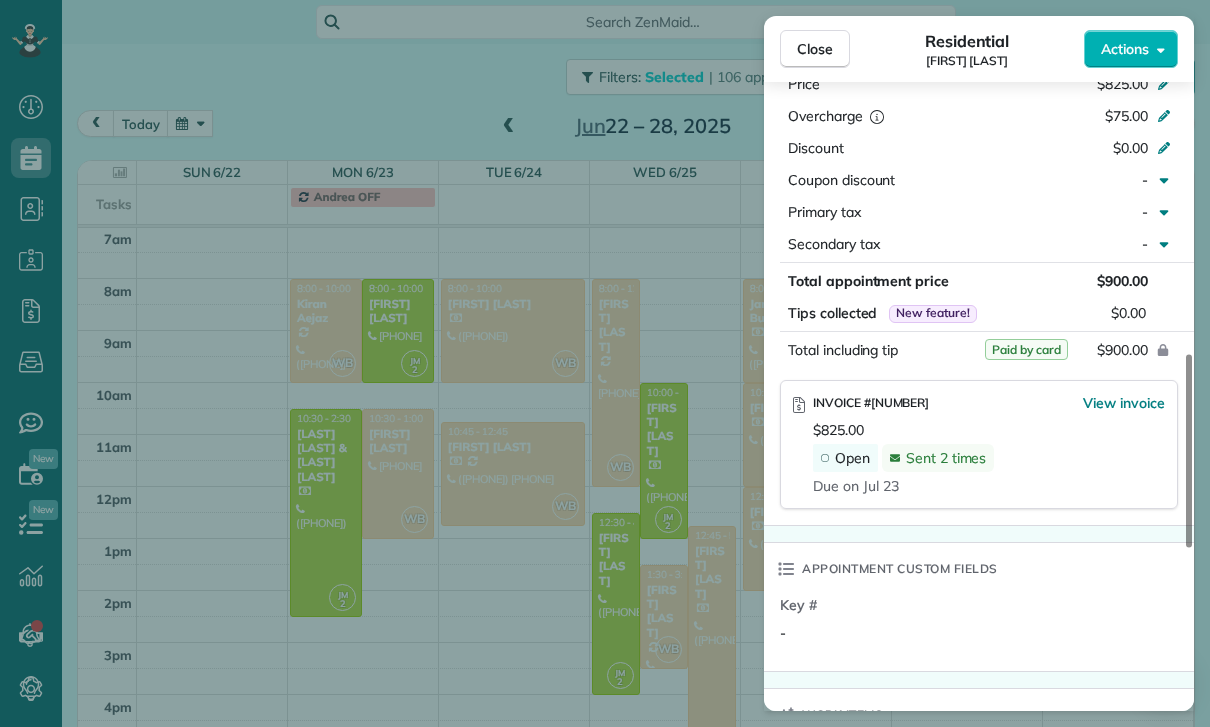 click on "Close Residential [FIRST] [LAST] Actions Status Confirmed [FIRST] [LAST] · Open profile Mobile [PHONE] Copy [EMAIL] Copy View Details Residential Wednesday, June 25, 2025 12:45 PM 5:45 PM 5 hours and 0 minutes One time [NUMBER] [STREET] [CITY] [STATE] [POSTAL_CODE] Open access information Service was not rated yet Cleaners Time in and out Assign Invite Team Wendy Cleaners Wendy   Bonilla 12:45 PM 5:45 PM Checklist Try Now Keep this appointment up to your standards. Stay on top of every detail, keep your cleaners organised, and your client happy. Assign a checklist Watch a 5 min demo Billing Billing actions Price $825.00 Overcharge $75.00 Discount $0.00 Coupon discount - Primary tax - Secondary tax - Total appointment price $900.00 Tips collected New feature! $0.00 Paid by card Total including tip $900.00 INVOICE #735 View invoice $825.00 Open Sent 2 times Due on Jul 23 Appointment custom fields Key # - Work items No work items to display Notes Appointment 0 0" at bounding box center [605, 363] 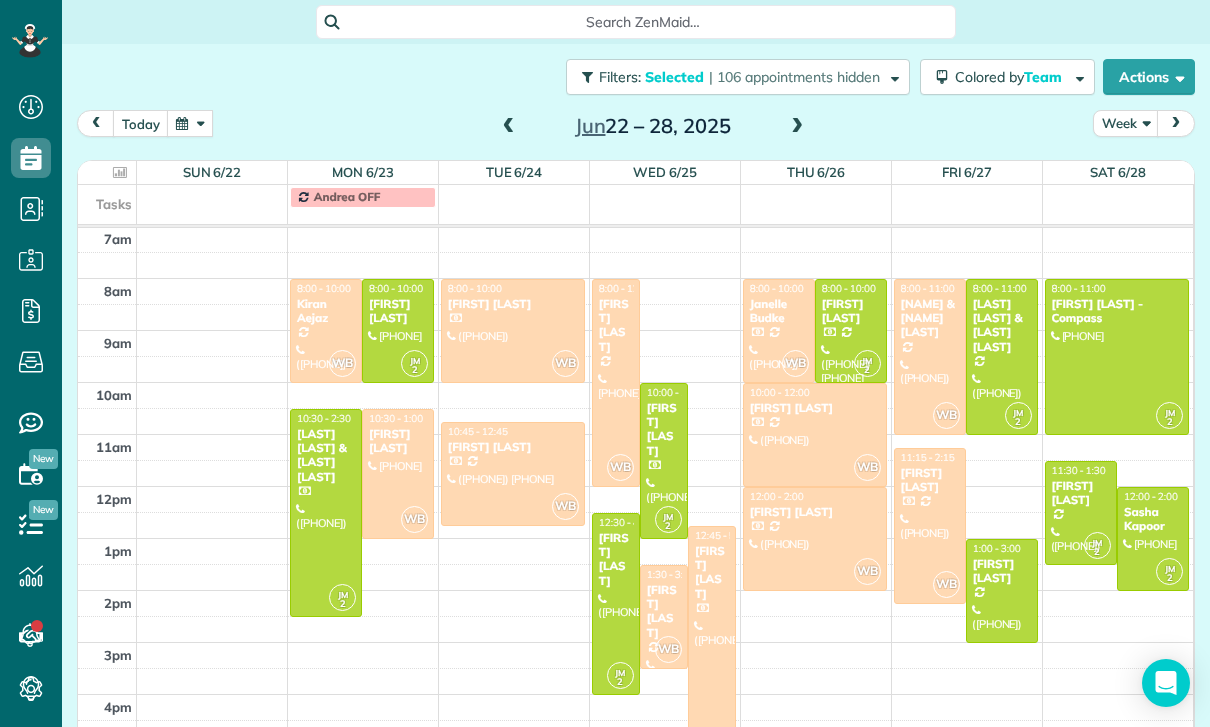 click on "[FIRST] [LAST]" at bounding box center (664, 612) 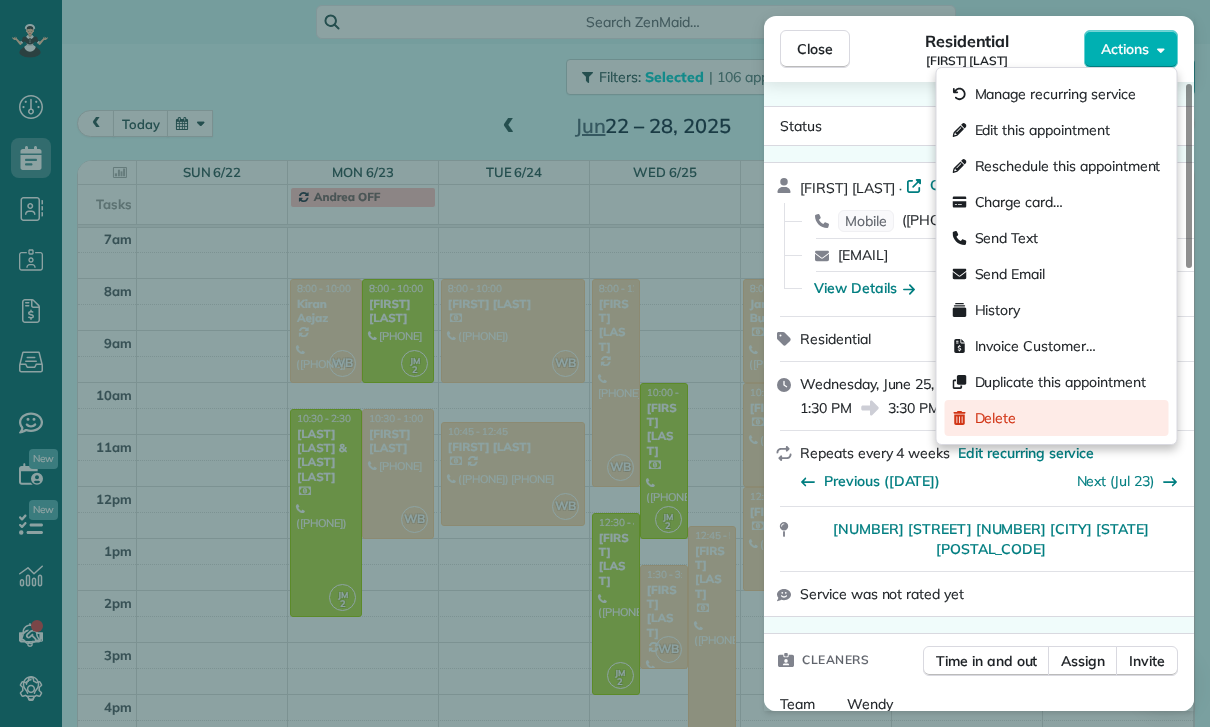 click on "Delete" at bounding box center (996, 418) 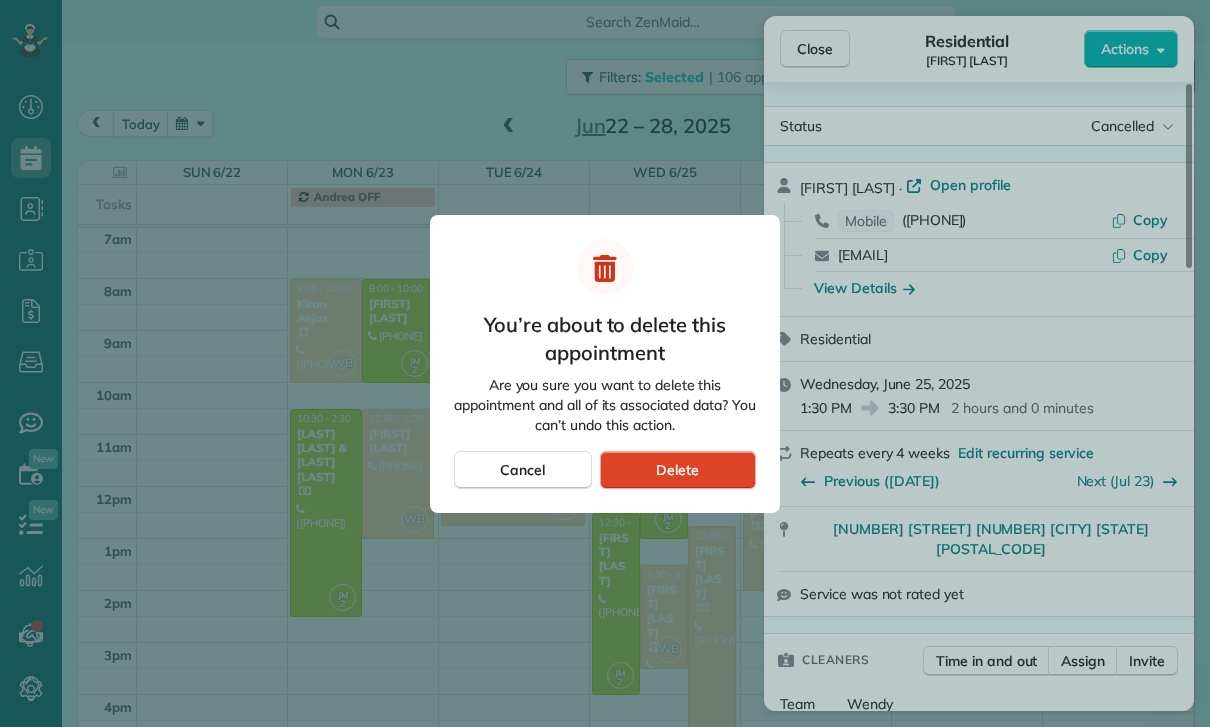 click on "Delete" at bounding box center (678, 470) 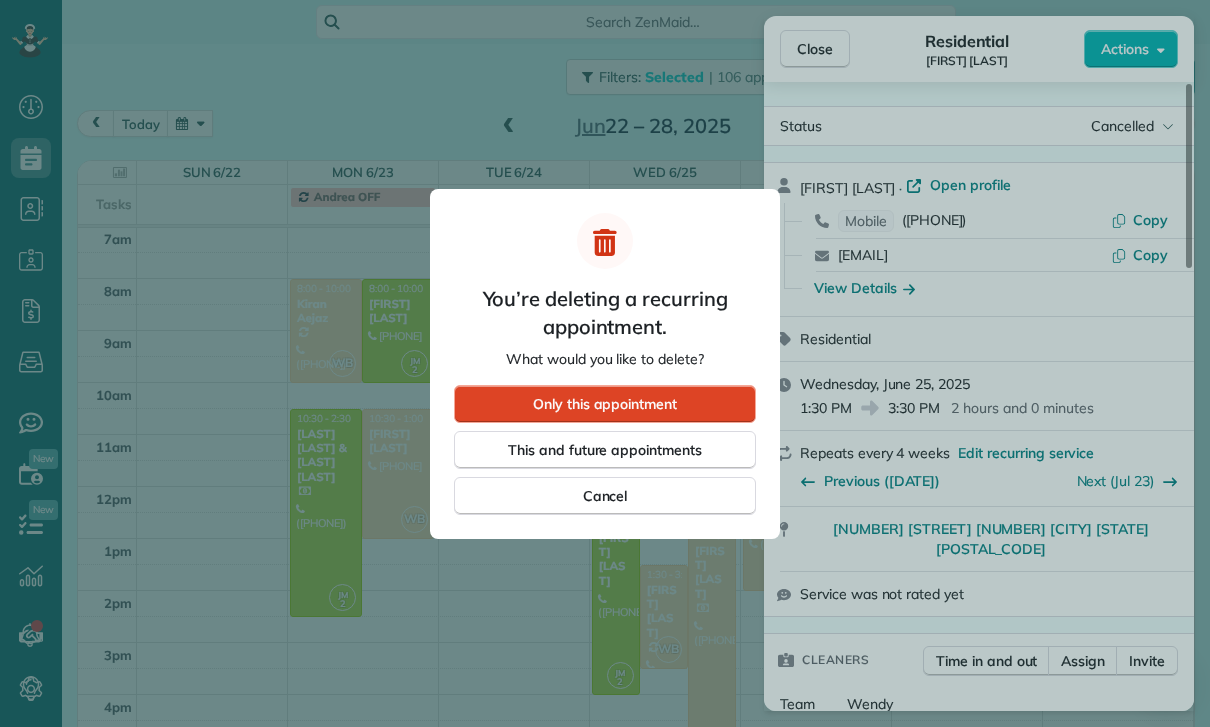 click on "Only this appointment" at bounding box center (605, 404) 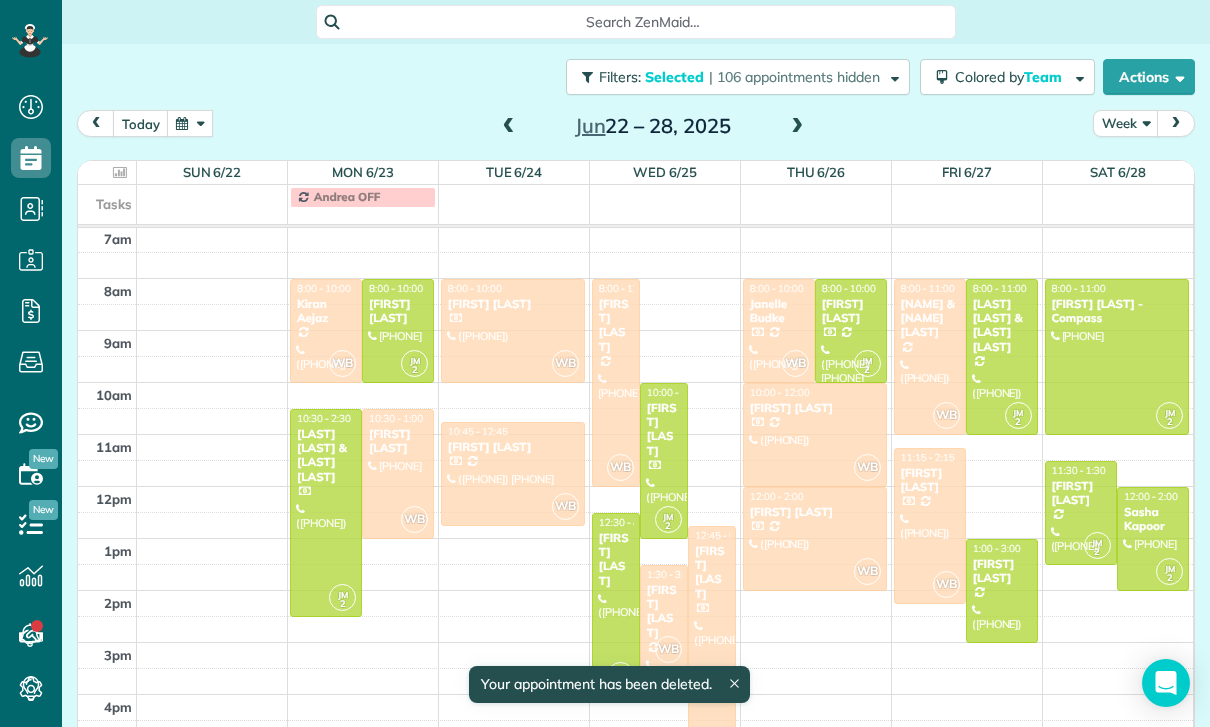 scroll, scrollTop: 157, scrollLeft: 0, axis: vertical 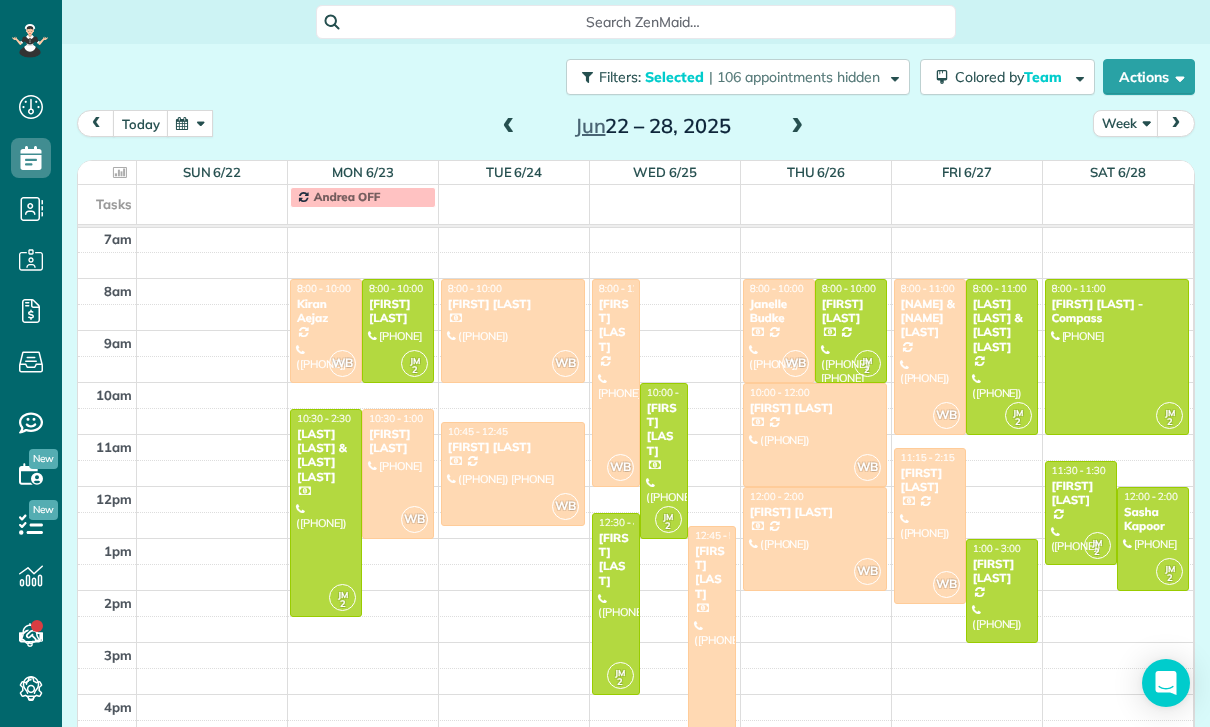 click on "Janelle Budke" at bounding box center (779, 311) 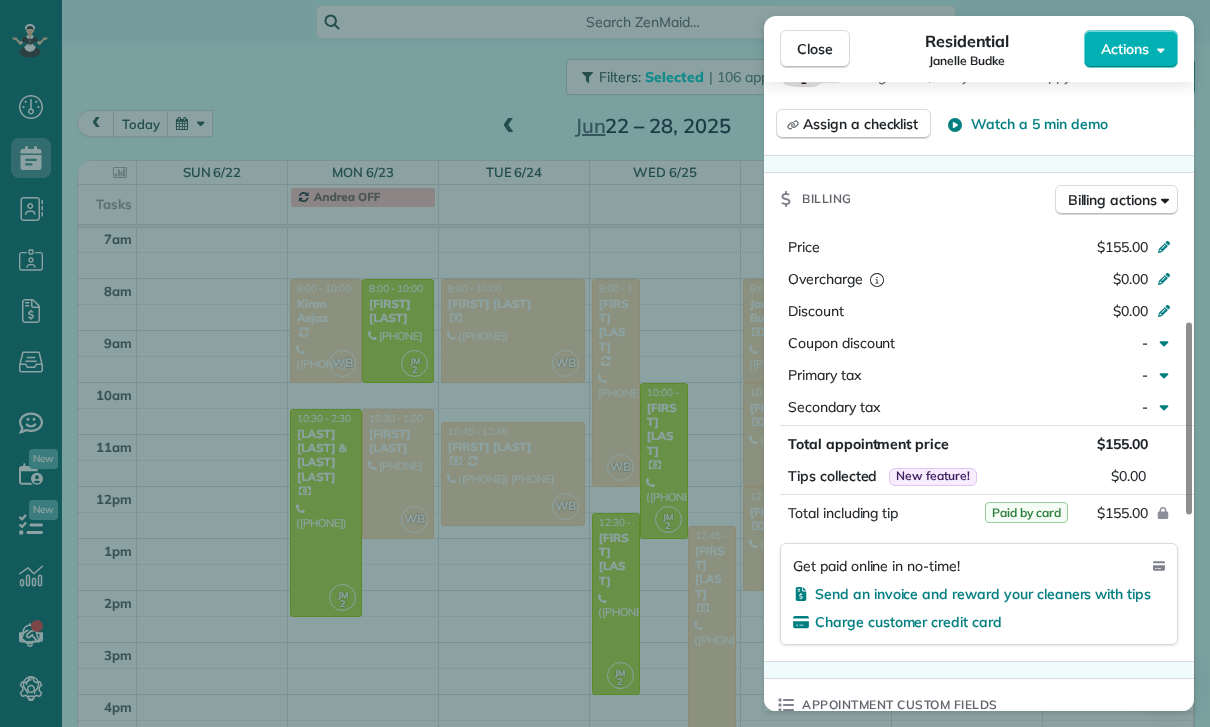 scroll, scrollTop: 859, scrollLeft: 0, axis: vertical 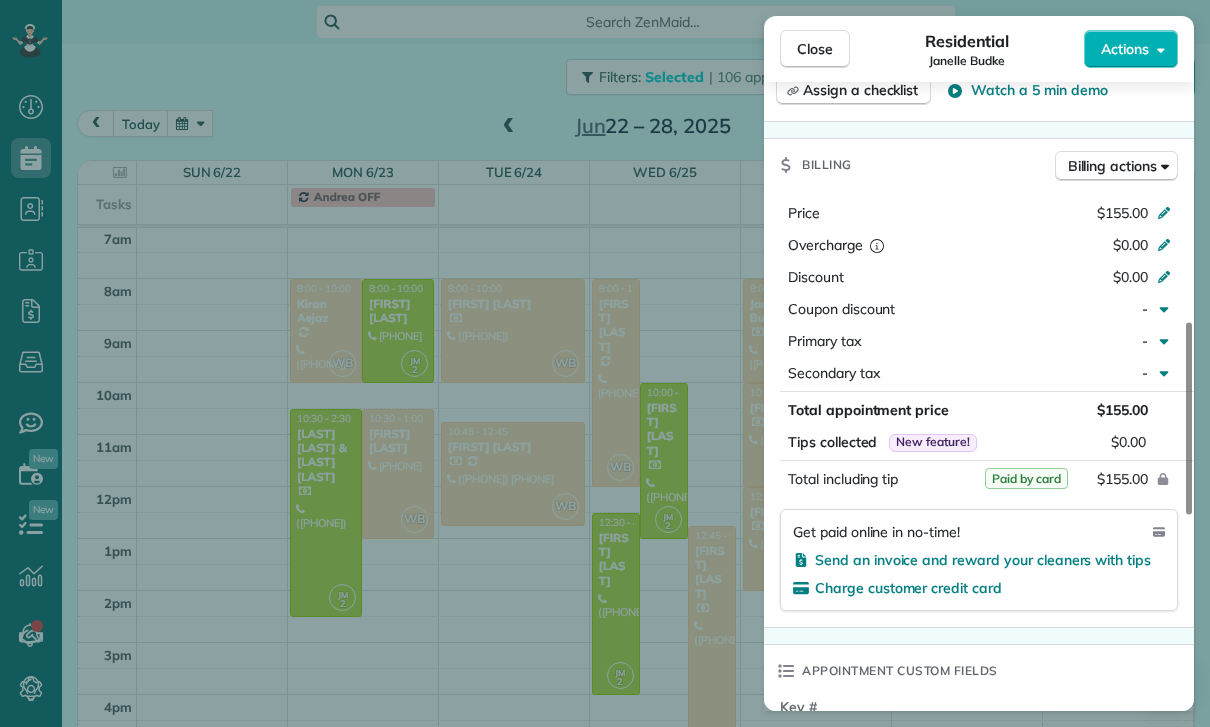 click on "Close Residential [FIRST] [LAST] Actions Status Confirmed [FIRST] [LAST] · Open profile Mobile ([PHONE]) Copy No email on record Add email View Details Residential Thursday, June 26, 2025 8:00 AM 10:00 AM 2 hours and 0 minutes Repeats every 2 weeks Edit recurring service Previous (Jun 11) Next (Jul 10) [NUMBER] [STREET] Unit [NUMBER] [CITY] [STATE] [ZIP] Service was not rated yet Cleaners Time in and out Assign Invite Team Wendy Cleaners Wendy   Bonilla 8:00 AM 10:00 AM Checklist Try Now Keep this appointment up to your standards. Stay on top of every detail, keep your cleaners organised, and your client happy. Assign a checklist Watch a 5 min demo Billing Billing actions Price $155.00 Overcharge $0.00 Discount $0.00 Coupon discount - Primary tax - Secondary tax - Total appointment price $155.00 Tips collected New feature! $0.00 Paid by card Total including tip $155.00 Get paid online in no-time! Send an invoice and reward your cleaners with tips Charge customer credit card Appointment custom fields - 0" at bounding box center [605, 363] 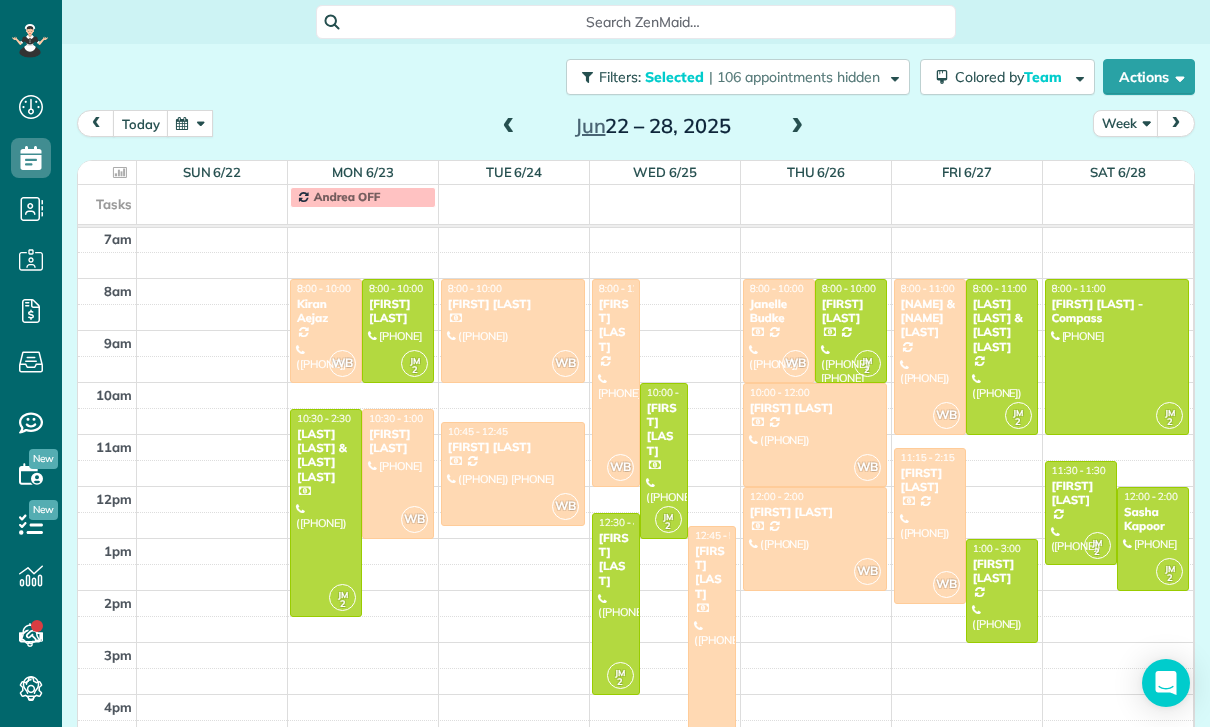 click at bounding box center [815, 435] 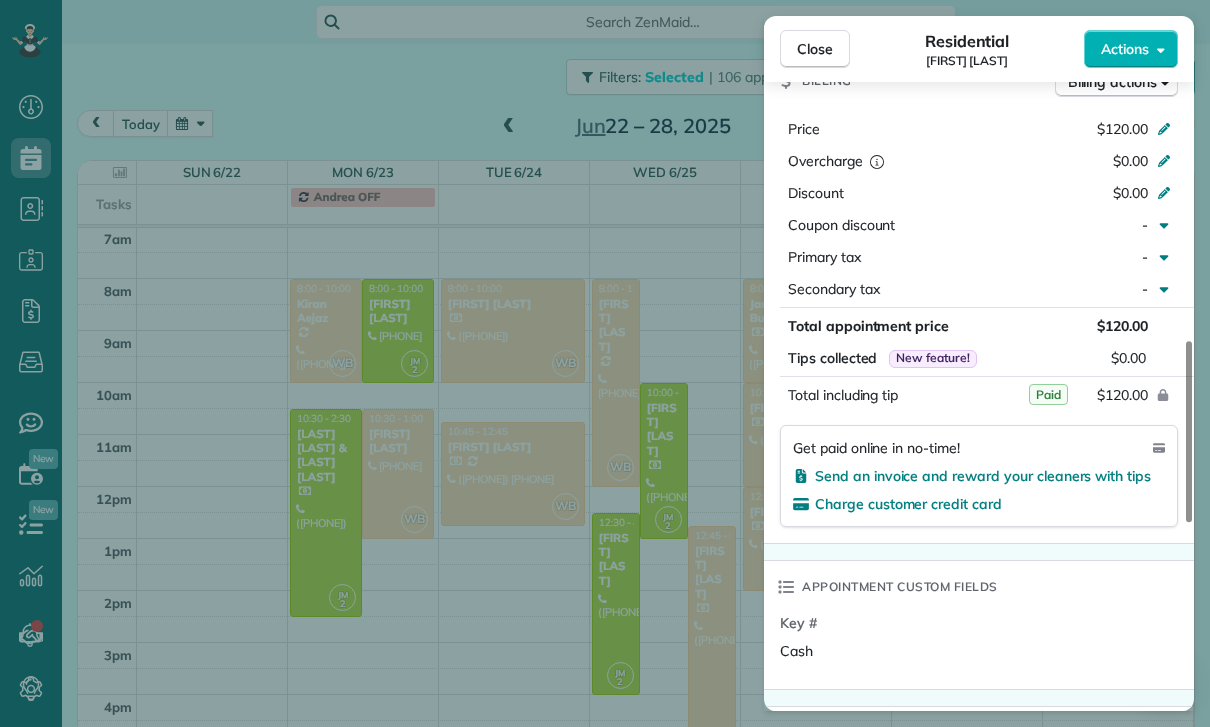 scroll, scrollTop: 983, scrollLeft: 0, axis: vertical 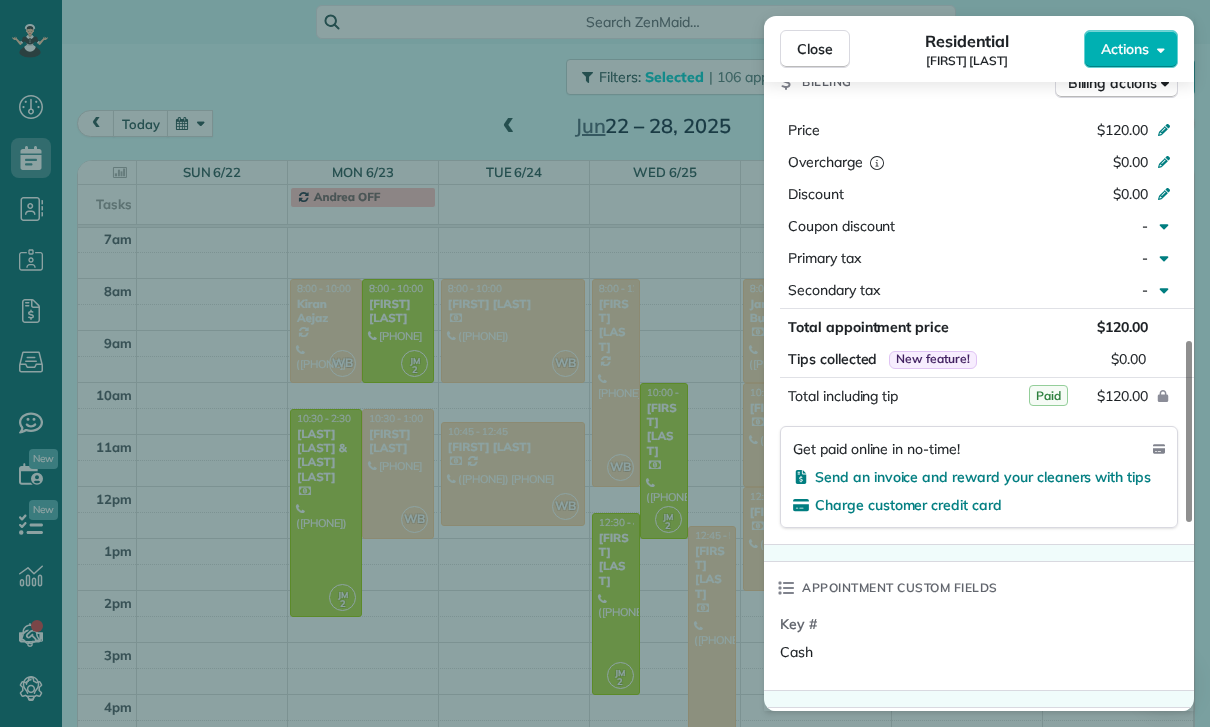 click on "Close Residential [FIRST] [LAST] Actions Status Yet to Confirm [FIRST] [LAST] · Open profile Mobile ([PHONE]) Copy Home ([PHONE]) Copy No email on record Add email View Details Residential Thursday, June 26, 2025 10:00 AM 12:00 PM 2 hours and 0 minutes Repeats weekly Edit recurring service Previous (Jun 19) Next (Jul 03) [NUMBER] [STREET] [CITY] CA [ZIP] Service was not rated yet Cleaners Time in and out Assign Invite Team Wendy Cleaners Wendy   Bonilla 10:00 AM 12:00 PM Checklist Try Now Keep this appointment up to your standards. Stay on top of every detail, keep your cleaners organised, and your client happy. Assign a checklist Watch a 5 min demo Billing Billing actions Price $120.00 Overcharge $0.00 Discount $0.00 Coupon discount - Primary tax - Secondary tax - Total appointment price $120.00 Tips collected New feature! $0.00 Paid Total including tip $120.00 Get paid online in no-time! Send an invoice and reward your cleaners with tips Charge customer credit card Appointment custom fields 0" at bounding box center (605, 363) 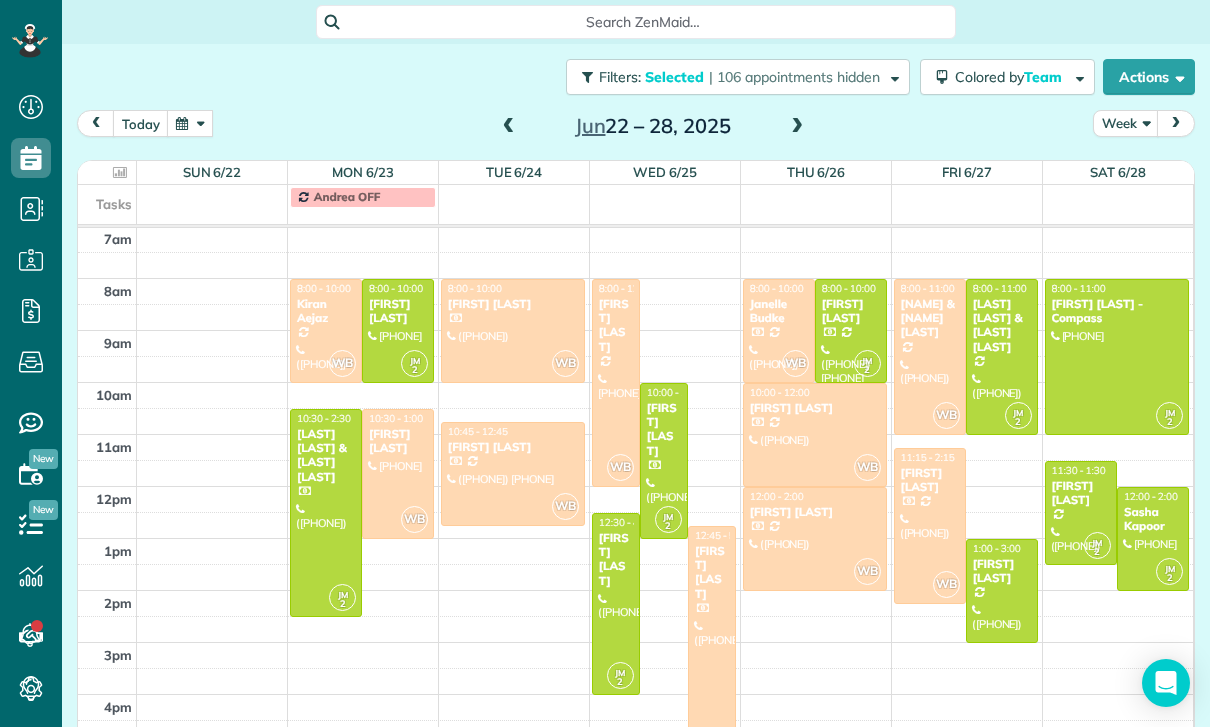 click at bounding box center (815, 539) 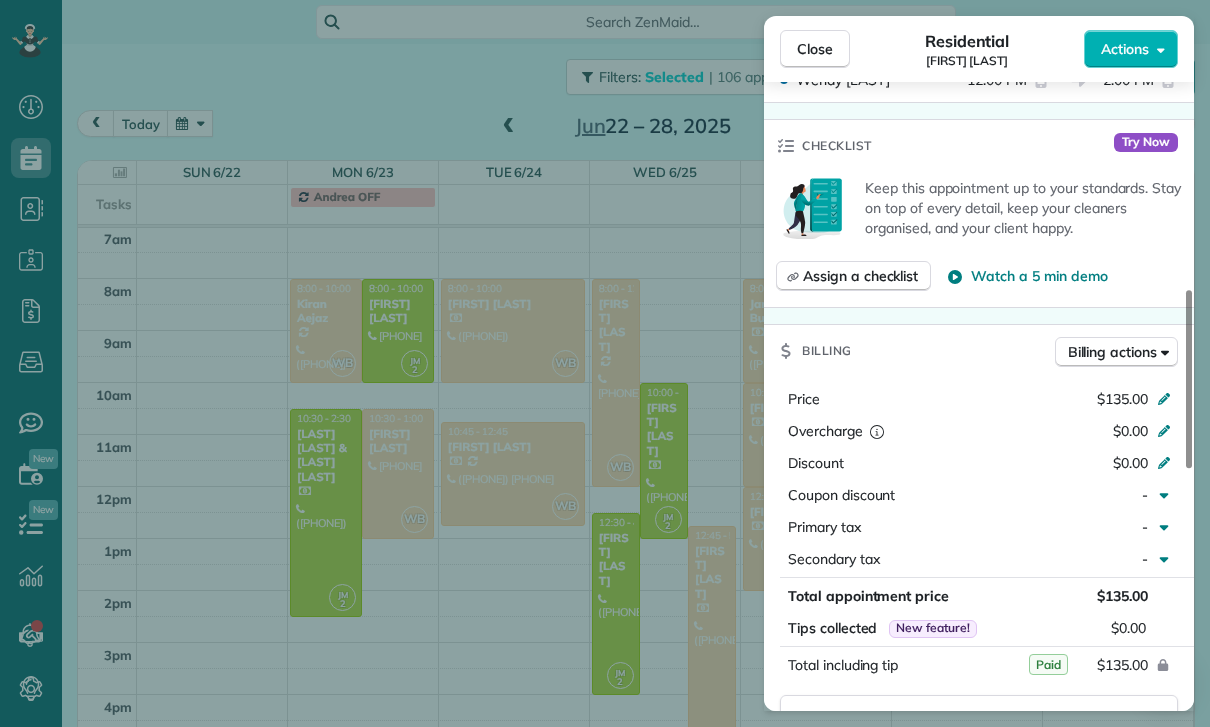 scroll, scrollTop: 906, scrollLeft: 0, axis: vertical 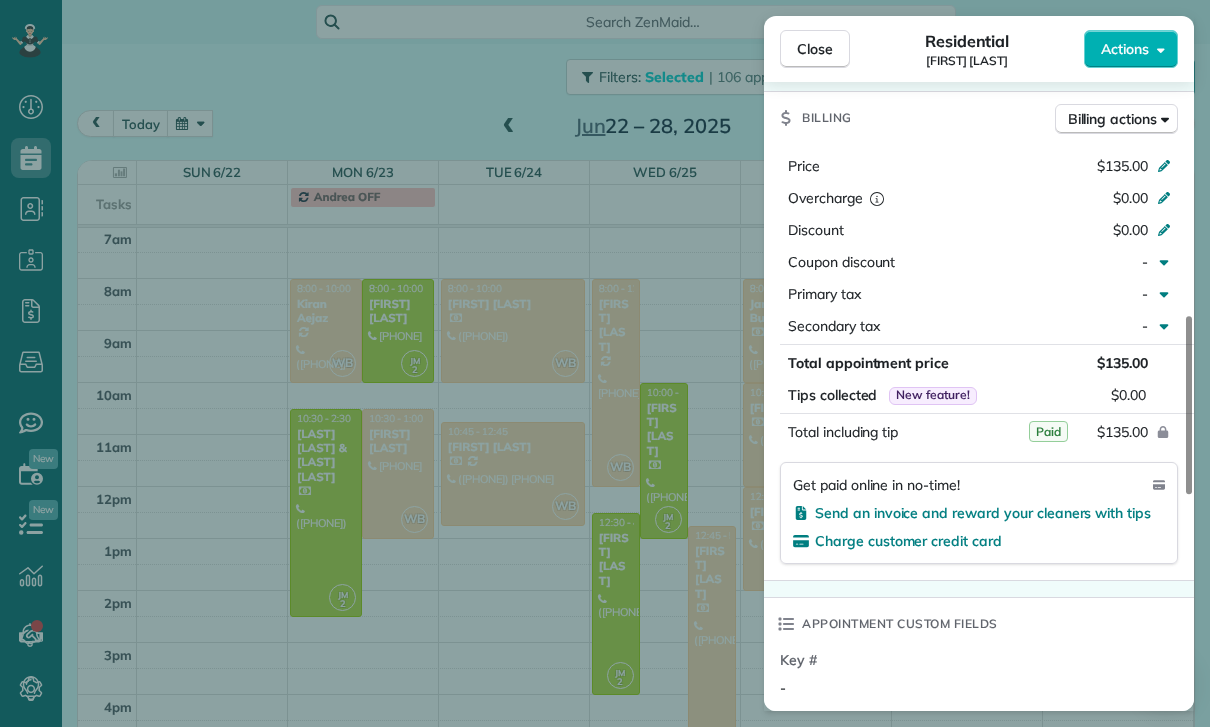 click on "Close Residential [FIRST] [LAST] Actions Status Yet to Confirm [FIRST] [LAST] · Open profile Mobile ([PHONE]) Copy No email on record Add email View Details Residential Thursday, June 26, 2025 12:00 PM 2:00 PM 2 hours and 0 minutes Repeats every 2 weeks Edit recurring service Previous (Jun 12) Next (Jul 10) [NUMBER] [STREET] [CITY] CA [ZIP] Service was not rated yet Cleaners Time in and out Assign Invite Team Wendy Cleaners Wendy   Bonilla 12:00 PM 2:00 PM Checklist Try Now Keep this appointment up to your standards. Stay on top of every detail, keep your cleaners organised, and your client happy. Assign a checklist Watch a 5 min demo Billing Billing actions Price $135.00 Overcharge $0.00 Discount $0.00 Coupon discount - Primary tax - Secondary tax - Total appointment price $135.00 Tips collected New feature! $0.00 Paid Total including tip $135.00 Get paid online in no-time! Send an invoice and reward your cleaners with tips Charge customer credit card Appointment custom fields Key # - Notes" at bounding box center [605, 363] 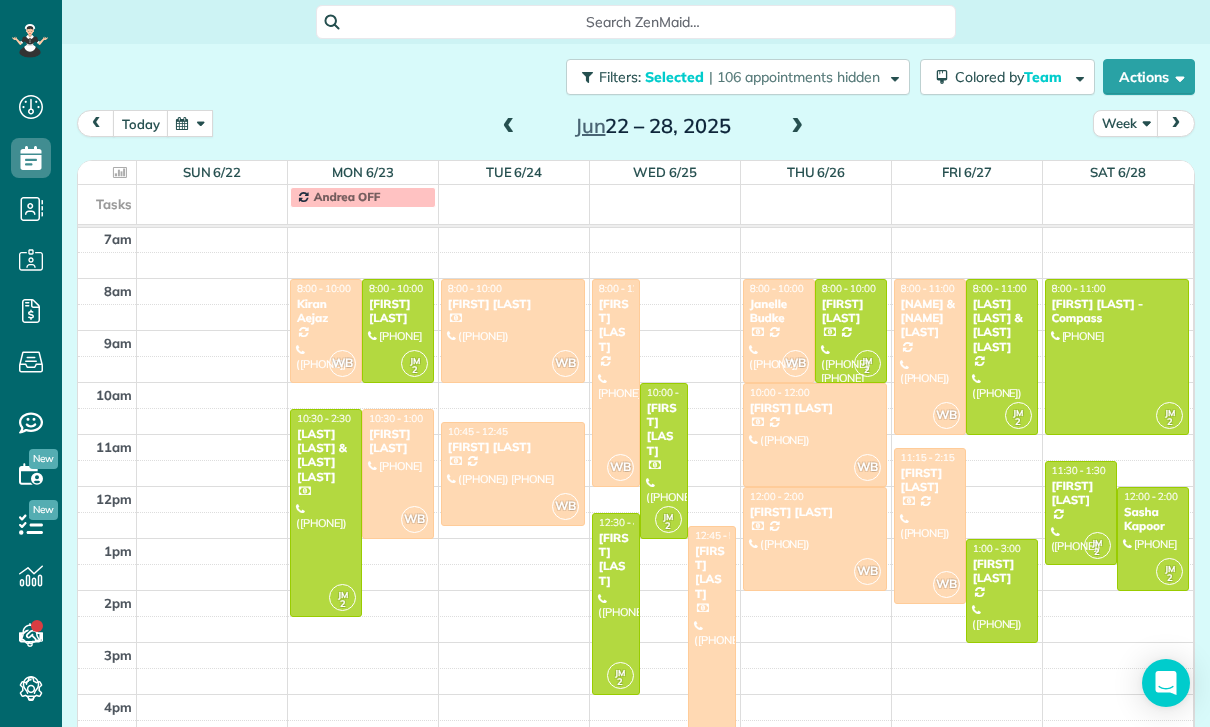 click on "[NAME] & [NAME] [LAST]" at bounding box center (930, 318) 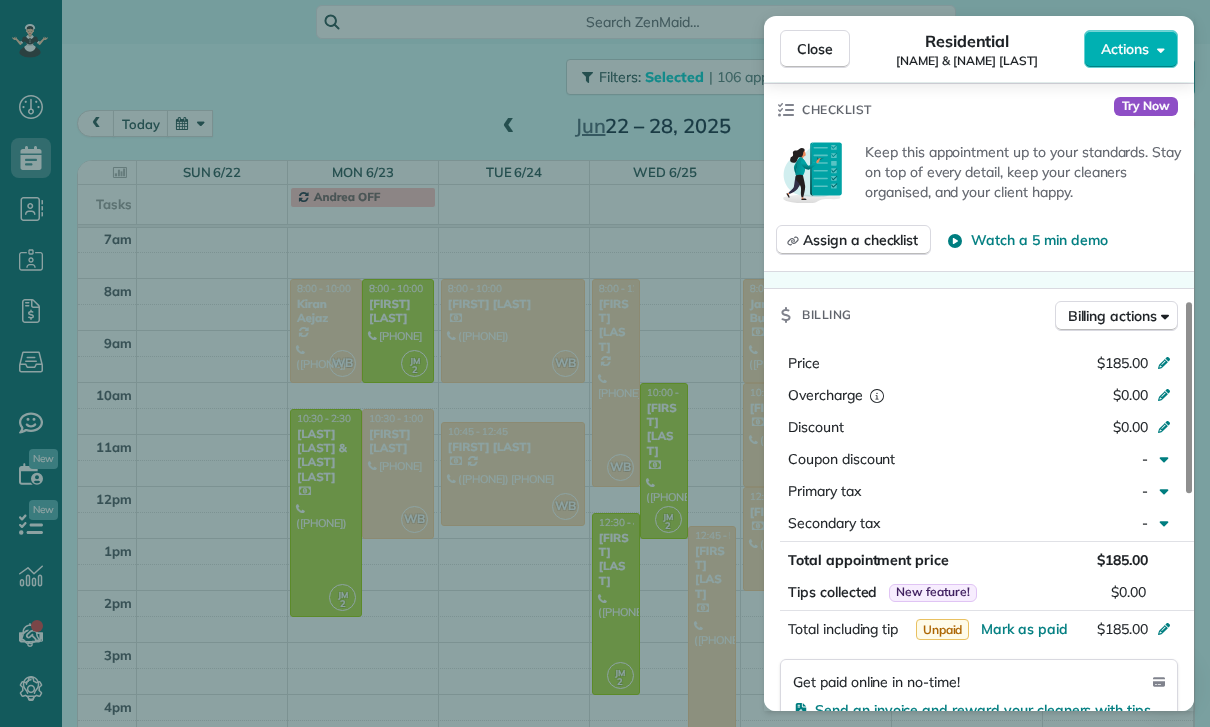 scroll, scrollTop: 794, scrollLeft: 0, axis: vertical 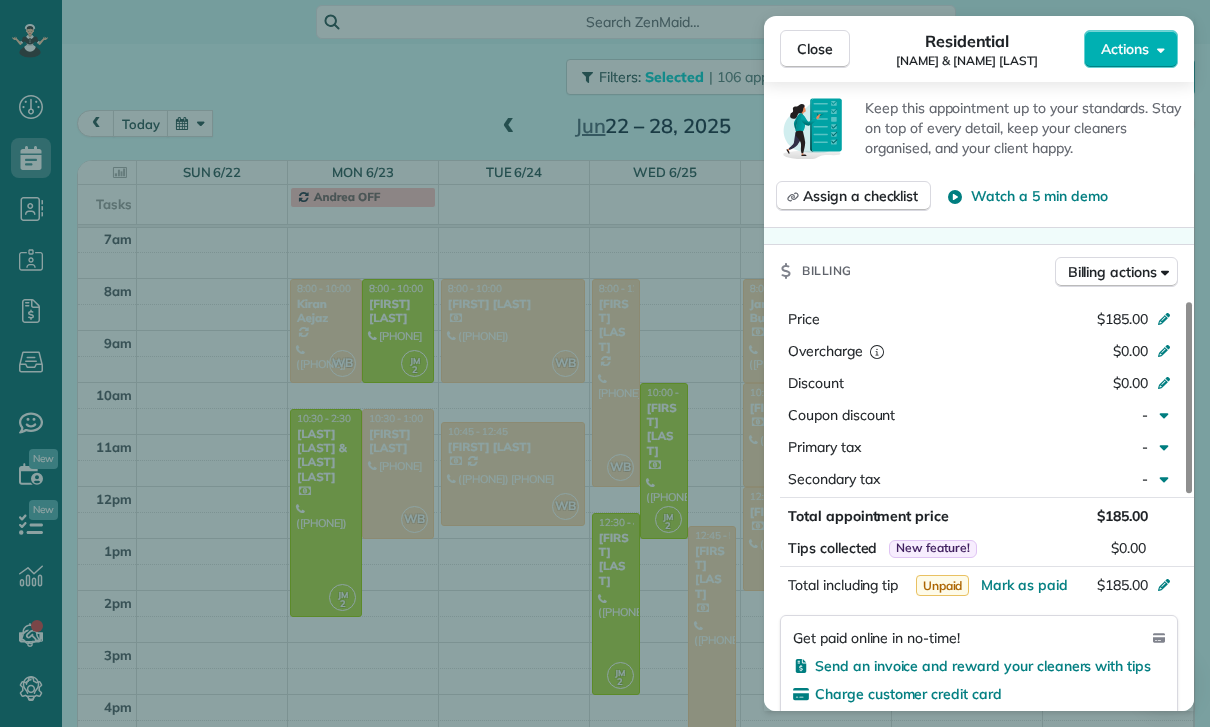 click on "Close Residential [FIRST] [LAST] Actions Status Confirmed [FIRST] [LAST] · Open profile Mobile ([PHONE]) Copy Mobile ([PHONE]) Copy No email on record Add email View Details Residential Friday, June 27, 2025 8:00 AM 11:00 AM 3 hours and 0 minutes Repeats every 2 weeks Edit recurring service Previous (Jun 13) Next (Jul 11) [NUMBER] [STREET] [CITY] CA [ZIP] Service was not rated yet Cleaners Time in and out Assign Invite Team Wendy Cleaners Wendy   Bonilla 8:00 AM 11:00 AM Checklist Try Now Keep this appointment up to your standards. Stay on top of every detail, keep your cleaners organised, and your client happy. Assign a checklist Watch a 5 min demo Billing Billing actions Price $185.00 Overcharge $0.00 Discount $0.00 Coupon discount - Primary tax - Secondary tax - Total appointment price $185.00 Tips collected New feature! $0.00 Unpaid Mark as paid Total including tip $185.00 Get paid online in no-time! Send an invoice and reward your cleaners with tips Key #" at bounding box center (605, 363) 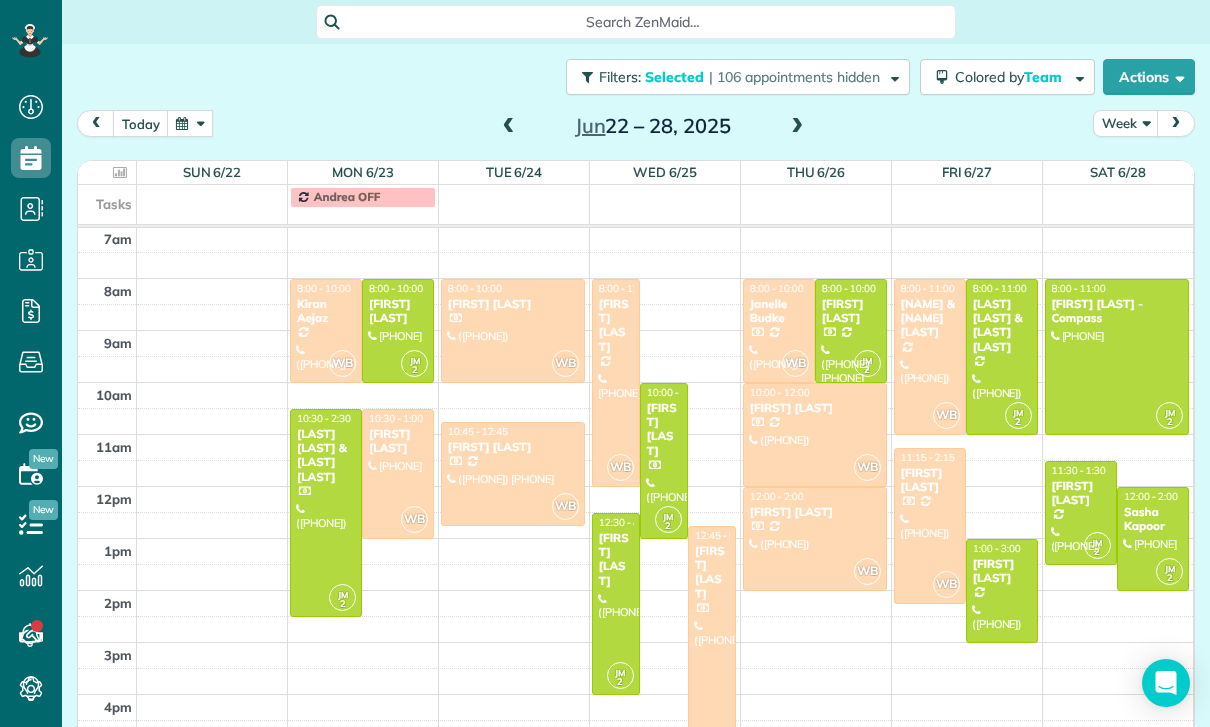 click at bounding box center [930, 526] 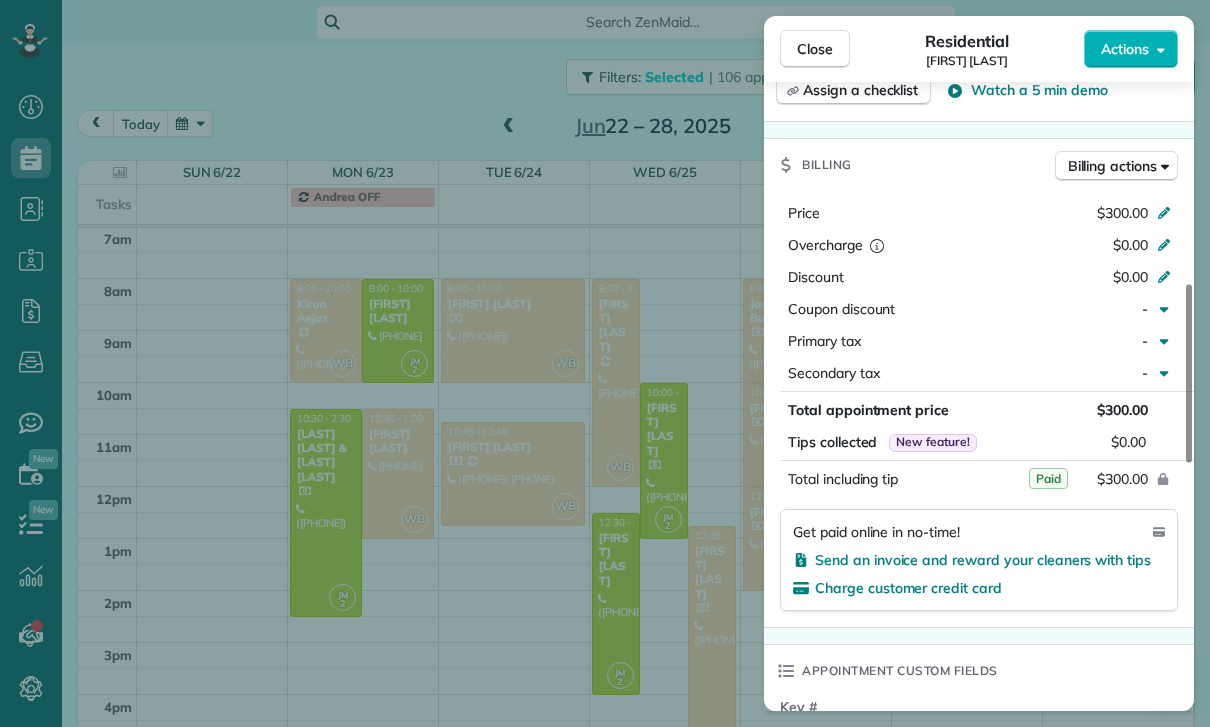 scroll, scrollTop: 880, scrollLeft: 0, axis: vertical 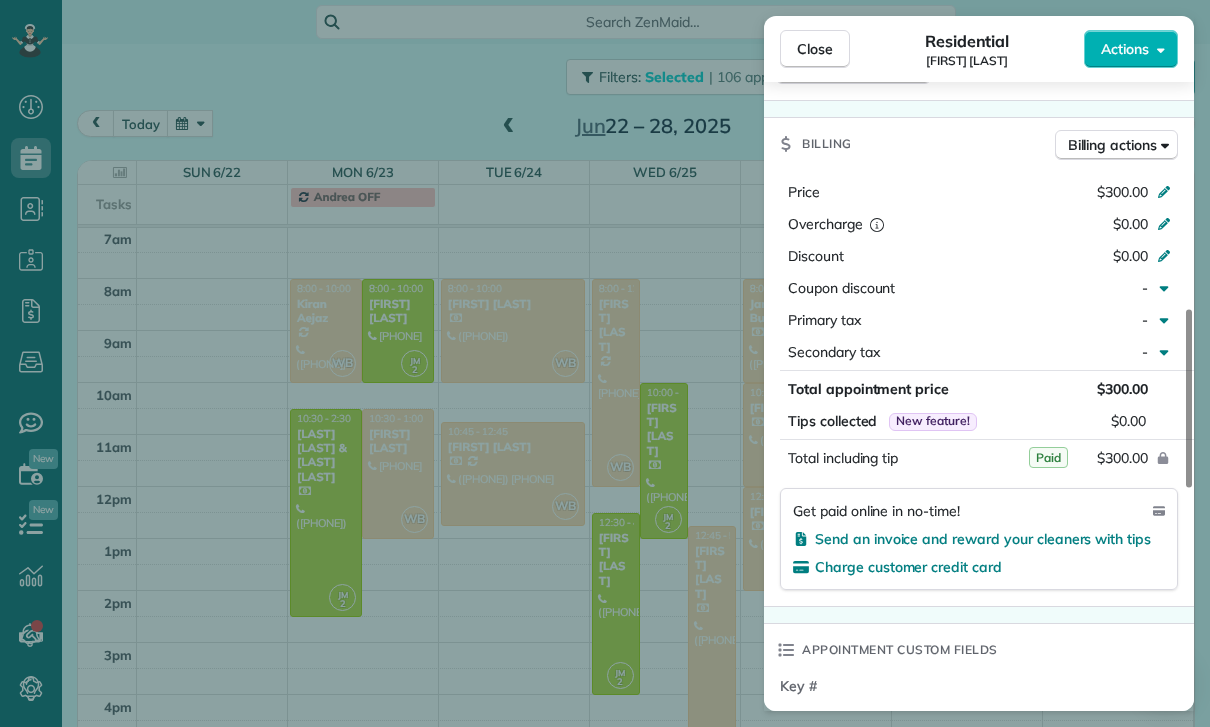click on "Close Residential [FIRST] [LAST] Actions Status Yet to Confirm [FIRST] [LAST] · Open profile Mobile ([PHONE]) Copy No email on record Add email View Details Residential Friday, June 27, 2025 11:15 AM 2:15 PM 3 hours and 0 minutes Repeats weekly Edit recurring service Previous (Jun 20) Next (Jul 02) [NUMBER] [STREET] [CITY] [STATE] [ZIP] Service was not rated yet Cleaners Time in and out Assign Invite Team Wendy Cleaners Wendy   Bonilla 11:15 AM 2:15 PM Checklist Try Now Keep this appointment up to your standards. Stay on top of every detail, keep your cleaners organised, and your client happy. Assign a checklist Watch a 5 min demo Billing Billing actions Price $300.00 Overcharge $0.00 Discount $0.00 Coupon discount - Primary tax - Secondary tax - Total appointment price $300.00 Tips collected New feature! $0.00 Paid Total including tip $300.00 Get paid online in no-time! Send an invoice and reward your cleaners with tips Charge customer credit card Appointment custom fields Key # - Work items Notes 1 0" at bounding box center [605, 363] 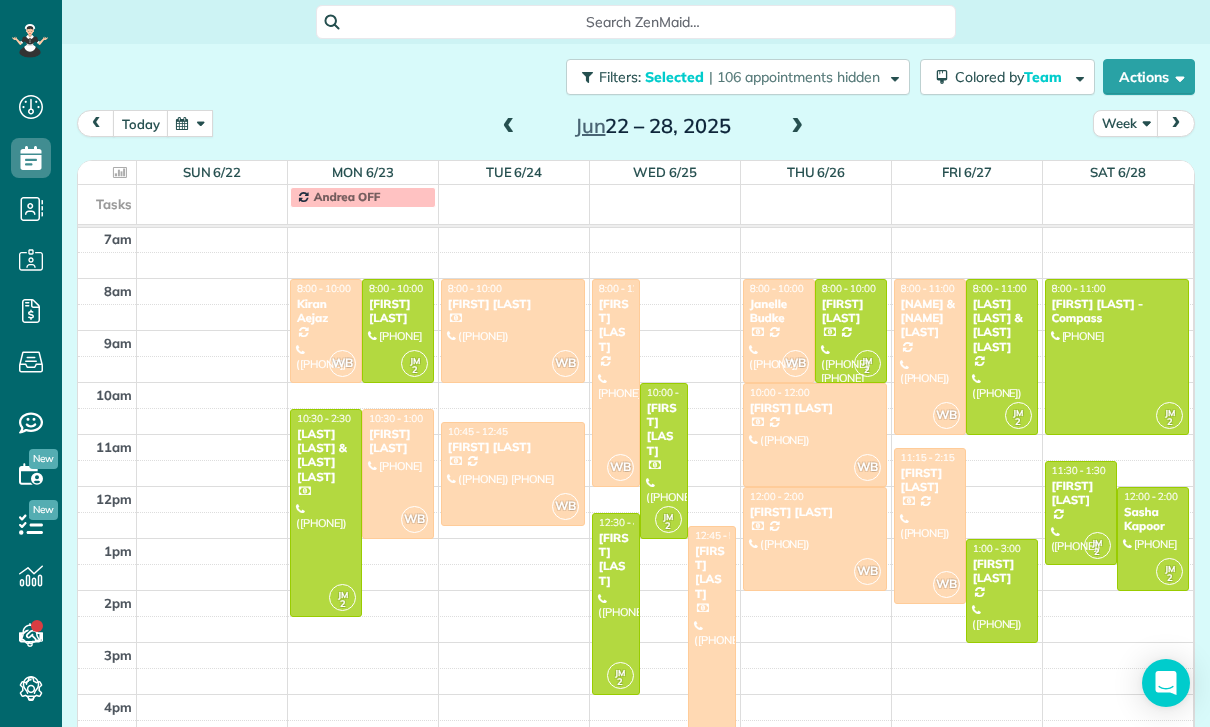 click at bounding box center (797, 127) 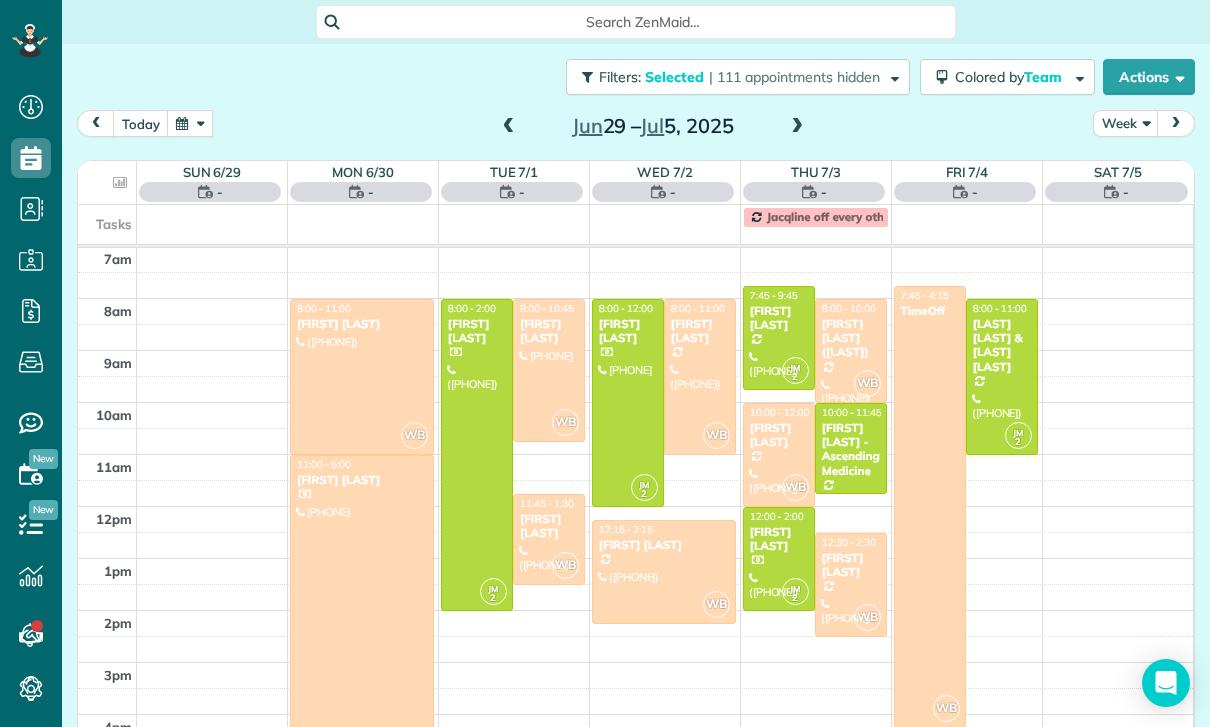 scroll, scrollTop: 157, scrollLeft: 0, axis: vertical 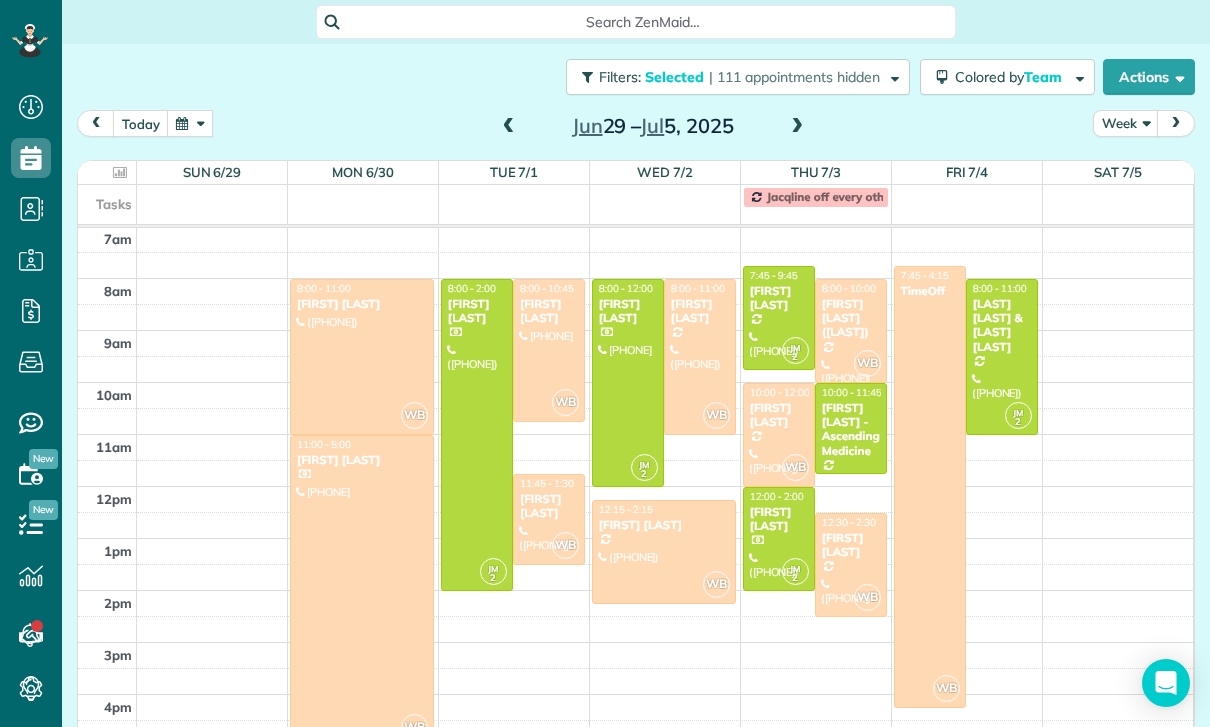click at bounding box center [477, 435] 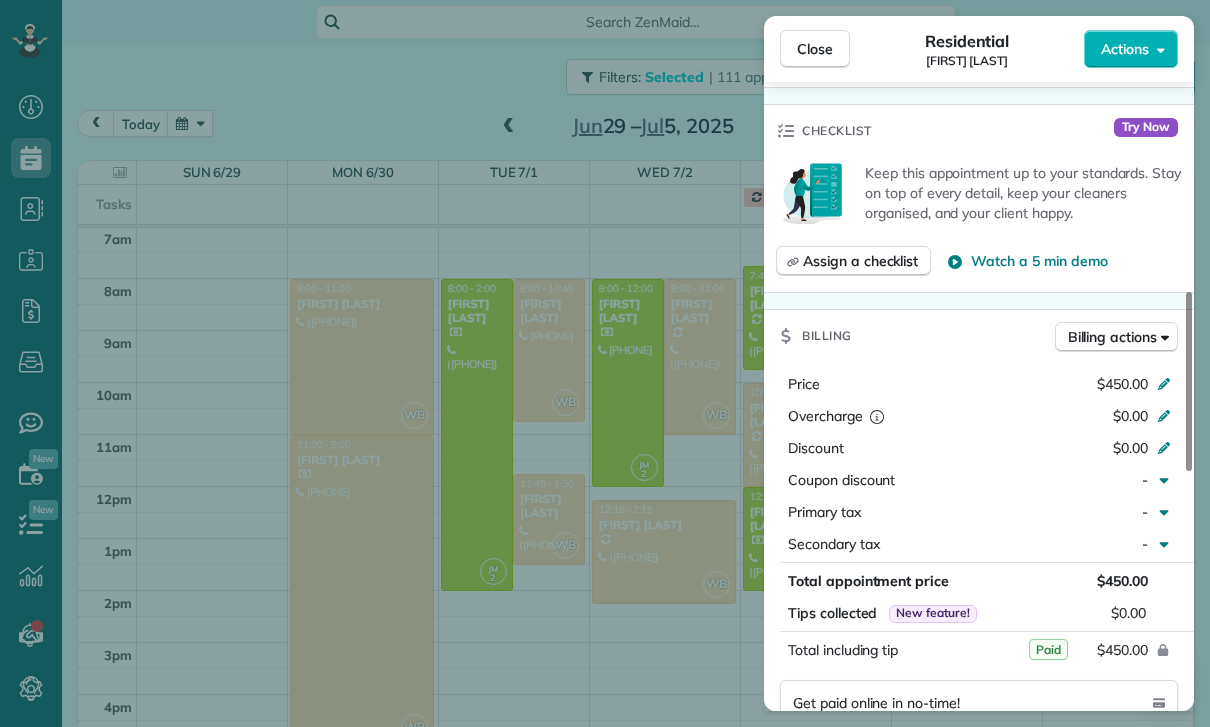 scroll, scrollTop: 840, scrollLeft: 0, axis: vertical 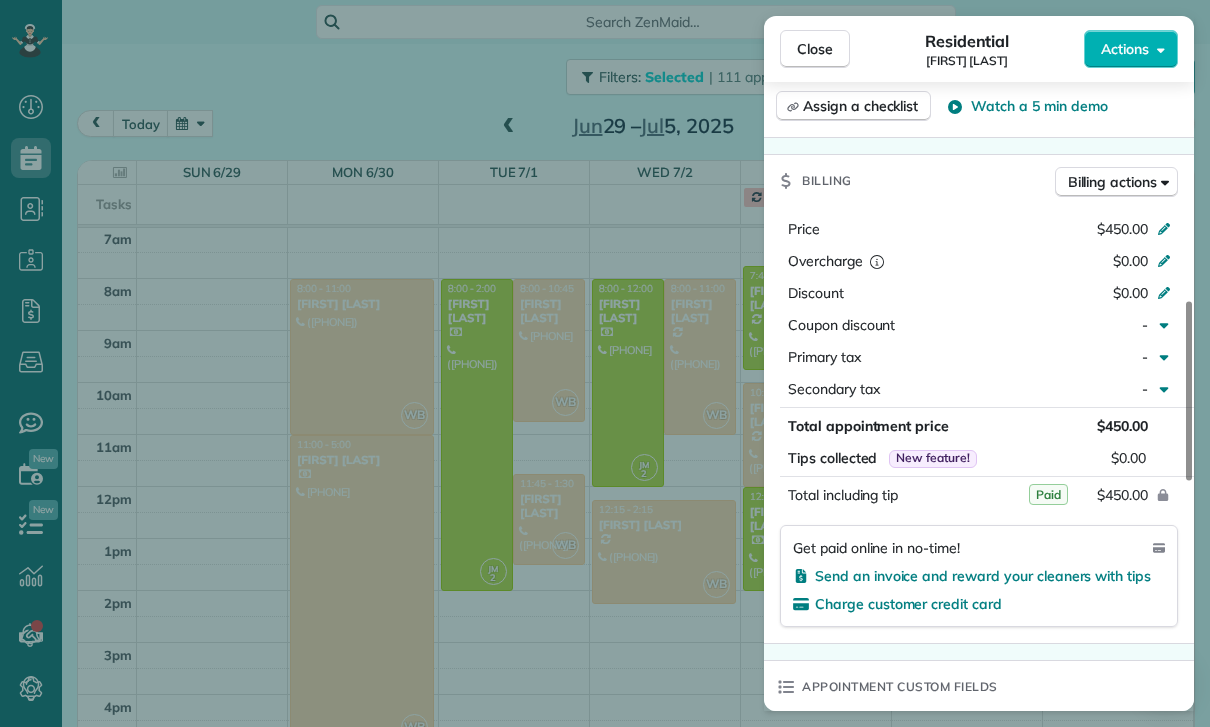 click on "Close Residential [FIRST] [LAST] Actions Status Confirmed [FIRST] [LAST] · Open profile Mobile ([PHONE]) Copy No email on record Add email View Details Residential Tuesday, July 01, 2025 ( 2 weeks ago ) 8:00 AM 2:00 PM 6 hours and 0 minutes One time [NUMBER] [STREET] [CITY] CA [ZIP] ? ? ? Service was not rated yet Cleaners Time in and out Assign Invite Team Jacqueline Cleaners Johanna   Martinez 8:00 AM 2:00 PM Checklist Try Now Keep this appointment up to your standards. Stay on top of every detail, keep your cleaners organised, and your client happy. Assign a checklist Watch a 5 min demo Billing Billing actions Price $450.00 Overcharge $0.00 Discount $0.00 Coupon discount - Primary tax - Secondary tax - Total appointment price $450.00 Tips collected New feature! $0.00 Paid Total including tip $450.00 Get paid online in no-time! Send an invoice and reward your cleaners with tips Charge customer credit card Appointment custom fields Key # - Work items No work items to display Notes 1 0" at bounding box center [605, 363] 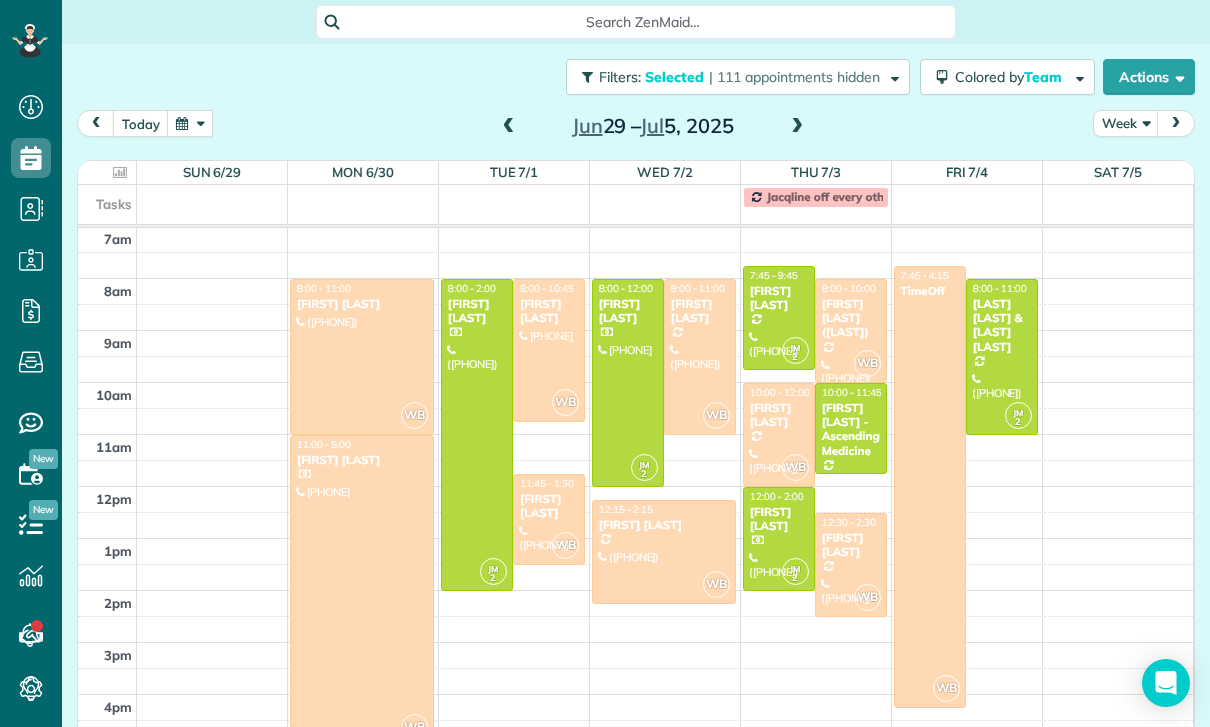 click at bounding box center (628, 383) 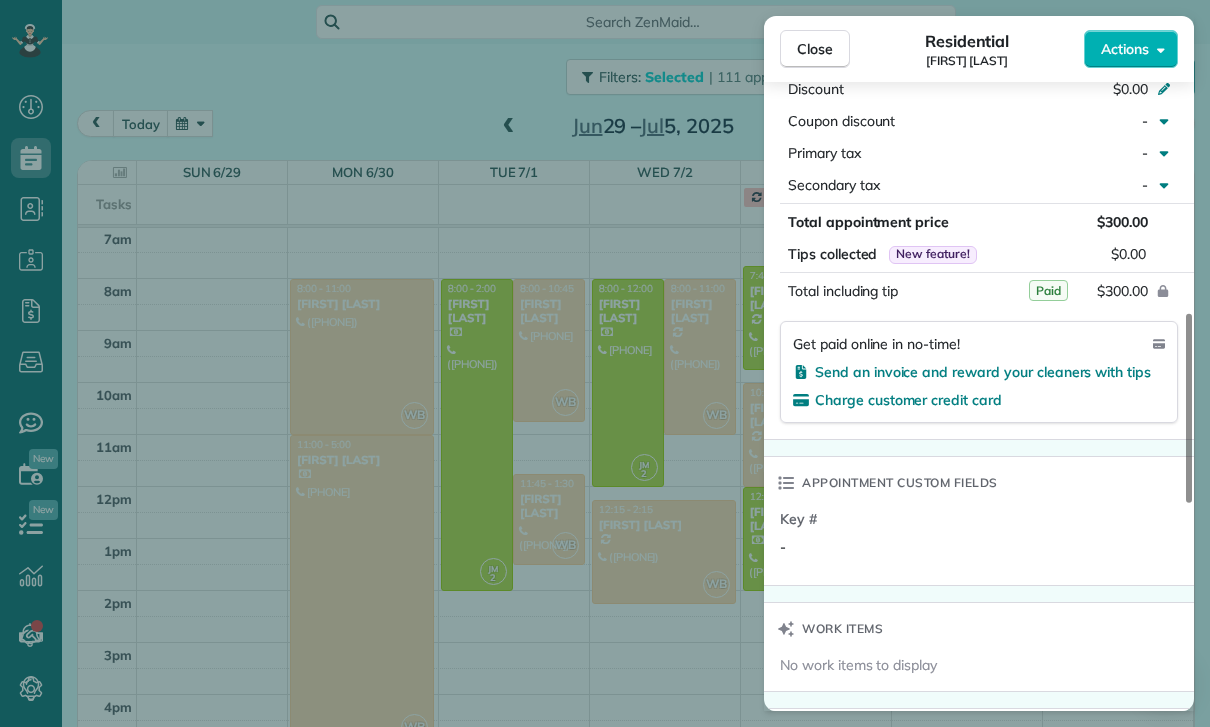 scroll, scrollTop: 1035, scrollLeft: 0, axis: vertical 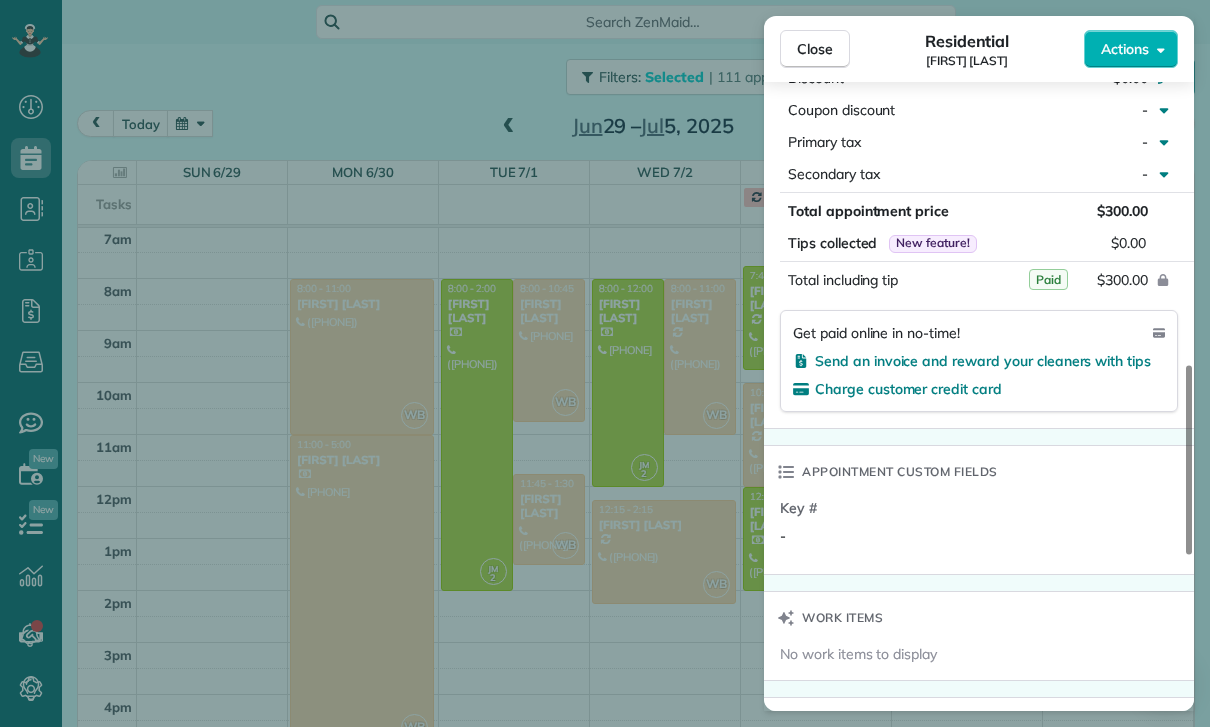 click on "Close Residential [FIRST] [LAST] Actions Status Confirmed [FIRST] [LAST] · Open profile Mobile ([PHONE]) Copy No email on record Add email View Details Residential Wednesday, July 02, 2025 ( last week ) 8:00 AM 12:00 PM 4 hours and 0 minutes One time [NUMBER] [STREET] [CITY] CA [ZIP] Service was not rated yet Cleaners Time in and out Assign Invite Team Jacqueline Cleaners Johanna   Martinez 8:00 AM 12:00 PM Checklist Try Now Keep this appointment up to your standards. Stay on top of every detail, keep your cleaners organised, and your client happy. Assign a checklist Watch a 5 min demo Billing Billing actions Price $300.00 Overcharge $0.00 Discount $0.00 Coupon discount - Primary tax - Secondary tax - Total appointment price $300.00 Tips collected New feature! $0.00 Paid Total including tip $300.00 Get paid online in no-time! Send an invoice and reward your cleaners with tips Charge customer credit card Appointment custom fields Key # - Work items No work items to display Notes 1 Customer" at bounding box center [605, 363] 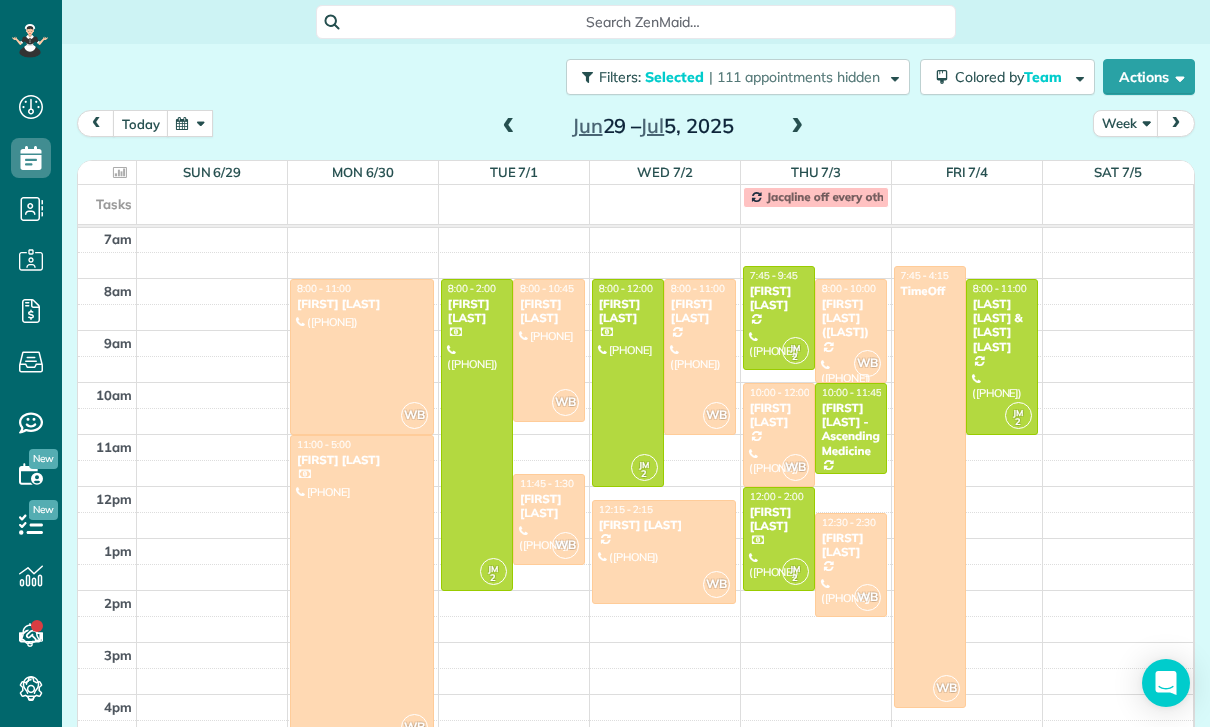 click at bounding box center [779, 318] 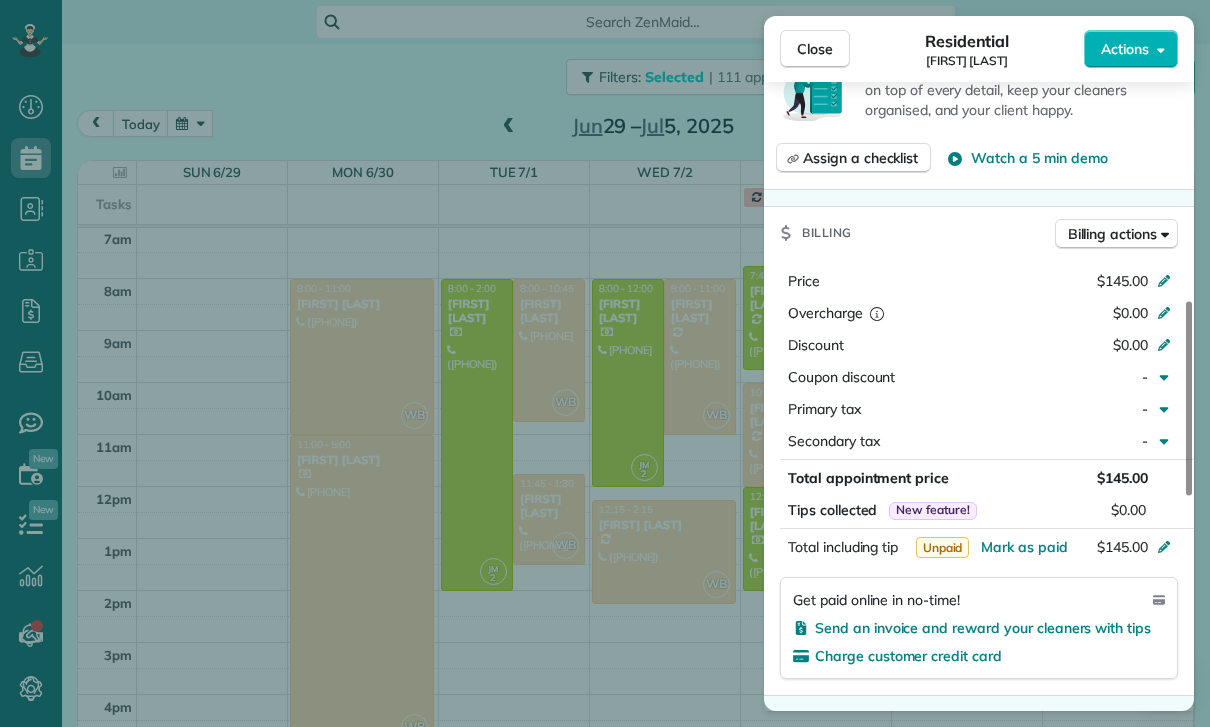 scroll, scrollTop: 788, scrollLeft: 0, axis: vertical 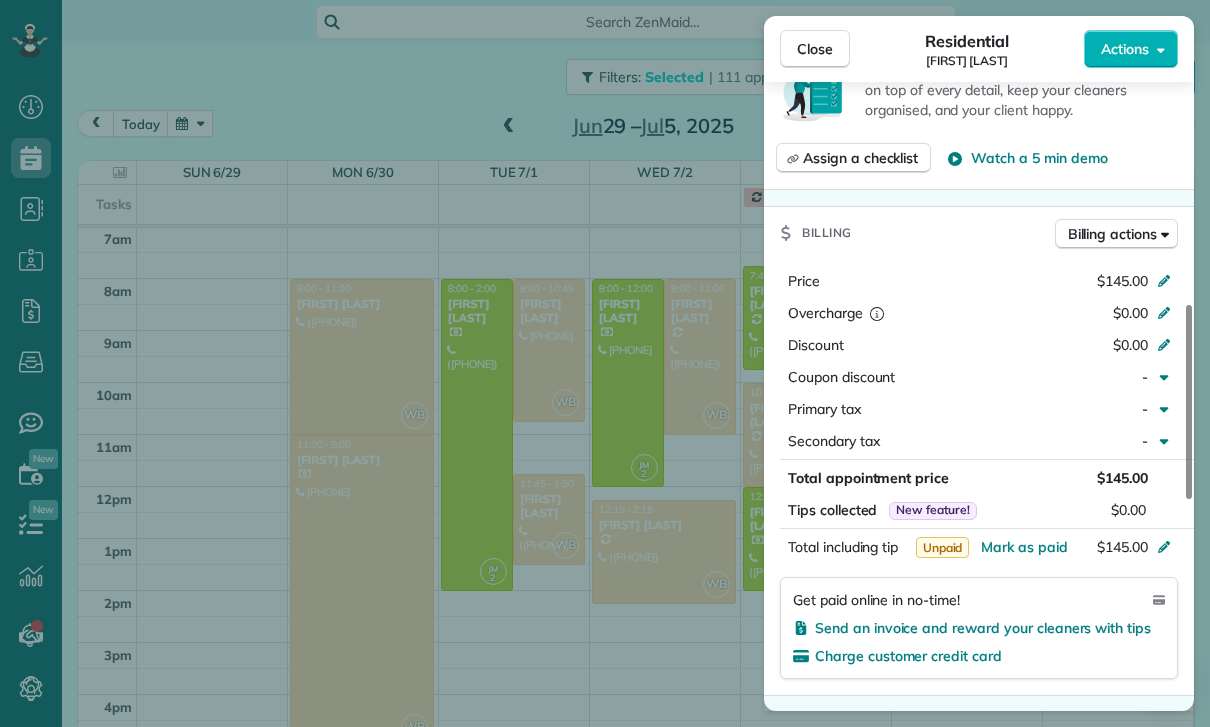 click on "Close Residential [FIRST] [LAST] Actions Status Confirmed [FIRST] [LAST] · Open profile Mobile ([PHONE]) Copy No email on record Add email View Details Residential [DAY], [MONTH] [DAY], [YEAR] ( [TIME_AGO] ) [TIME] [TIME] [DURATION] Repeats every [DURATION] Edit recurring service Next ([MONTH] [DAY]) [NUMBER] [STREET] [CITY] [STATE] [POSTAL_CODE] Service was not rated yet Cleaners Time in and out Assign Invite Team [CLEANER_NAME] Cleaners [CLEANER_NAME] [CLEANER_NAME] [TIME] [TIME] Checklist Try Now Keep this appointment up to your standards. Stay on top of every detail, keep your cleaners organised, and your client happy. Assign a checklist Watch a 5 min demo Billing Billing actions Price [PRICE] Overcharge [PRICE] Discount [PRICE] Coupon discount - Primary tax - Secondary tax - Total appointment price [PRICE] Tips collected New feature! [PRICE] Unpaid Mark as paid Total including tip [PRICE] Get paid online in no-time! Send an invoice and reward your cleaners with tips Charge customer credit card Appointment custom fields Key # - 0 0" at bounding box center [605, 363] 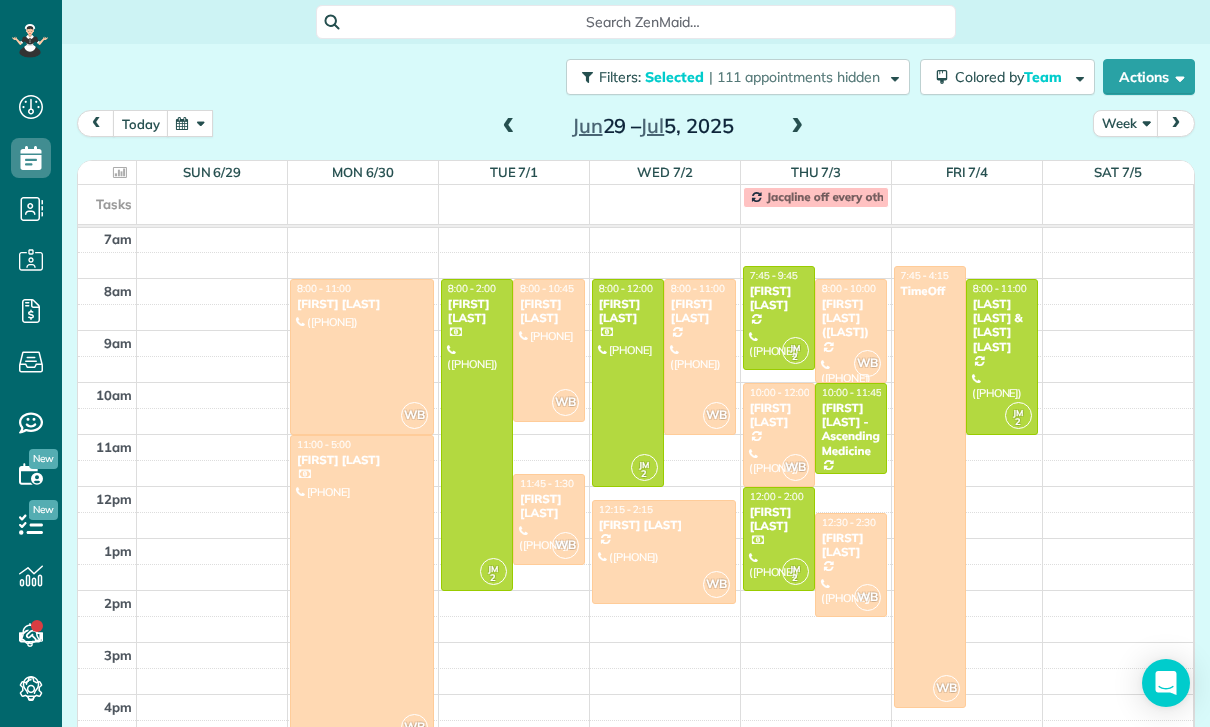 click on "[FIRST] [LAST] - Ascending Medicine" at bounding box center [851, 430] 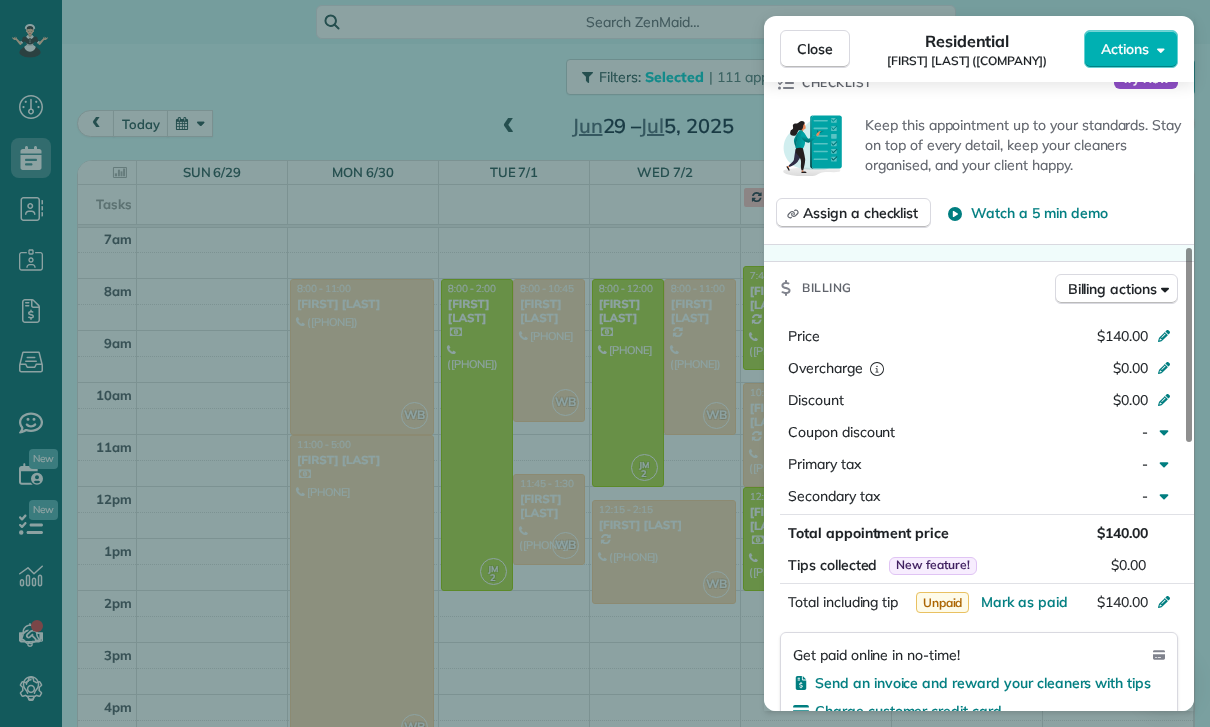 scroll, scrollTop: 774, scrollLeft: 0, axis: vertical 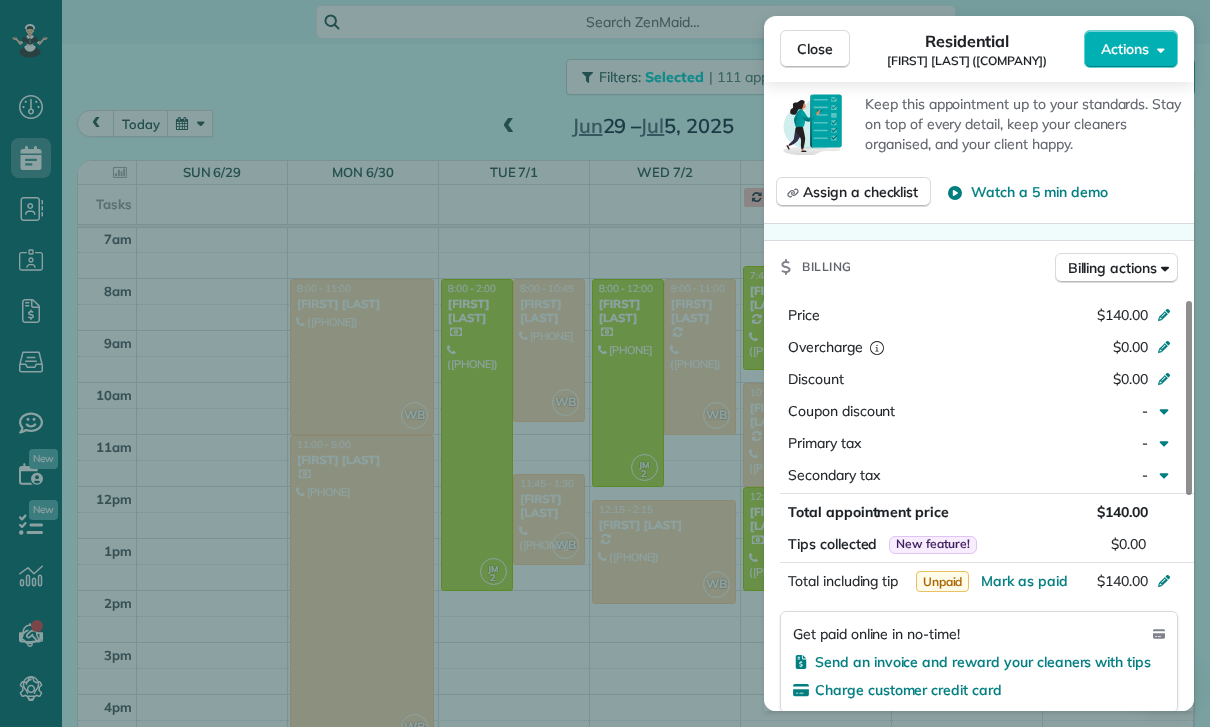 click on "Billing Billing actions" at bounding box center (979, 267) 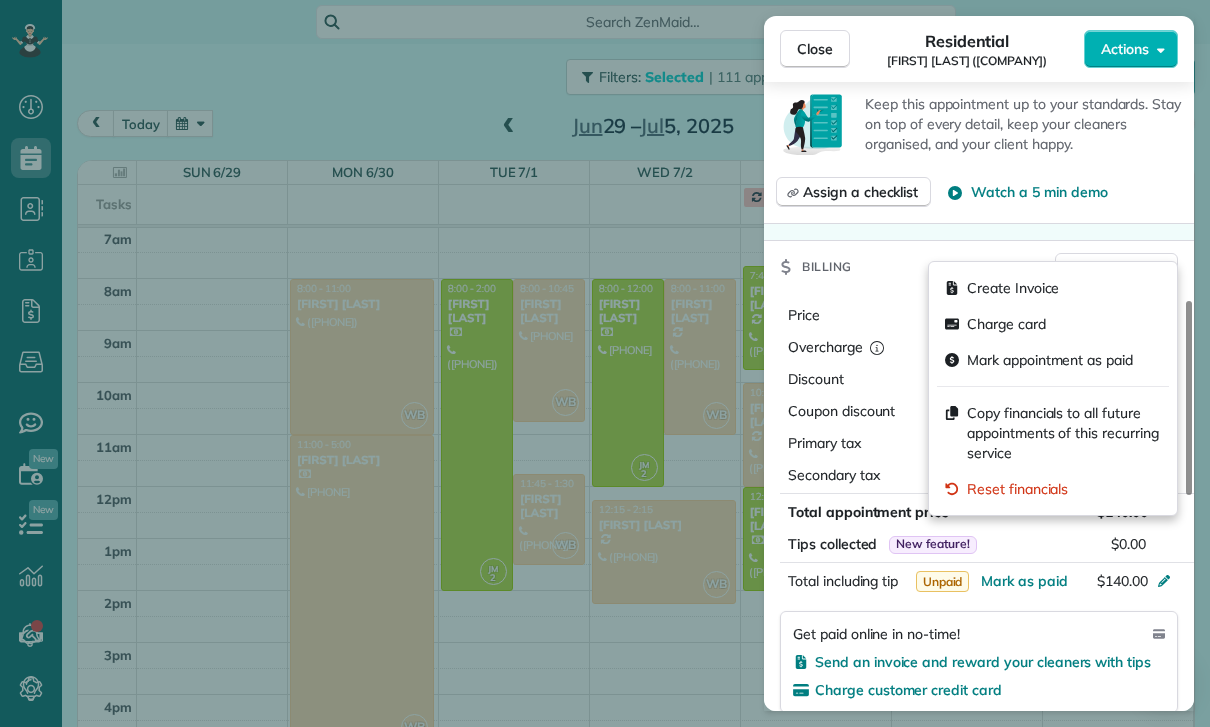 click on "Create Invoice" at bounding box center (1013, 288) 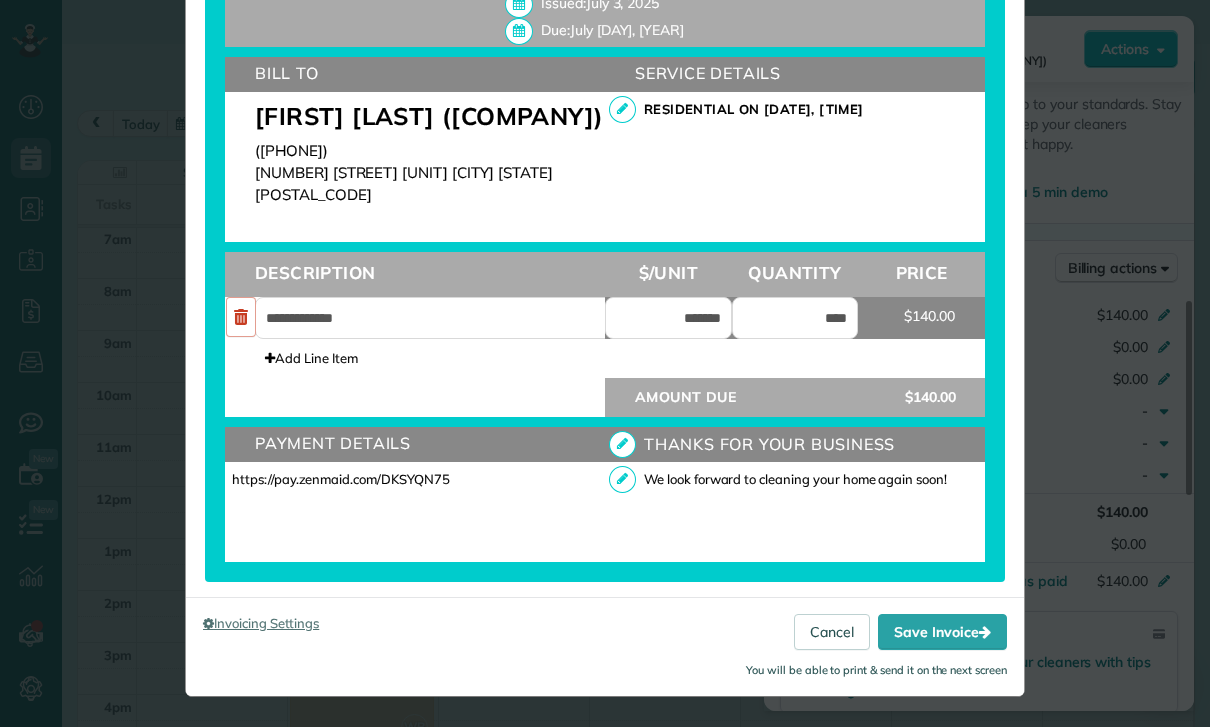click on "Save Invoice" at bounding box center [942, 632] 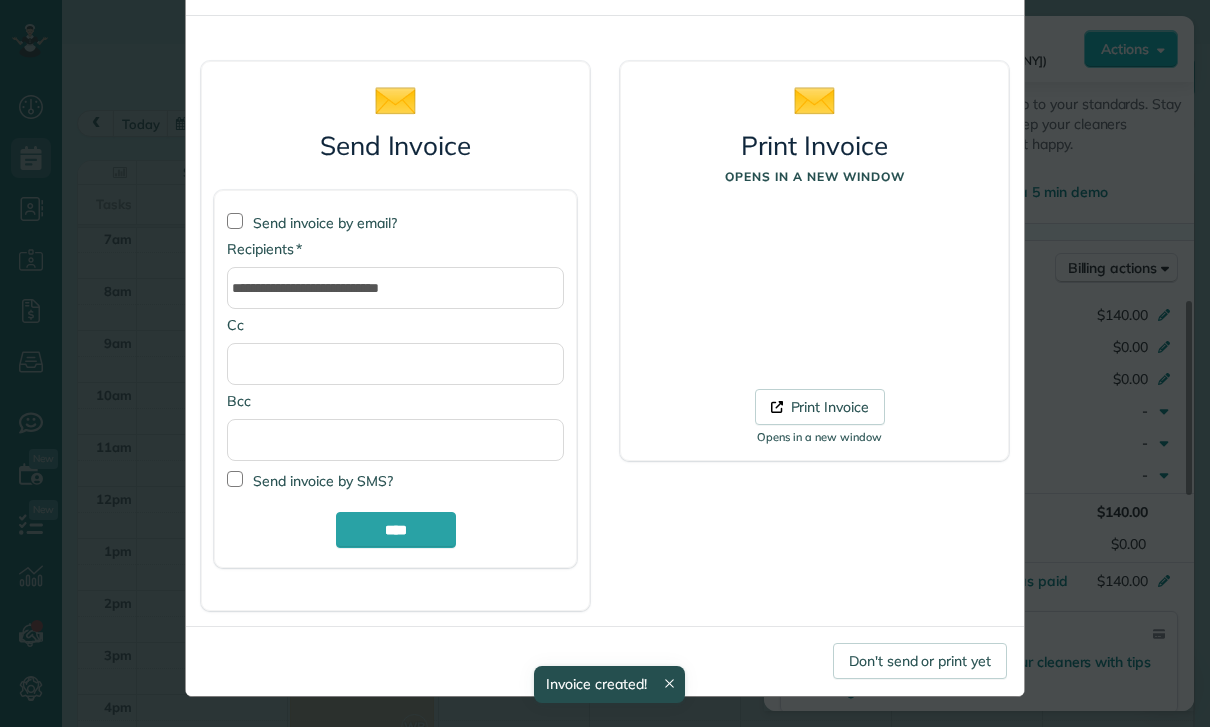 scroll, scrollTop: 82, scrollLeft: 0, axis: vertical 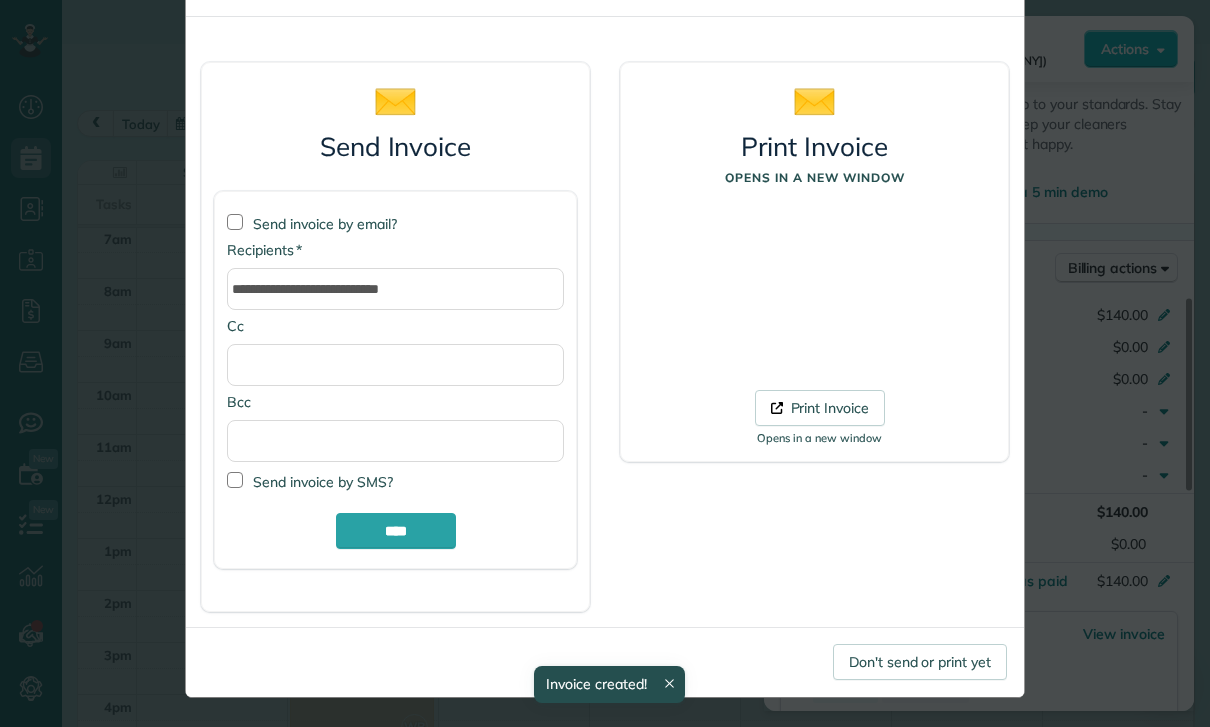 click on "****" at bounding box center (396, 531) 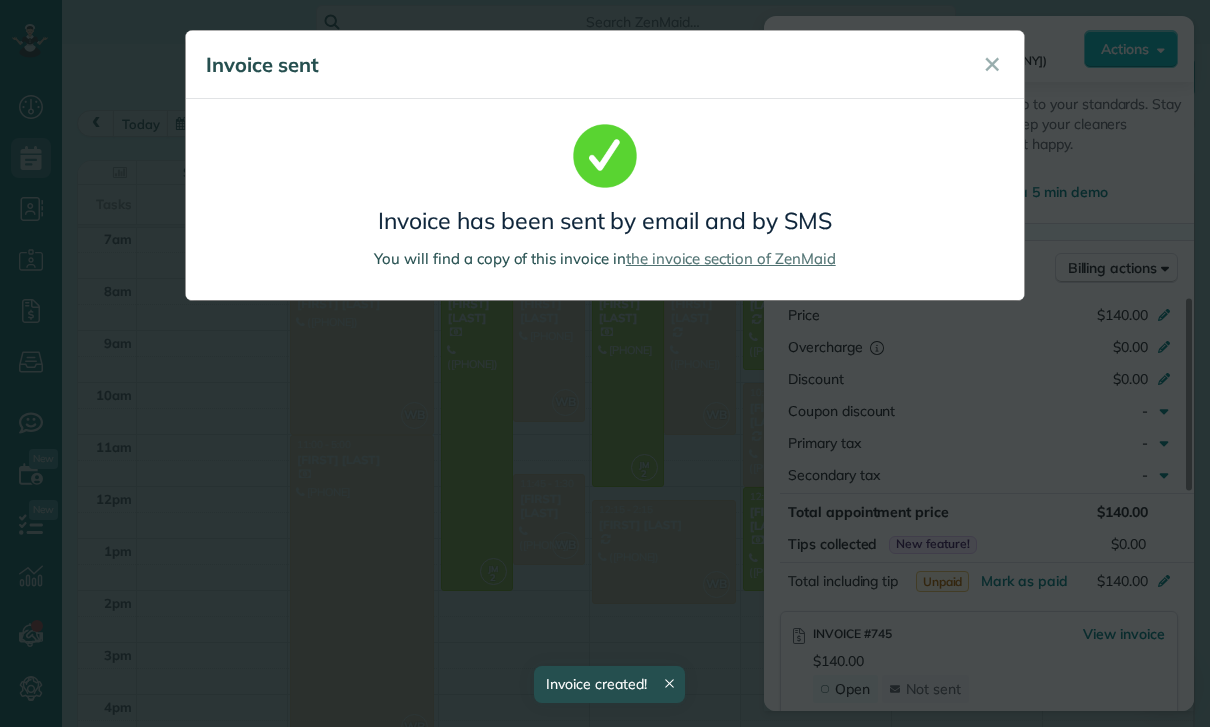 scroll, scrollTop: 0, scrollLeft: 0, axis: both 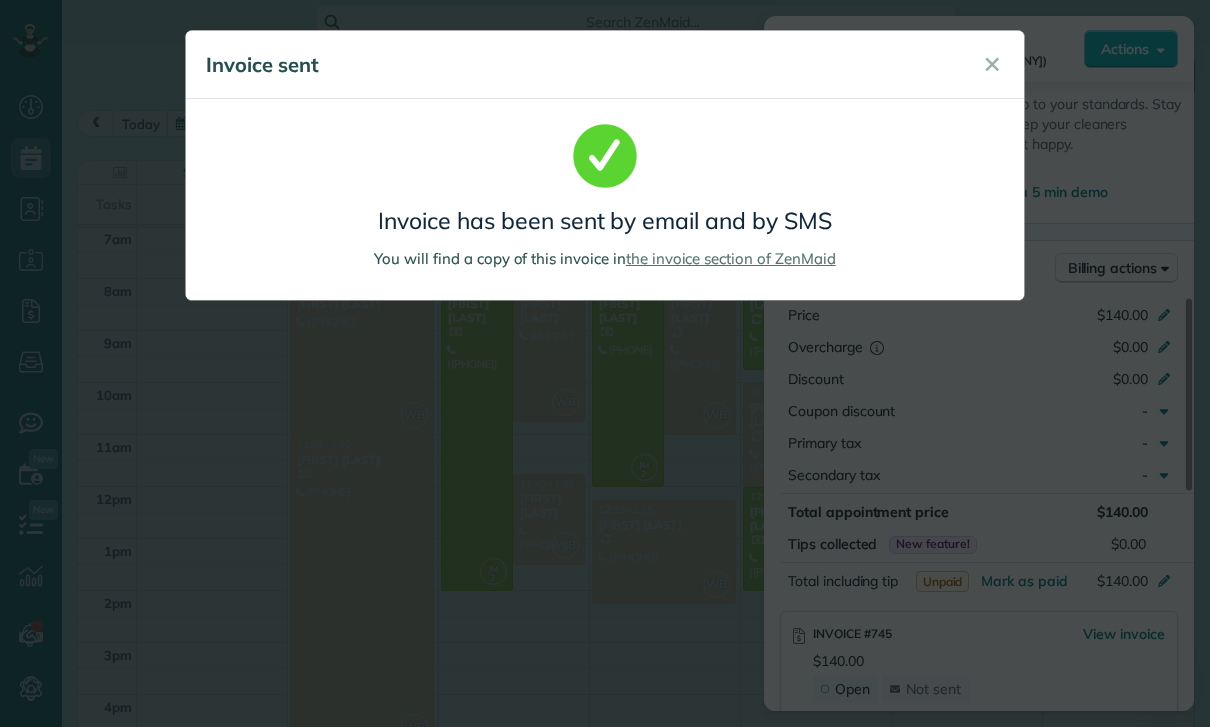 click on "✕" at bounding box center (992, 65) 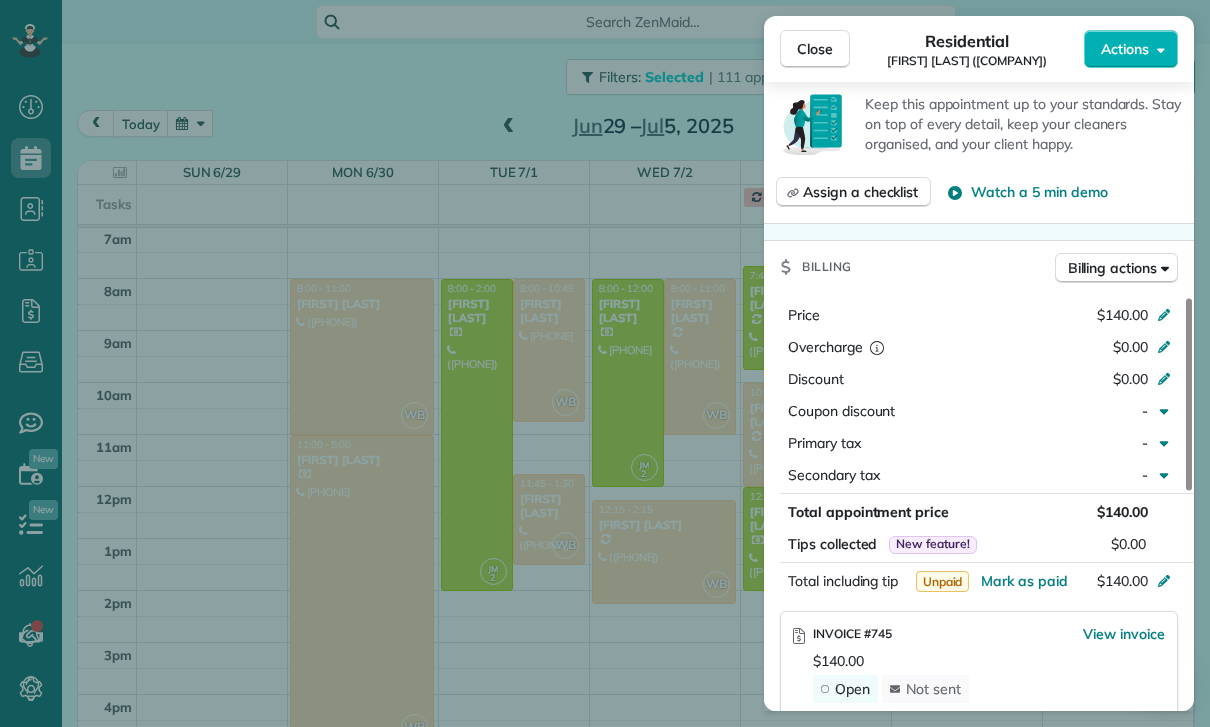 click on "Close" at bounding box center (815, 49) 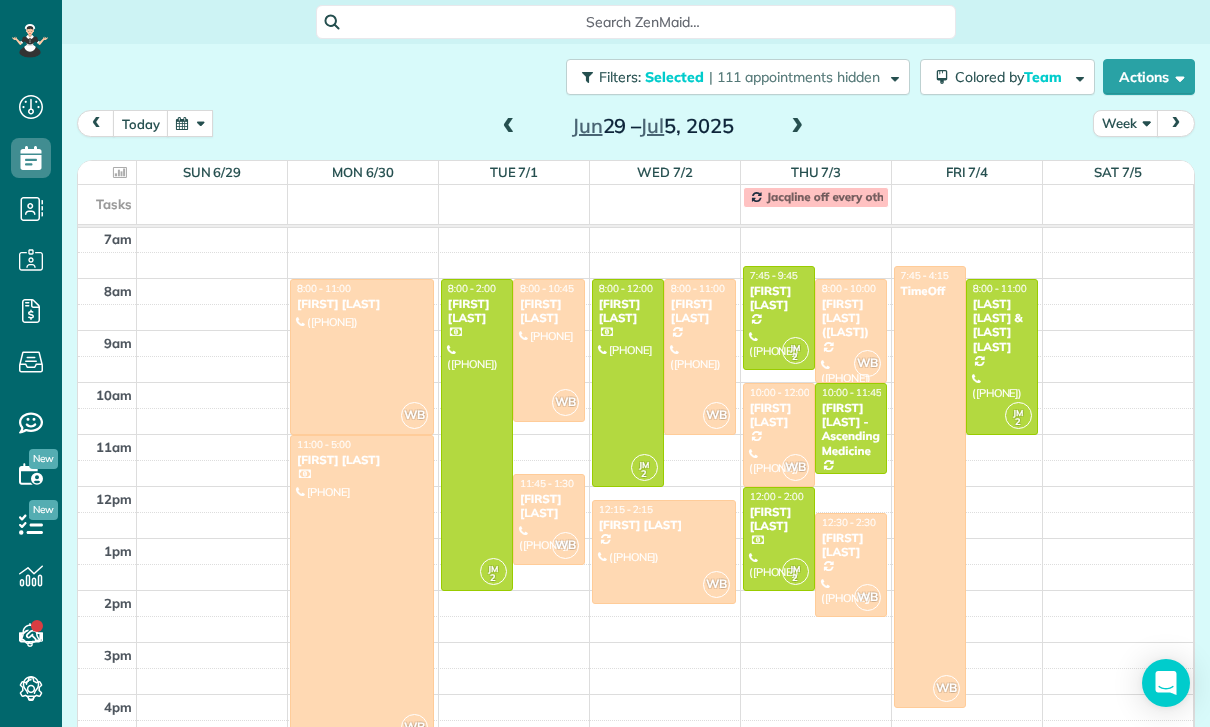 click at bounding box center (779, 539) 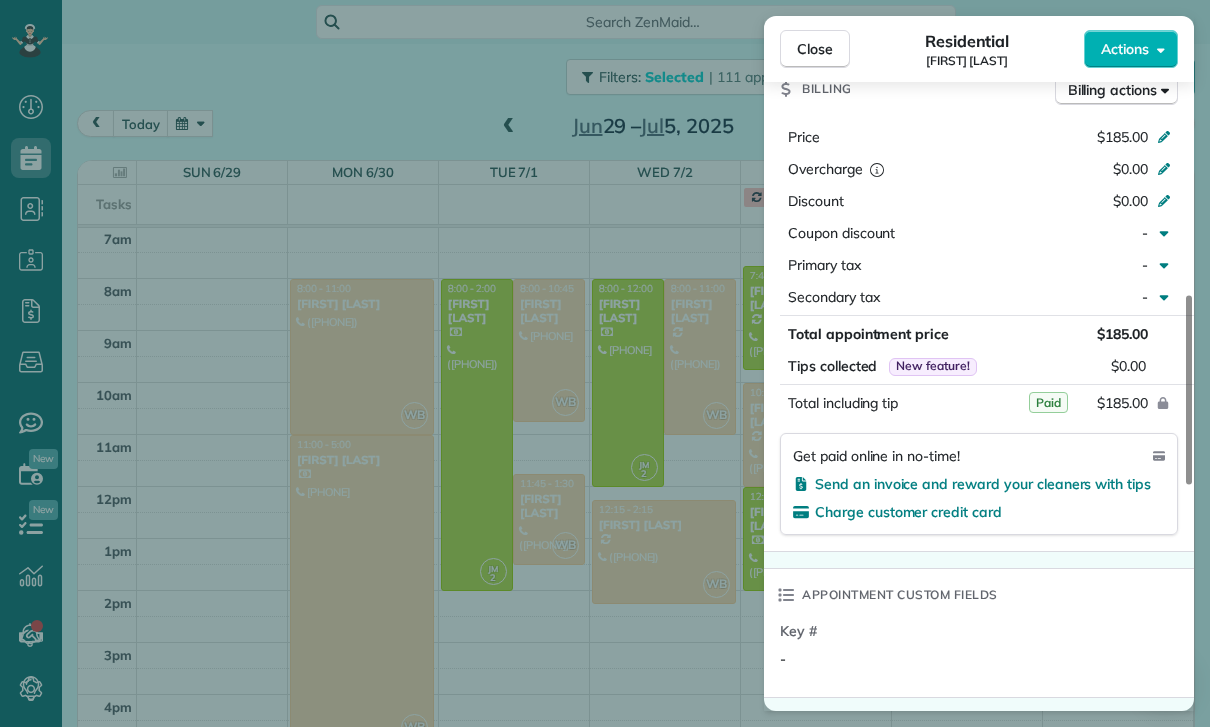 scroll, scrollTop: 923, scrollLeft: 0, axis: vertical 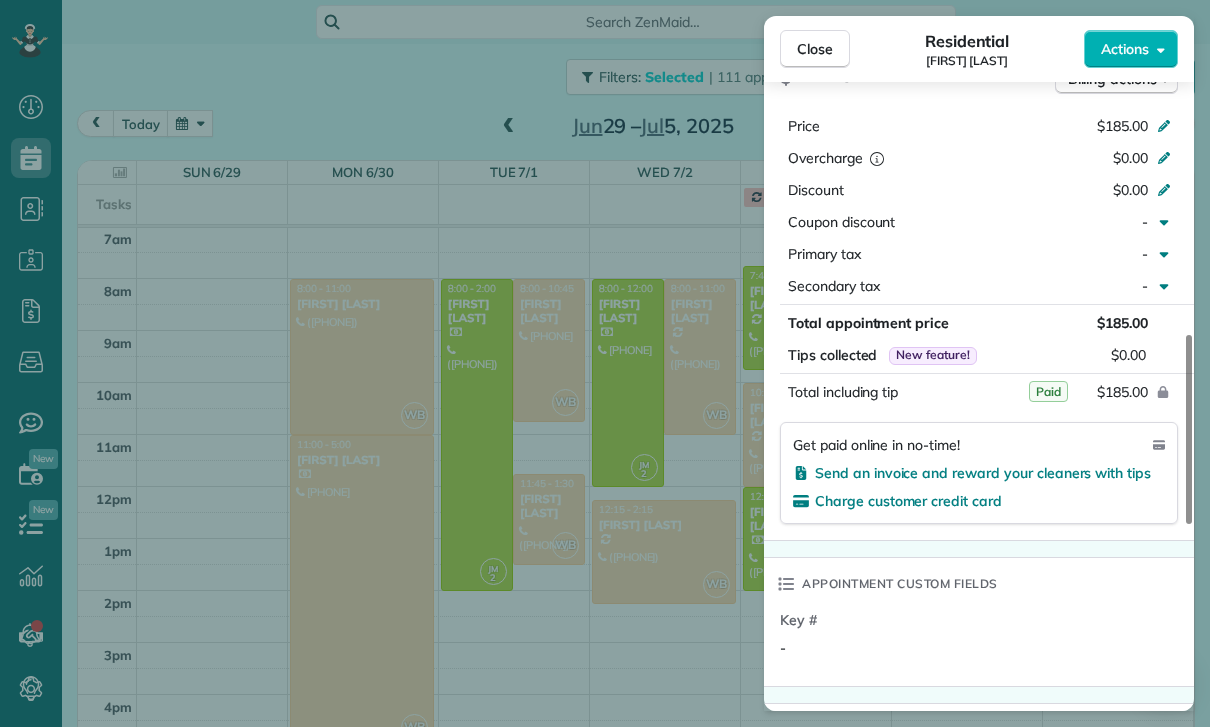 click on "Close Residential [FIRST] [LAST] Actions Status Confirmed [FIRST] [LAST] · Open profile Mobile ([PHONE]) Copy No email on record Add email View Details Residential Thursday, July 03, 2025 ( last week ) 12:00 PM 2:00 PM 2 hours and 0 minutes One time [NUMBER] [STREET] [CITY] [STATE] [POSTAL_CODE] Service was not rated yet Cleaners Time in and out Assign Invite Team Jacqueline Cleaners Johanna [LAST] 12:00 PM 2:00 PM Checklist Try Now Keep this appointment up to your standards. Stay on top of every detail, keep your cleaners organised, and your client happy. Assign a checklist Watch a 5 min demo Billing Billing actions Price $185.00 Overcharge $0.00 Discount $0.00 Coupon discount - Primary tax - Secondary tax - Total appointment price $185.00 Tips collected New feature! $0.00 Paid Total including tip $185.00 Get paid online in no-time! Send an invoice and reward your cleaners with tips Charge customer credit card Appointment custom fields Key # - Work items No work items to display Notes Appointment 1" at bounding box center (605, 363) 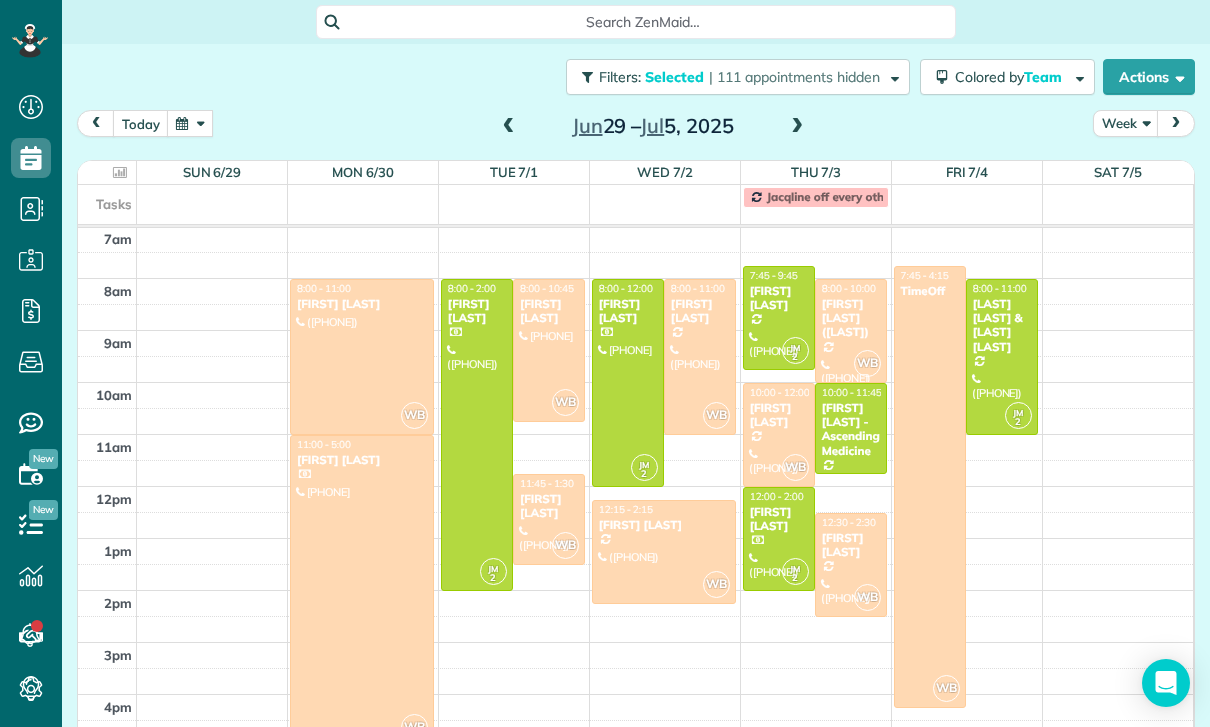 click on "[LAST] [LAST] & [LAST] [LAST]" at bounding box center [1002, 326] 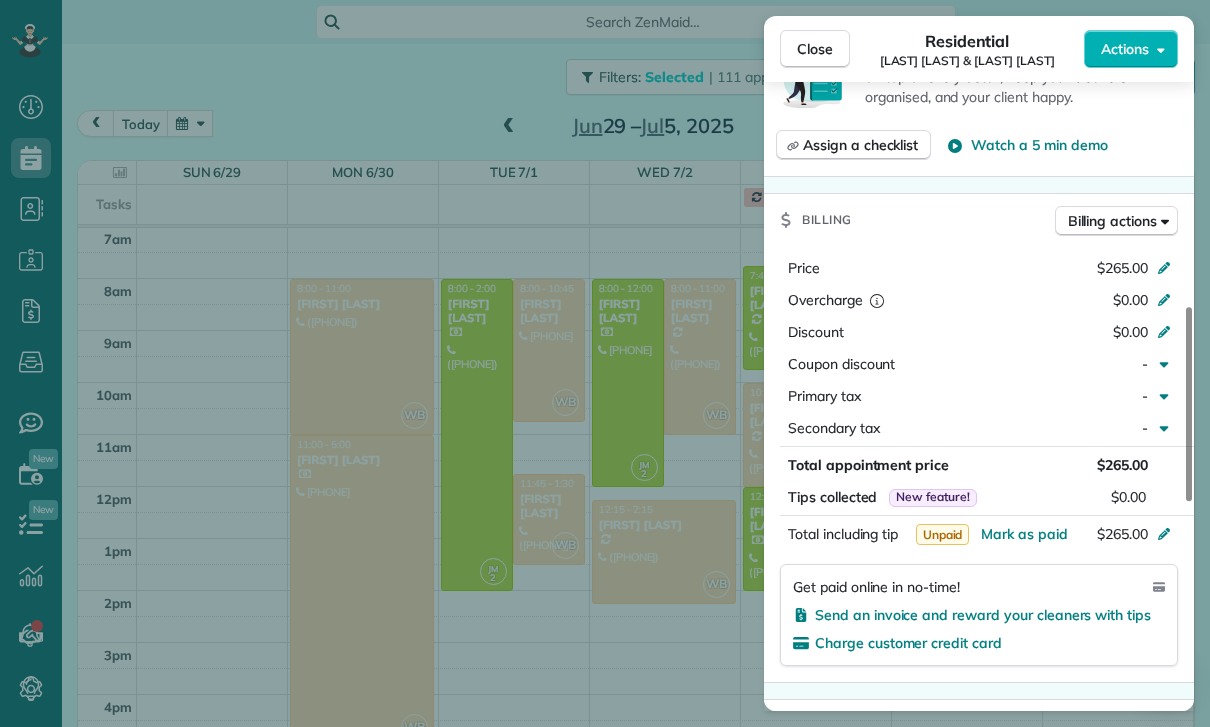 scroll, scrollTop: 804, scrollLeft: 0, axis: vertical 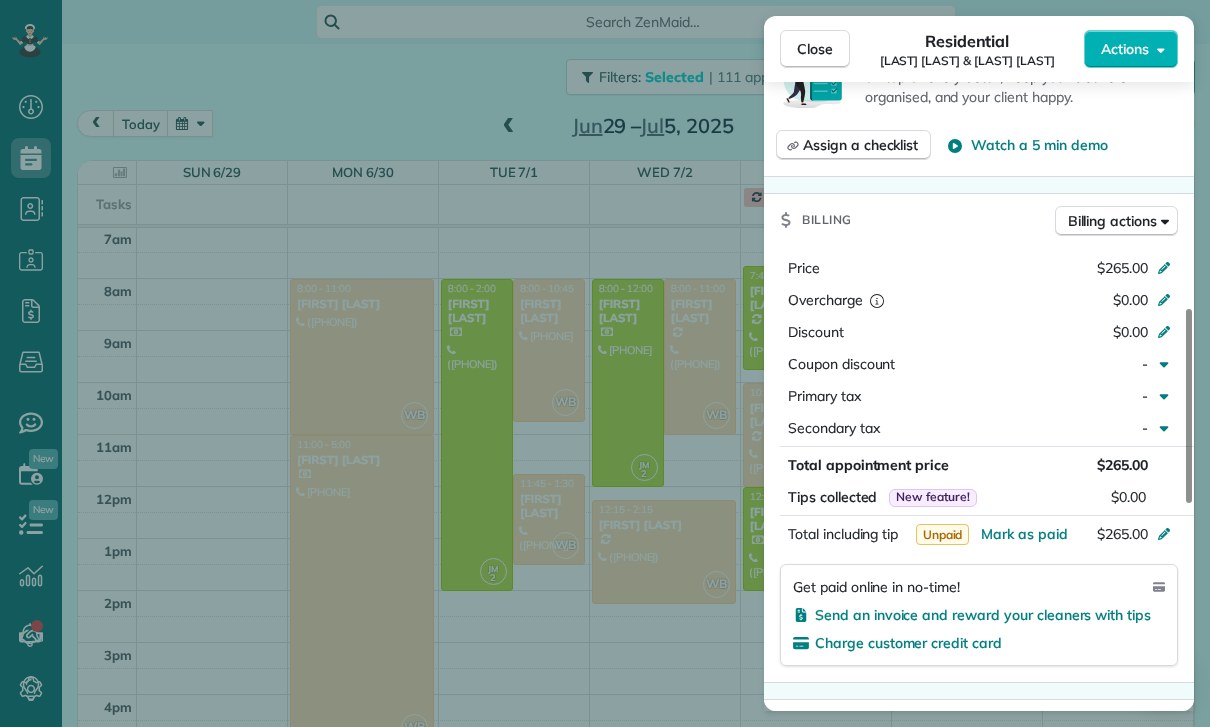 click on "Close Residential [FIRST] [LAST] & [FIRST] [LAST] Actions Status Confirmed [FIRST] [LAST] & [FIRST] [LAST] · Open profile Mobile ([PHONE]) Copy No email on record Add email View Details Residential [DAY], [MONTH] [DAY], [YEAR] ( [TIME_AGO] ) [TIME] [TIME] [DURATION] Repeats weekly Edit recurring service Previous ([MONTH] [DAY]) Next ([MONTH] [DAY]) [NUMBER] [STREET] [CITY] [STATE] [POSTAL_CODE] Service was not rated yet Cleaners Time in and out Assign Invite Team Jacqueline Cleaners Johanna   Martinez [TIME] [TIME] Checklist Try Now Keep this appointment up to your standards. Stay on top of every detail, keep your cleaners organised, and your client happy. Assign a checklist Watch a 5 min demo Billing Billing actions Price $265.00 Overcharge $0.00 Discount $0.00 Coupon discount - Primary tax - Secondary tax - Total appointment price $265.00 Tips collected New feature! $0.00 Unpaid Mark as paid Total including tip $265.00 Get paid online in no-time! Send an invoice and reward your cleaners with tips Key # - Notes 0" at bounding box center (605, 363) 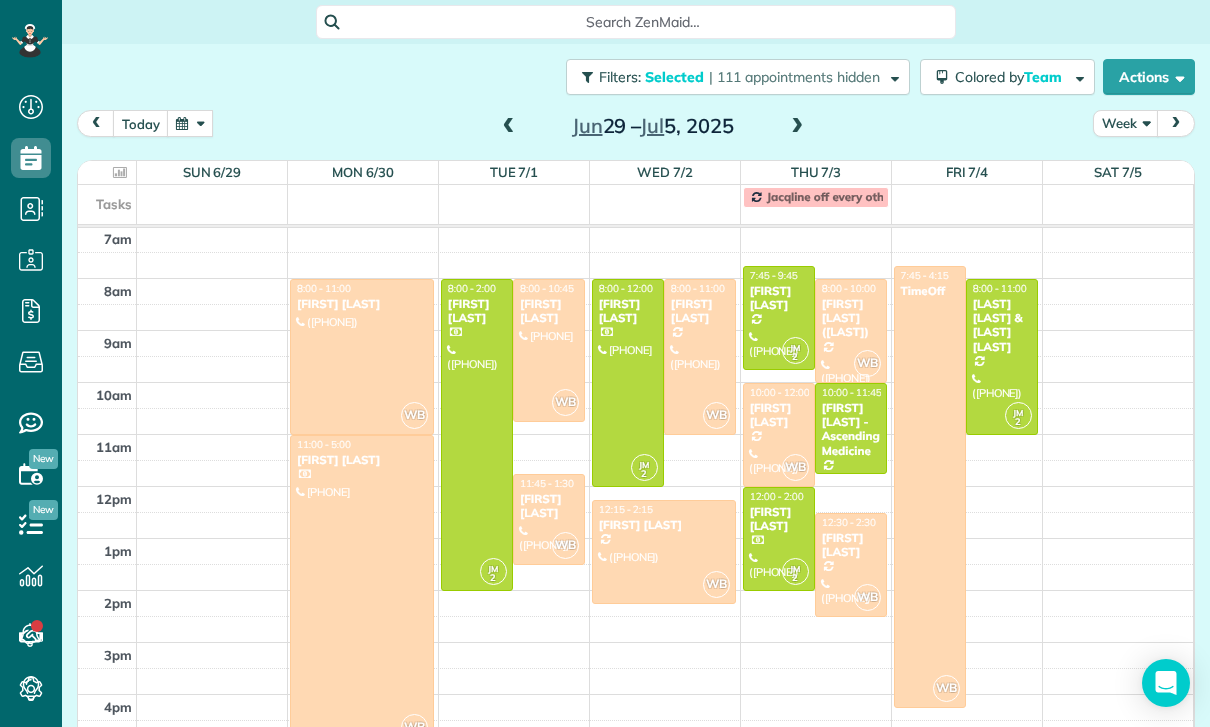 click at bounding box center (509, 127) 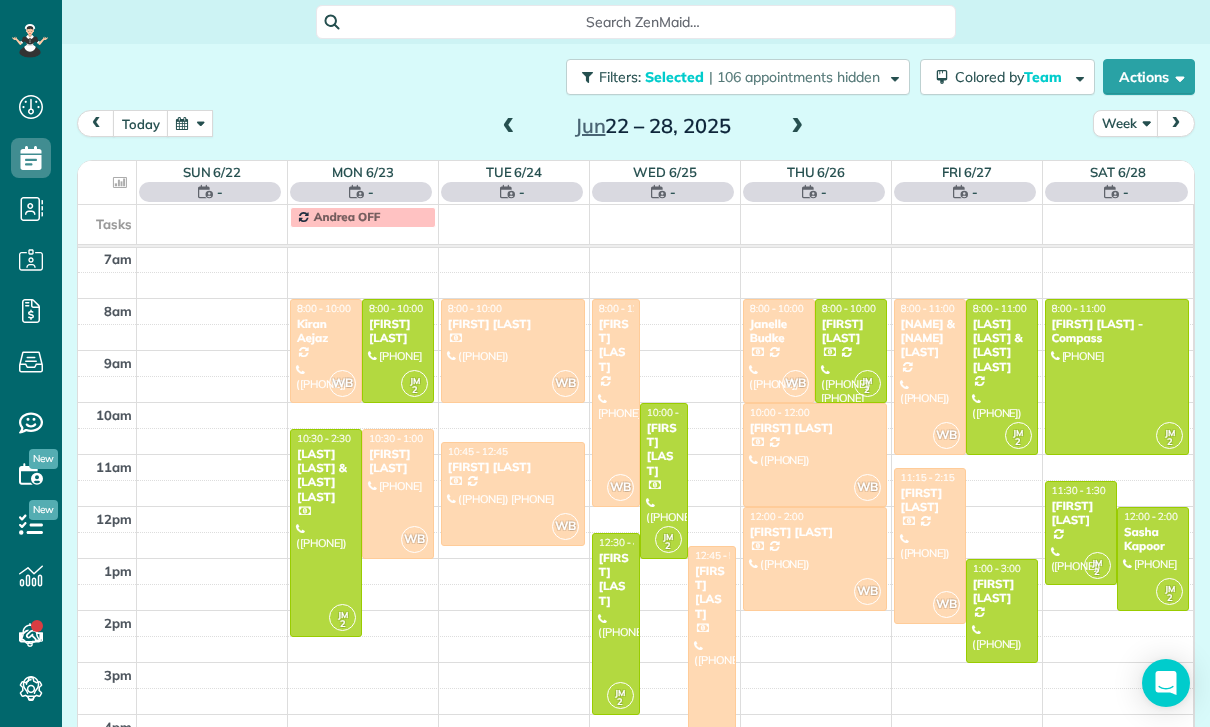 scroll, scrollTop: 157, scrollLeft: 0, axis: vertical 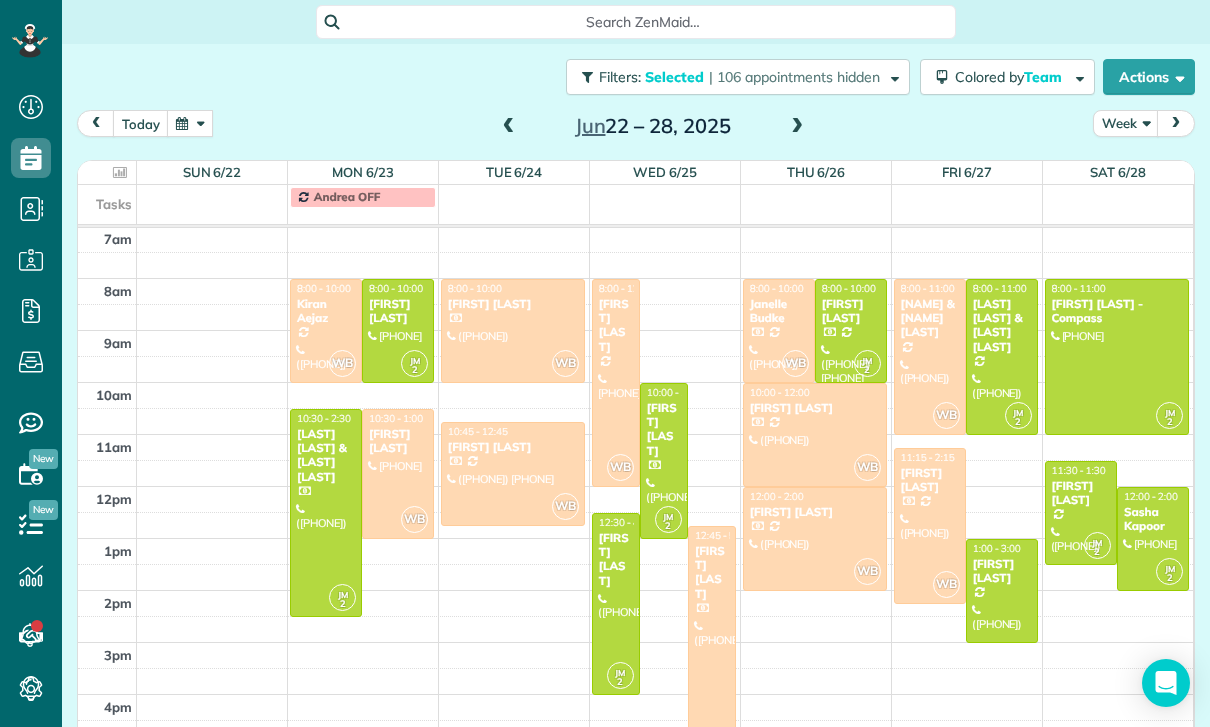 click on "[FIRST] [LAST]" at bounding box center [398, 311] 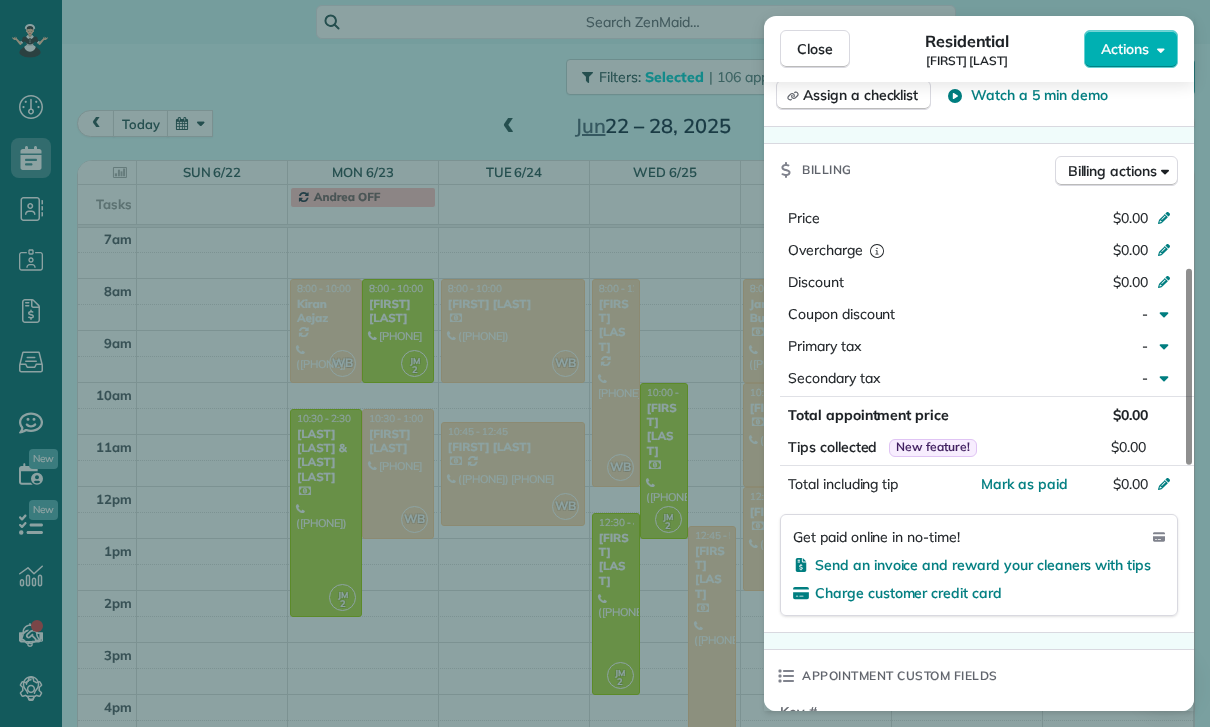 scroll, scrollTop: 935, scrollLeft: 0, axis: vertical 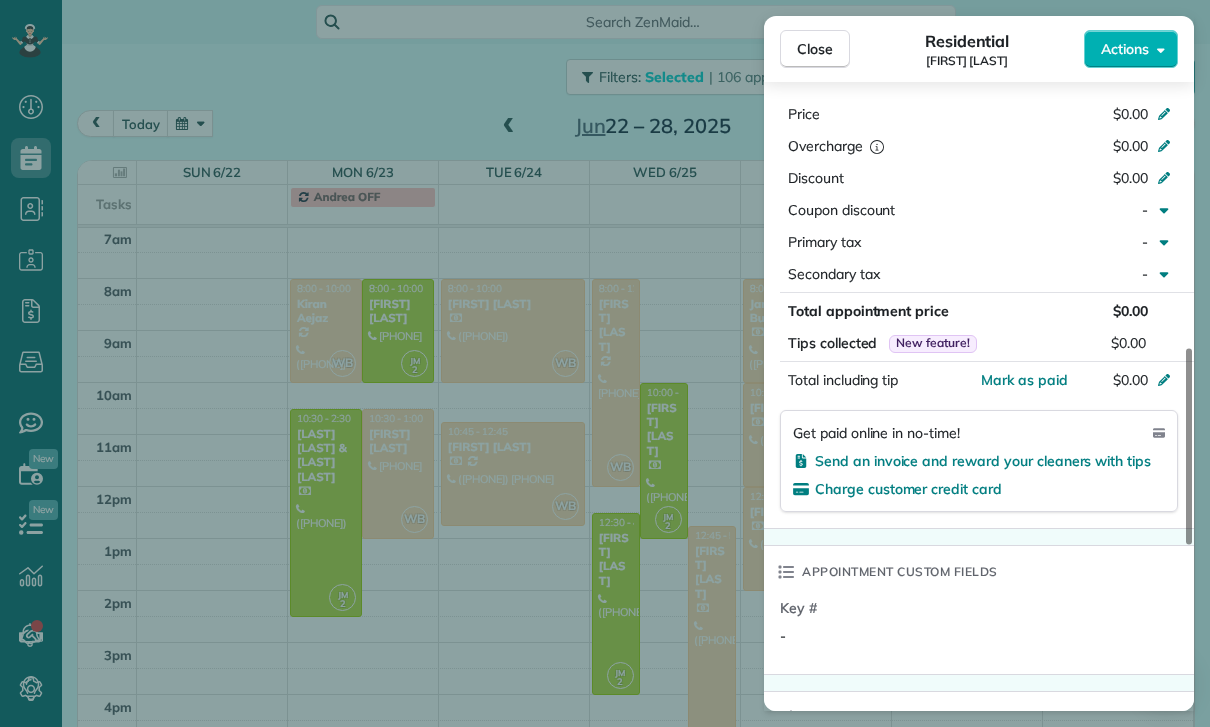 click on "Close Residential [FIRST] [LAST] Actions Status Confirmed [FIRST] [LAST] · Open profile Home ([PHONE]) Copy No email on record Add email View Details Residential Monday, June 23, 2025 8:00 AM 10:00 AM 2 hours and 0 minutes One time [NUMBER] [STREET] [CITY] [STATE] [ZIP] Service was not rated yet Cleaners Time in and out Assign Invite Team Jacqueline Cleaners Johanna   Martinez 8:00 AM 10:00 AM Checklist Try Now Keep this appointment up to your standards. Stay on top of every detail, keep your cleaners organised, and your client happy. Assign a checklist Watch a 5 min demo Billing Billing actions Price $0.00 Overcharge $0.00 Discount $0.00 Coupon discount - Primary tax - Secondary tax - Total appointment price $0.00 Tips collected New feature! $0.00 Mark as paid Total including tip $0.00 Get paid online in no-time! Send an invoice and reward your cleaners with tips Charge customer credit card Appointment custom fields Key # - Work items No work items to display Notes Appointment 0 Customer 1 ( )" at bounding box center [605, 363] 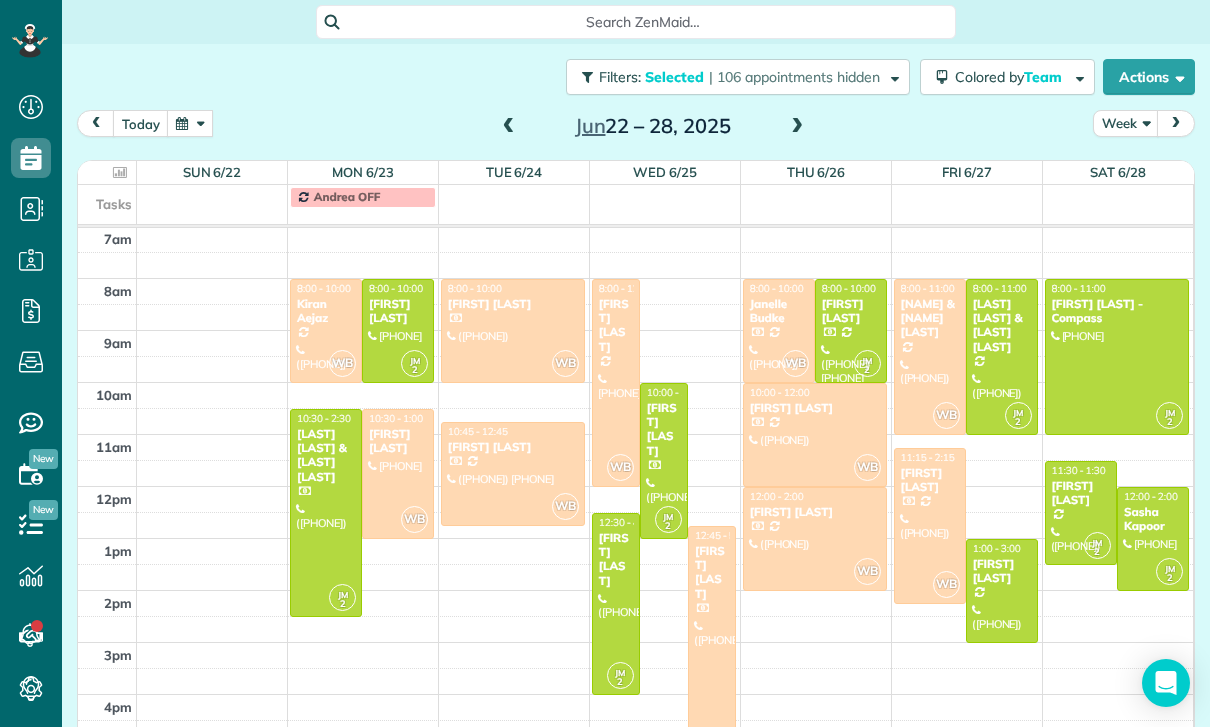 click at bounding box center (326, 513) 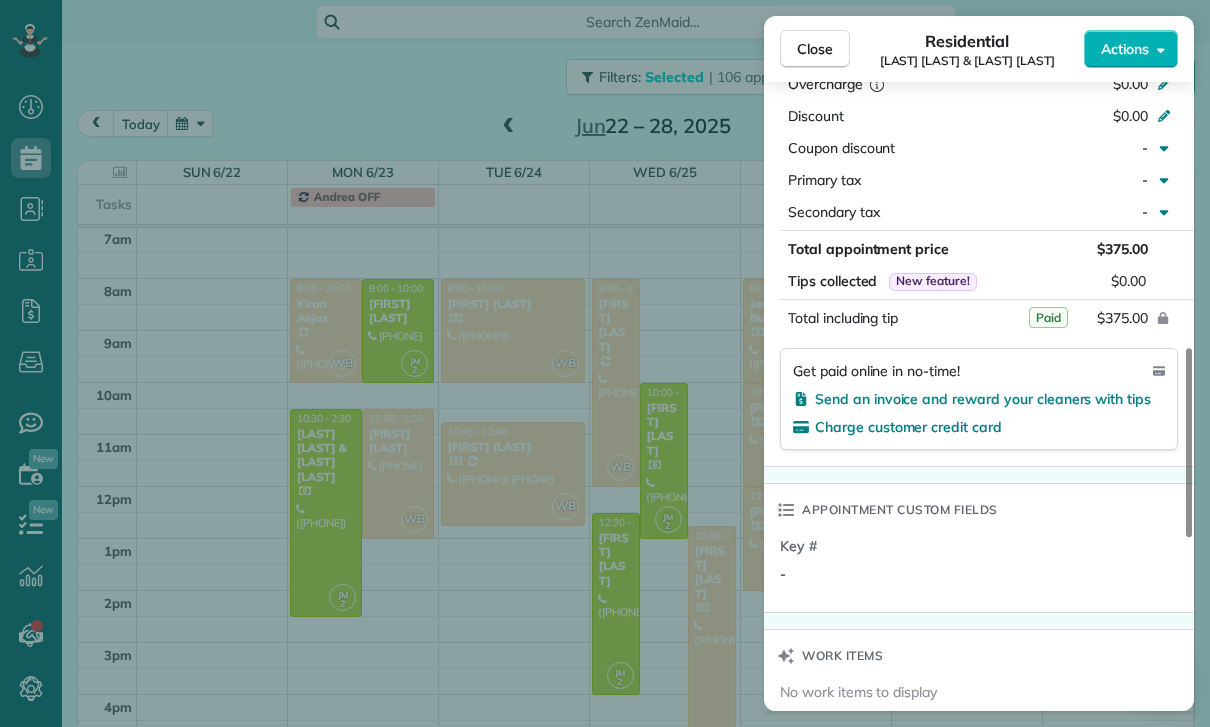 scroll, scrollTop: 945, scrollLeft: 0, axis: vertical 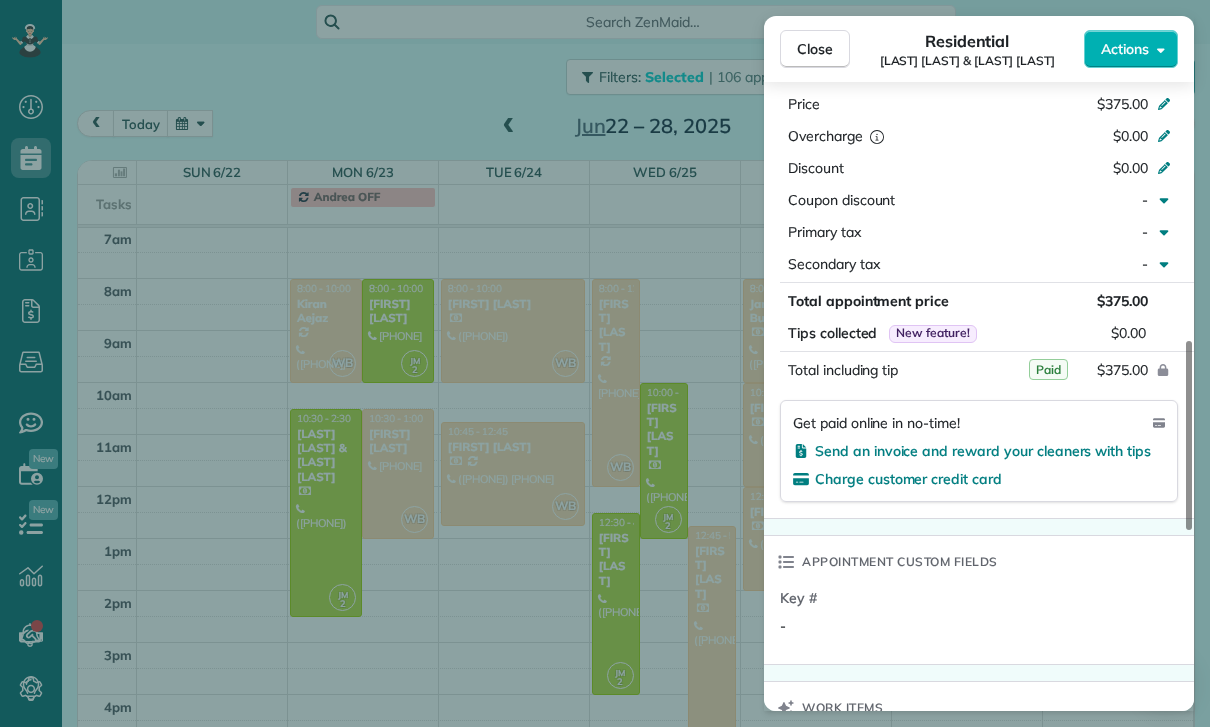 click on "Close Residential [FIRST] [LAST] Actions Status Confirmed [FIRST] [LAST] · Open profile Mobile [PHONE] Copy No email on record Add email View Details Residential [DAY], [MONTH] [DAY], [YEAR] [TIME] [TIME] [DURATION] One time [NUMBER] [STREET] [CITY] [STATE] [POSTAL_CODE] Service was not rated yet Cleaners Time in and out Assign Invite Team Jacqueline Cleaners Johanna   Martinez [TIME] [TIME] Checklist Try Now Keep this appointment up to your standards. Stay on top of every detail, keep your cleaners organised, and your client happy. Assign a checklist Watch a 5 min demo Billing Billing actions Price [PRICE] Overcharge [PRICE] Discount [PRICE] Coupon discount - Primary tax - Secondary tax - Total appointment price [PRICE] Tips collected New feature! [PRICE] Paid Total including tip [PRICE] Get paid online in no-time! Send an invoice and reward your cleaners with tips Charge customer credit card Appointment custom fields Key # - Work items No work items to display Notes 1" at bounding box center [605, 363] 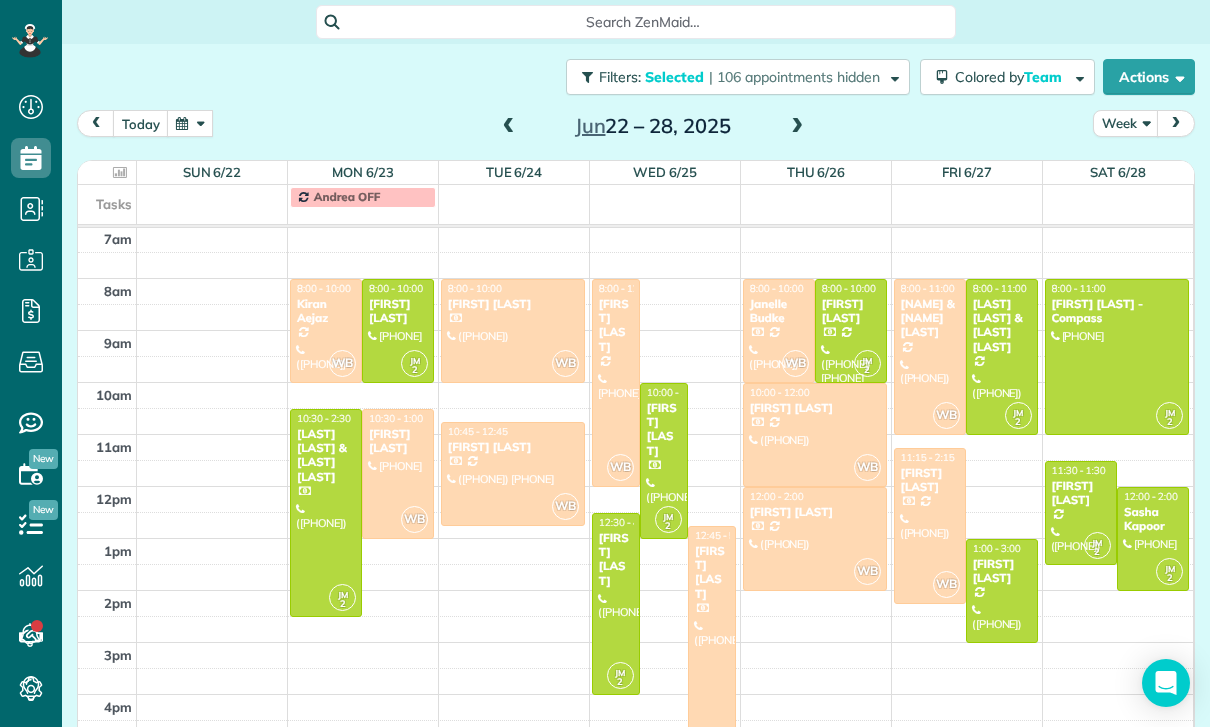 click on "[LAST] [LAST] & [LAST] [LAST]" at bounding box center (1002, 326) 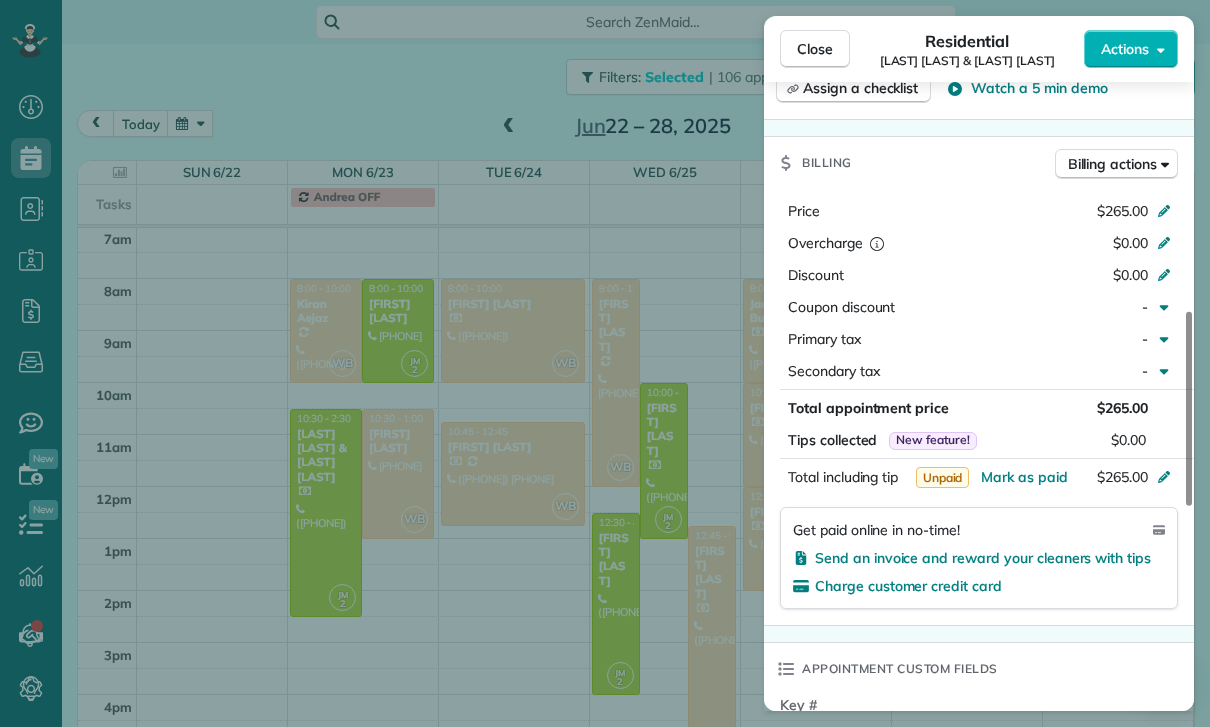 scroll, scrollTop: 924, scrollLeft: 0, axis: vertical 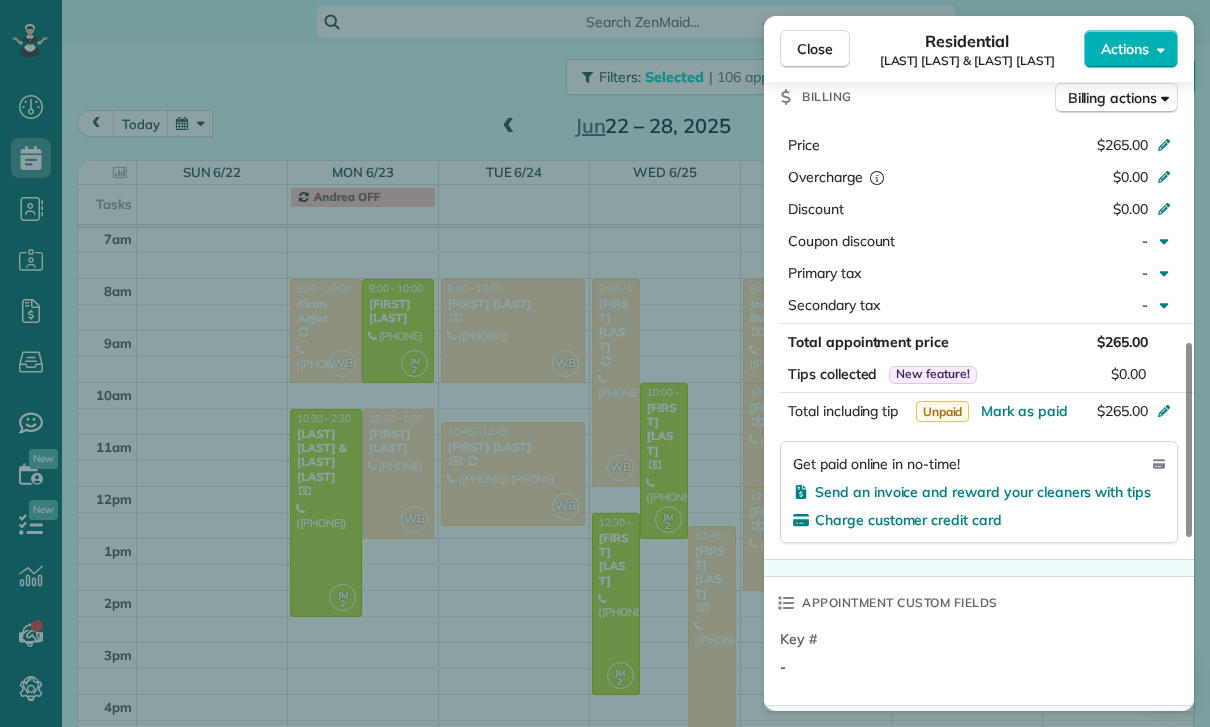 click on "Close Residential [LAST] [LAST] & [LAST] [LAST] Actions Status Confirmed [LAST] [LAST] & [LAST] [LAST] · Open profile Mobile ([PHONE]) Copy No email on record Add email View Details Residential Friday, [DATE] [TIME] [TIME] [DURATION] Repeats weekly Edit recurring service Next ([DATE]) [NUMBER] [STREET] [CITY] [STATE] [POSTAL_CODE] Service was not rated yet Cleaners Time in and out Assign Invite Team [NAME] Cleaners [NAME] [LAST] [TIME] [TIME] Checklist Try Now Keep this appointment up to your standards. Stay on top of every detail, keep your cleaners organised, and your client happy. Assign a checklist Watch a 5 min demo Billing Billing actions Price $[NUMBER] Overcharge $[NUMBER] Discount $[NUMBER] Coupon discount - Primary tax - Secondary tax - Total appointment price $[NUMBER] Tips collected New feature! $[NUMBER] Unpaid Mark as paid Total including tip $[NUMBER] Get paid online in no-time! Send an invoice and reward your cleaners with tips Charge customer credit card Key # - Work items" at bounding box center (605, 363) 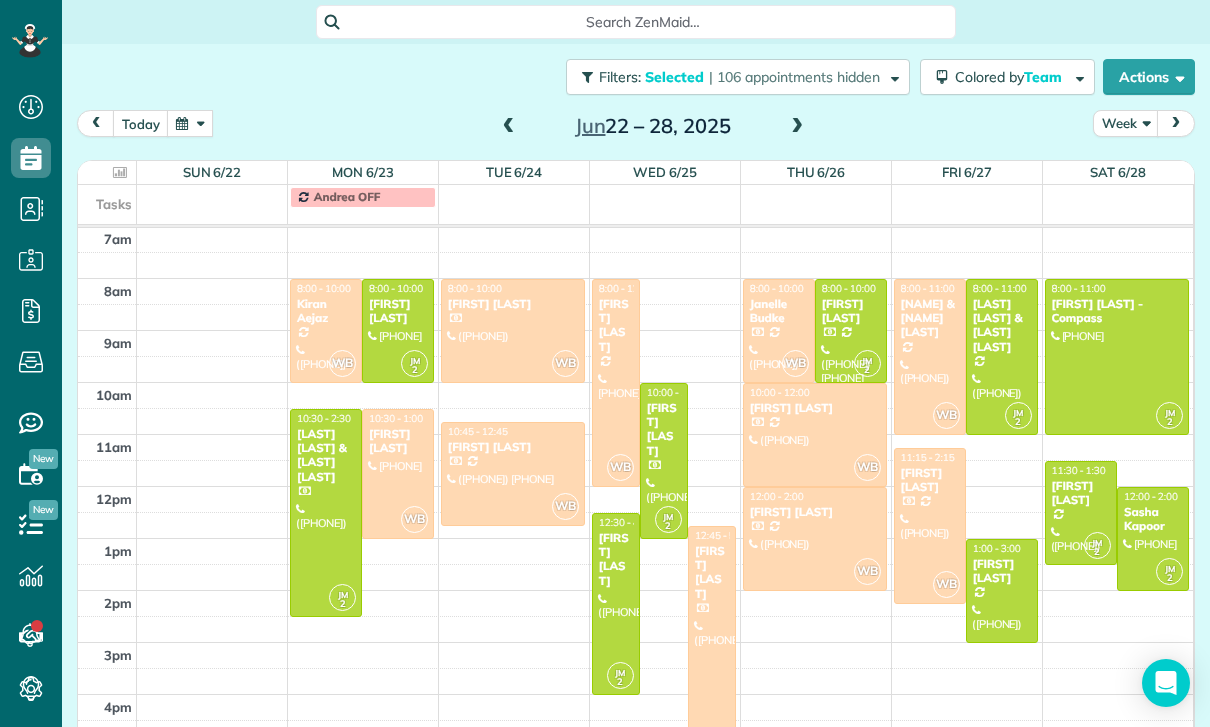 click on "[LAST] [LAST] & [LAST] [LAST]" at bounding box center (326, 456) 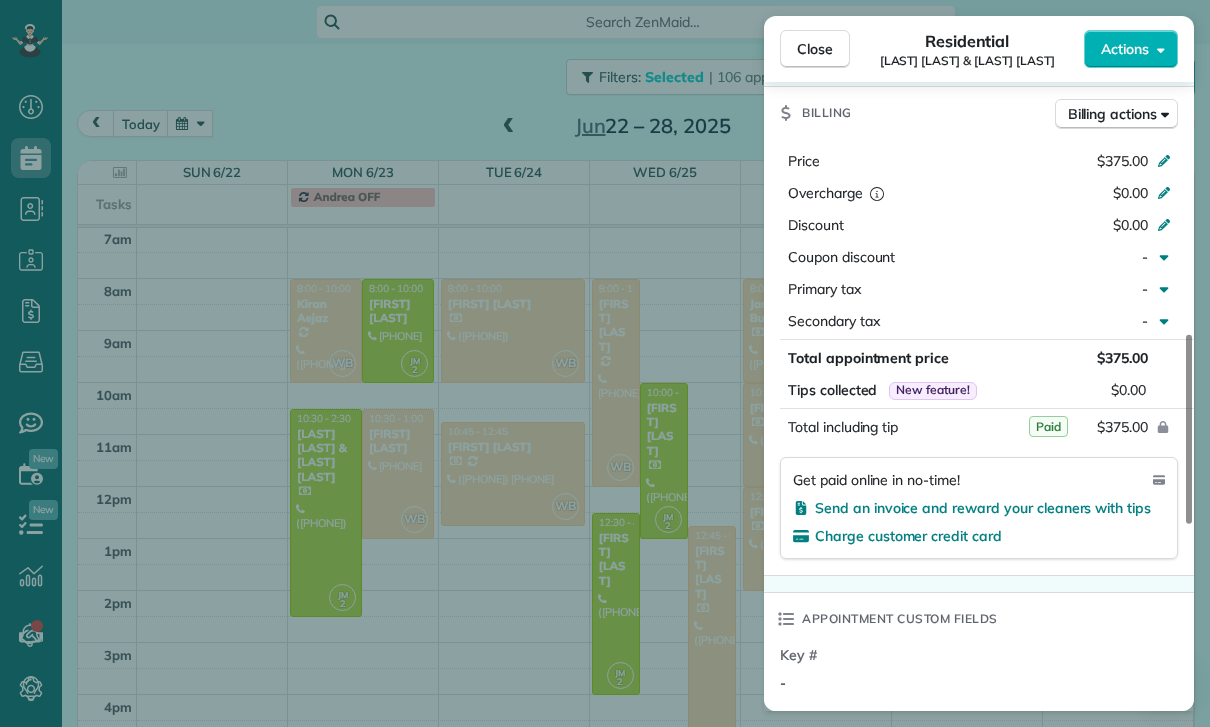 scroll, scrollTop: 825, scrollLeft: 0, axis: vertical 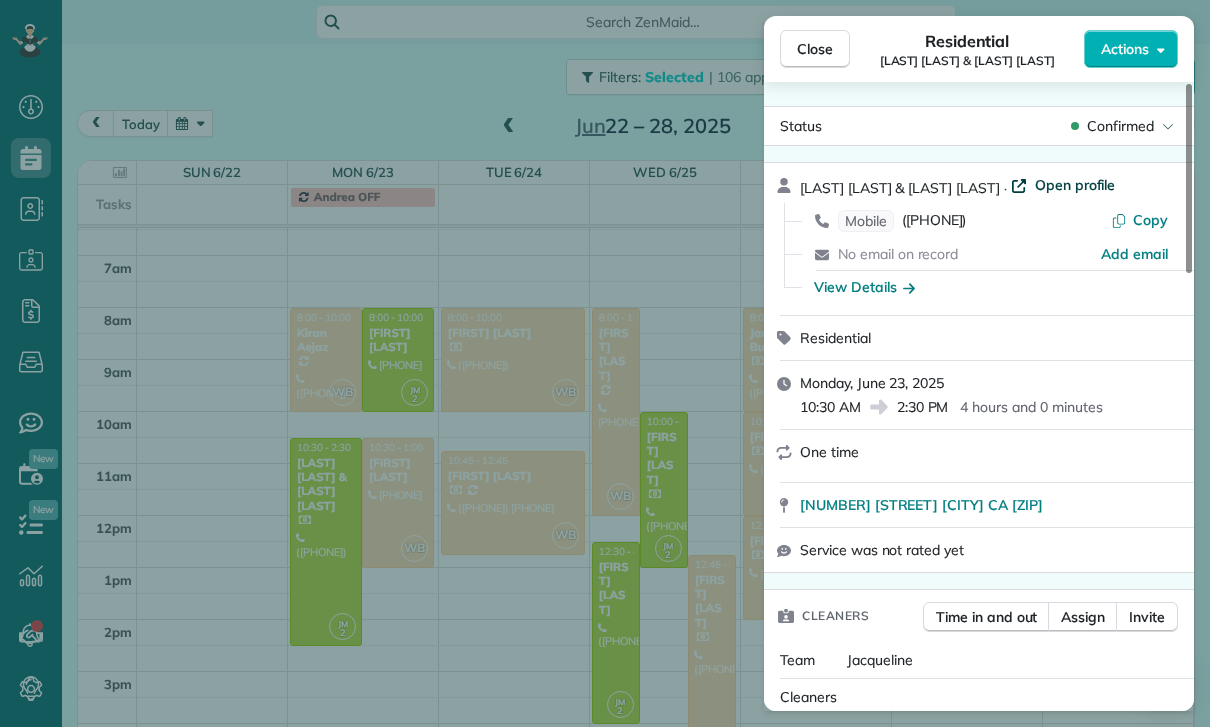 click on "Open profile" at bounding box center (1075, 185) 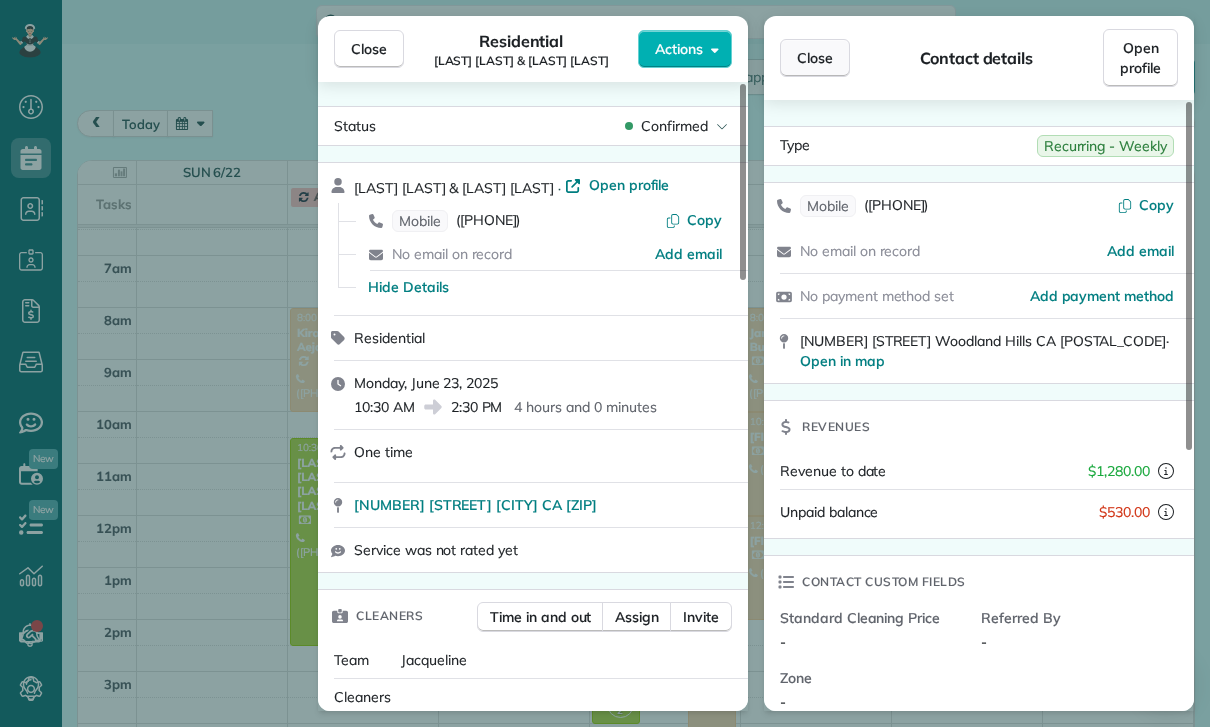 click on "Close" at bounding box center [815, 58] 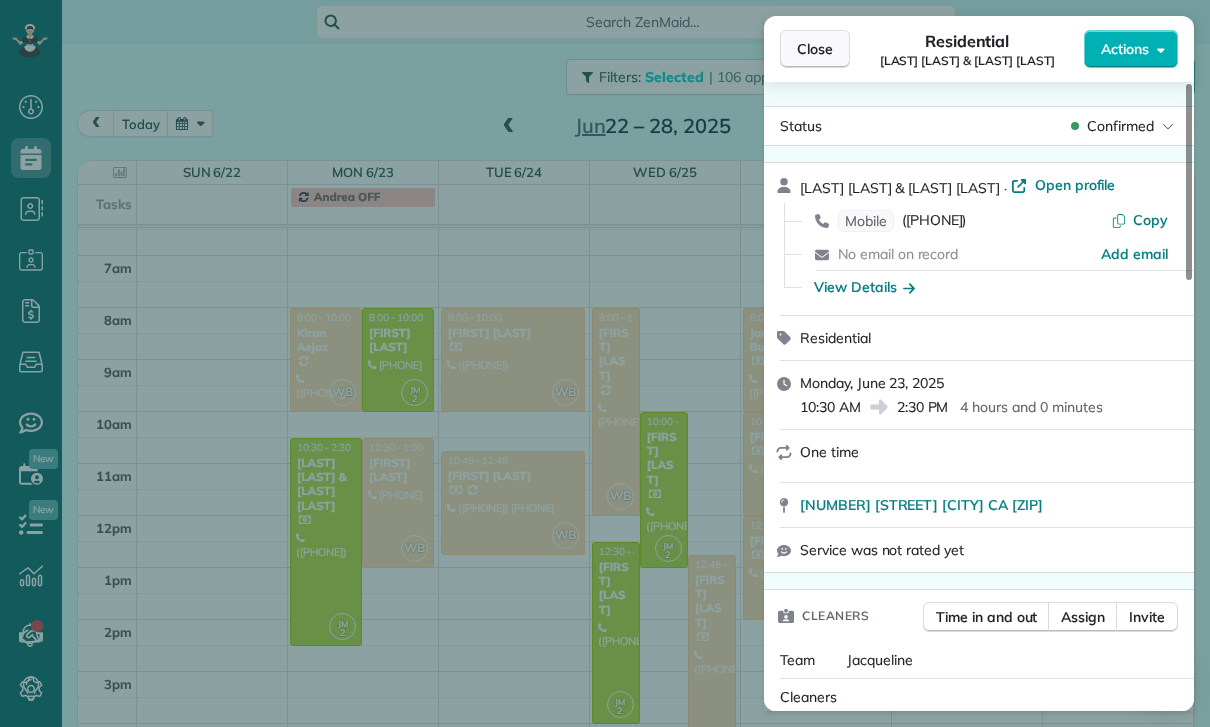 click on "Close" at bounding box center [815, 49] 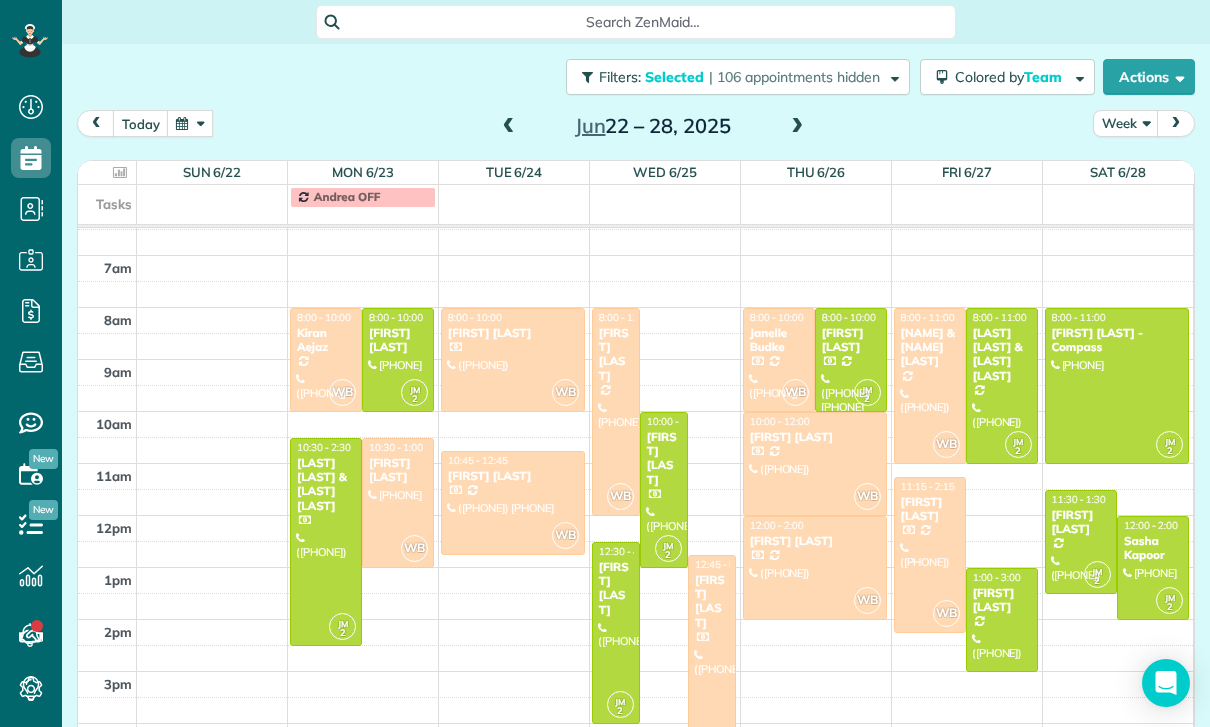 click on "[FIRST] [LAST]" at bounding box center (664, 459) 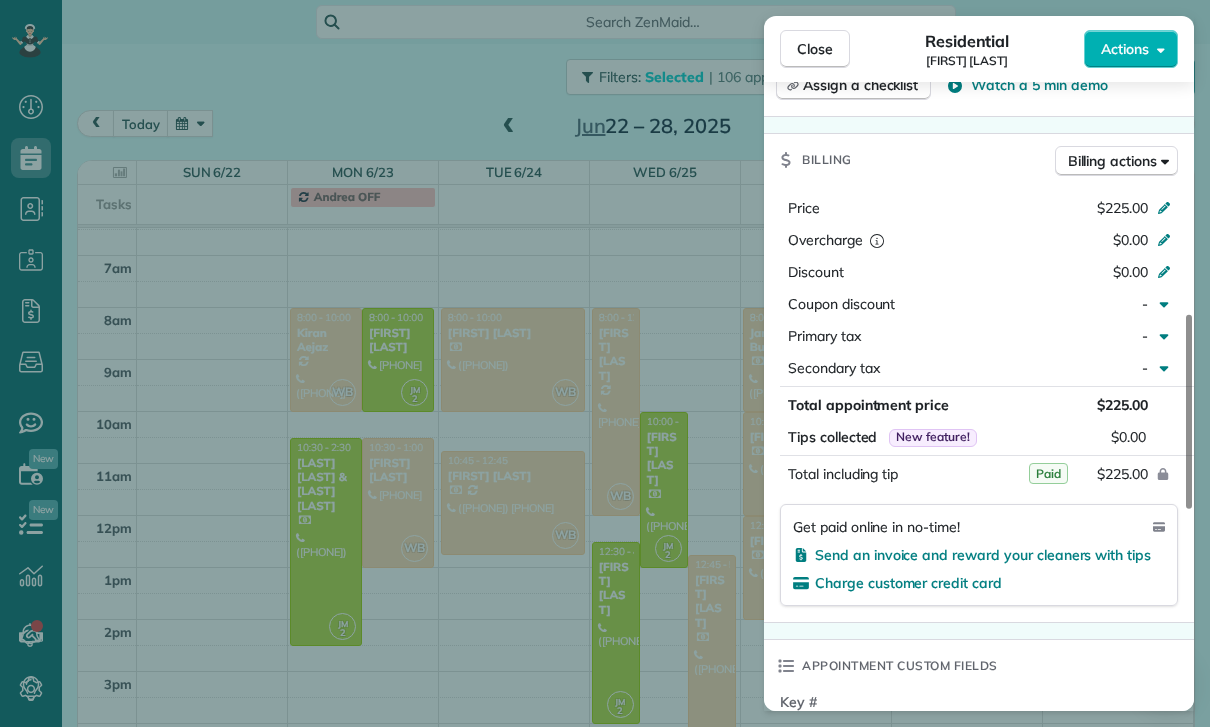 scroll, scrollTop: 860, scrollLeft: 0, axis: vertical 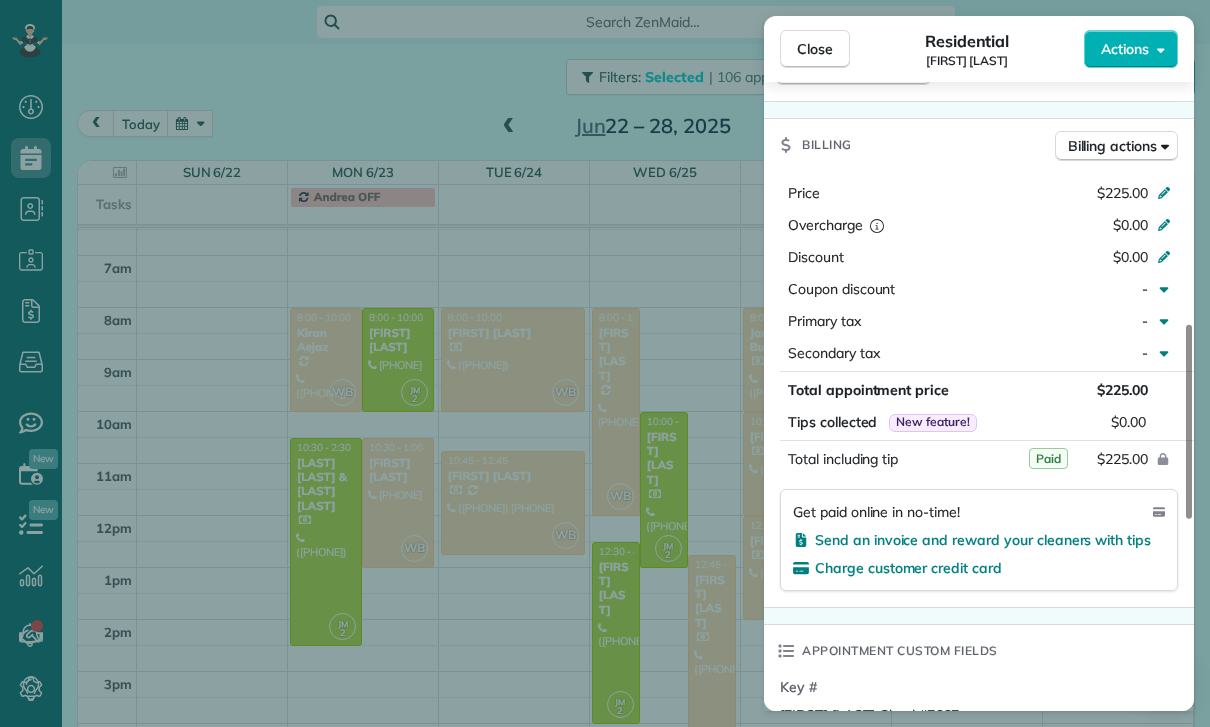 click on "Close Residential [FIRST] [LAST] Actions Status Confirmed [FIRST] [LAST] · Open profile Mobile [PHONE] Copy No email on record Add email View Details Residential Wednesday, June 25, 2025 10:00 AM 1:00 PM 3 hours and 0 minutes One time [NUMBER] [STREET] [CITY] [STATE] [POSTAL_CODE] Open access information Service was not rated yet Cleaners Time in and out Assign Invite Team Jacqueline Cleaners Johanna   Martinez 10:00 AM 1:00 PM Checklist Try Now Keep this appointment up to your standards. Stay on top of every detail, keep your cleaners organised, and your client happy. Assign a checklist Watch a 5 min demo Billing Billing actions Price $225.00 Overcharge $0.00 Discount $0.00 Coupon discount - Primary tax - Secondary tax - Total appointment price $225.00 Tips collected New feature! $0.00 Paid Total including tip $225.00 Get paid online in no-time! Send an invoice and reward your cleaners with tips Charge customer credit card Appointment custom fields Key # Bill hill neighbor Check#7667 Work items Notes 0 0" at bounding box center (605, 363) 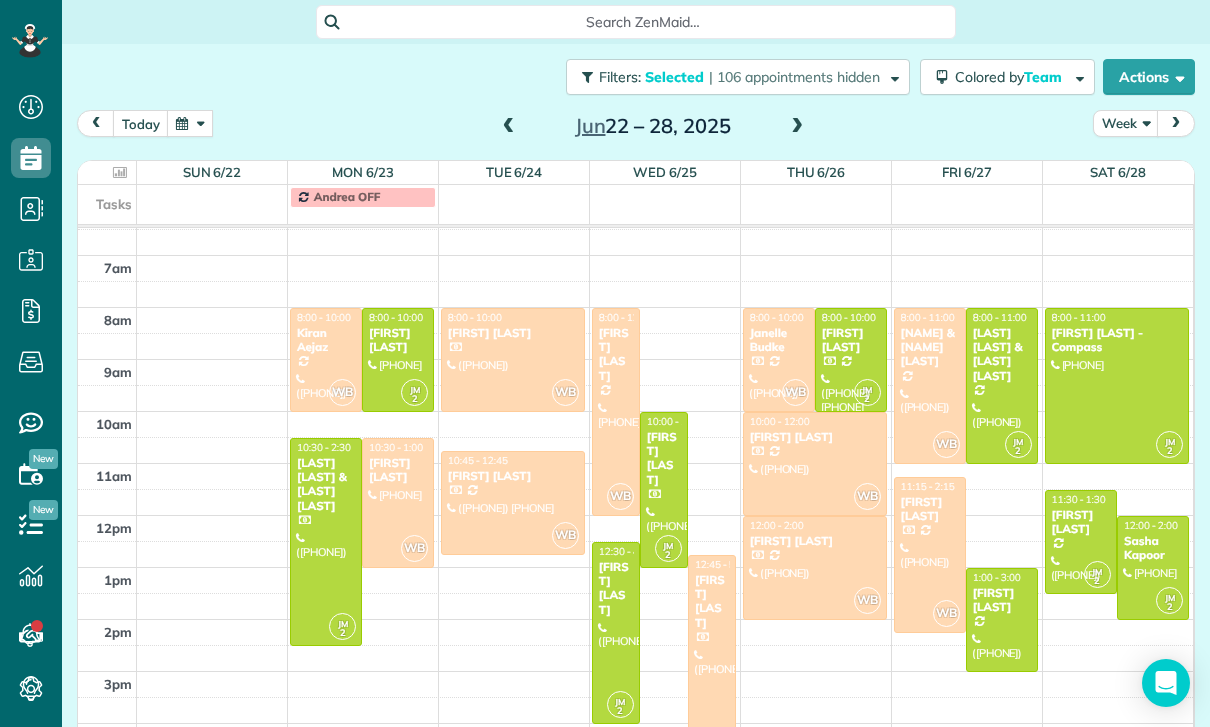 click on "[FIRST] [LAST]" at bounding box center (616, 589) 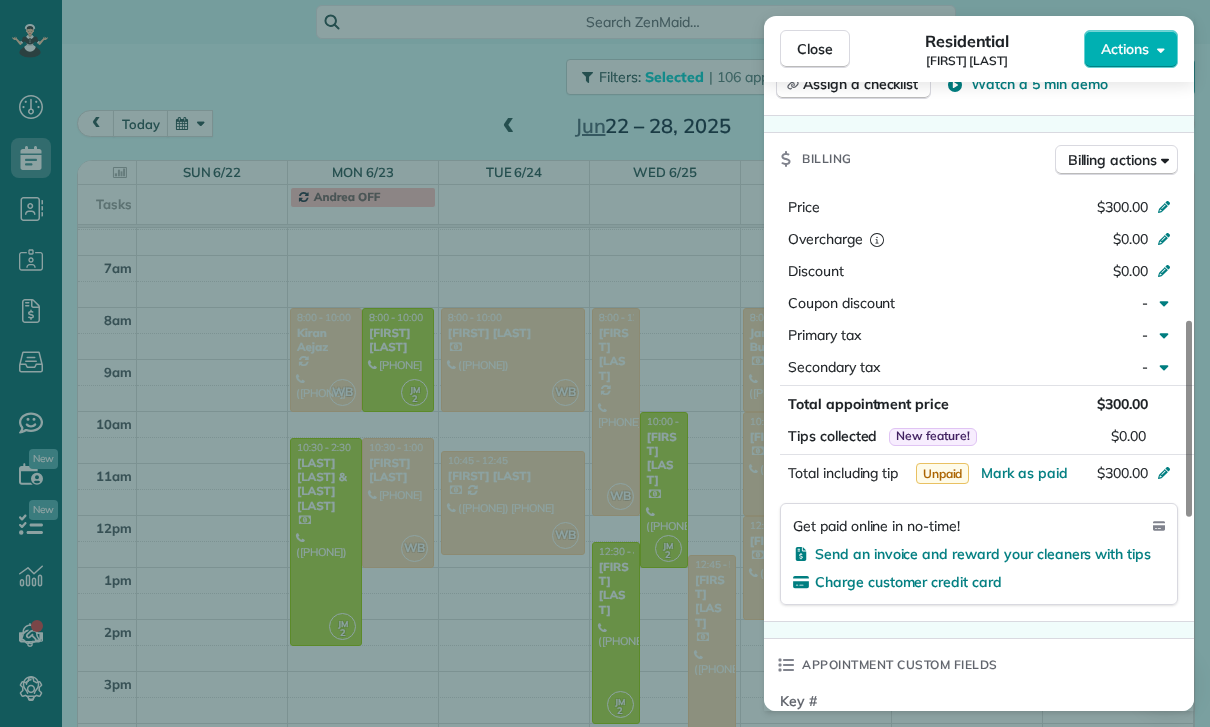scroll, scrollTop: 869, scrollLeft: 0, axis: vertical 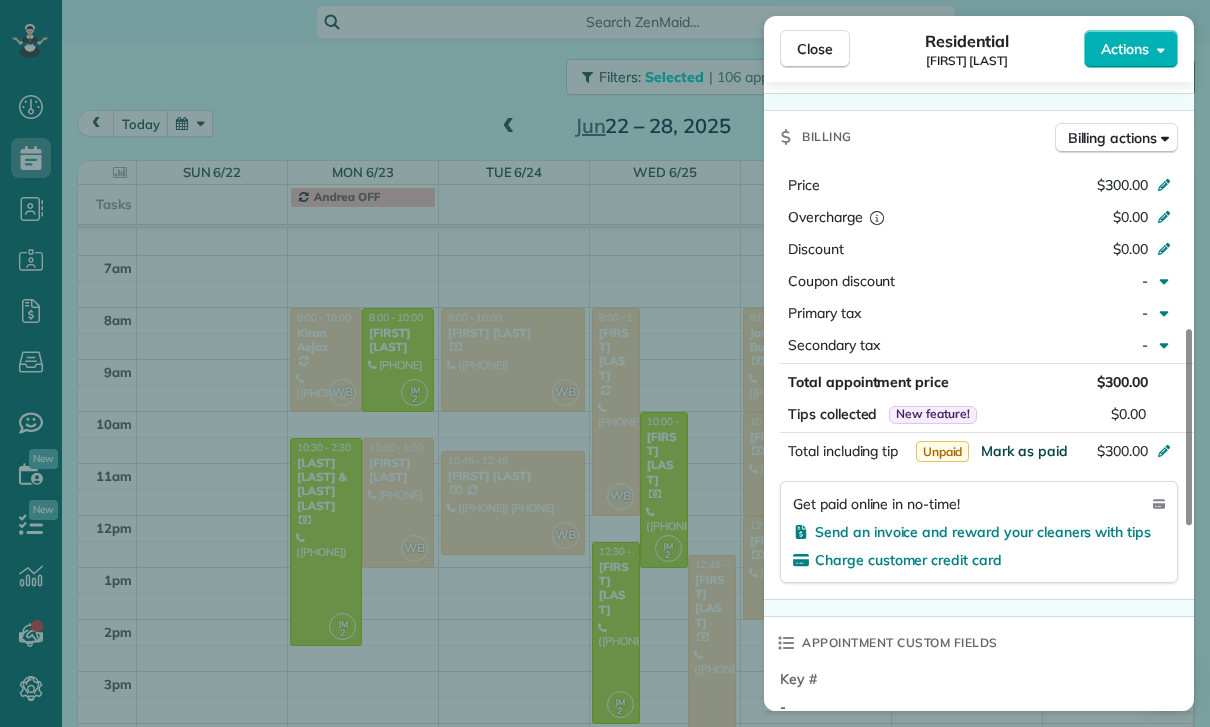 click on "Mark as paid" at bounding box center [1024, 451] 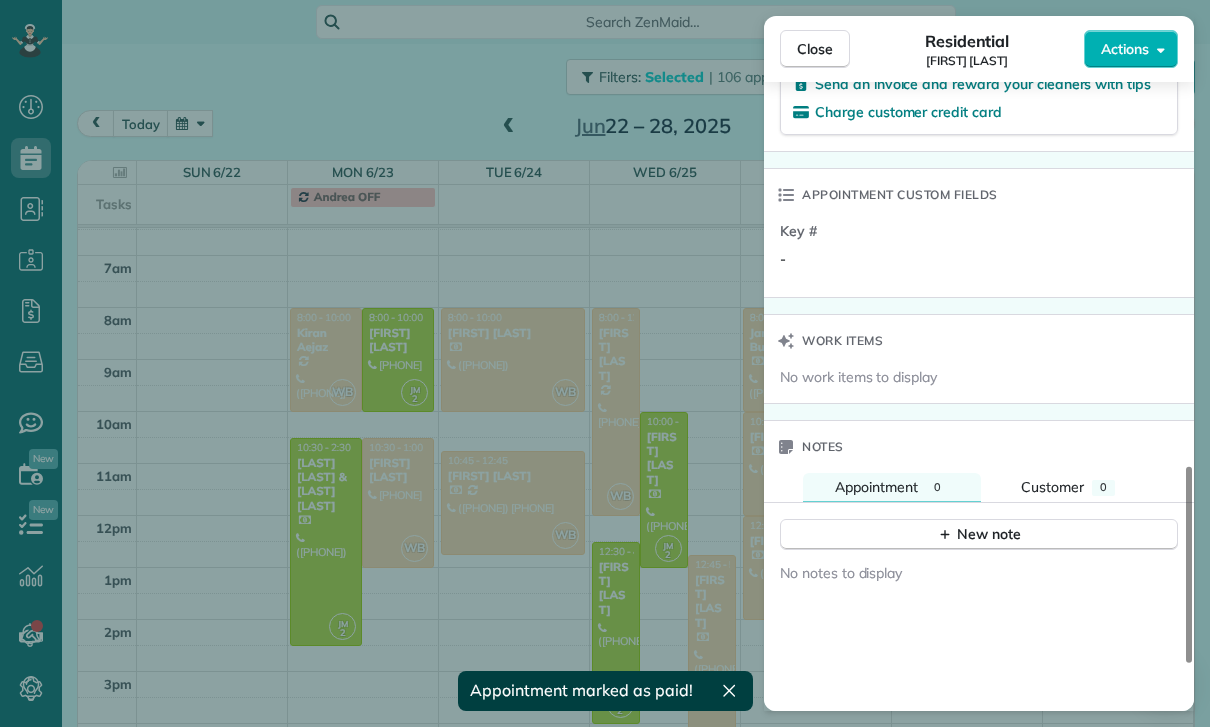 scroll, scrollTop: 1356, scrollLeft: 0, axis: vertical 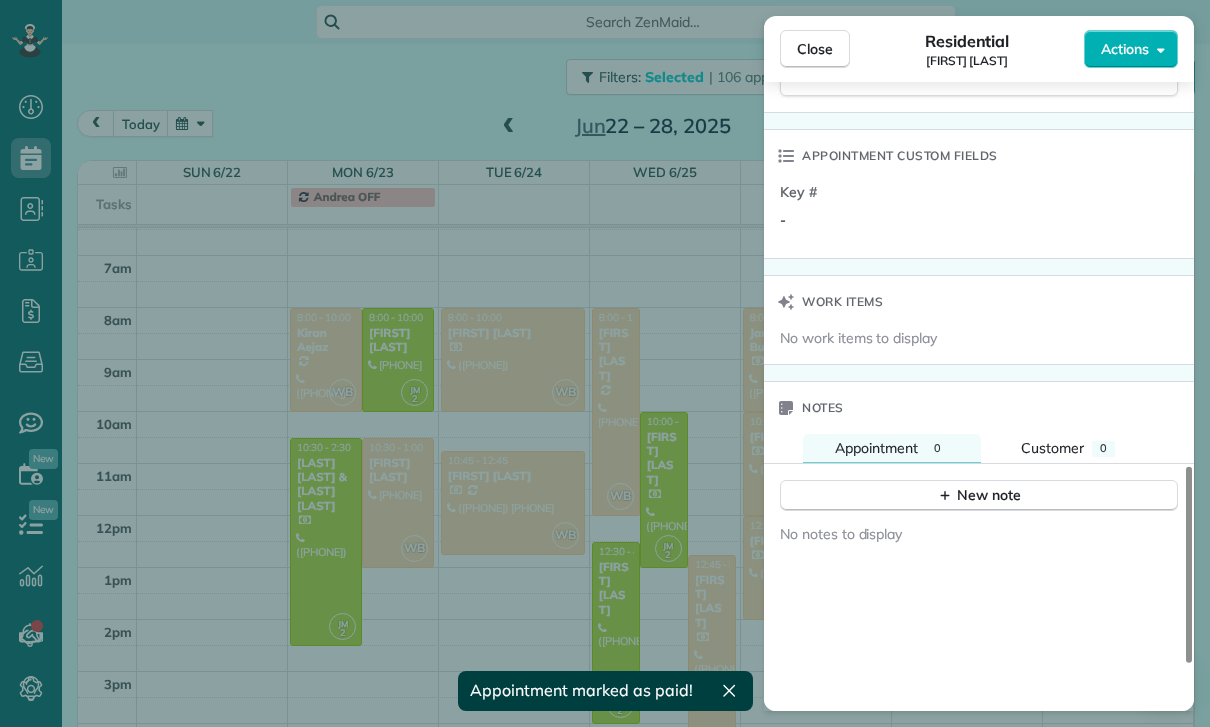 click on "Close Residential [LAST] [LAST] Actions Status Confirmed [LAST] [LAST] · Open profile Mobile ([PHONE]) Copy [EMAIL] Copy View Details Residential Wednesday, [DATE] [TIME] [TIME] [DURATION] One time [NUMBER] [STREET] [CITY] [STATE] [POSTAL_CODE] Open access information Service was not rated yet Cleaners Time in and out Assign Invite Team [NAME] Cleaners [NAME] [LAST] [TIME] [TIME] Checklist Try Now Keep this appointment up to your standards. Stay on top of every detail, keep your cleaners organised, and your client happy. Assign a checklist Watch a 5 min demo Billing Billing actions Price $[NUMBER] Overcharge $[NUMBER] Discount $[NUMBER] Coupon discount - Primary tax - Secondary tax - Total appointment price $[NUMBER] Tips collected New feature! $[NUMBER] Paid Total including tip $[NUMBER] Get paid online in no-time! Send an invoice and reward your cleaners with tips Charge customer credit card Appointment custom fields Key # - Work items Notes 0 0" at bounding box center (605, 363) 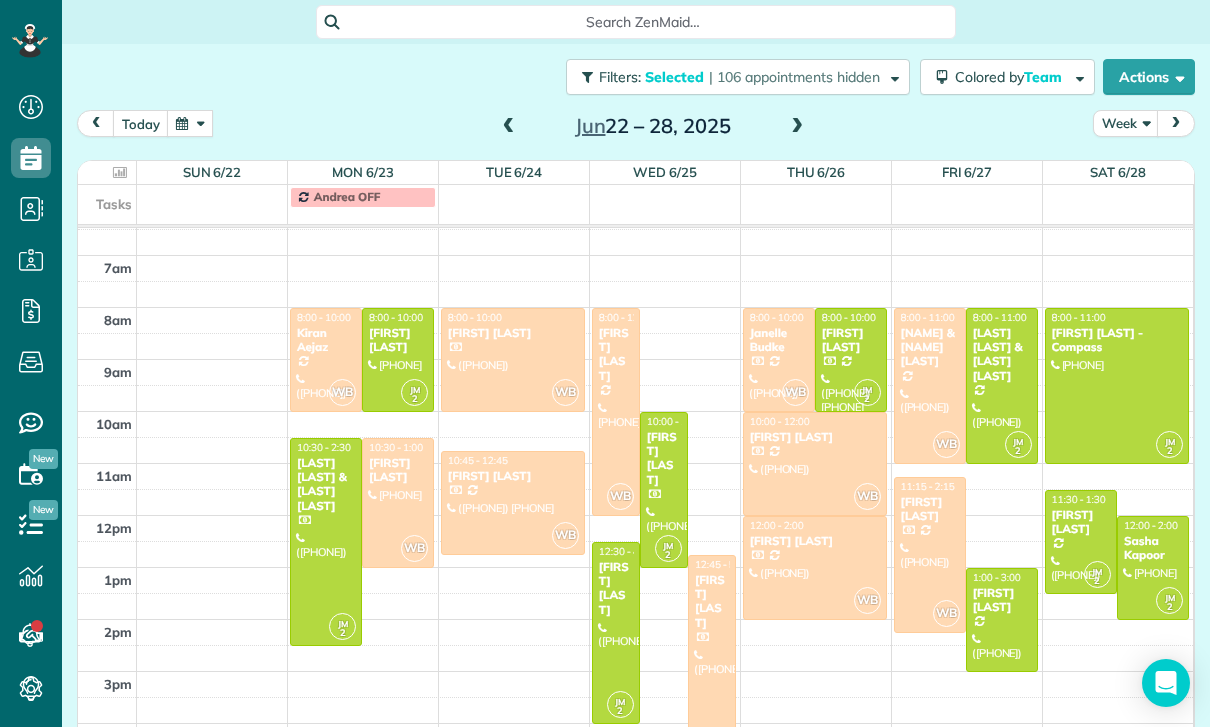 click on "[FIRST] [LAST]" at bounding box center (712, 602) 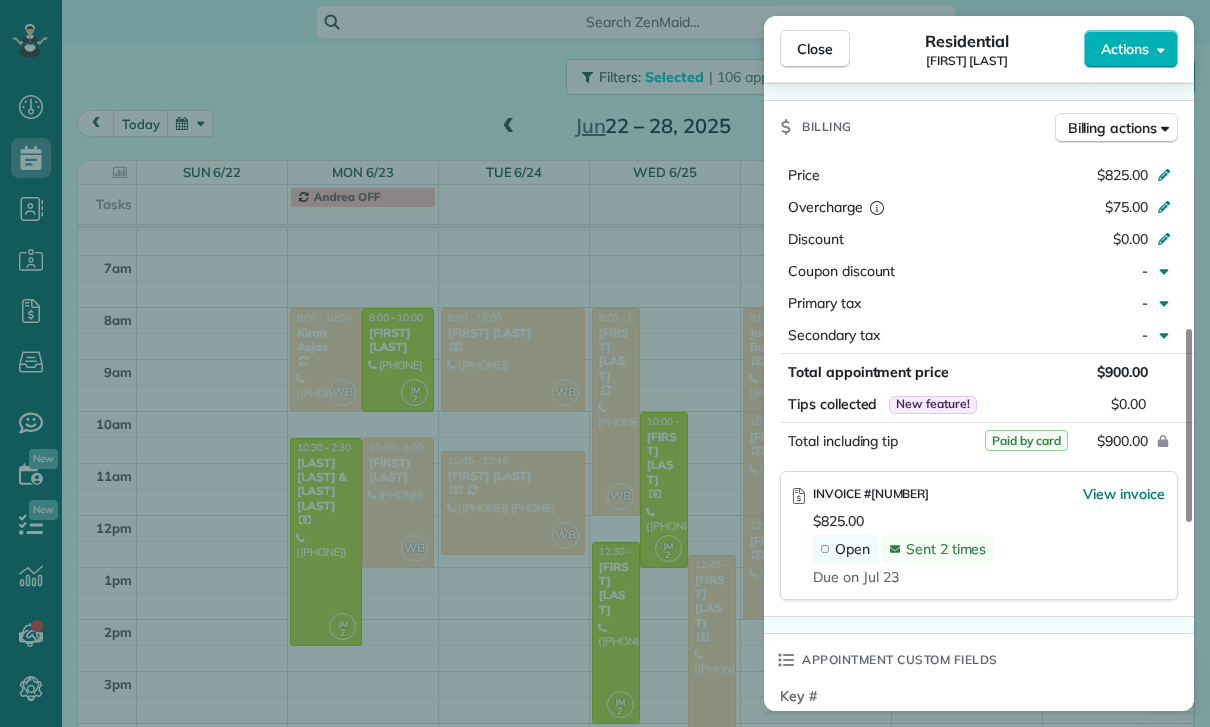 scroll, scrollTop: 881, scrollLeft: 0, axis: vertical 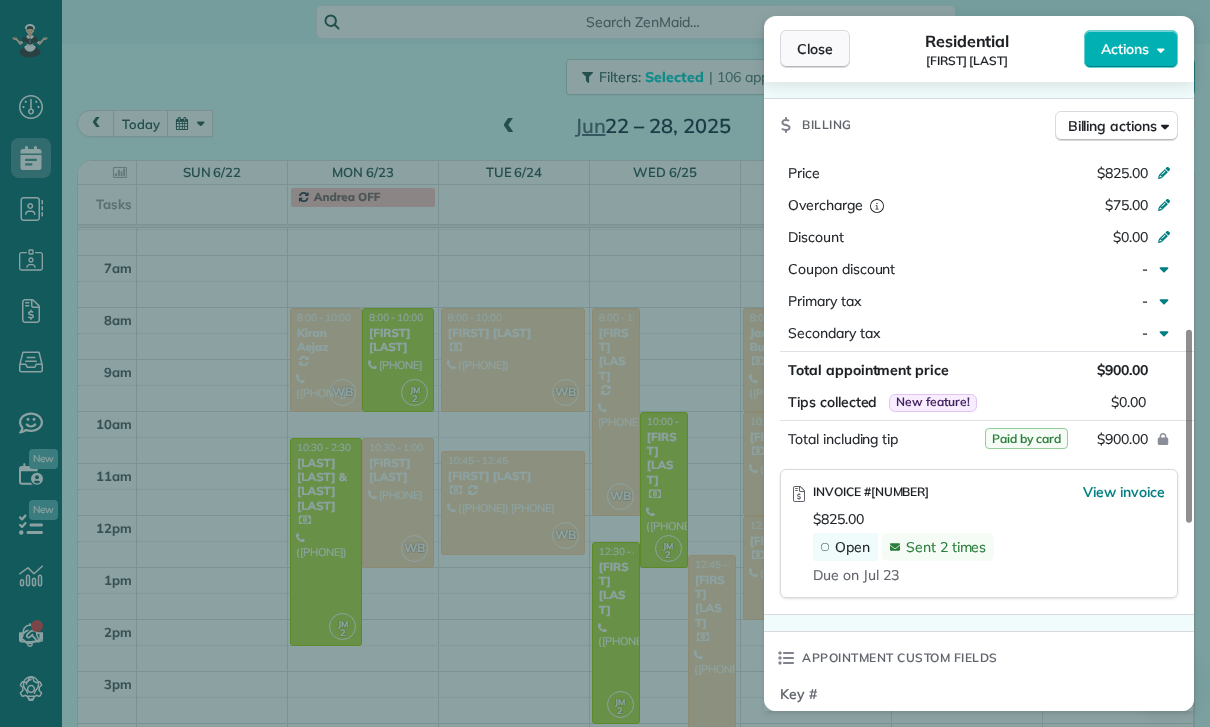 click on "Close" at bounding box center [815, 49] 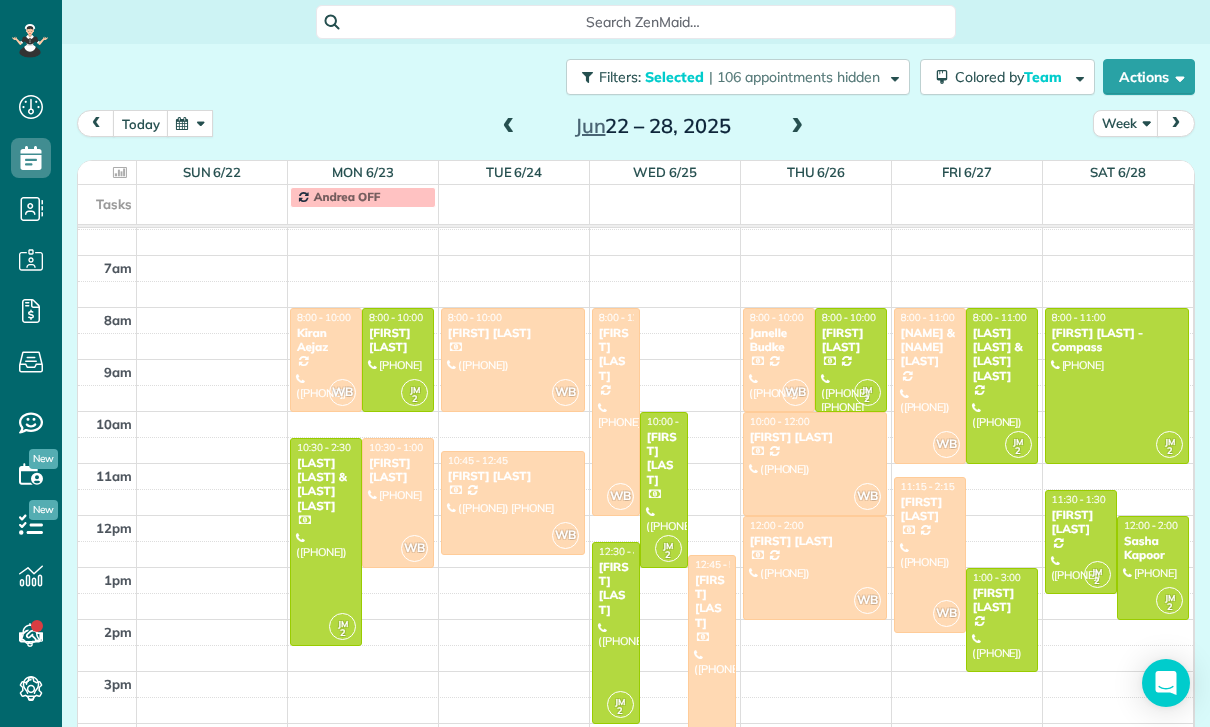 click on "8:00 - 10:00" at bounding box center (849, 317) 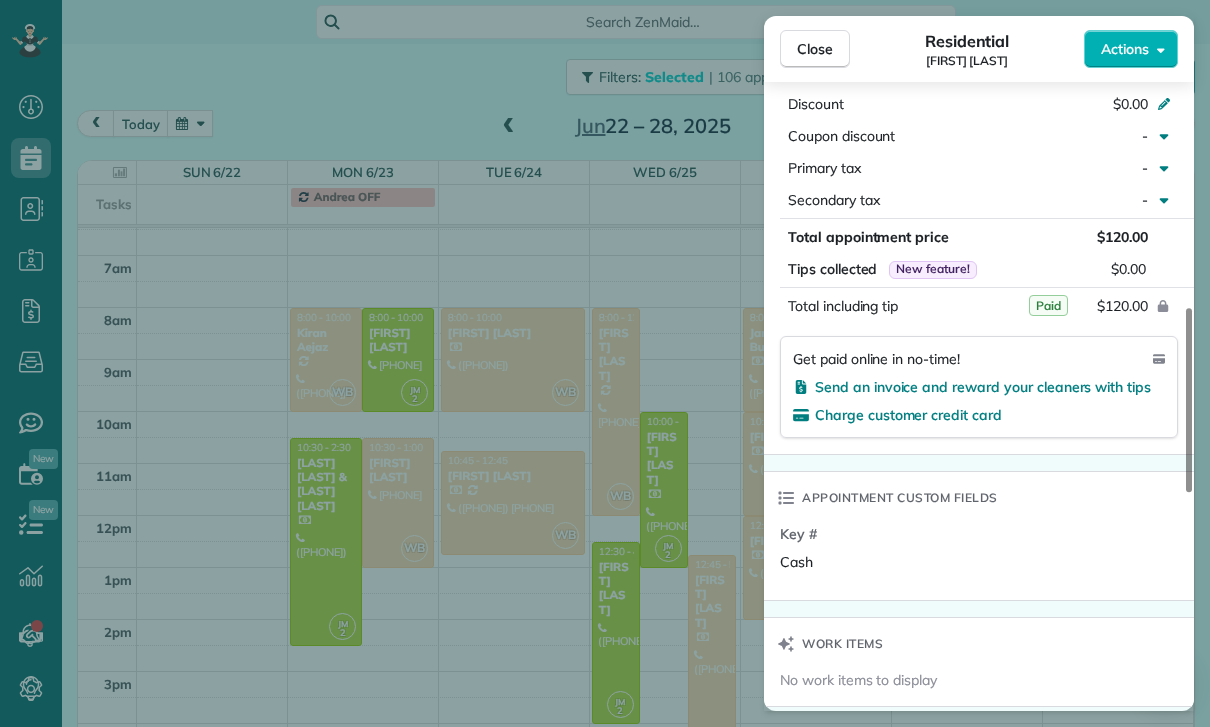 scroll, scrollTop: 1042, scrollLeft: 0, axis: vertical 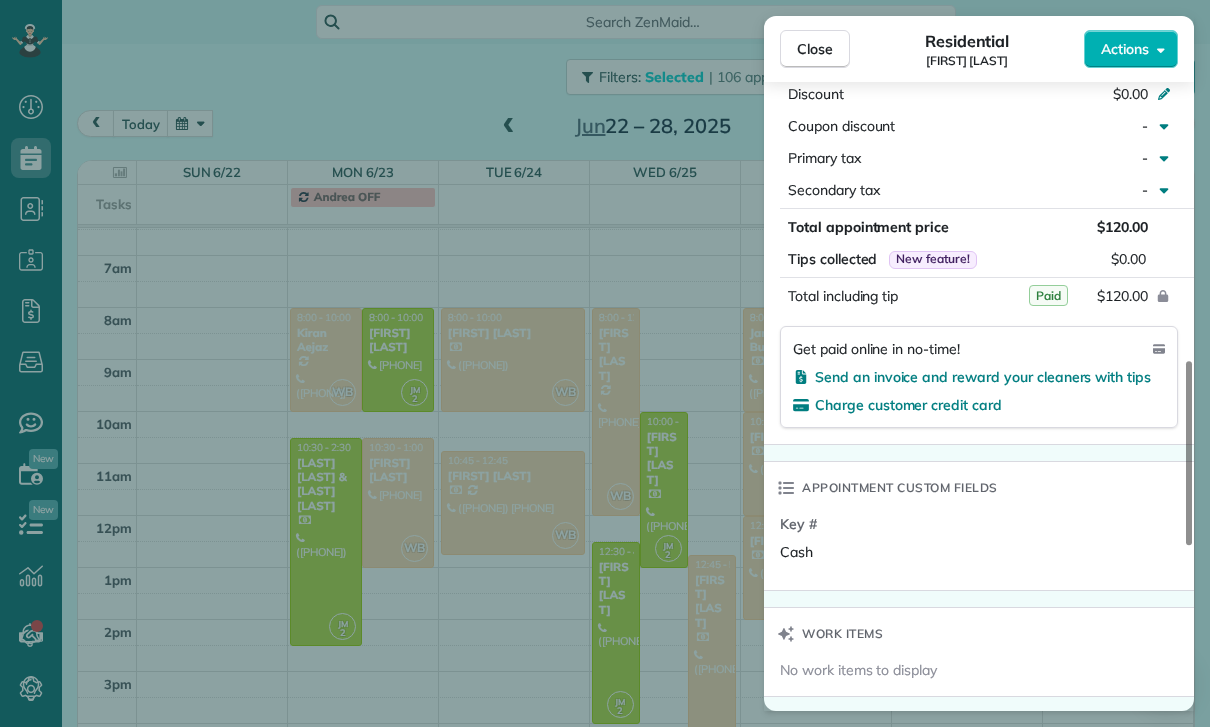 click on "Close Residential [FIRST] [LAST] Actions Status Yet to Confirm [FIRST] [LAST] · Open profile Mobile [PHONE] Copy No email on record Add email View Details Residential Thursday, June 26, 2025 8:00 AM 10:00 AM 2 hours and 0 minutes Repeats every 2 weeks Edit recurring service Previous (Jun 12) Next (Jul 10) [NUMBER] [STREET] [CITY] [STATE] [POSTAL_CODE] Service was not rated yet Cleaners Time in and out Assign Invite Team Jacqueline Cleaners Johanna   Martinez 8:00 AM 10:00 AM Checklist Try Now Keep this appointment up to your standards. Stay on top of every detail, keep your cleaners organised, and your client happy. Assign a checklist Watch a 5 min demo Billing Billing actions Price $120.00 Overcharge $0.00 Discount $0.00 Coupon discount - Primary tax - Secondary tax - Total appointment price $120.00 Tips collected New feature! $0.00 Paid Total including tip $120.00 Get paid online in no-time! Send an invoice and reward your cleaners with tips Charge customer credit card Key # Cash Work items 0" at bounding box center (605, 363) 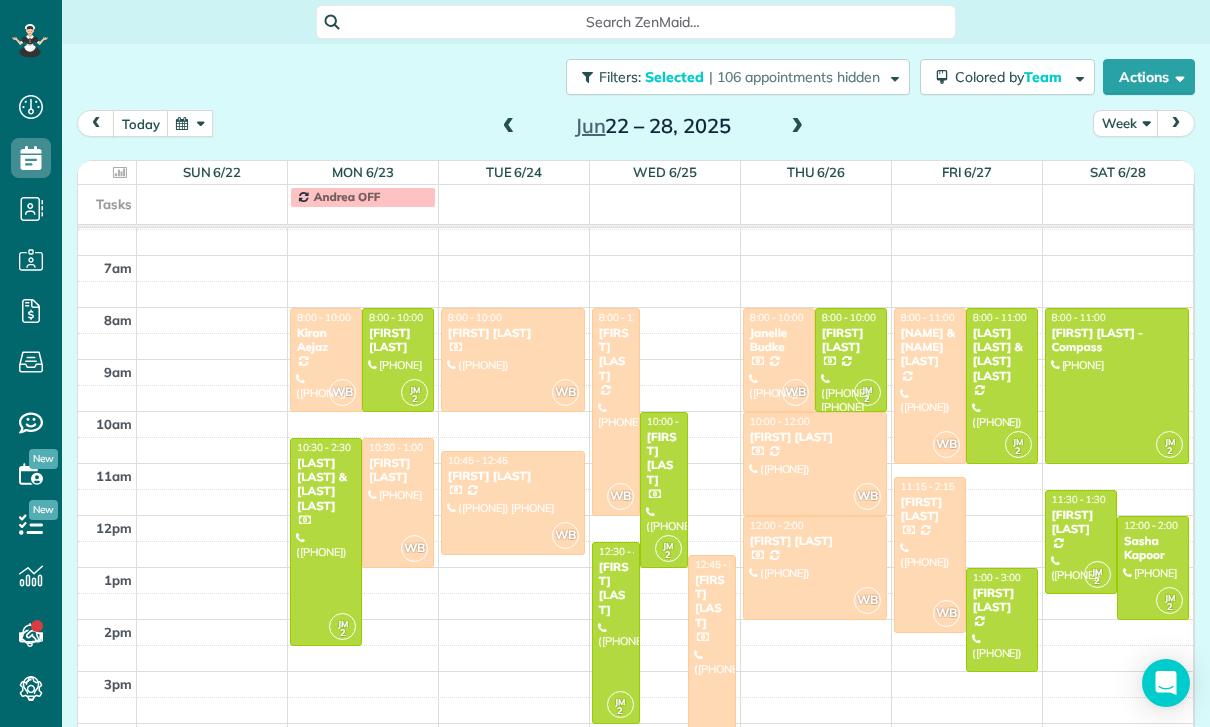 click on "[LAST] [LAST] & [LAST] [LAST]" at bounding box center (1002, 355) 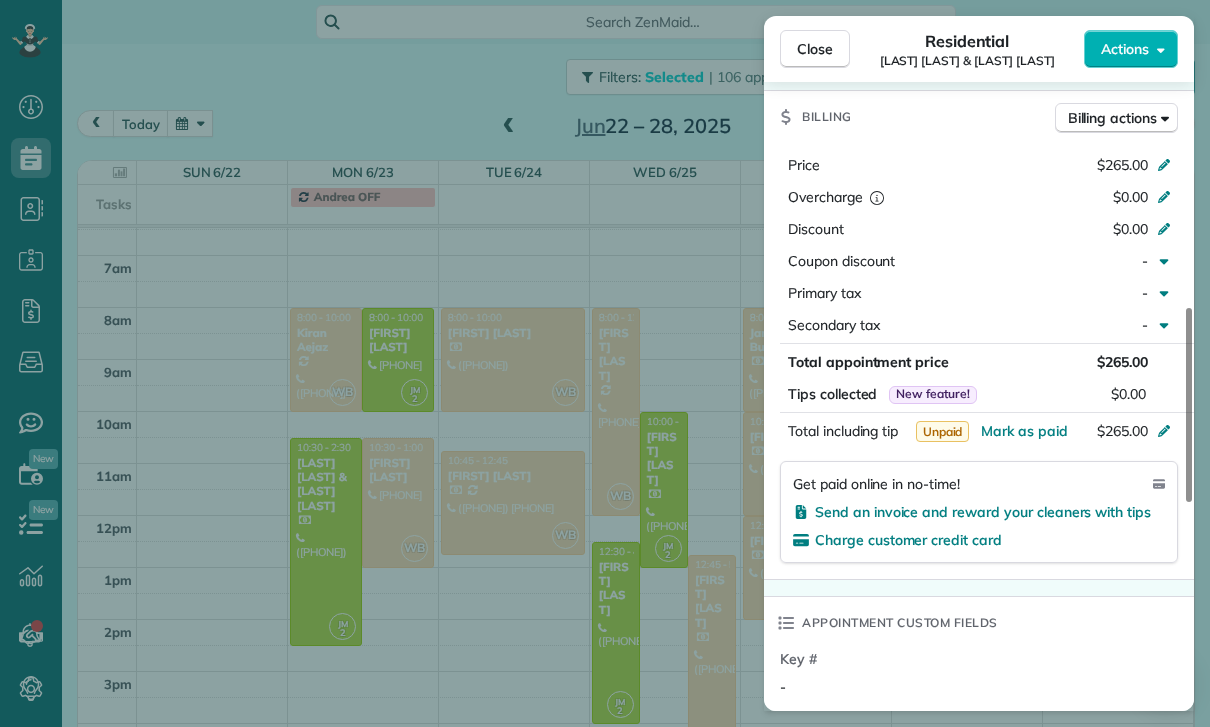 scroll, scrollTop: 918, scrollLeft: 0, axis: vertical 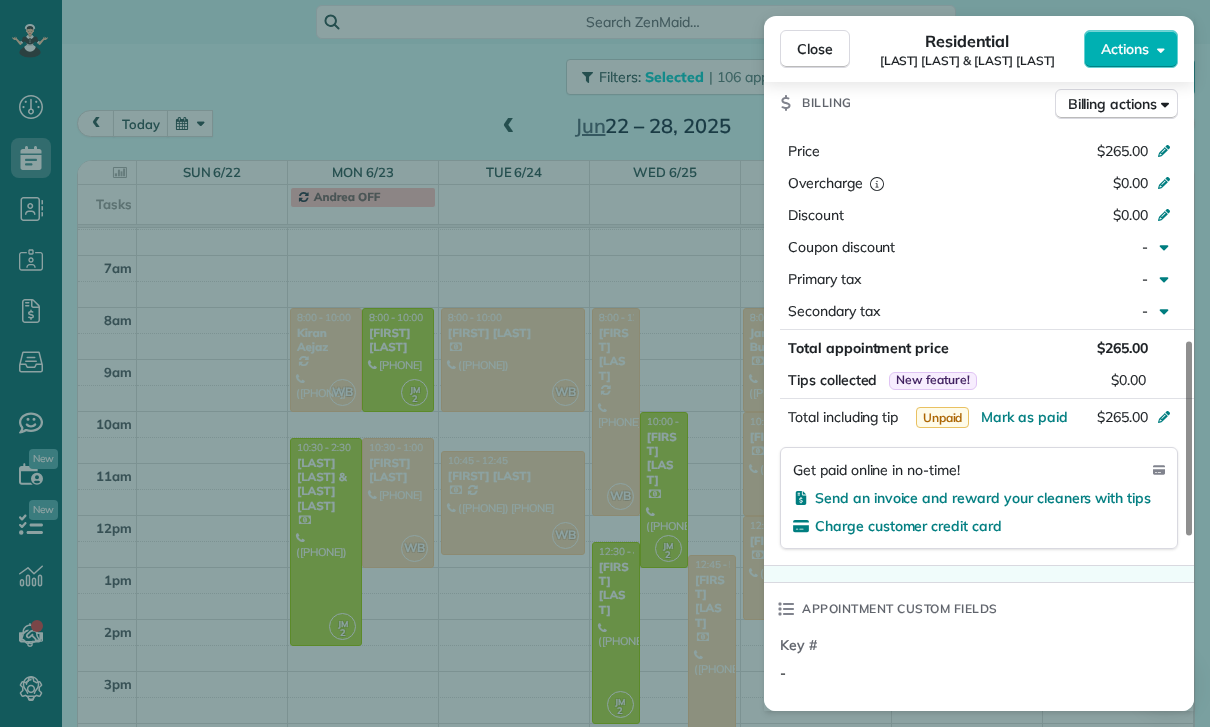 click on "Close Residential [LAST] [LAST] & [LAST] [LAST] Actions Status Confirmed [LAST] [LAST] & [LAST] [LAST] · Open profile Mobile ([PHONE]) Copy No email on record Add email View Details Residential Friday, [DATE] [TIME] [TIME] [DURATION] Repeats weekly Edit recurring service Next ([DATE]) [NUMBER] [STREET] [CITY] [STATE] [POSTAL_CODE] Service was not rated yet Cleaners Time in and out Assign Invite Team [NAME] Cleaners [NAME] [LAST] [TIME] [TIME] Checklist Try Now Keep this appointment up to your standards. Stay on top of every detail, keep your cleaners organised, and your client happy. Assign a checklist Watch a 5 min demo Billing Billing actions Price $[NUMBER] Overcharge $[NUMBER] Discount $[NUMBER] Coupon discount - Primary tax - Secondary tax - Total appointment price $[NUMBER] Tips collected New feature! $[NUMBER] Unpaid Mark as paid Total including tip $[NUMBER] Get paid online in no-time! Send an invoice and reward your cleaners with tips Charge customer credit card Key # - Work items" at bounding box center [605, 363] 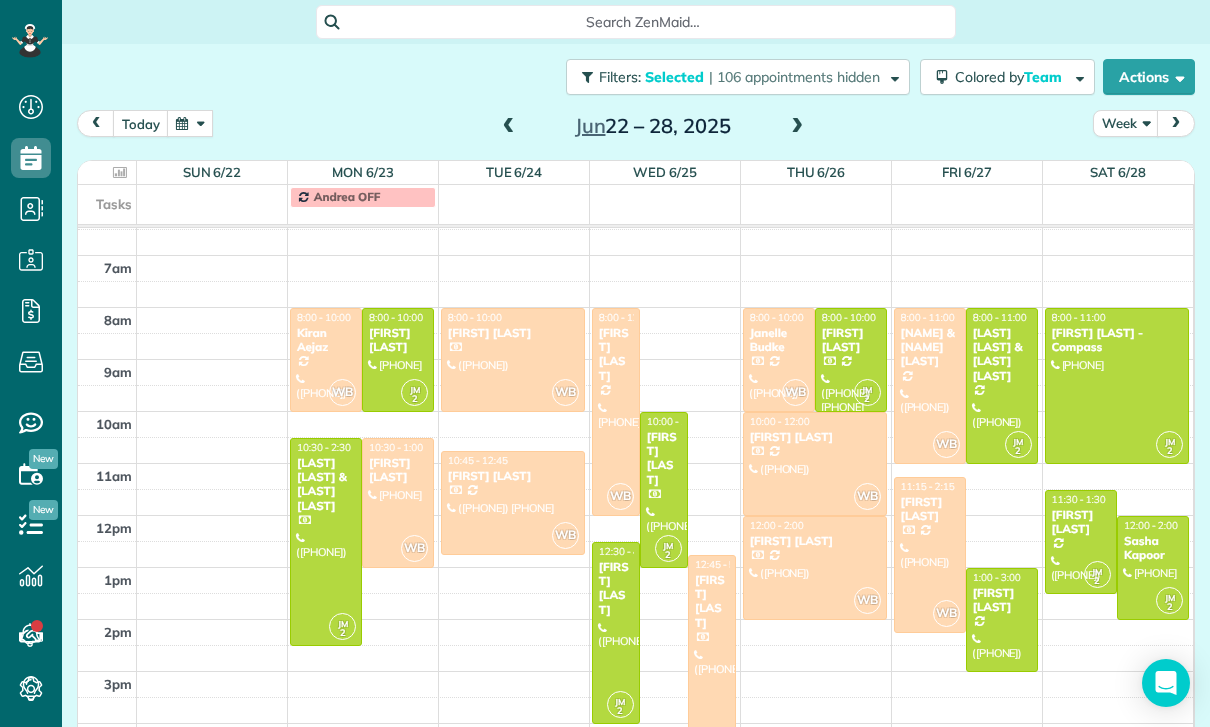 click on "1:00 - 3:00" at bounding box center [997, 577] 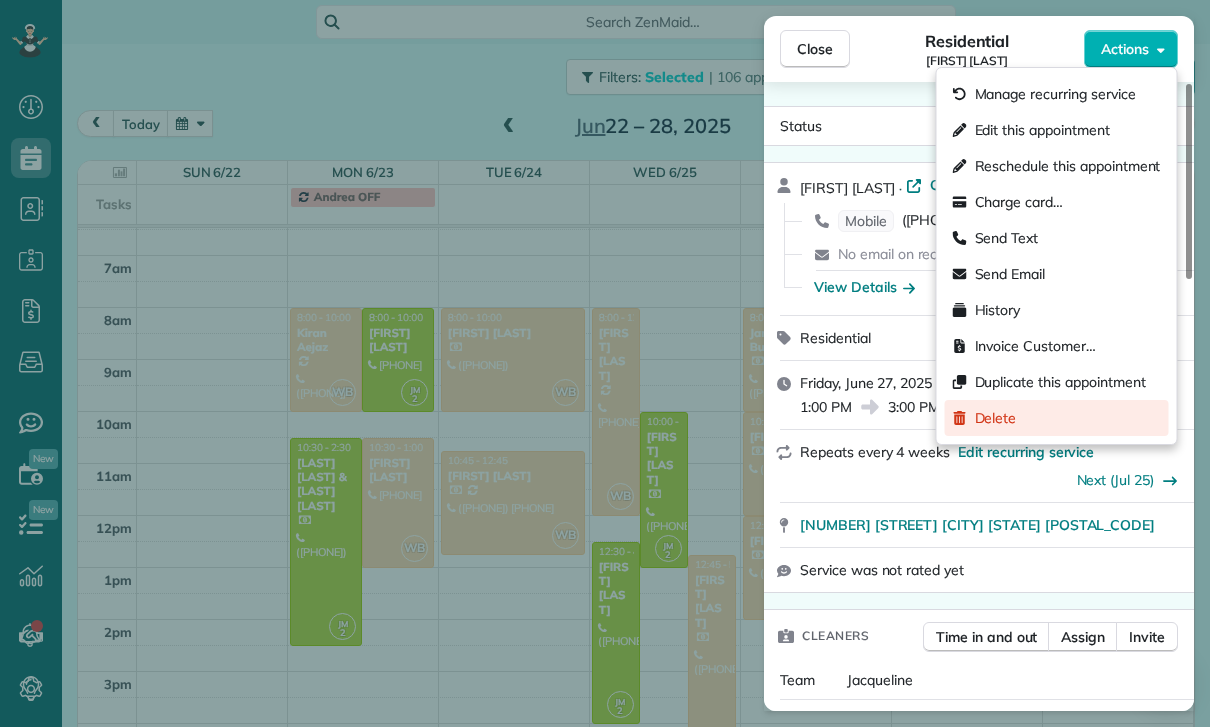 click on "Delete" at bounding box center (996, 418) 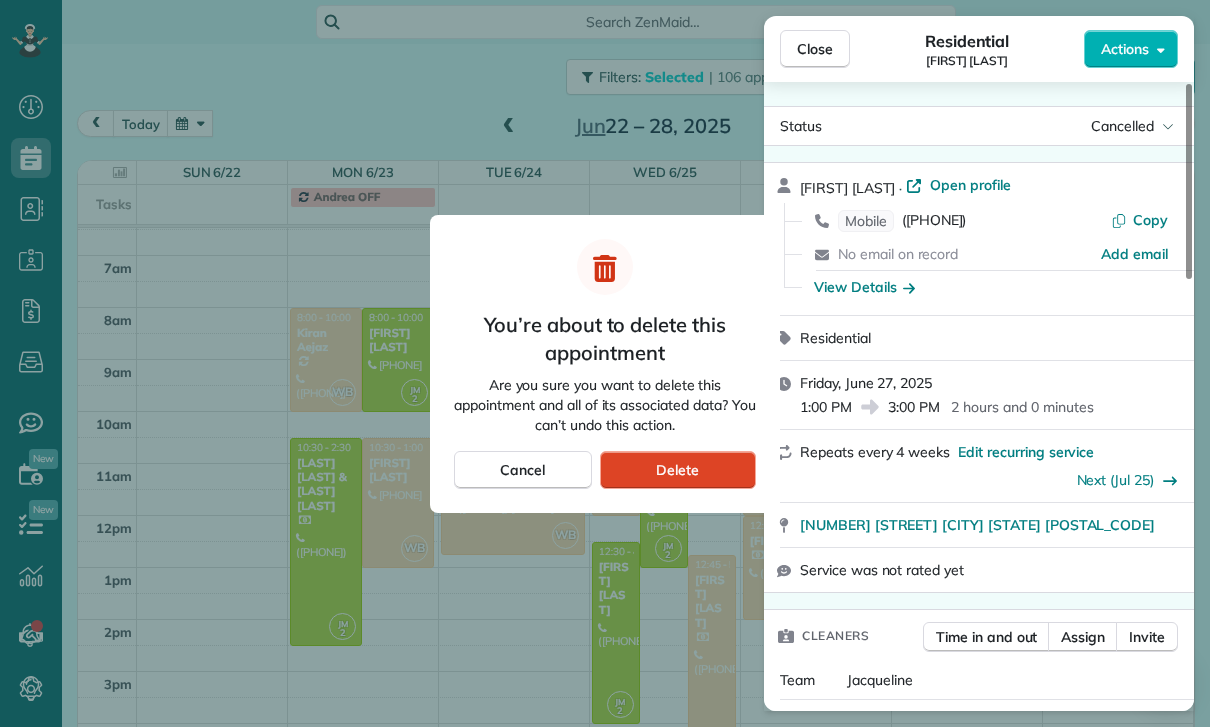 click on "Delete" at bounding box center (678, 470) 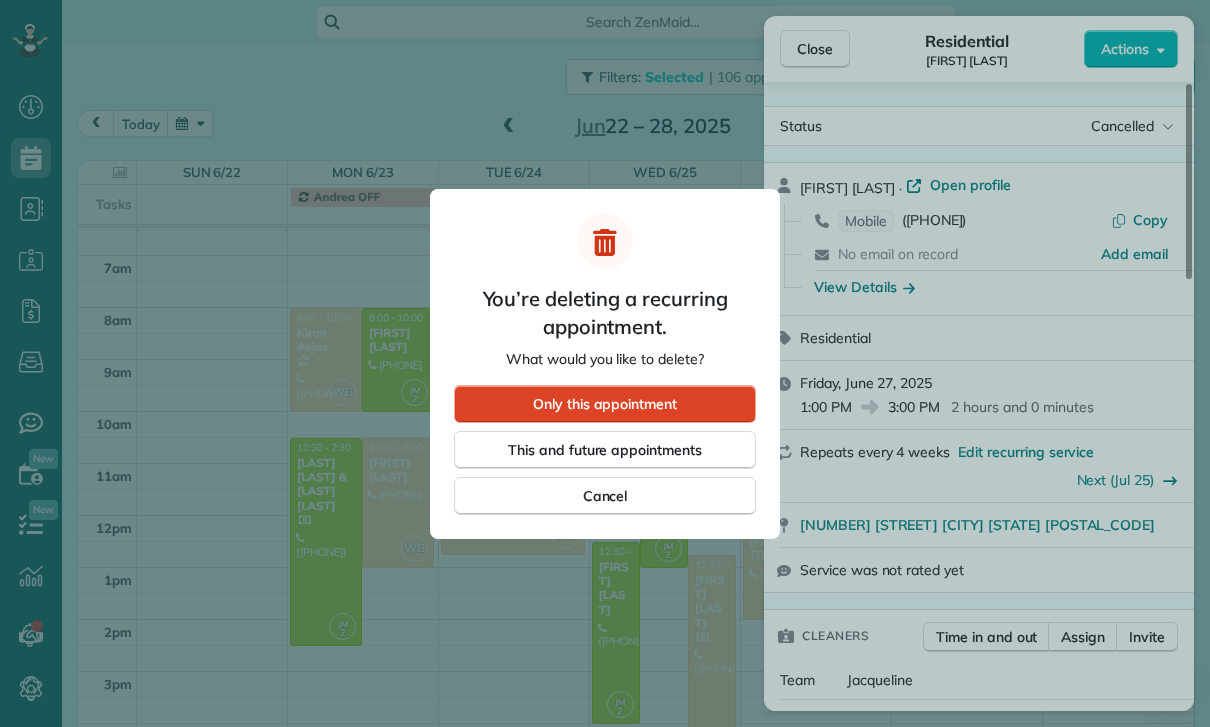 click on "Only this appointment" at bounding box center [605, 404] 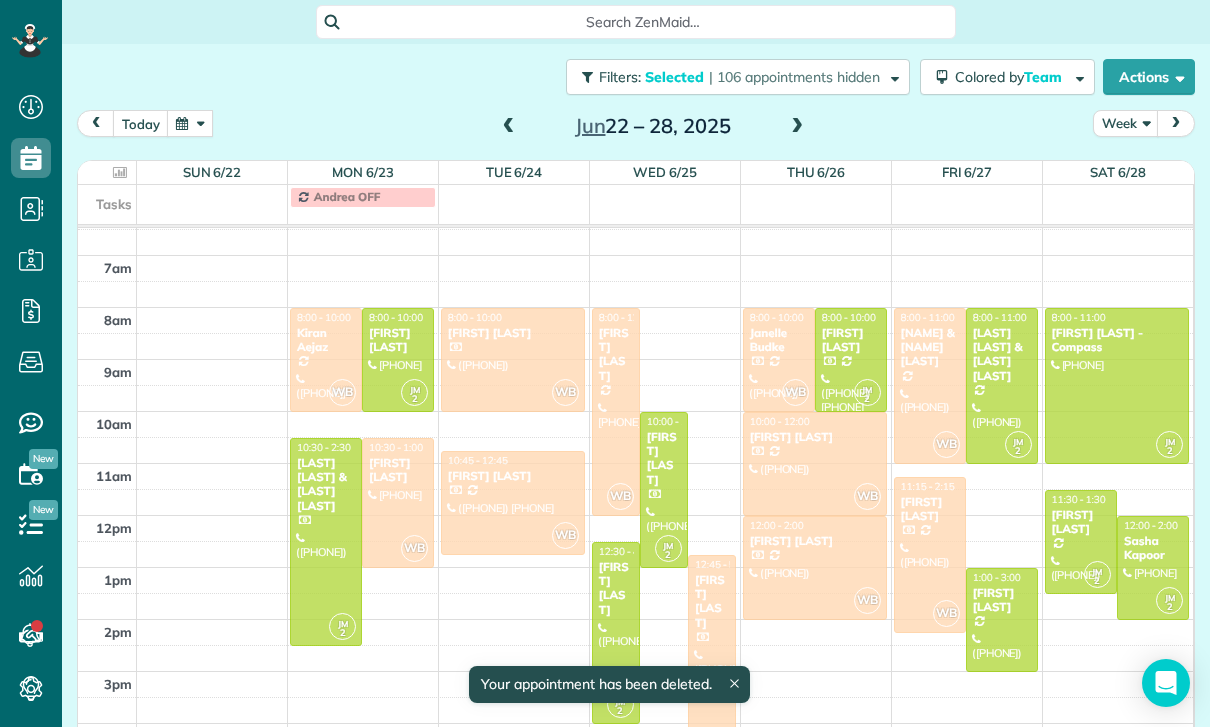 scroll, scrollTop: 128, scrollLeft: 0, axis: vertical 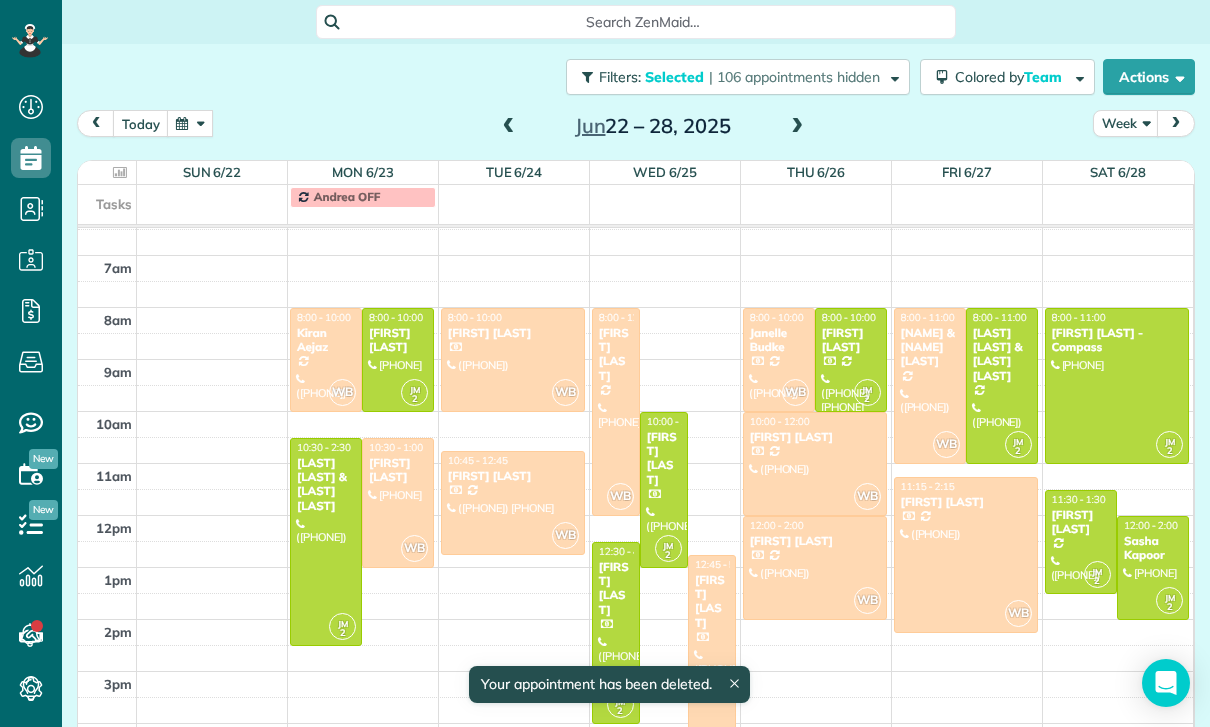 click at bounding box center (1117, 386) 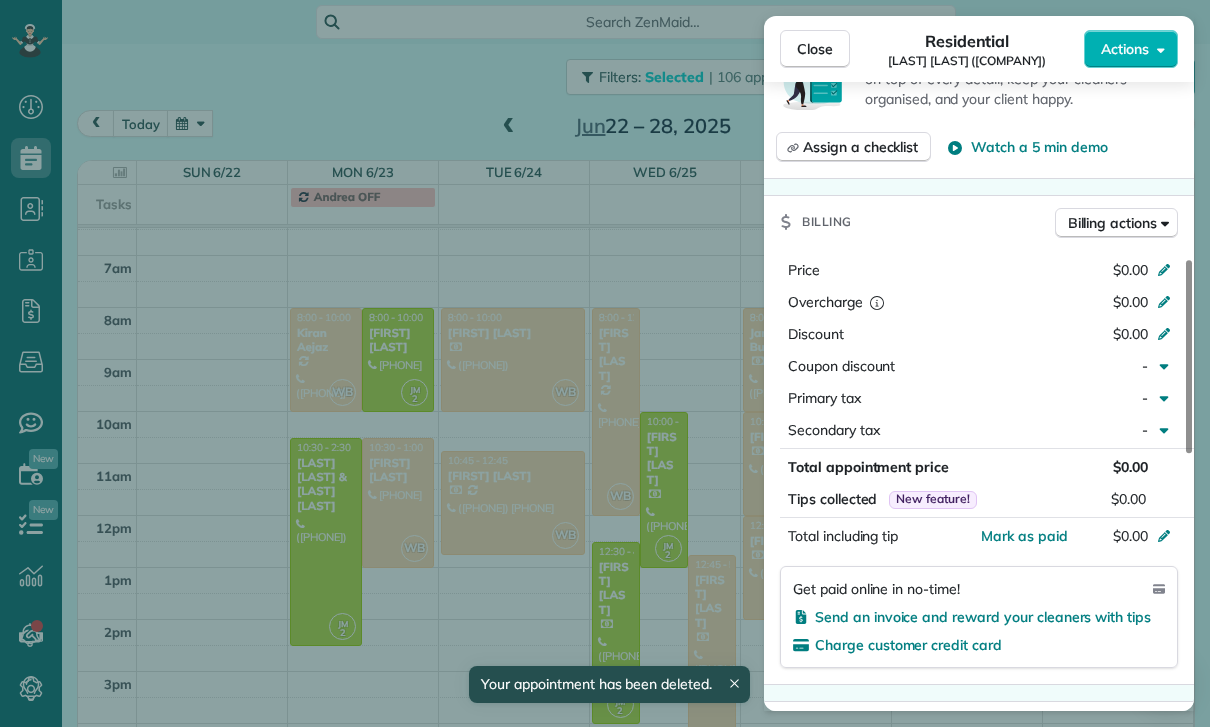 scroll, scrollTop: 822, scrollLeft: 0, axis: vertical 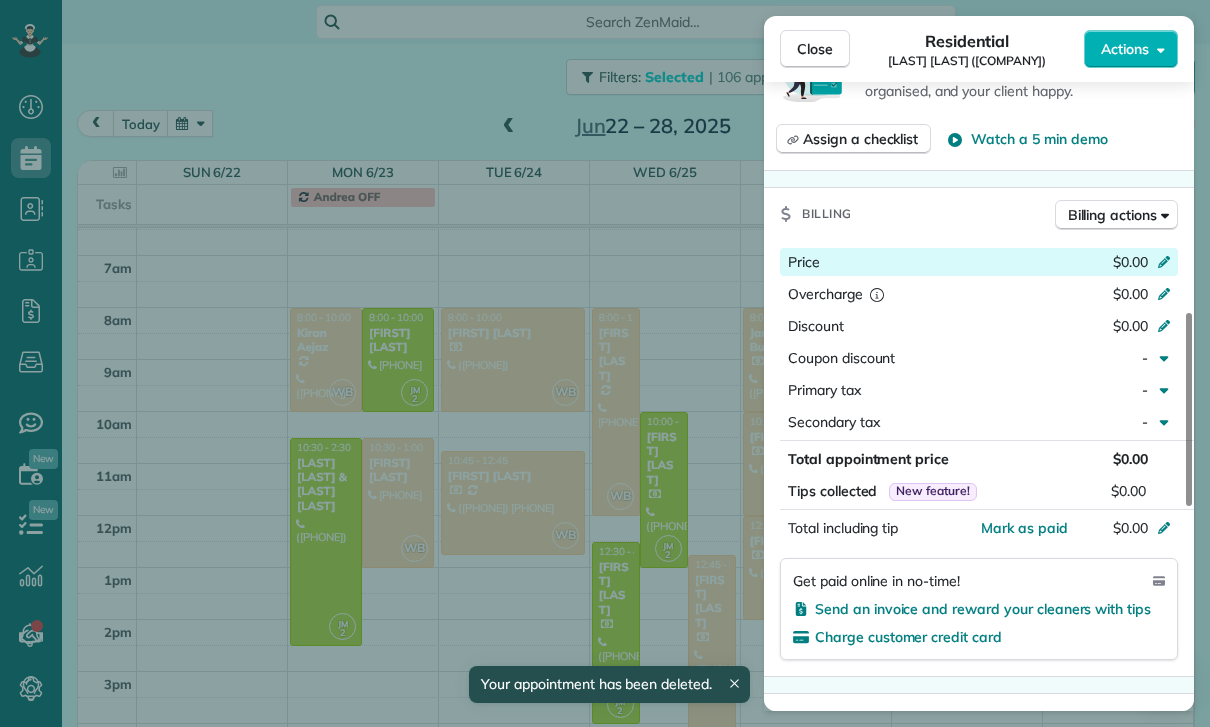 click 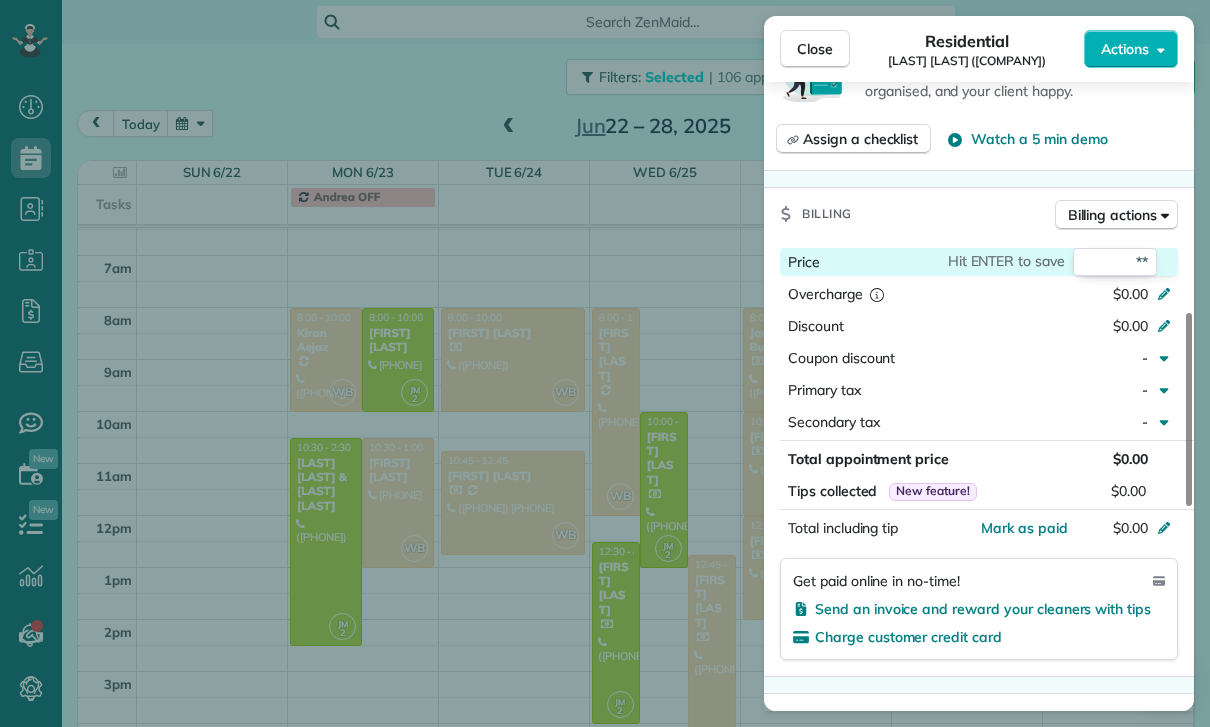 type on "***" 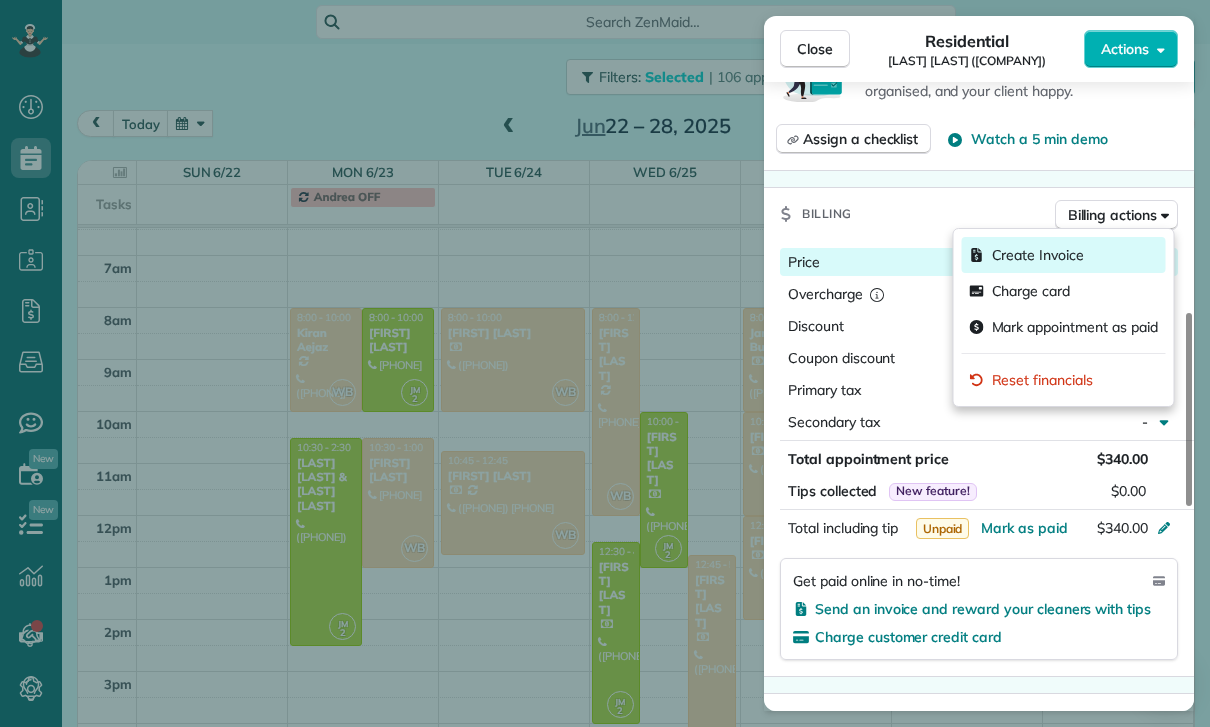 click on "Create Invoice" at bounding box center (1038, 255) 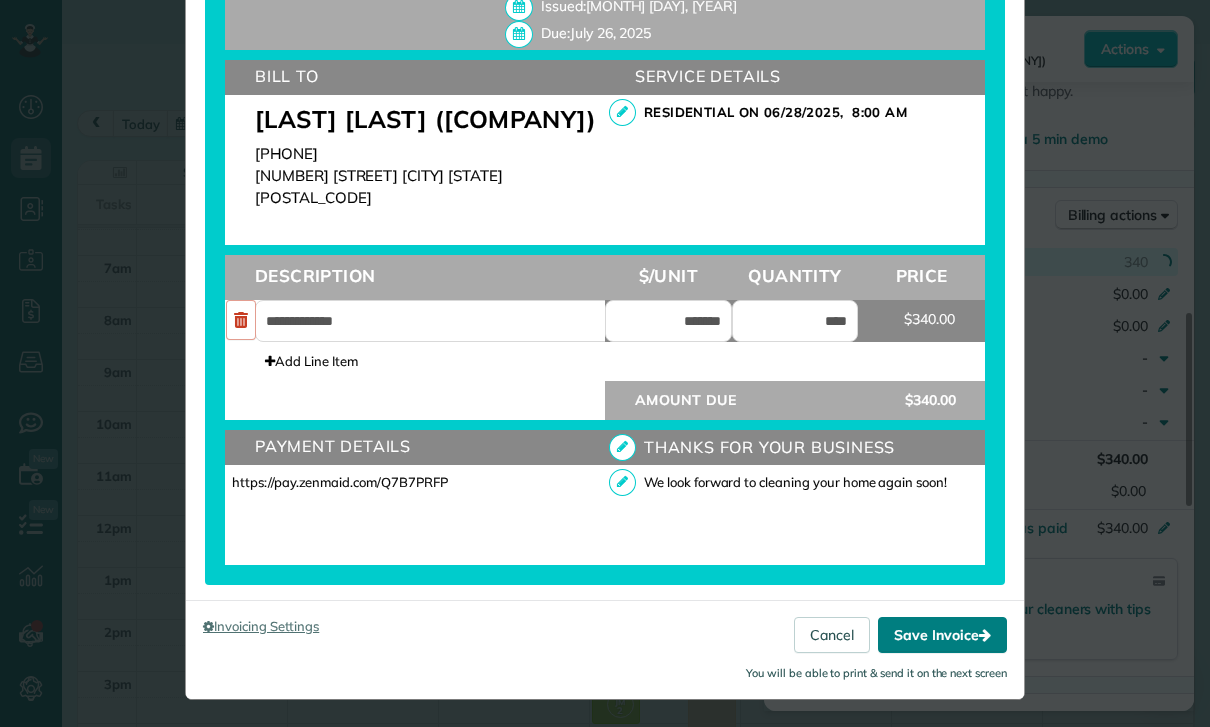 click on "Save Invoice" at bounding box center (942, 635) 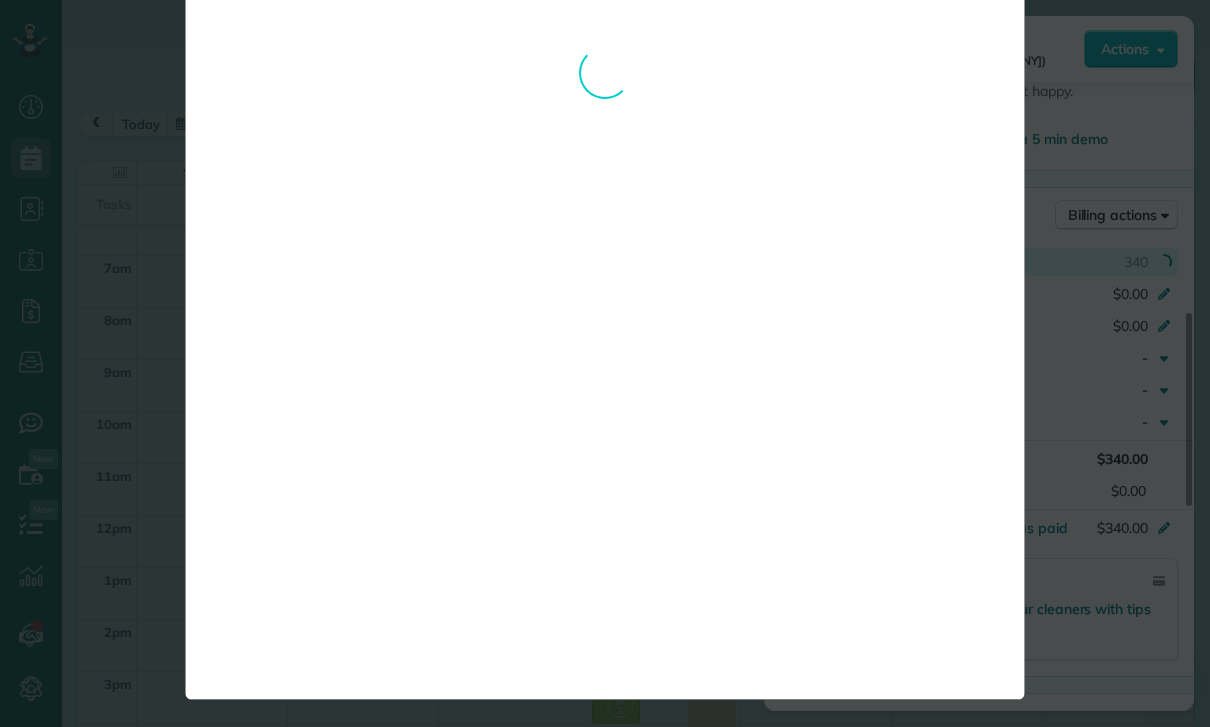 scroll, scrollTop: 82, scrollLeft: 0, axis: vertical 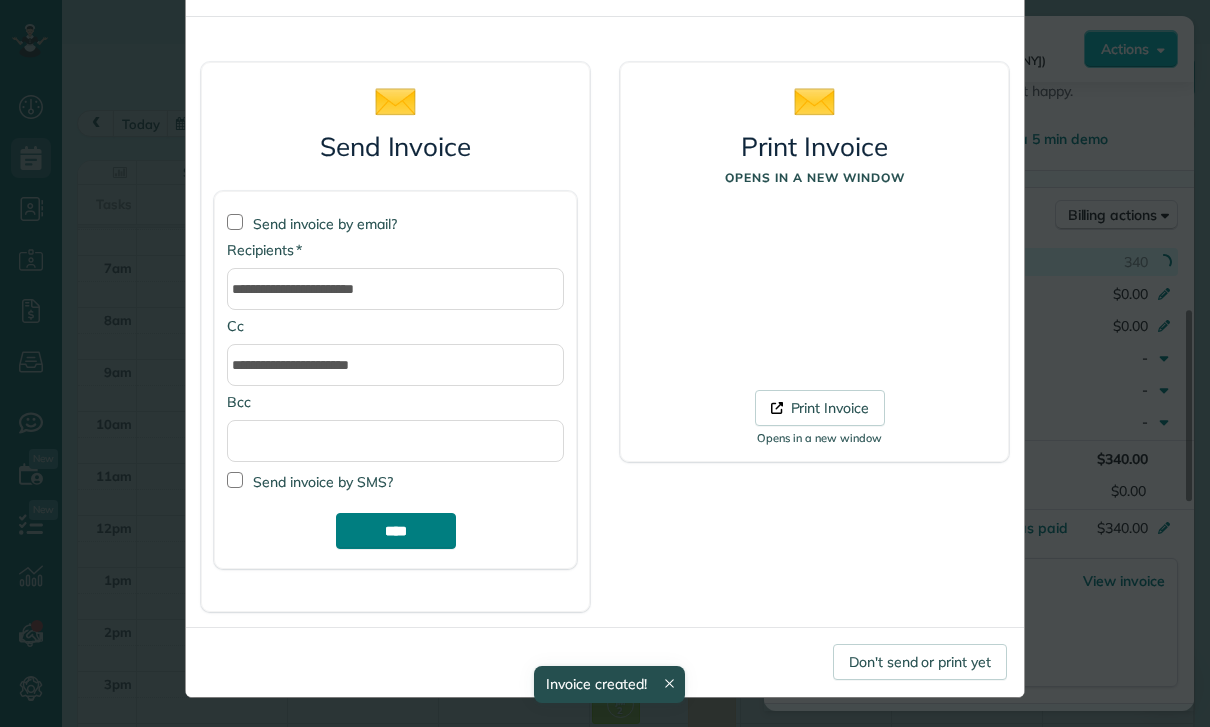 click on "****" at bounding box center [396, 531] 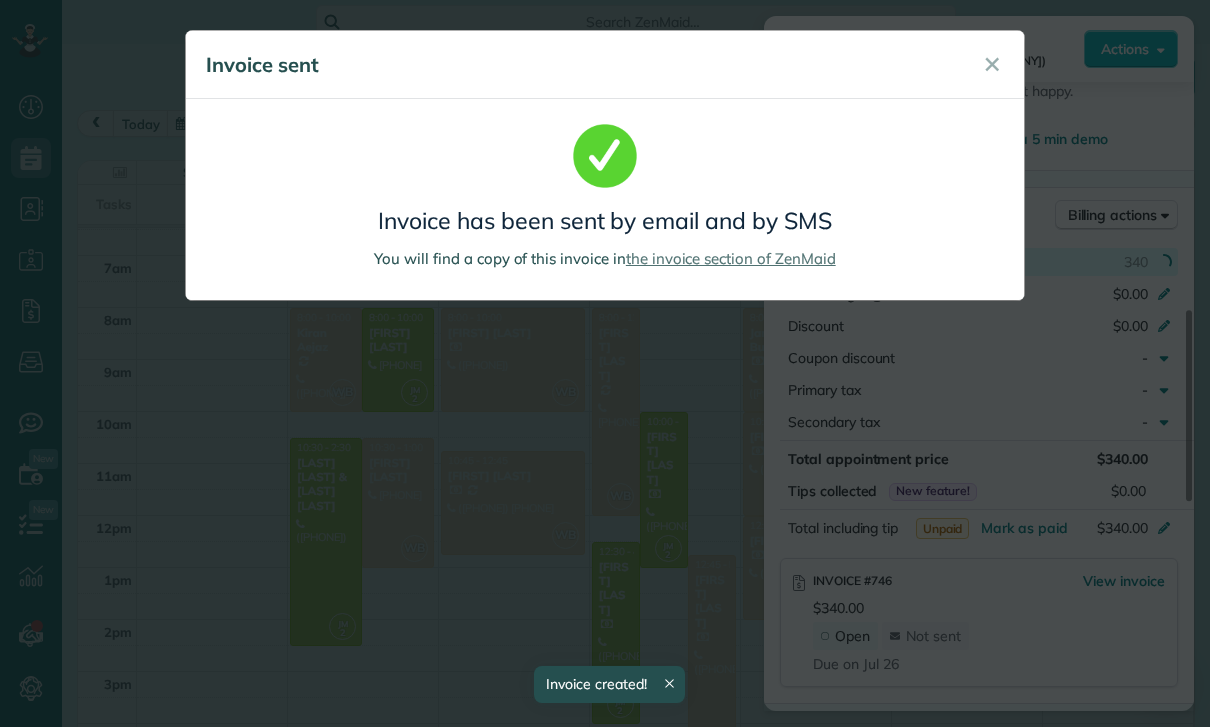scroll, scrollTop: 0, scrollLeft: 0, axis: both 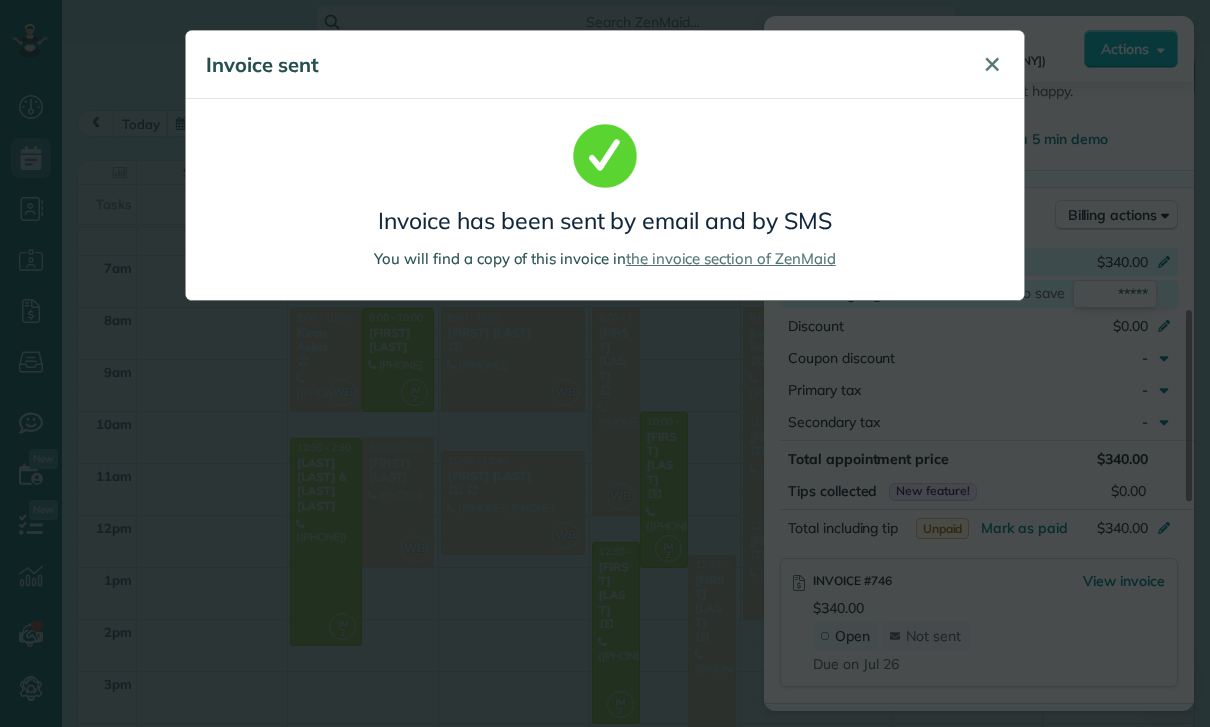 click on "✕" at bounding box center [992, 65] 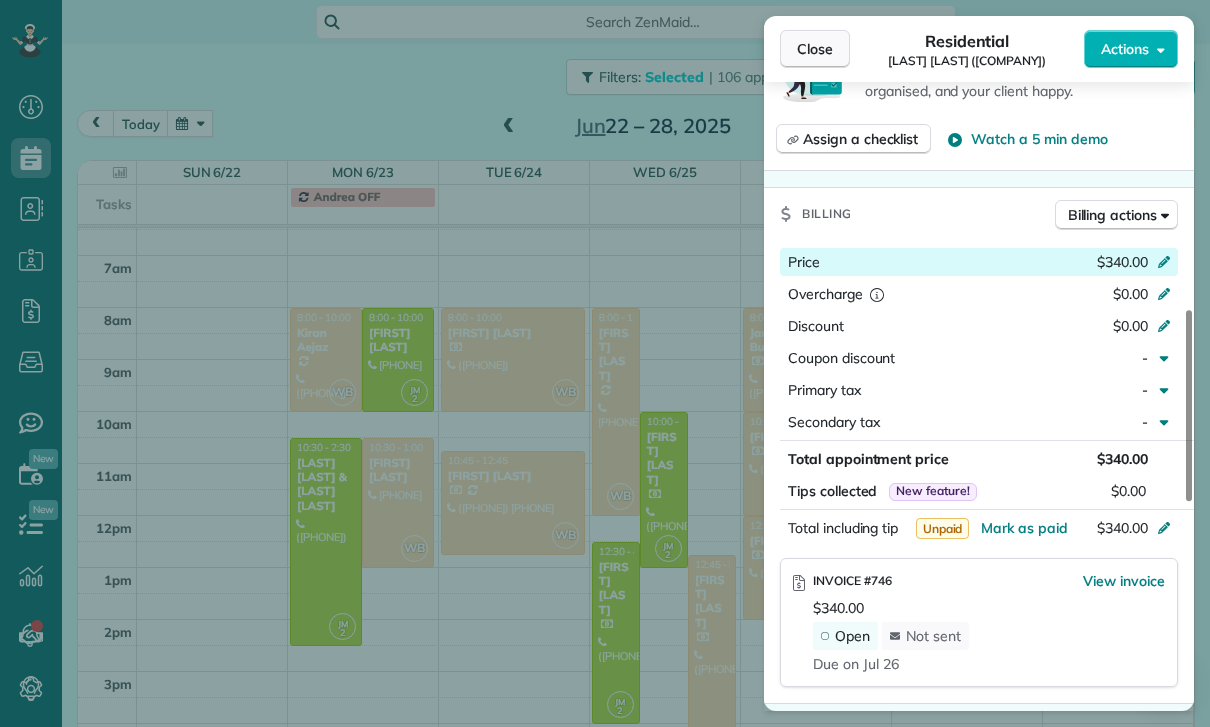 click on "Close" at bounding box center (815, 49) 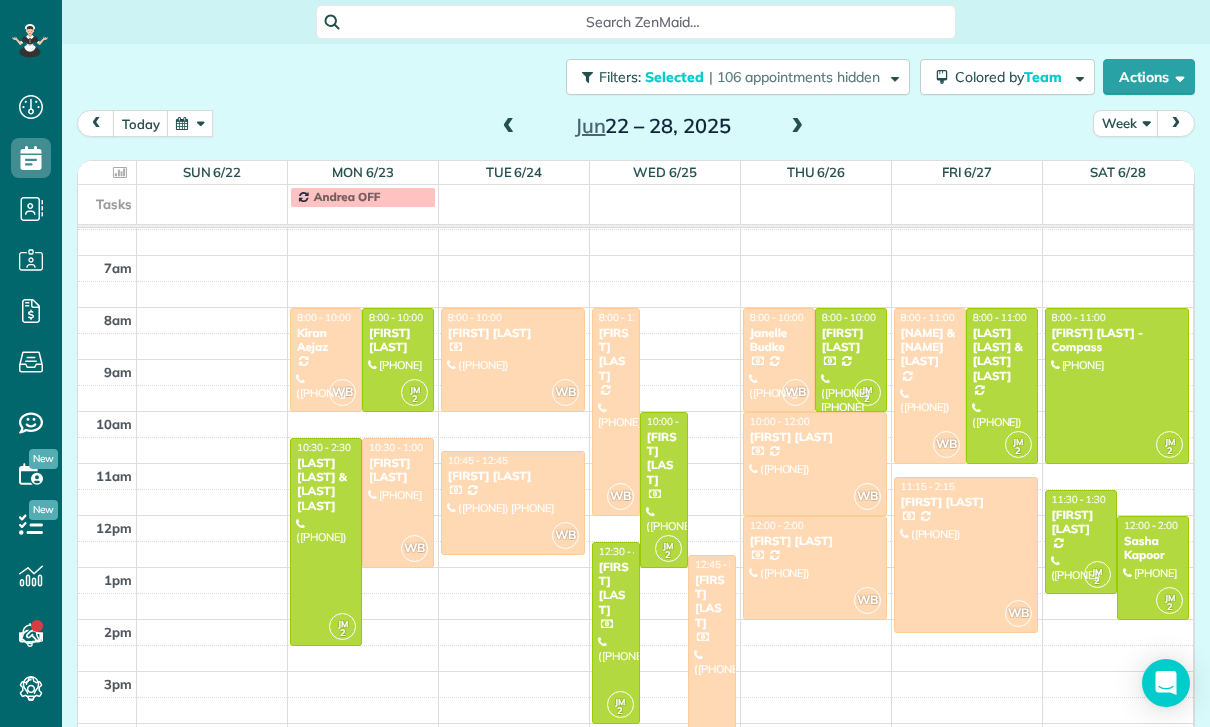 click on "Sasha Kapoor" at bounding box center (1153, 548) 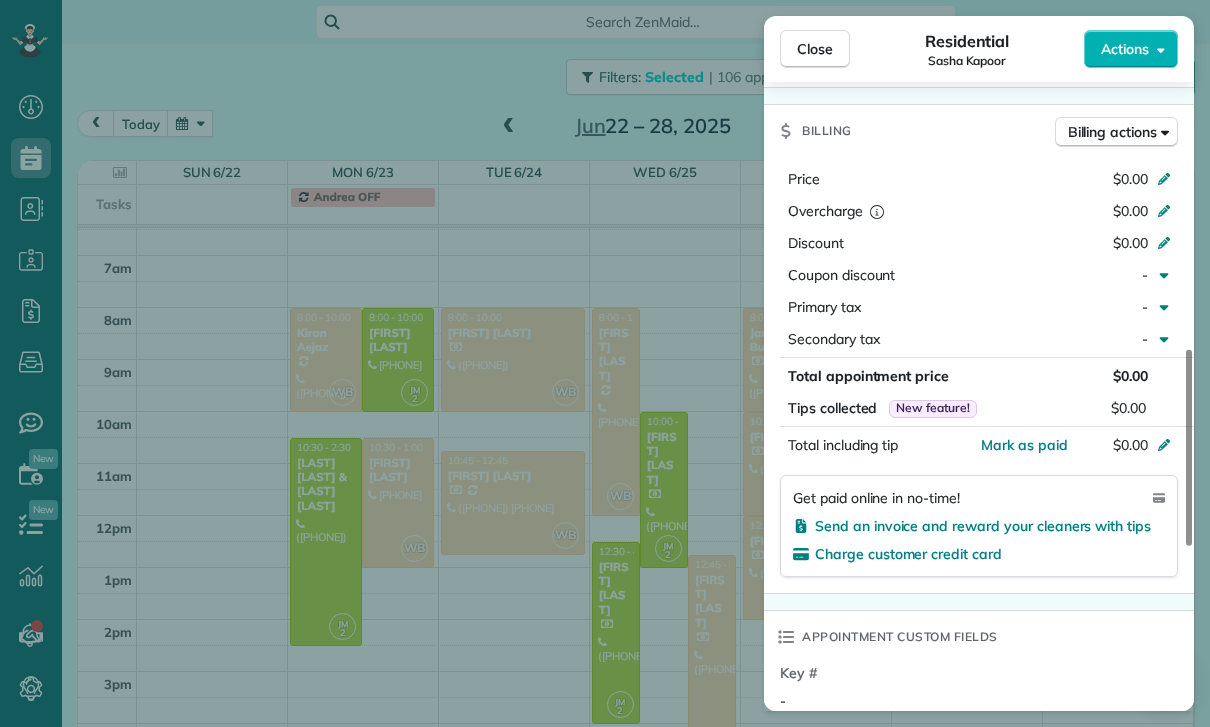 scroll, scrollTop: 939, scrollLeft: 0, axis: vertical 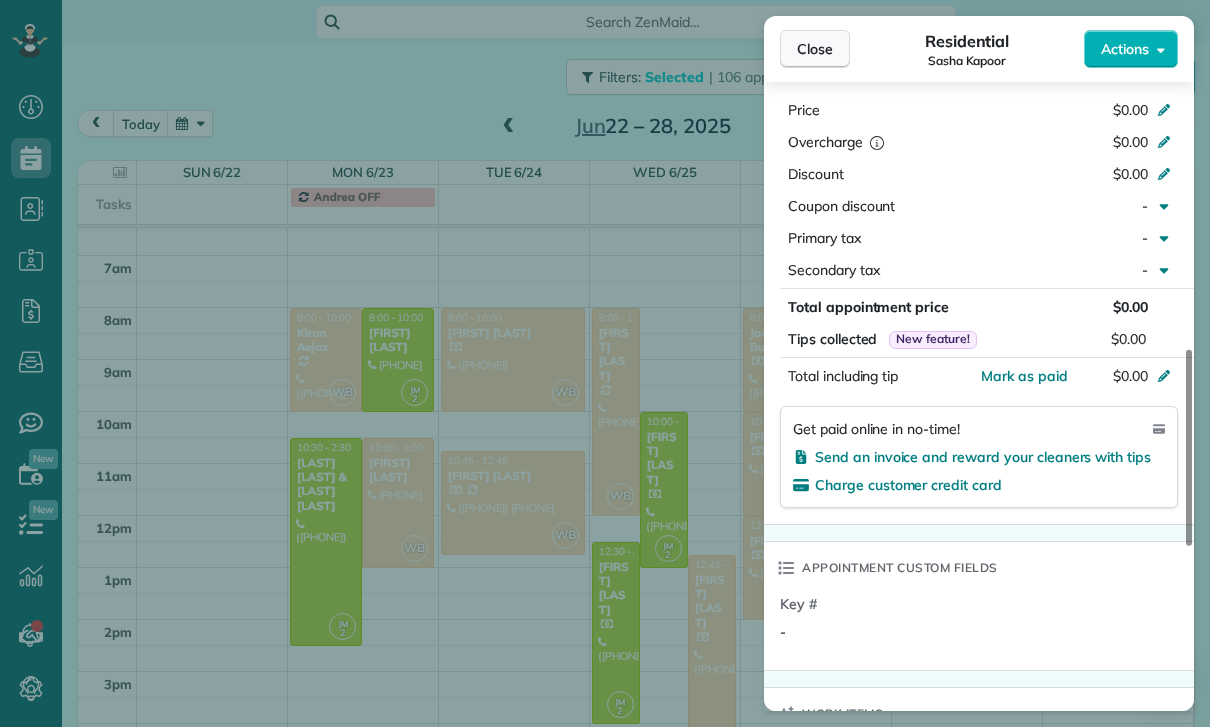 click on "Close" at bounding box center (815, 49) 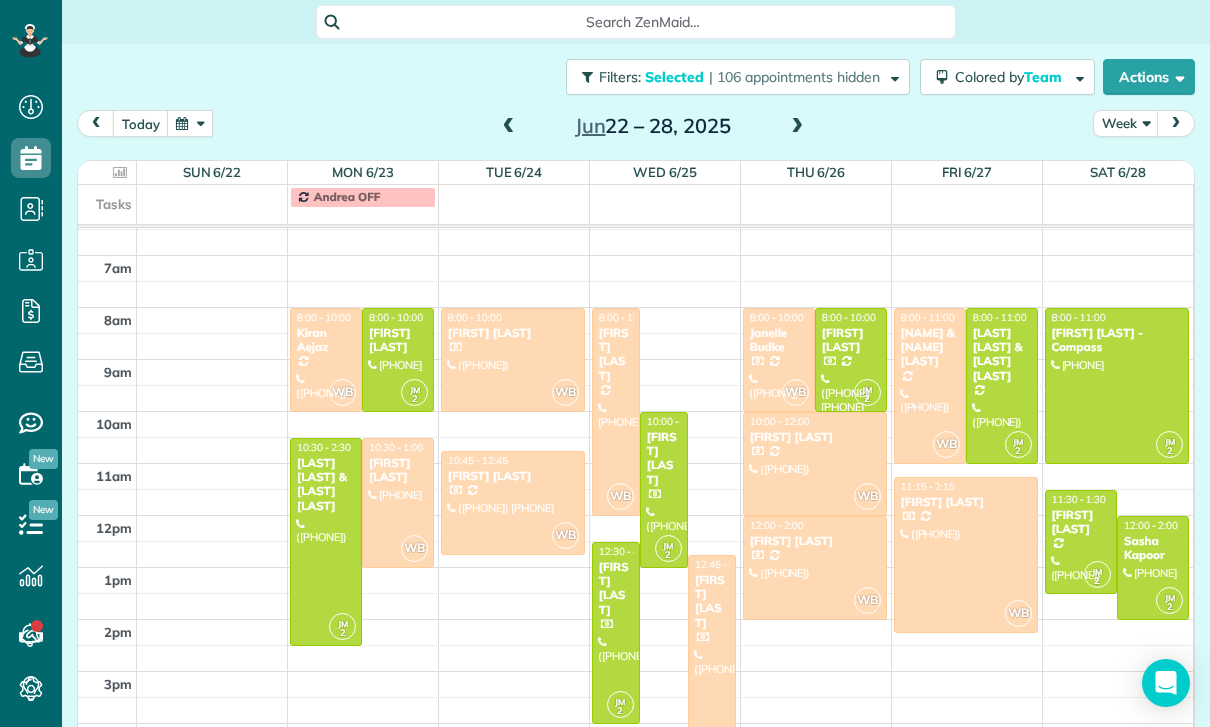 click on "[FIRST] [LAST]" at bounding box center [1081, 522] 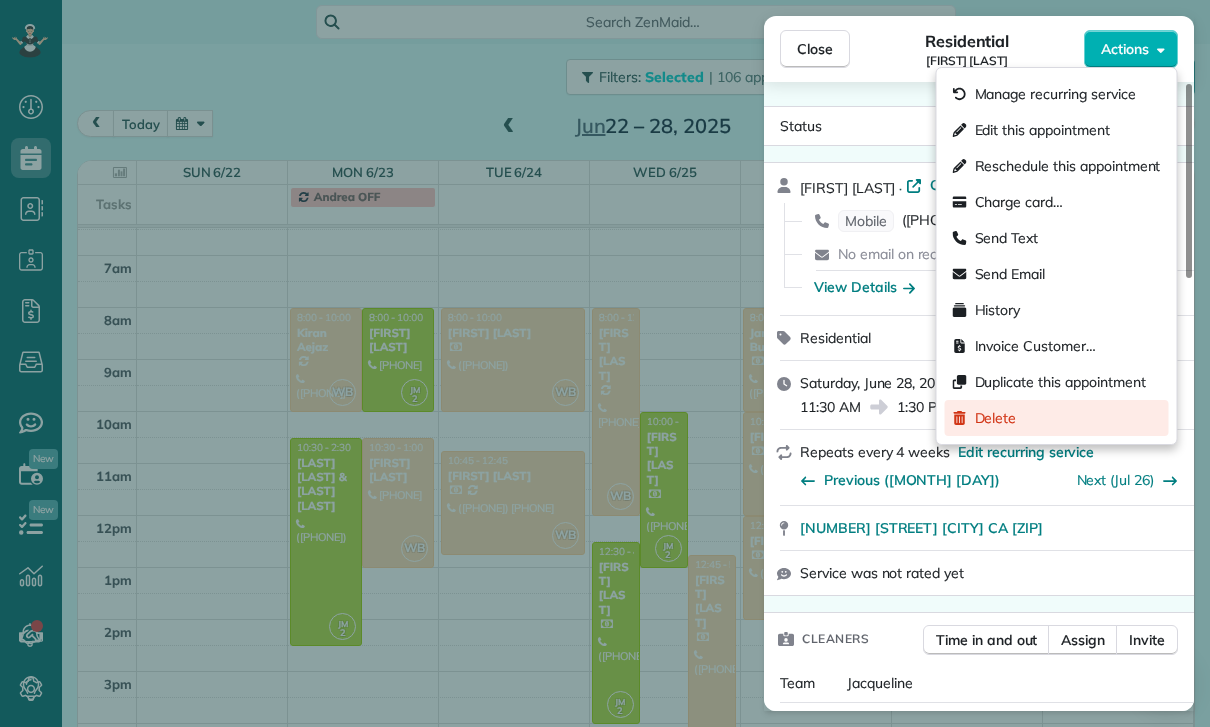 click on "Delete" at bounding box center (1057, 418) 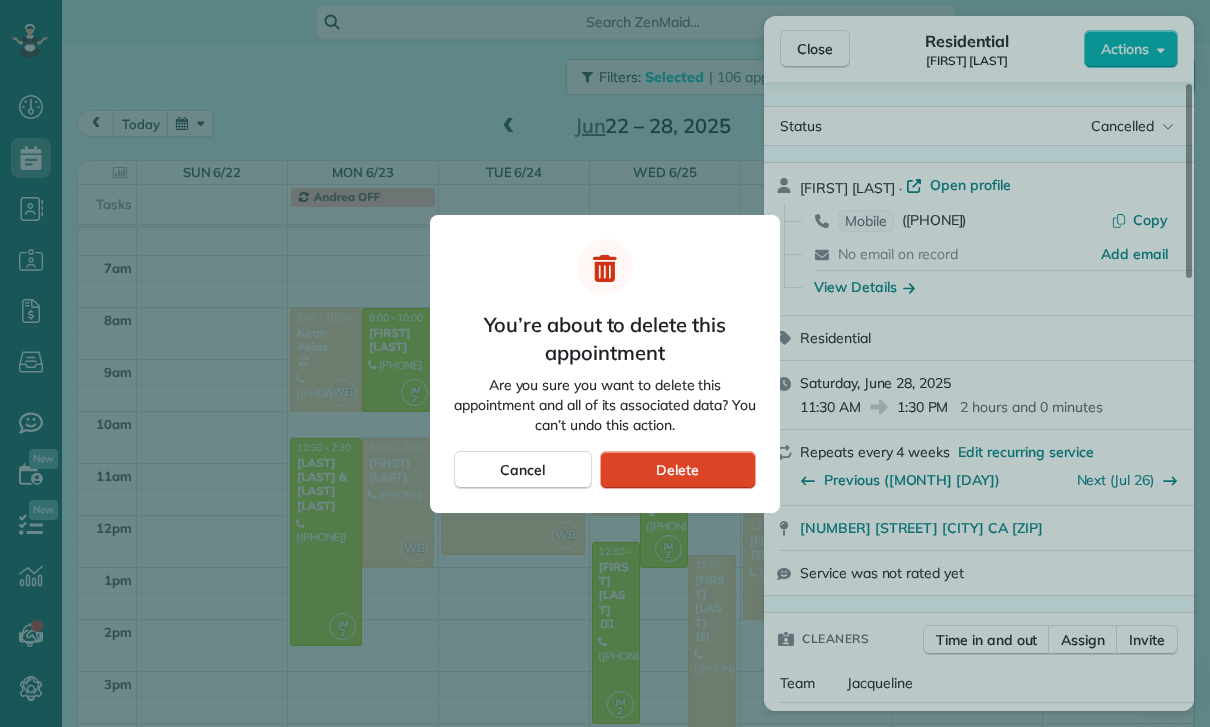 click on "Delete" at bounding box center [678, 470] 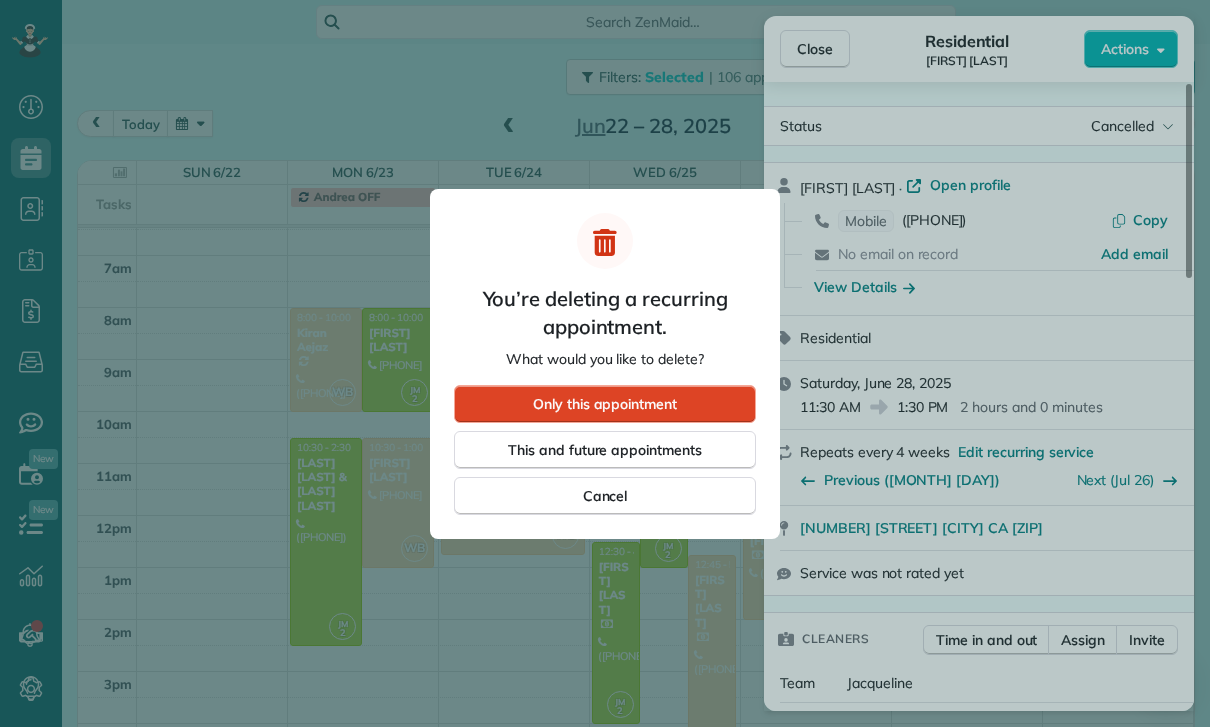 click on "Only this appointment" at bounding box center (605, 404) 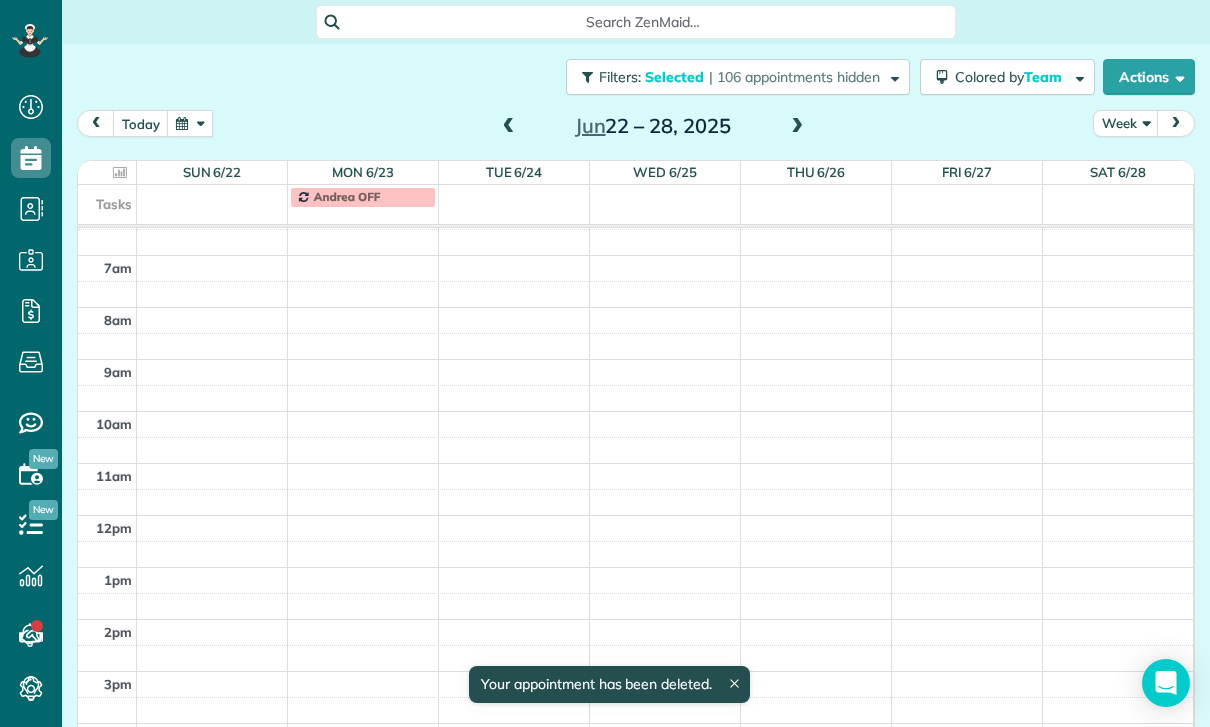 scroll, scrollTop: 128, scrollLeft: 0, axis: vertical 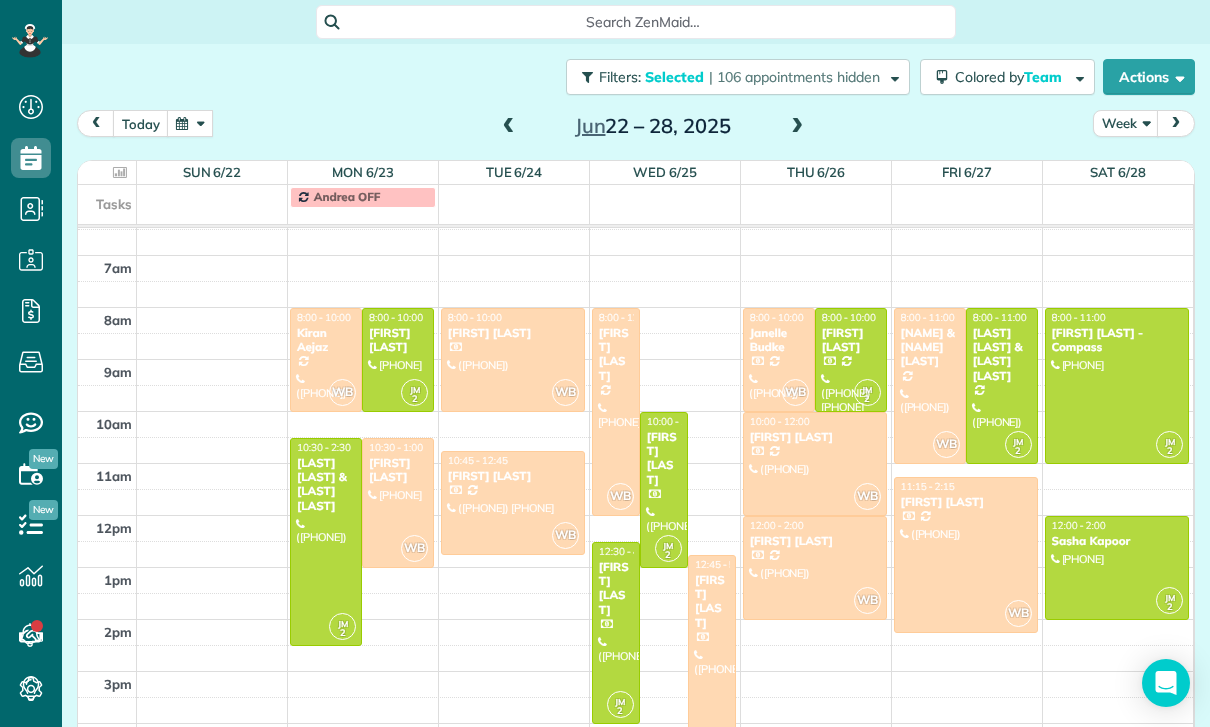click on "[TIME] Week [MONTH] [DAY] – [DAY], [YEAR]" at bounding box center (636, 128) 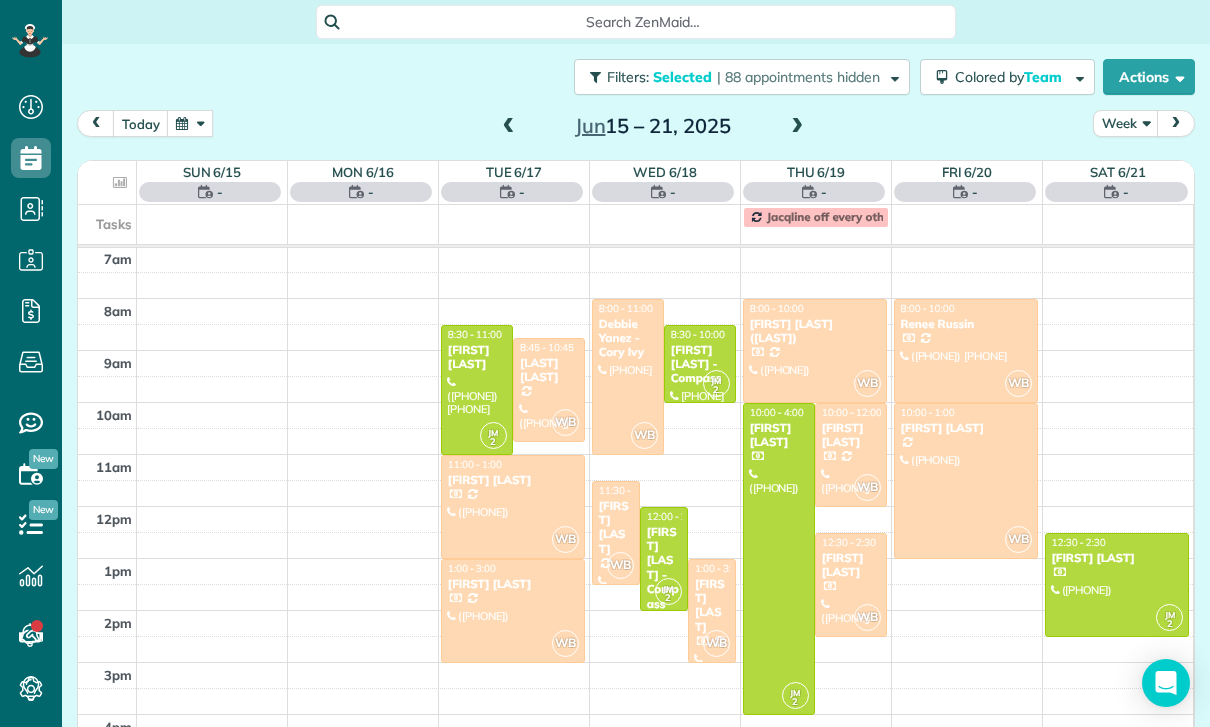 scroll, scrollTop: 157, scrollLeft: 0, axis: vertical 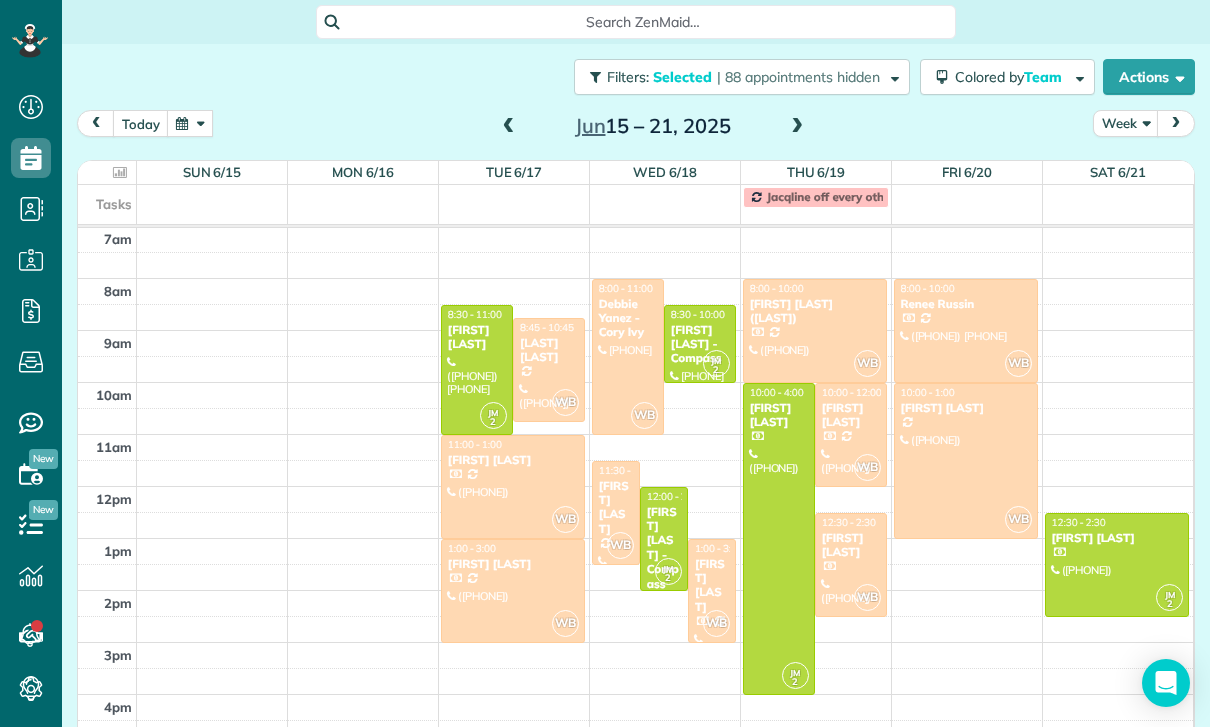 click on "[LAST] [LAST]" at bounding box center [549, 350] 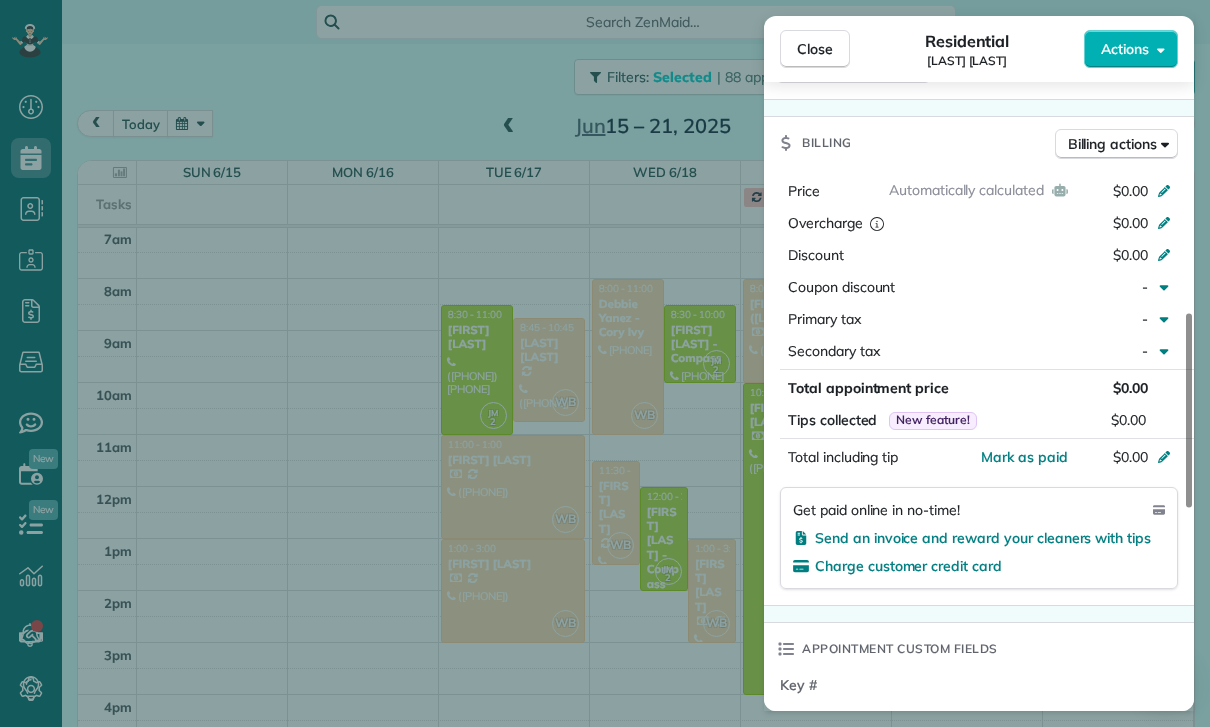 scroll, scrollTop: 913, scrollLeft: 0, axis: vertical 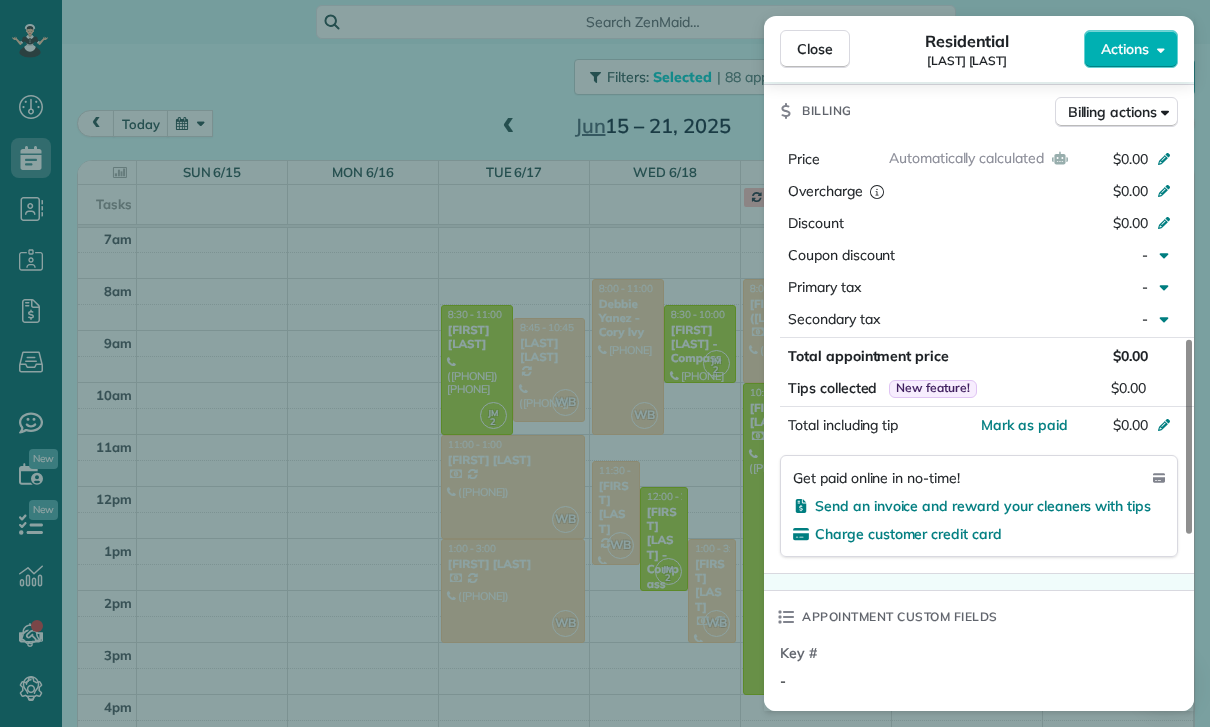 click on "Close Residential [FIRST] [LAST] Actions Status Confirmed [FIRST] [LAST] · Open profile Mobile ([PHONE]) Copy No email on record Add email View Details Residential Tuesday, June 17, 2025 8:45 AM 10:45 AM 2 hours and 0 minutes Repeats every 2 weeks Edit recurring service Previous (May 27) Next (Jul 08) [NUMBER] [STREET] # [NUMBER] [CITY] [STATE] [POSTAL_CODE] Service was not rated yet Cleaners Time in and out Assign Invite Team Wendy Cleaners Wendy   Bonilla 8:45 AM 10:45 AM Checklist Try Now Keep this appointment up to your standards. Stay on top of every detail, keep your cleaners organised, and your client happy. Assign a checklist Watch a 5 min demo Billing Billing actions Automatically calculated Price $0.00 Overcharge $0.00 Discount $0.00 Coupon discount - Primary tax - Secondary tax - Total appointment price $0.00 Tips collected New feature! $0.00 Mark as paid Total including tip $0.00 Get paid online in no-time! Send an invoice and reward your cleaners with tips Charge customer credit card Key # - Work items" at bounding box center [605, 363] 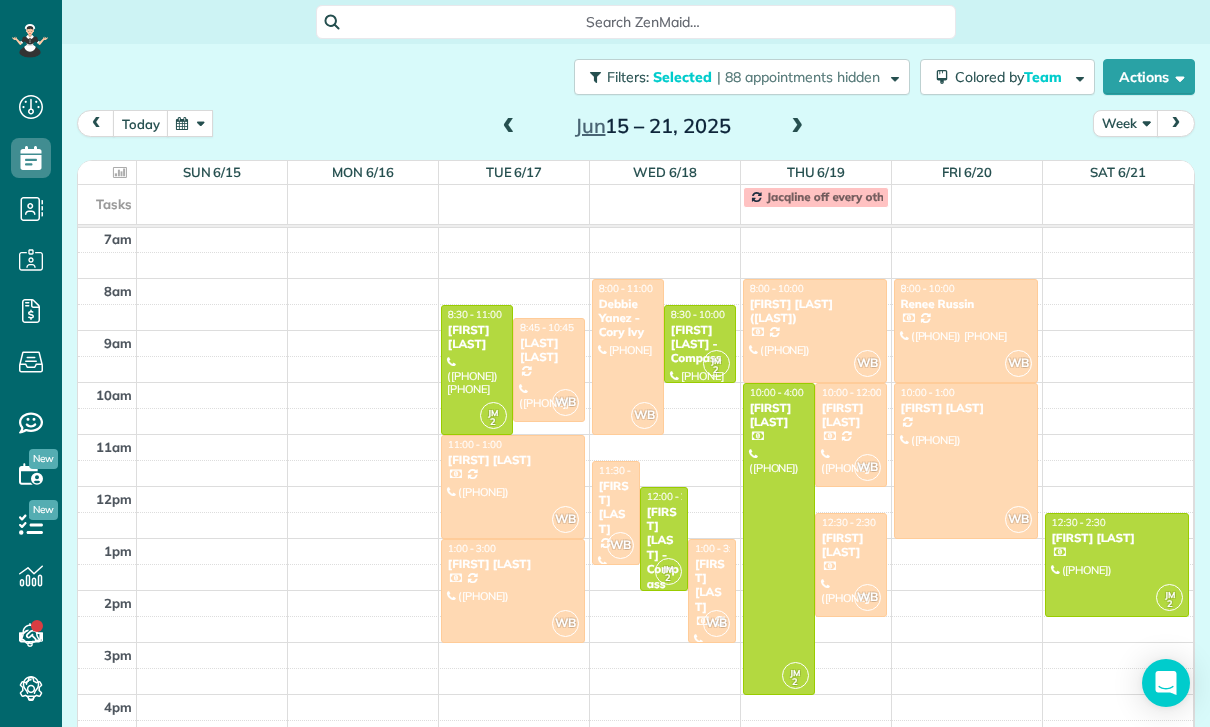 click at bounding box center [628, 357] 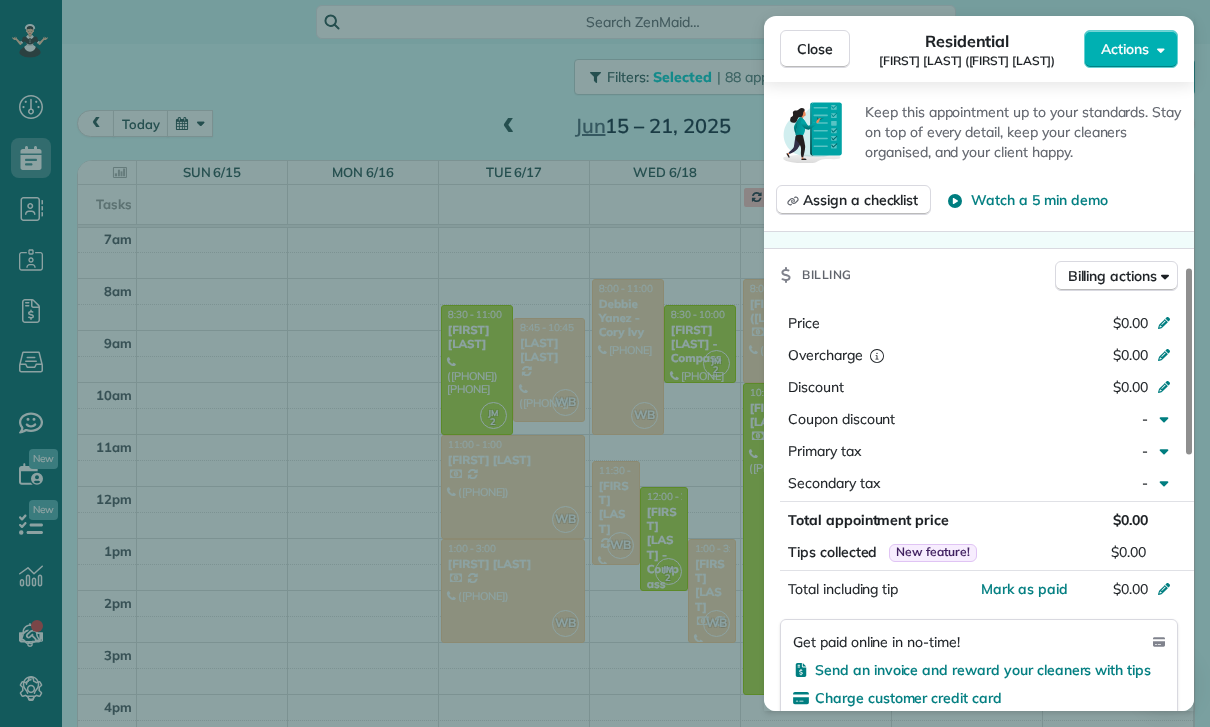 scroll, scrollTop: 747, scrollLeft: 0, axis: vertical 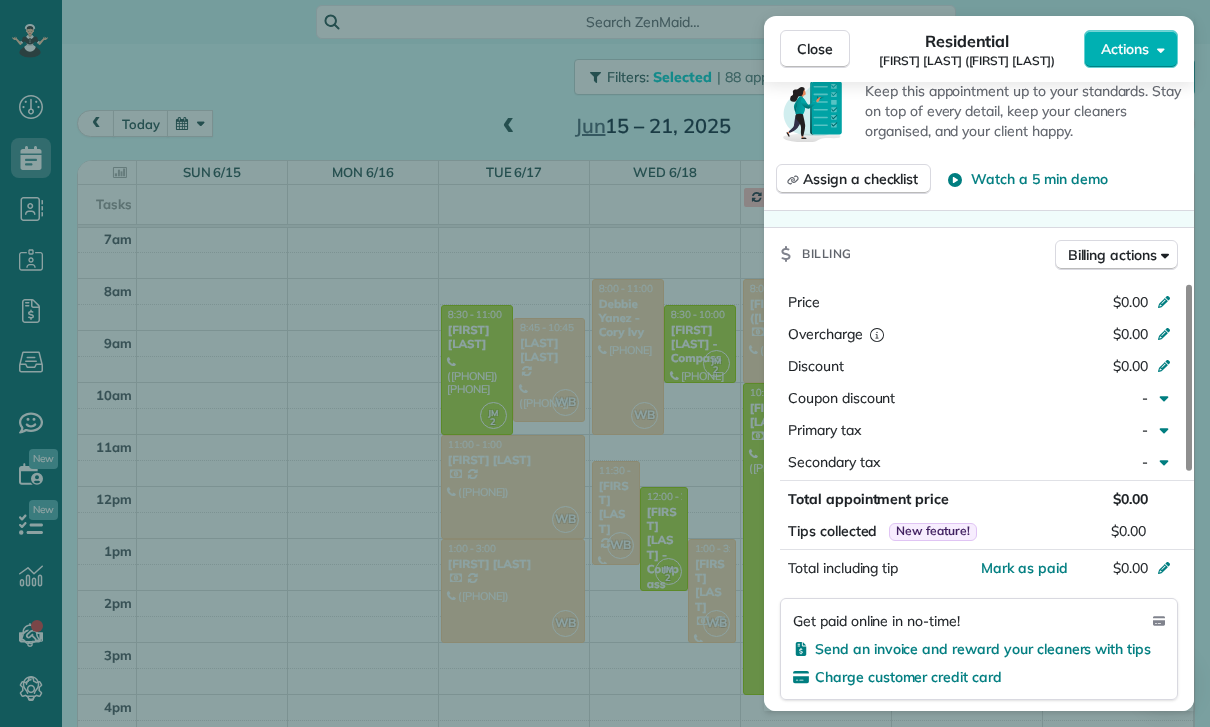 click on "Close Residential [LAST] [LAST] ([LAST]) Actions Status Confirmed [LAST] [LAST] · Open profile Mobile ([PHONE]) Copy No email on record Add email View Details Residential Wednesday, [DATE] [TIME] [TIME] [DURATION] One time [NUMBER] [STREET] [CITY] [STATE] [POSTAL_CODE] Service was not rated yet Cleaners Time in and out Assign Invite Team [NAME] Cleaners [NAME] [LAST] [TIME] [TIME] Checklist Try Now Keep this appointment up to your standards. Stay on top of every detail, keep your cleaners organised, and your client happy. Assign a checklist Watch a 5 min demo Billing Billing actions Price $[NUMBER] Overcharge $[NUMBER] Discount $[NUMBER] Coupon discount - Primary tax - Secondary tax - Total appointment price $[NUMBER] Tips collected New feature! $[NUMBER] Mark as paid Total including tip $[NUMBER] Get paid online in no-time! Send an invoice and reward your cleaners with tips Charge customer credit card Appointment custom fields Key # - Work items No work items to display Notes Appointment 0 1" at bounding box center [605, 363] 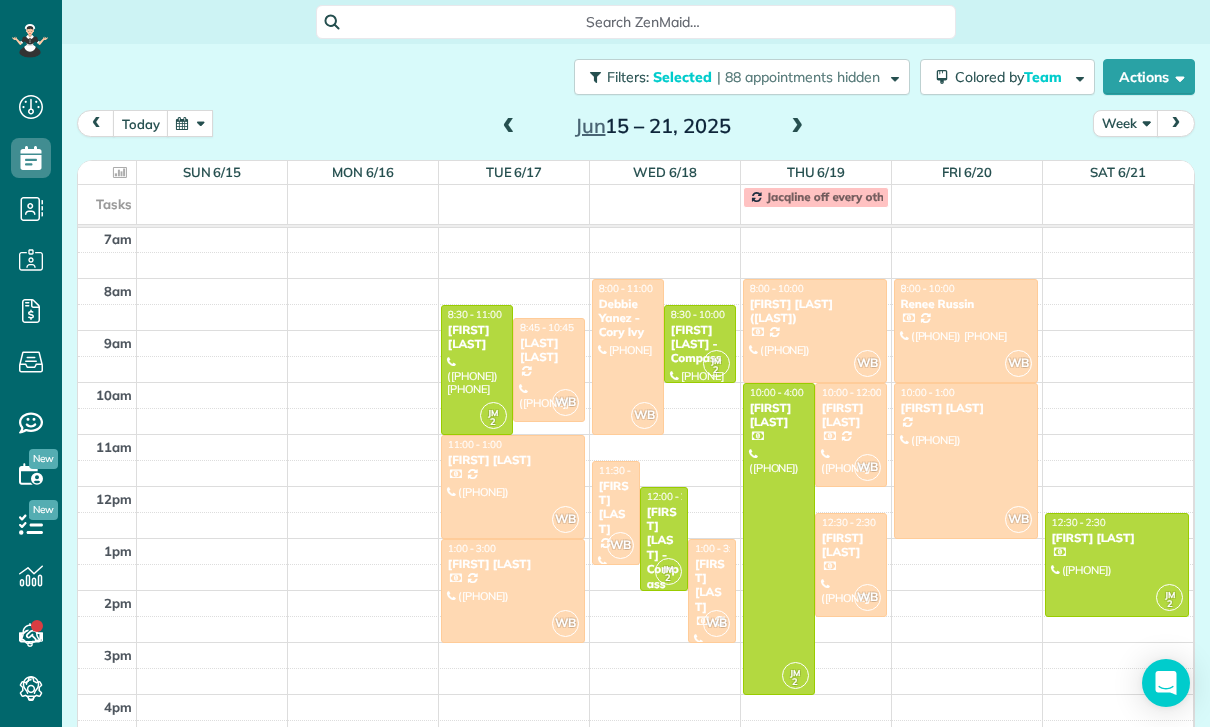 click at bounding box center [966, 461] 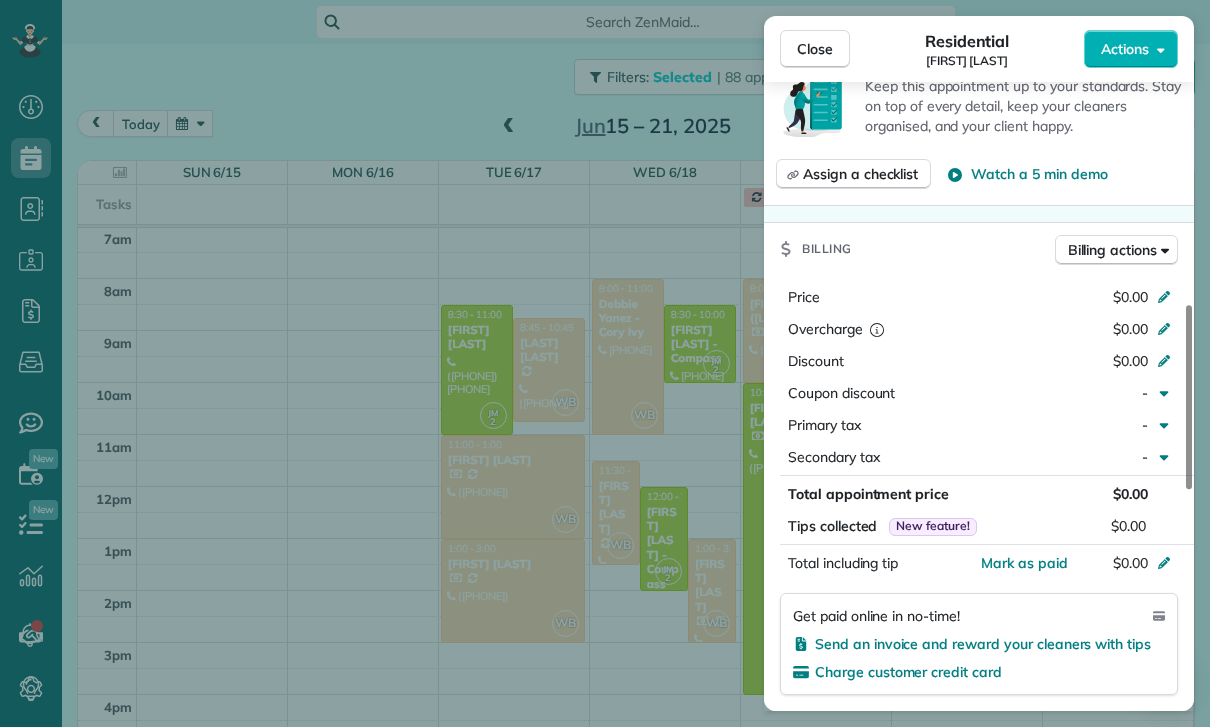 scroll, scrollTop: 832, scrollLeft: 0, axis: vertical 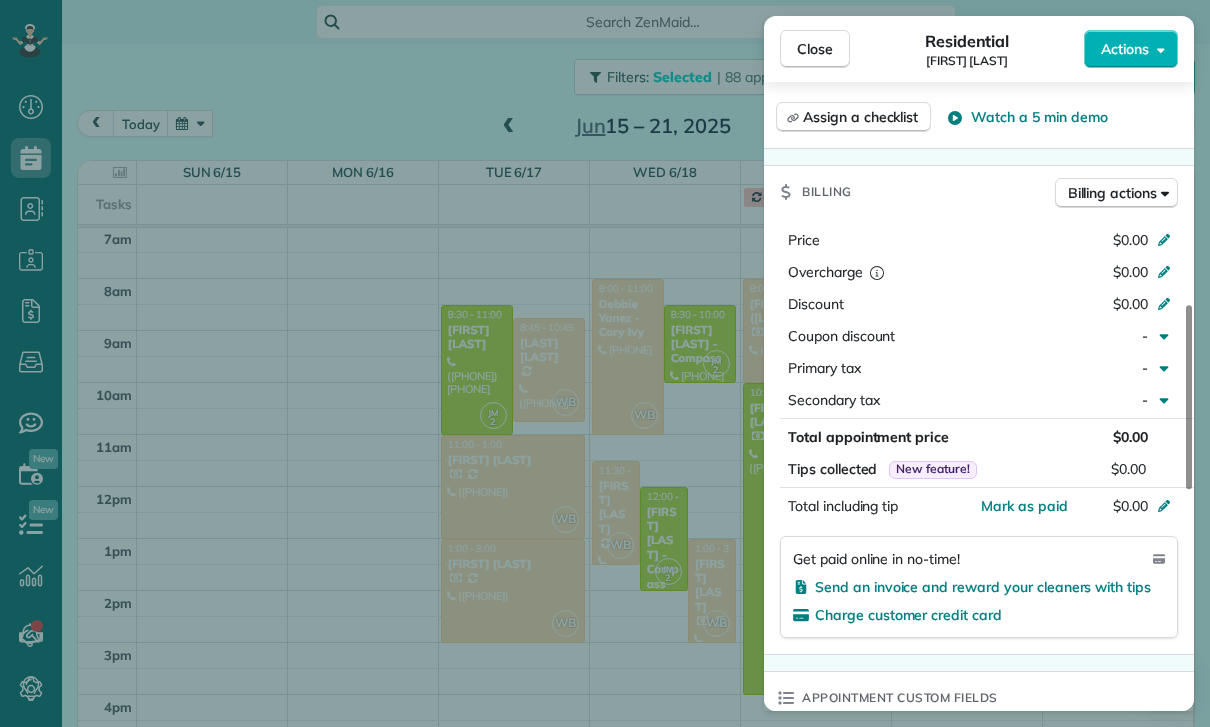 click on "Close Residential [FIRST] [LAST] Actions Status Yet to Confirm [FIRST] [LAST] · Open profile Mobile ([PHONE]) Copy No email on record Add email View Details Residential [DAY], [MONTH] [DAY], [YEAR] [TIME] [TIME] [DURATION] Repeats [DURATION] Edit recurring service Previous ([MONTH] [DAY]) Next ([MONTH] [DAY]) [NUMBER] [STREET] [CITY] [STATE] [POSTAL_CODE] Service was not rated yet Cleaners Time in and out Assign Invite Team [CLEANER_NAME] Cleaners [CLEANER_NAME] [CLEANER_NAME] [TIME] [TIME] Checklist Try Now Keep this appointment up to your standards. Stay on top of every detail, keep your cleaners organised, and your client happy. Assign a checklist Watch a 5 min demo Billing Billing actions Price [PRICE] Overcharge [PRICE] Discount [PRICE] Coupon discount - Primary tax - Secondary tax - Total appointment price [PRICE] Tips collected New feature! [PRICE] Mark as paid Total including tip [PRICE] Get paid online in no-time! Send an invoice and reward your cleaners with tips Charge customer credit card Appointment custom fields Key # - Work items Notes 0" at bounding box center (605, 363) 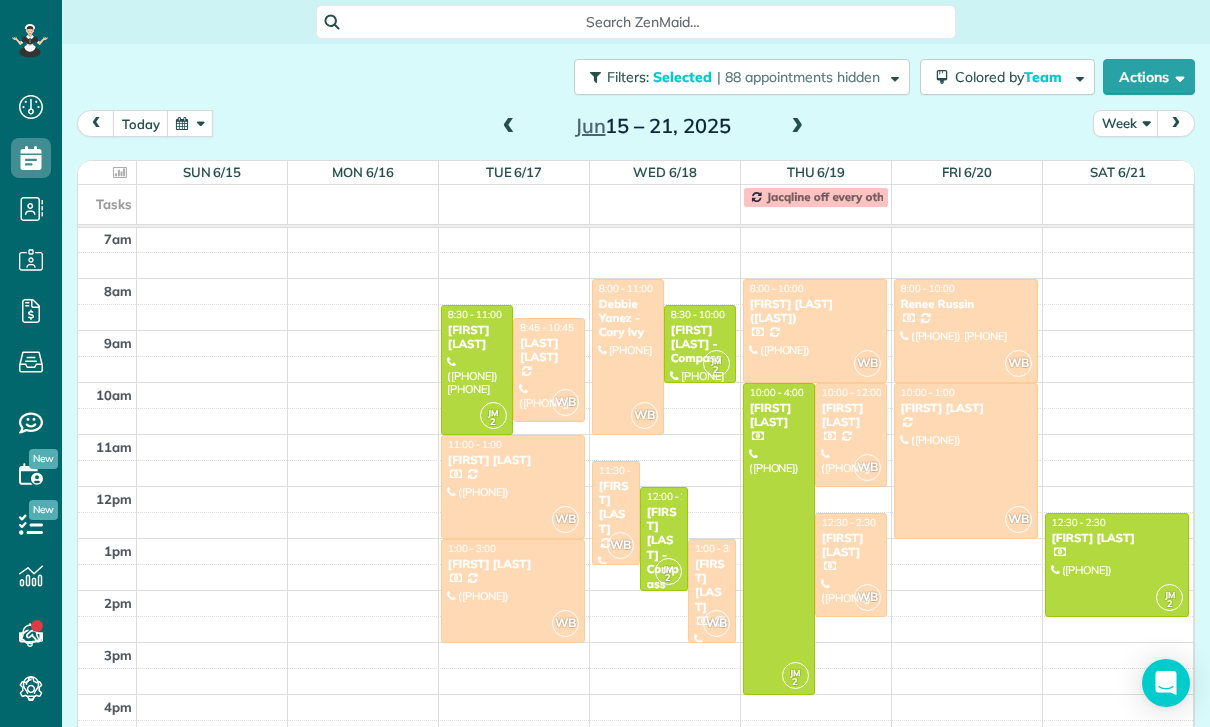 click on "[FIRST] [LAST] - Compass" at bounding box center [700, 344] 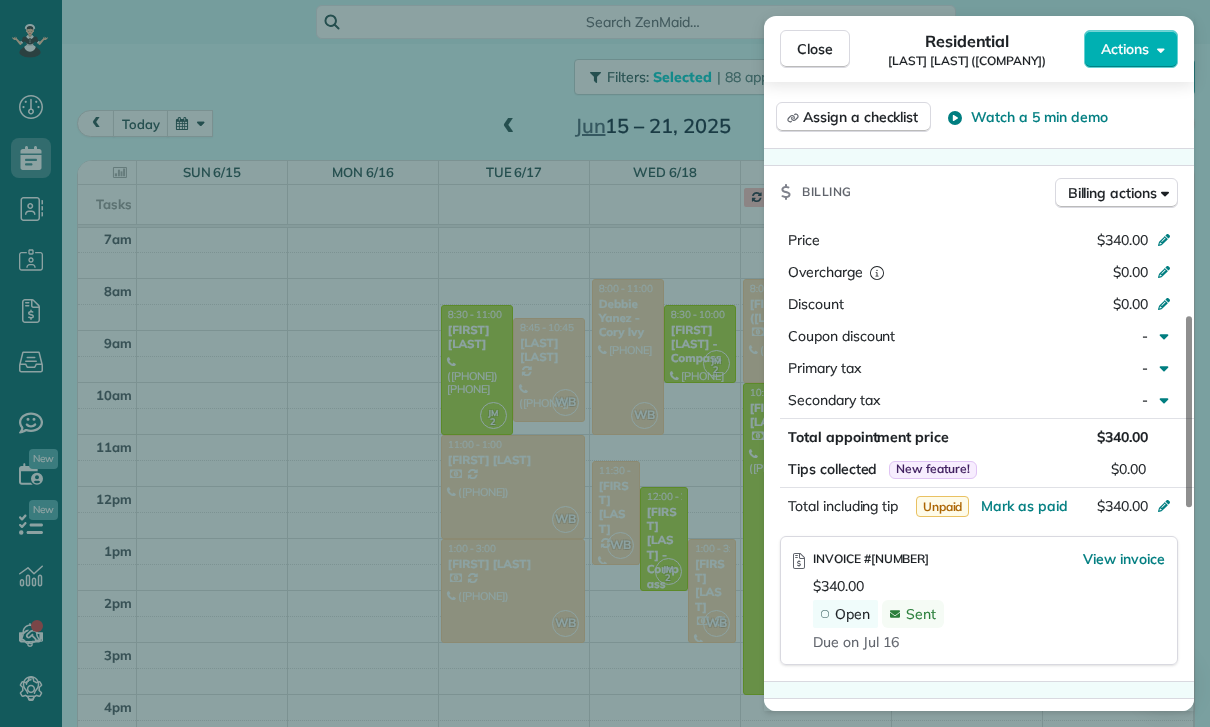 scroll, scrollTop: 844, scrollLeft: 0, axis: vertical 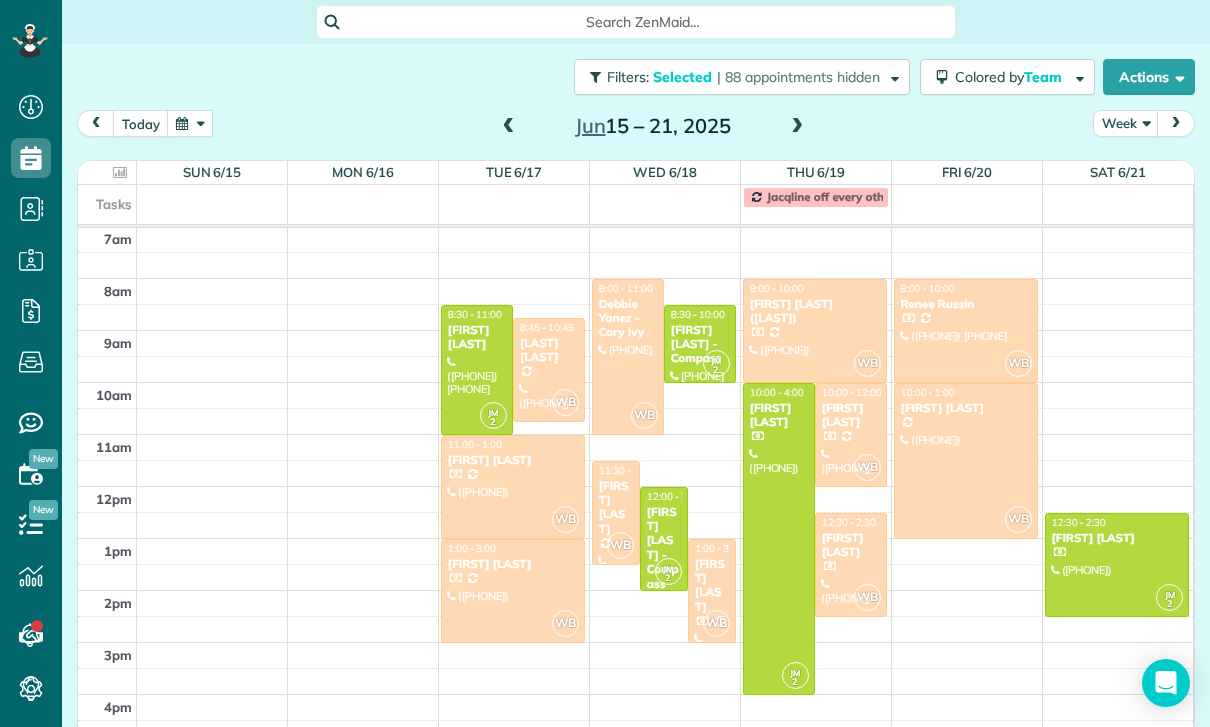 click on "[FIRST] [LAST] - Compass" at bounding box center [664, 548] 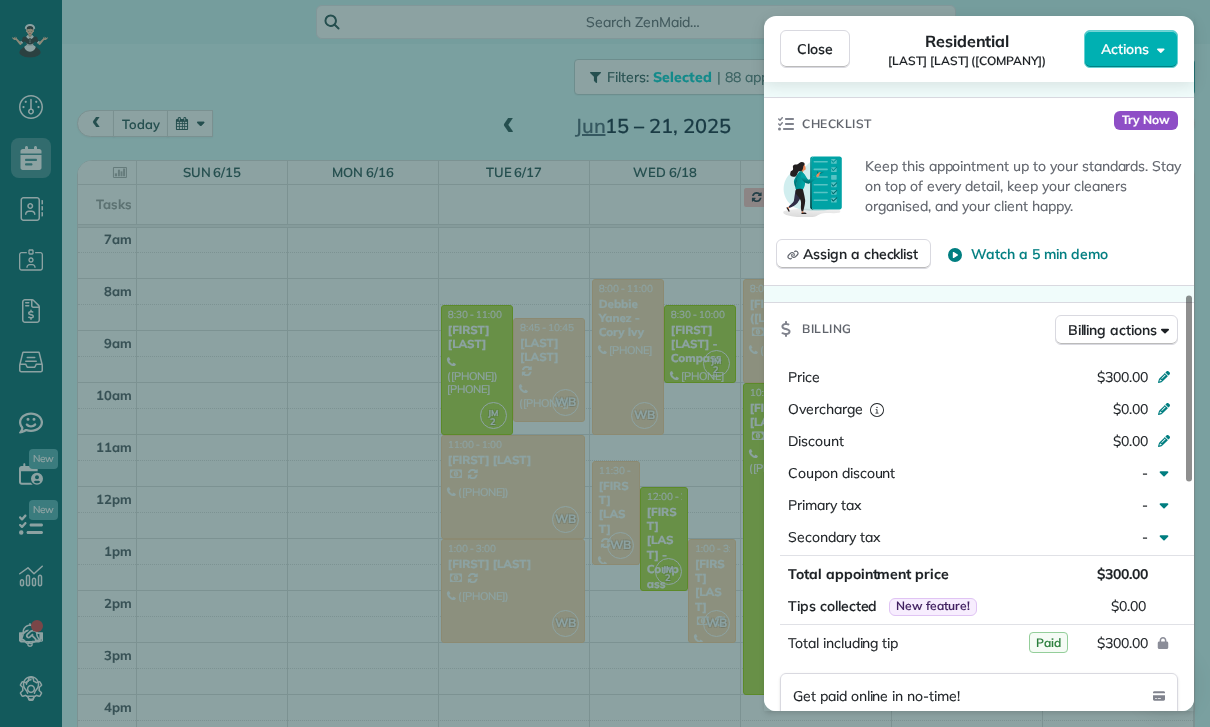 scroll, scrollTop: 822, scrollLeft: 0, axis: vertical 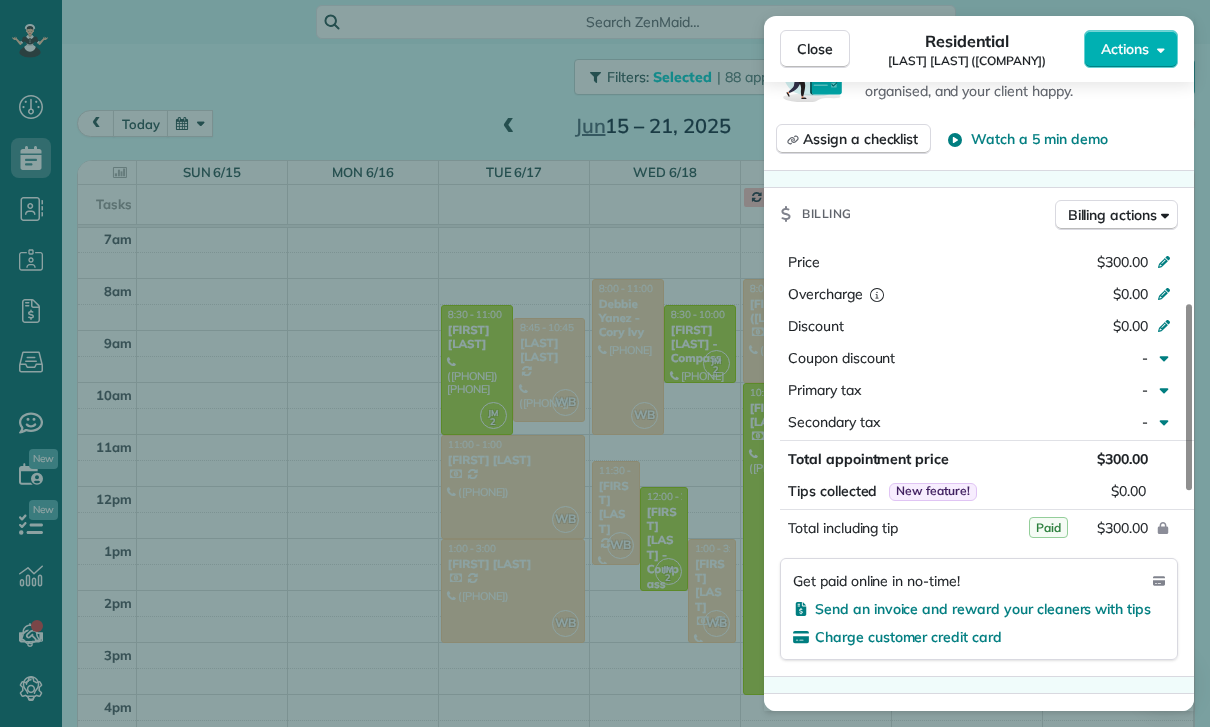 click on "Close Residential [FIRST] [LAST] (Compass) Actions Status Confirmed [FIRST] [LAST] (Compass) · Open profile Mobile ([PHONE]) Copy [EMAIL] Copy [EMAIL] Copy View Details Residential Wednesday, June 18, 2025 12:00 PM 2:00 PM 2 hours and 0 minutes One time [NUMBER] [STREET] [CITY] CA [ZIP] Service was not rated yet Cleaners Time in and out Assign Invite Team Jacqueline Cleaners Johanna   Martinez 12:00 PM 2:00 PM Checklist Try Now Keep this appointment up to your standards. Stay on top of every detail, keep your cleaners organised, and your client happy. Assign a checklist Watch a 5 min demo Billing Billing actions Price $300.00 Overcharge $0.00 Discount $0.00 Coupon discount - Primary tax - Secondary tax - Total appointment price $300.00 Tips collected New feature! $0.00 Paid Total including tip $300.00 Get paid online in no-time! Send an invoice and reward your cleaners with tips Charge customer credit card Appointment custom fields Key # - Work items Notes 1 0 ( )" at bounding box center (605, 363) 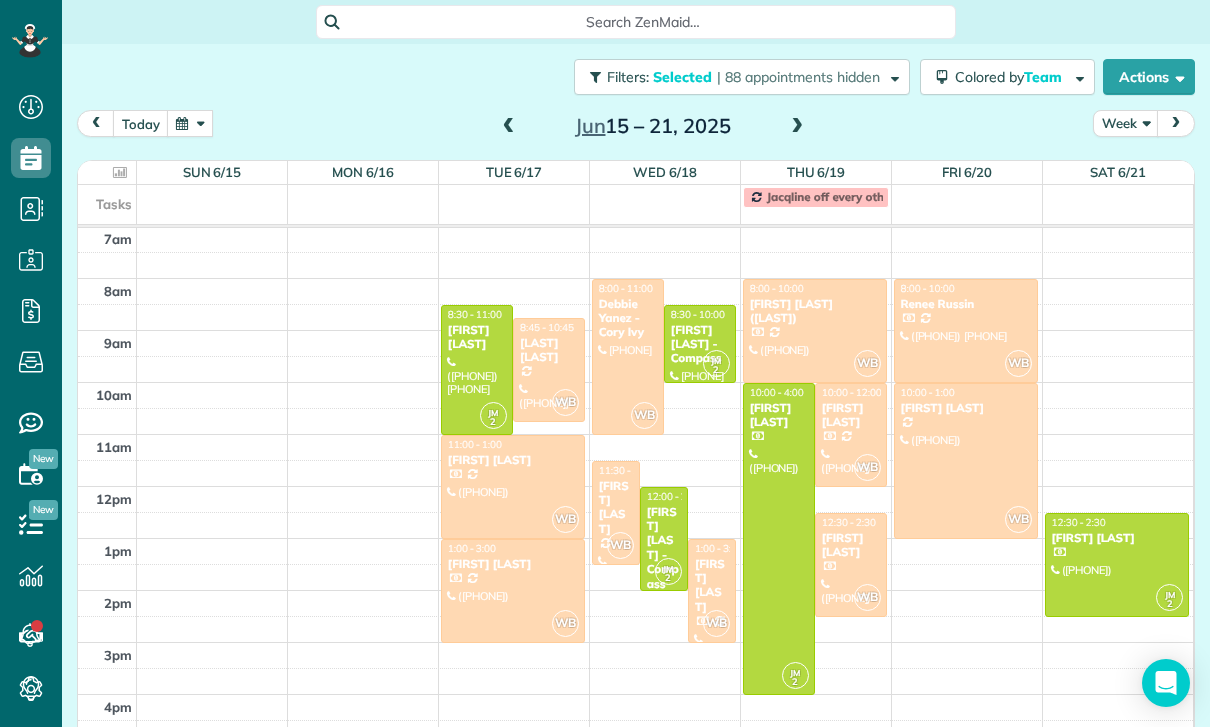 click at bounding box center (509, 127) 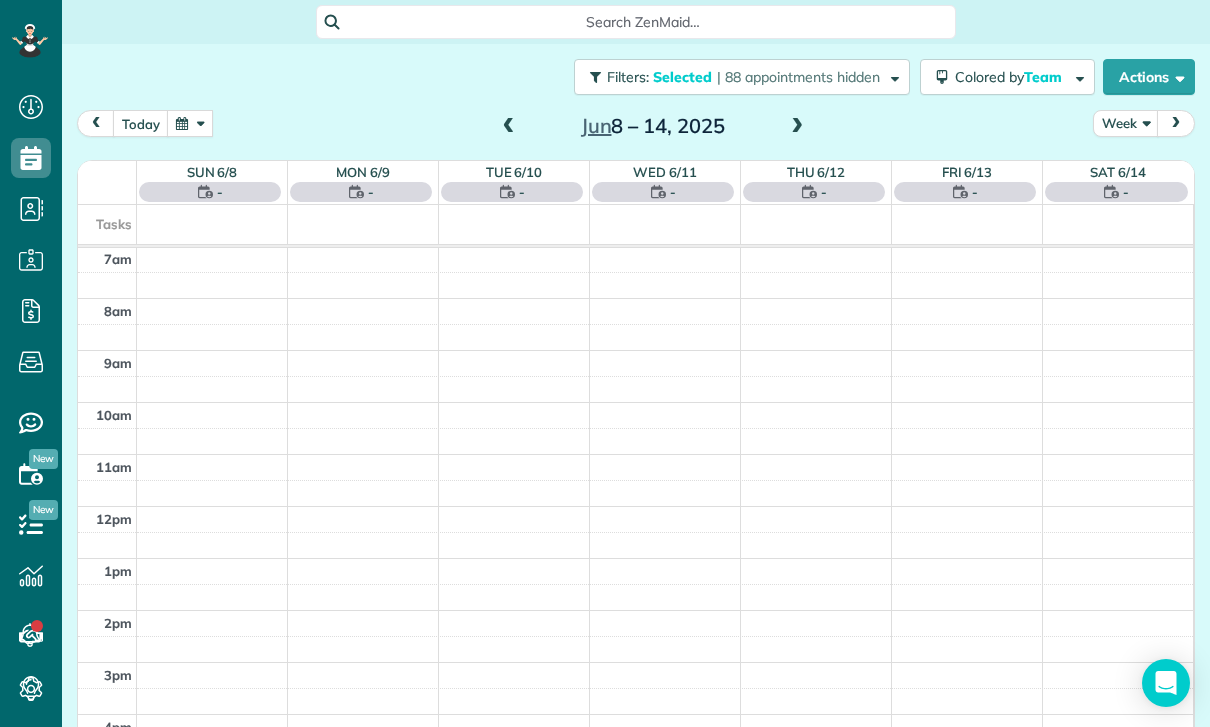 scroll, scrollTop: 157, scrollLeft: 0, axis: vertical 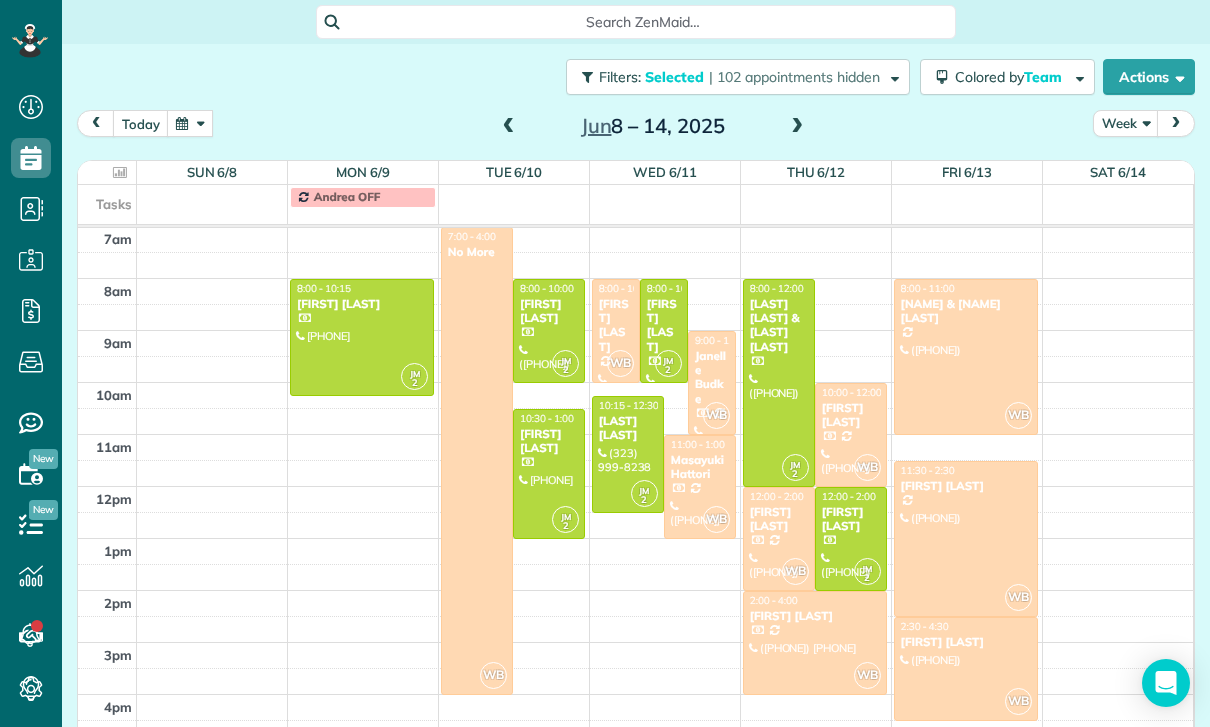 click on "Janelle Budke" at bounding box center (712, 378) 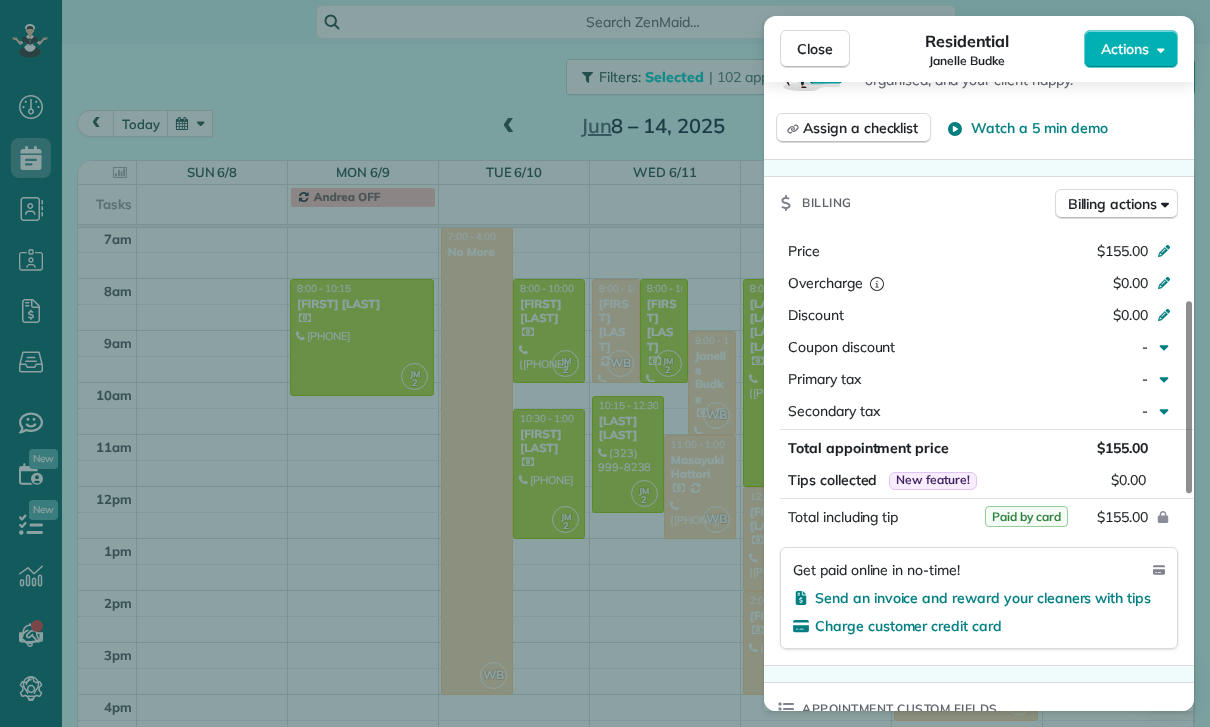 scroll, scrollTop: 842, scrollLeft: 0, axis: vertical 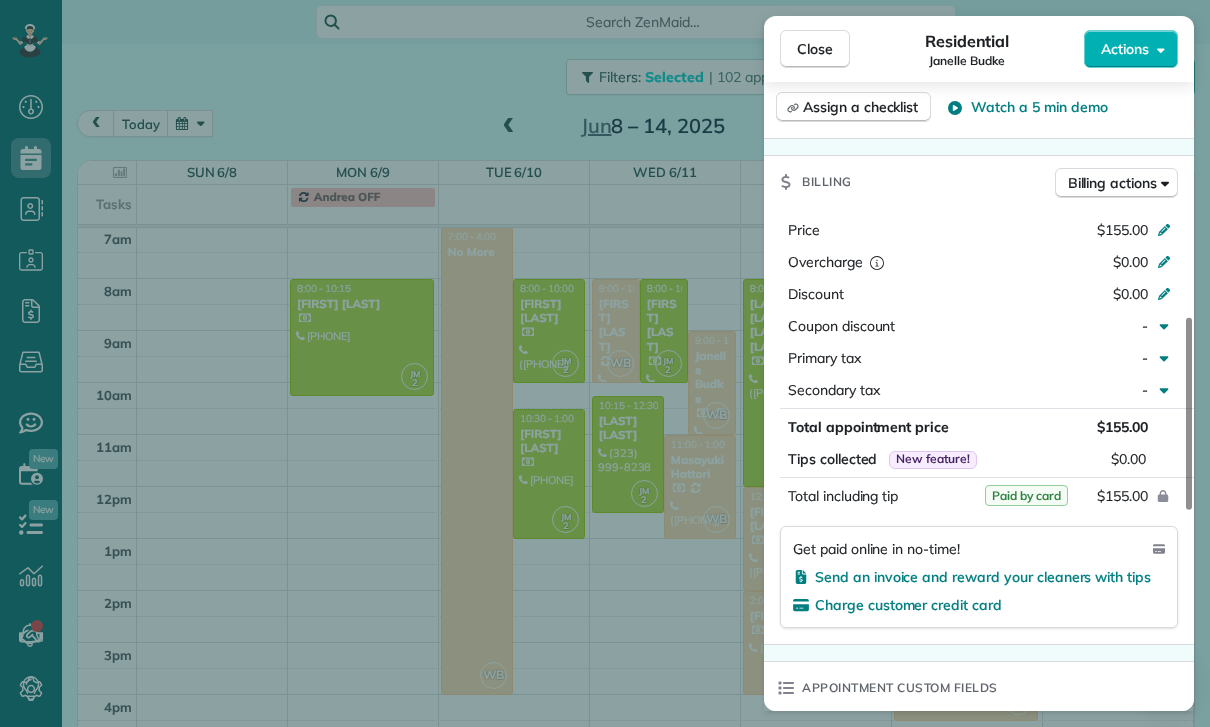 click on "Close Residential [FIRST] [LAST] Actions Status Confirmed [FIRST] [LAST] · Open profile Mobile ([PHONE]) Copy No email on record Add email View Details Residential Wednesday, June 11, 2025 9:00 AM 11:00 AM 2 hours and 0 minutes Repeats every 2 weeks Edit recurring service Previous (May 28) Next (Jun 26) [NUMBER] [STREET] Unit [NUMBER] [CITY] [STATE] [ZIP] Service was not rated yet Cleaners Time in and out Assign Invite Team Wendy Cleaners Wendy   Bonilla 9:00 AM 11:00 AM Checklist Try Now Keep this appointment up to your standards. Stay on top of every detail, keep your cleaners organised, and your client happy. Assign a checklist Watch a 5 min demo Billing Billing actions Price $155.00 Overcharge $0.00 Discount $0.00 Coupon discount - Primary tax - Secondary tax - Total appointment price $155.00 Tips collected New feature! $0.00 Paid by card Total including tip $155.00 Get paid online in no-time! Send an invoice and reward your cleaners with tips Charge customer credit card Appointment custom fields - 0" at bounding box center (605, 363) 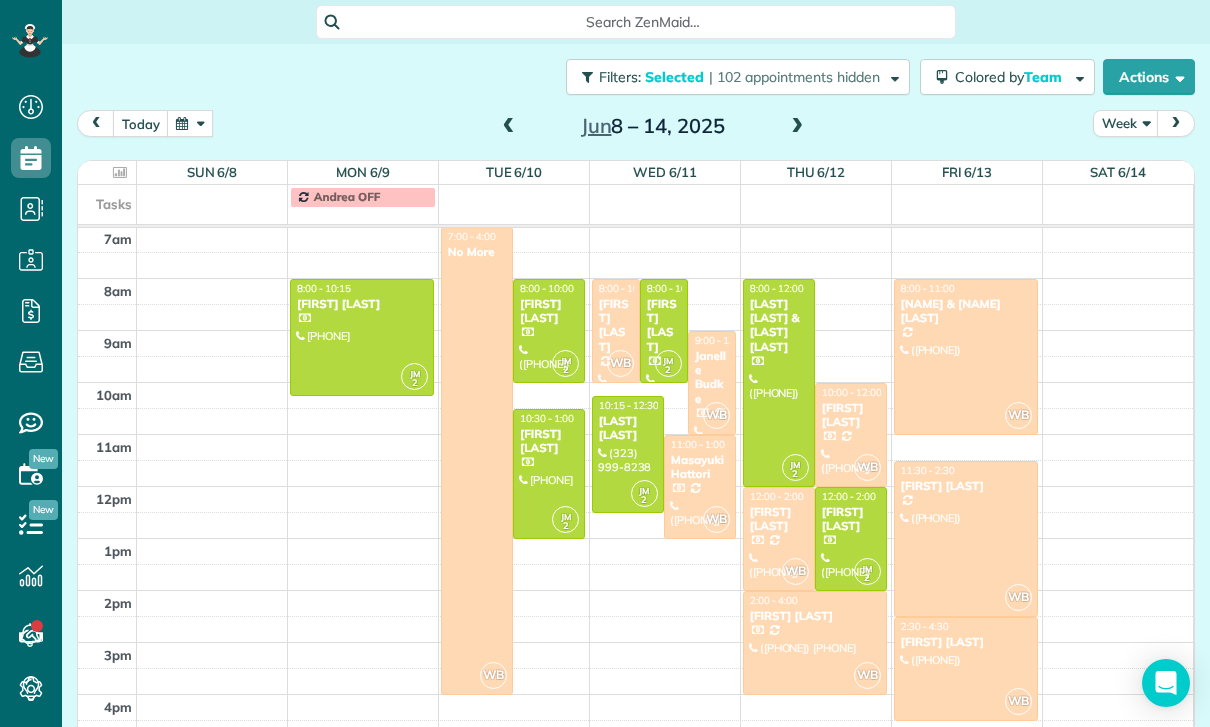 click at bounding box center (815, 643) 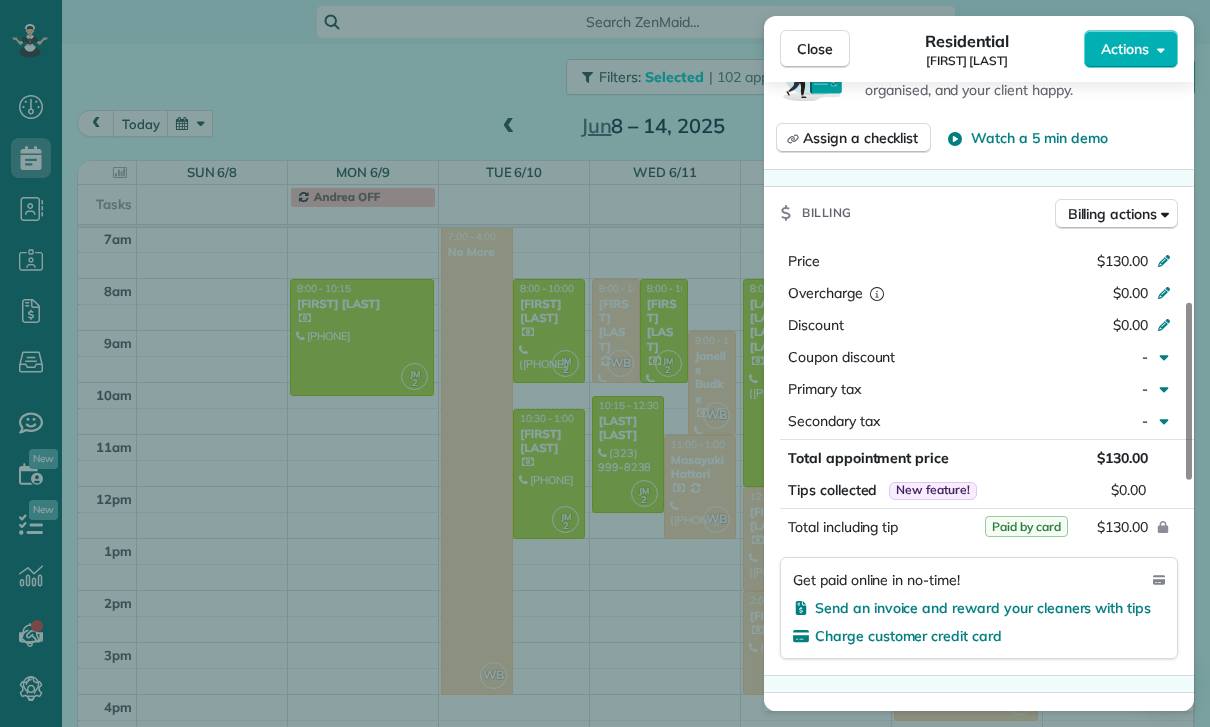 scroll, scrollTop: 941, scrollLeft: 0, axis: vertical 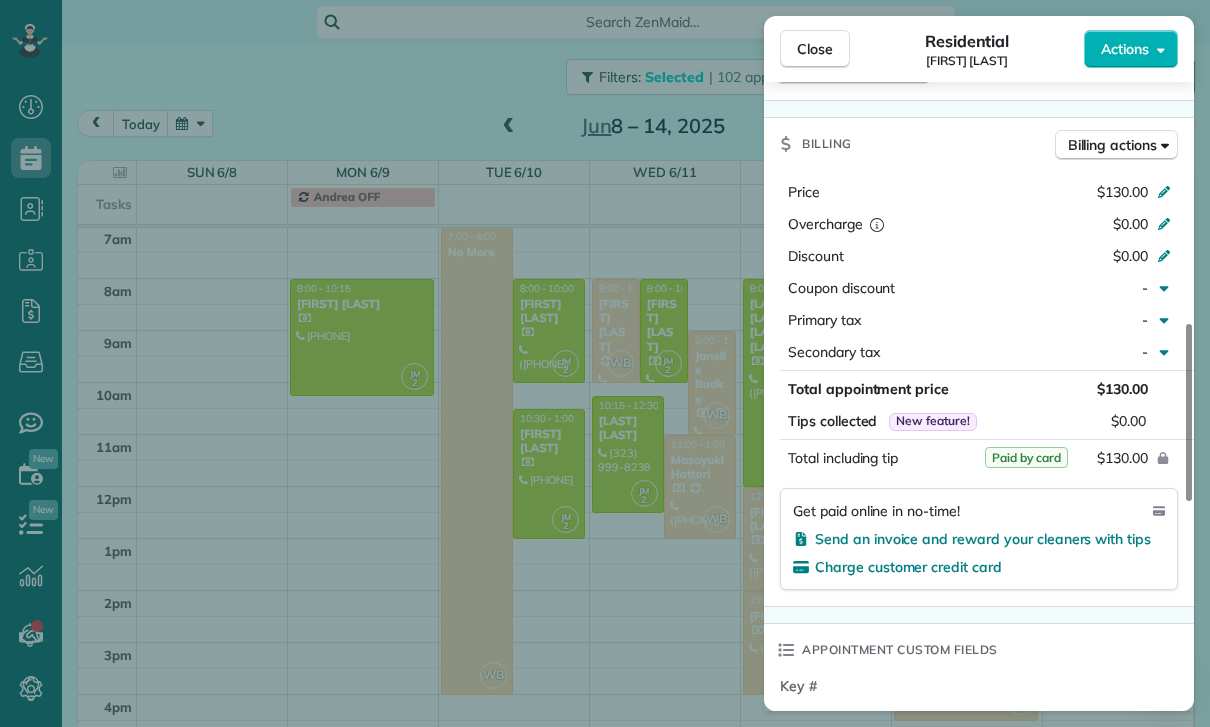 click on "Close Residential [FIRST] [LAST] Actions Status Yet to Confirm [FIRST] [LAST] · Open profile Mobile ([PHONE]) Copy Mobile ([PHONE]) Copy No email on record Add email View Details Residential [DAY], [MONTH] [DAY], [YEAR] [TIME] [TIME] [DURATION] Repeats every [DURATION] Edit recurring service Previous ([MONTH] [DAY]) Next ([MONTH] [DAY]) [NUMBER] [STREET] [UNIT] [CITY] [STATE] [POSTAL_CODE] Service was not rated yet Cleaners Time in and out Assign Invite Team [CLEANER_NAME] Cleaners [CLEANER_NAME] [CLEANER_NAME] [TIME] [TIME] Checklist Try Now Keep this appointment up to your standards. Stay on top of every detail, keep your cleaners organised, and your client happy. Assign a checklist Watch a 5 min demo Billing Billing actions Price [PRICE] Overcharge [PRICE] Discount [PRICE] Coupon discount - Primary tax - Secondary tax - Total appointment price [PRICE] Tips collected New feature! [PRICE] Paid by card Total including tip [PRICE] Get paid online in no-time! Send an invoice and reward your cleaners with tips Charge customer credit card Key # - Notes" at bounding box center [605, 363] 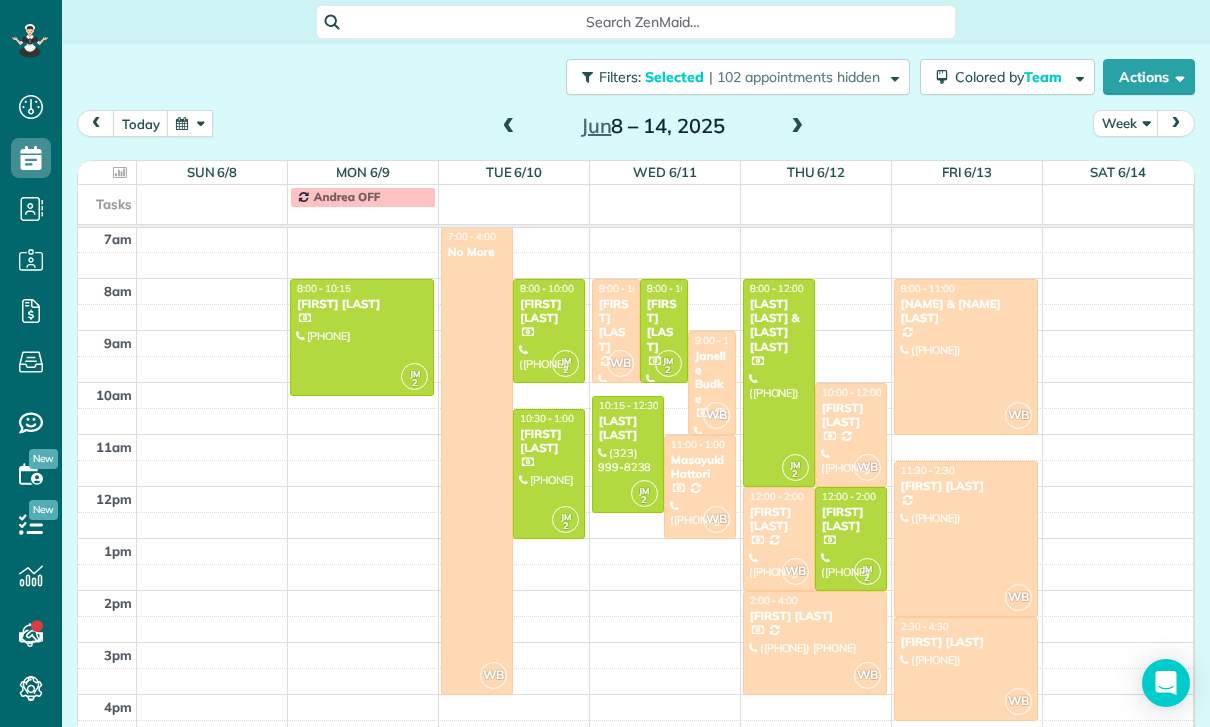 click at bounding box center [966, 357] 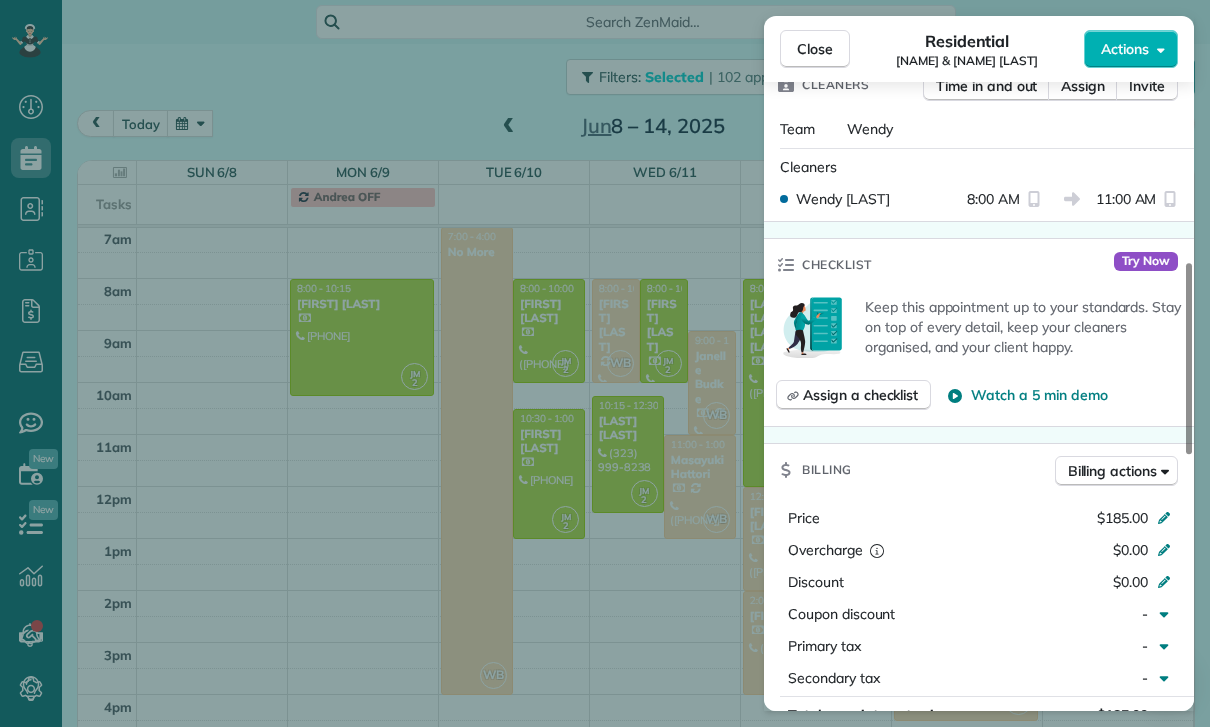 scroll, scrollTop: 831, scrollLeft: 0, axis: vertical 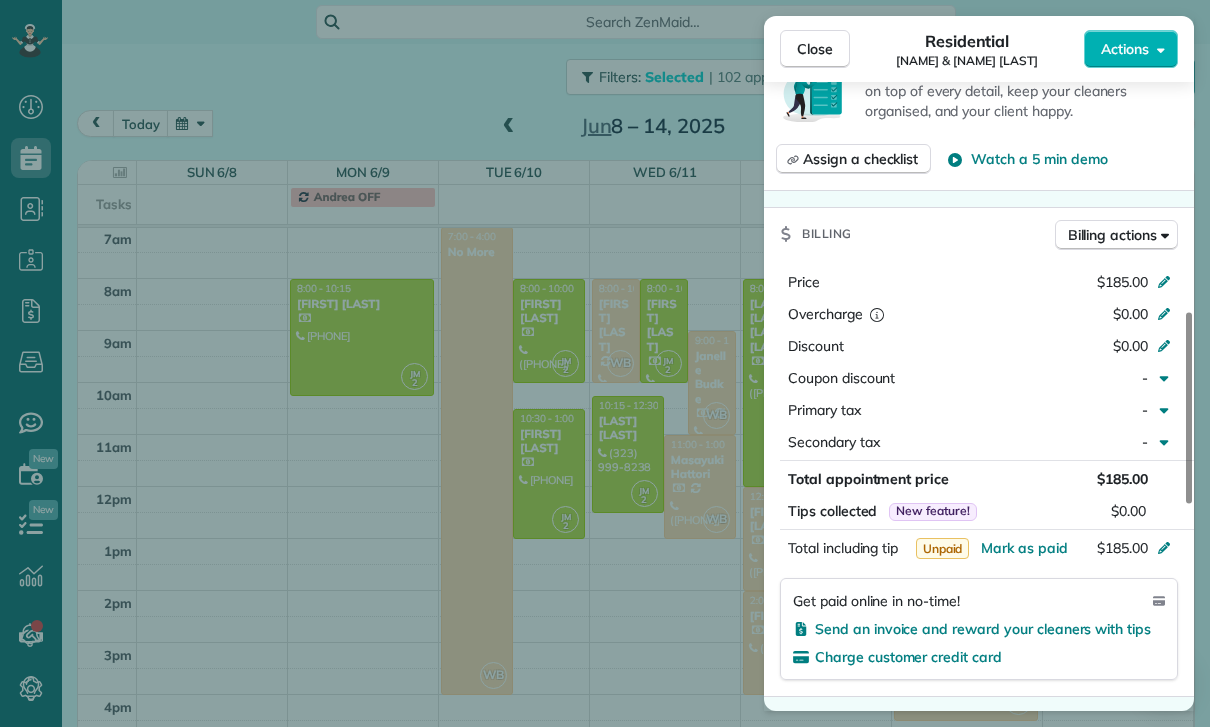 click on "Close Residential [FIRST] [LAST] Actions Status Confirmed [FIRST] [LAST] · Open profile Mobile [PHONE] Copy Mobile [PHONE] Copy No email on record Add email View Details Residential [DAY], [MONTH] [DAY], [YEAR] [TIME] [TIME] [DURATION] Repeats every [NUMBER] weeks Edit recurring service Previous ([MONTH] [DAY]) Next ([MONTH] [DAY]) [NUMBER] [STREET] [CITY] [STATE] [POSTAL_CODE] Service was not rated yet Cleaners Time in and out Assign Invite Team Wendy Cleaners Wendy   Bonilla [TIME] [TIME] Checklist Try Now Keep this appointment up to your standards. Stay on top of every detail, keep your cleaners organised, and your client happy. Assign a checklist Watch a 5 min demo Billing Billing actions Price [PRICE] Overcharge [PRICE] Discount [PRICE] Coupon discount - Primary tax - Secondary tax - Total appointment price [PRICE] Tips collected New feature! [PRICE] Unpaid Mark as paid Total including tip [PRICE] Get paid online in no-time! Send an invoice and reward your cleaners with tips Key #" at bounding box center [605, 363] 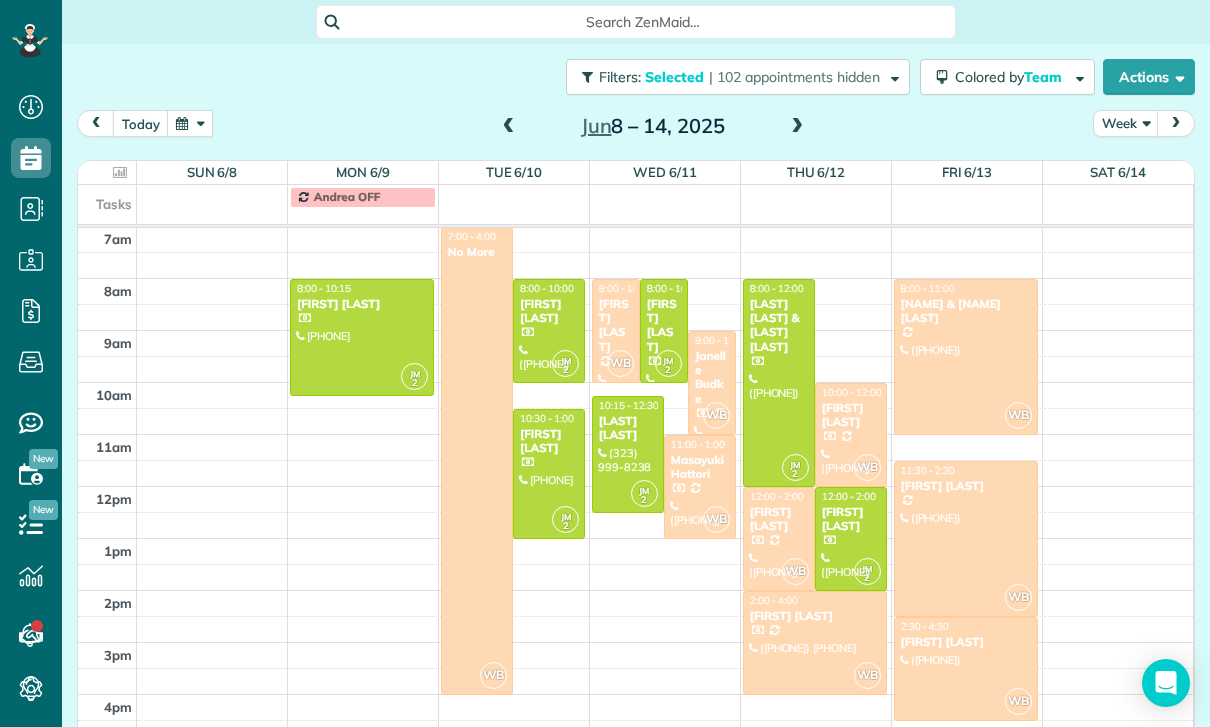 click at bounding box center [966, 539] 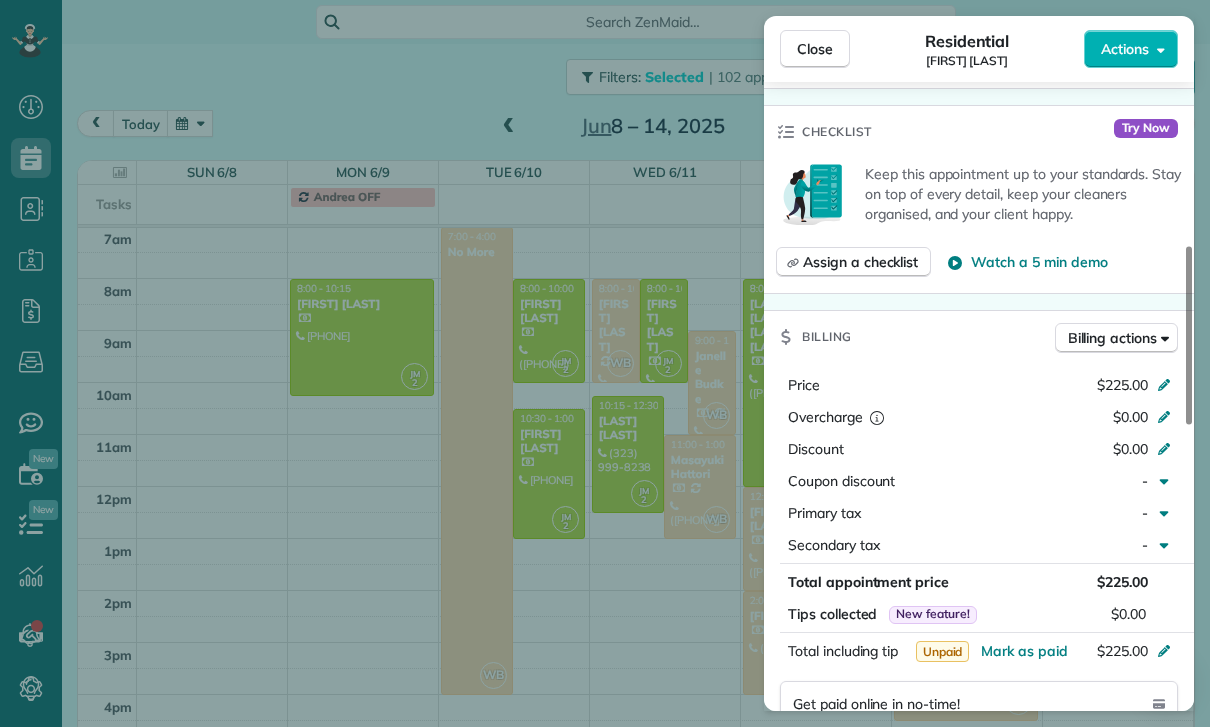 scroll, scrollTop: 741, scrollLeft: 0, axis: vertical 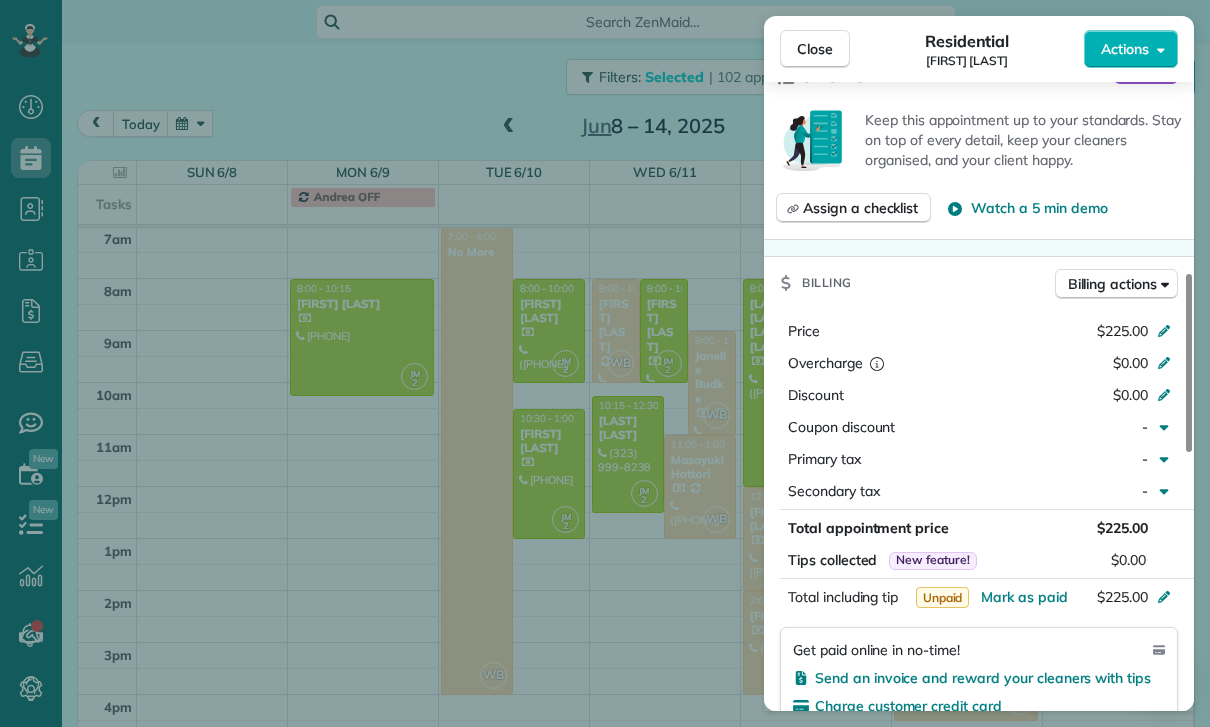 click on "Close Residential [FIRST] [LAST] Actions Status Yet to Confirm [FIRST] [LAST] · Open profile Mobile ([PHONE]) Copy No email on record Add email View Details Residential Friday, June 13, 2025 11:30 AM 2:30 PM 3 hours and 0 minutes Repeats weekly Edit recurring service Previous (Jun 06) Next (Jun 20) [NUMBER] [STREET] [CITY] [STATE] [POSTAL_CODE] Service was not rated yet Cleaners Time in and out Assign Invite Team Wendy Cleaners Wendy   Bonilla 11:30 AM 2:30 PM Checklist Try Now Keep this appointment up to your standards. Stay on top of every detail, keep your cleaners organised, and your client happy. Assign a checklist Watch a 5 min demo Billing Billing actions Price $225.00 Overcharge $0.00 Discount $0.00 Coupon discount - Primary tax - Secondary tax - Total appointment price $225.00 Tips collected New feature! $0.00 Unpaid Mark as paid Total including tip $225.00 Get paid online in no-time! Send an invoice and reward your cleaners with tips Charge customer credit card Appointment custom fields Key # - 1" at bounding box center [605, 363] 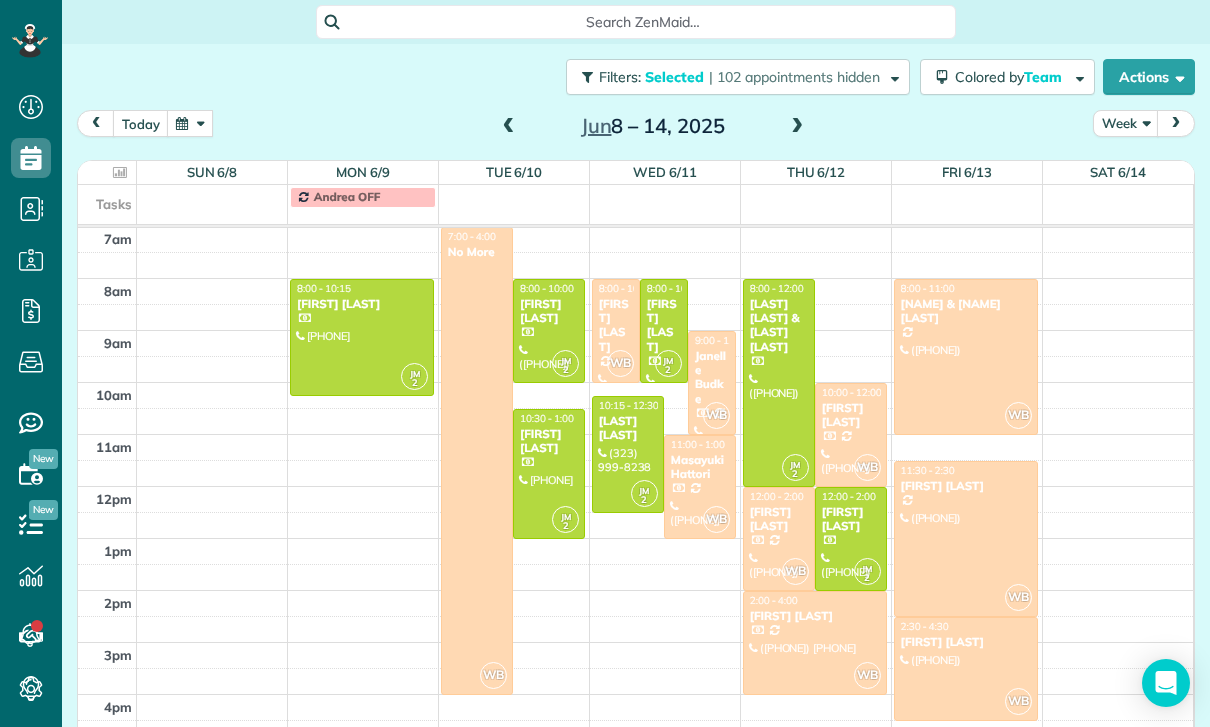 click at bounding box center [966, 669] 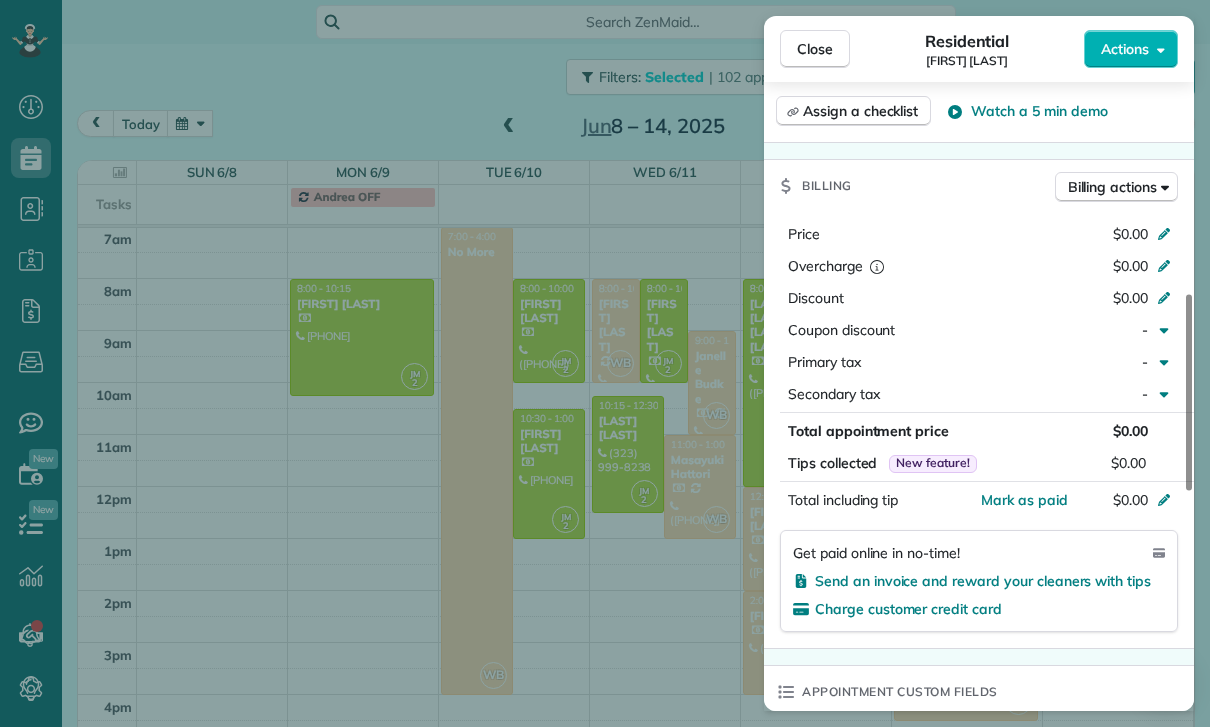 scroll, scrollTop: 879, scrollLeft: 0, axis: vertical 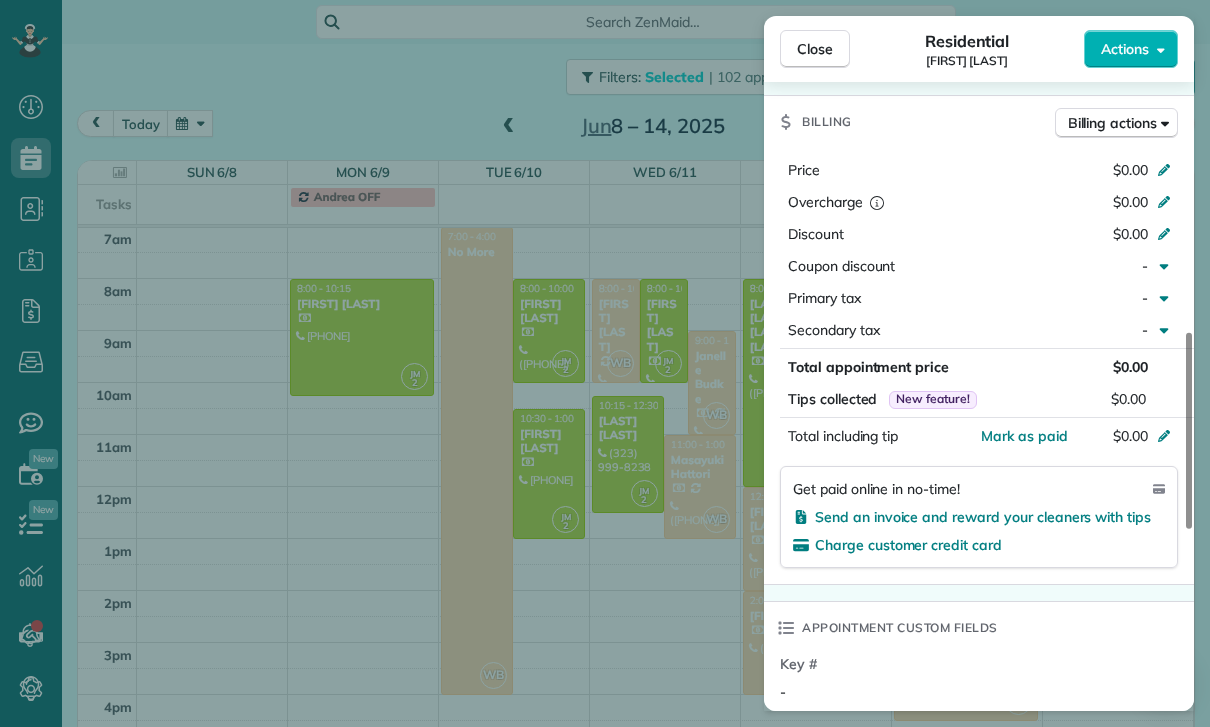 click on "Close Residential [FIRST] [LAST] Actions Status Confirmed [FIRST] [LAST] · Open profile Mobile ([PHONE]) Copy No email on record Add email View Details Residential Friday, June 13, 2025 2:30 PM 4:30 PM 2 hours and 0 minutes One time [NUMBER] [STREET] [CITY] [STATE] [POSTAL_CODE] Service was not rated yet Cleaners Time in and out Assign Invite Team Wendy Cleaners Wendy [LAST] 2:30 PM 4:30 PM Checklist Try Now Keep this appointment up to your standards. Stay on top of every detail, keep your cleaners organised, and your client happy. Assign a checklist Watch a 5 min demo Billing Billing actions Price $0.00 Overcharge $0.00 Discount $0.00 Coupon discount - Primary tax - Secondary tax - Total appointment price $0.00 Tips collected New feature! $0.00 Mark as paid Total including tip $0.00 Get paid online in no-time! Send an invoice and reward your cleaners with tips Charge customer credit card Appointment custom fields Key # - Work items No work items to display Notes Appointment 0 Customer 0 New note No notes to display" at bounding box center (605, 363) 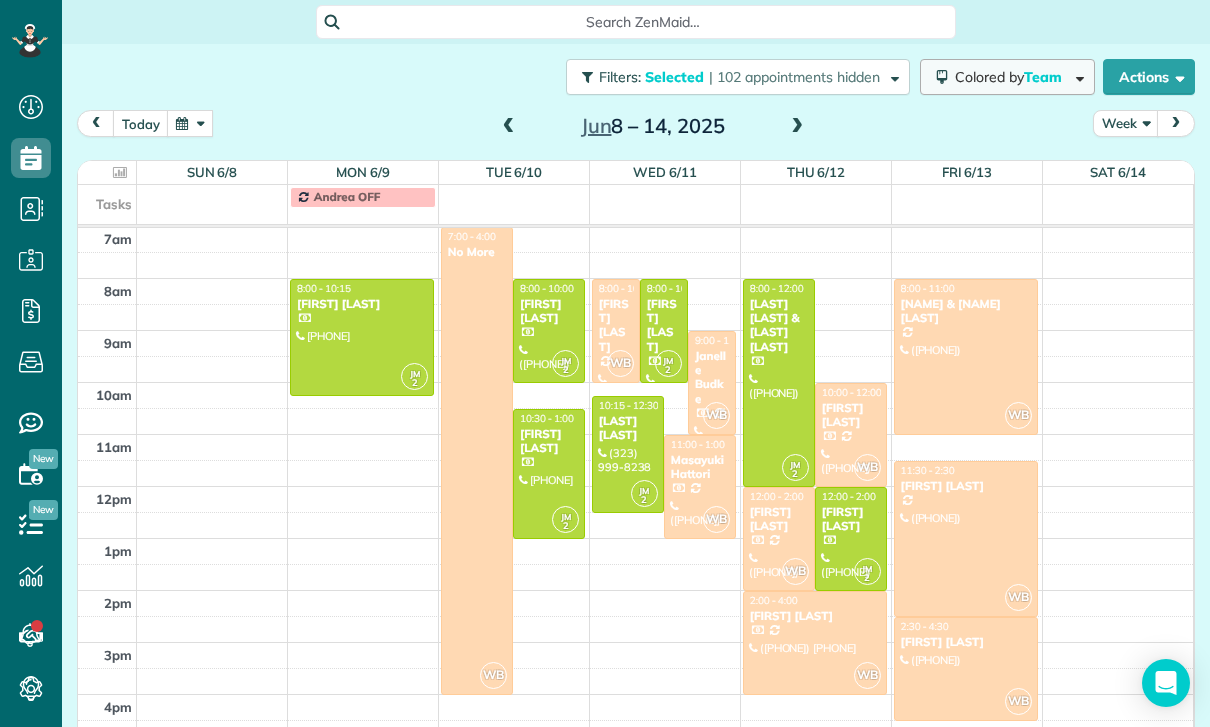 click on "Team" at bounding box center [1044, 77] 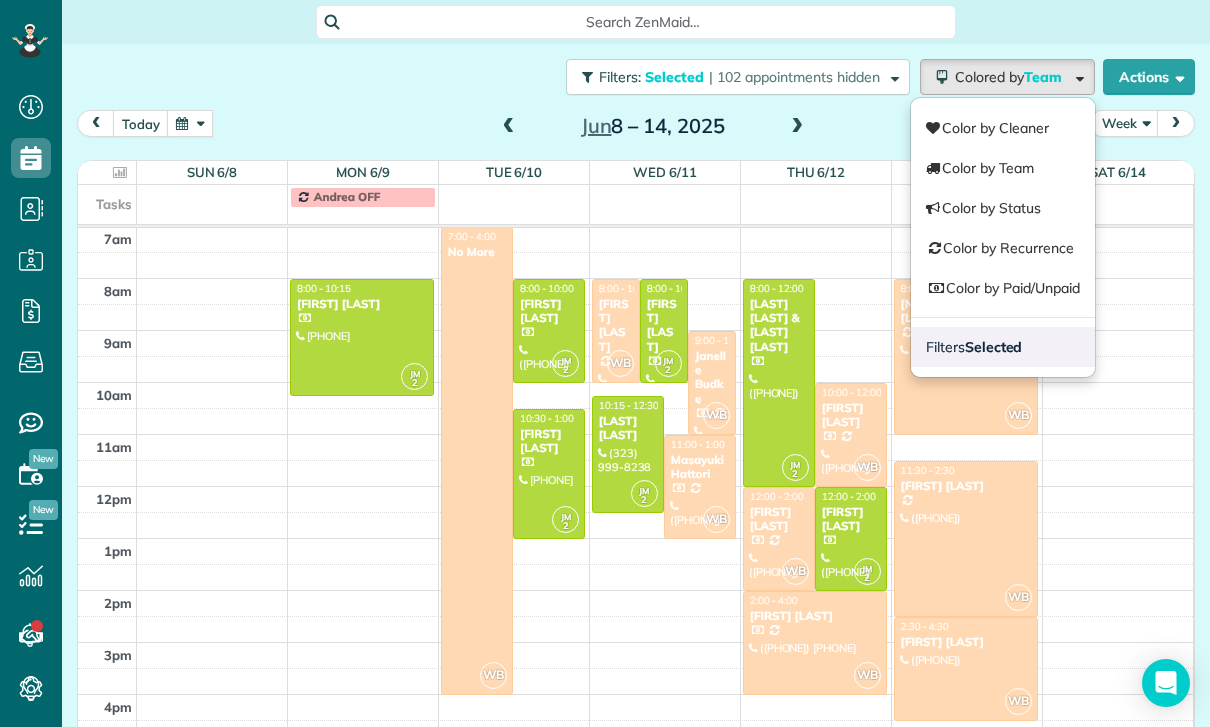click on "Selected" at bounding box center (994, 347) 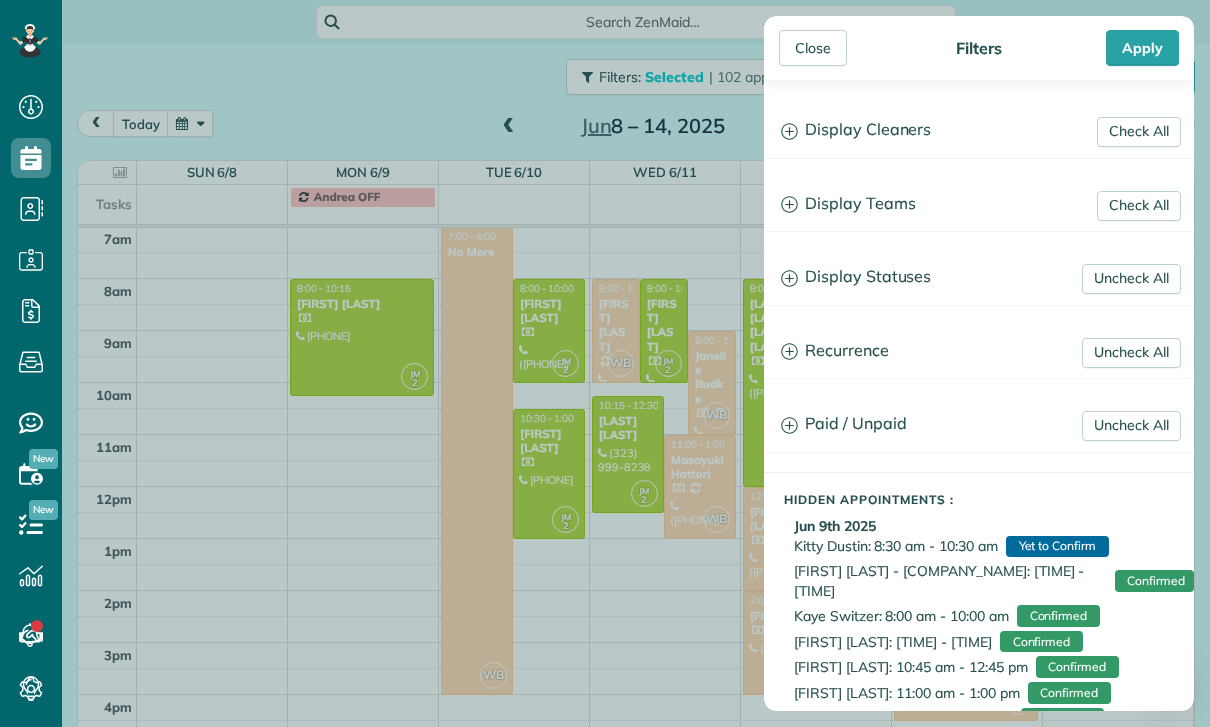 click on "Display Teams" at bounding box center [979, 204] 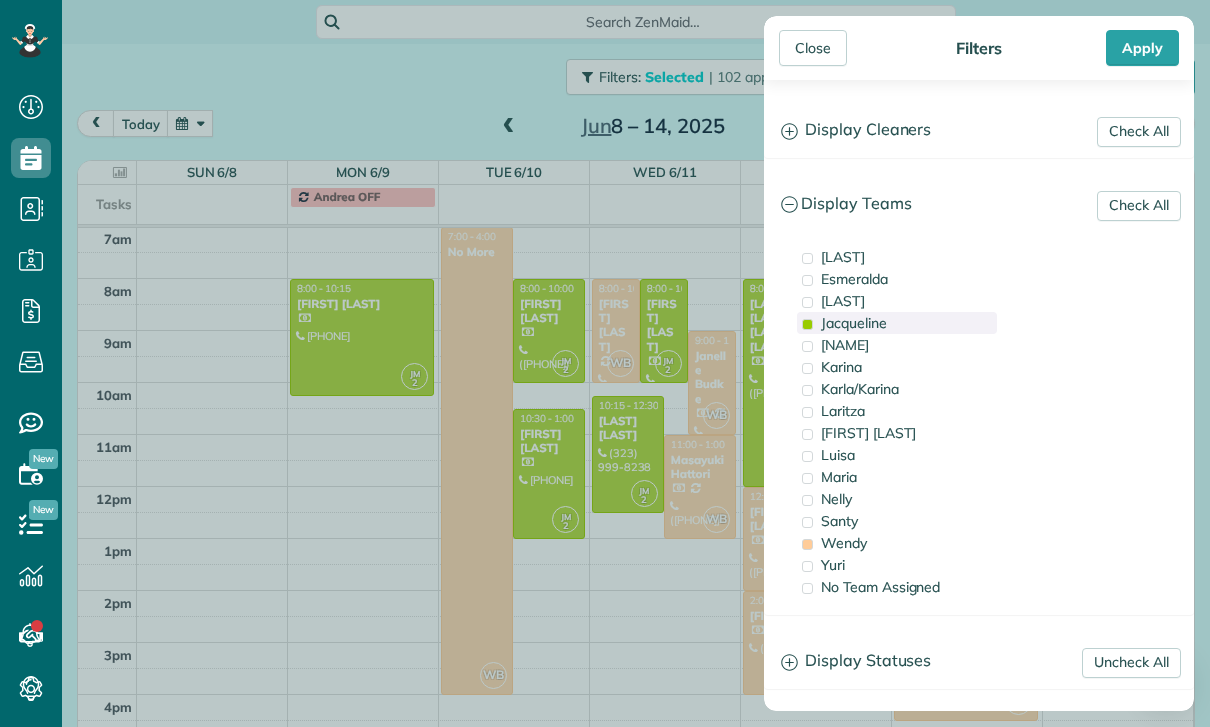 click on "Jacqueline" at bounding box center [854, 323] 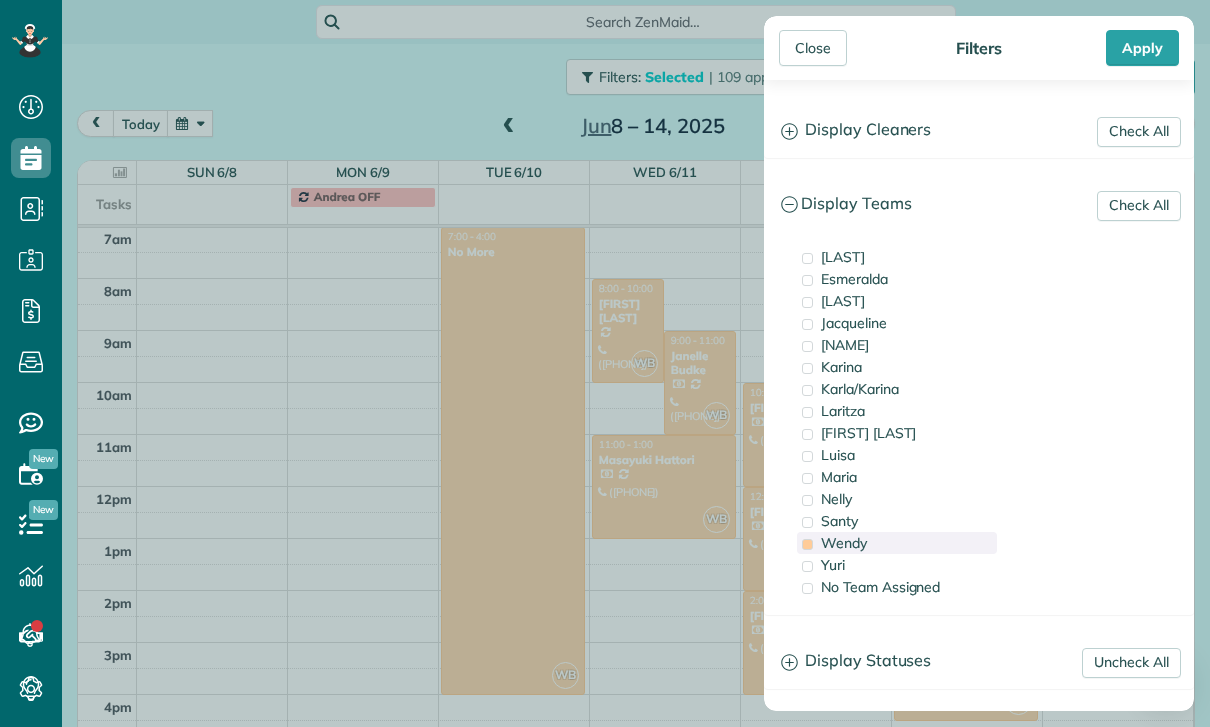 click on "Wendy" at bounding box center (844, 543) 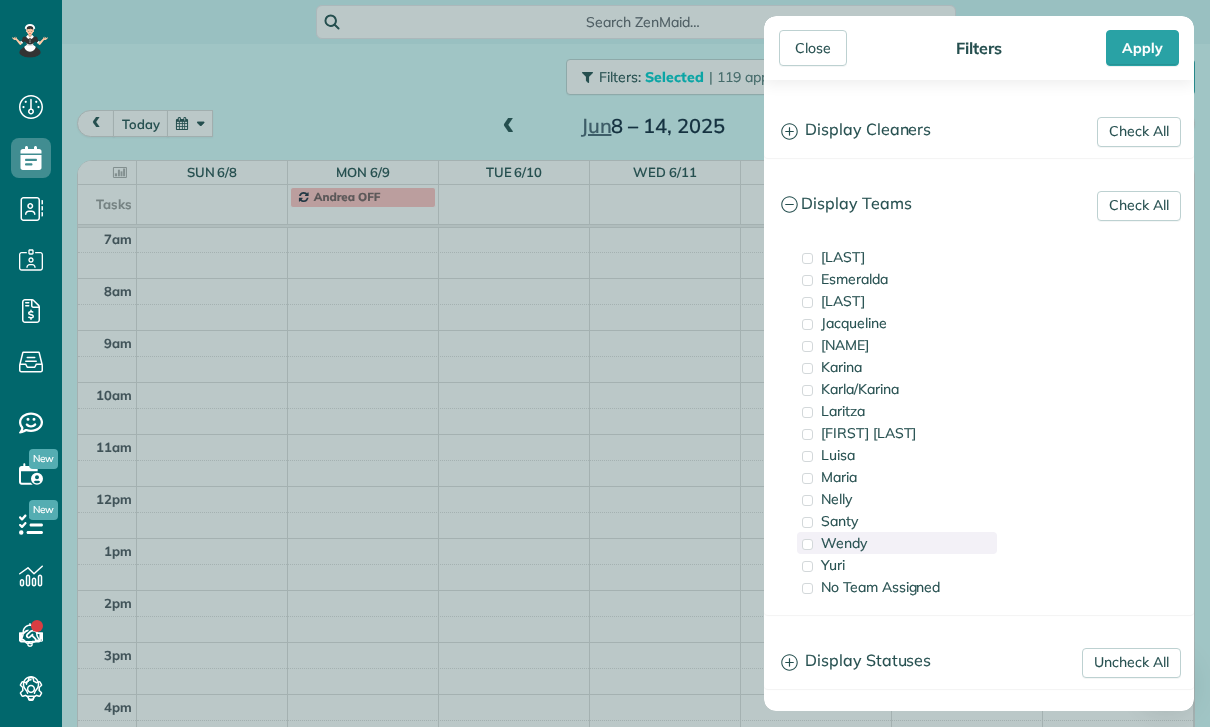 scroll, scrollTop: 157, scrollLeft: 0, axis: vertical 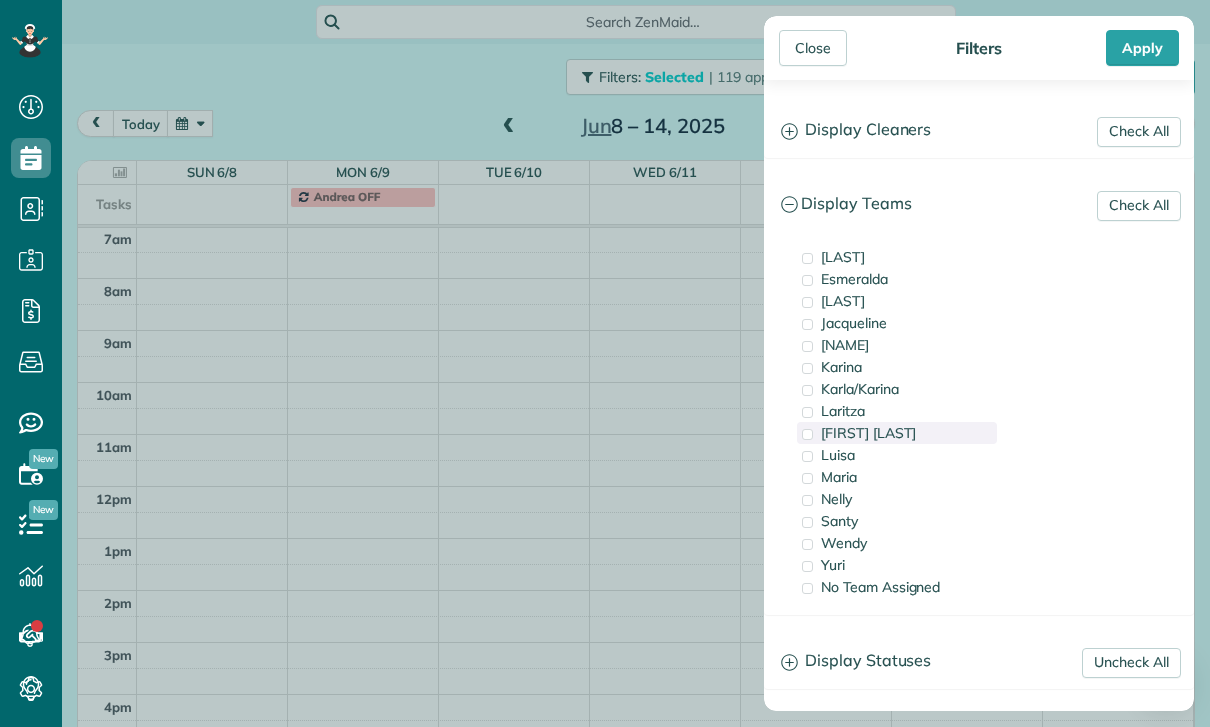 click on "[FIRST] [LAST]" at bounding box center (868, 433) 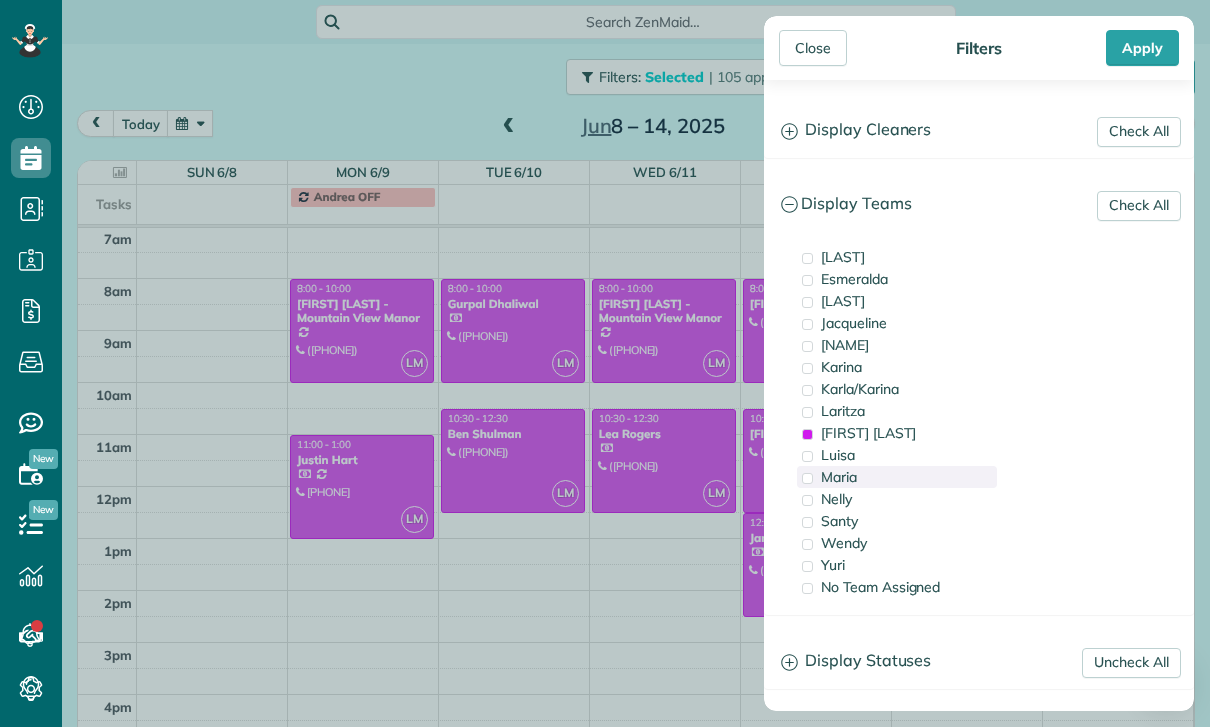 click on "Maria" at bounding box center [897, 477] 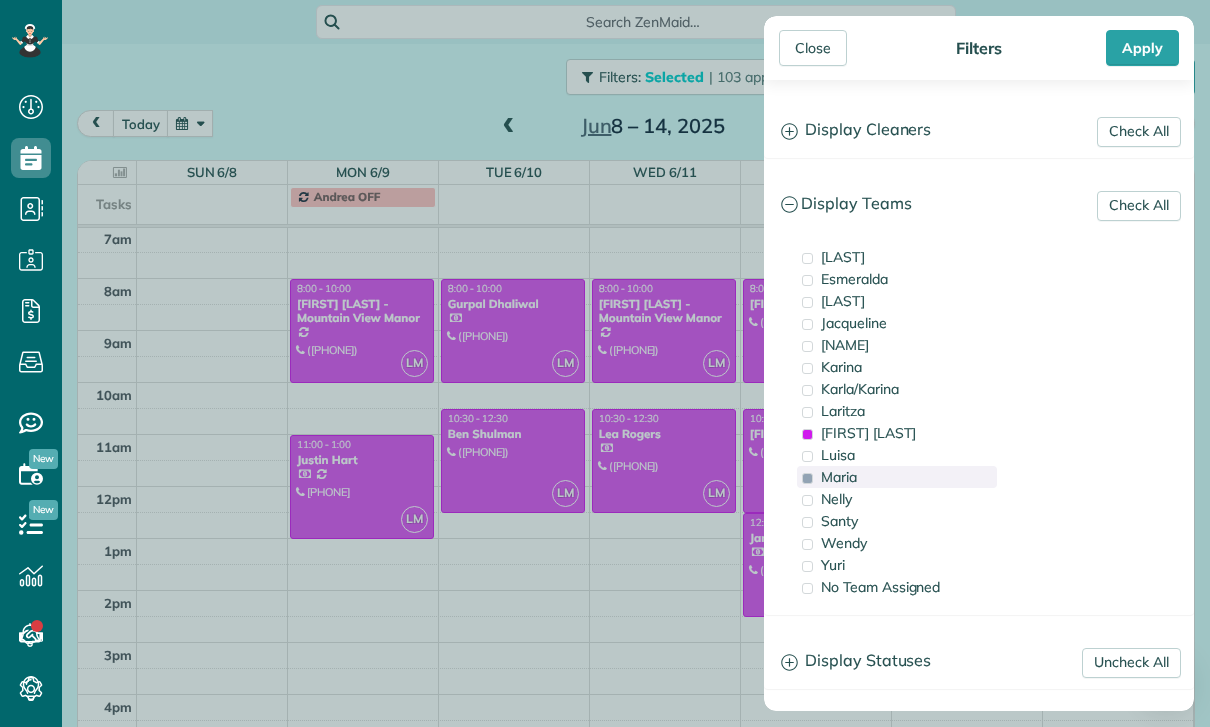 scroll, scrollTop: 157, scrollLeft: 0, axis: vertical 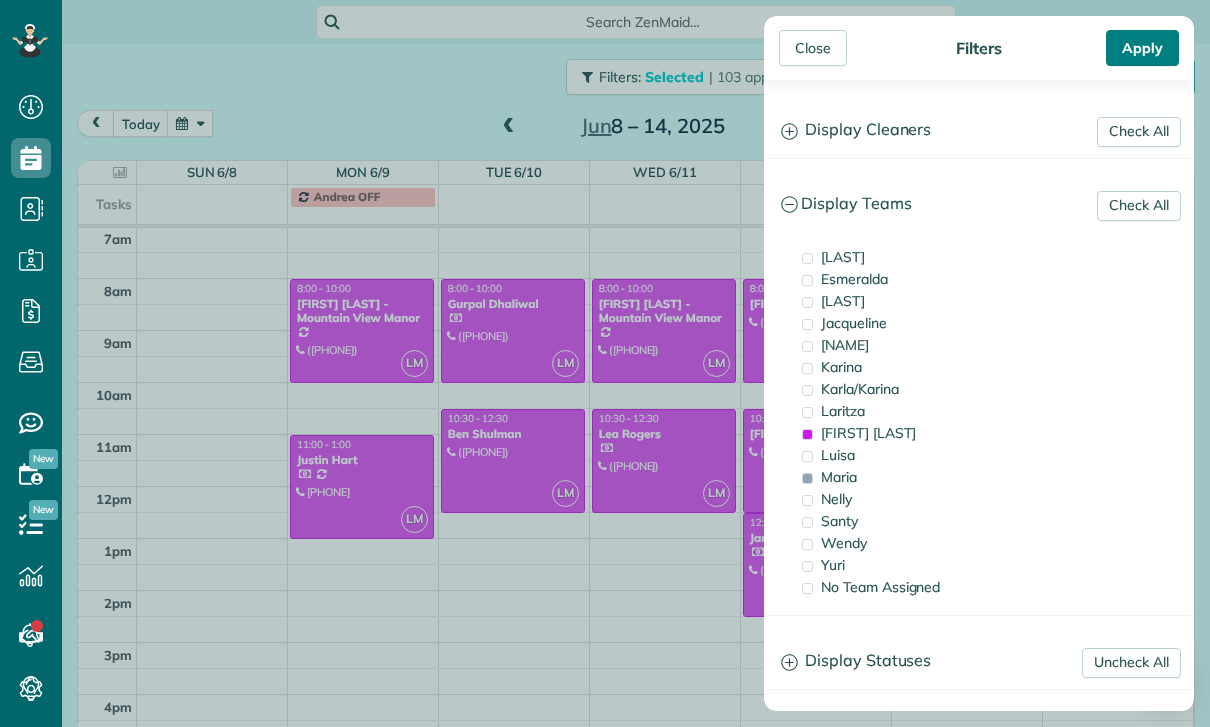 click on "Apply" at bounding box center (1142, 48) 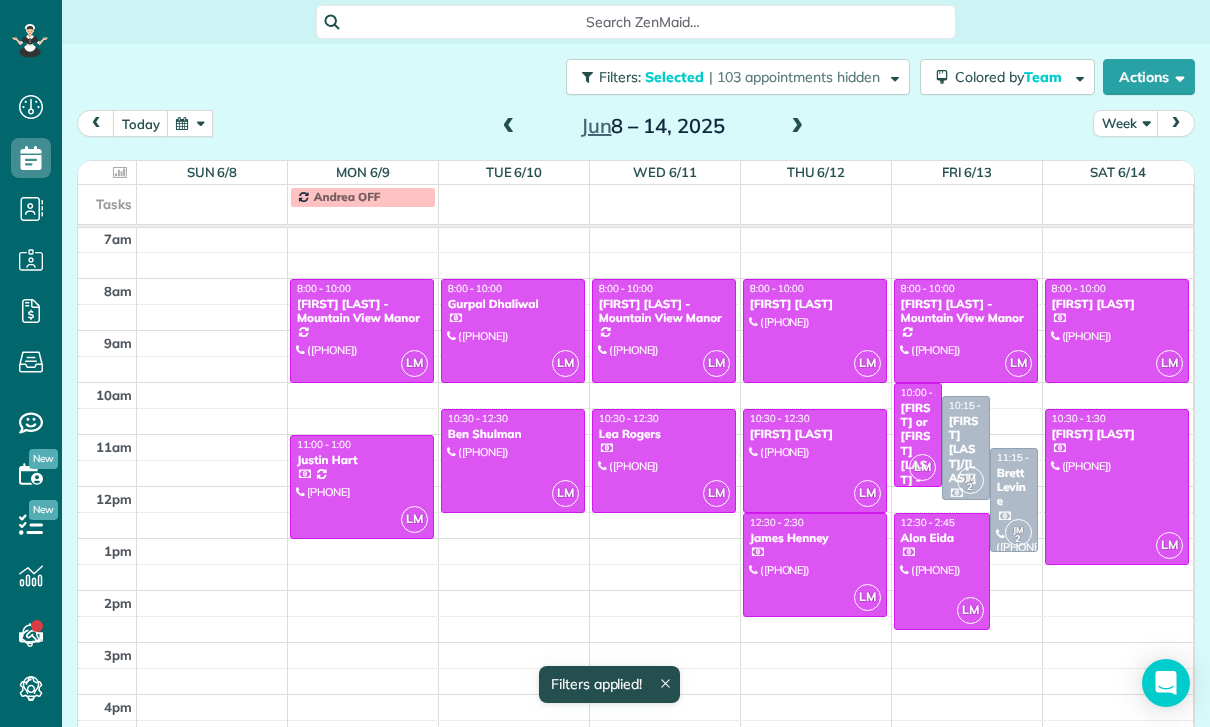 click at bounding box center (190, 123) 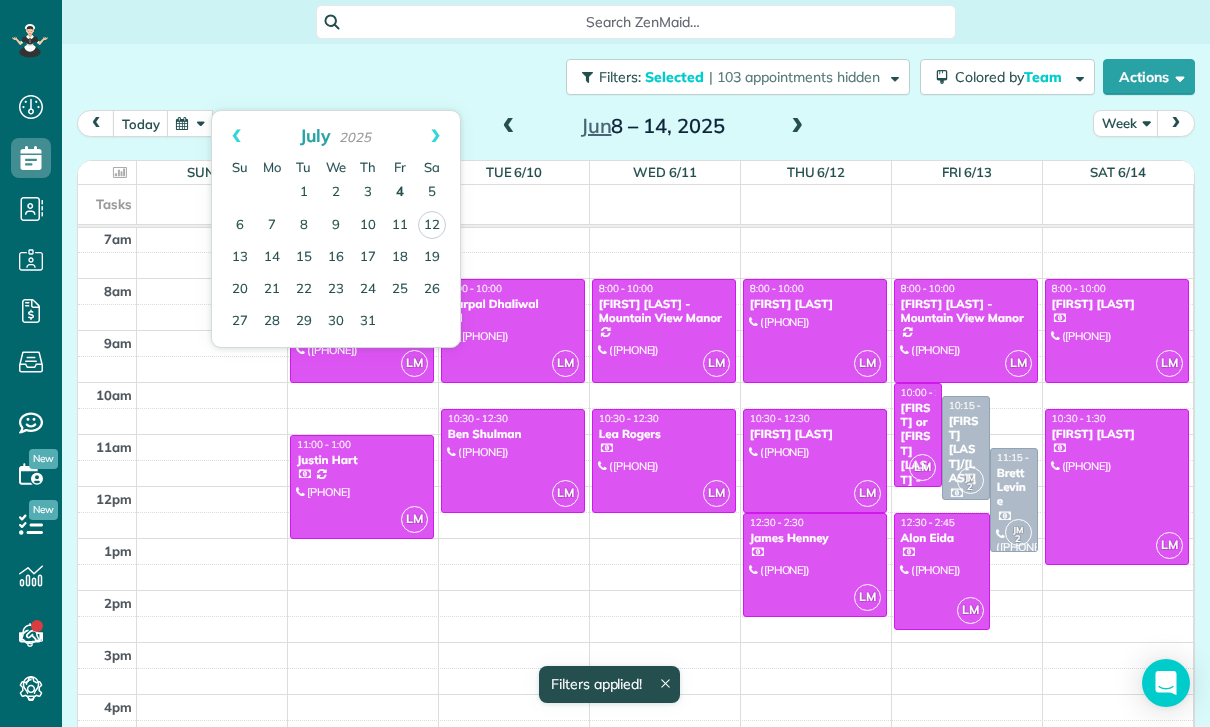 click on "4" at bounding box center [400, 193] 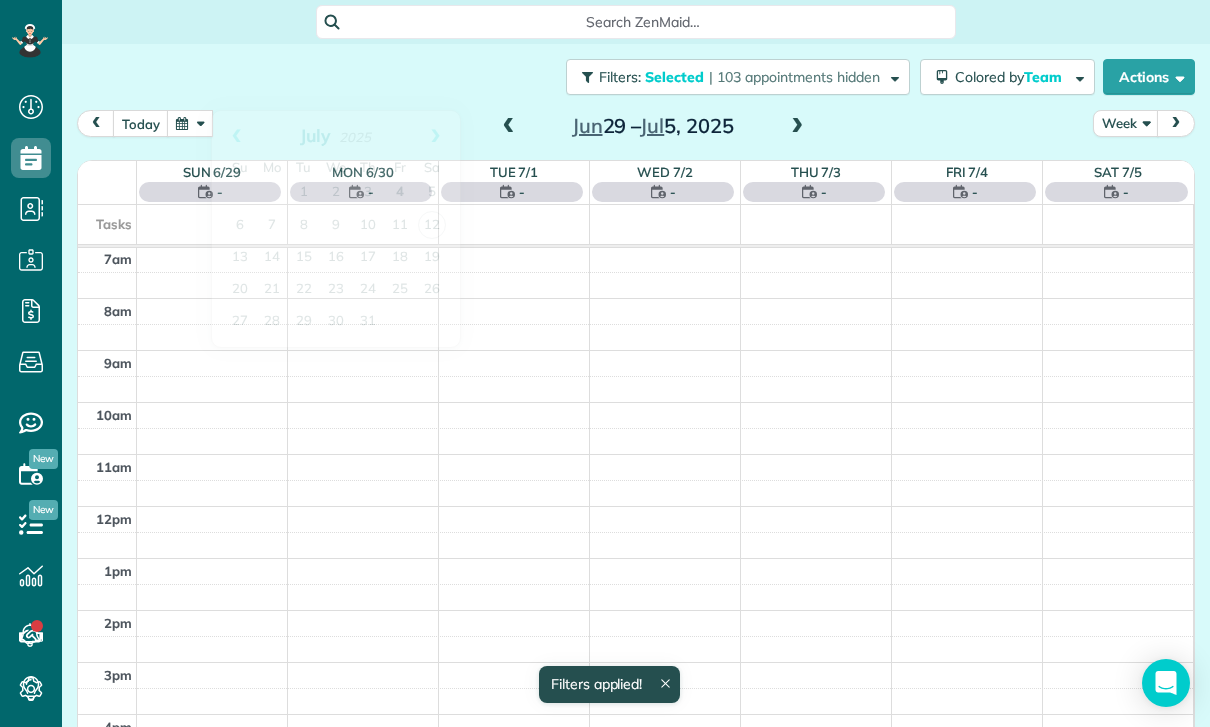 scroll, scrollTop: 157, scrollLeft: 0, axis: vertical 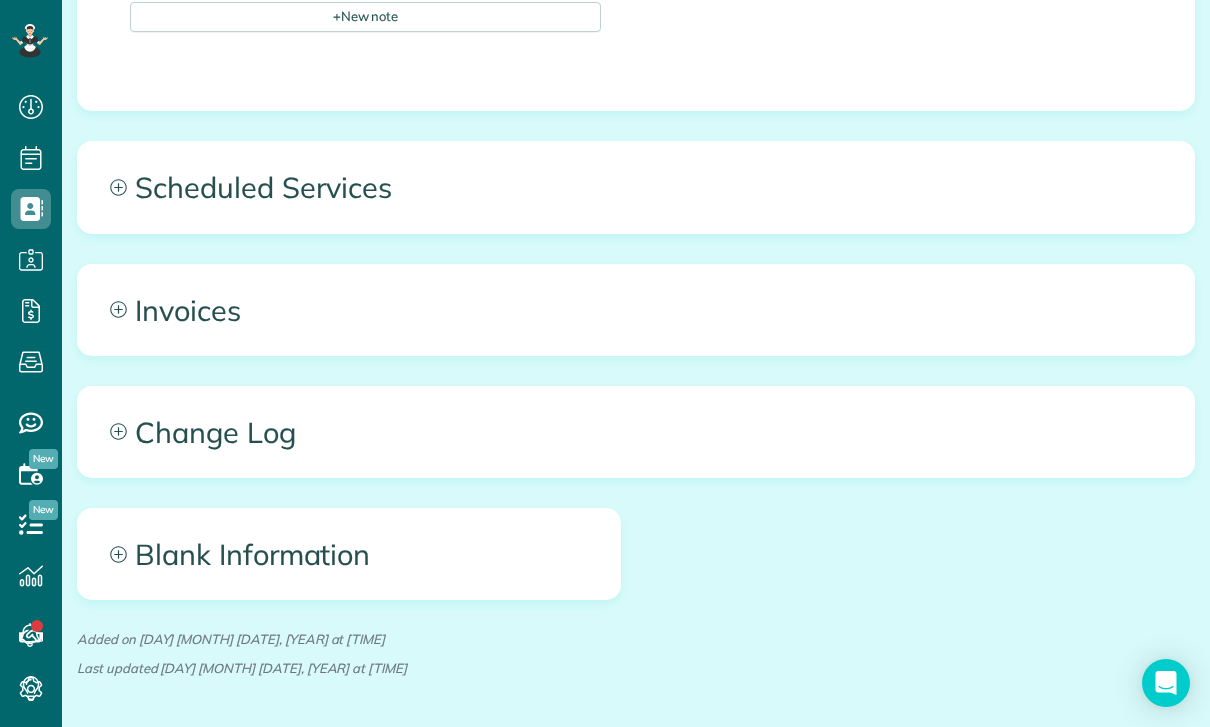 click on "Scheduled Services" at bounding box center [636, 187] 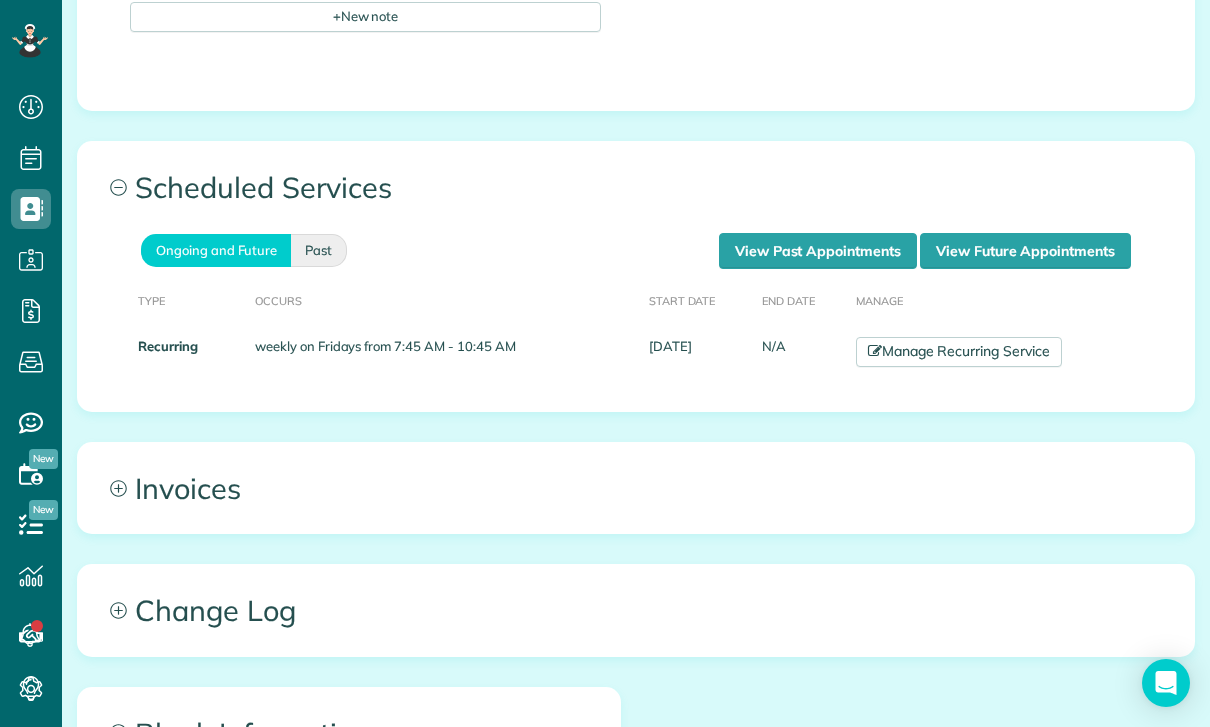 click on "Past" at bounding box center (319, 250) 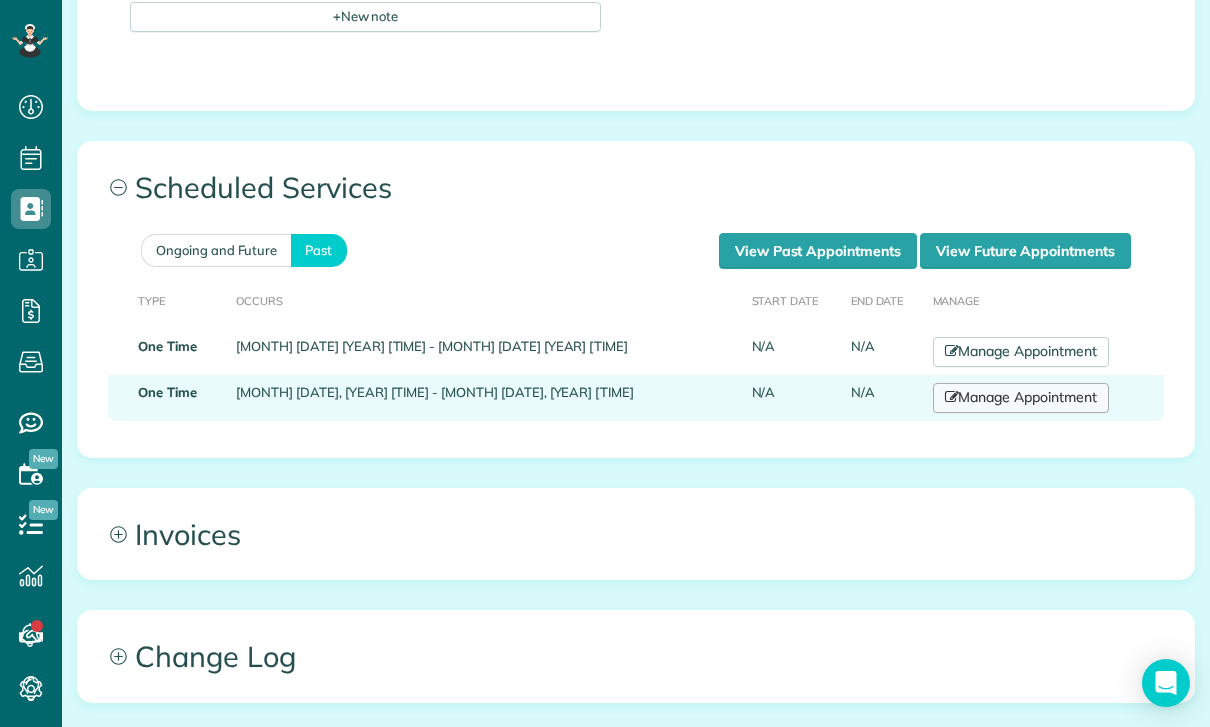 click on "Manage Appointment" at bounding box center [1021, 398] 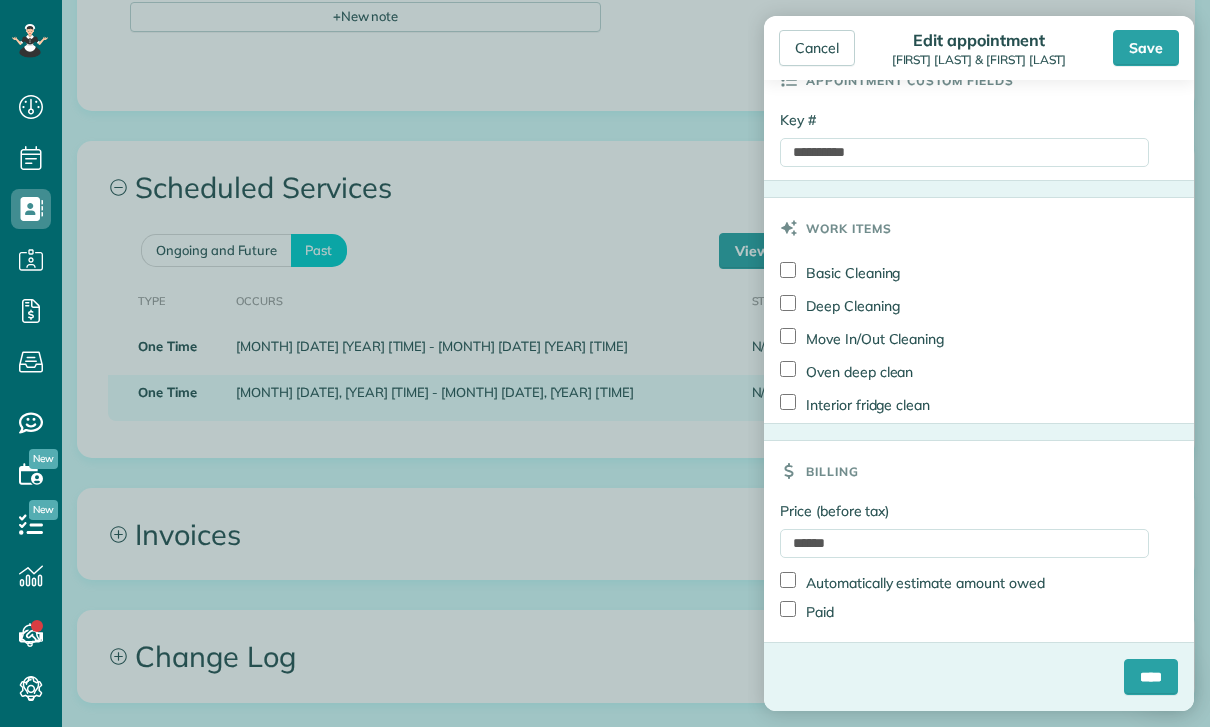 scroll, scrollTop: 954, scrollLeft: 0, axis: vertical 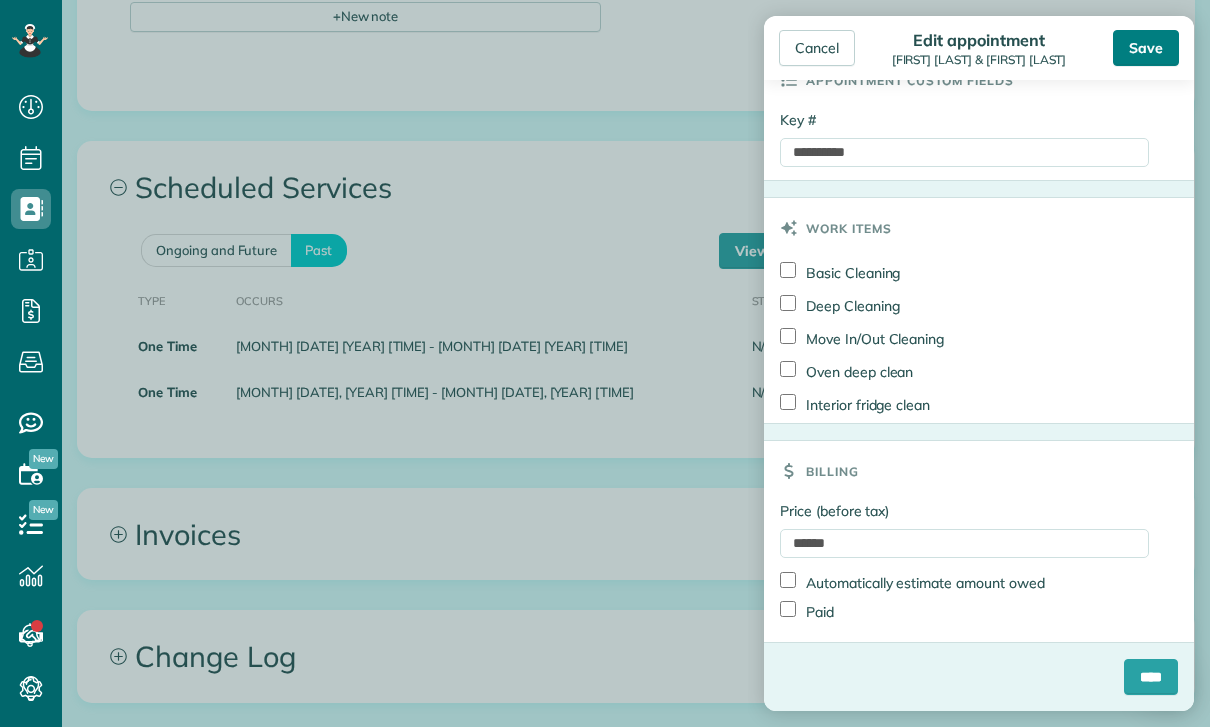 click on "Save" at bounding box center [1146, 48] 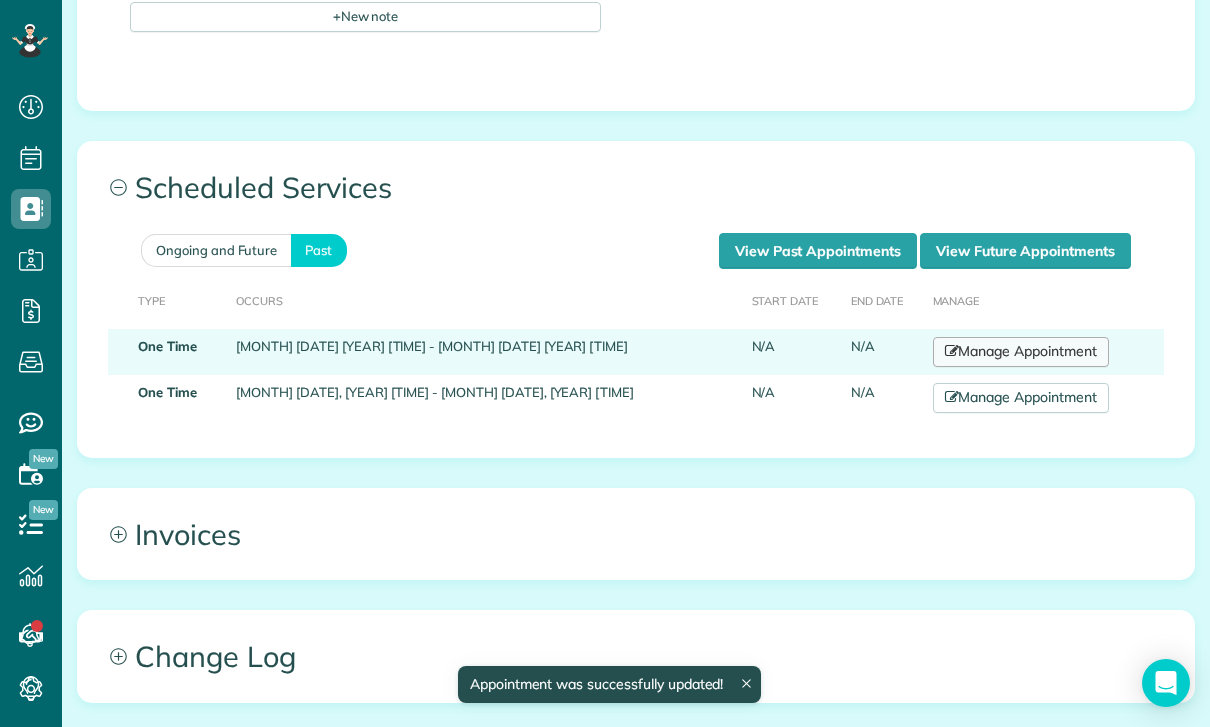 click on "Manage Appointment" at bounding box center [1021, 352] 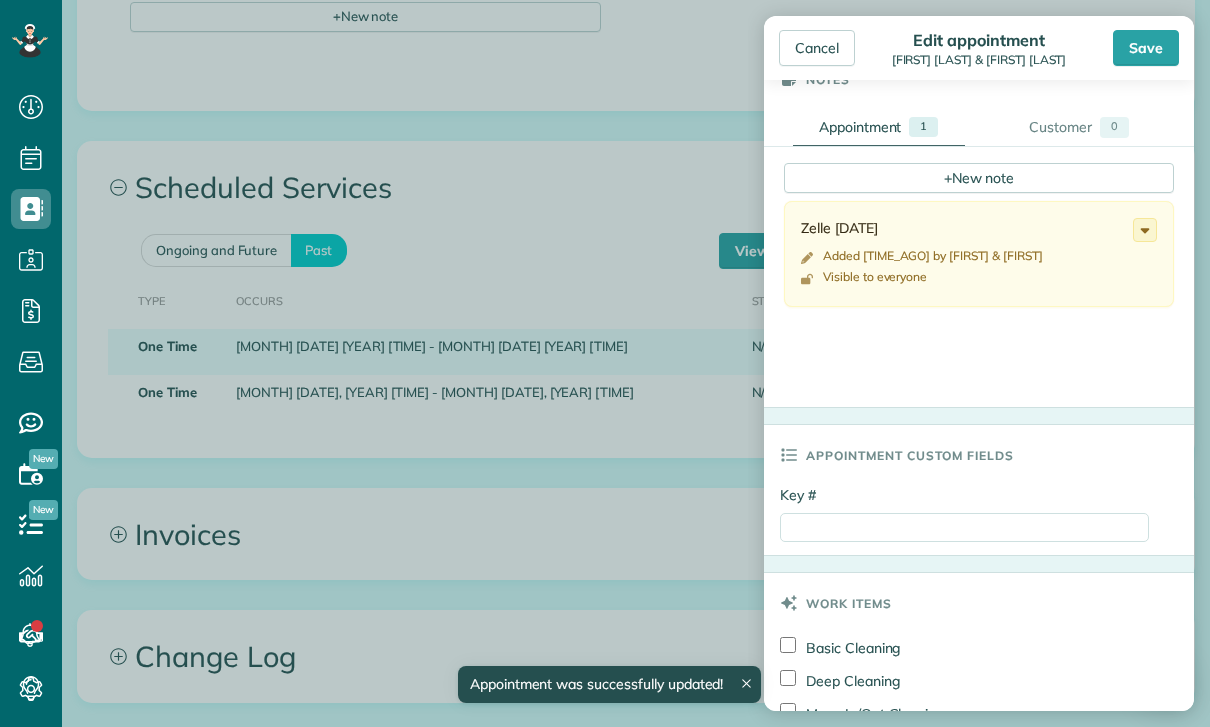 scroll, scrollTop: 797, scrollLeft: 0, axis: vertical 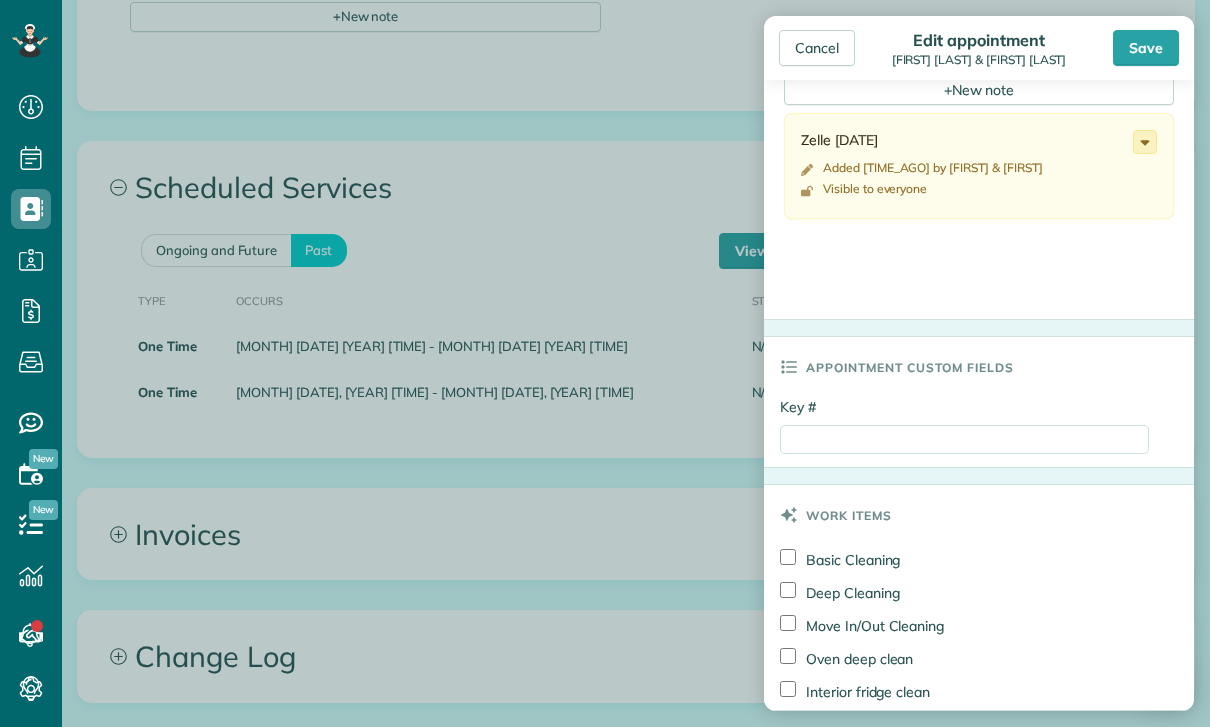 click 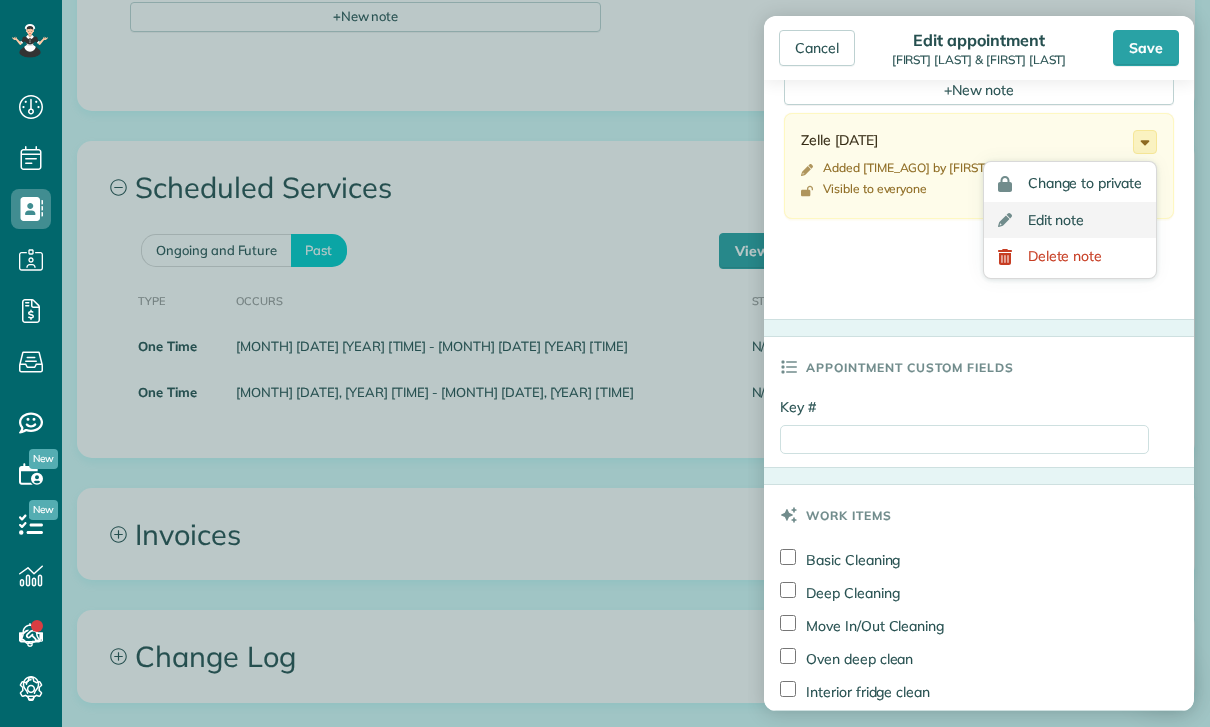 click on "Edit note" at bounding box center [1056, 220] 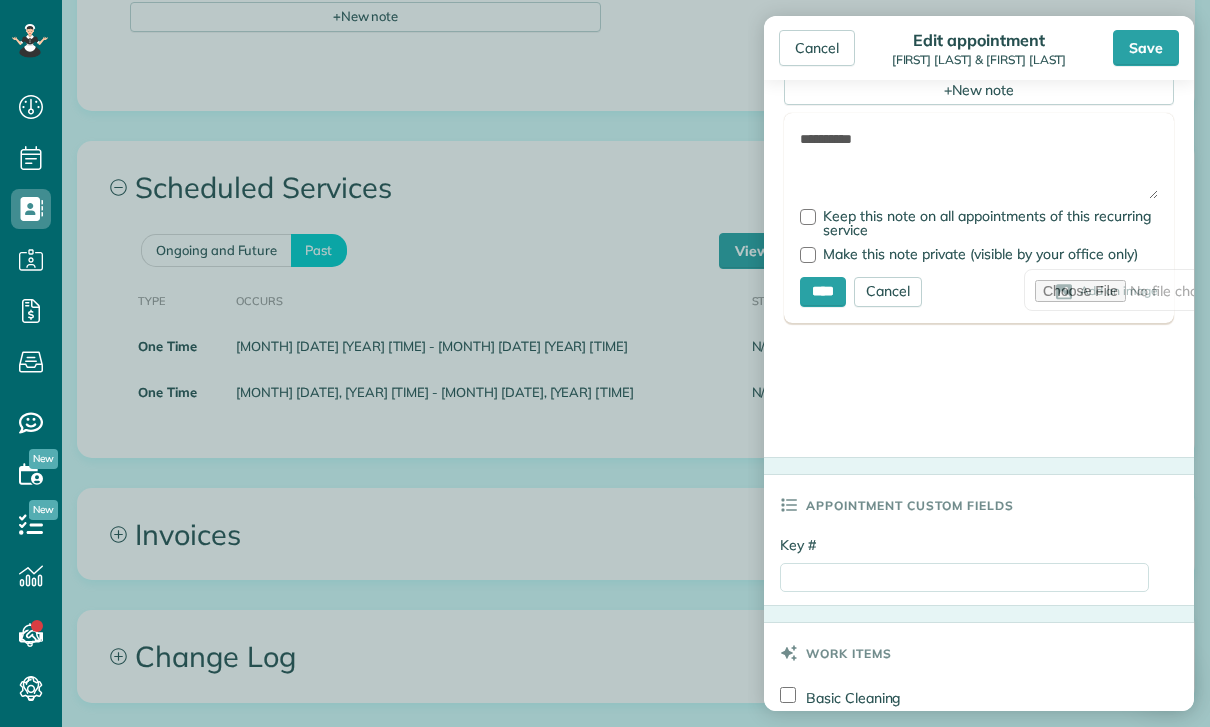 click on "**********" at bounding box center [979, 164] 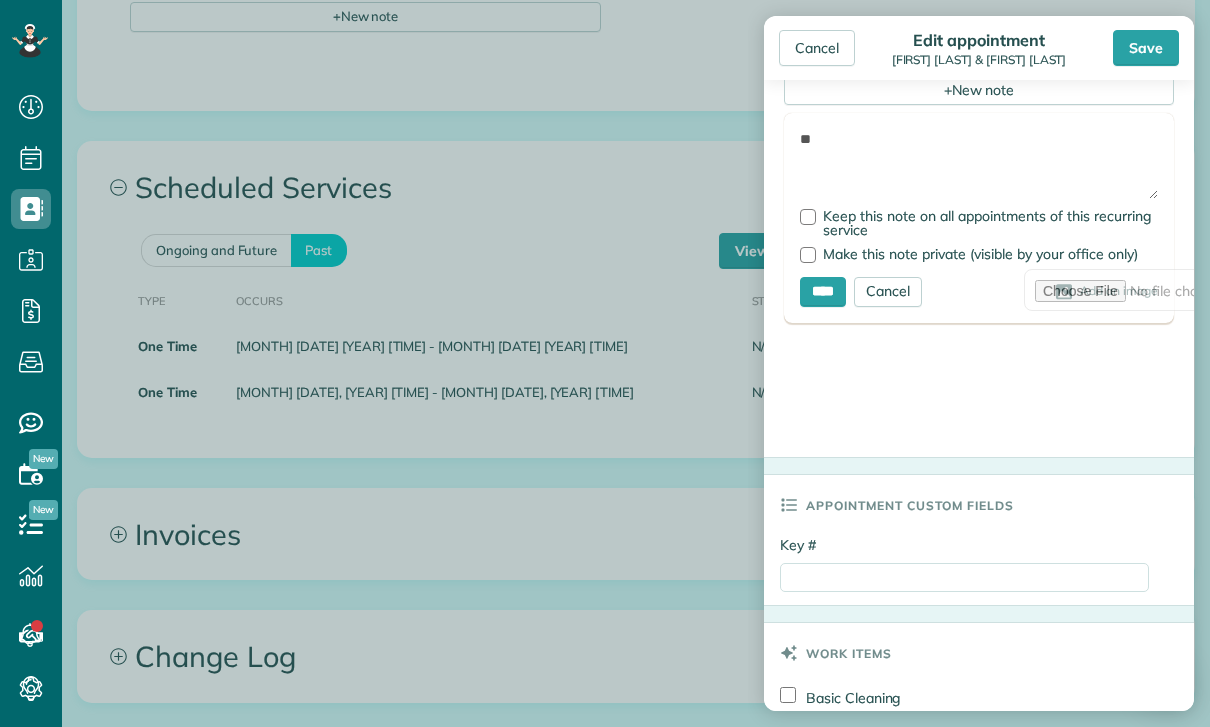 type on "*" 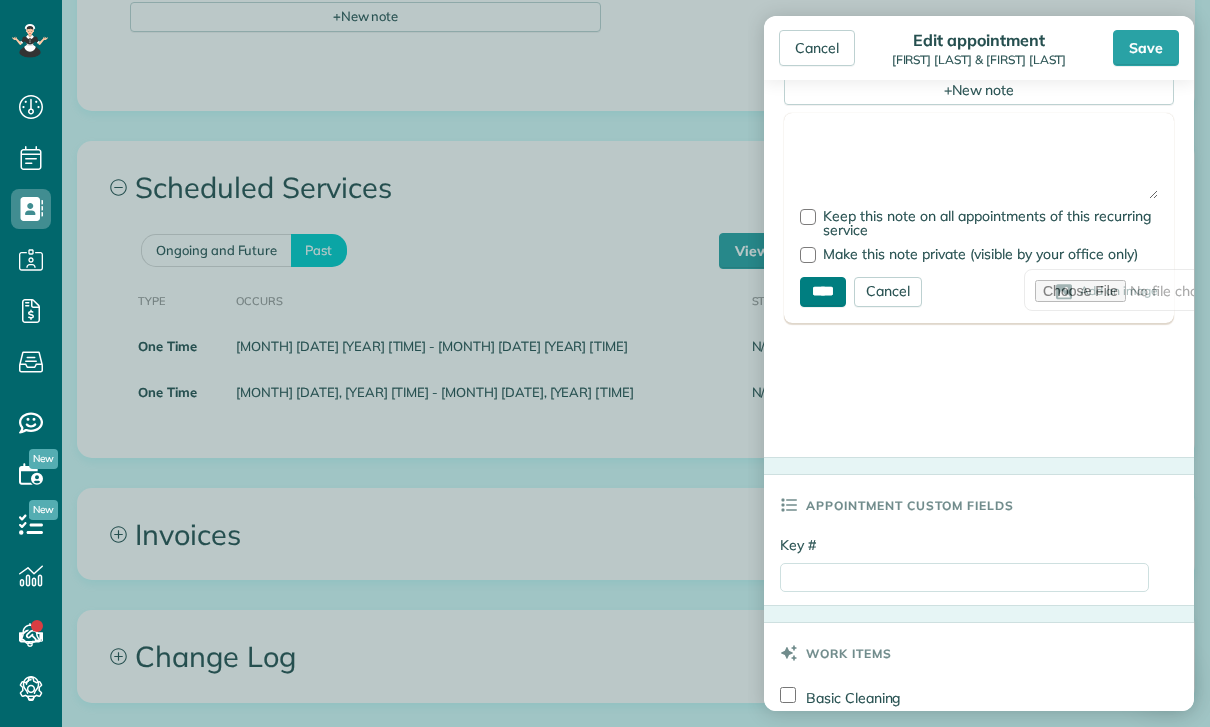 type 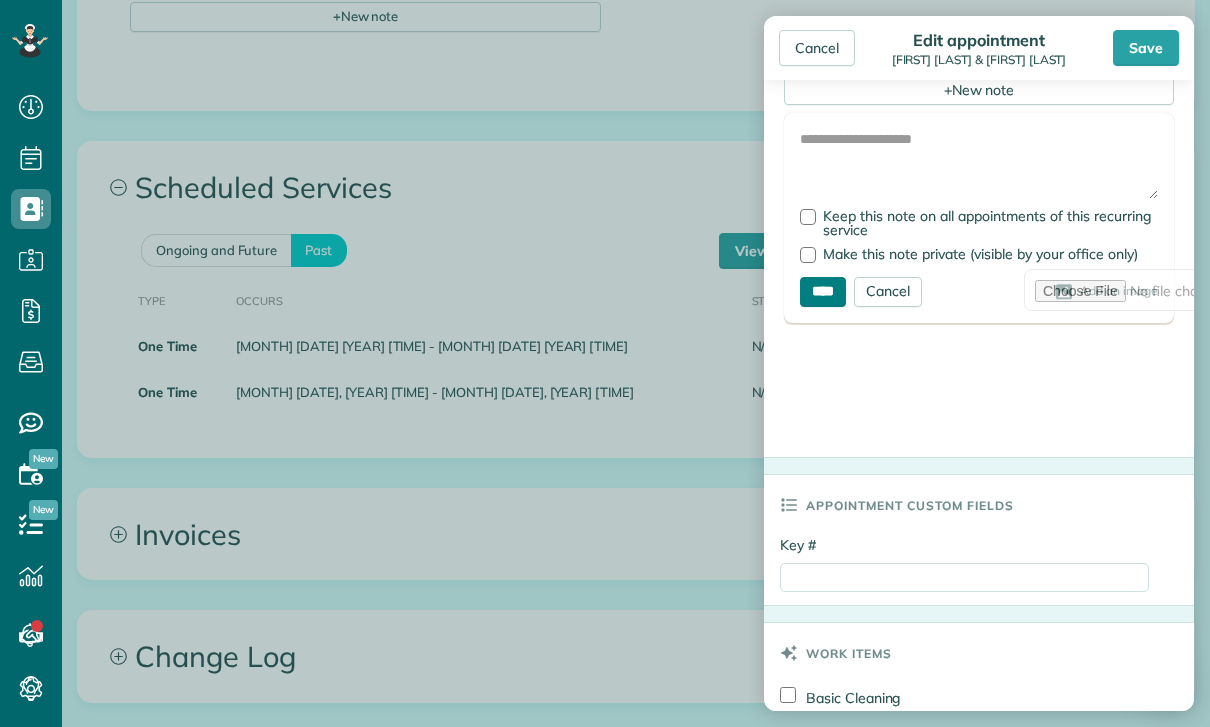 click on "****" at bounding box center (823, 292) 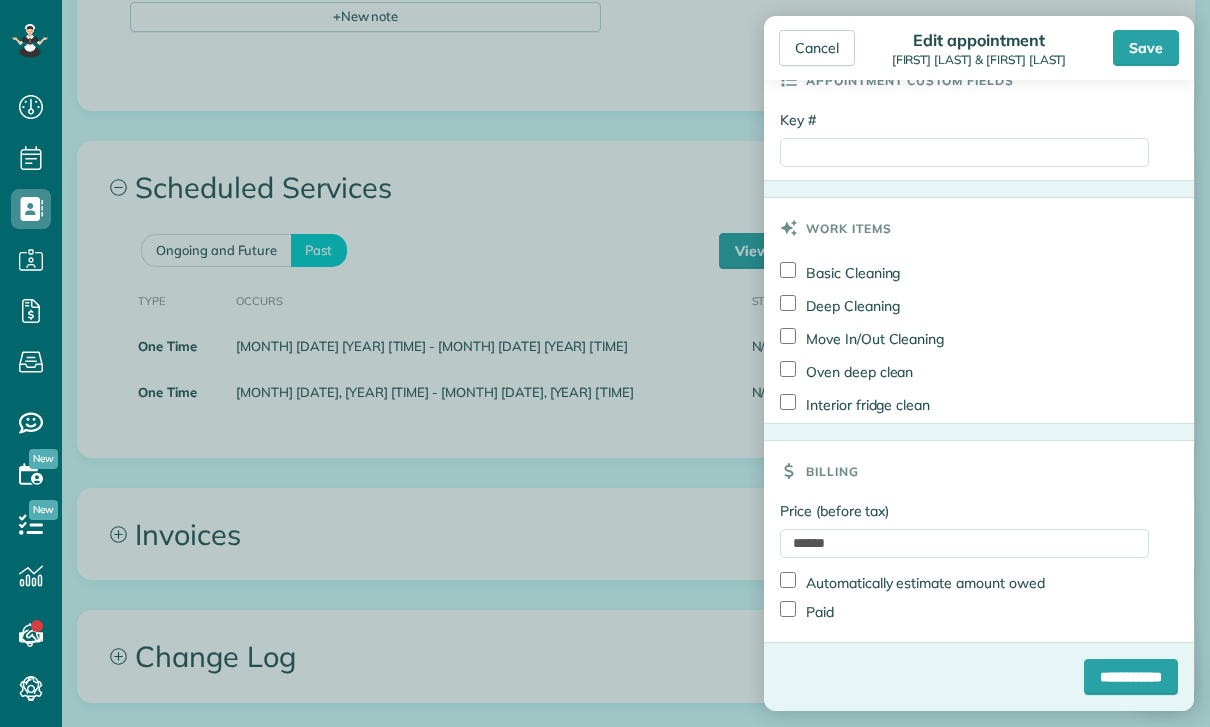 scroll, scrollTop: 1066, scrollLeft: 0, axis: vertical 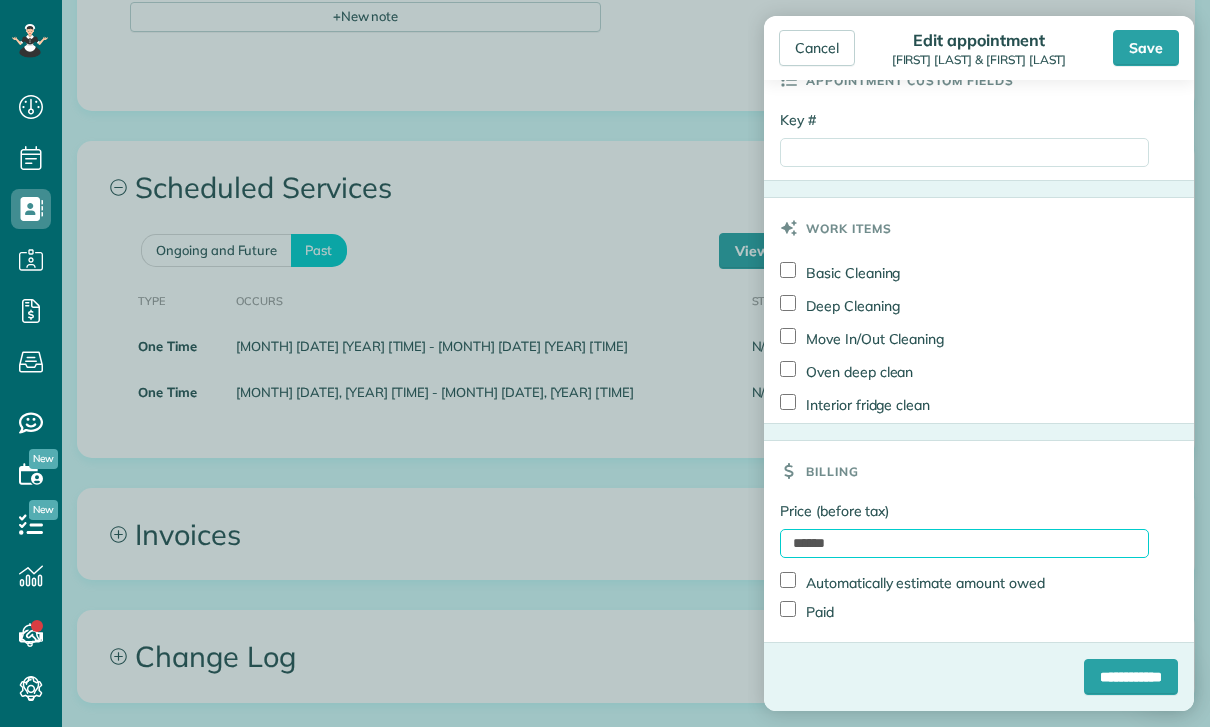click on "******" at bounding box center (964, 543) 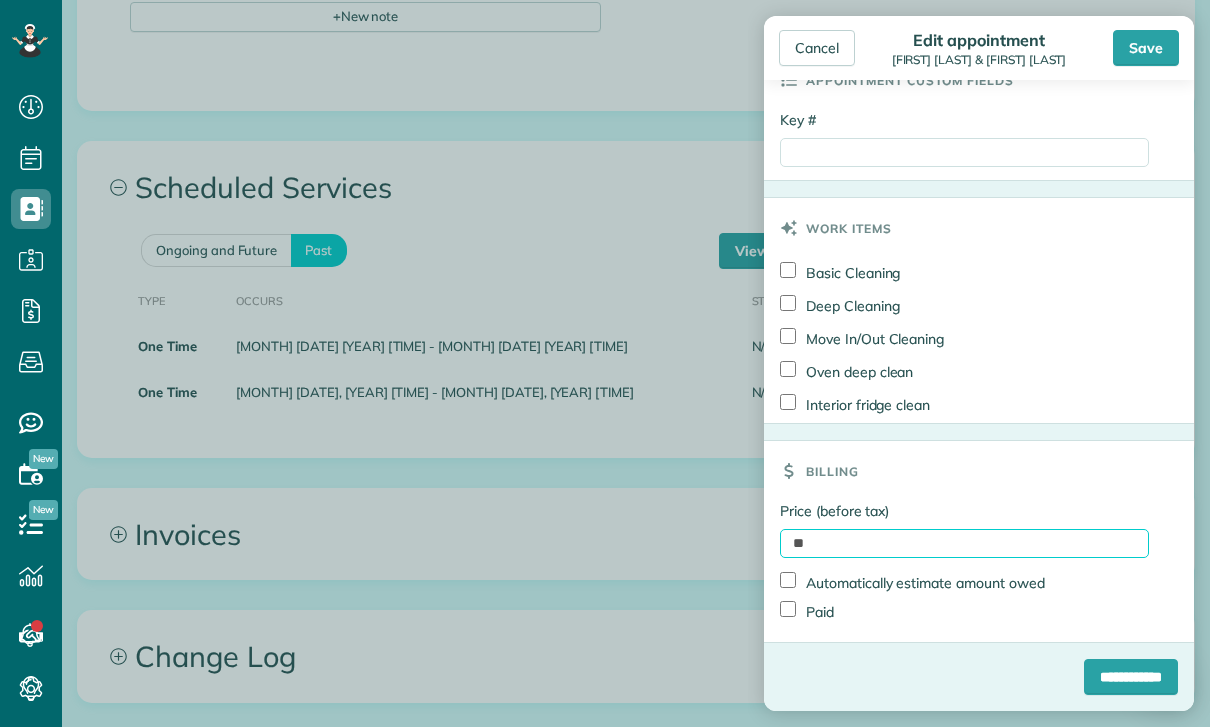 type on "*" 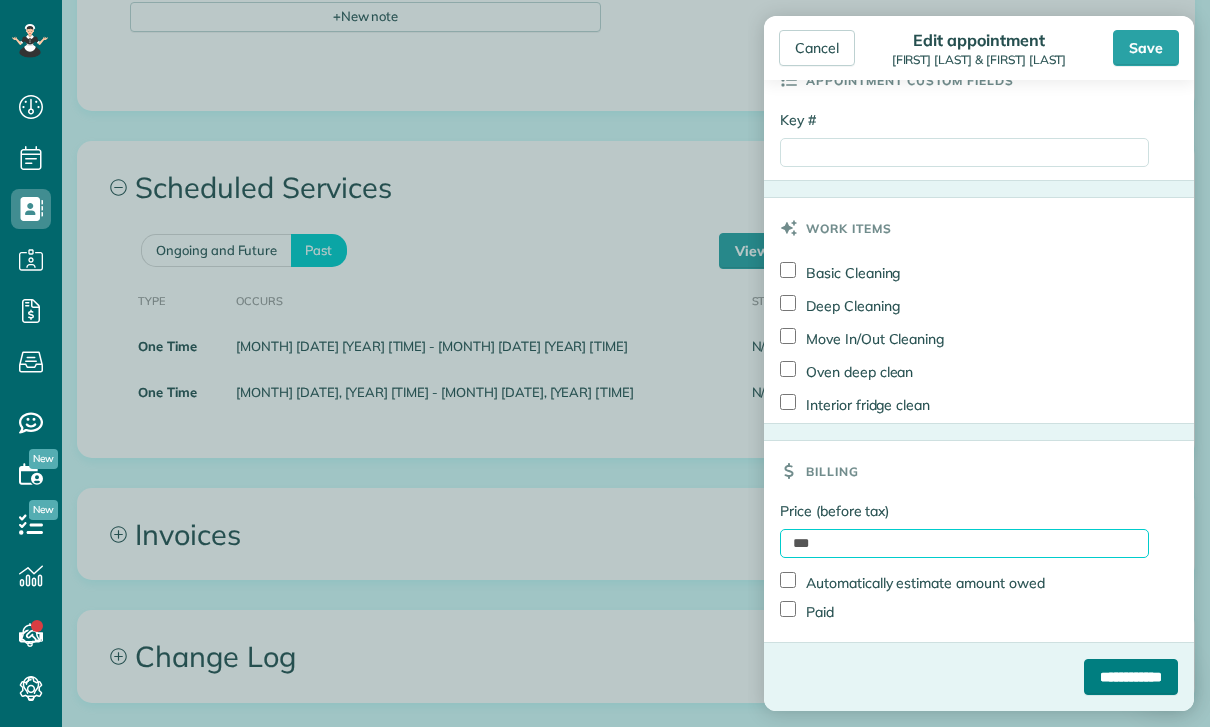 type on "***" 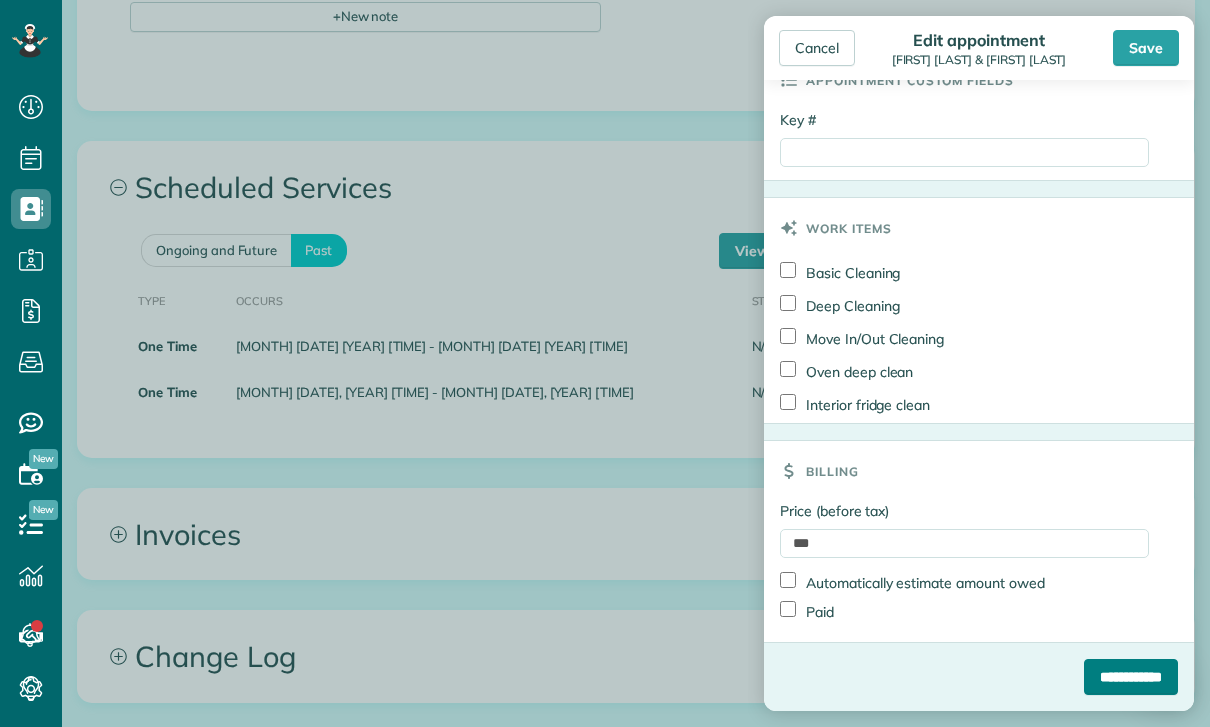 click on "**********" at bounding box center [1131, 677] 